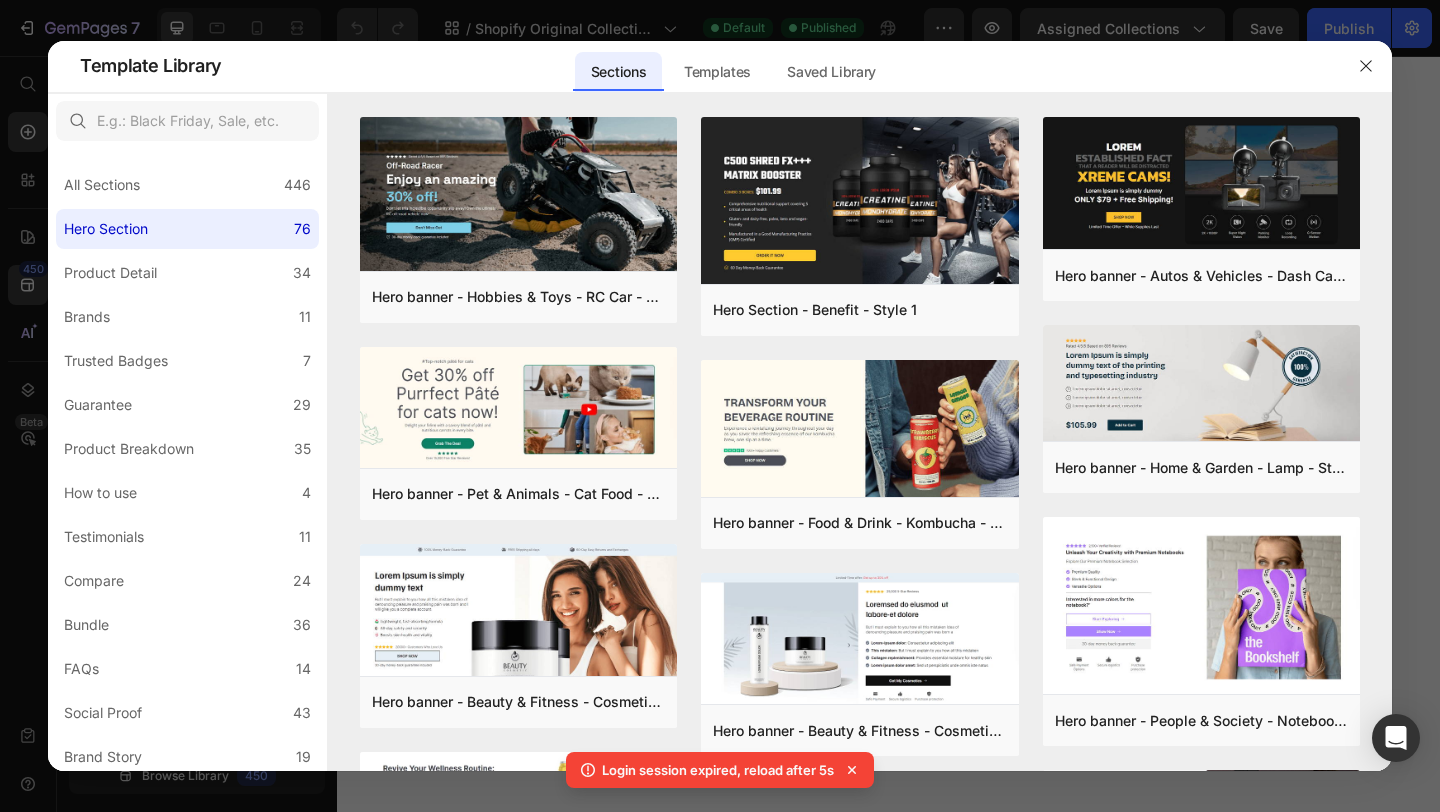 scroll, scrollTop: 0, scrollLeft: 0, axis: both 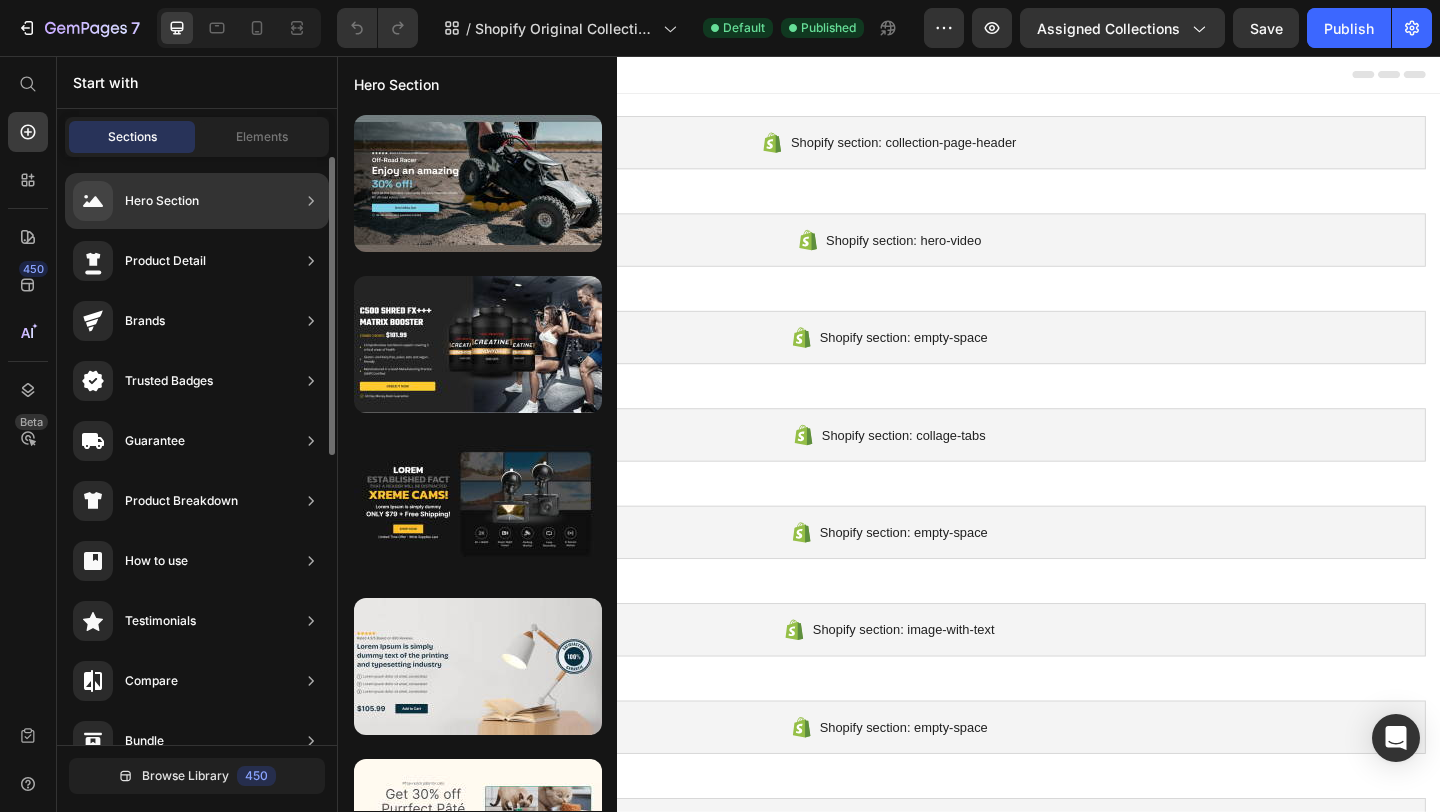 click on "Hero Section" at bounding box center (162, 201) 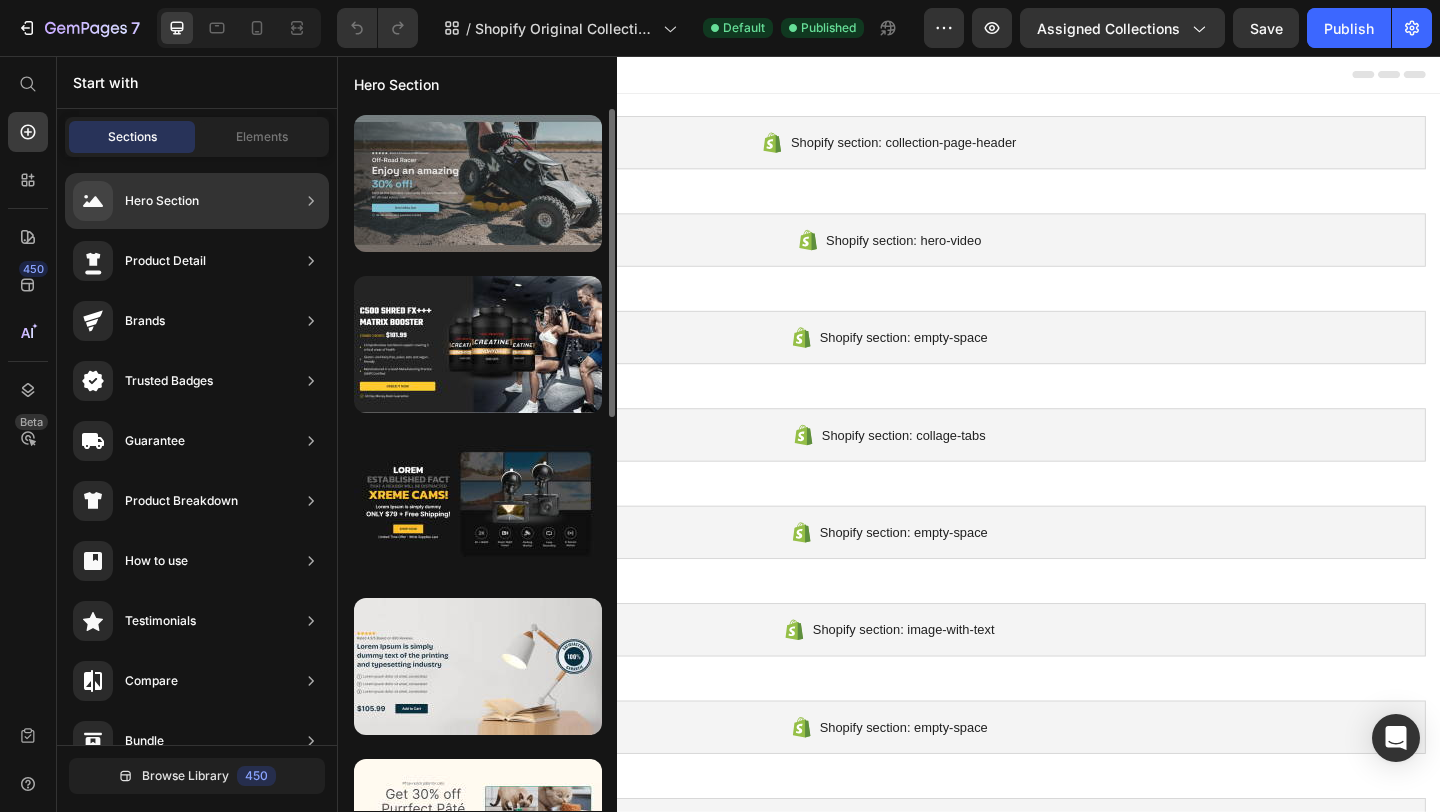 click at bounding box center (478, 183) 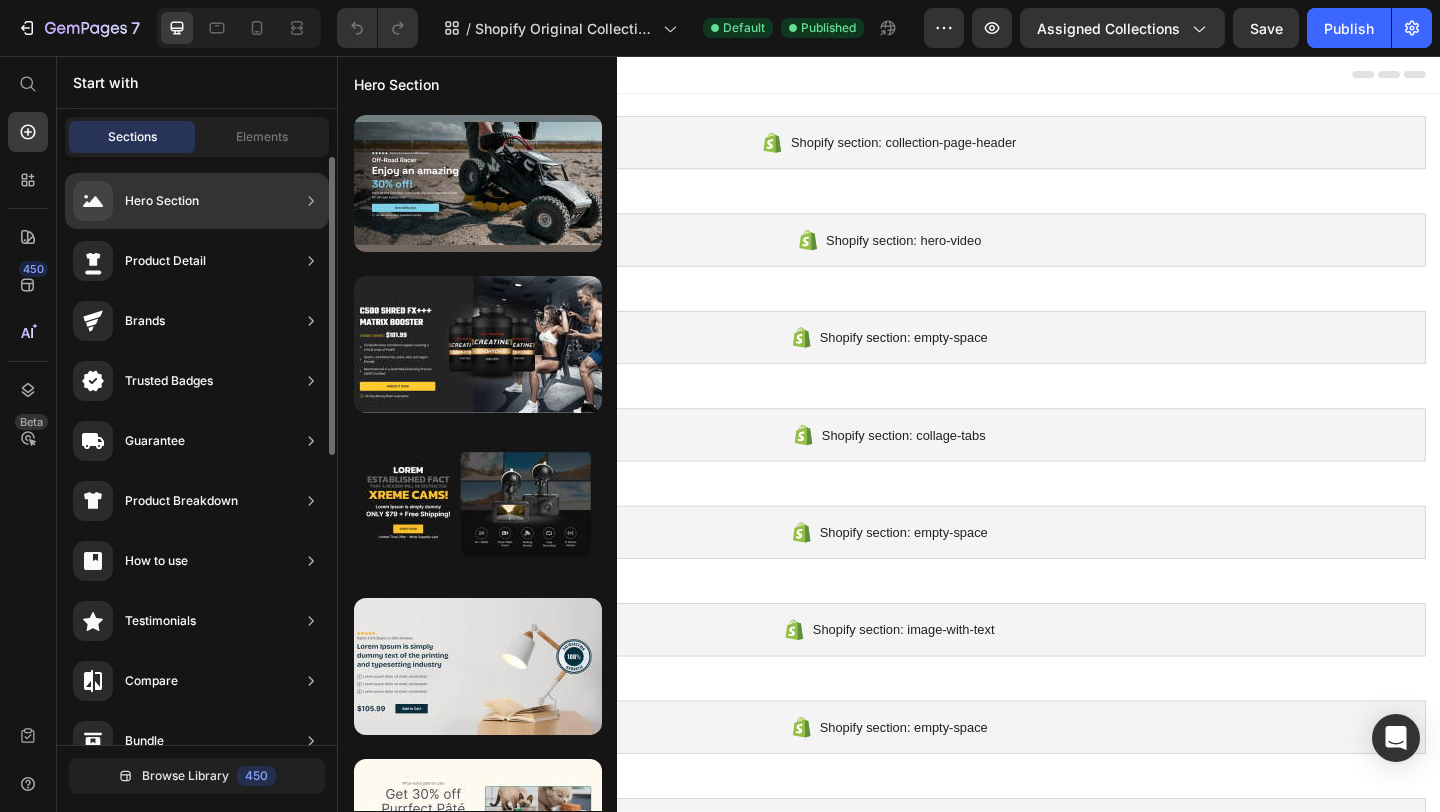 click on "Hero Section" 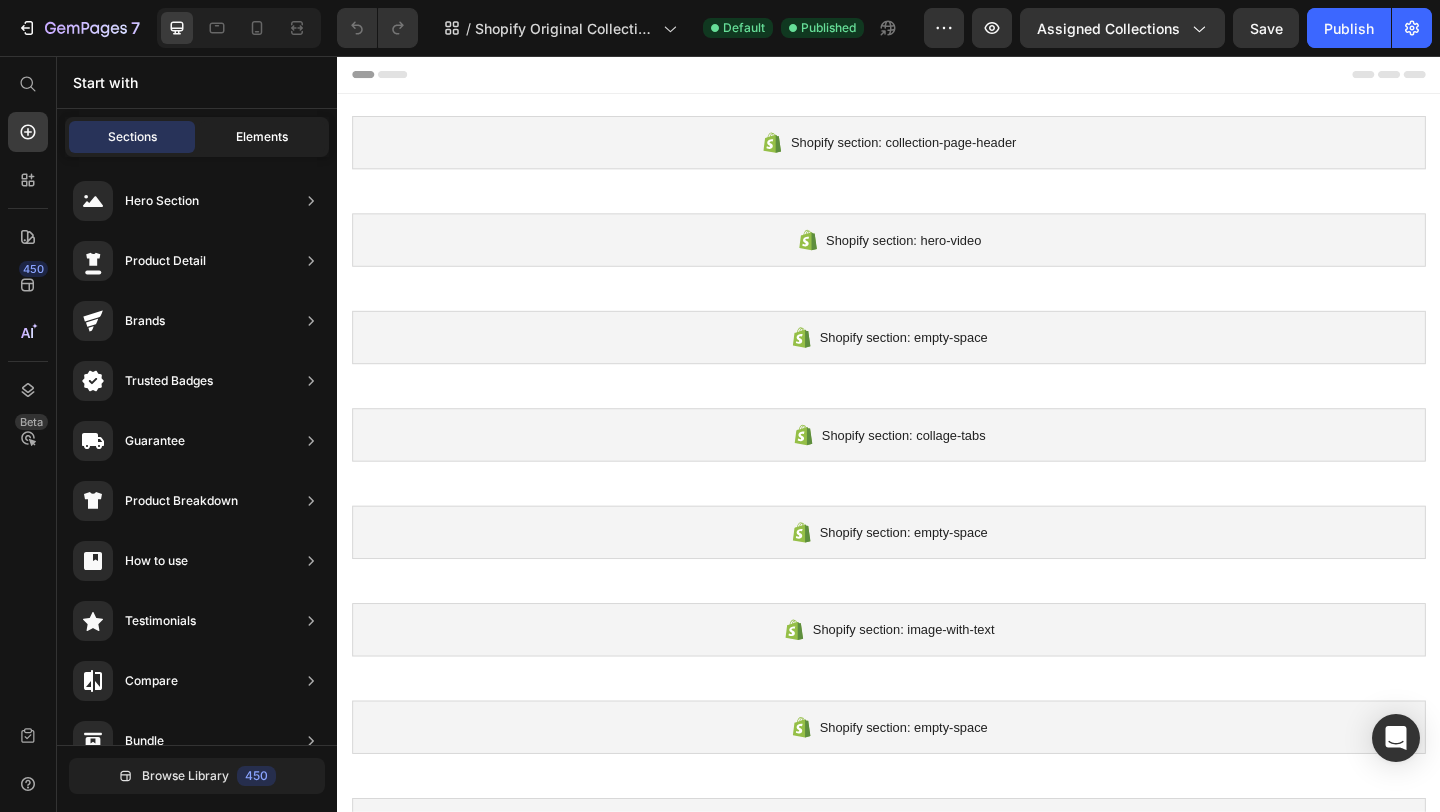 click on "Elements" at bounding box center (262, 137) 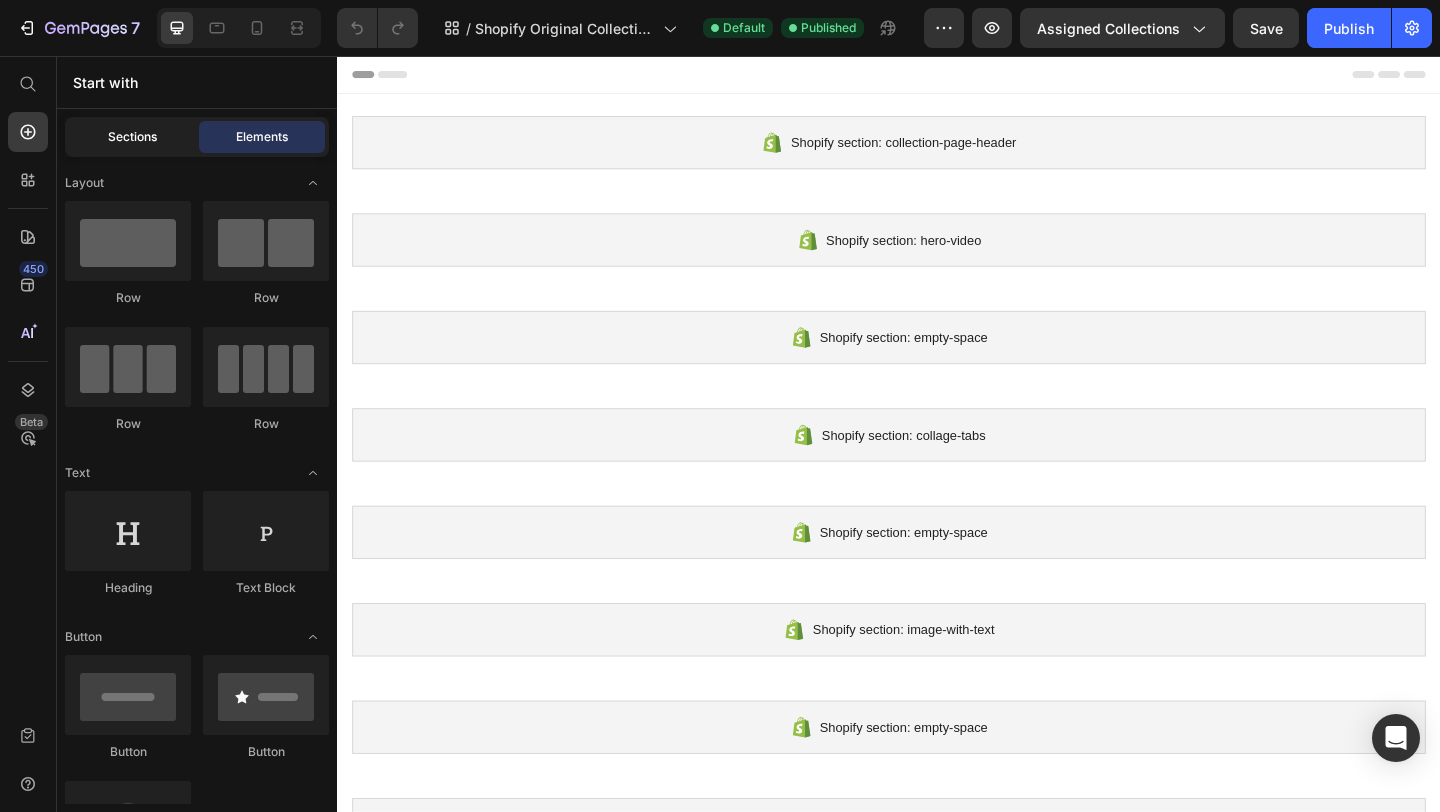 click on "Sections" at bounding box center [132, 137] 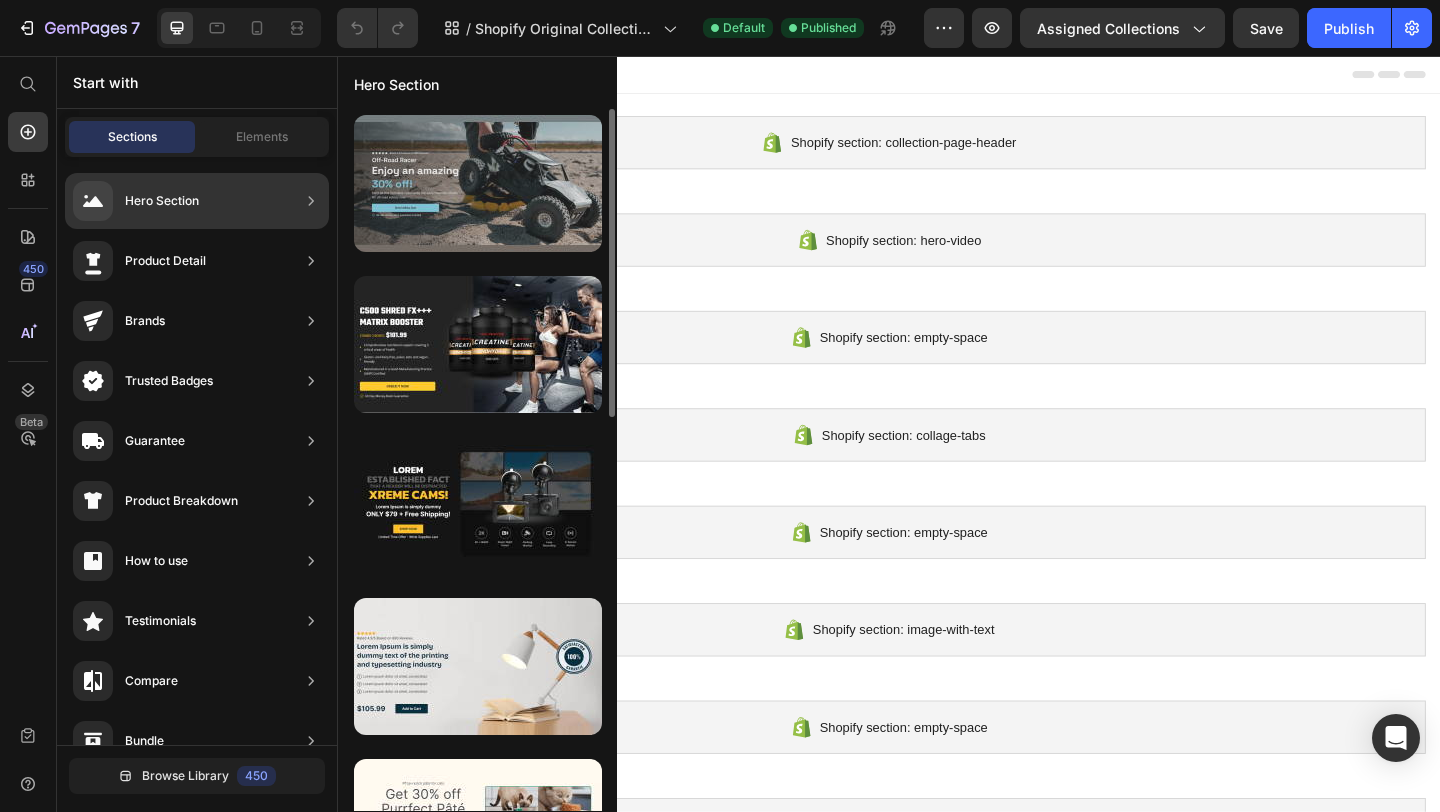 click at bounding box center [478, 183] 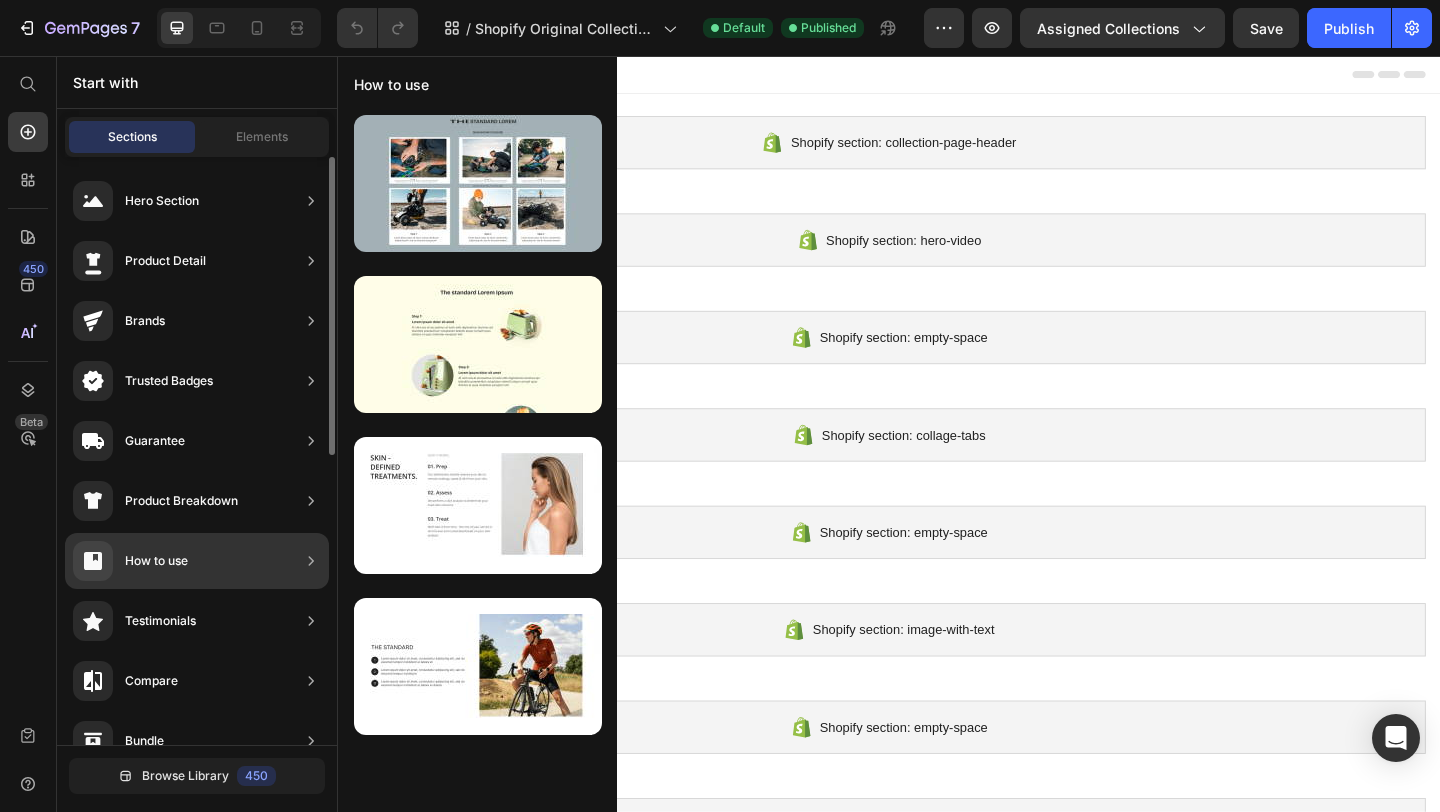 scroll, scrollTop: 0, scrollLeft: 0, axis: both 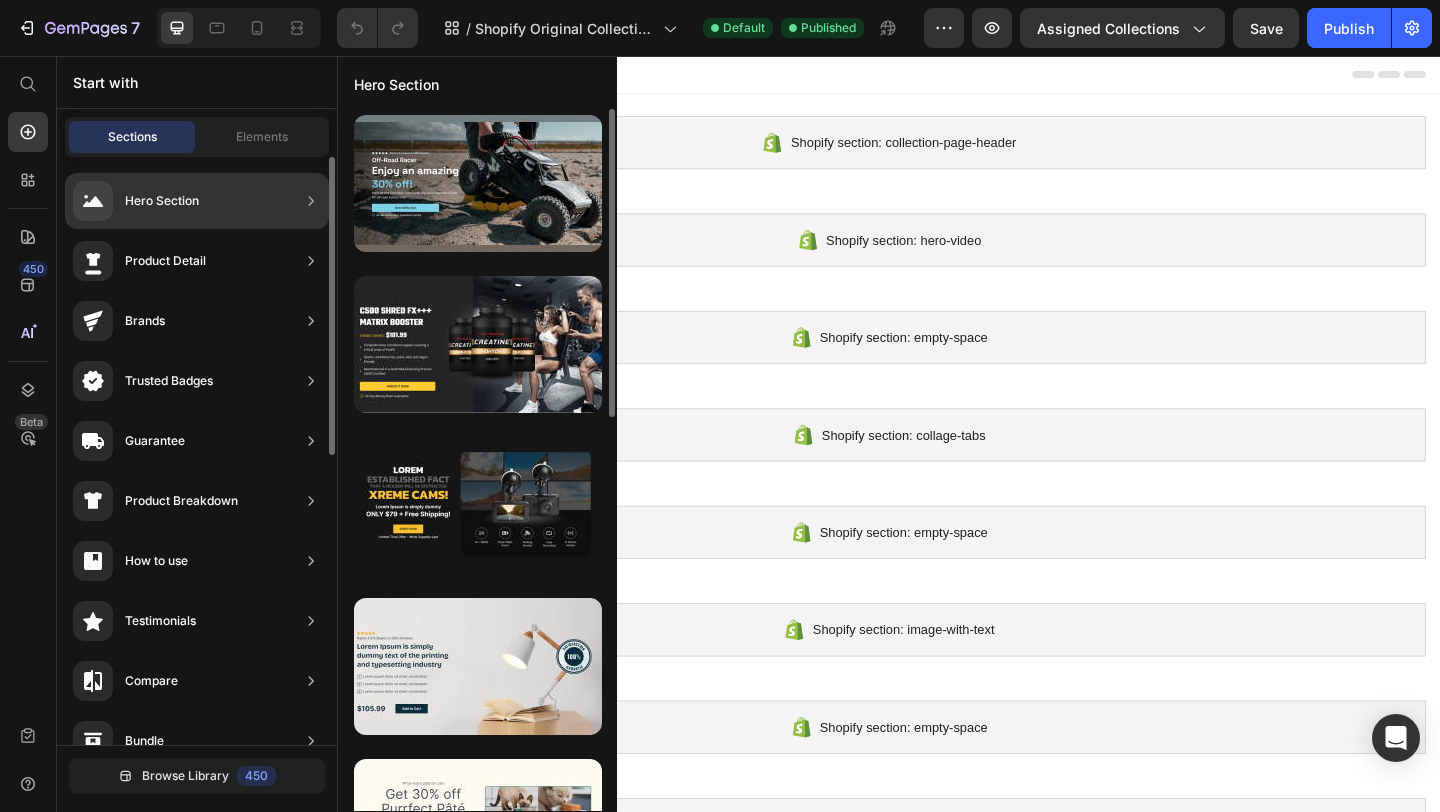 click on "Hero Section" 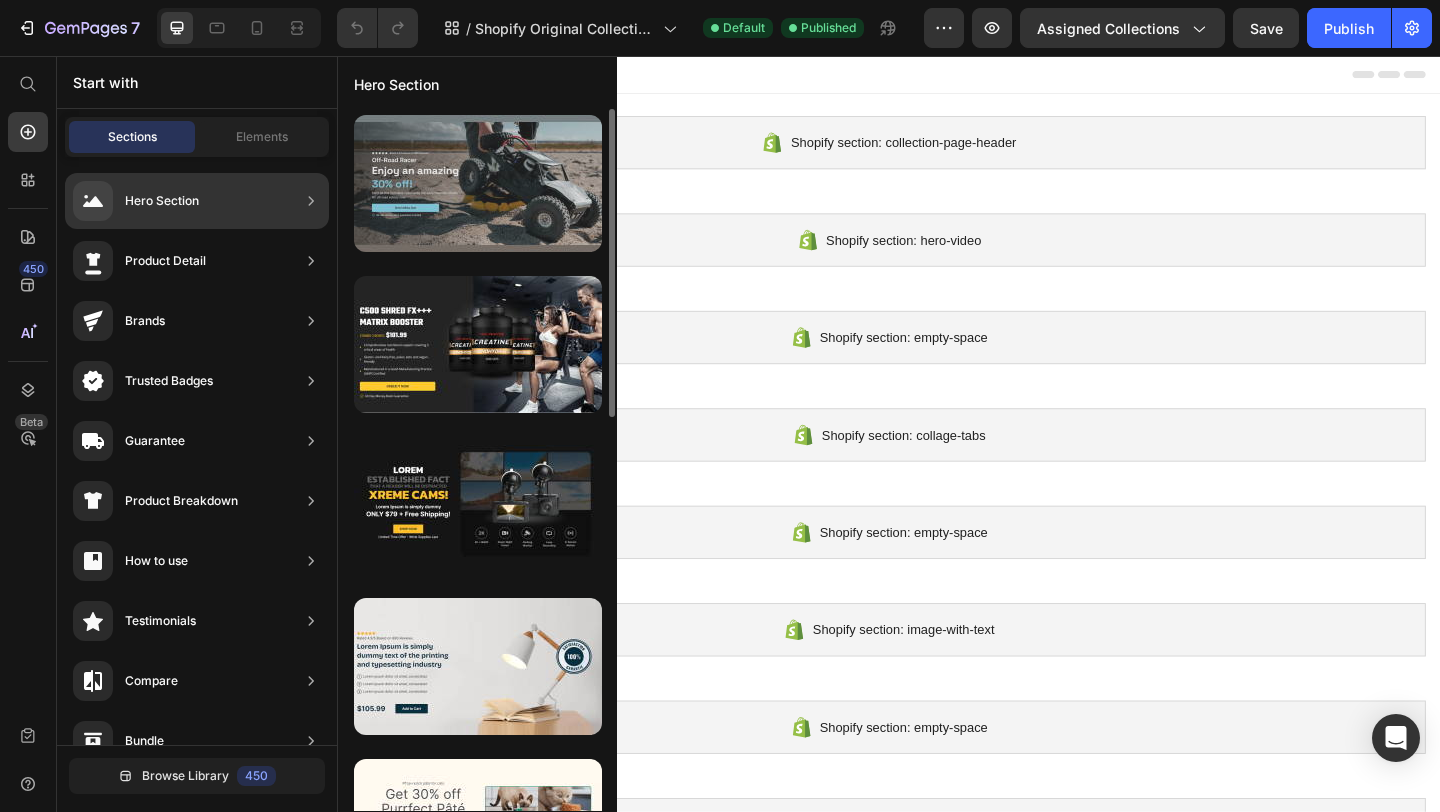 click at bounding box center (478, 183) 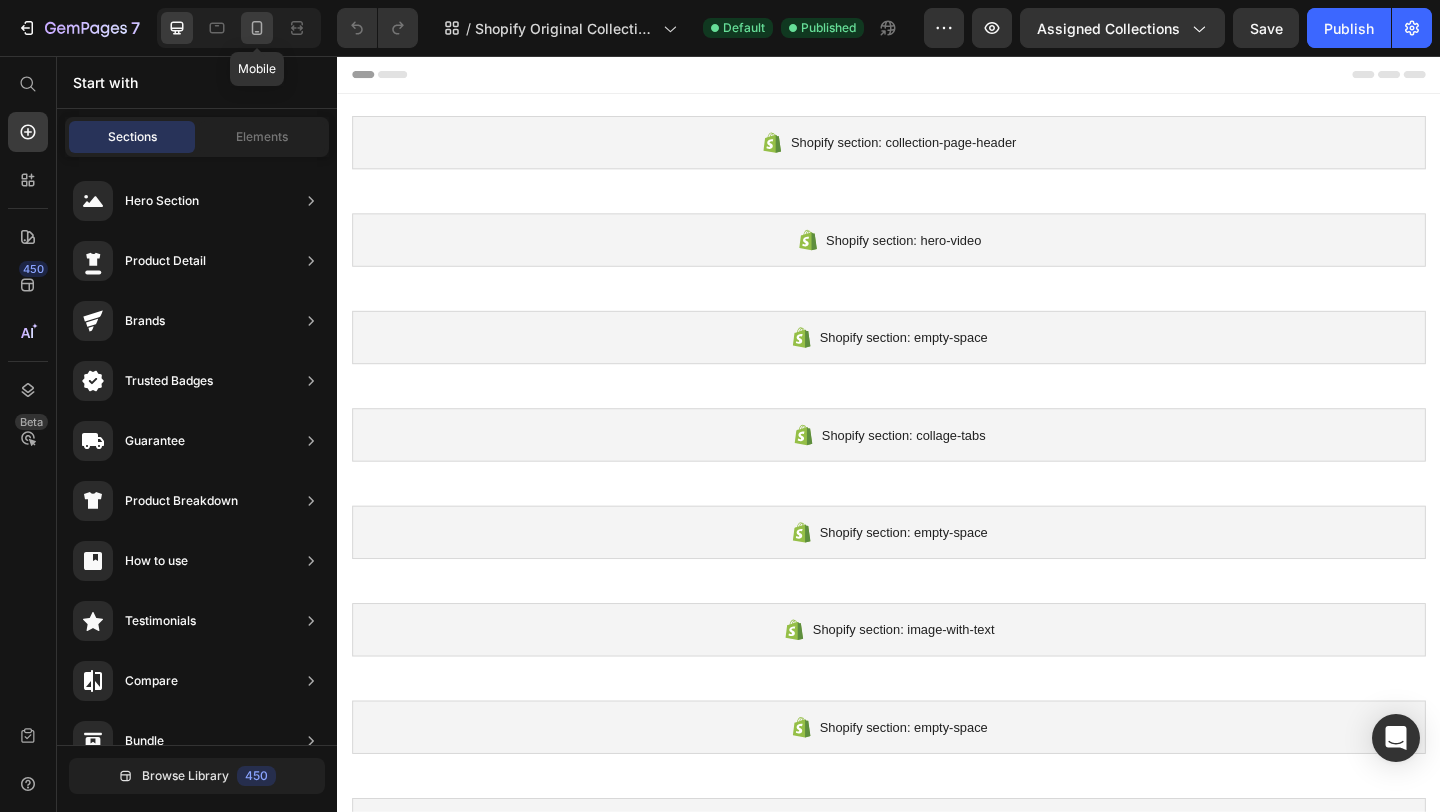 click 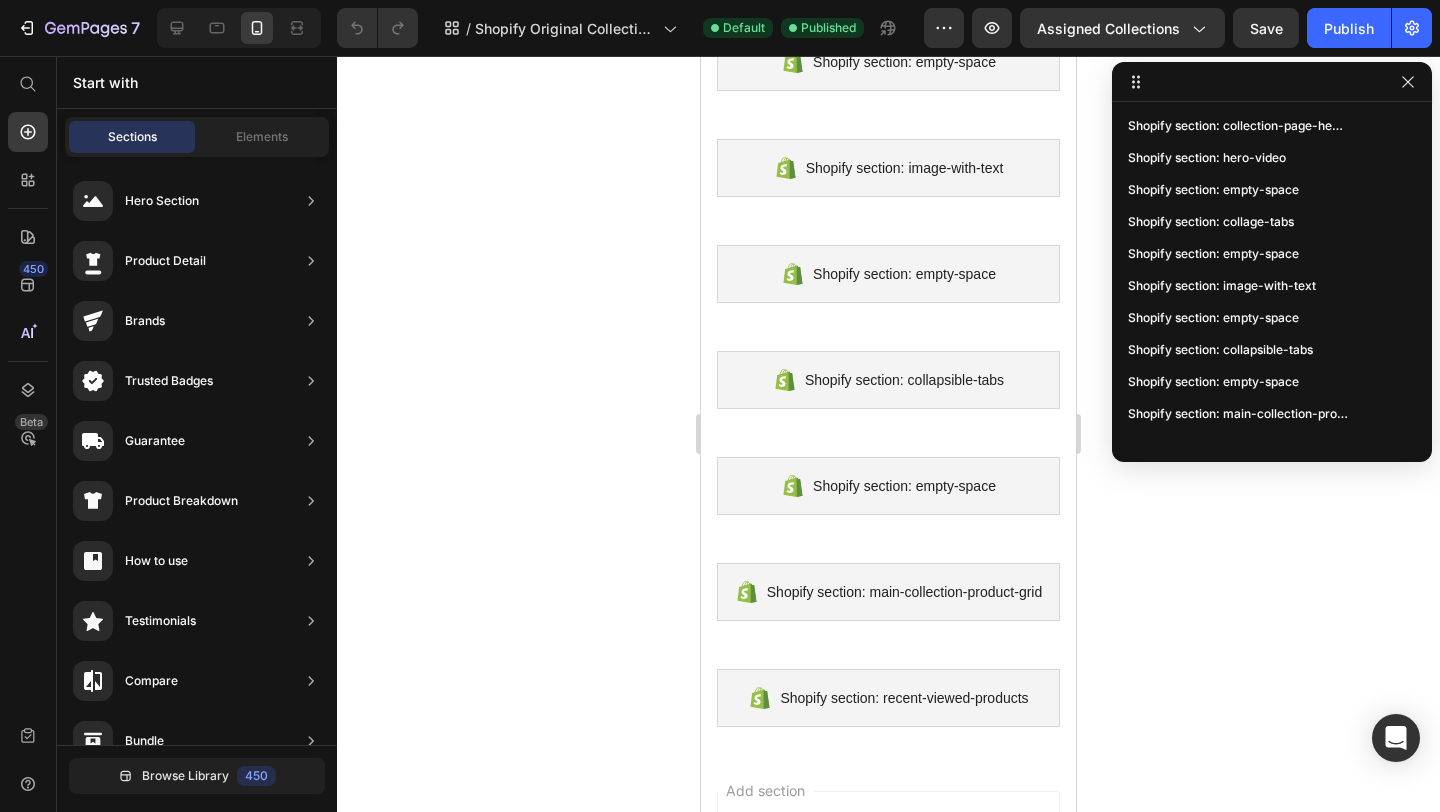 scroll, scrollTop: 0, scrollLeft: 0, axis: both 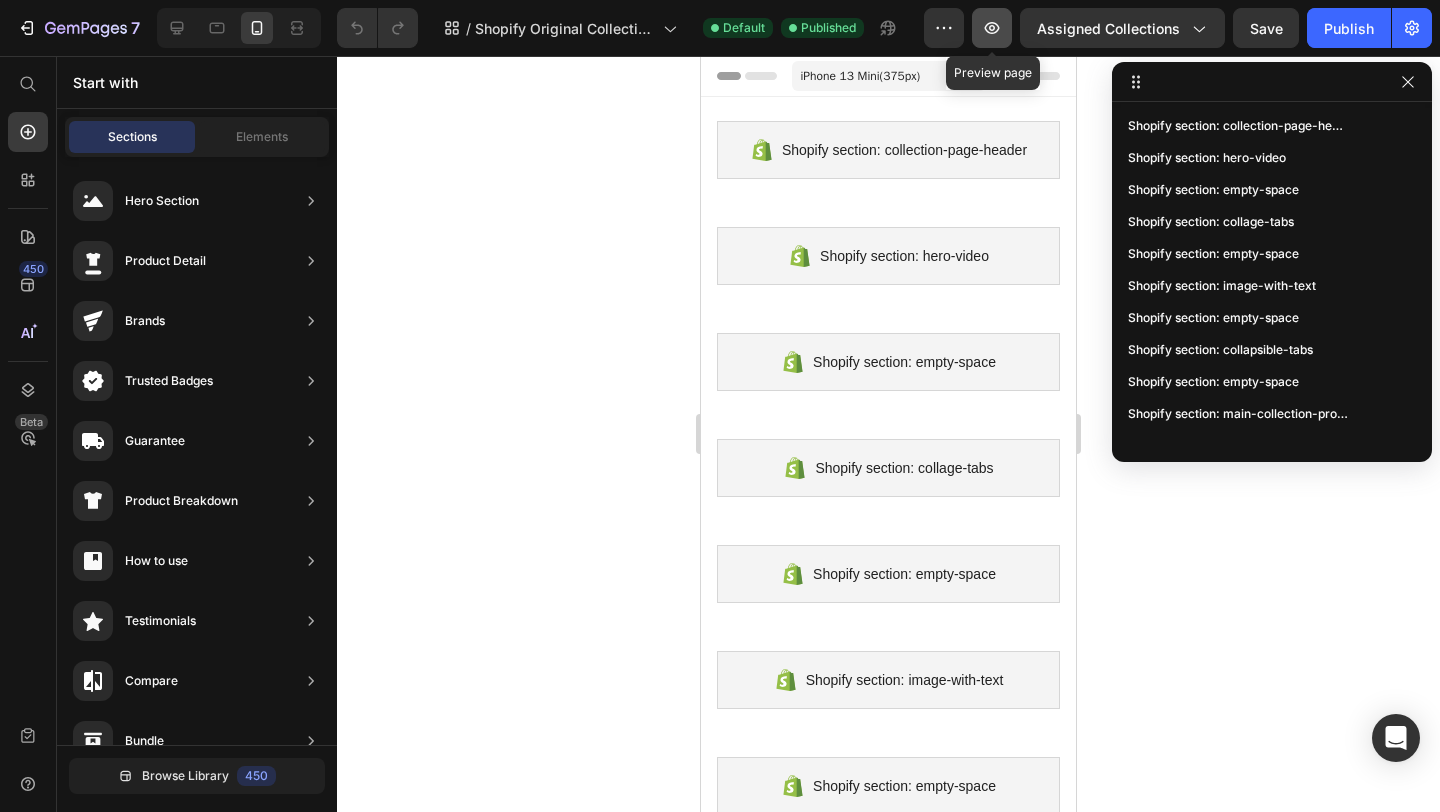 click 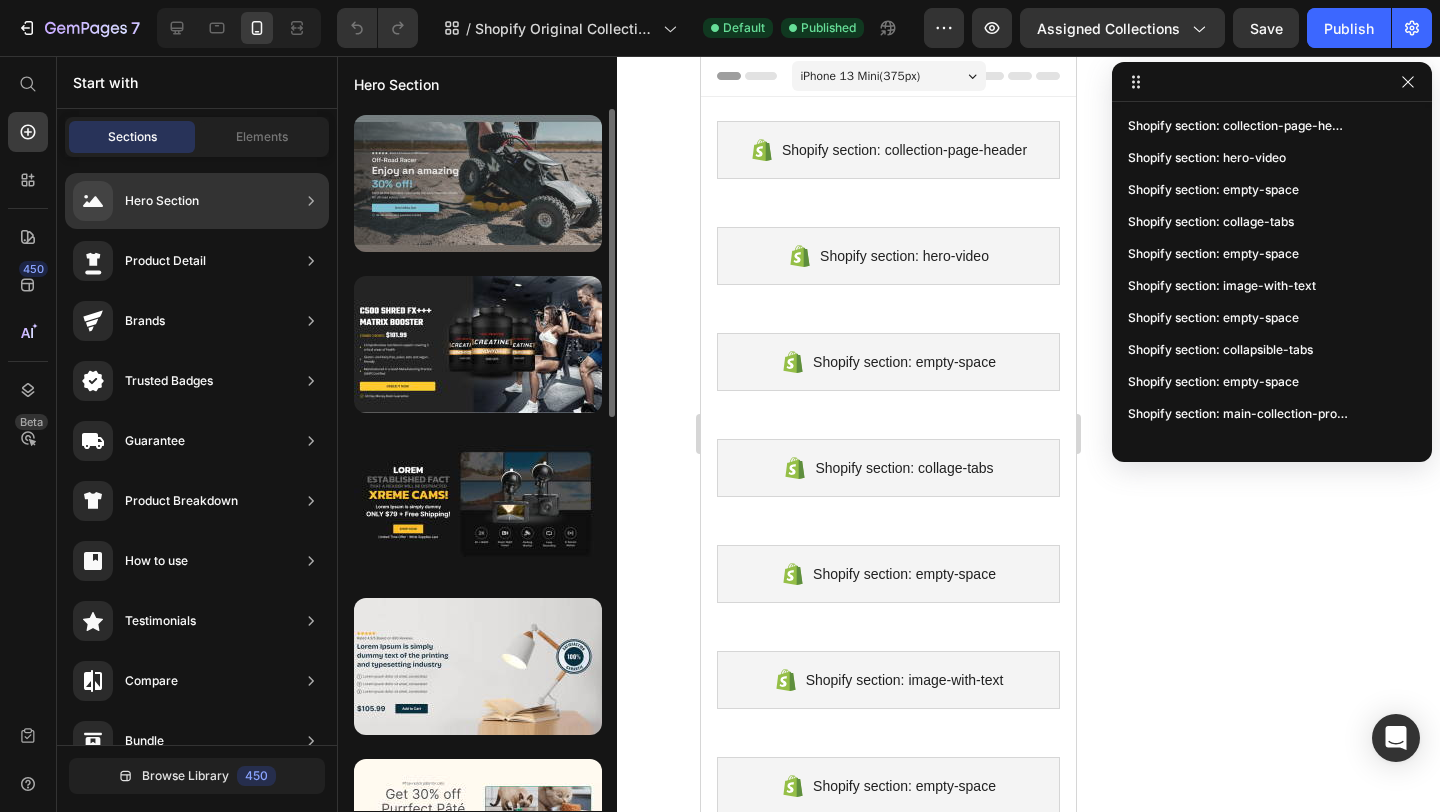 click at bounding box center [478, 183] 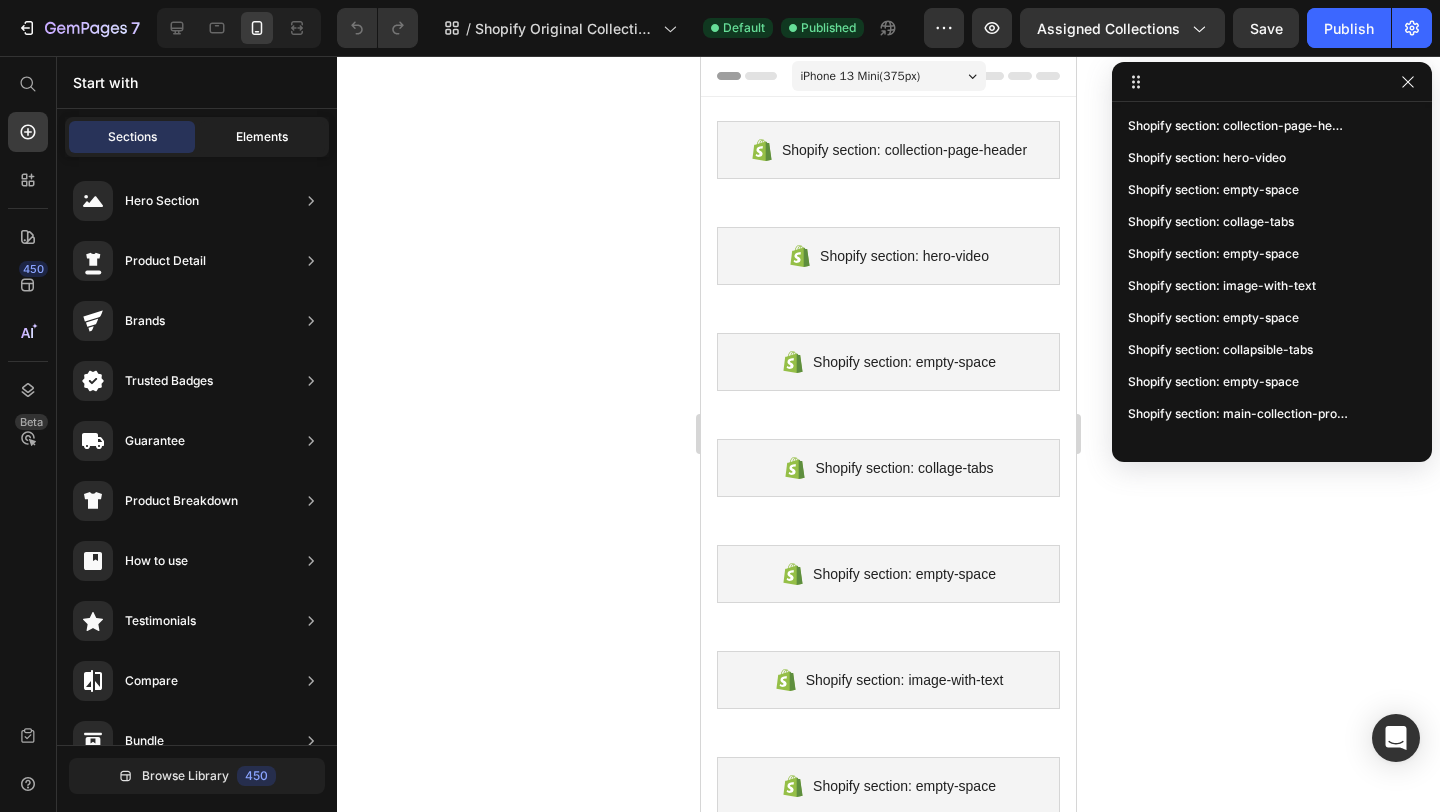click on "Elements" at bounding box center [262, 137] 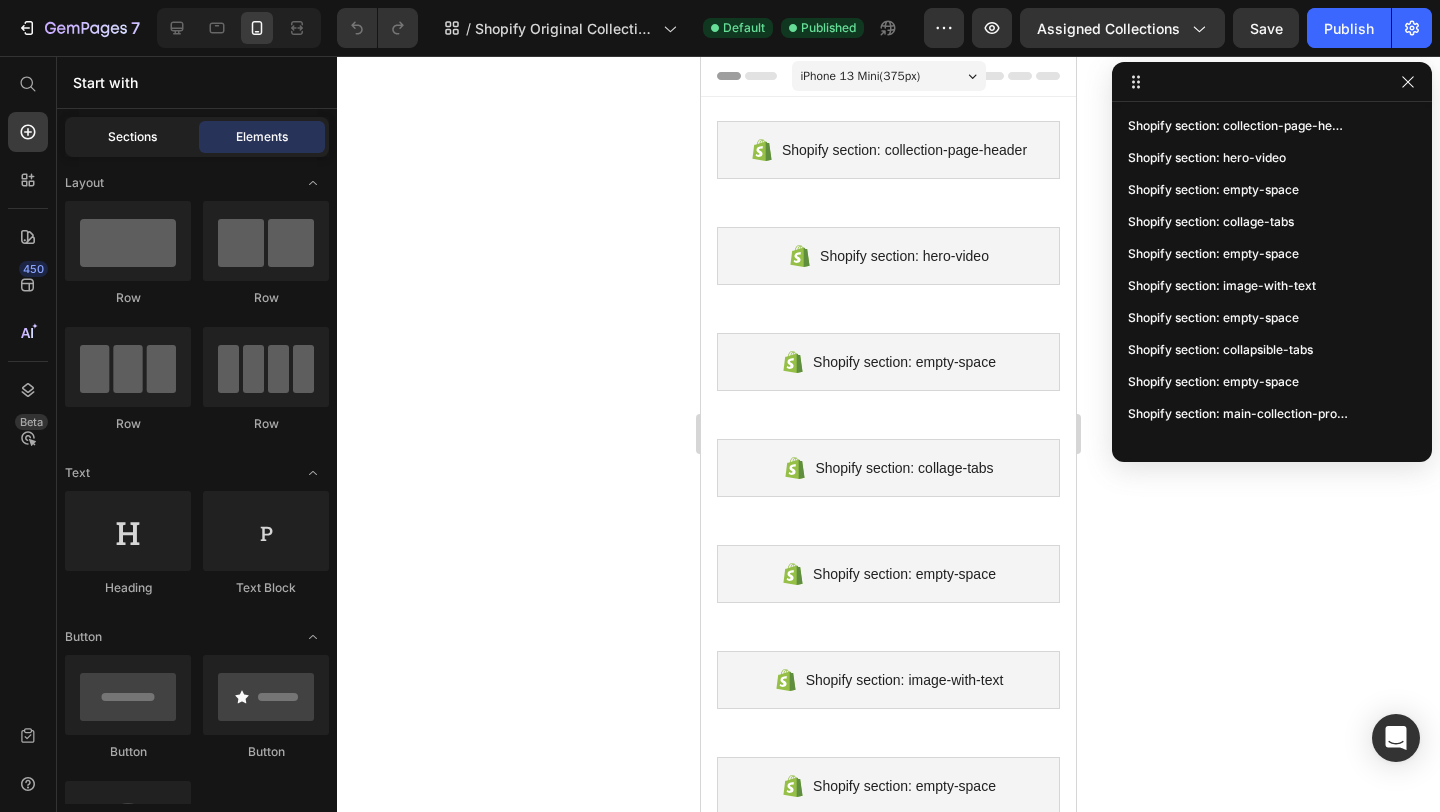 click on "Sections" 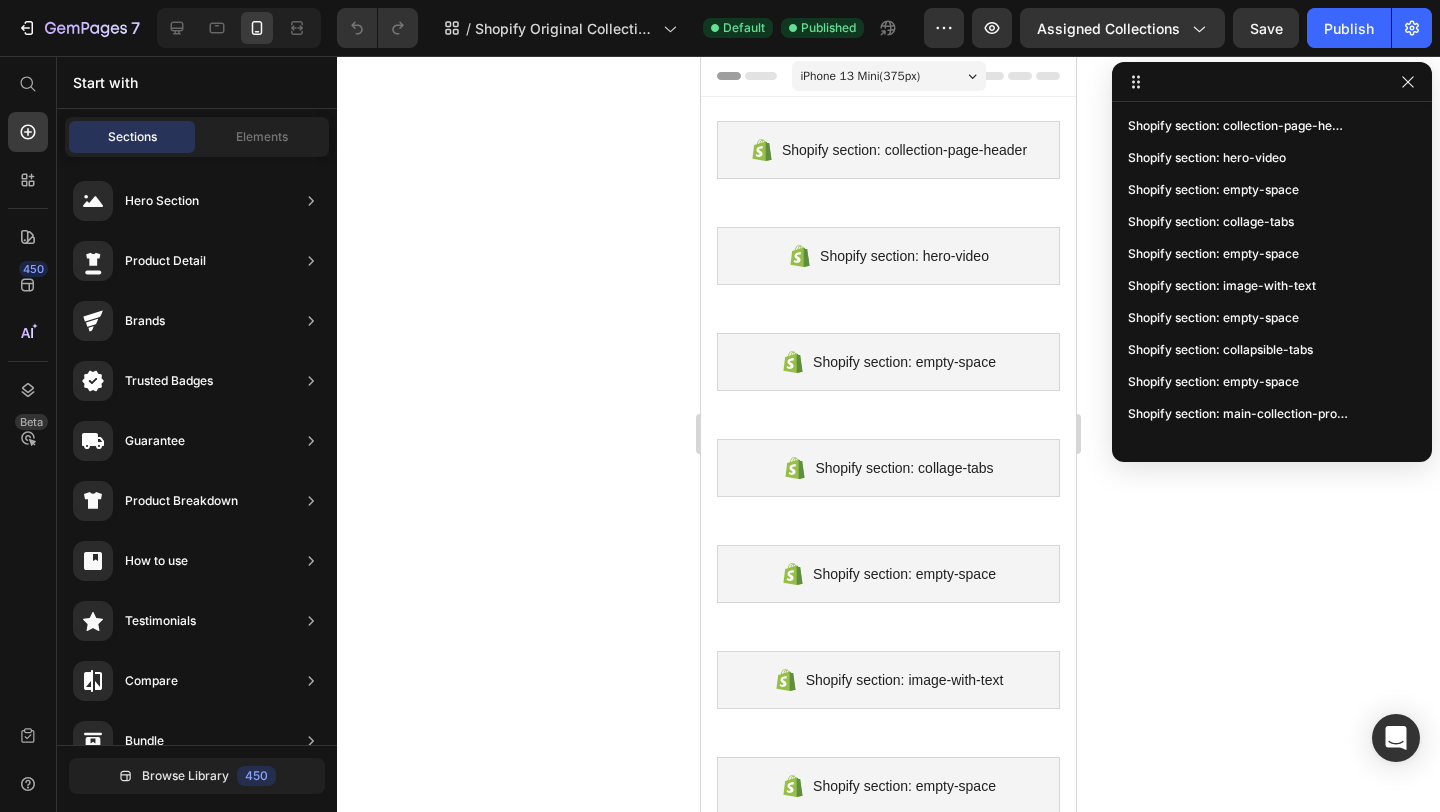click on "Sections" at bounding box center [132, 137] 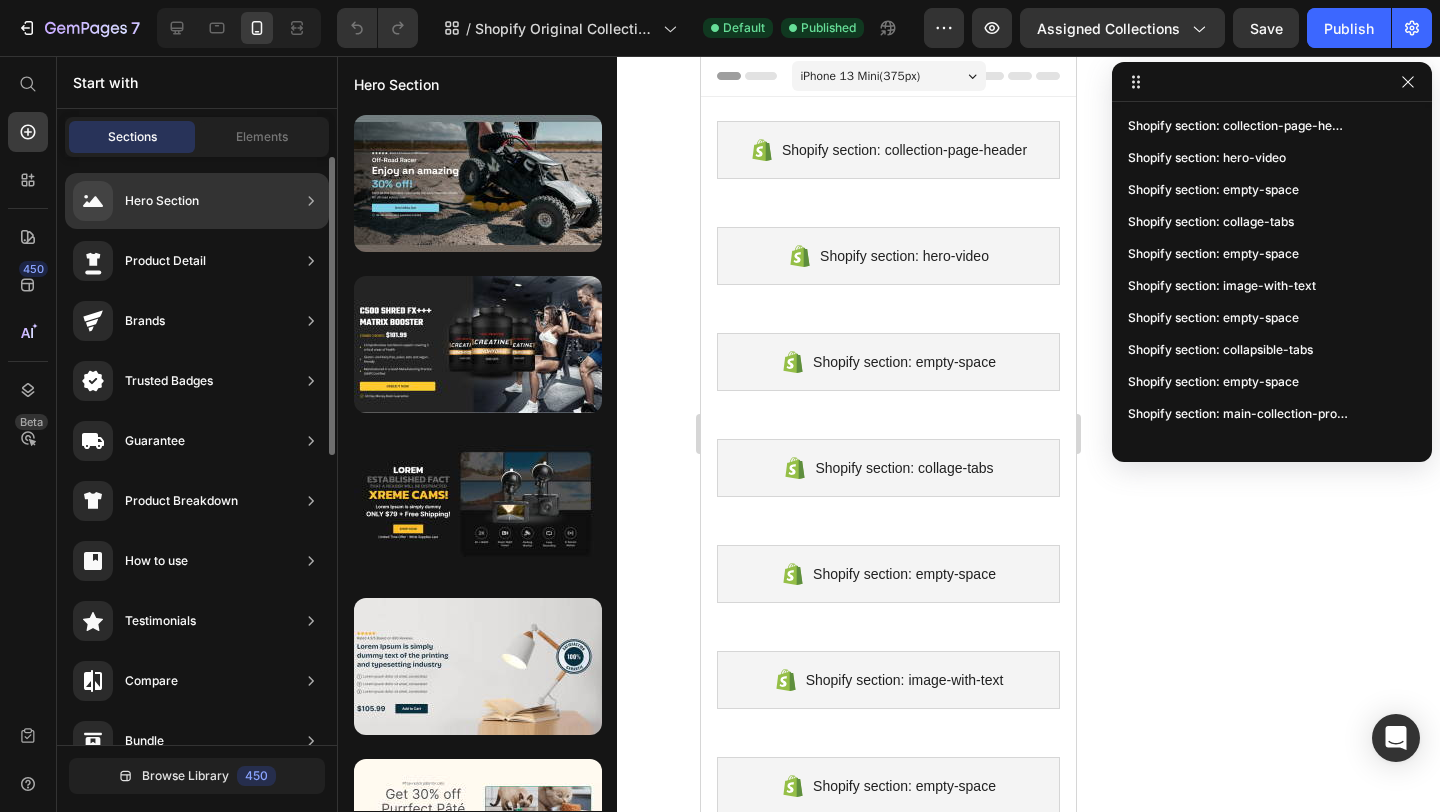 click on "Hero Section" at bounding box center (162, 201) 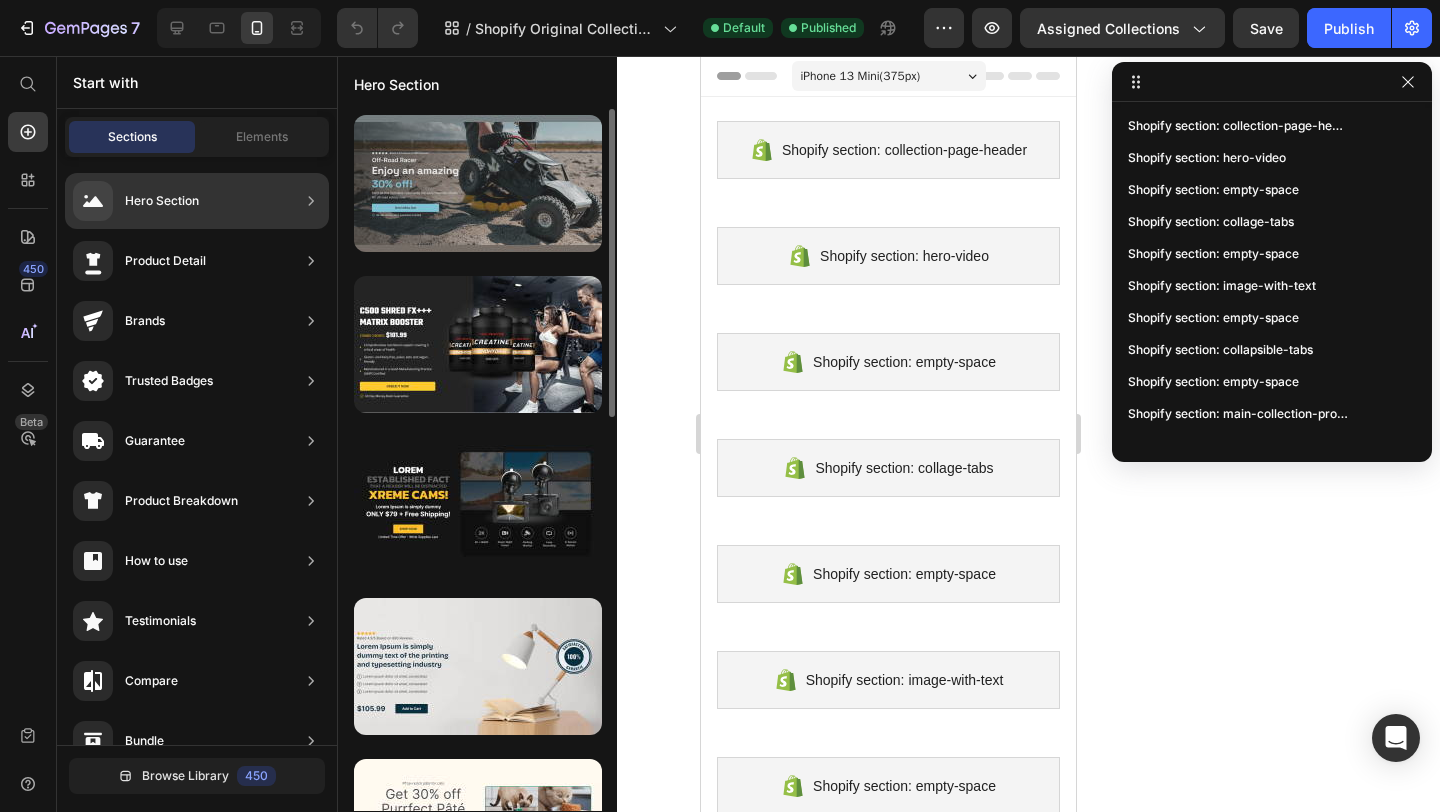 click at bounding box center (478, 183) 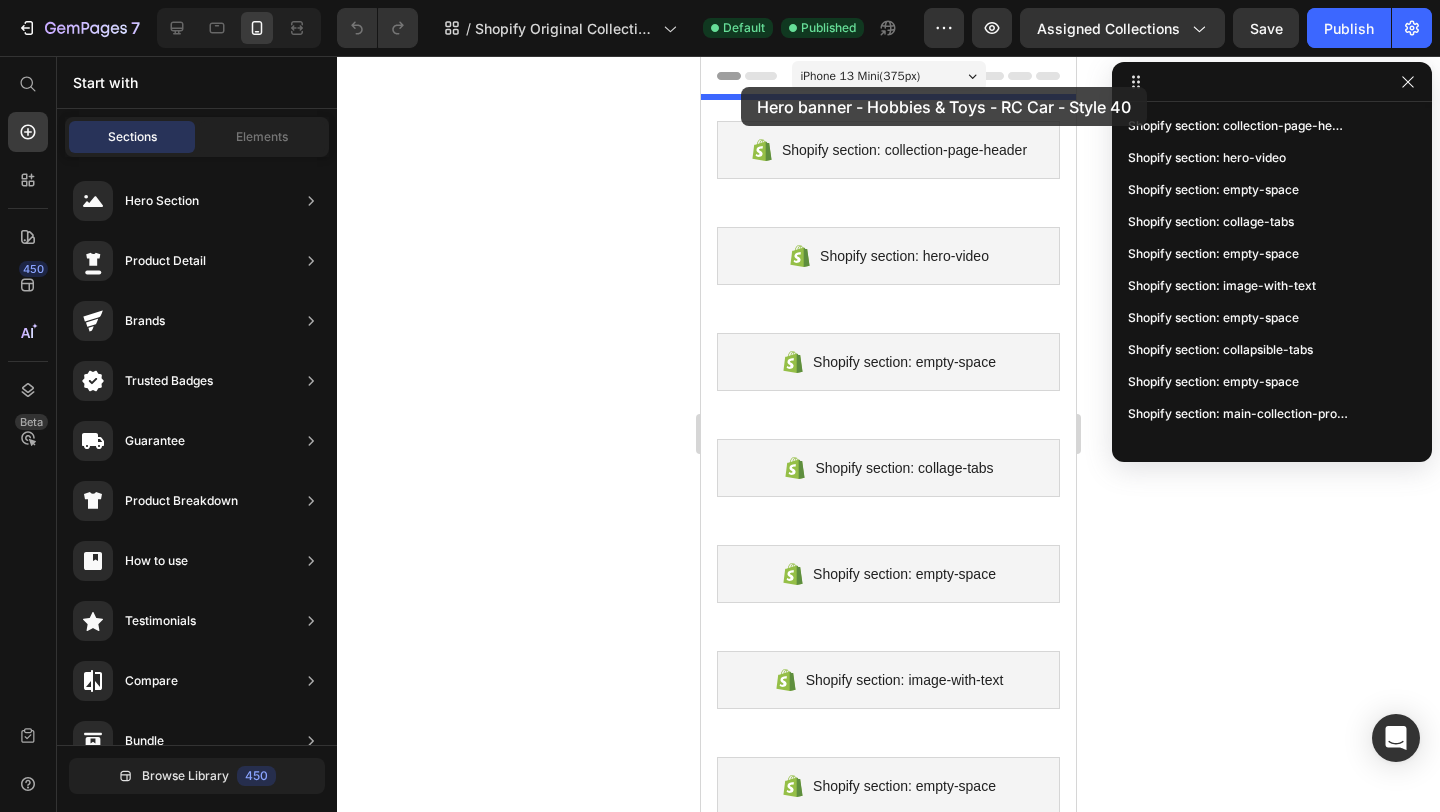 drag, startPoint x: 1137, startPoint y: 252, endPoint x: 741, endPoint y: 86, distance: 429.38562 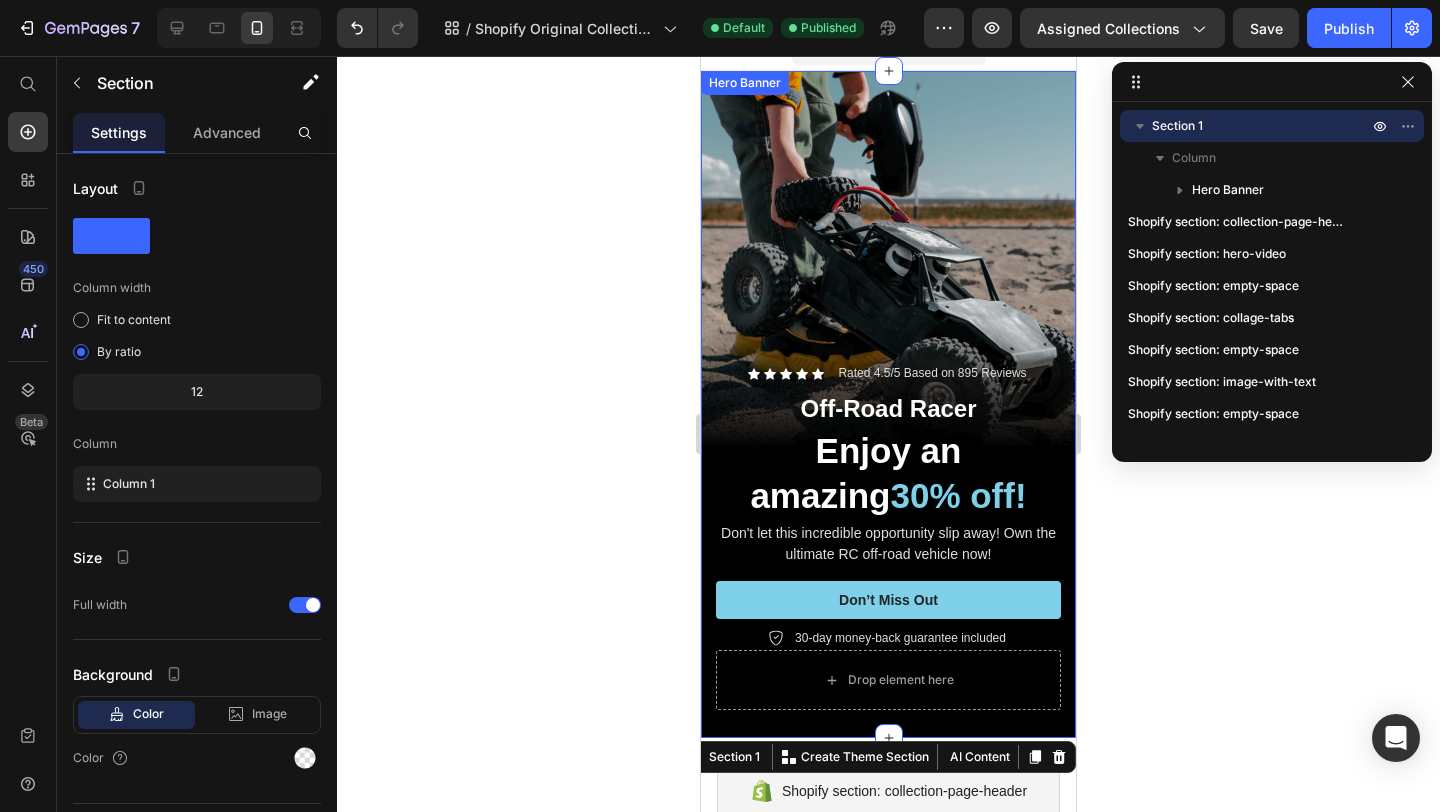 scroll, scrollTop: 0, scrollLeft: 0, axis: both 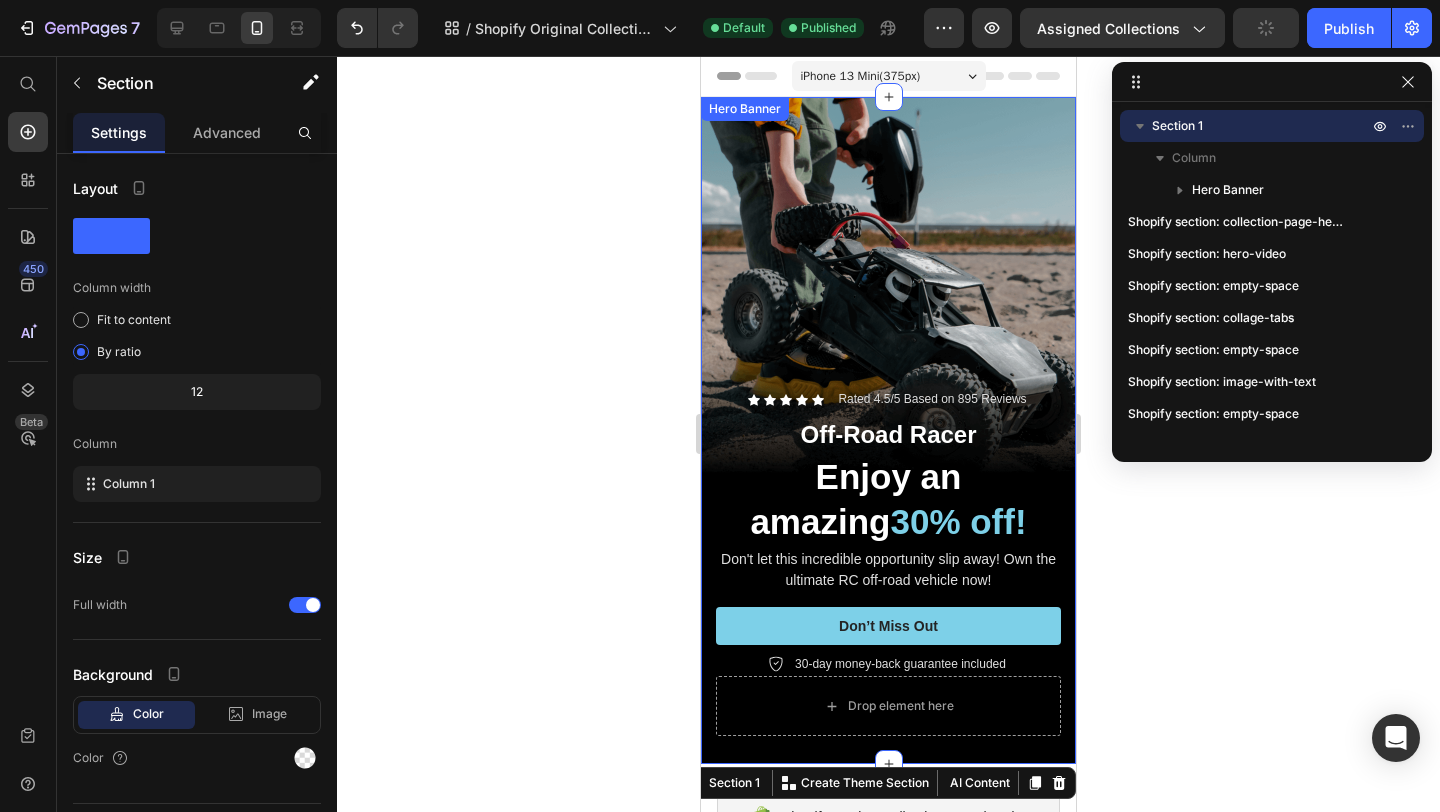 click at bounding box center (888, 430) 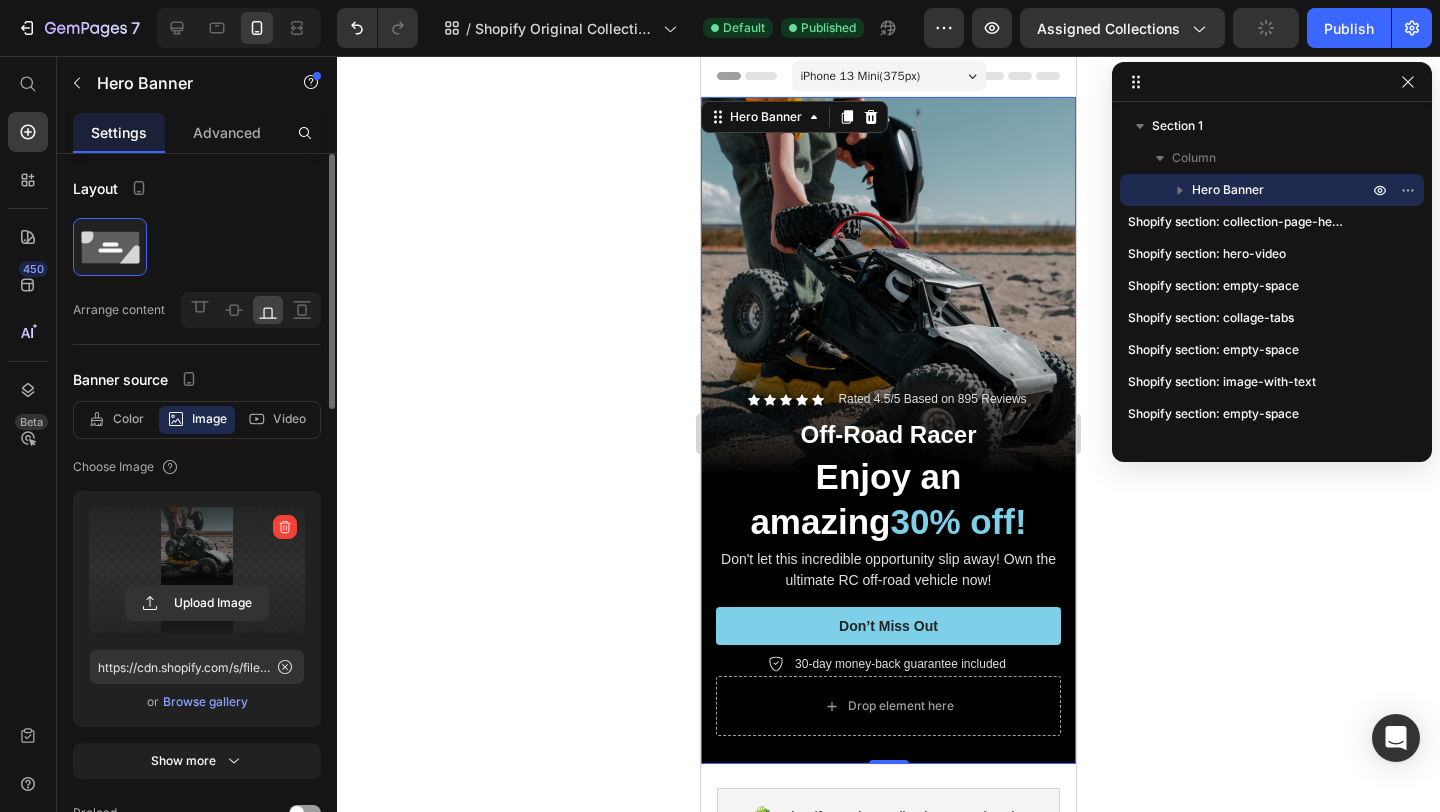 type on "https://cdn.shopify.com/s/files/1/0888/8025/1155/files/gempages_575383188629619651-53e78133-5f1b-4a96-bc49-7a04eee421d3.png" 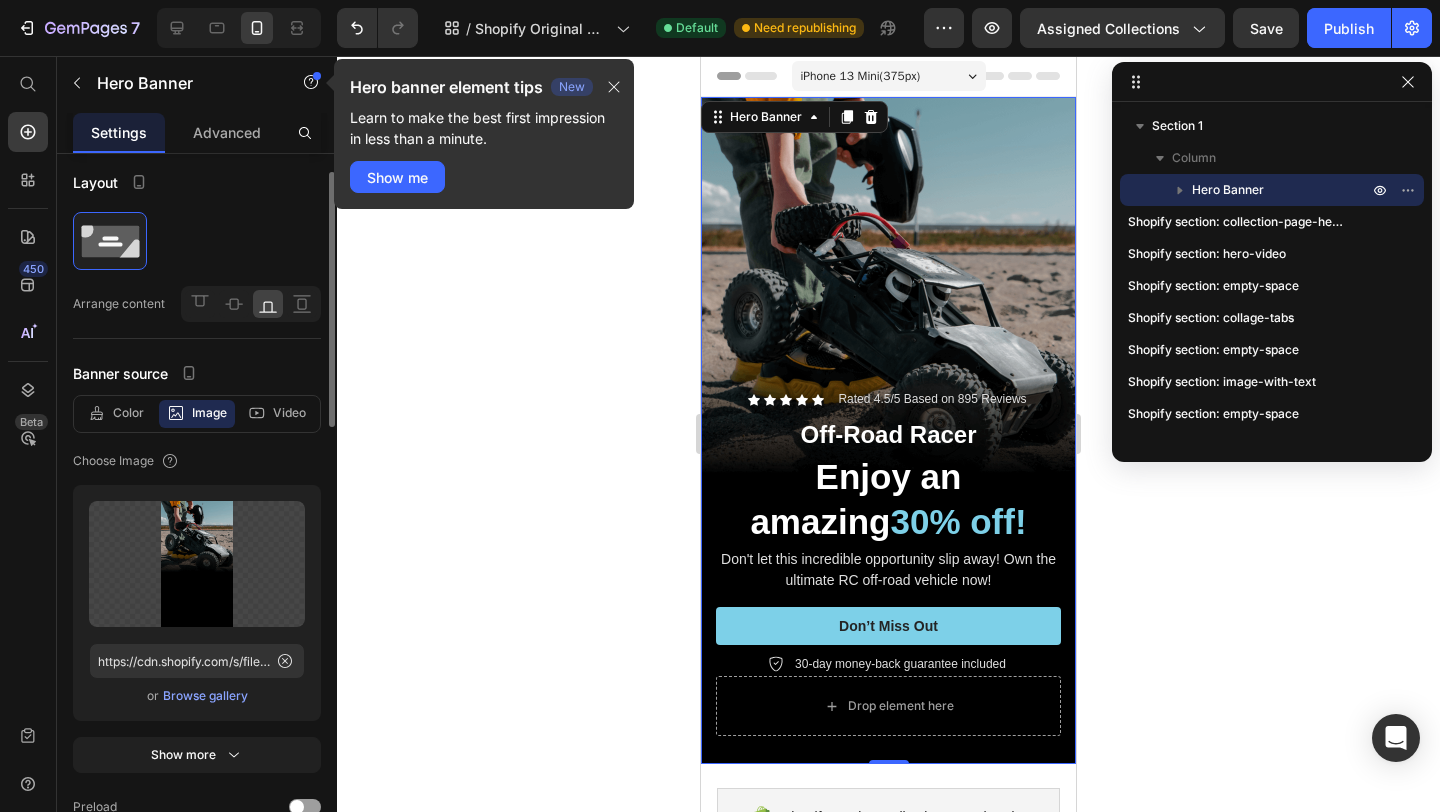 scroll, scrollTop: 0, scrollLeft: 0, axis: both 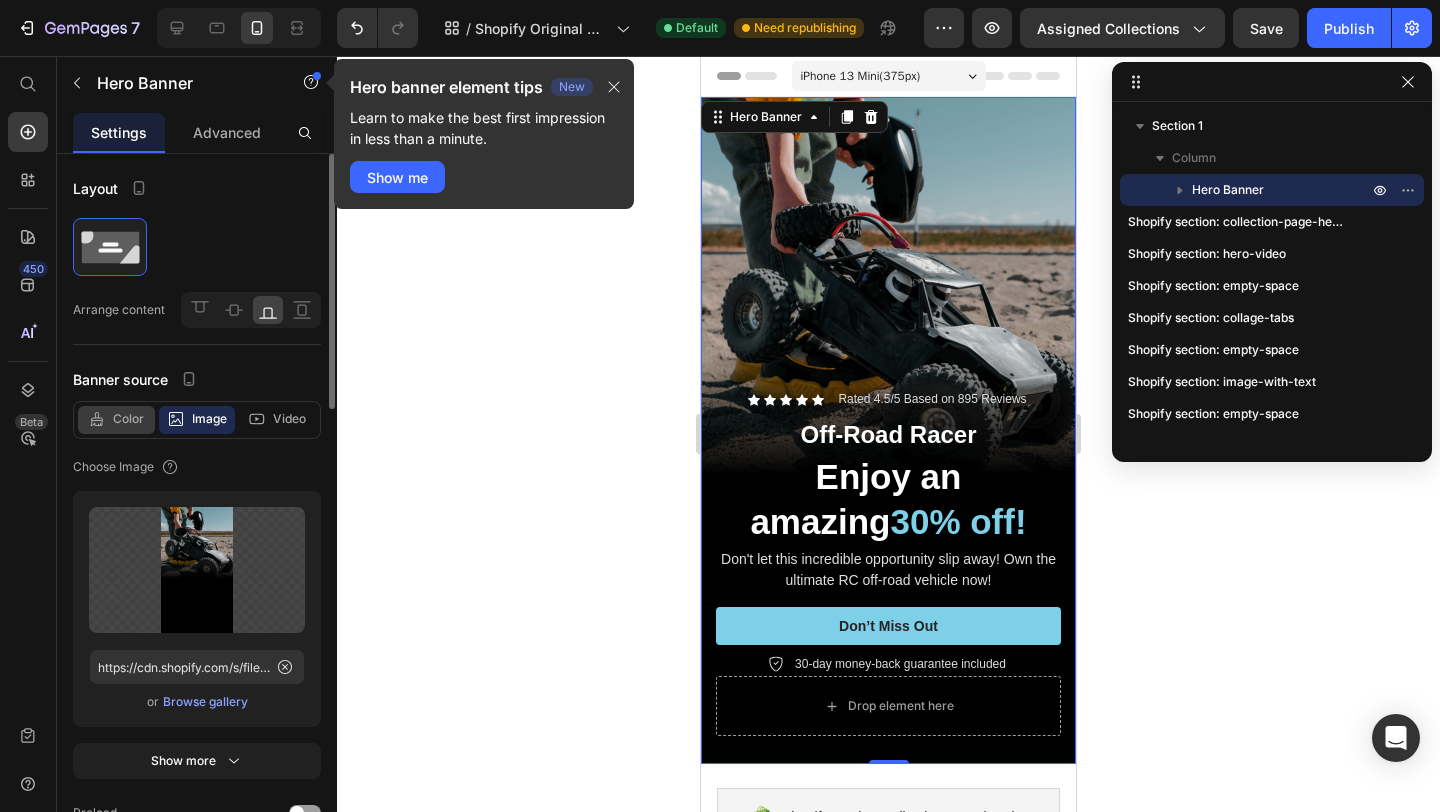 click on "Color" 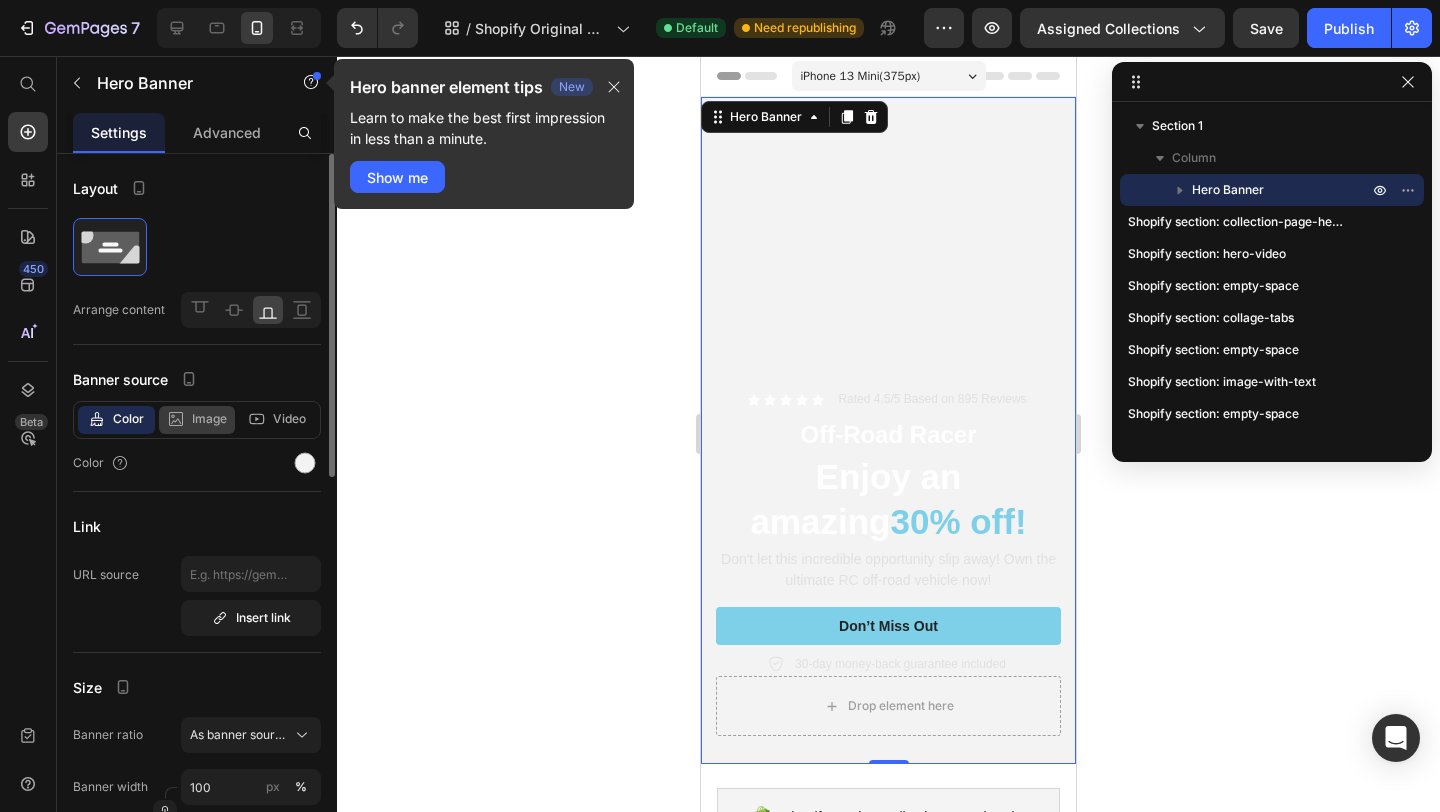 click on "Image" 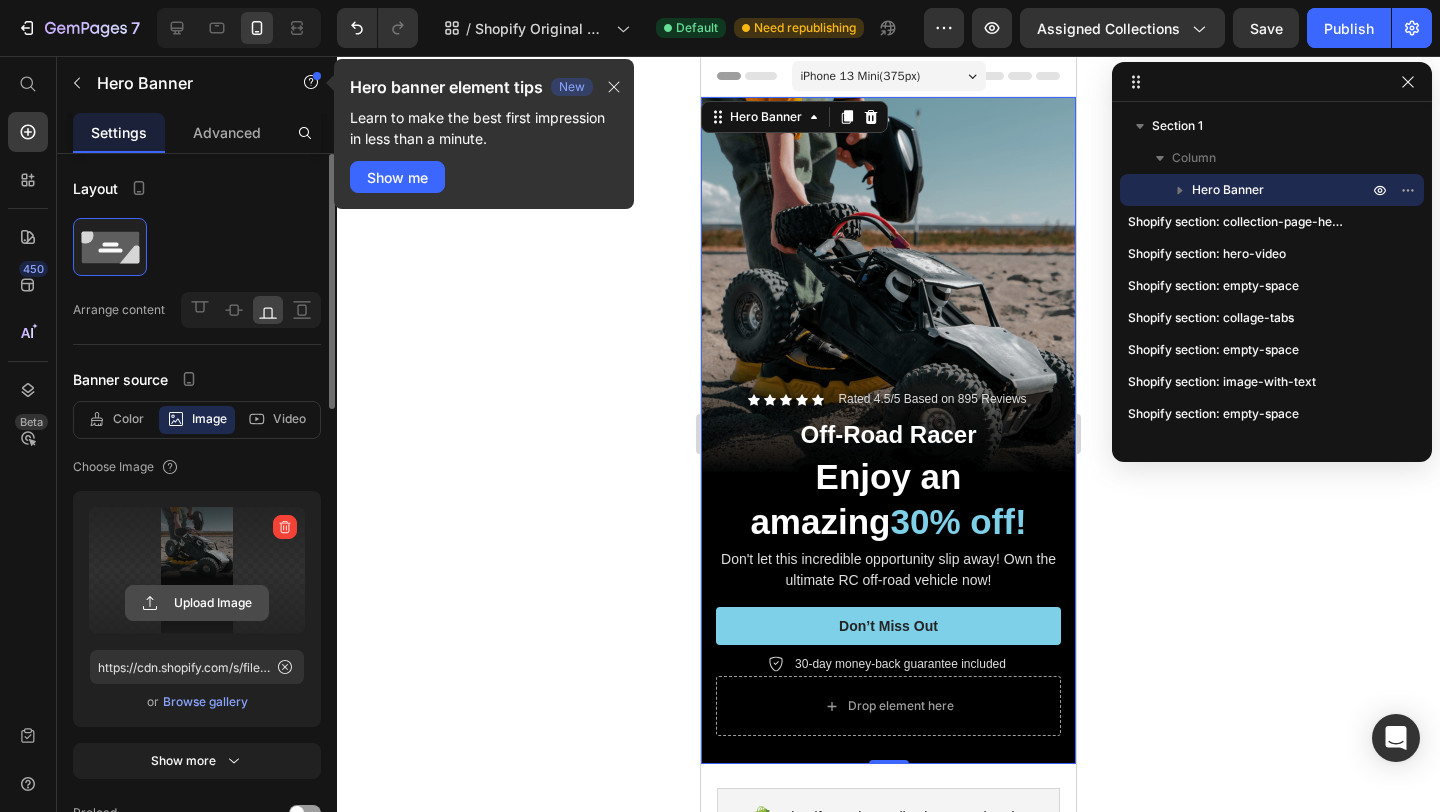 click 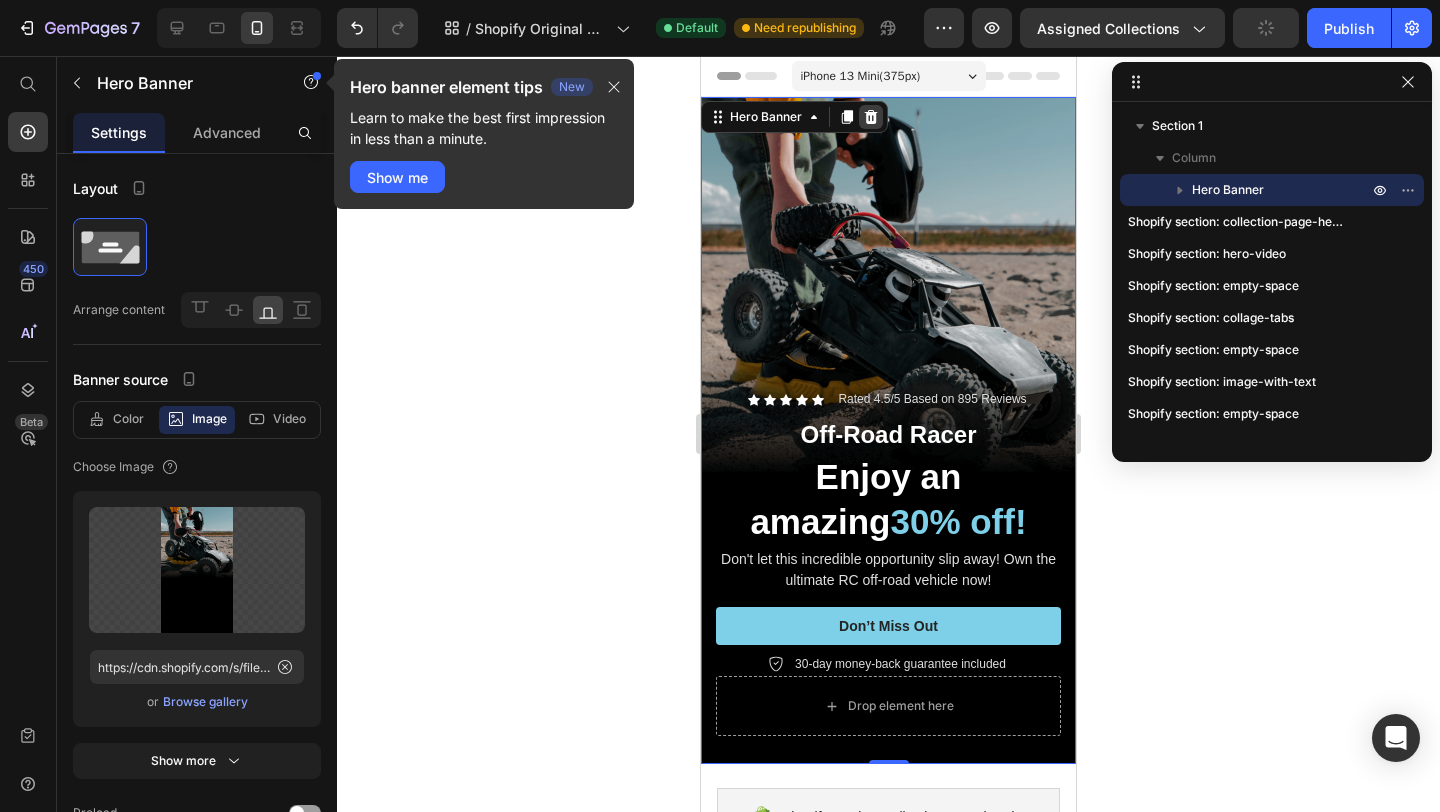 click 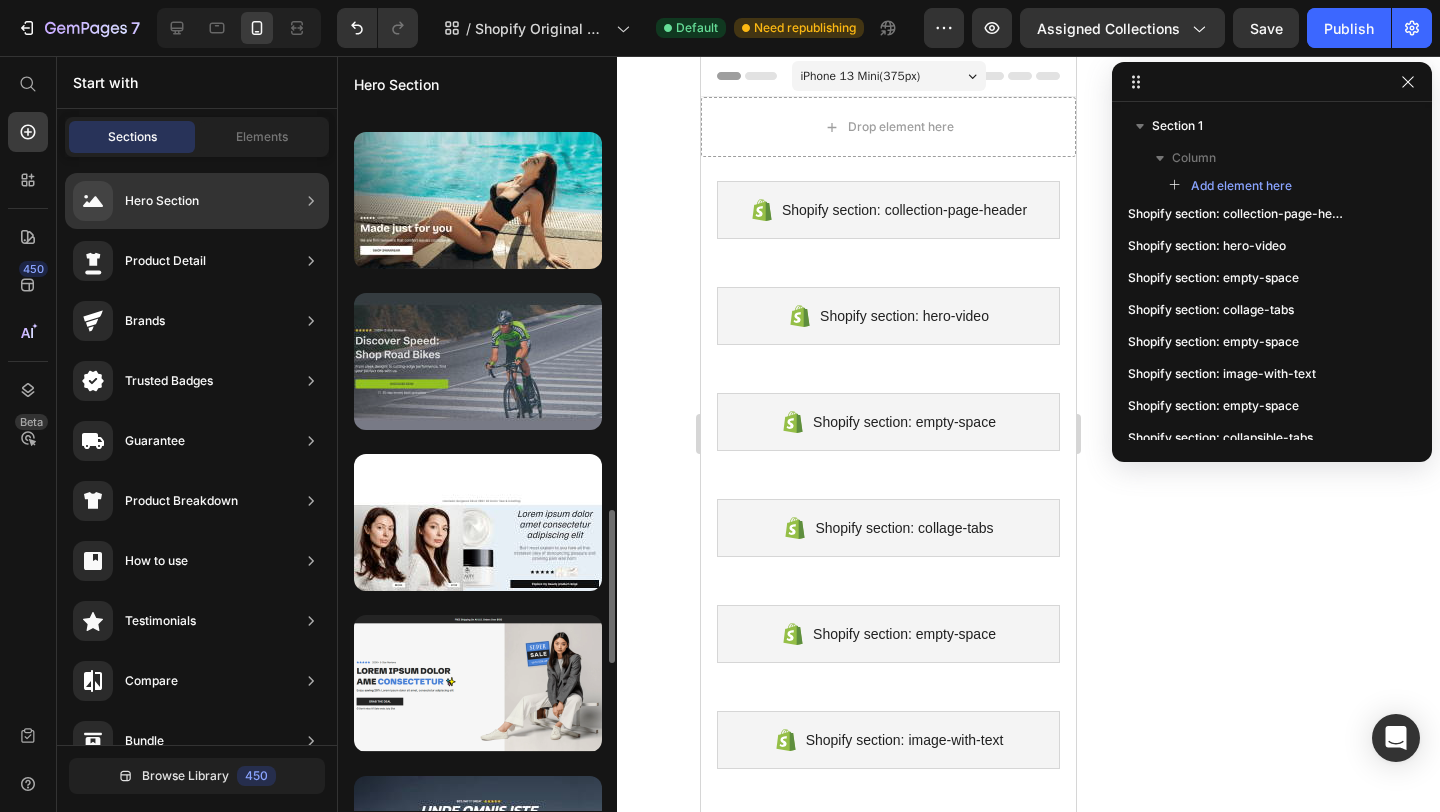 scroll, scrollTop: 1769, scrollLeft: 0, axis: vertical 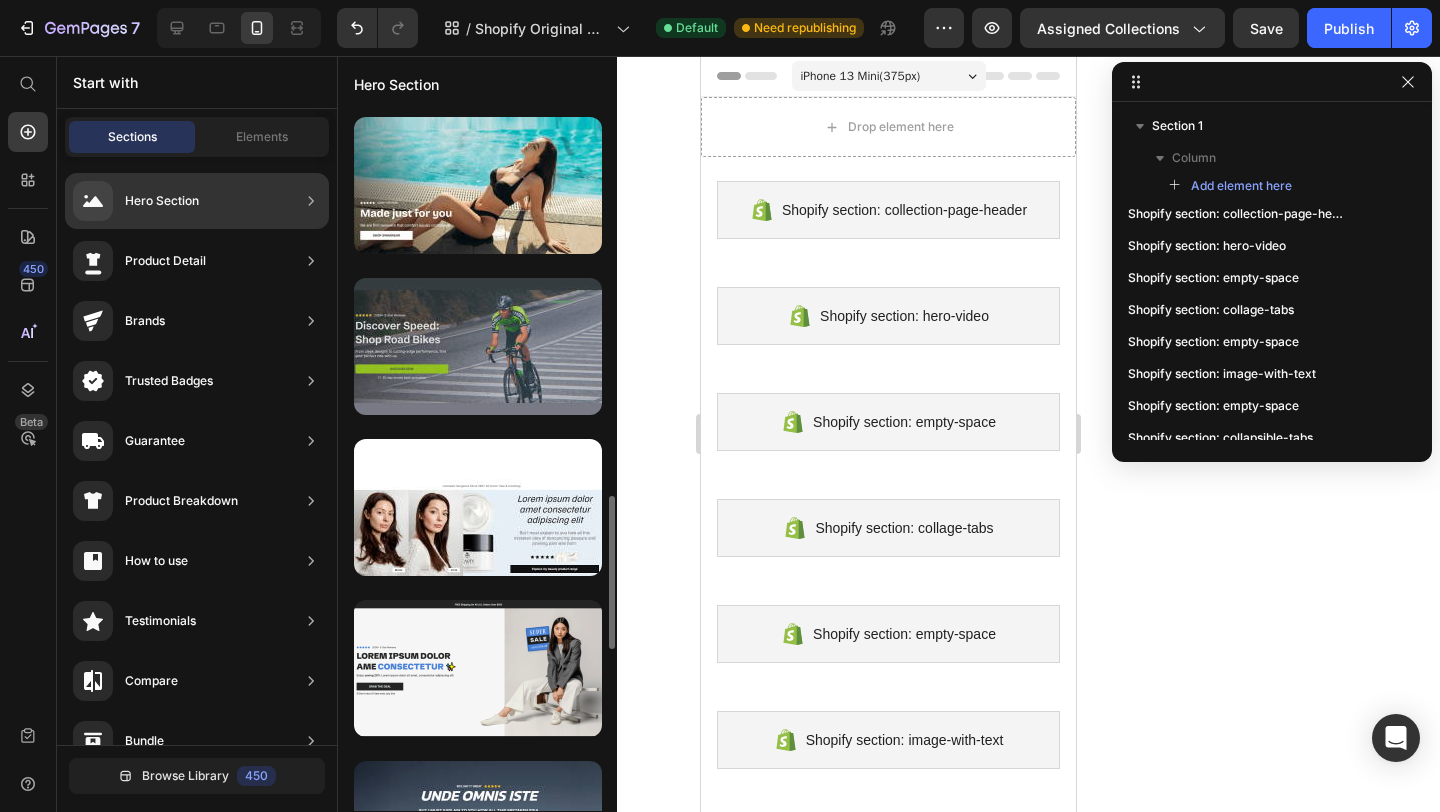 click at bounding box center (478, 346) 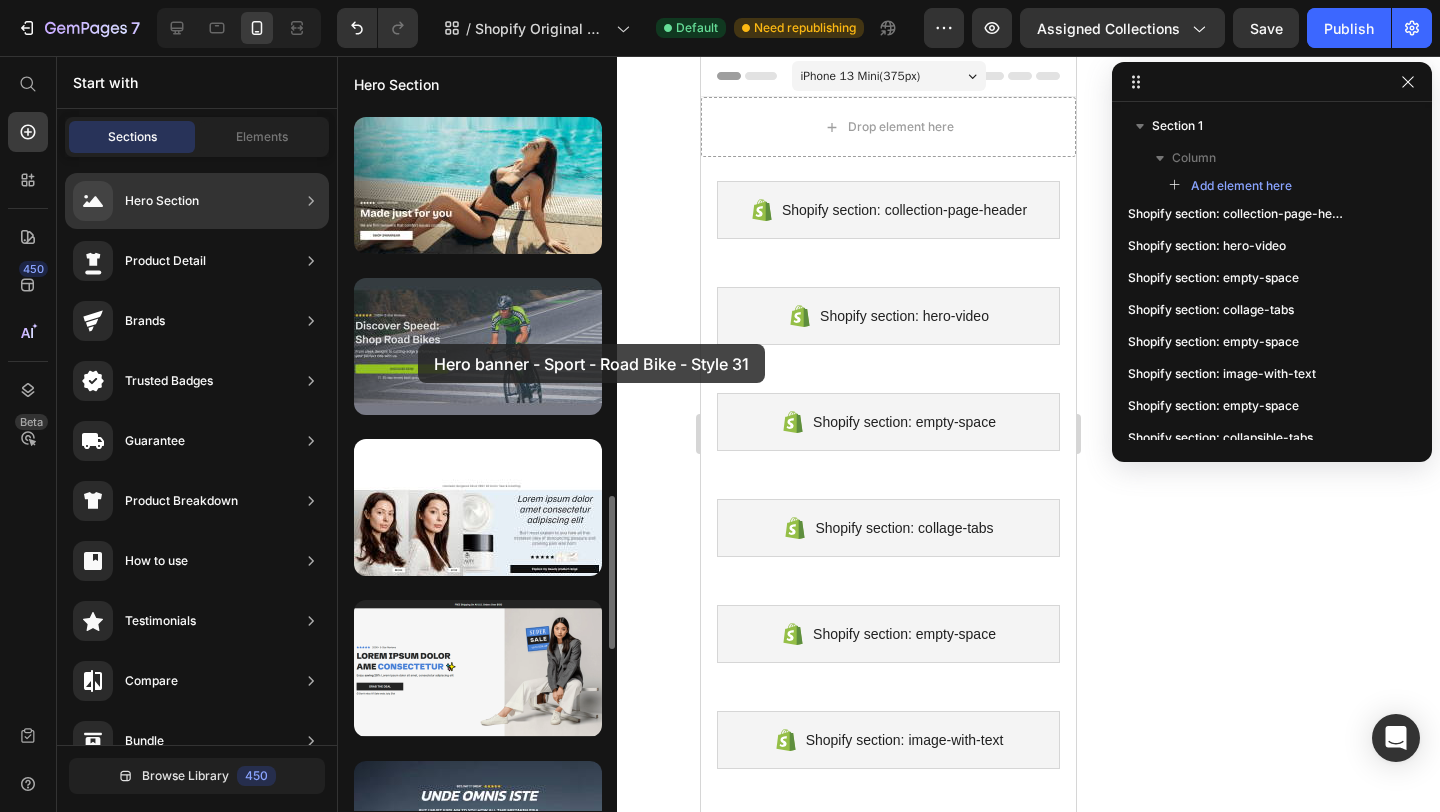 click at bounding box center (478, 346) 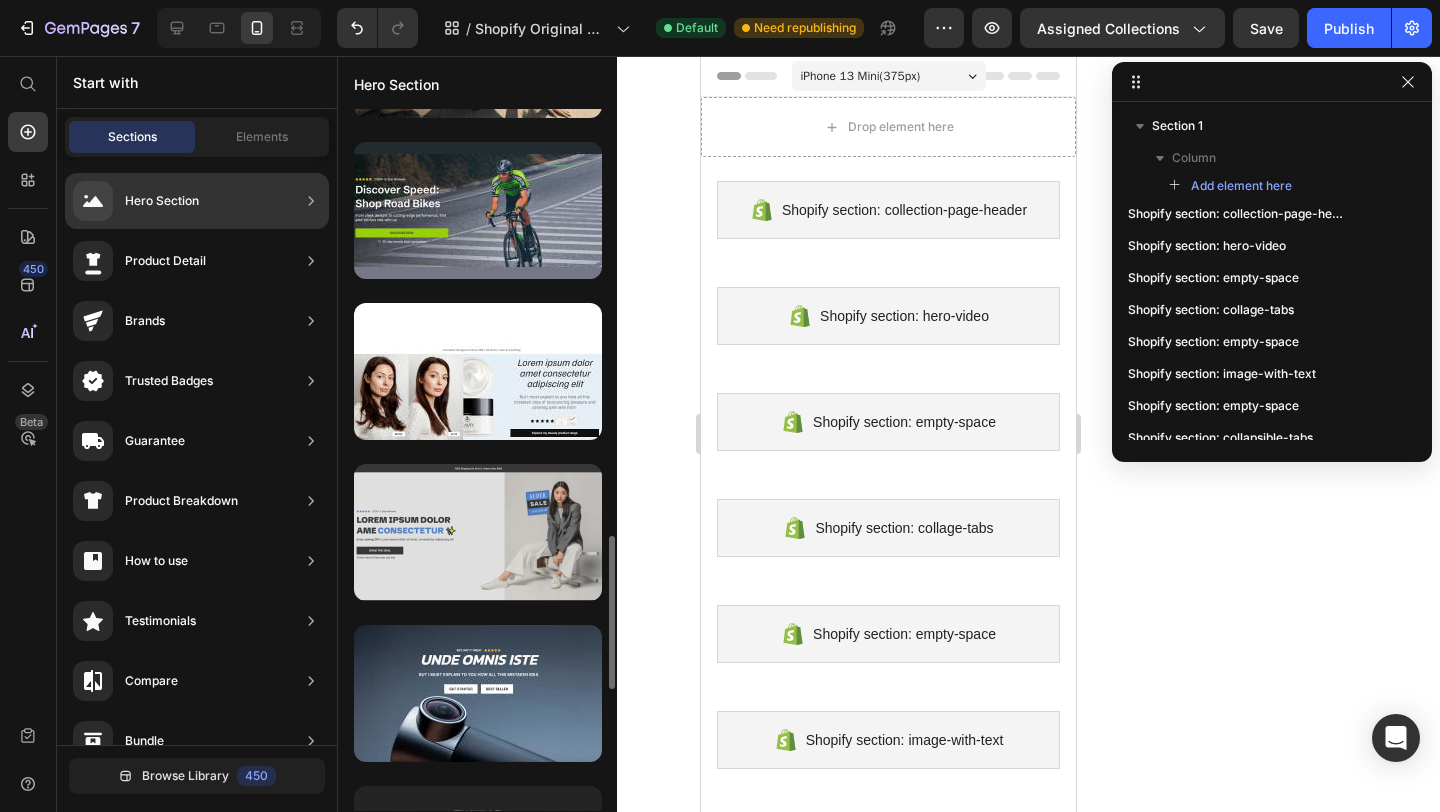 scroll, scrollTop: 1913, scrollLeft: 0, axis: vertical 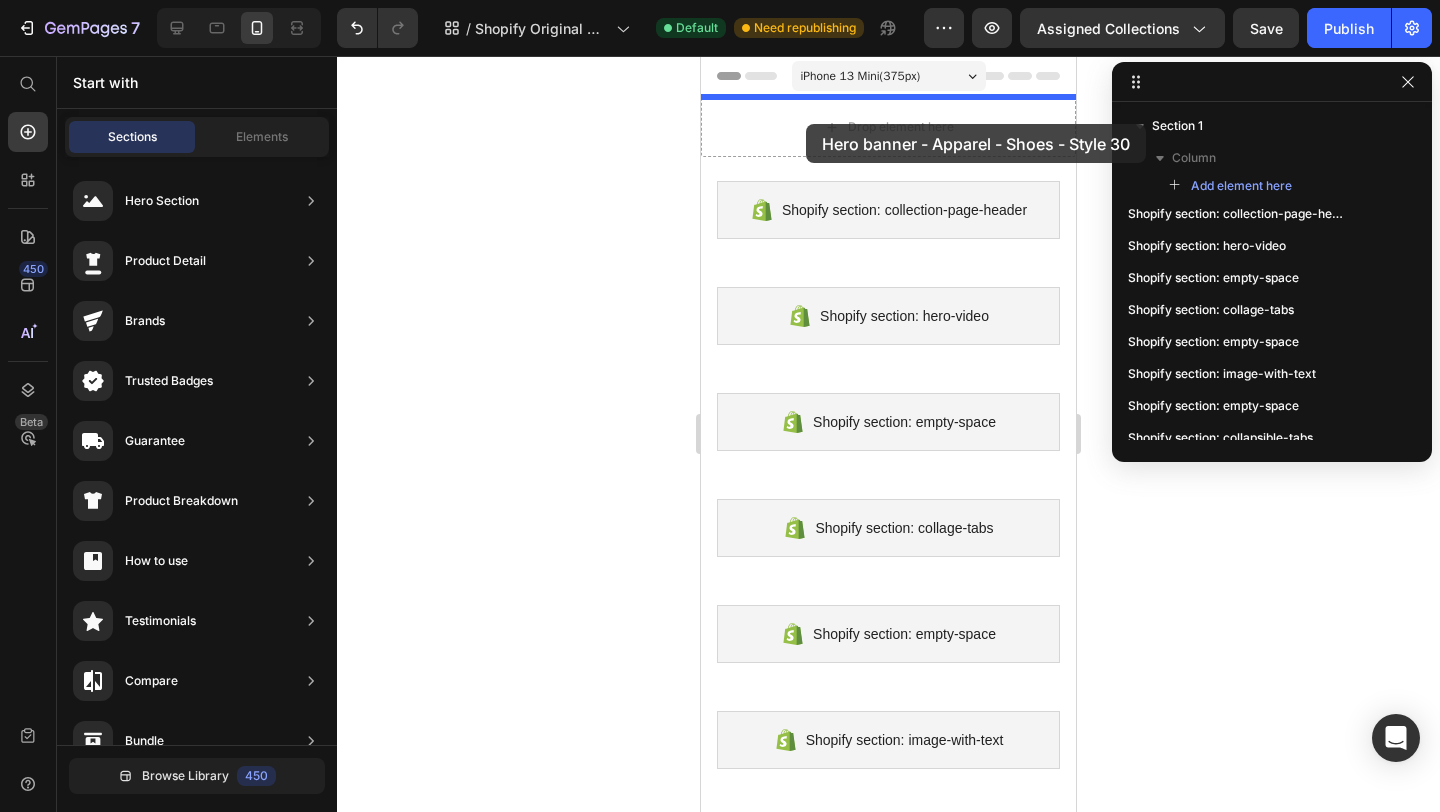 drag, startPoint x: 1143, startPoint y: 588, endPoint x: 806, endPoint y: 124, distance: 573.4675 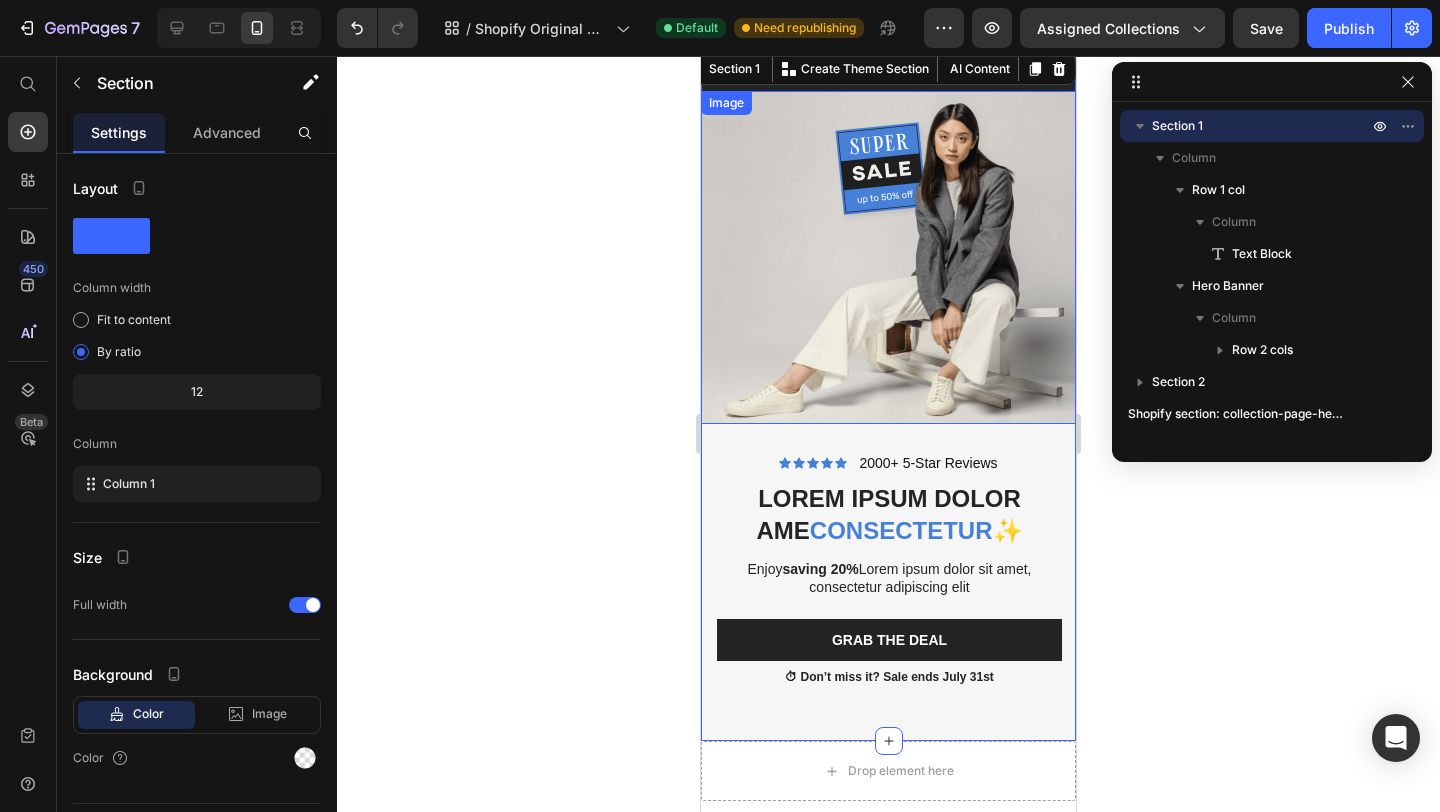scroll, scrollTop: 50, scrollLeft: 0, axis: vertical 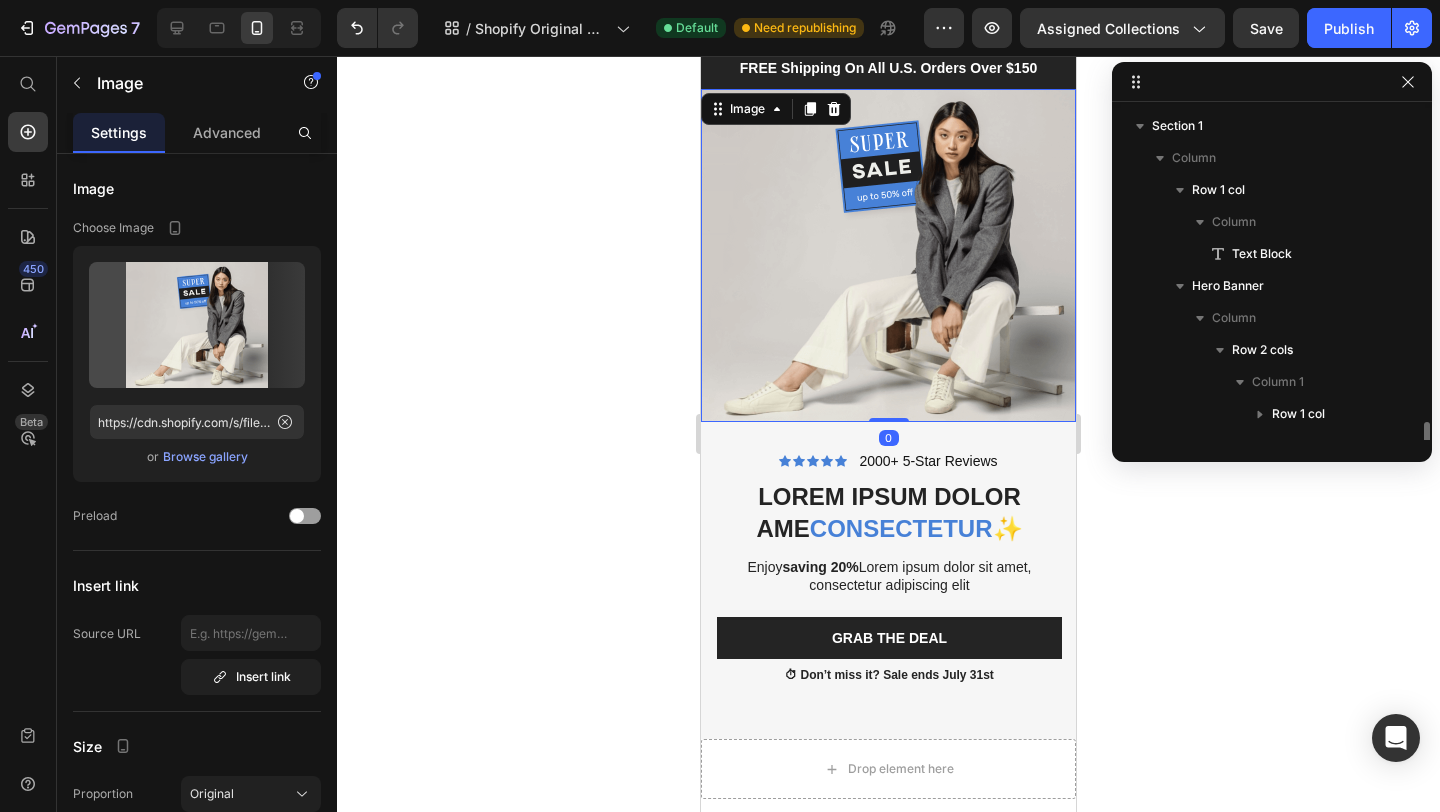 click at bounding box center [888, 255] 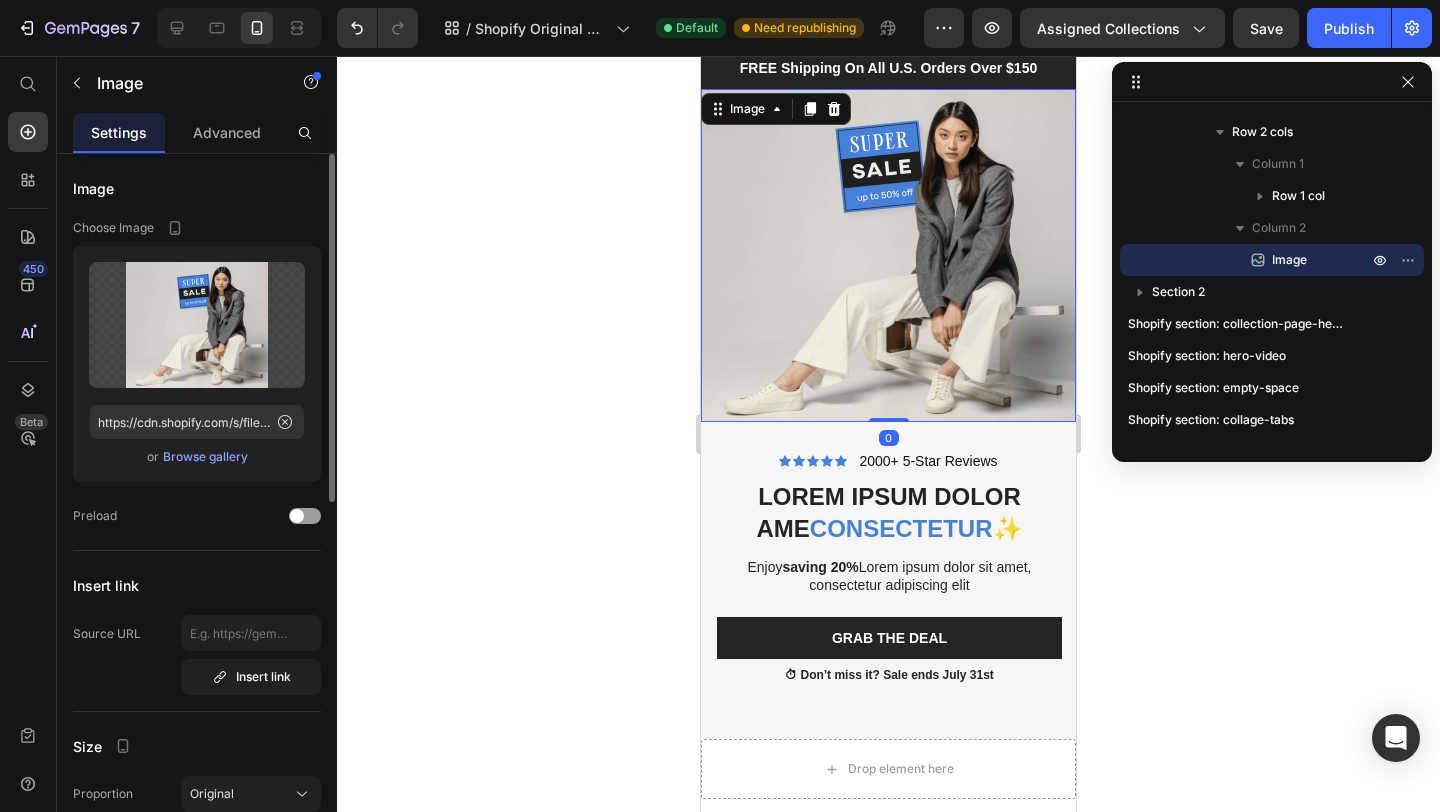 click on "Browse gallery" at bounding box center [205, 457] 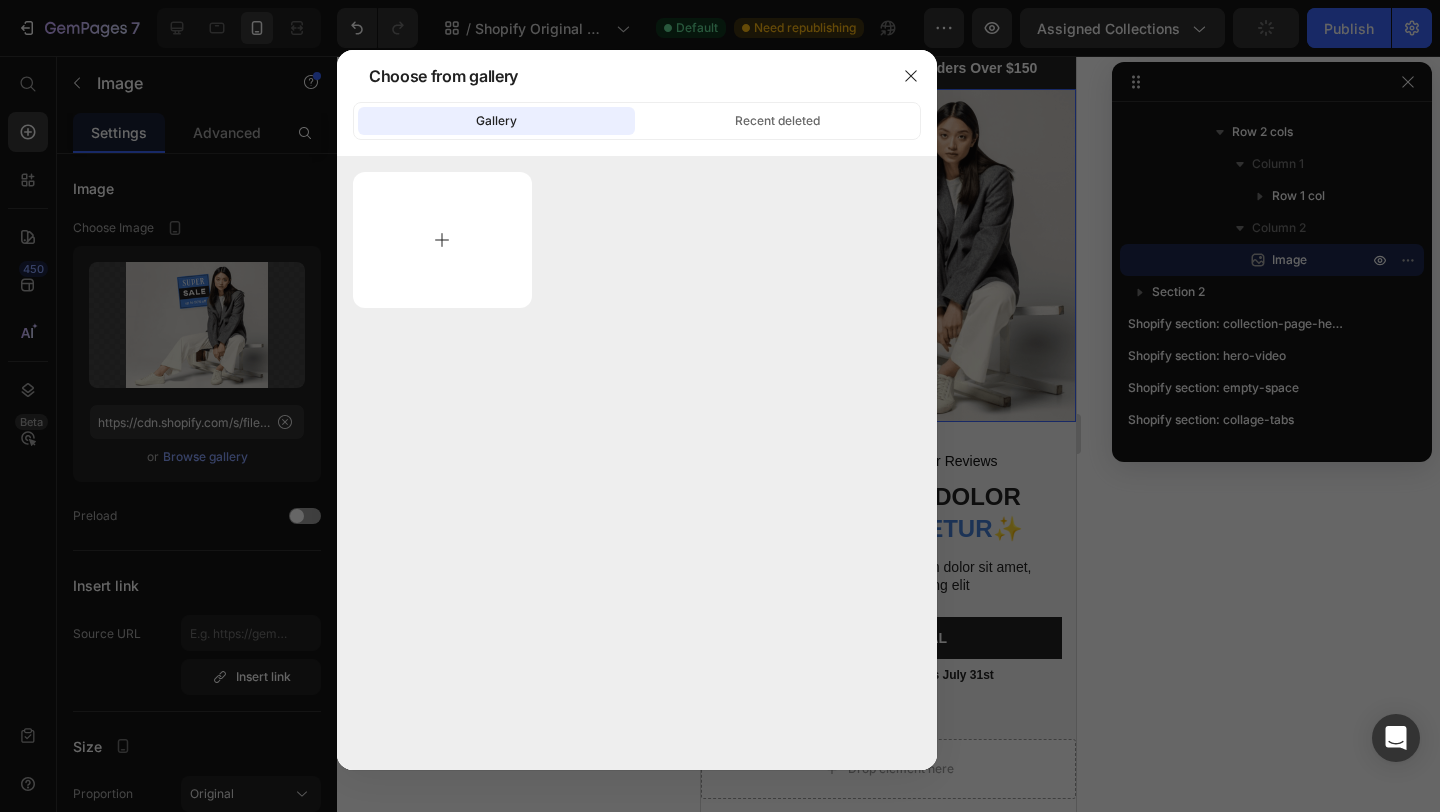 click at bounding box center (442, 240) 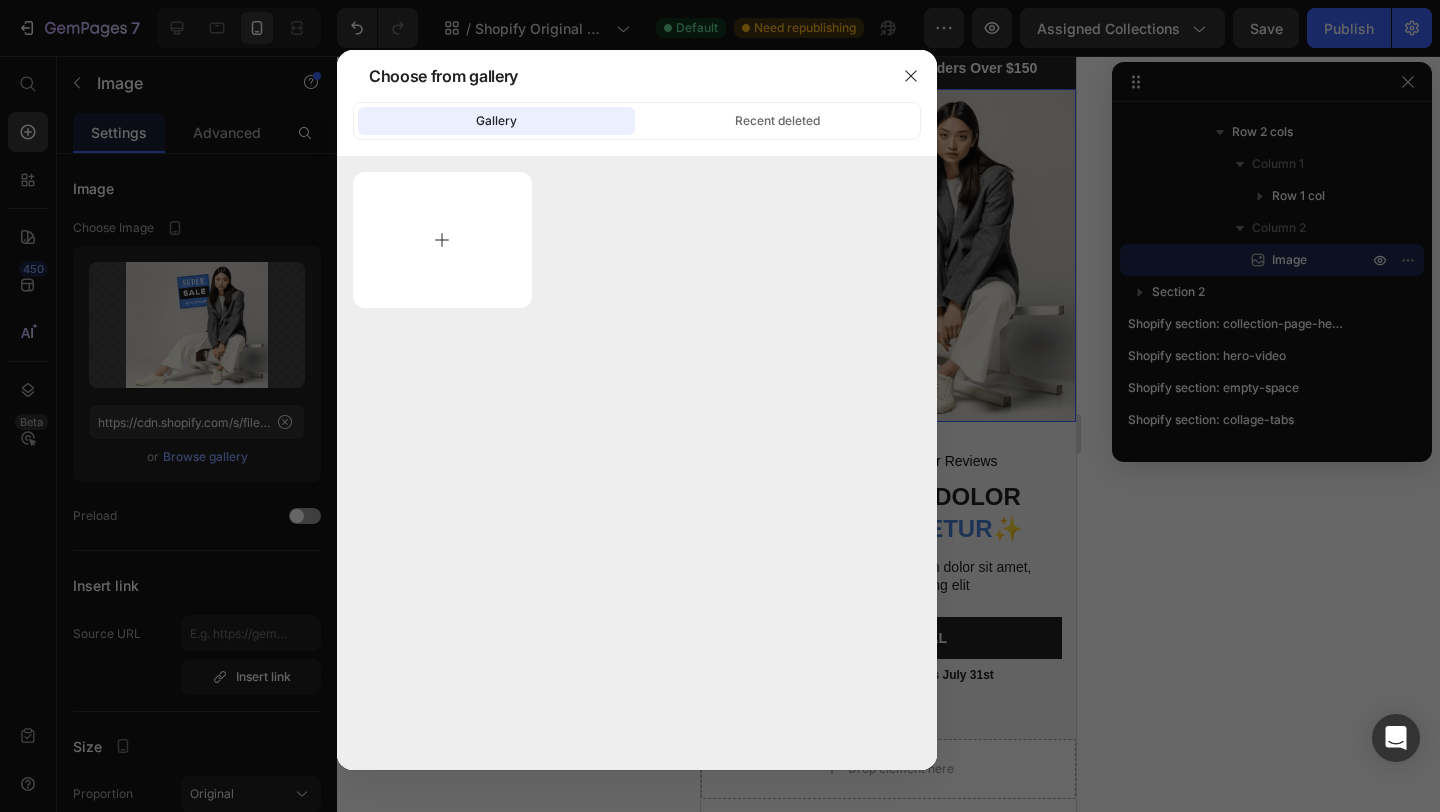 type on "C:\fakepath\Untitled (Presentation).jpg" 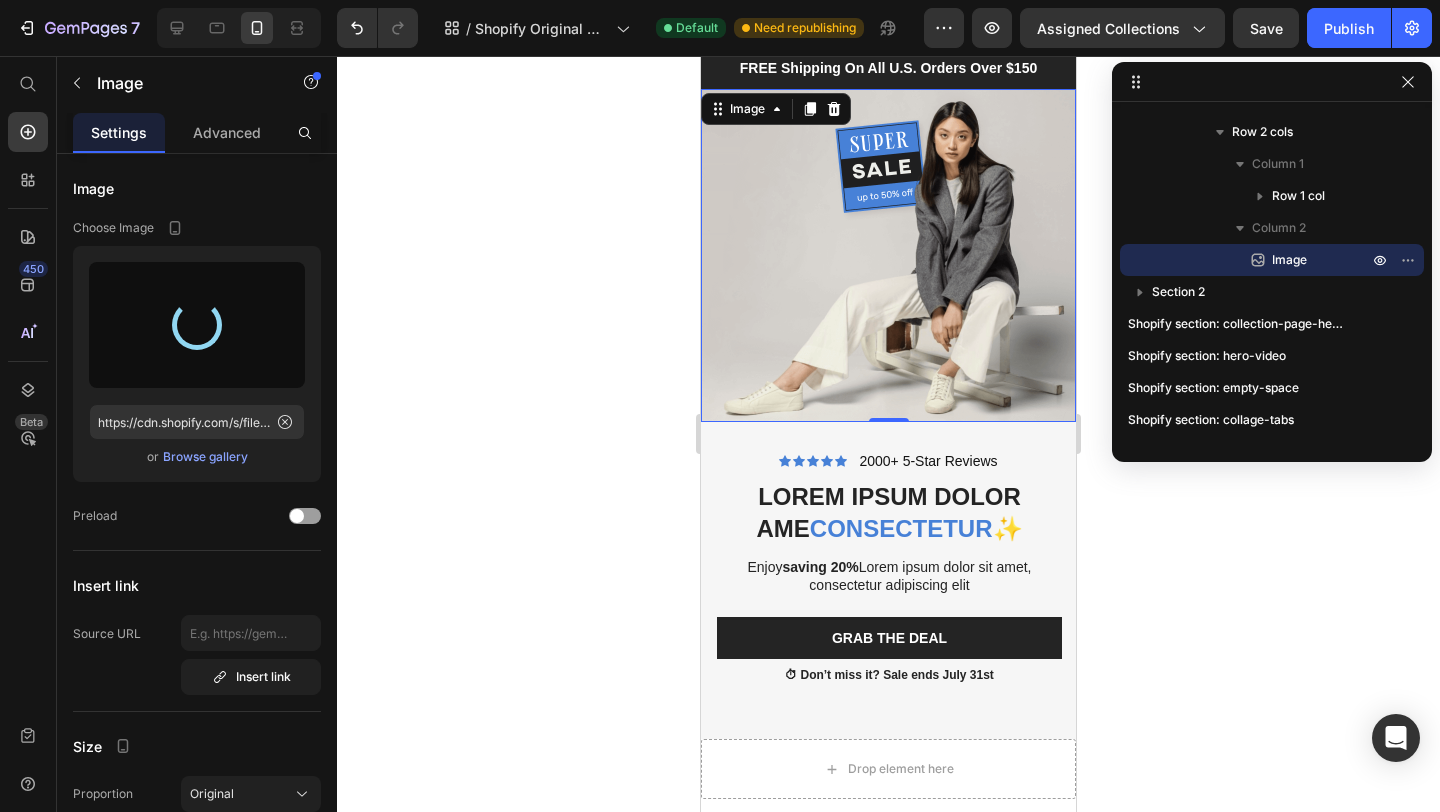 scroll, scrollTop: 0, scrollLeft: 0, axis: both 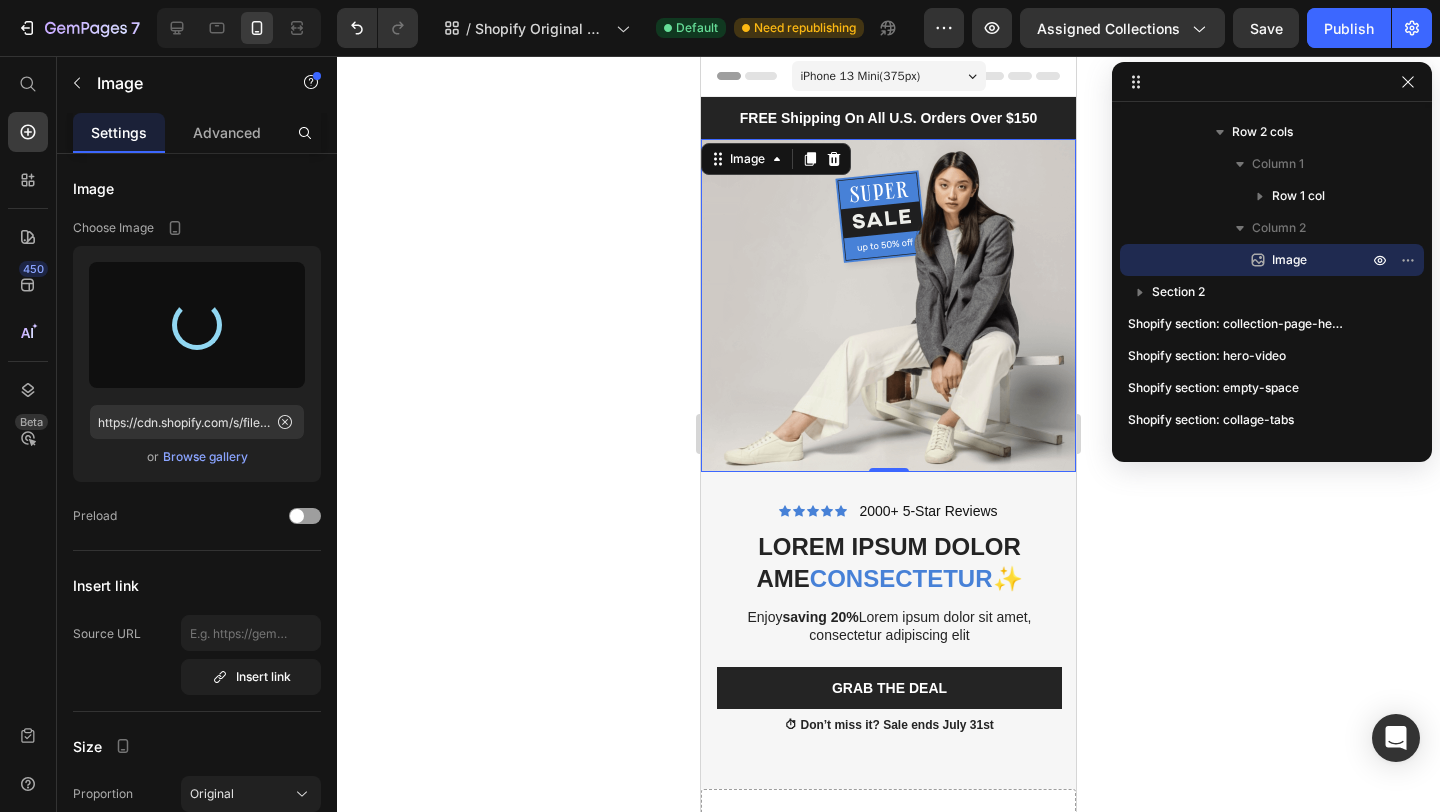type on "https://cdn.shopify.com/s/files/1/0888/8025/1155/files/gempages_575383188629619651-35134cd1-db61-4648-a29e-ec6aea3dee43.jpg" 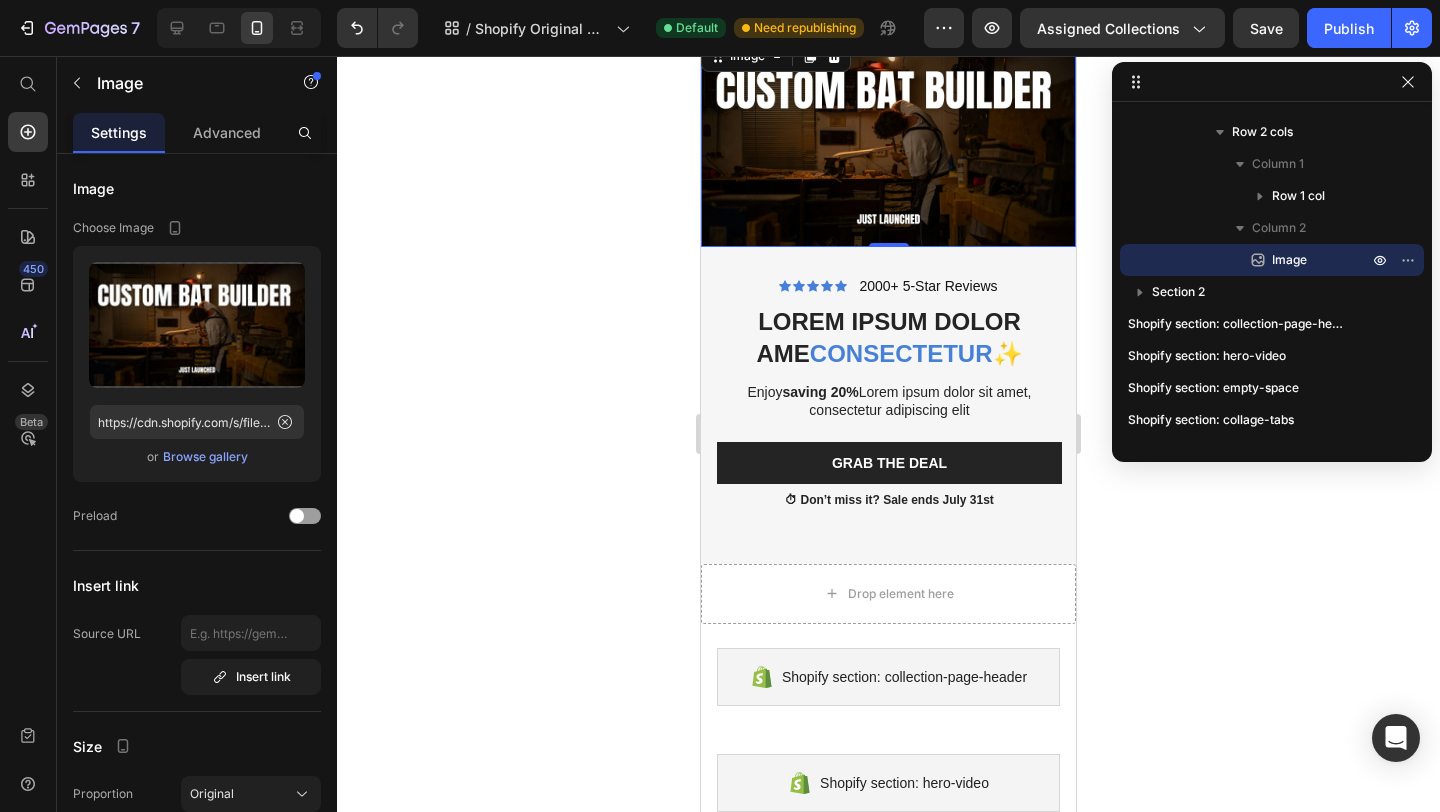 scroll, scrollTop: 0, scrollLeft: 0, axis: both 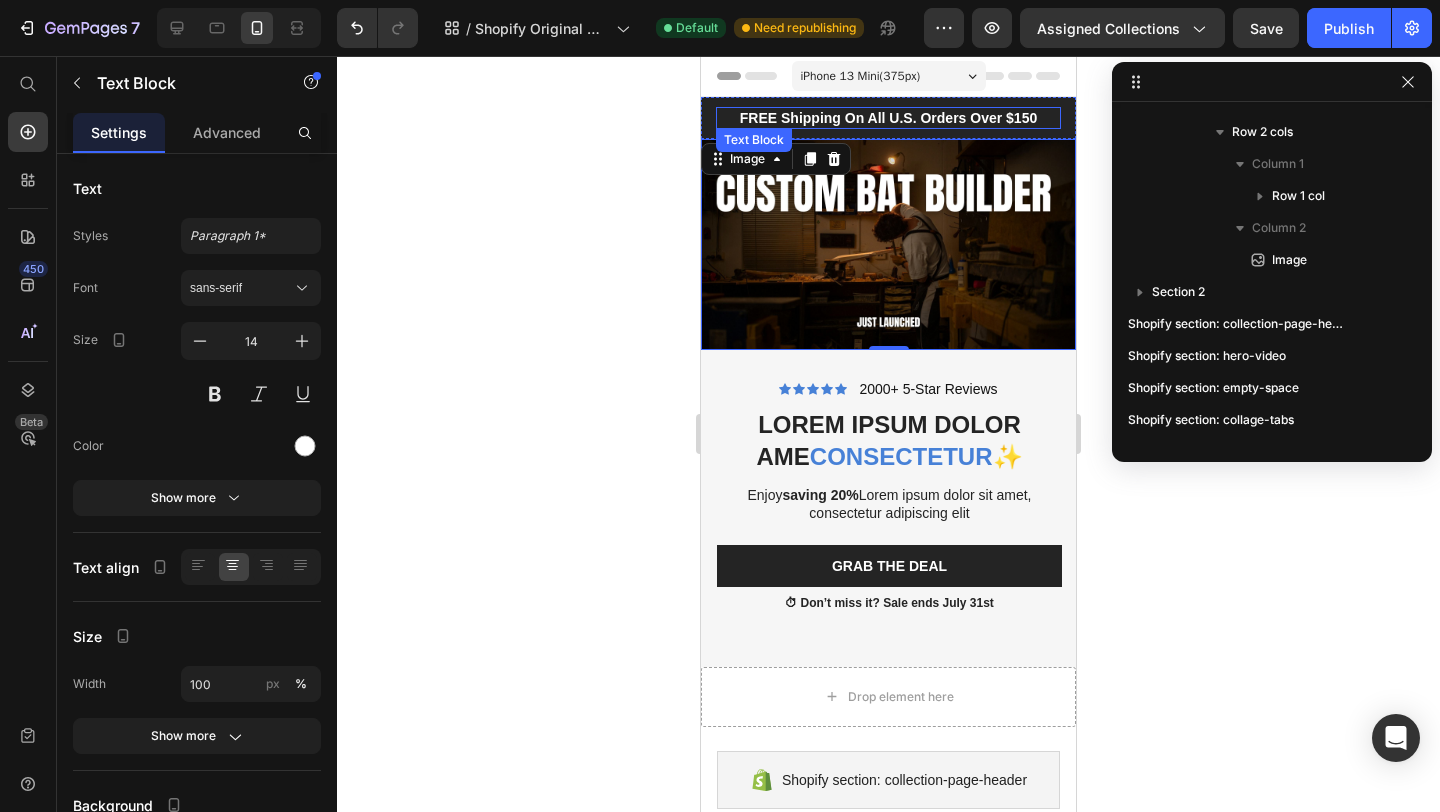 click on "FREE Shipping On All U.S. Orders Over $150" at bounding box center (888, 118) 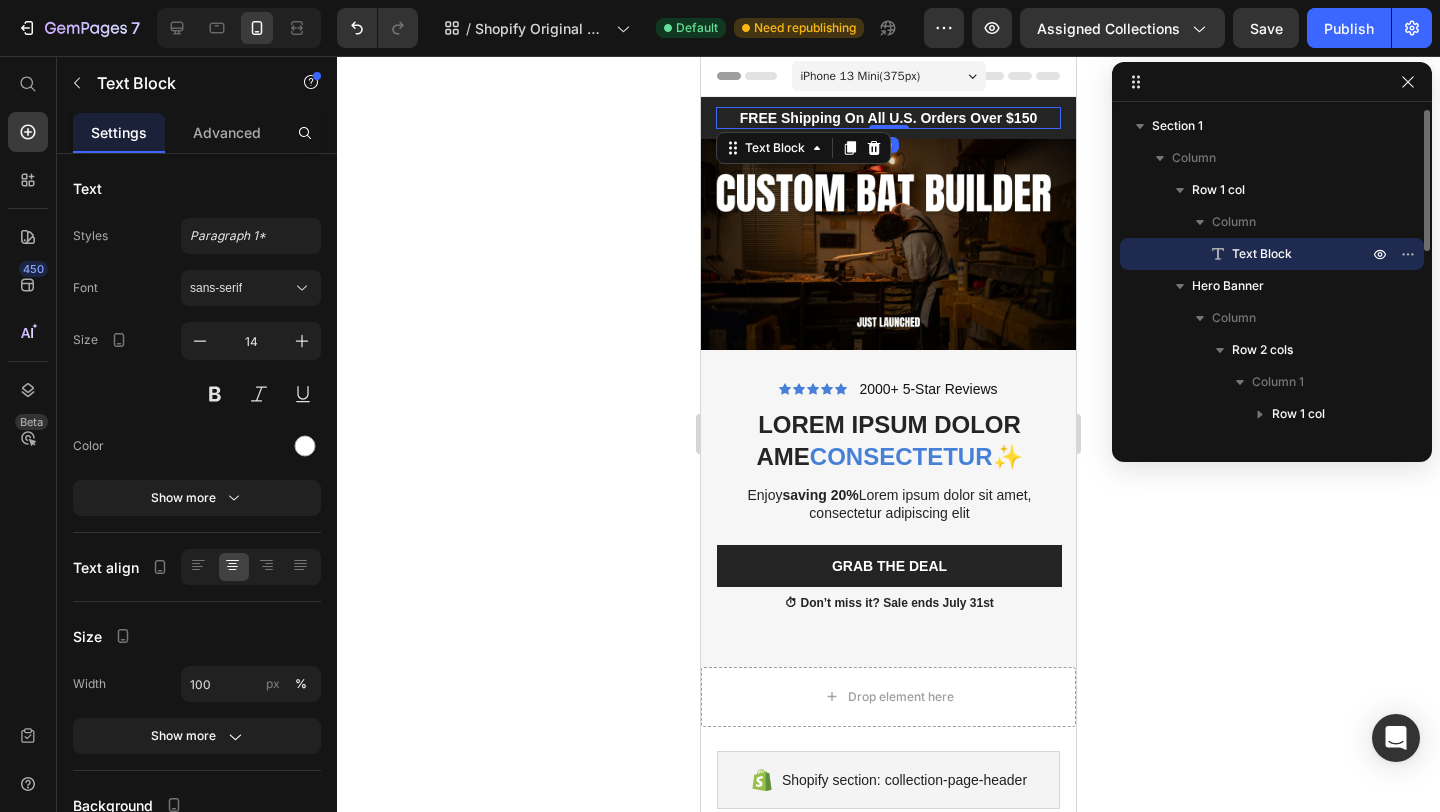 click on "FREE Shipping On All U.S. Orders Over $150" at bounding box center [888, 118] 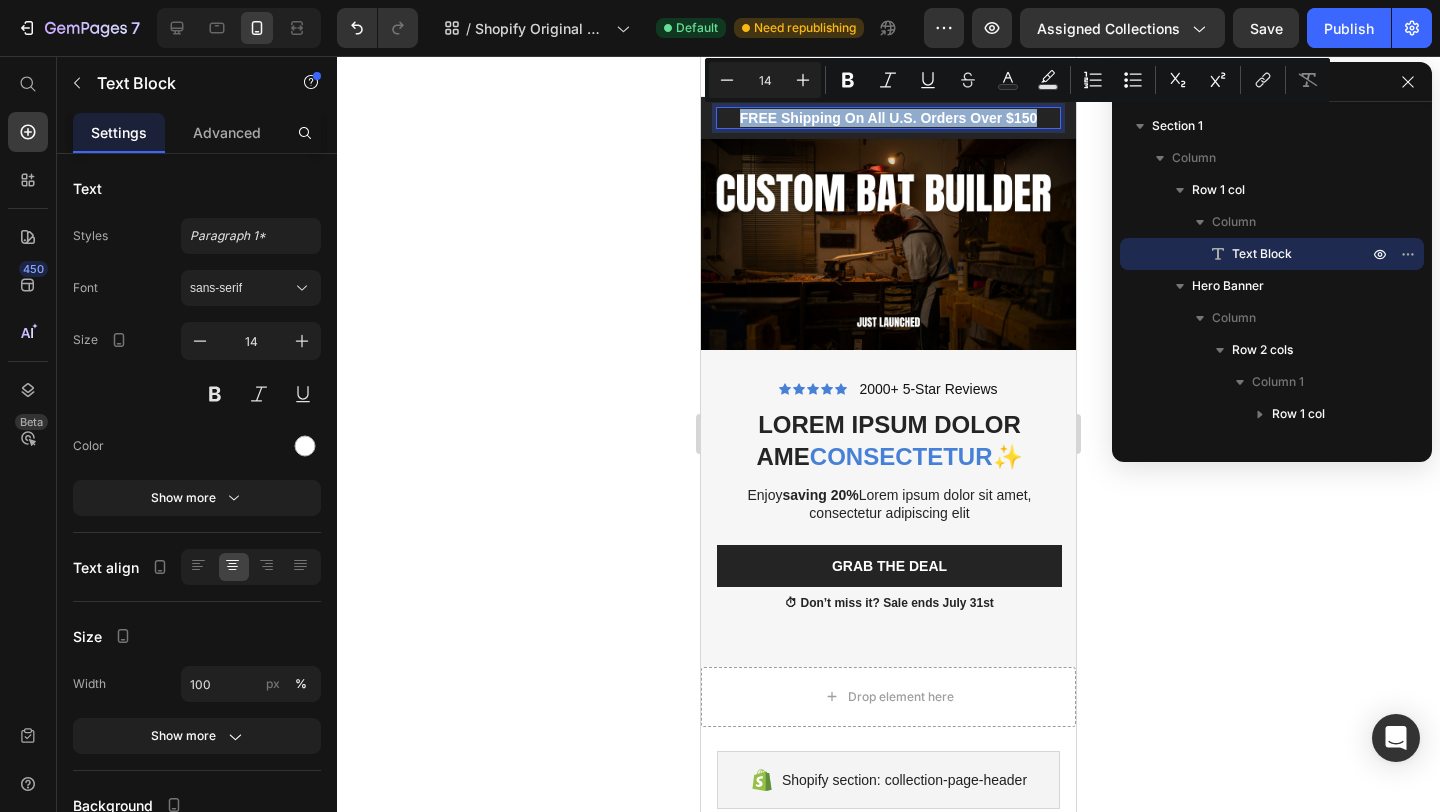drag, startPoint x: 1036, startPoint y: 120, endPoint x: 736, endPoint y: 122, distance: 300.00665 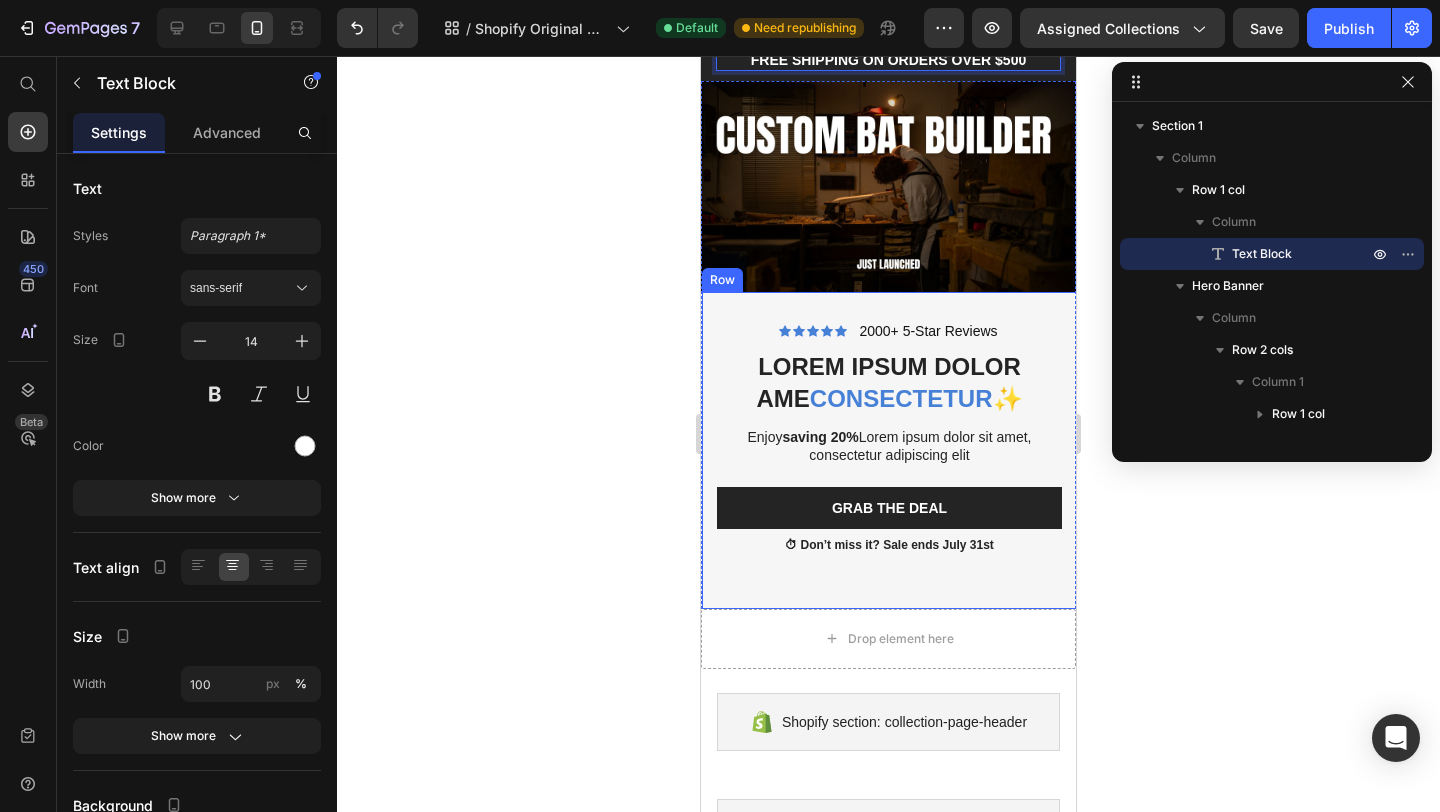 scroll, scrollTop: 74, scrollLeft: 0, axis: vertical 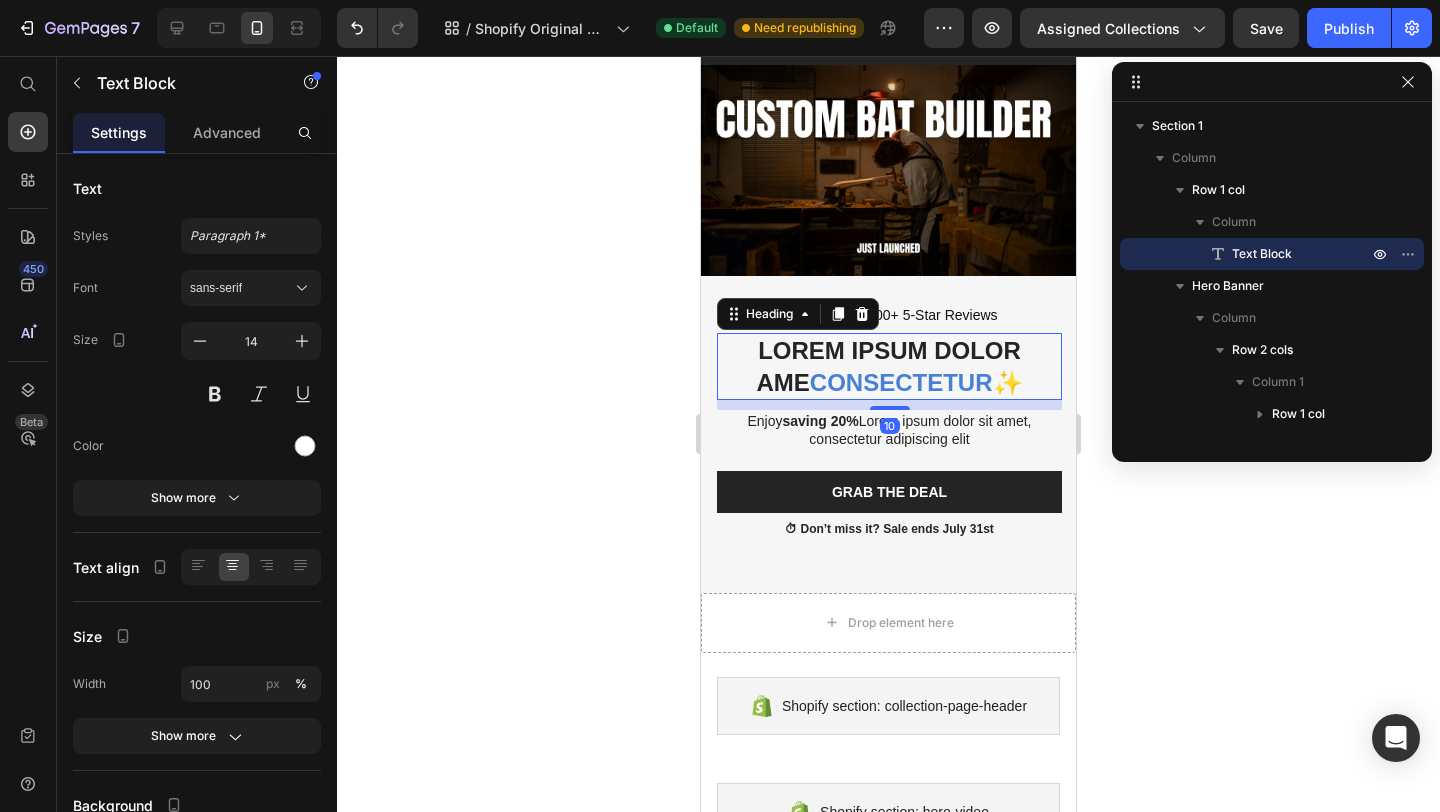 click on "consectetur" at bounding box center [901, 382] 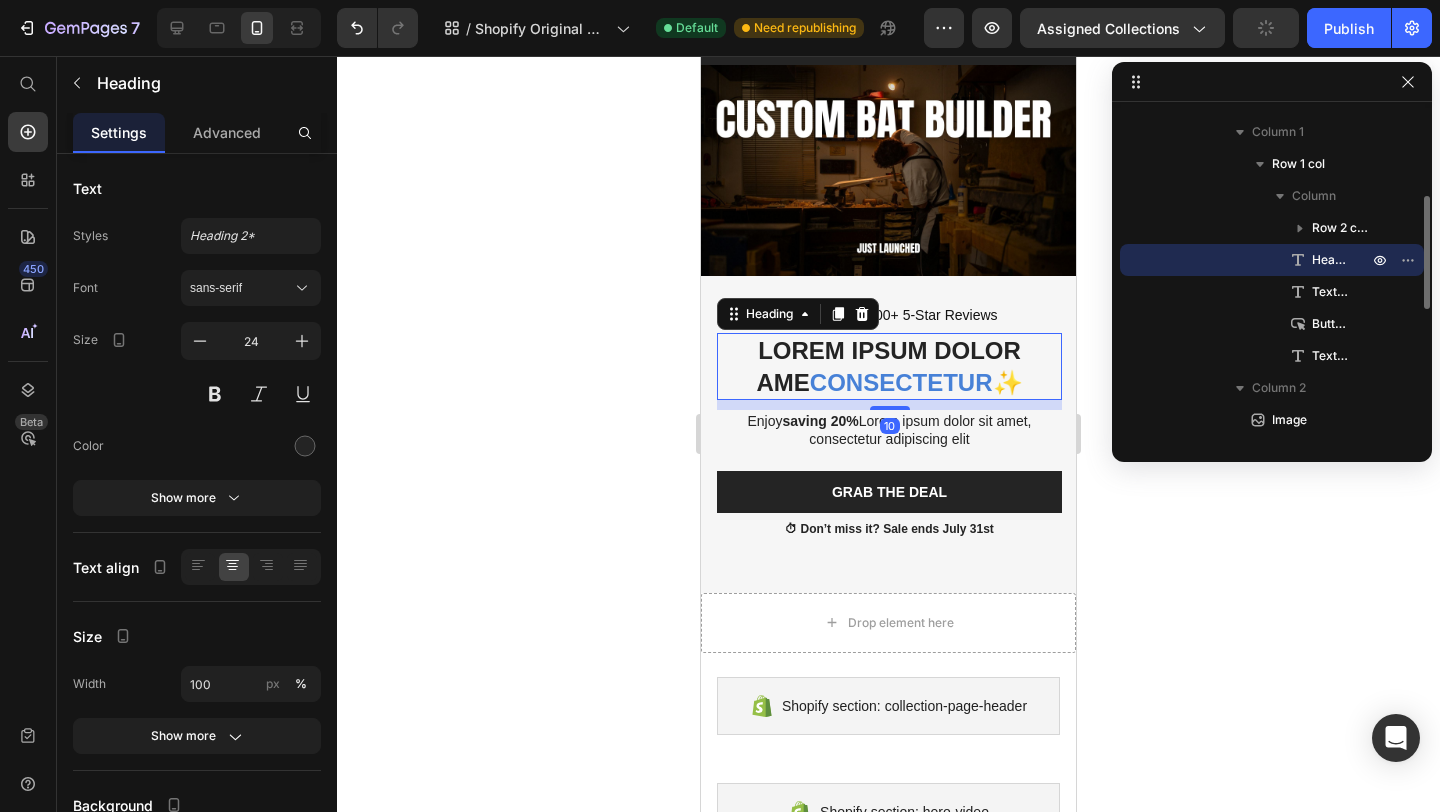 click on "Lorem ipsum dolor ame  consectetur  ✨" at bounding box center [889, 366] 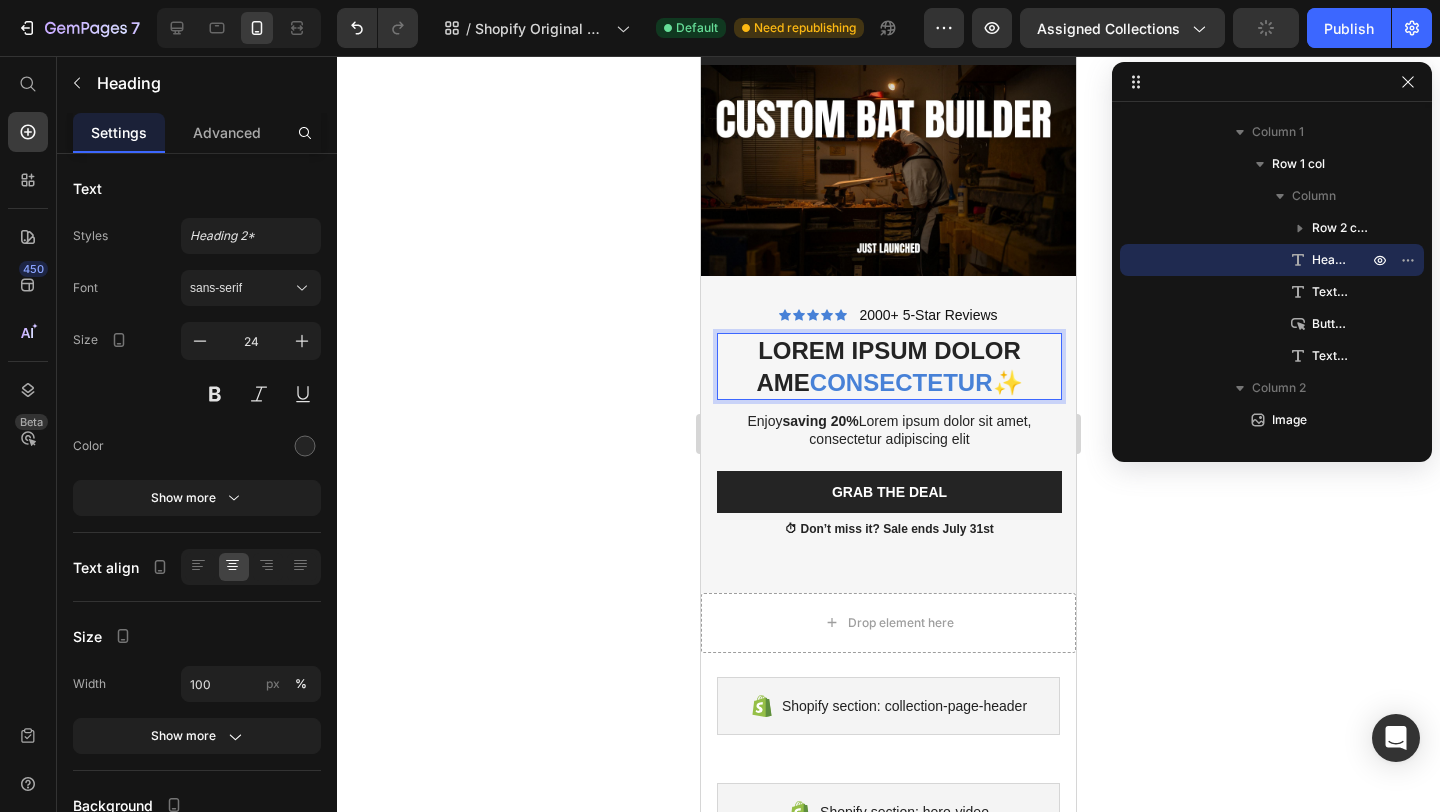 click on "Lorem ipsum dolor ame  consectetur  ✨" at bounding box center [889, 366] 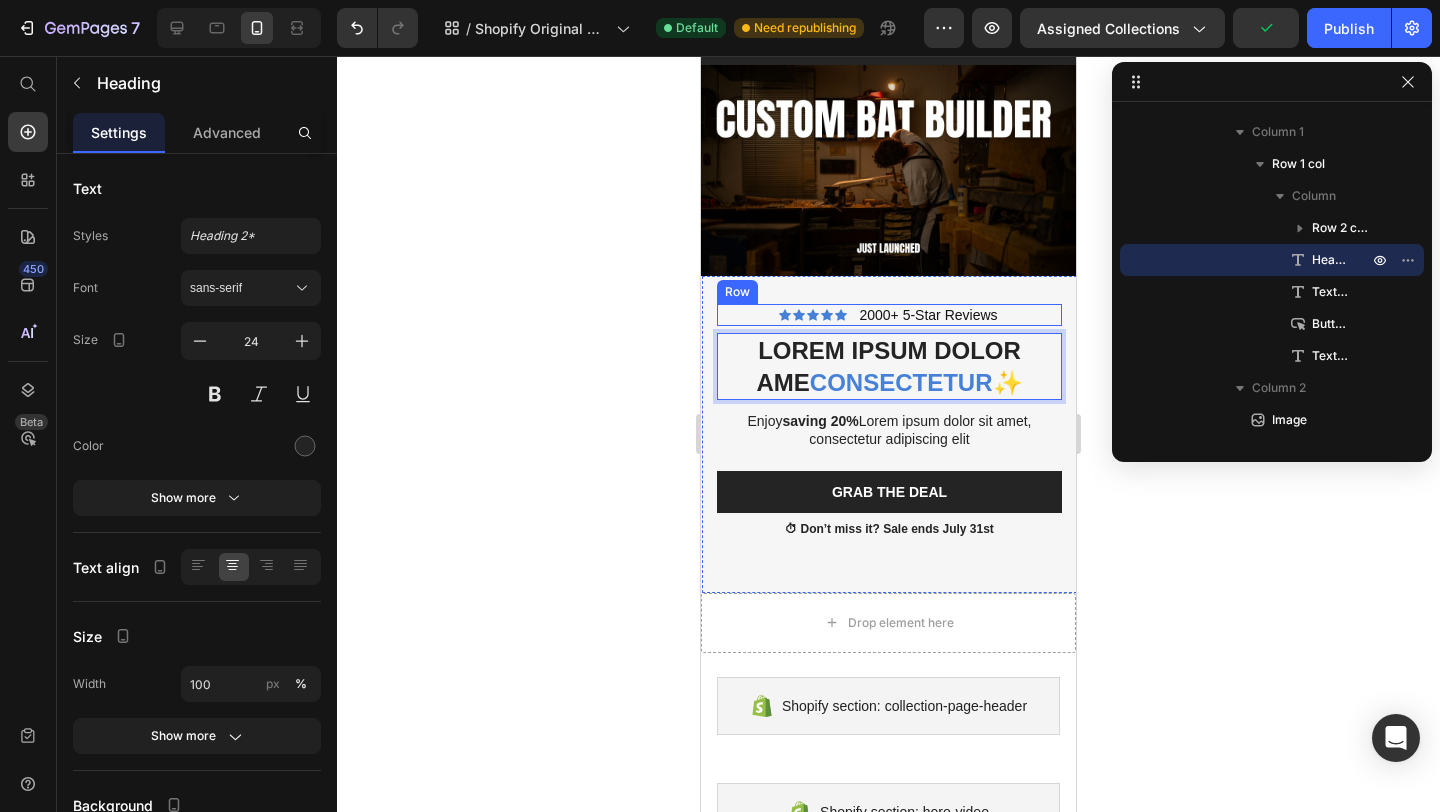 click on "Icon Icon Icon Icon Icon Icon List 2000+ 5-Star Reviews Text Block Row" at bounding box center [889, 315] 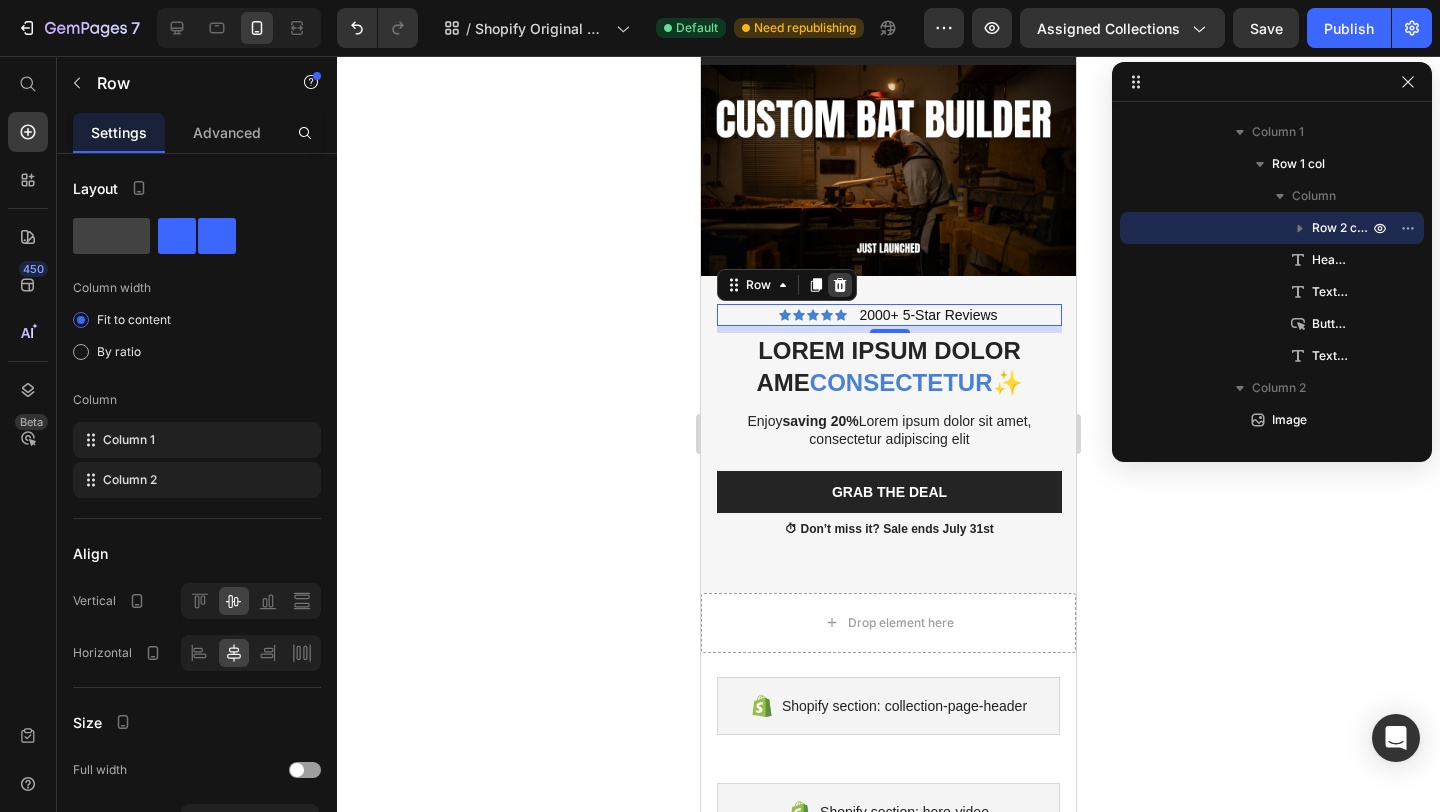 click 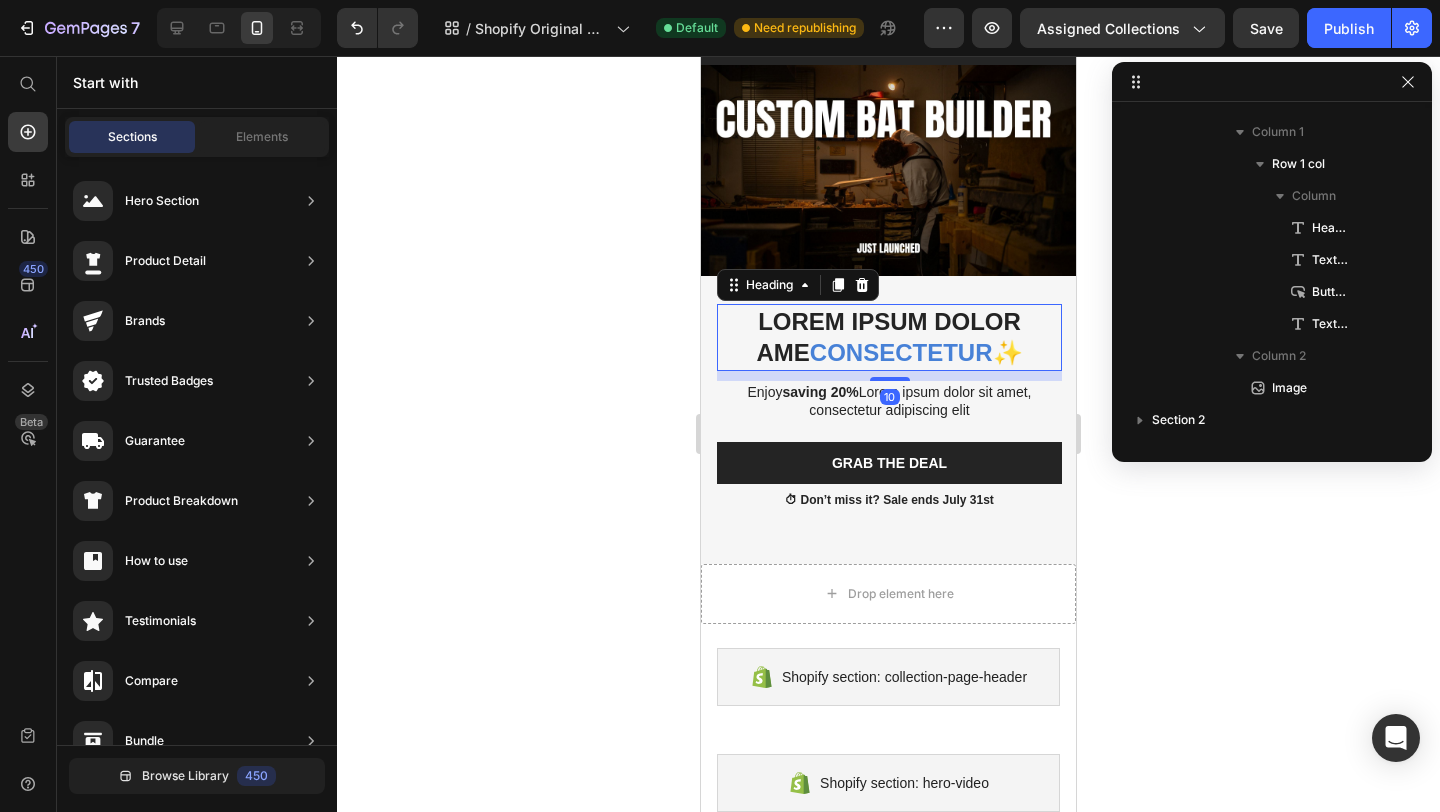 click on "Lorem ipsum dolor ame  consectetur  ✨" at bounding box center (889, 337) 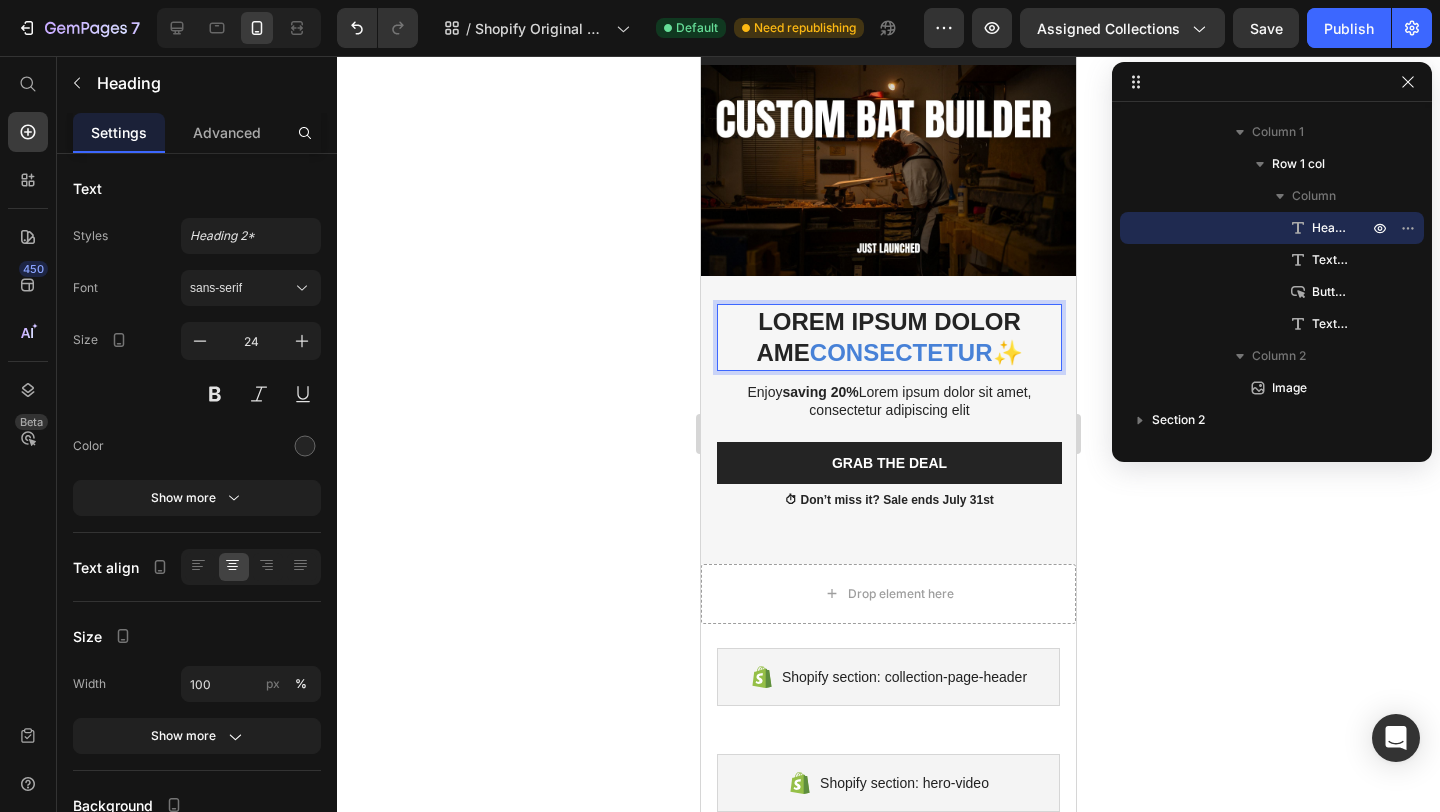 click on "Lorem ipsum dolor ame  consectetur  ✨" at bounding box center (889, 337) 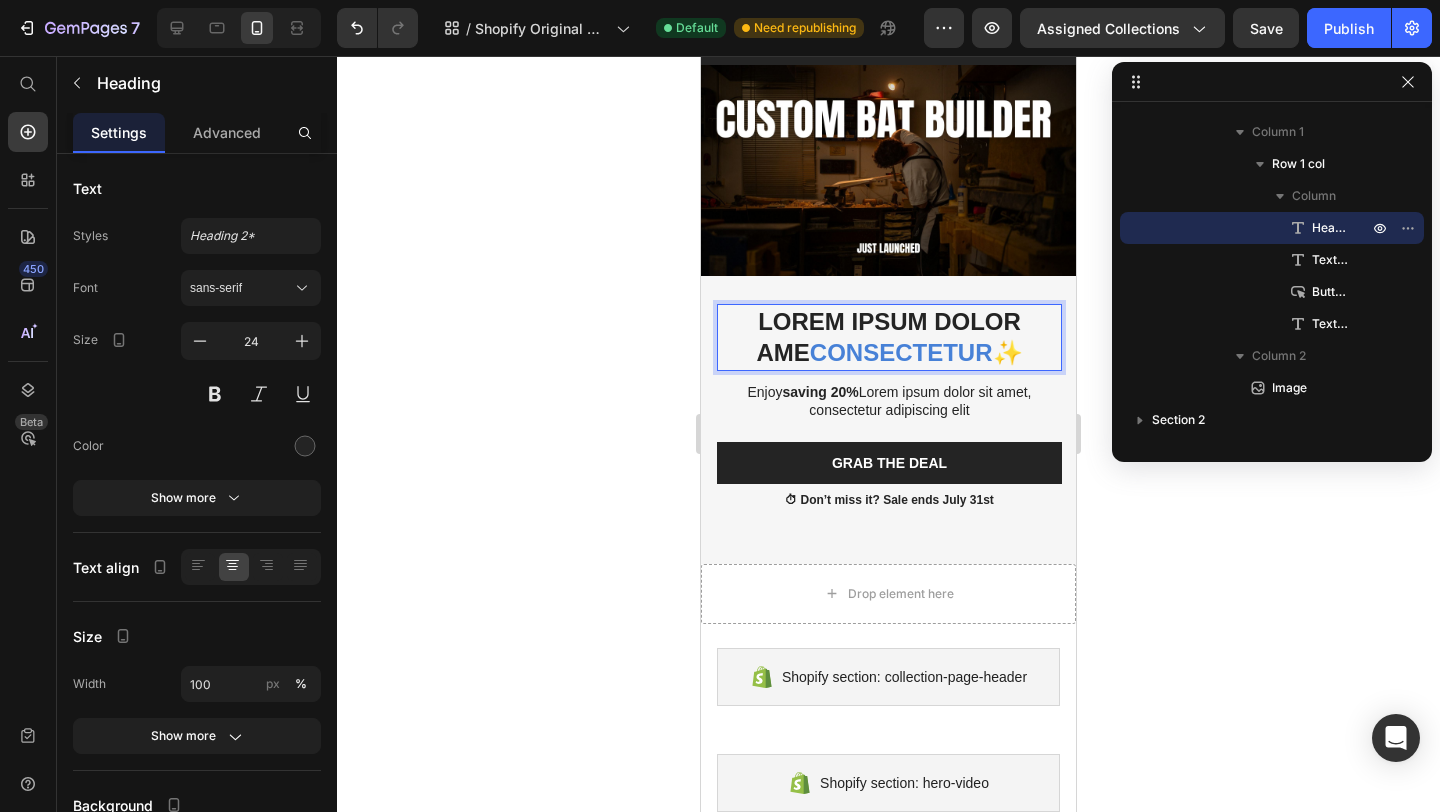 click on "Lorem ipsum dolor ame  consectetur  ✨" at bounding box center [889, 337] 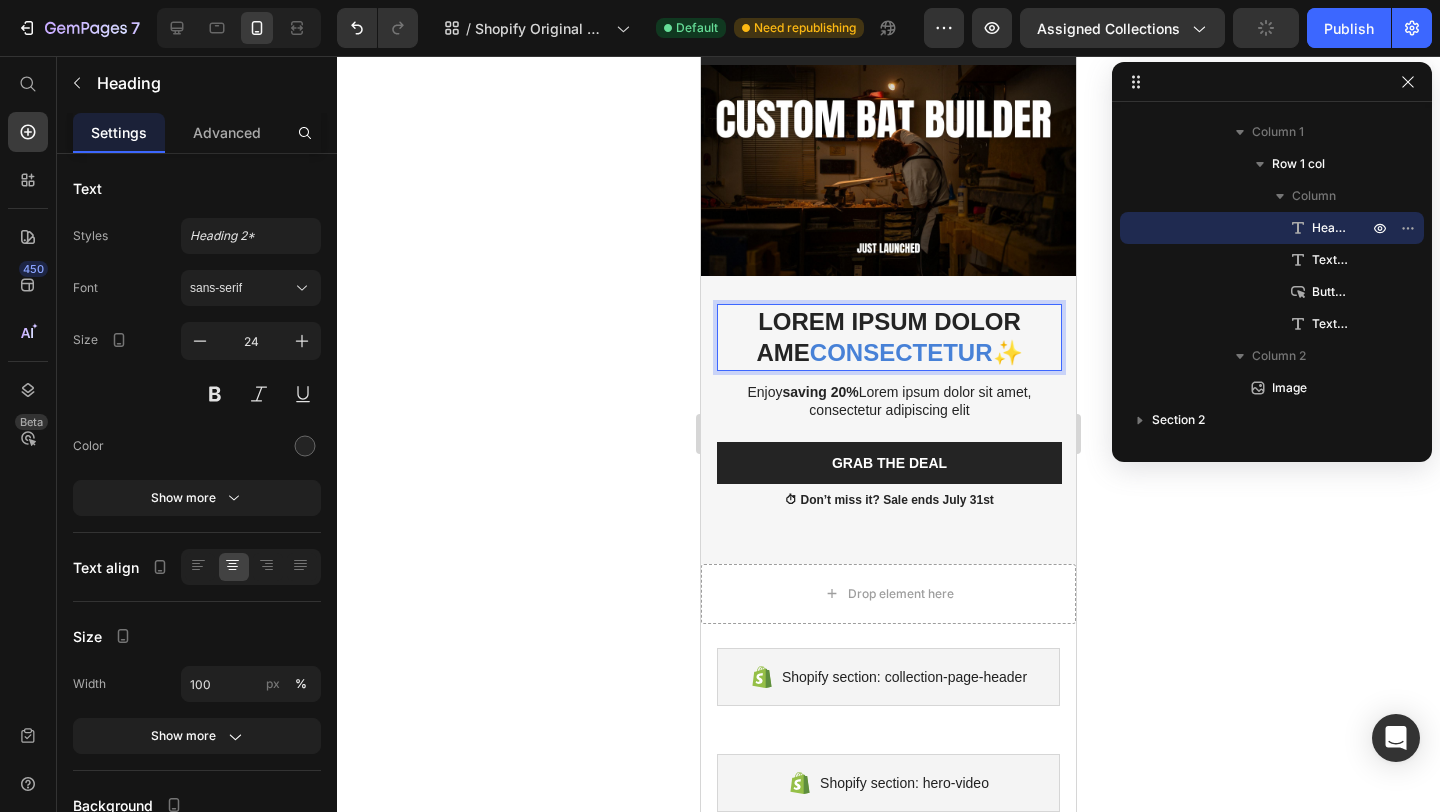click on "Lorem ipsum dolor ame  consectetur  ✨" at bounding box center [889, 337] 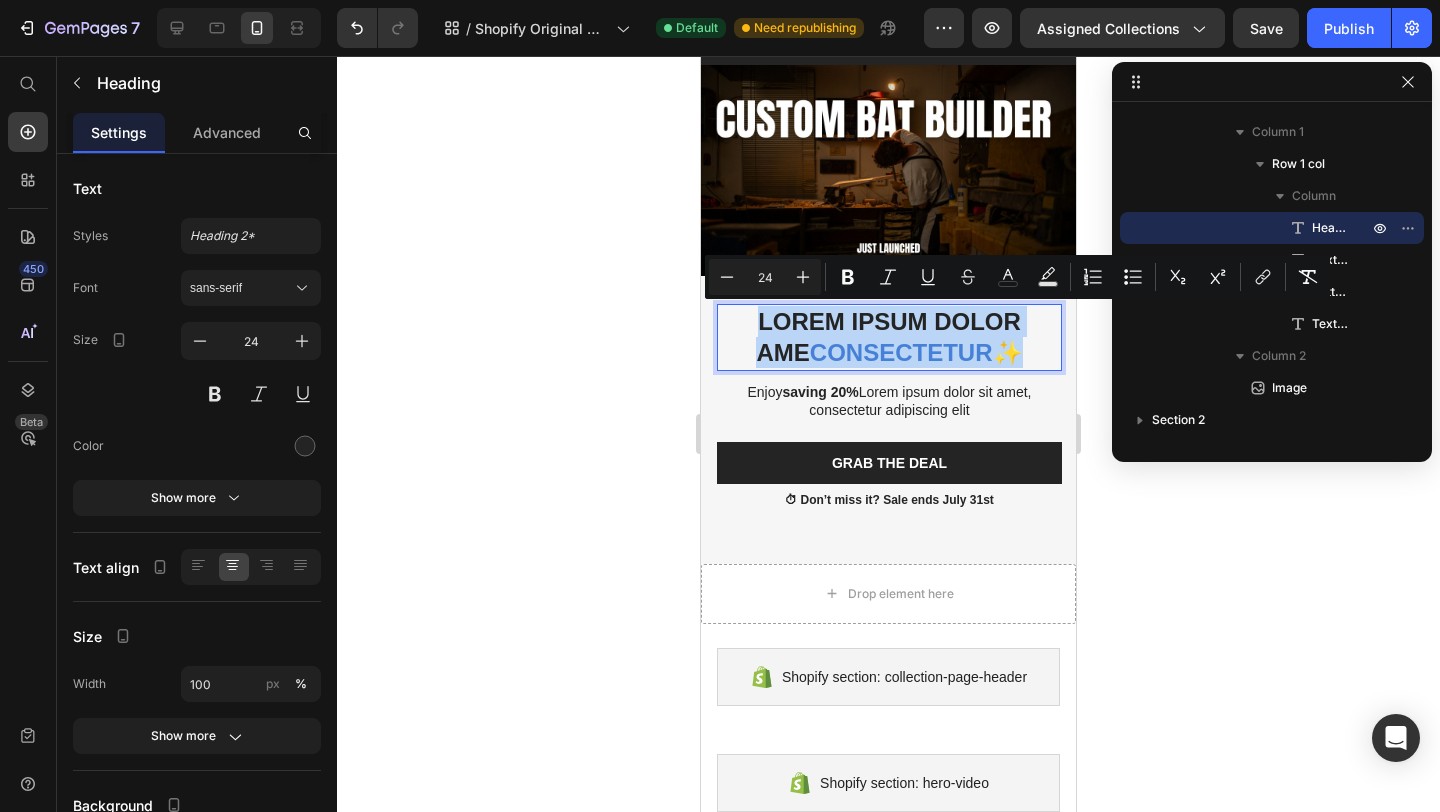 drag, startPoint x: 1002, startPoint y: 350, endPoint x: 734, endPoint y: 316, distance: 270.1481 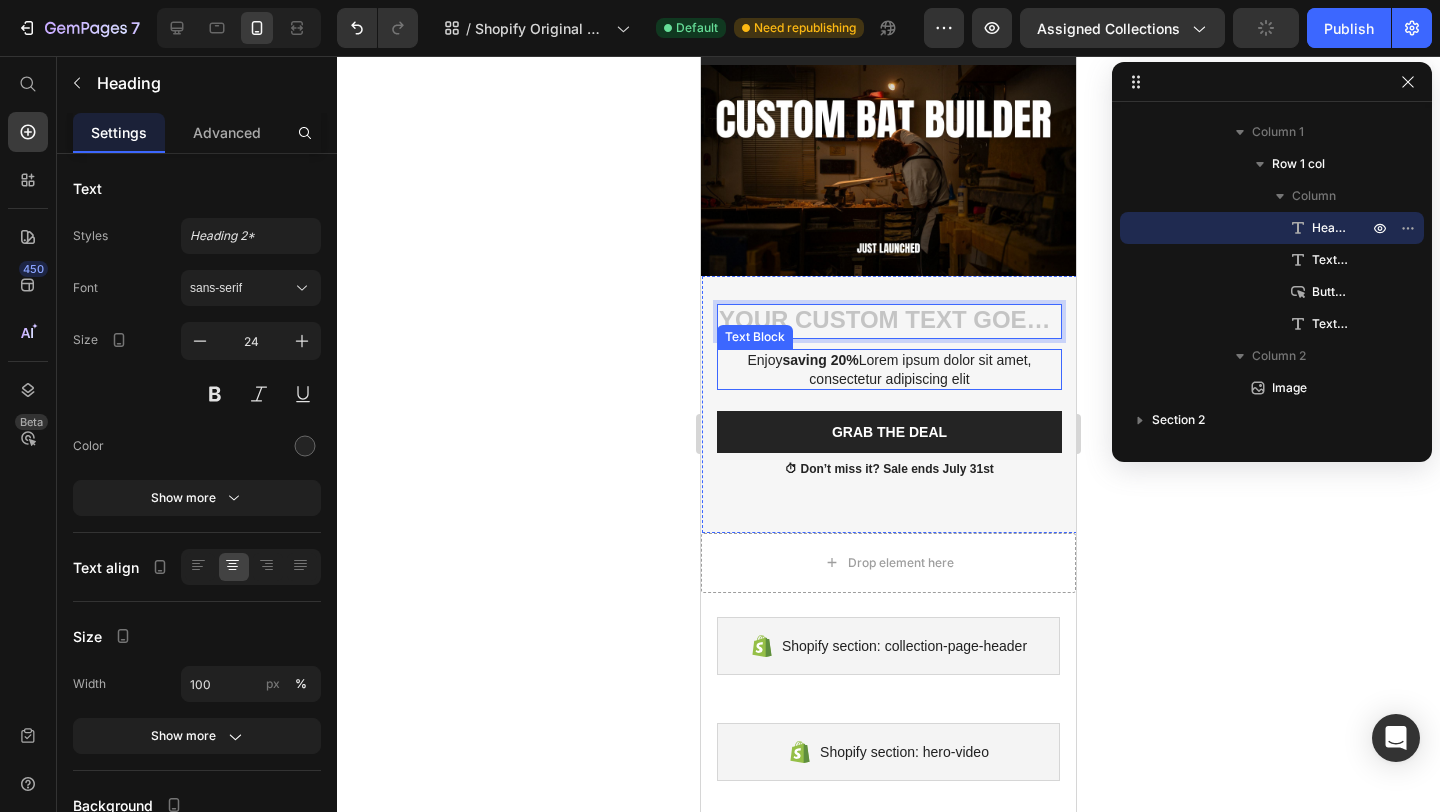 click on "Enjoy  saving 20%  Lorem ipsum dolor sit amet, consectetur adipiscing elit" at bounding box center (889, 369) 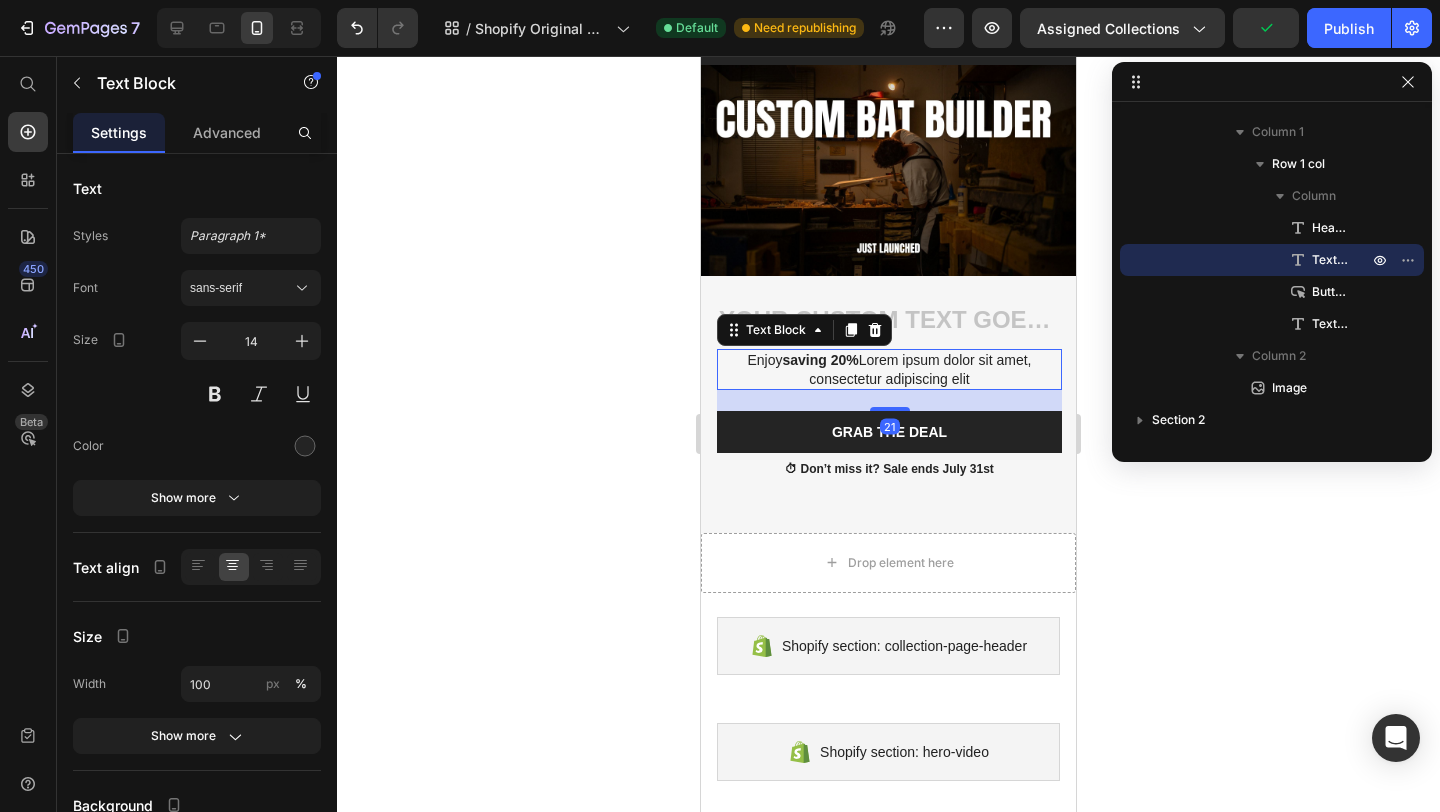 click on "Enjoy  saving 20%  Lorem ipsum dolor sit amet, consectetur adipiscing elit" at bounding box center [889, 369] 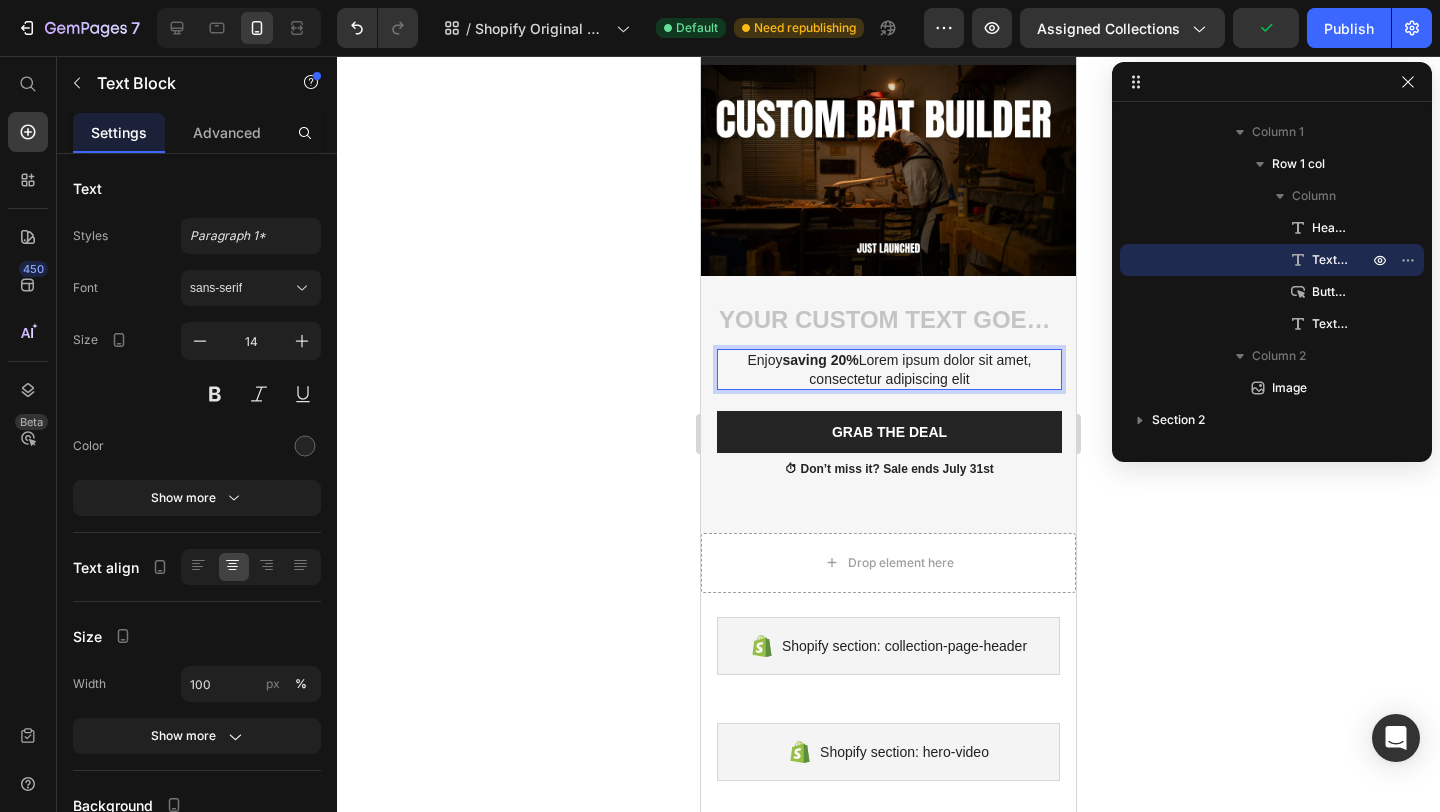 click on "Enjoy  saving 20%  Lorem ipsum dolor sit amet, consectetur adipiscing elit" at bounding box center [889, 369] 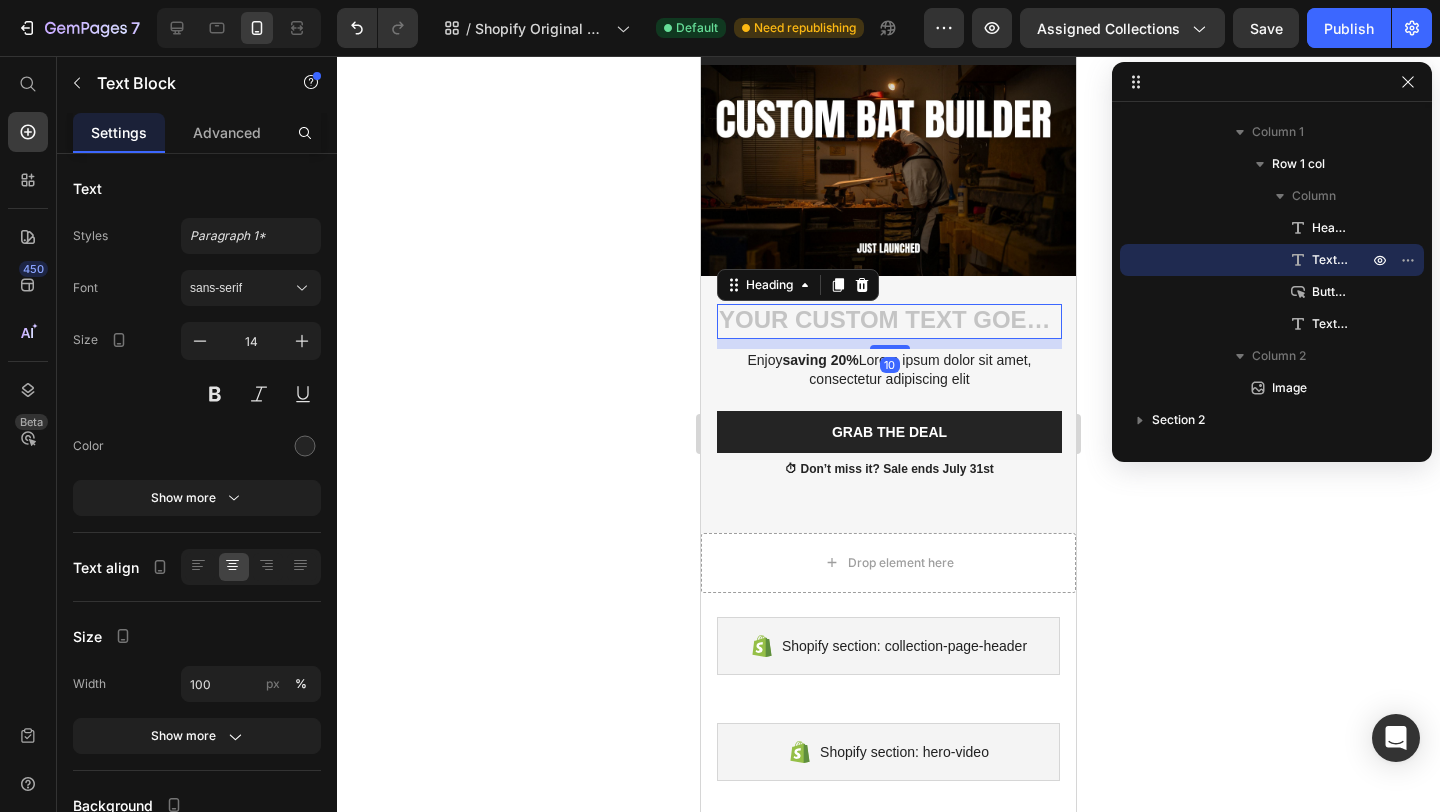 click at bounding box center [889, 321] 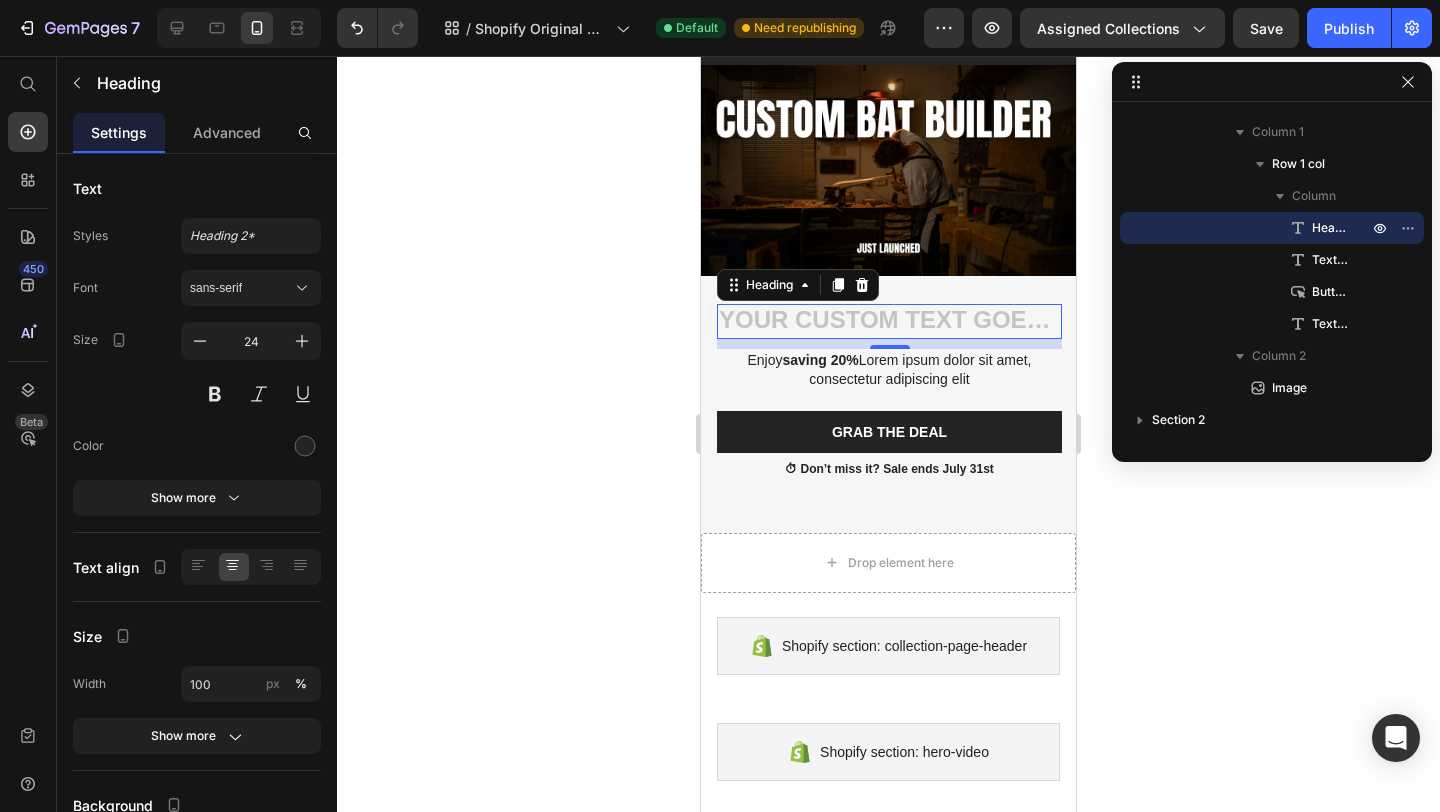 click at bounding box center (889, 321) 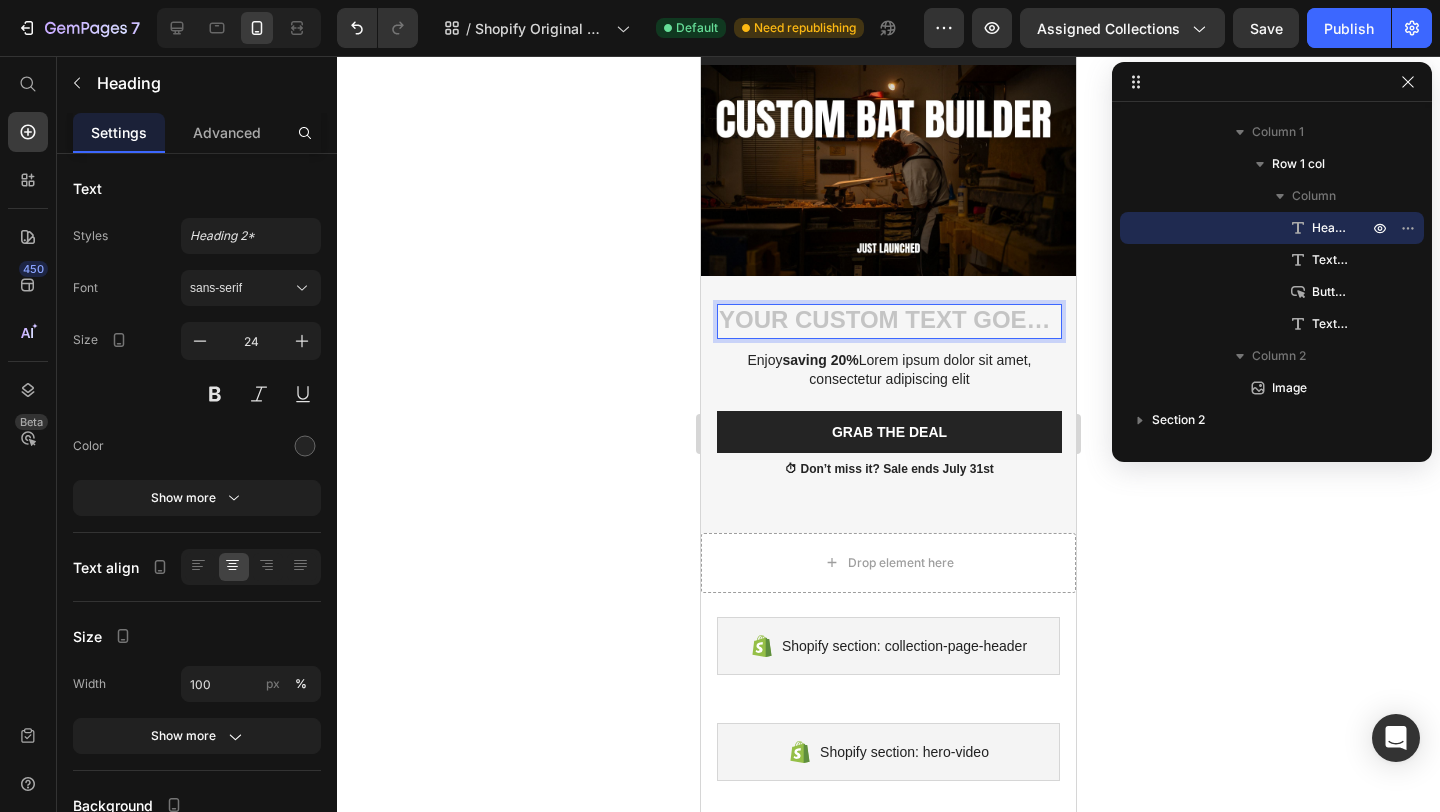 click at bounding box center (889, 321) 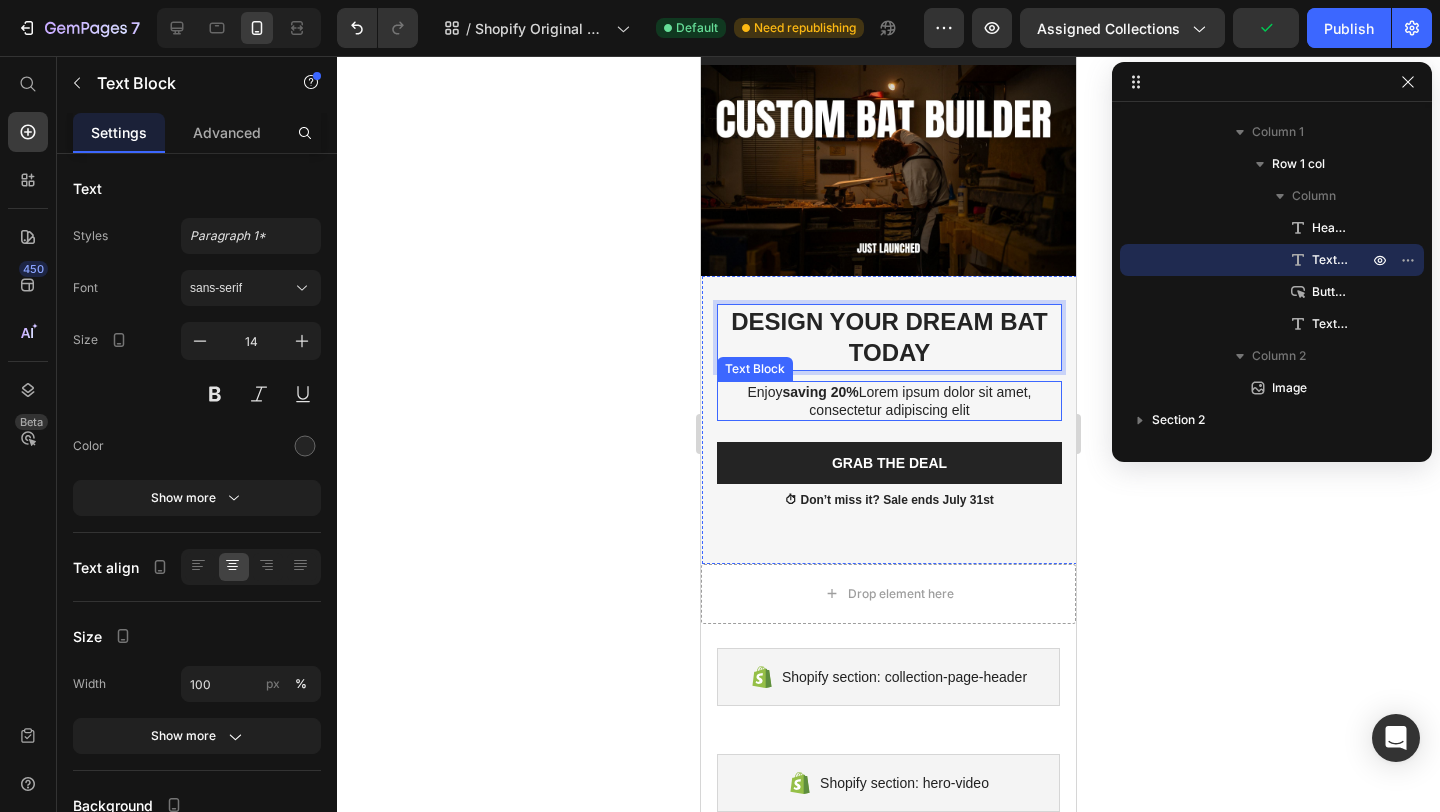 click on "saving 20%" at bounding box center (821, 392) 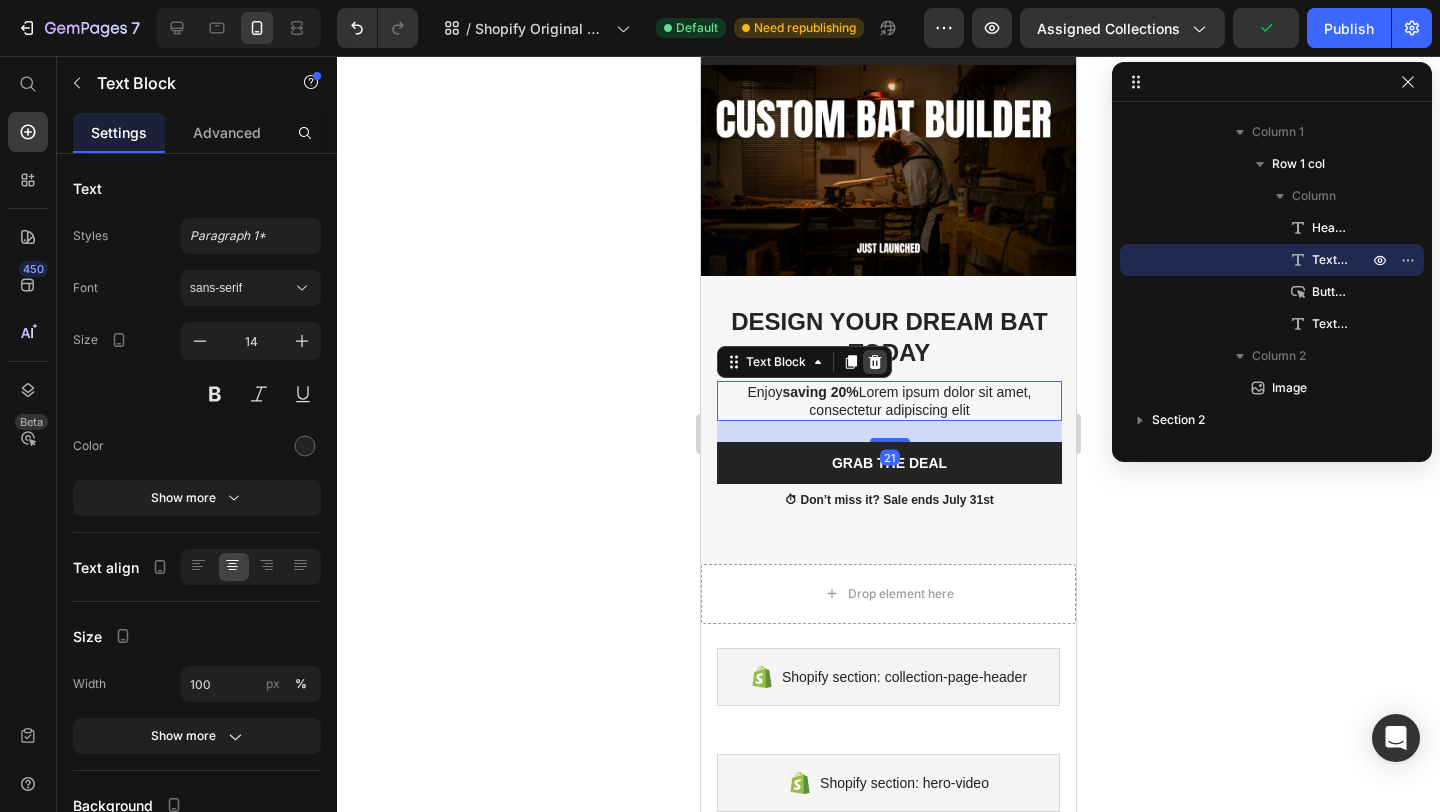 click 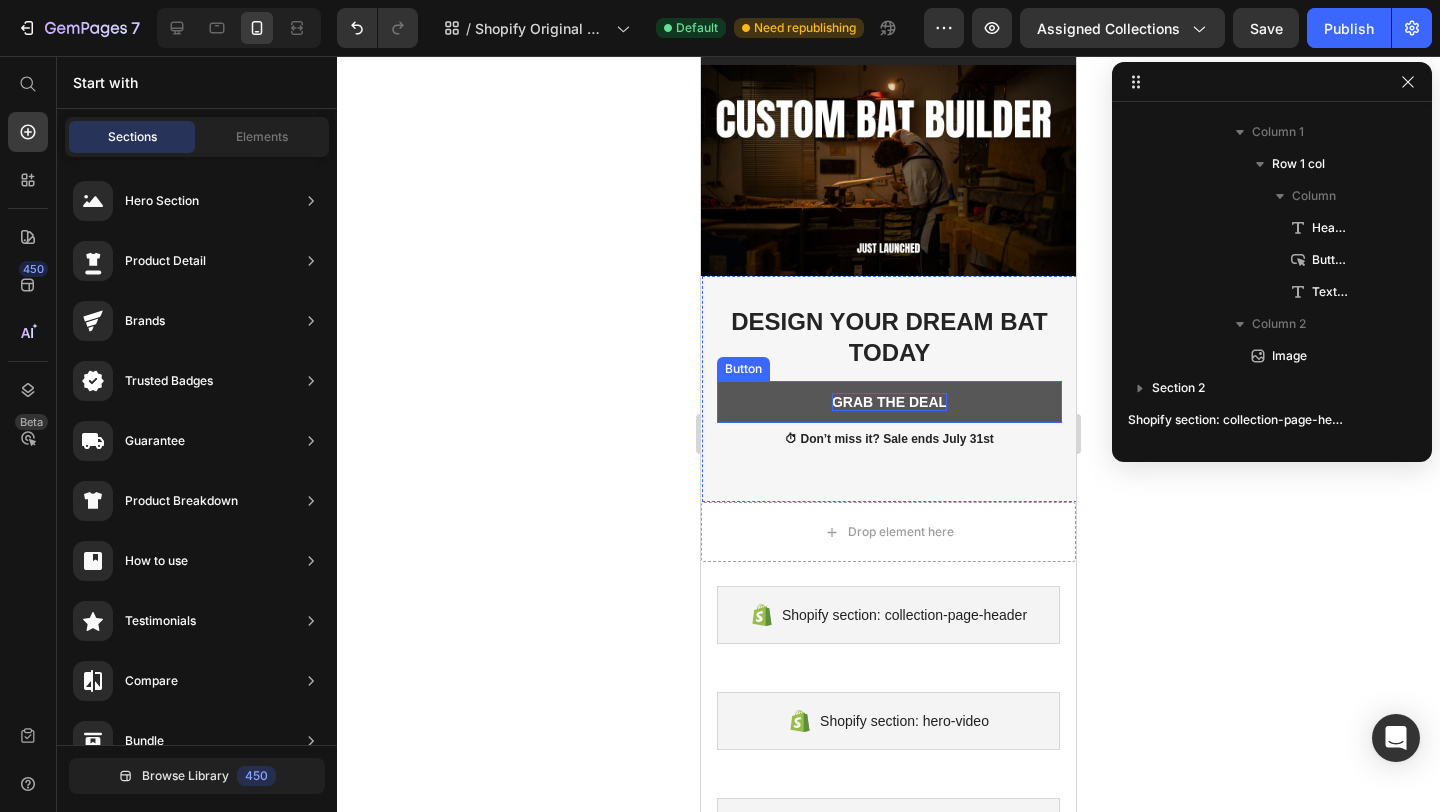 click on "Grab The Deal" at bounding box center (889, 402) 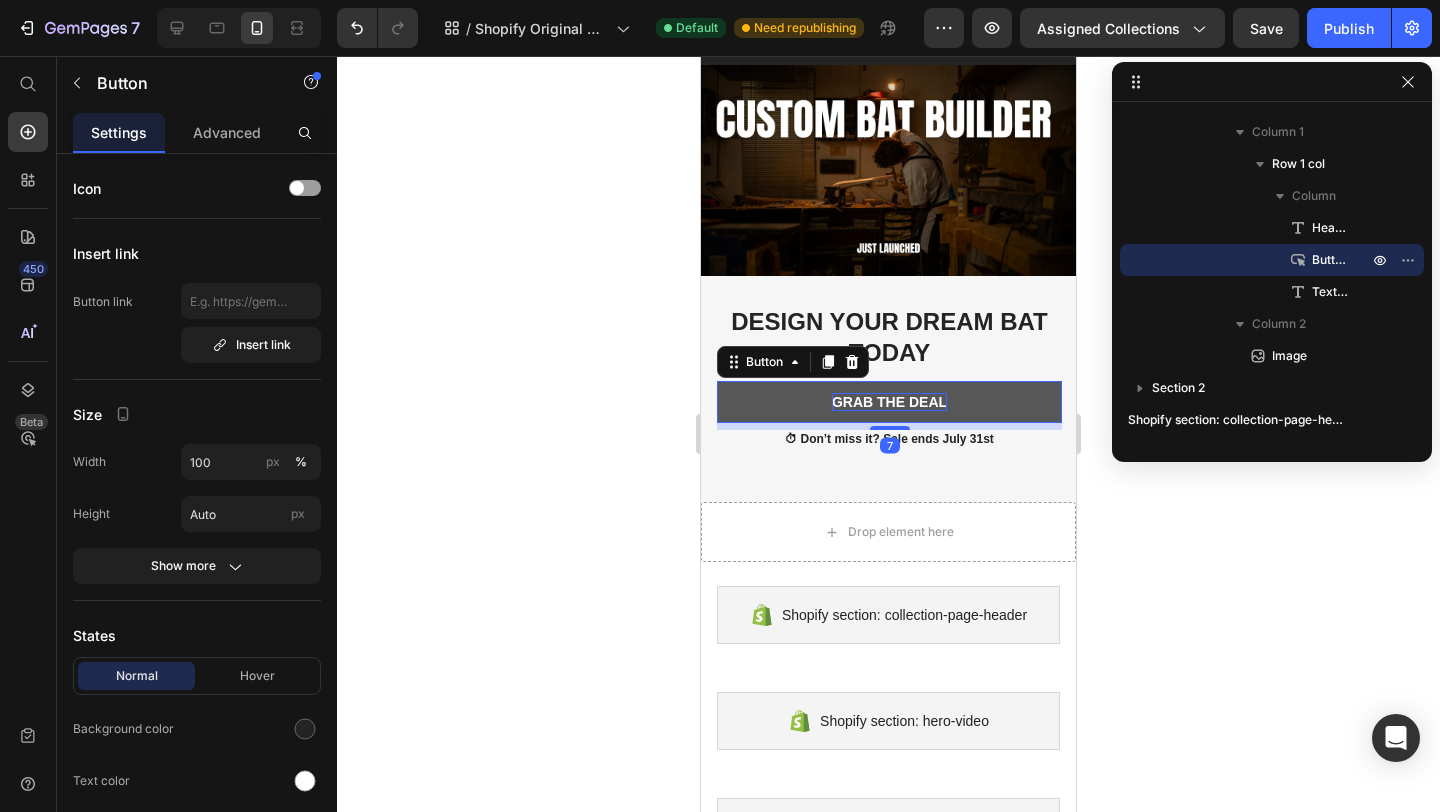 click on "Grab The Deal" at bounding box center [889, 402] 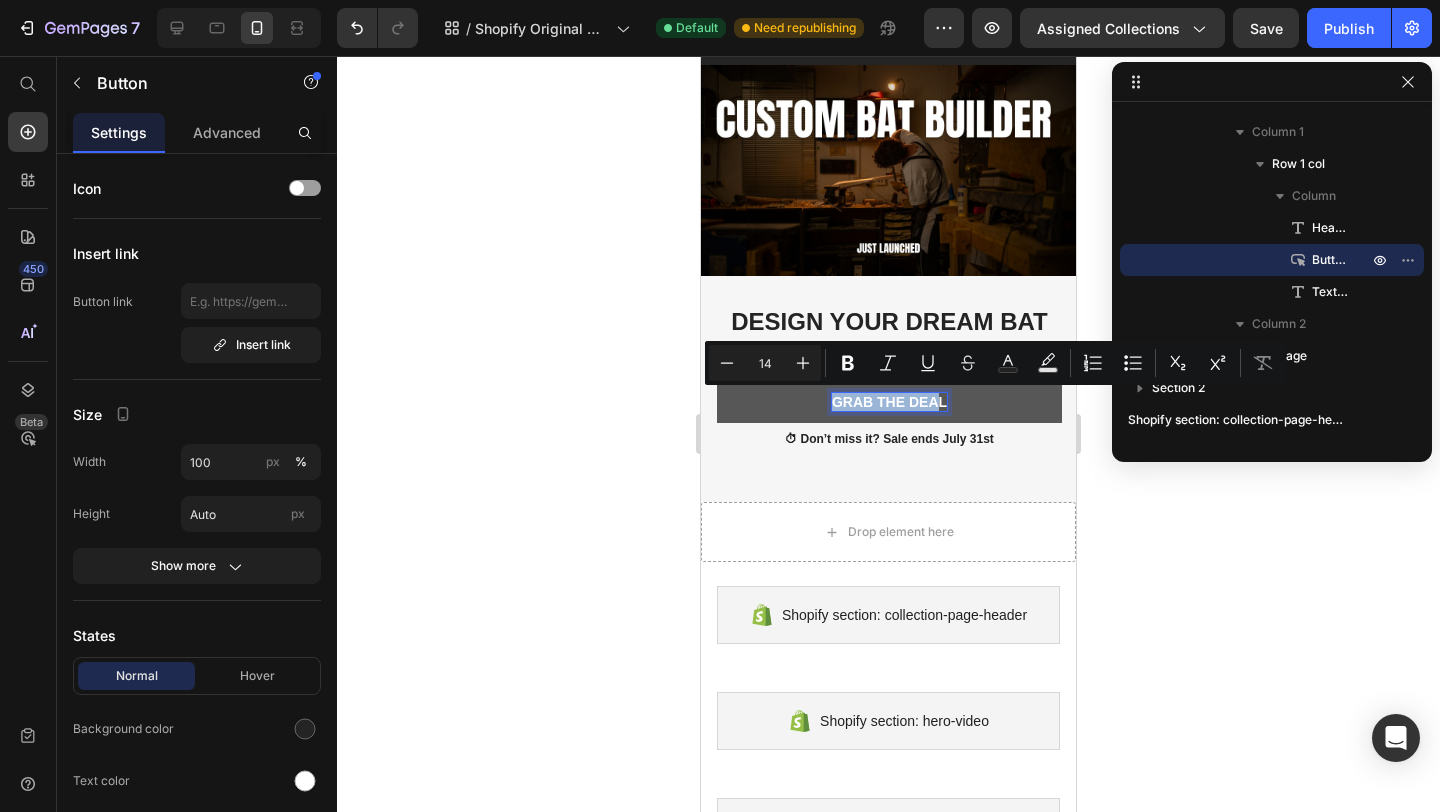 drag, startPoint x: 942, startPoint y: 396, endPoint x: 805, endPoint y: 398, distance: 137.0146 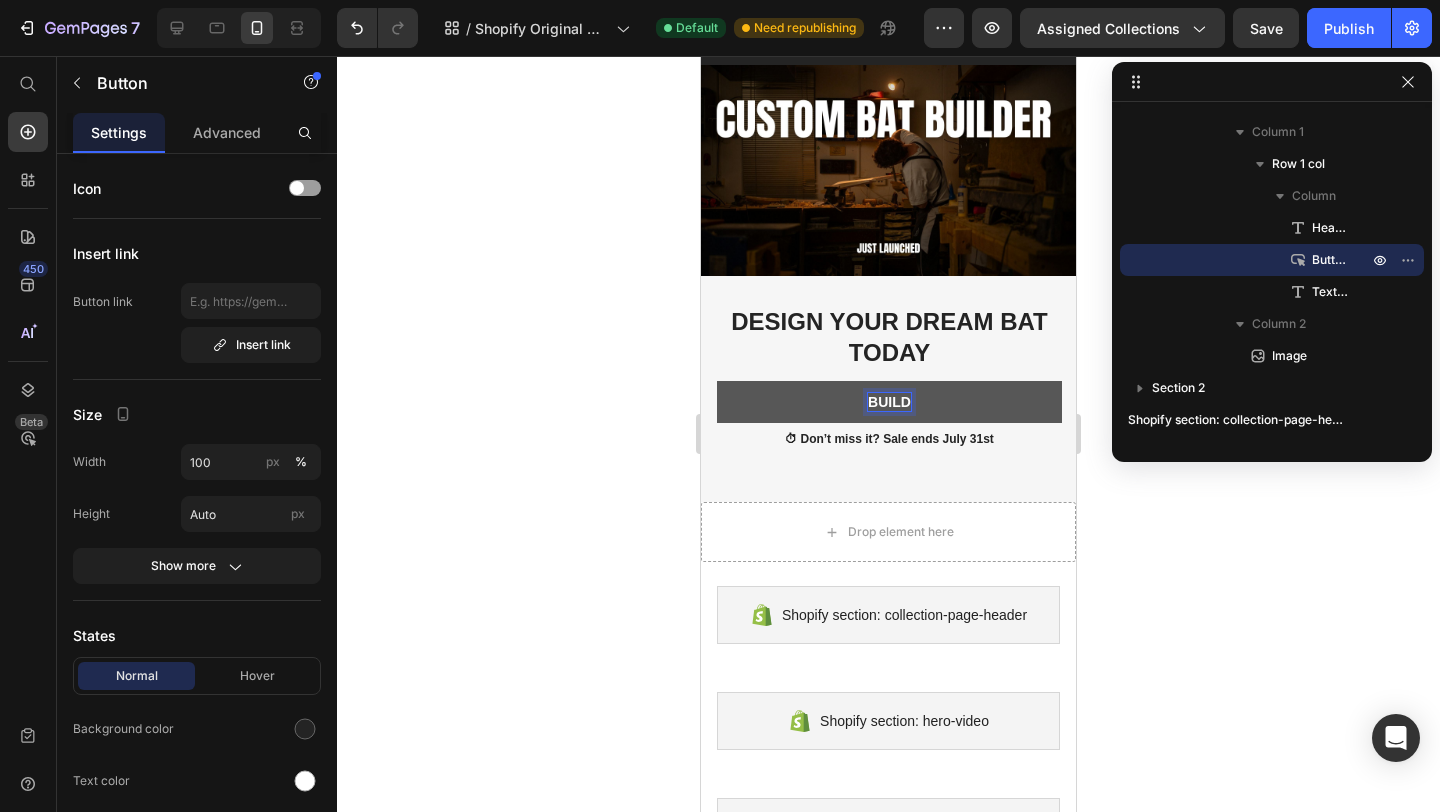 click on "build" at bounding box center [889, 402] 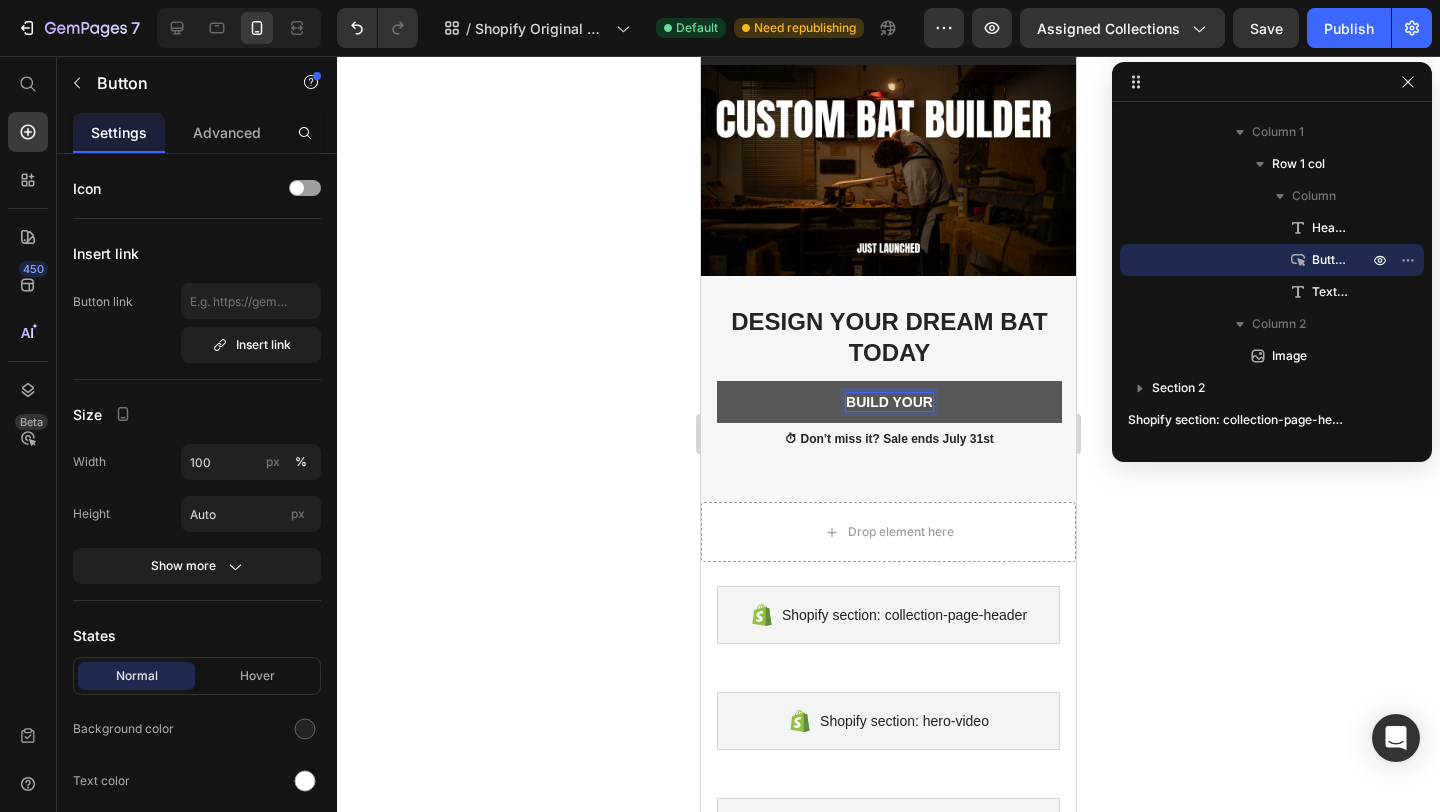 click on "build your" at bounding box center [889, 402] 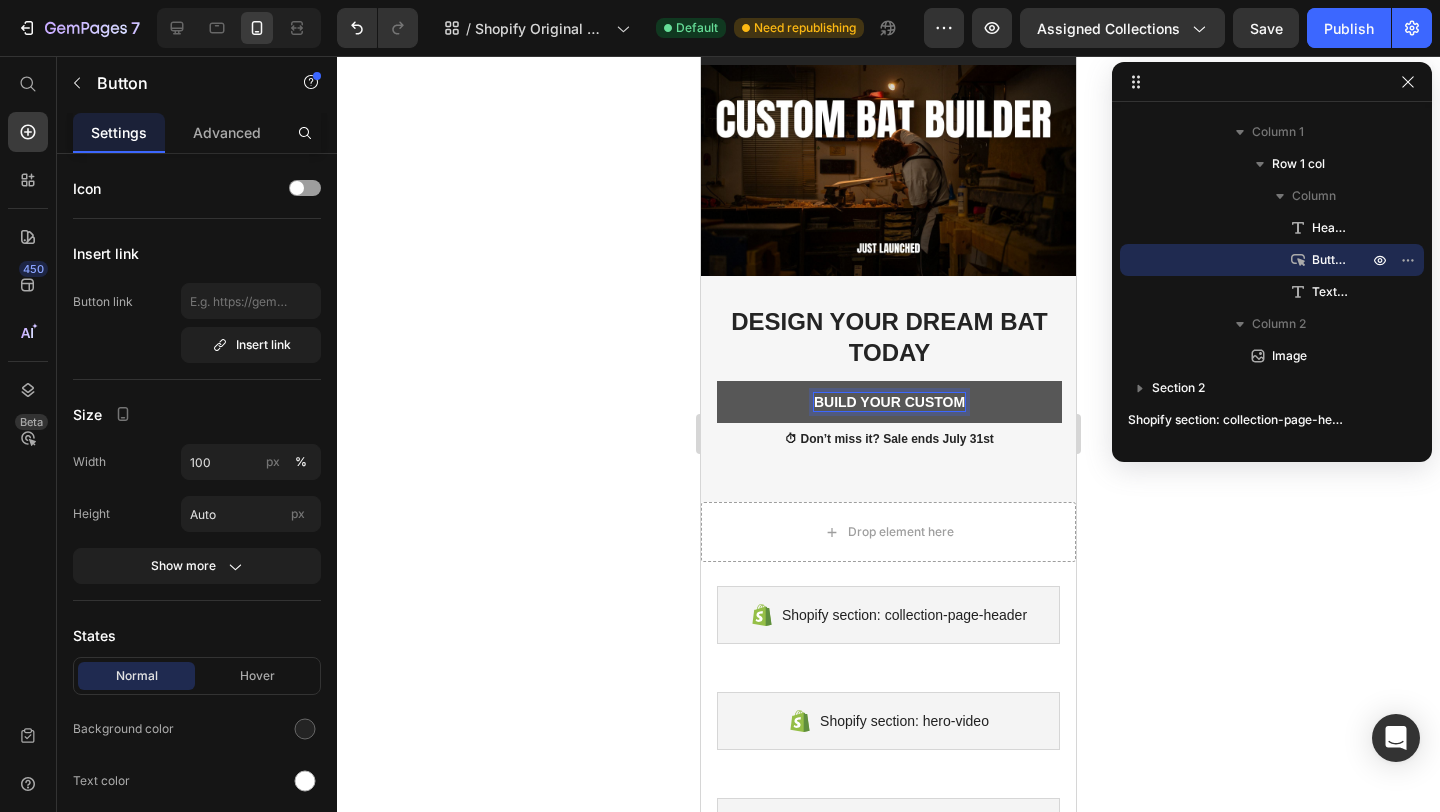 click on "build your custom" at bounding box center (889, 402) 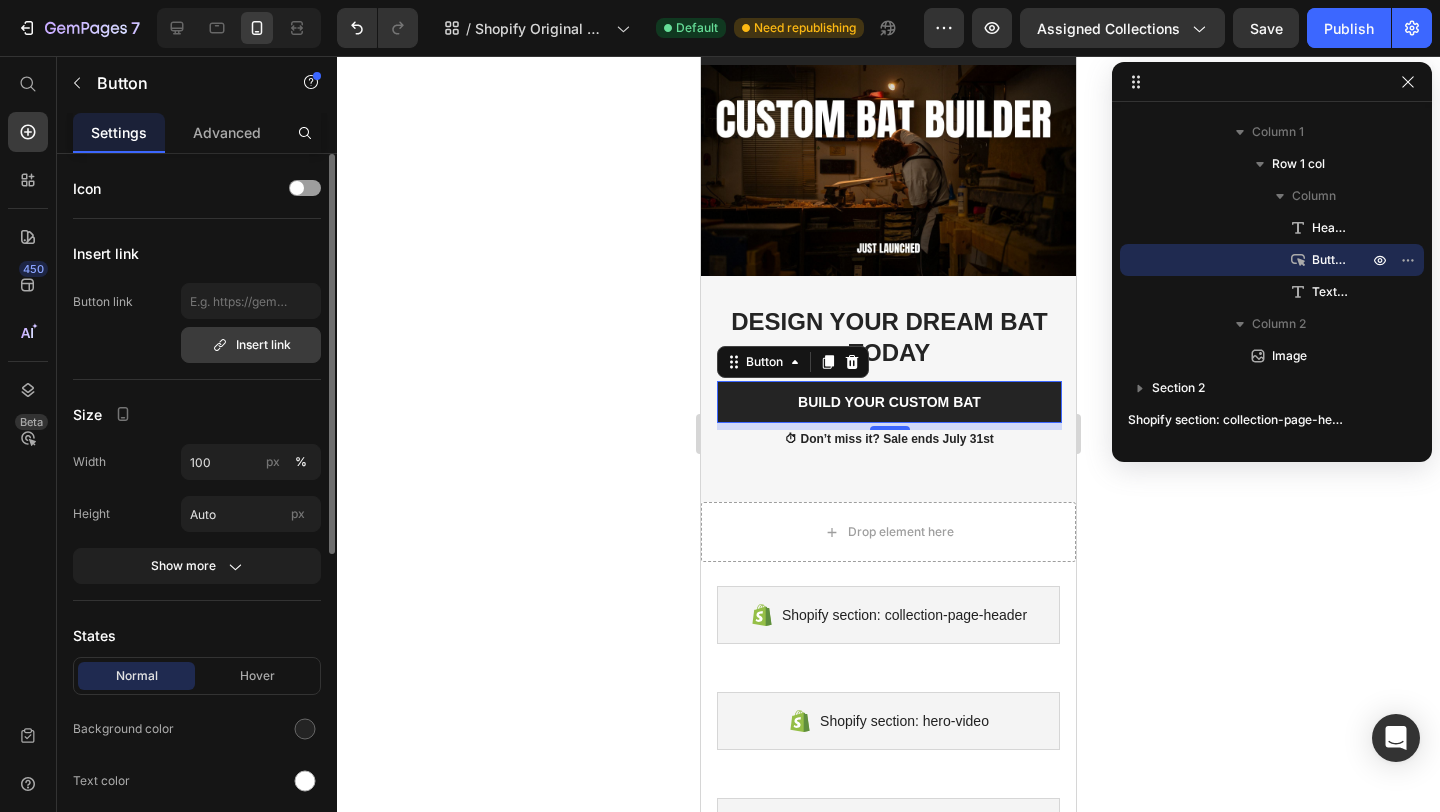 click on "Insert link" at bounding box center [251, 345] 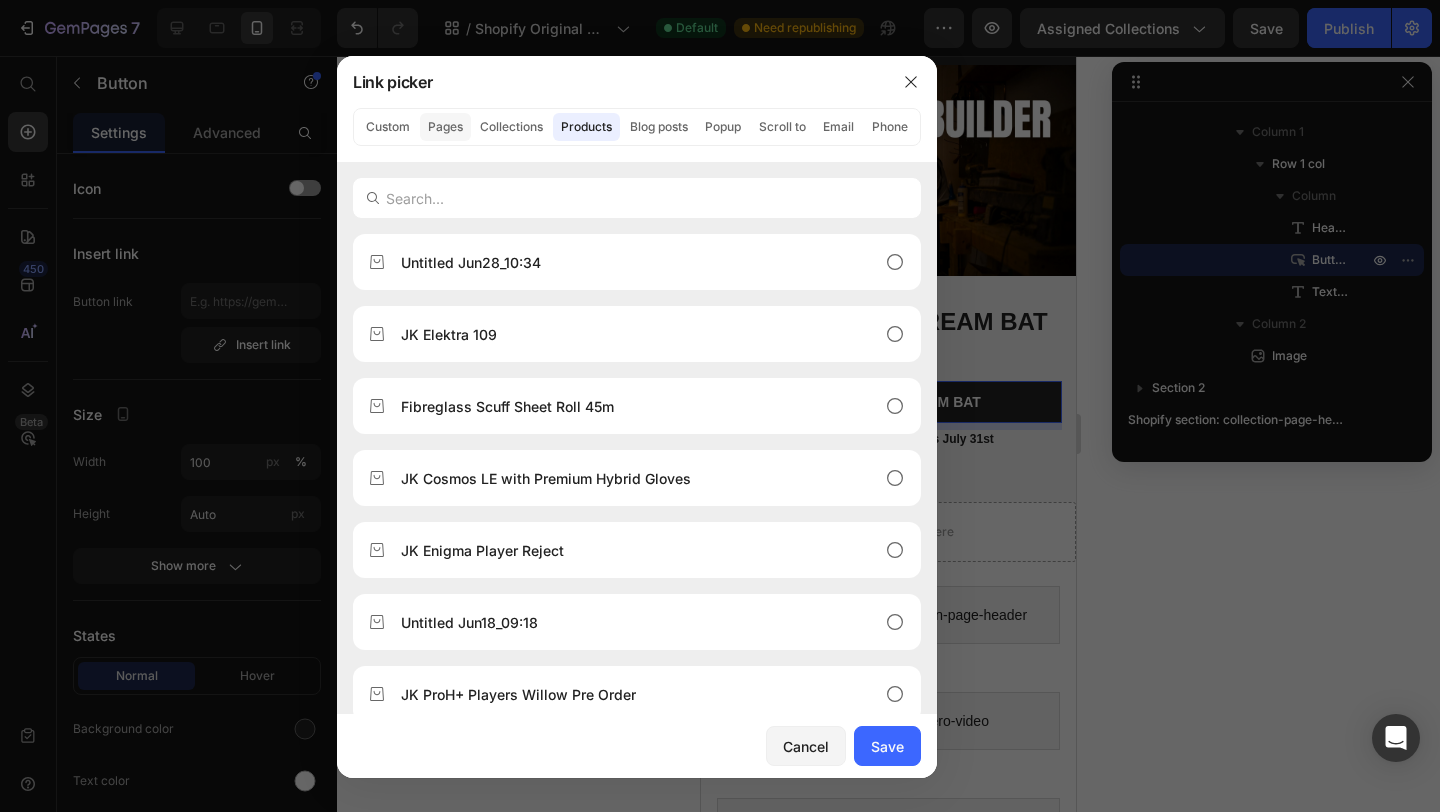 click on "Pages" 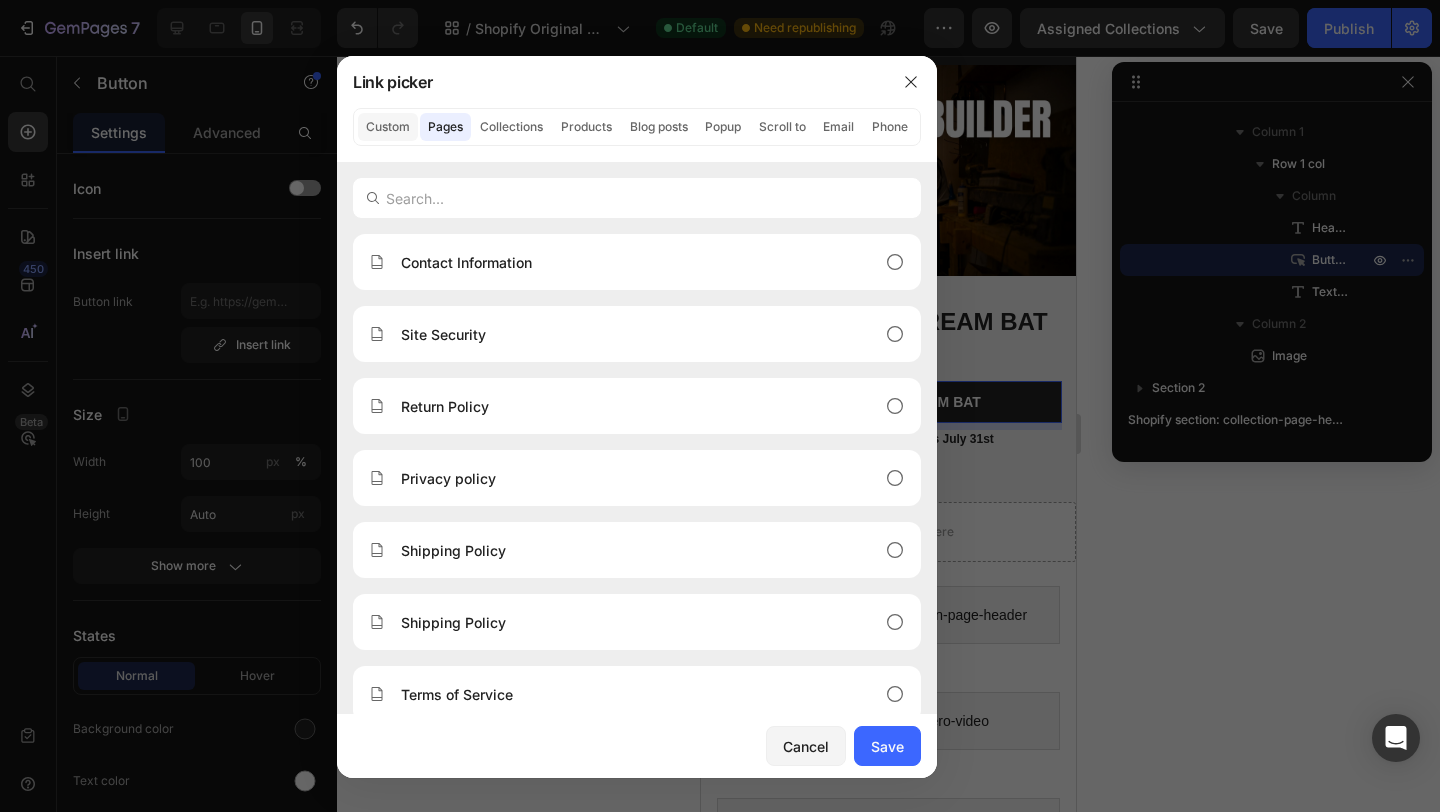 click on "Custom" 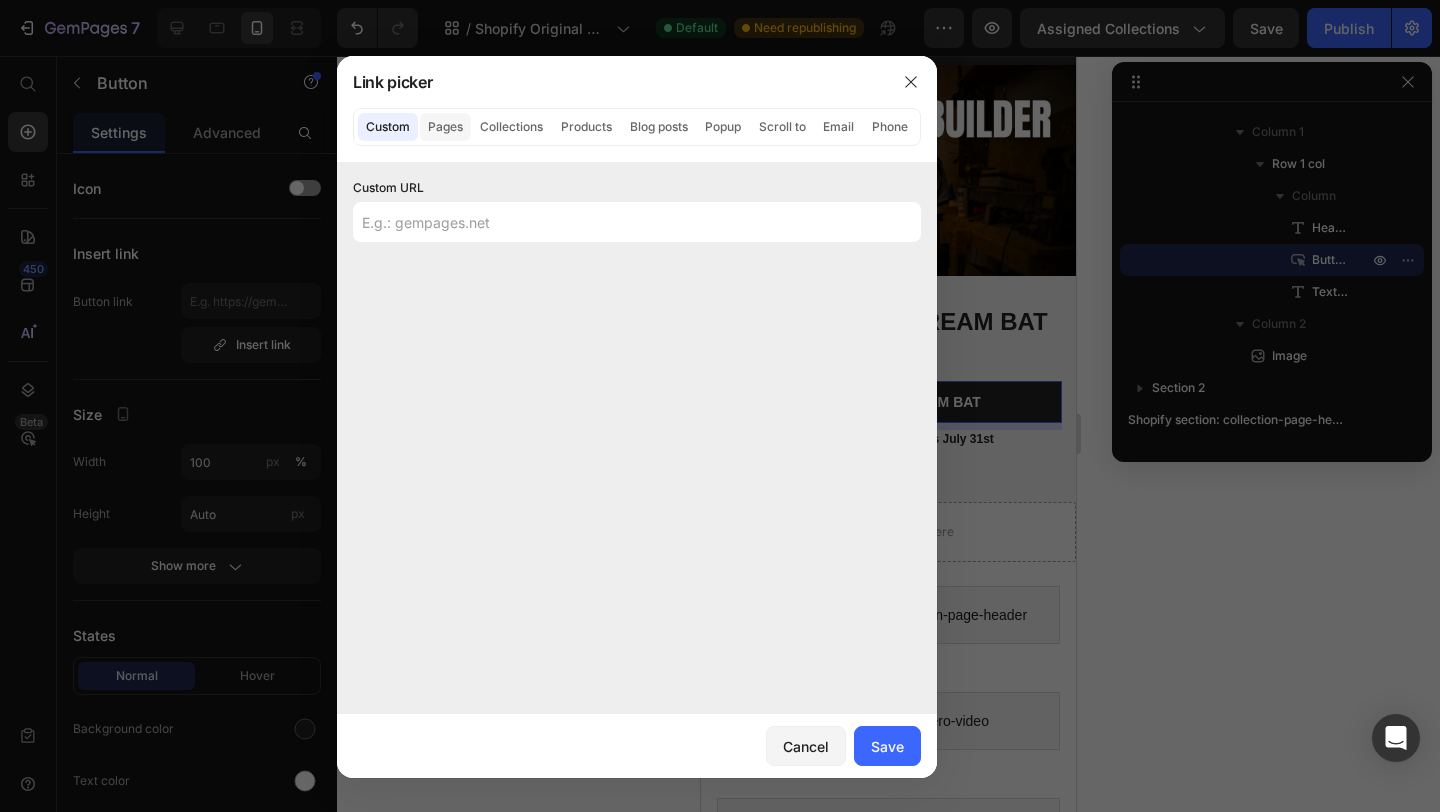 click on "Pages" 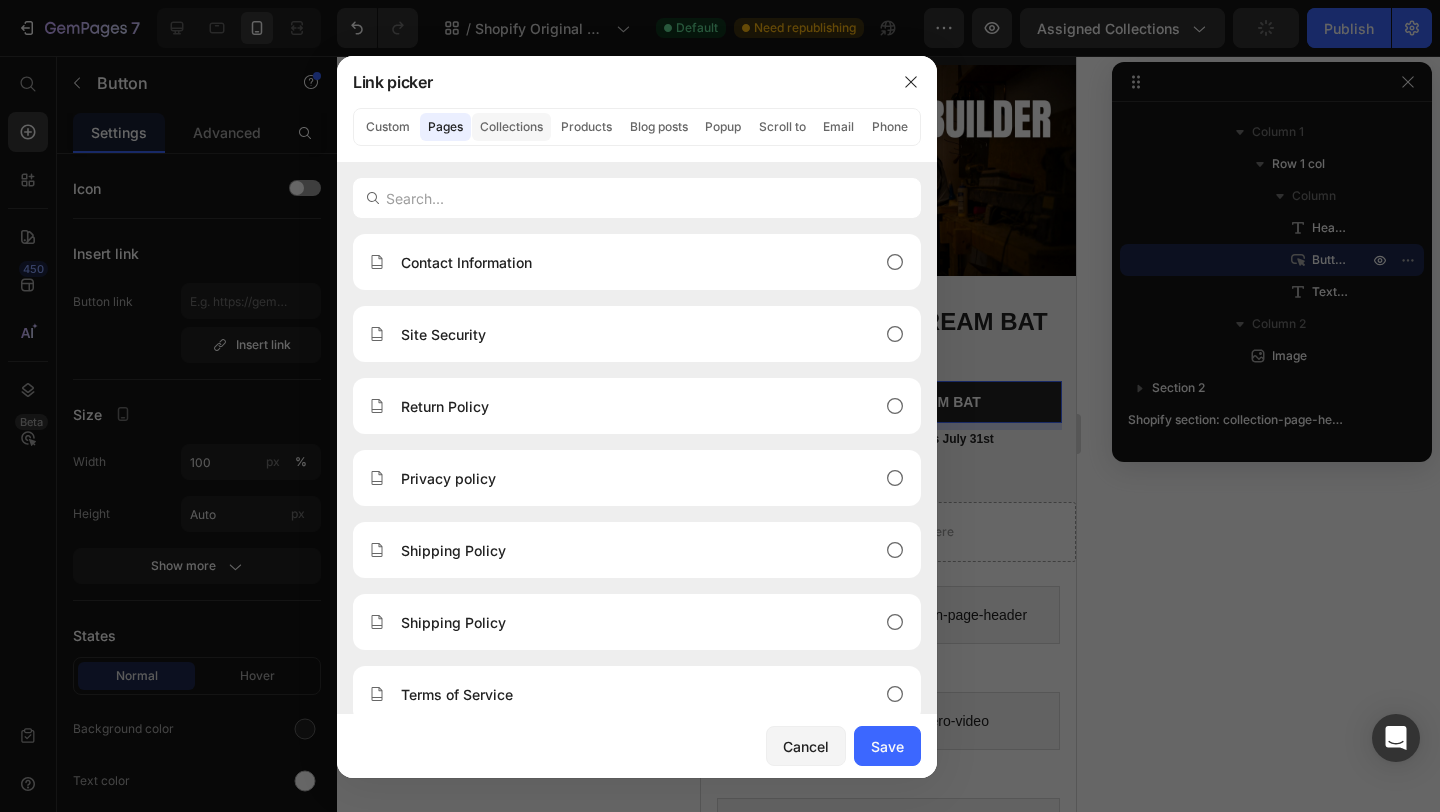 click on "Collections" 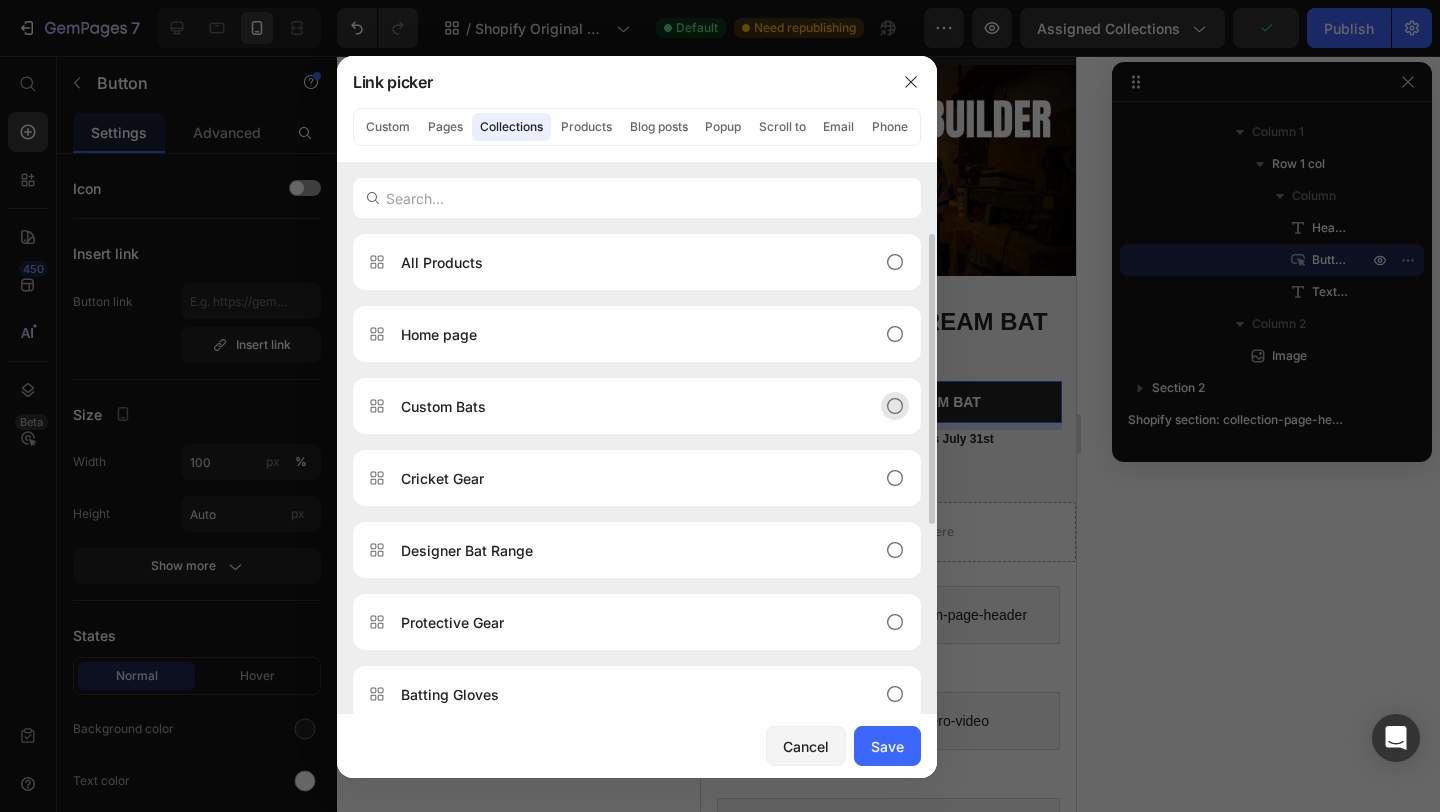 click on "Custom Bats" at bounding box center (621, 406) 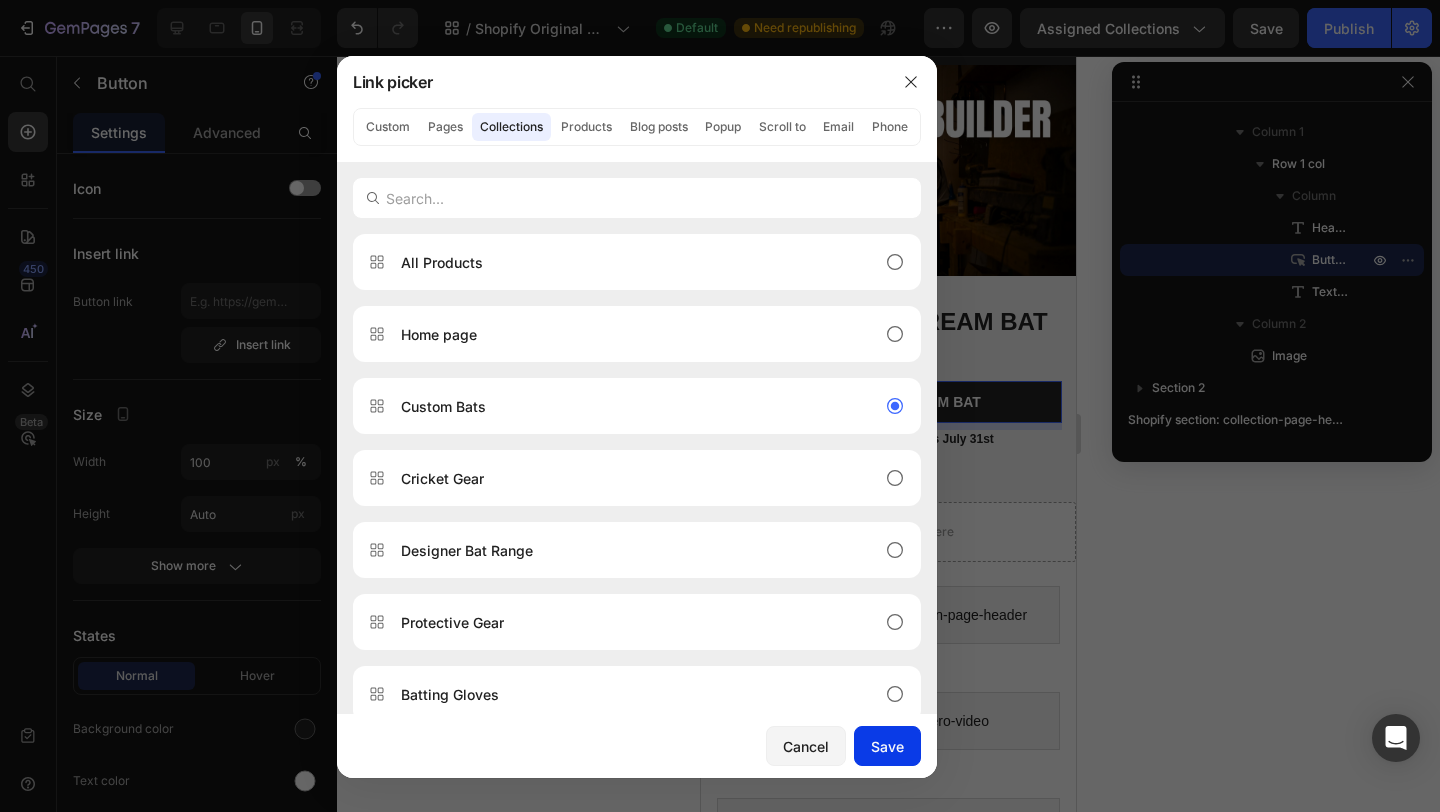 click on "Save" at bounding box center [887, 746] 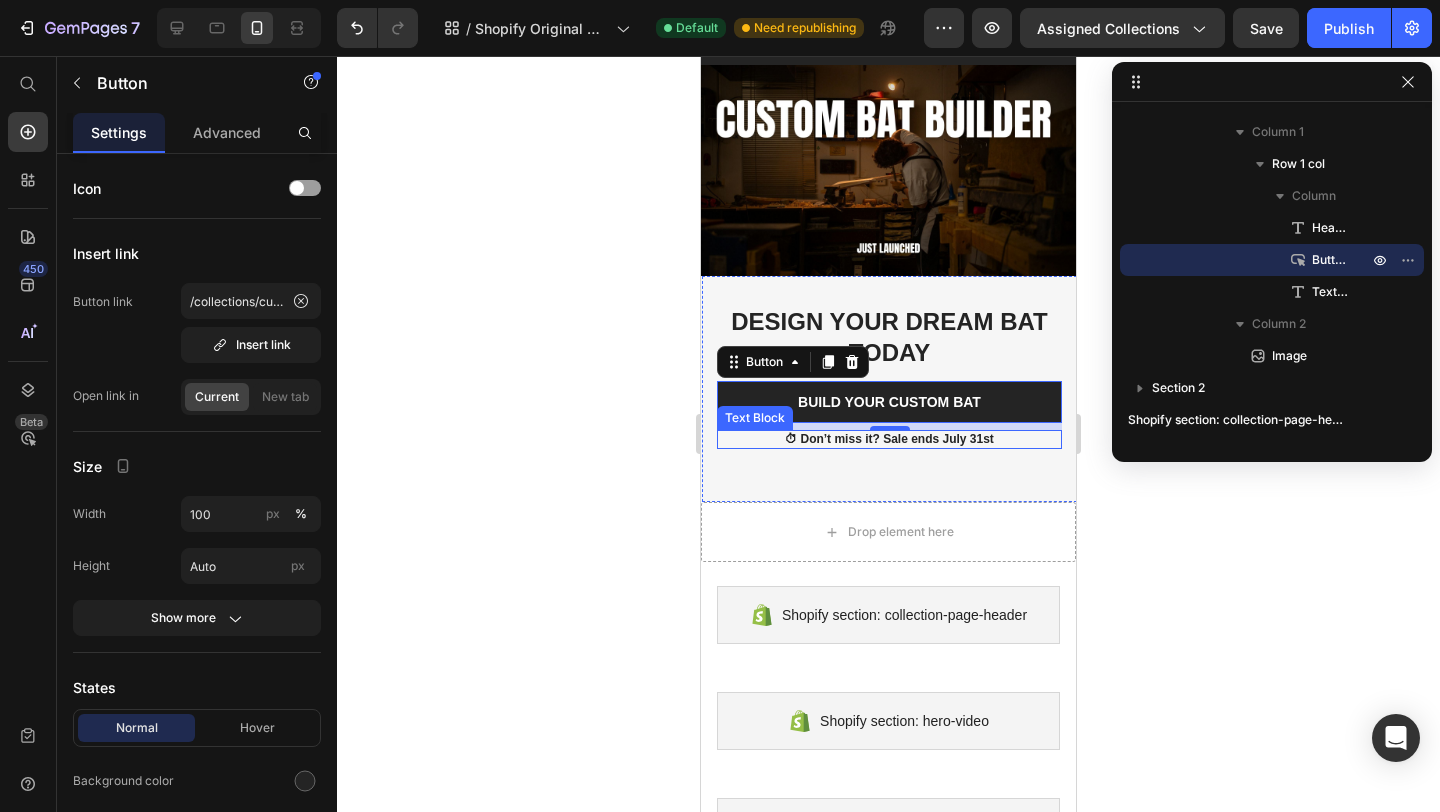 click on "⏱ Don’t miss it? Sale ends July 31st" at bounding box center [889, 440] 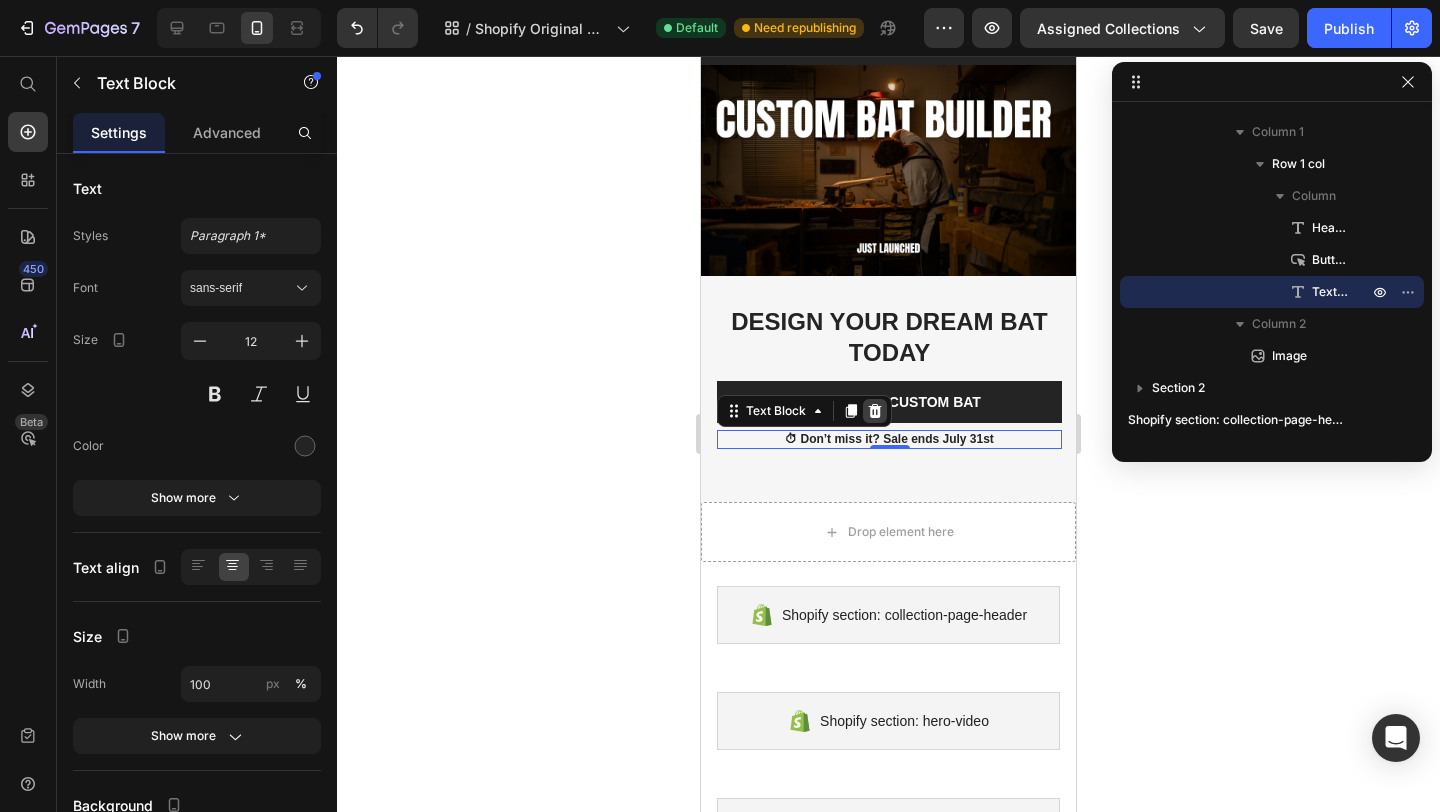click 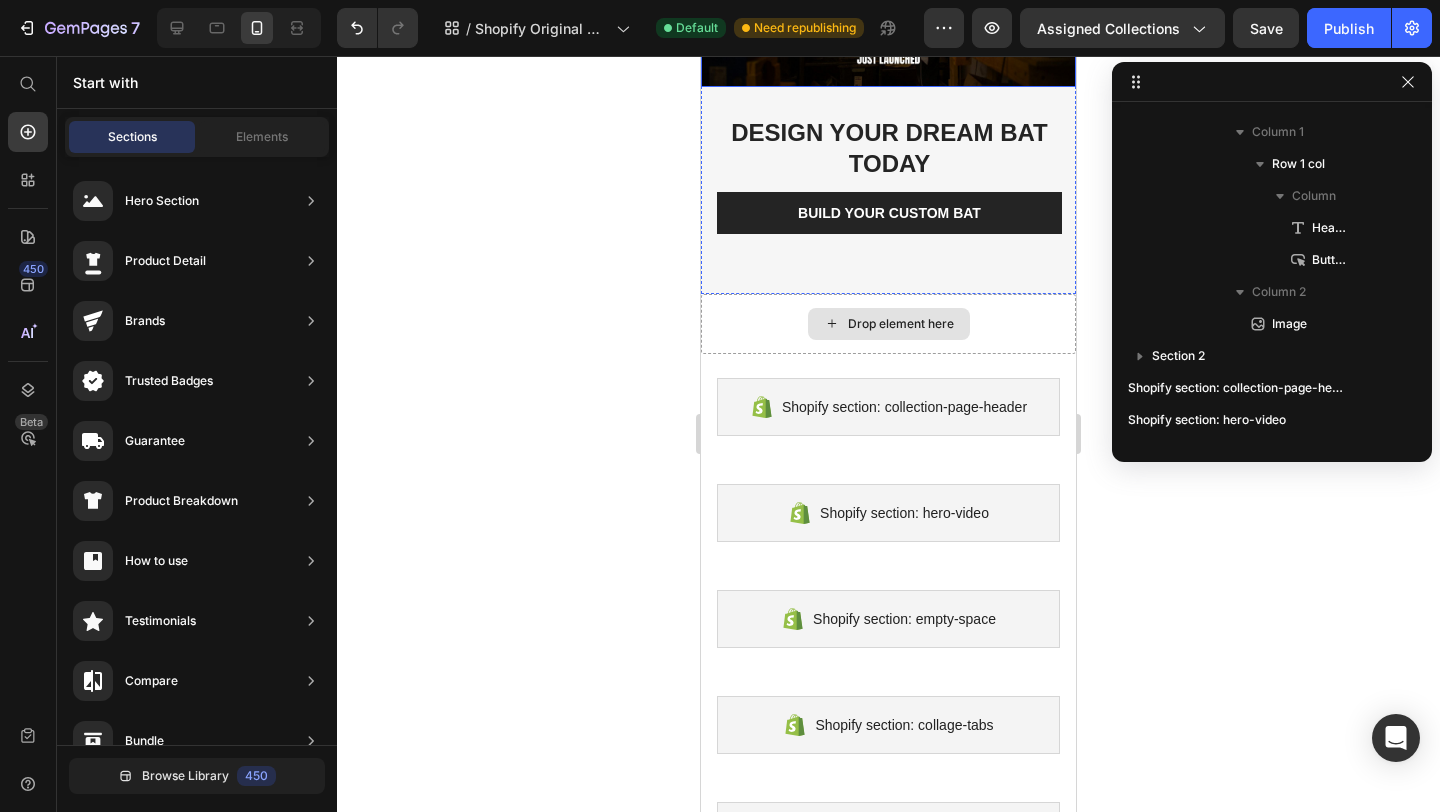 scroll, scrollTop: 257, scrollLeft: 0, axis: vertical 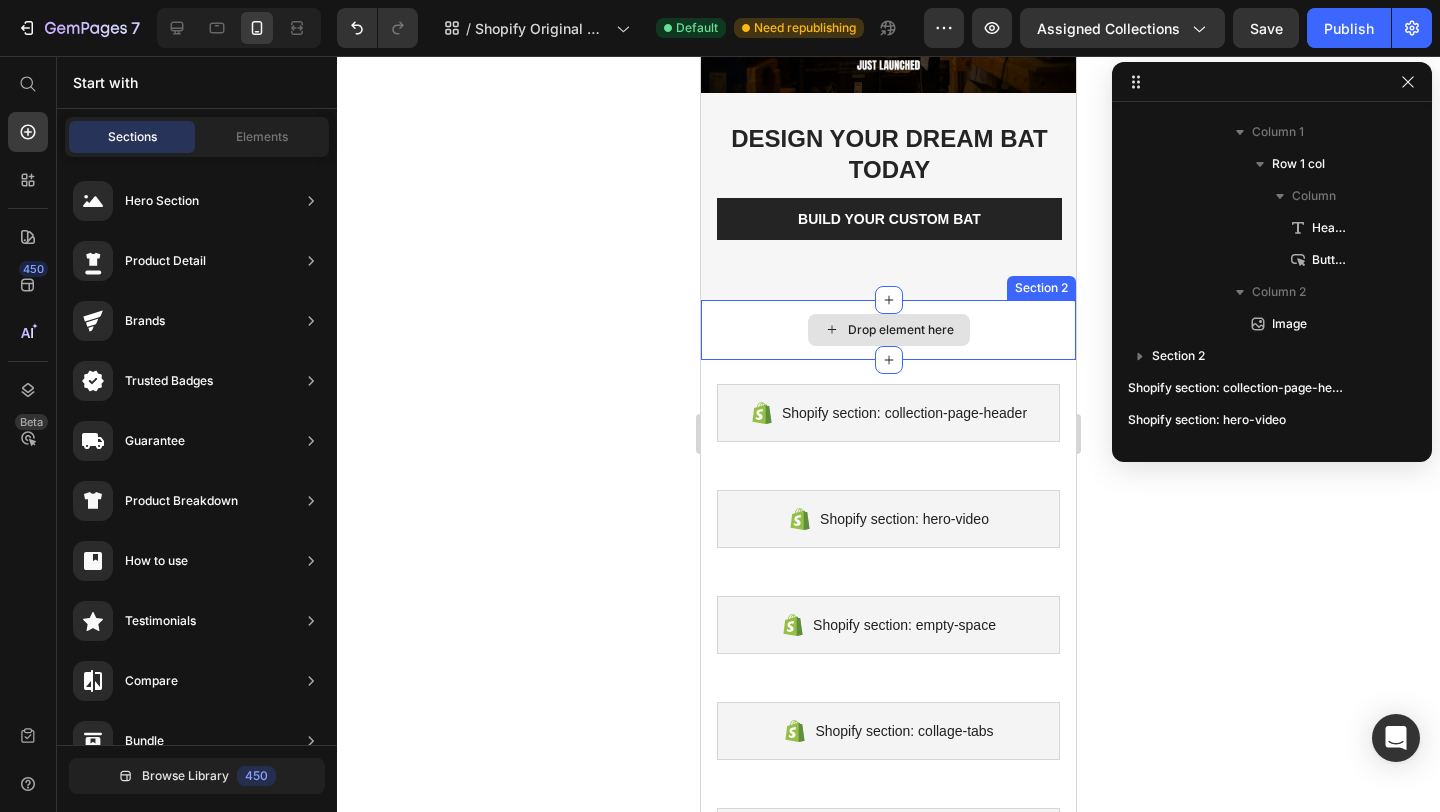 click on "Drop element here" at bounding box center [889, 330] 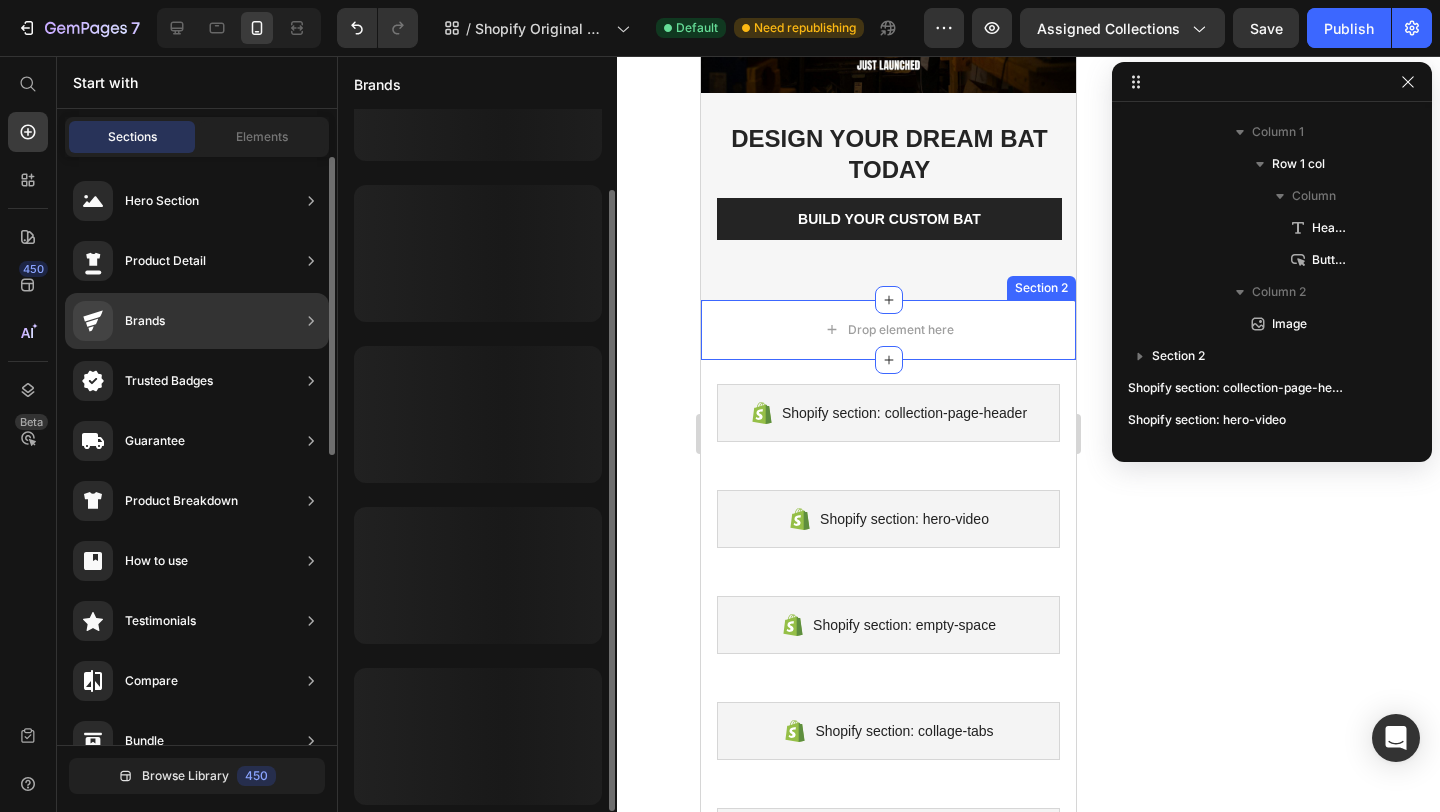 scroll, scrollTop: 91, scrollLeft: 0, axis: vertical 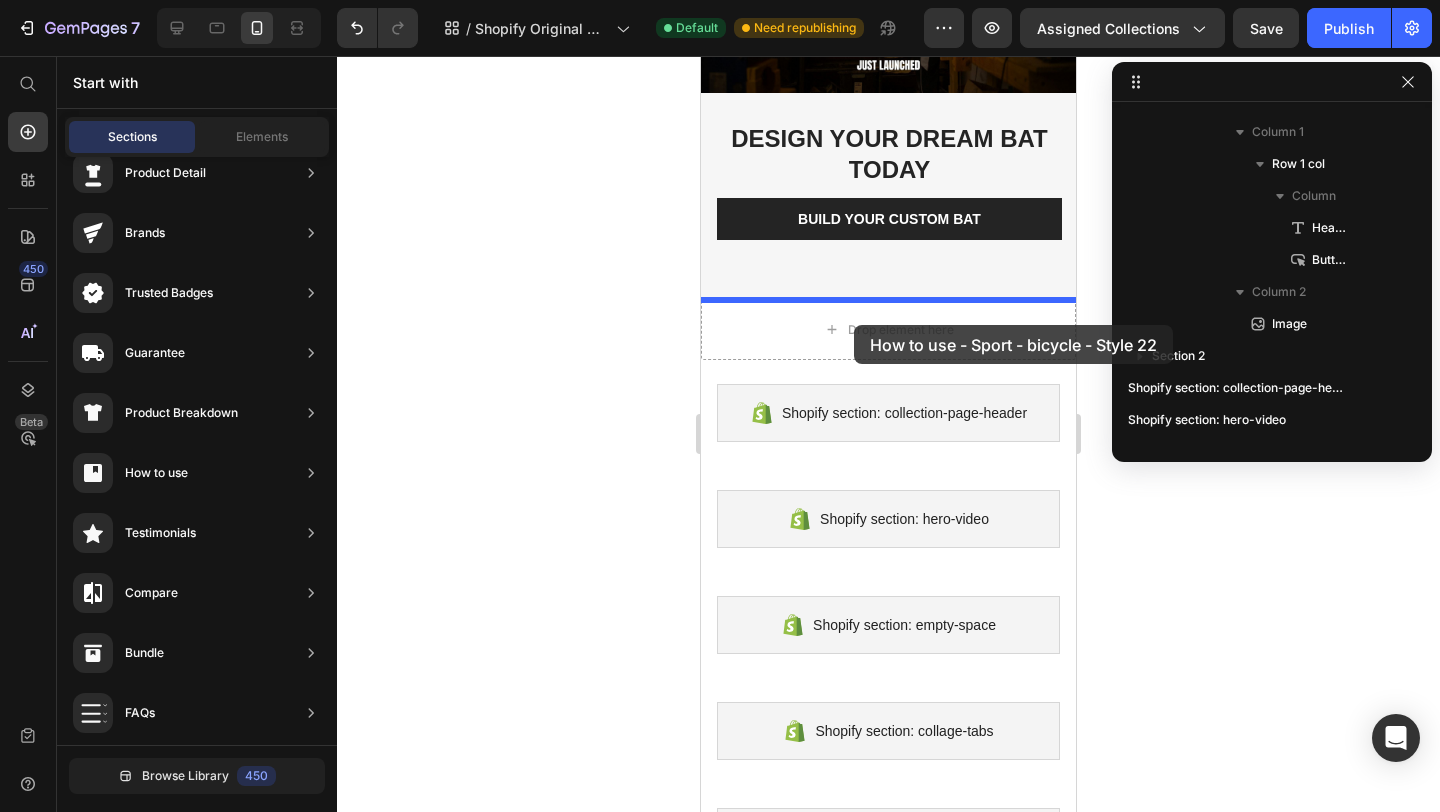 drag, startPoint x: 1138, startPoint y: 724, endPoint x: 854, endPoint y: 326, distance: 488.93762 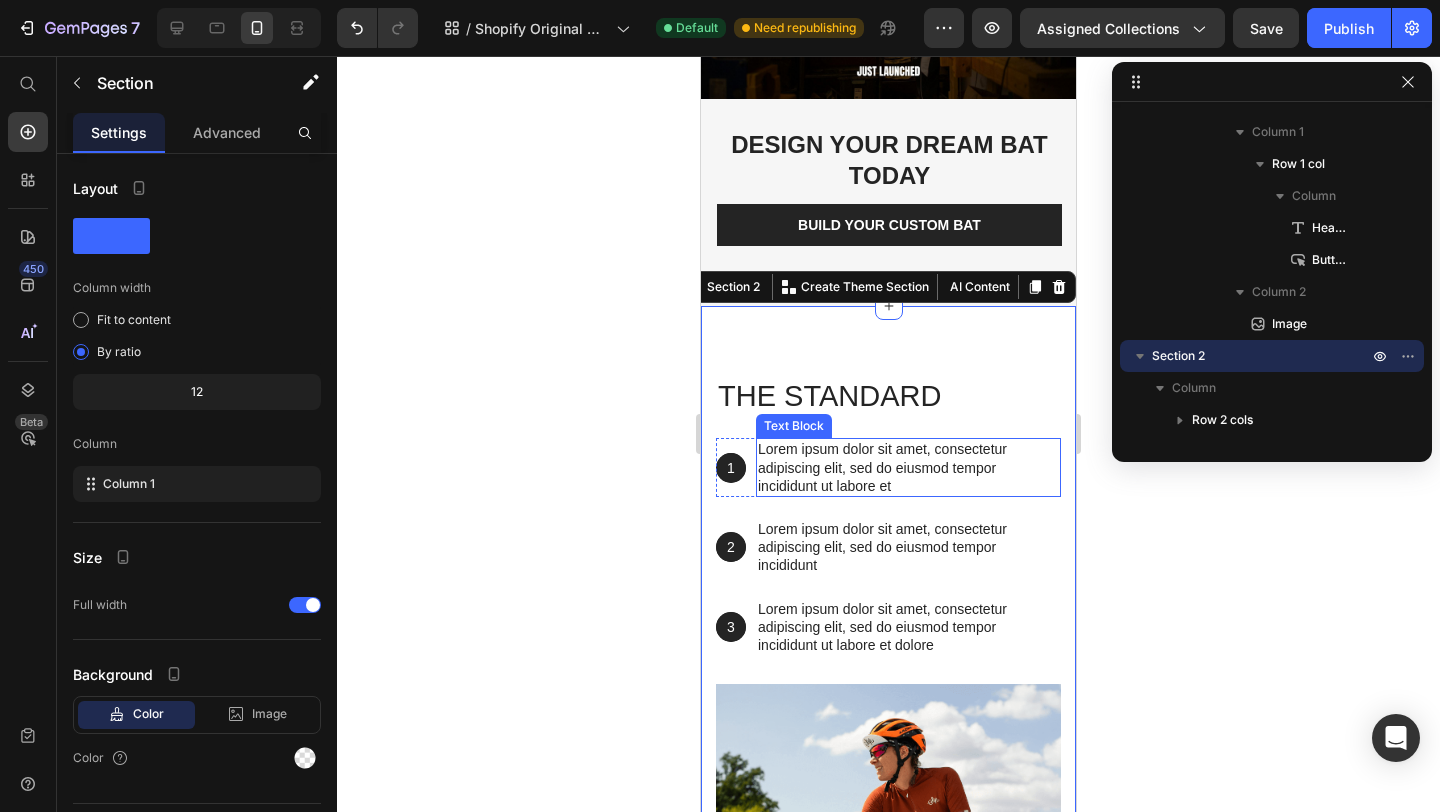 scroll, scrollTop: 249, scrollLeft: 0, axis: vertical 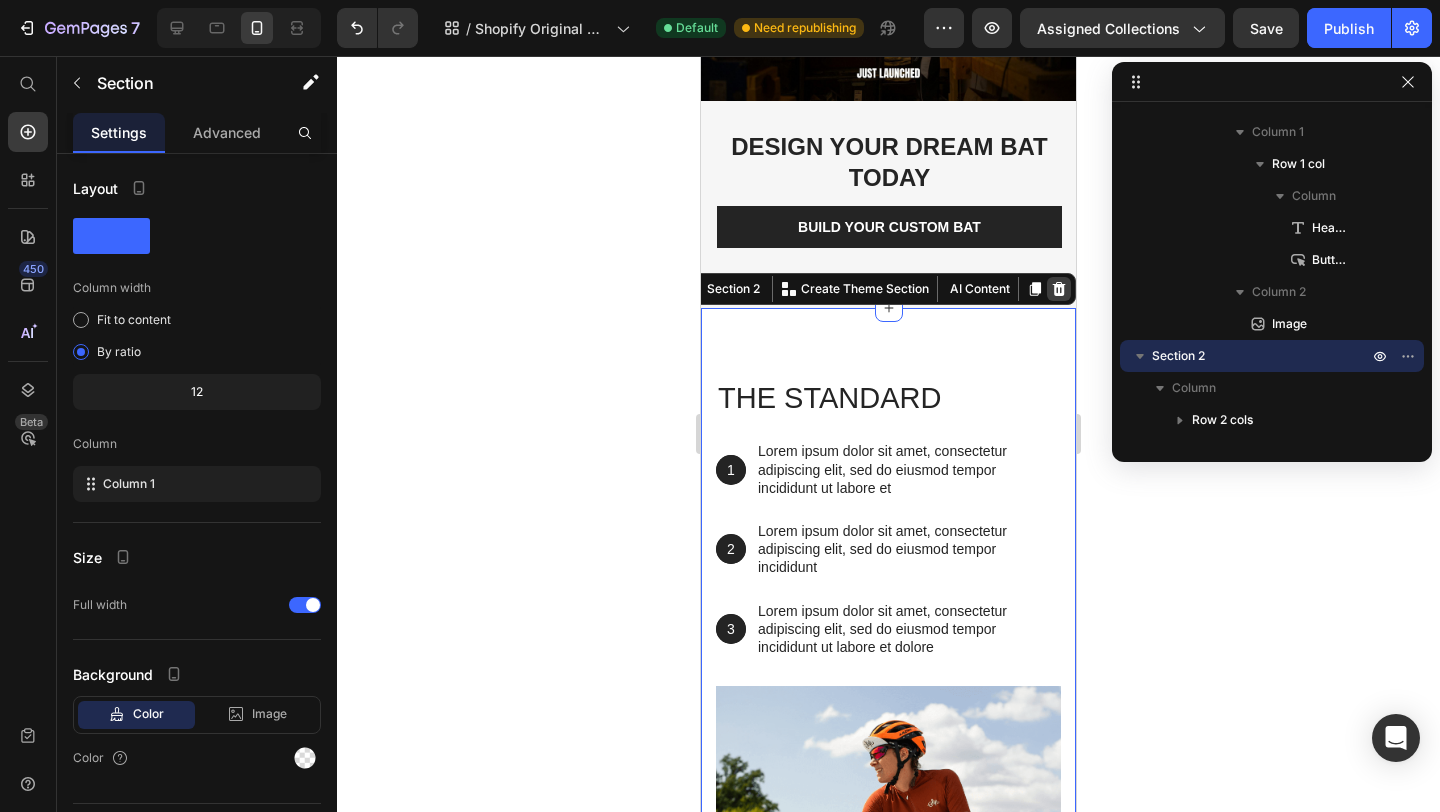 click at bounding box center (1059, 289) 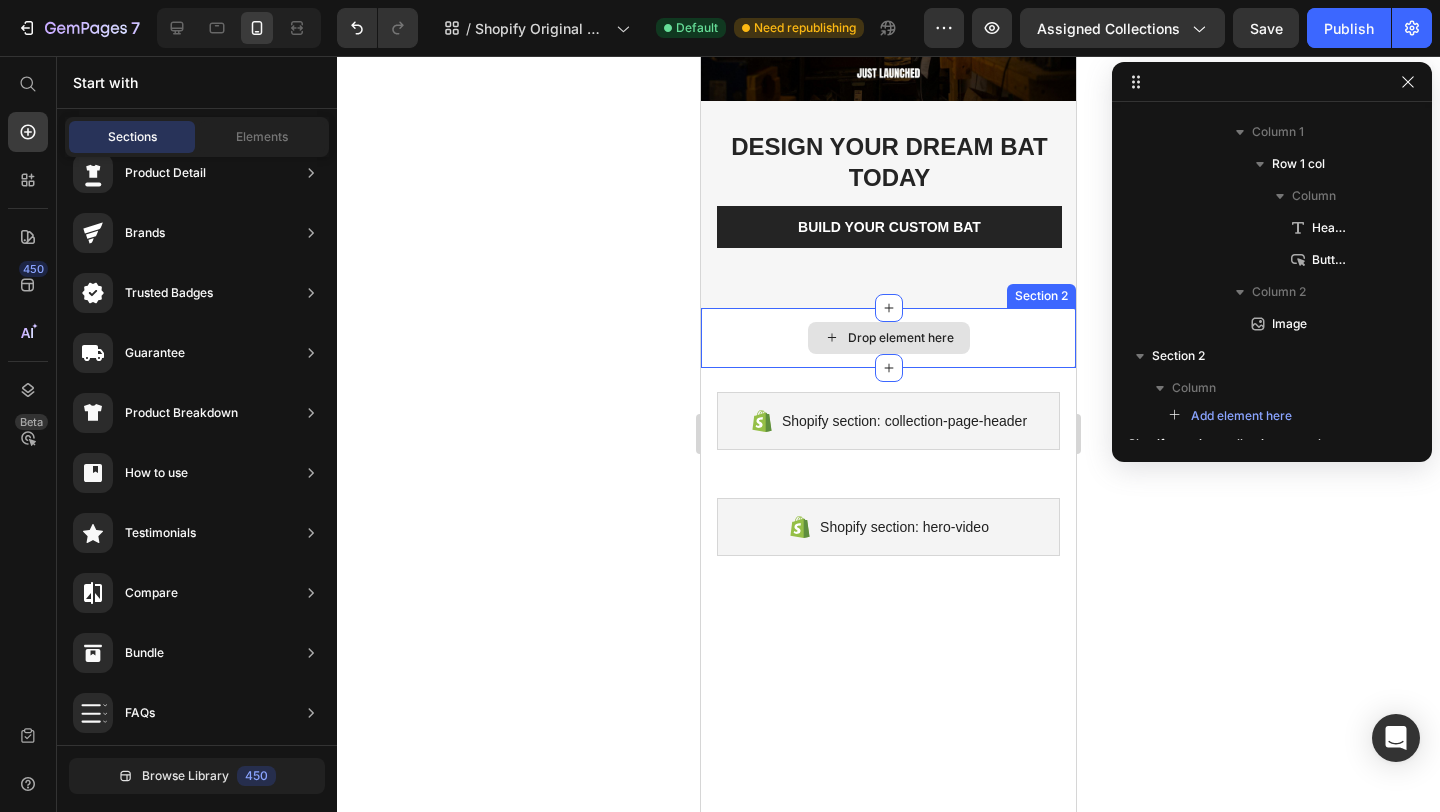 click on "Drop element here" at bounding box center [889, 338] 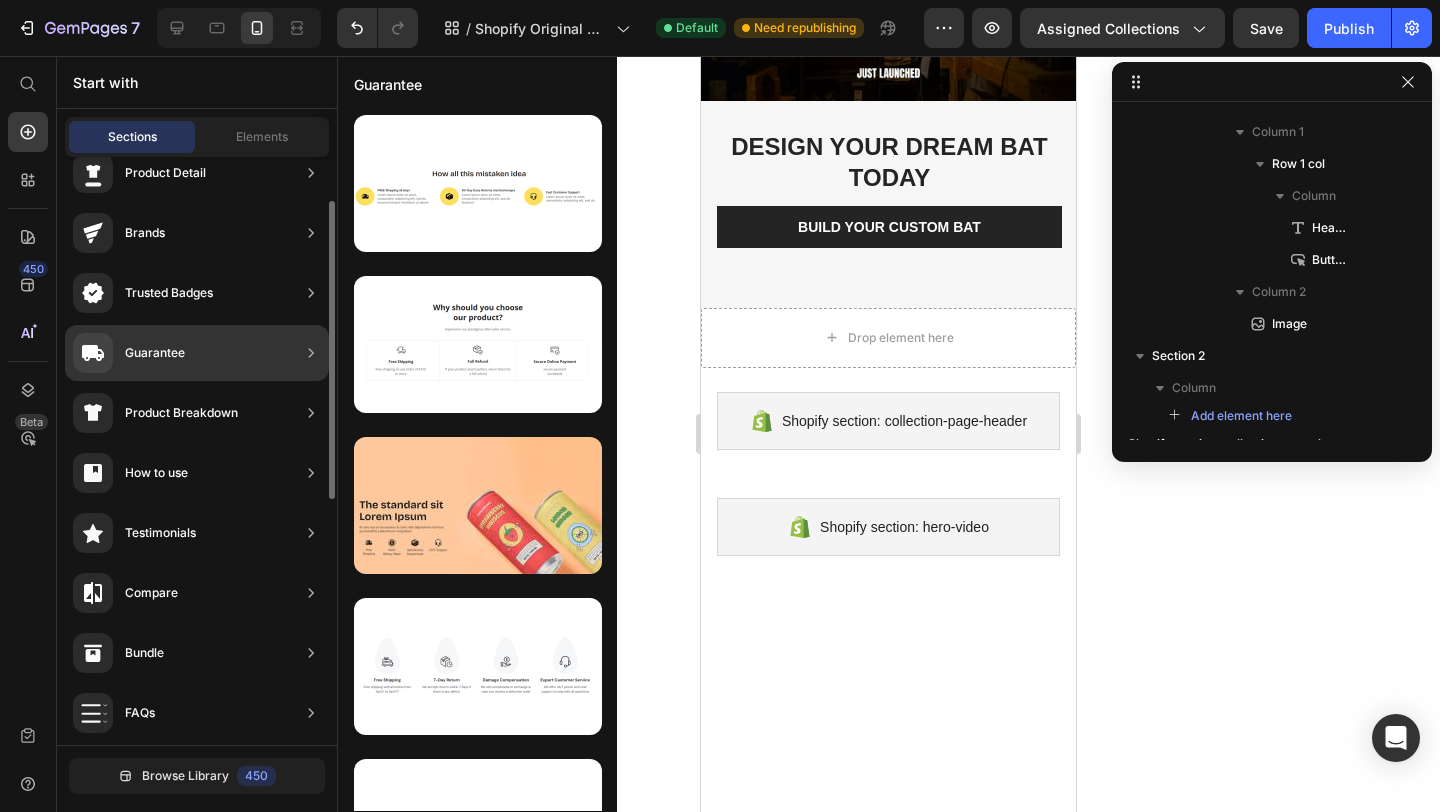 scroll, scrollTop: 0, scrollLeft: 0, axis: both 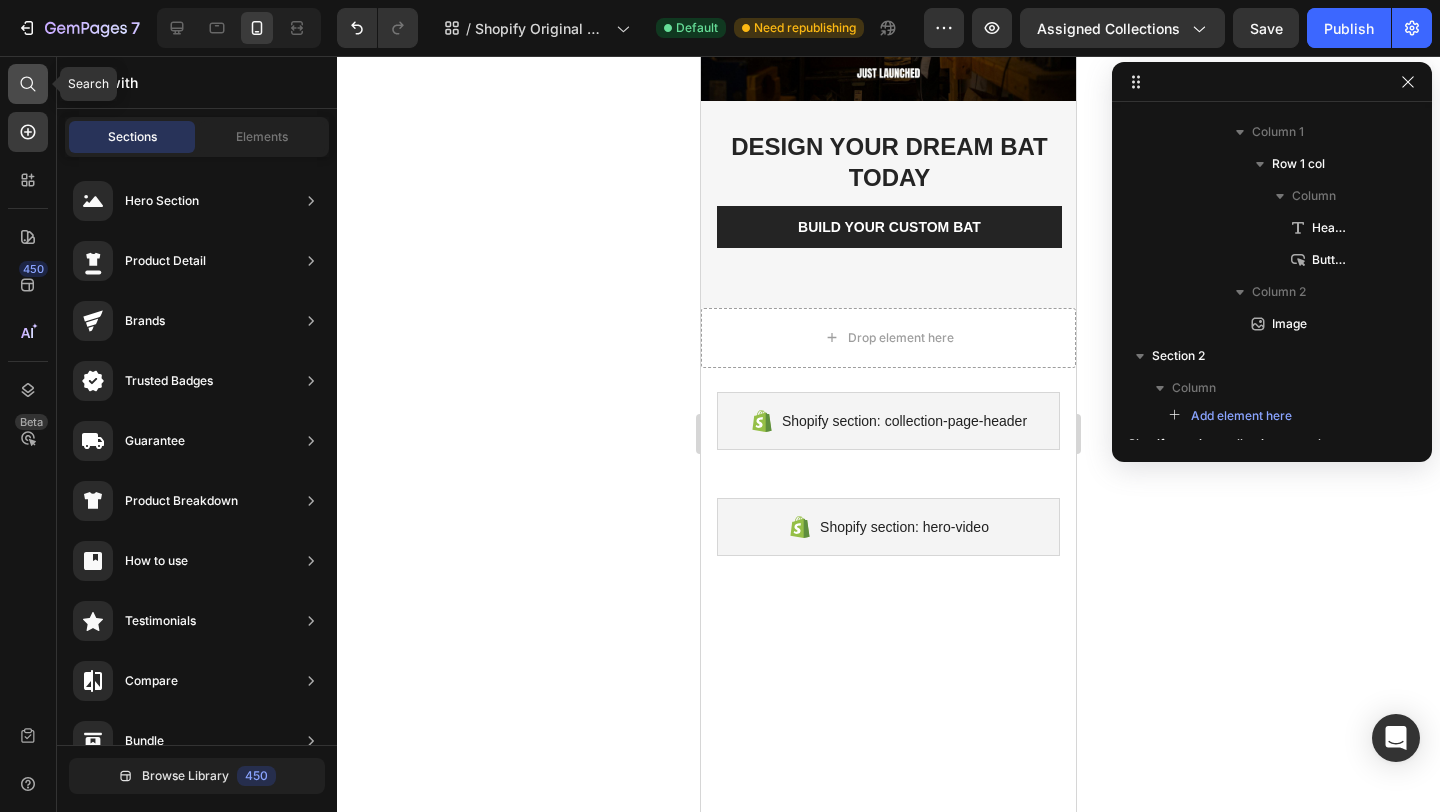 click 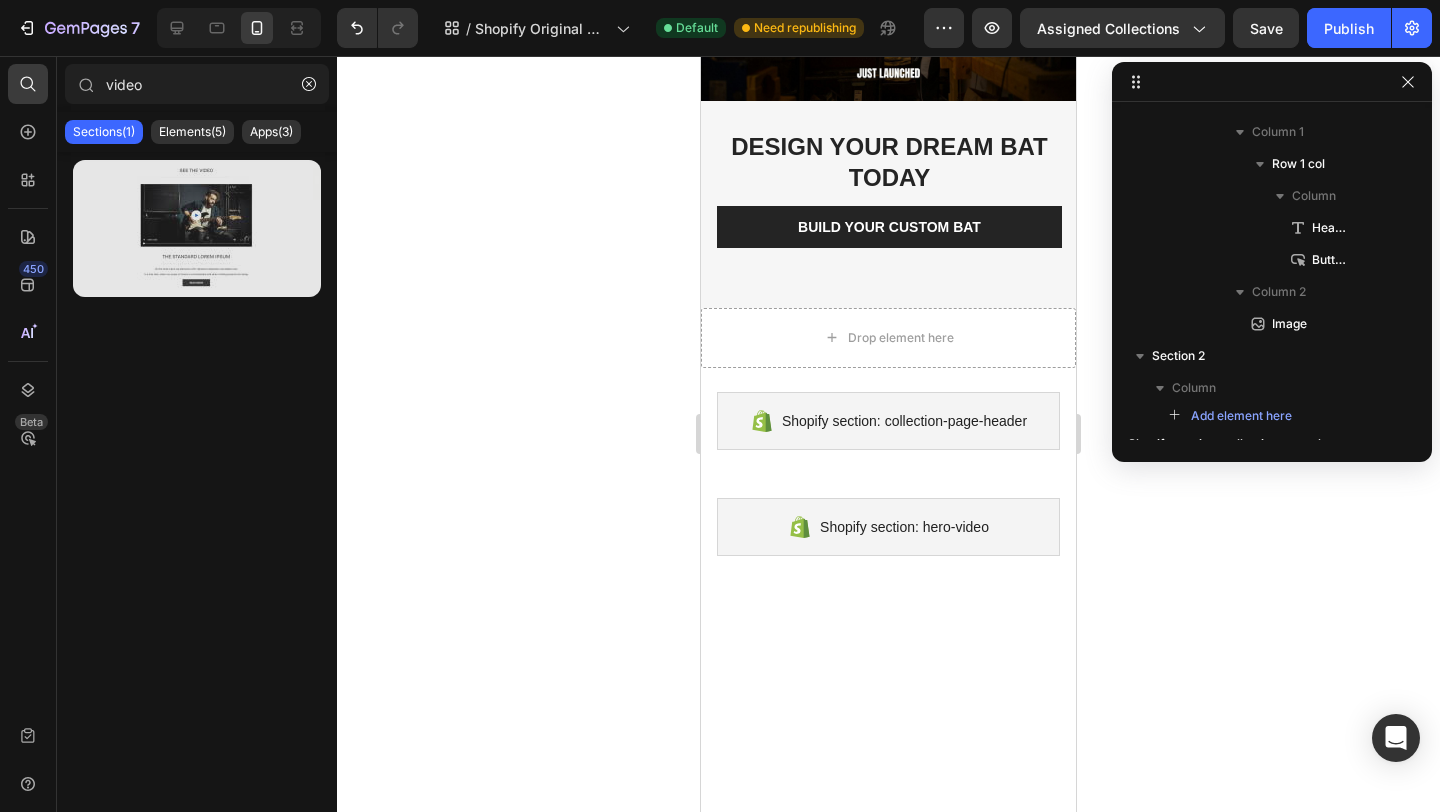 type on "video" 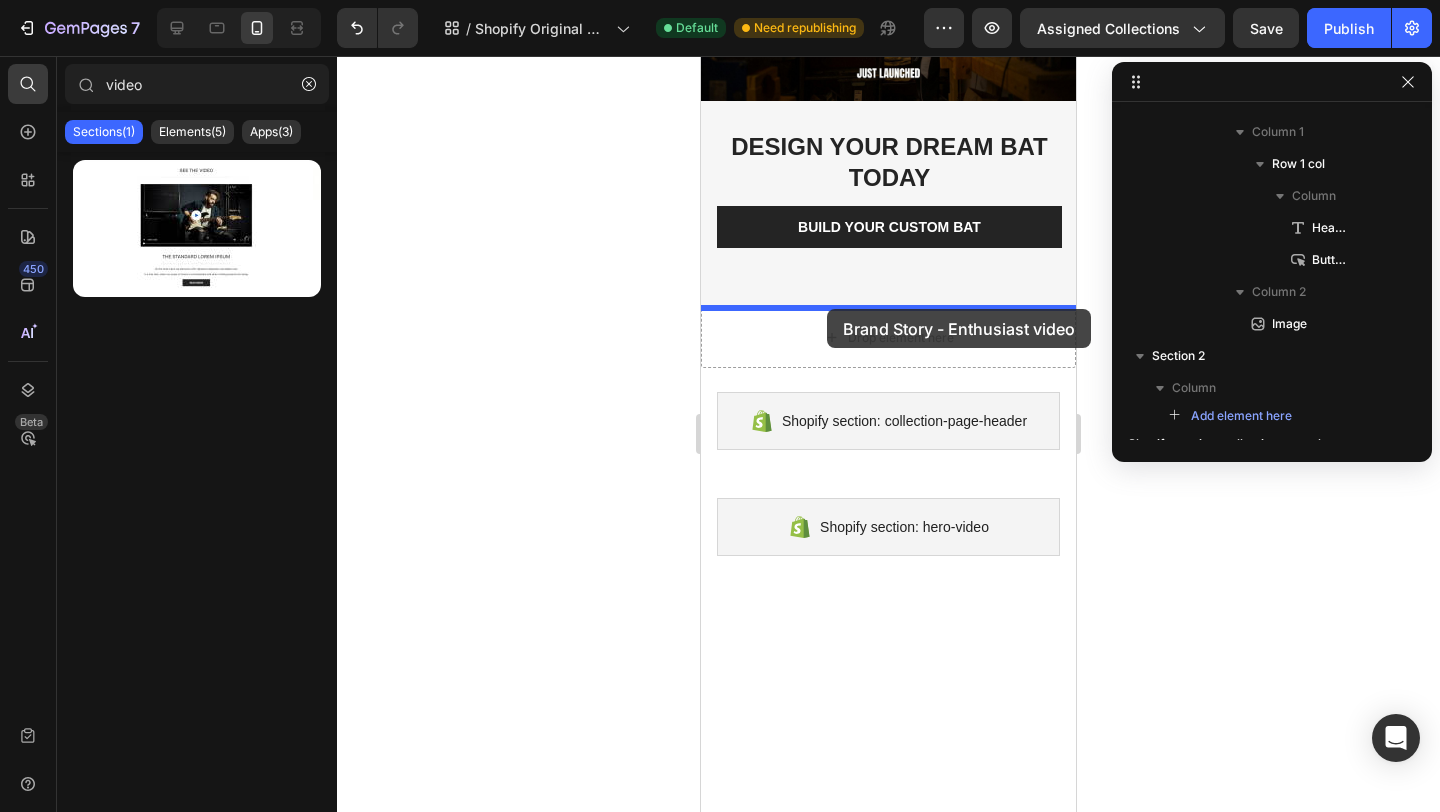 drag, startPoint x: 877, startPoint y: 262, endPoint x: 826, endPoint y: 309, distance: 69.354164 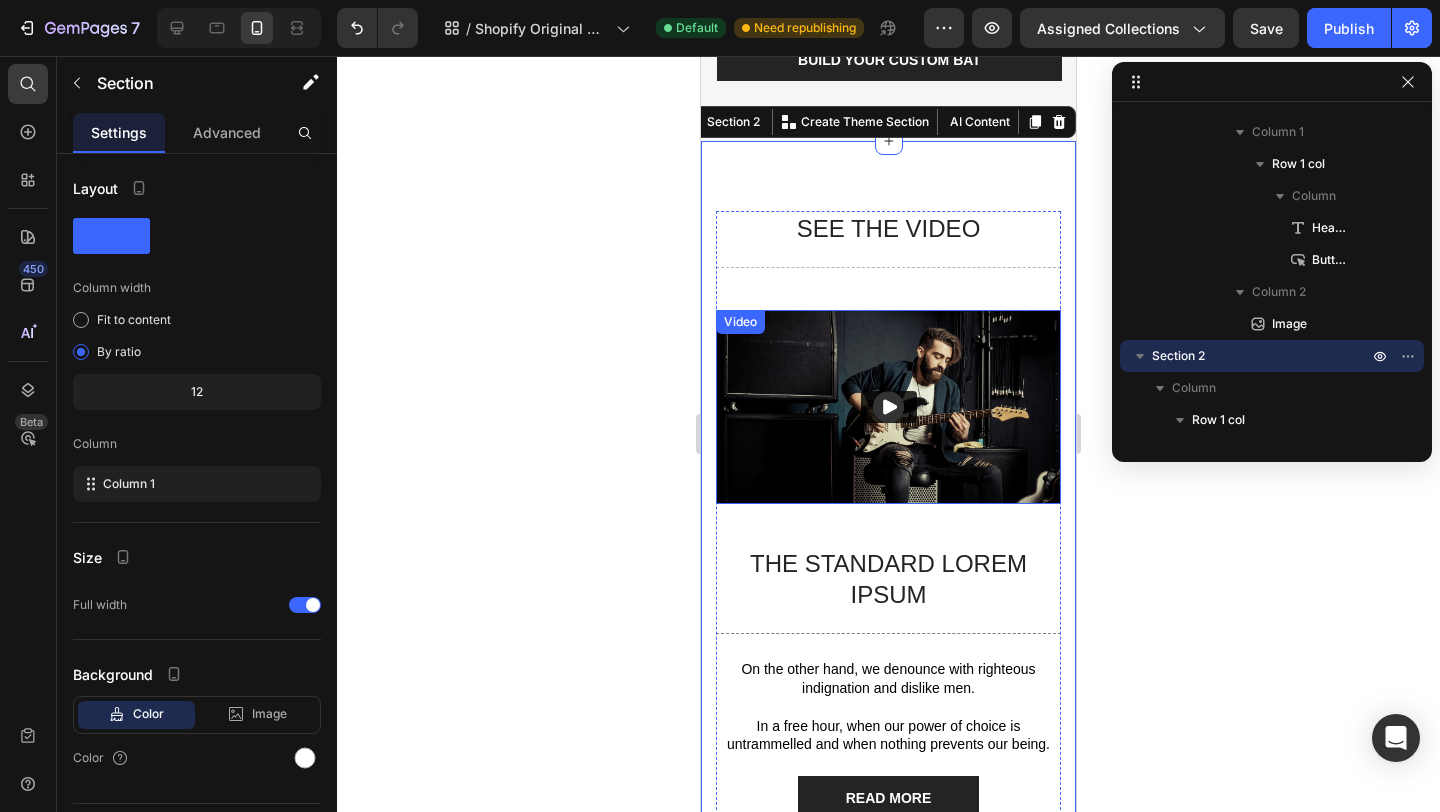 scroll, scrollTop: 422, scrollLeft: 0, axis: vertical 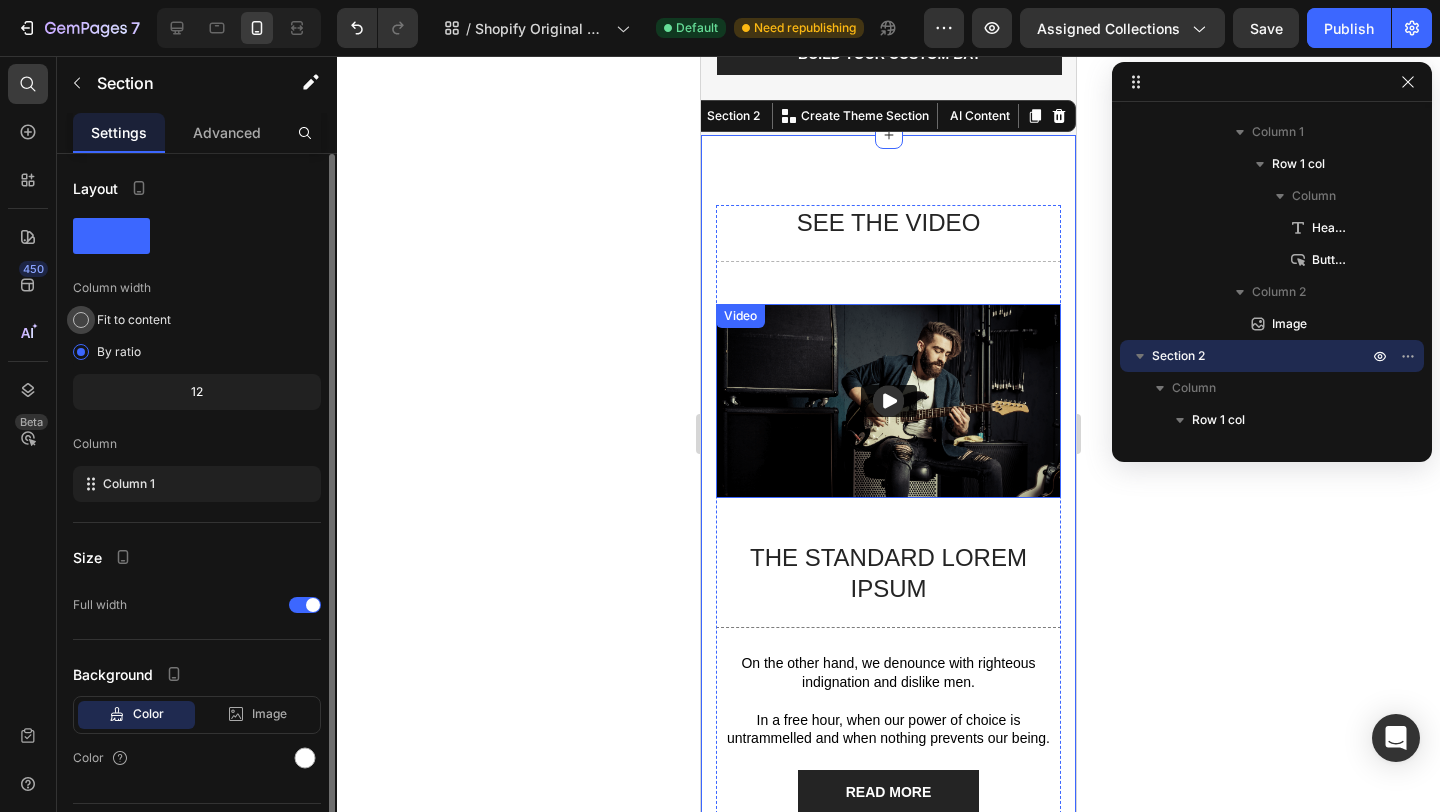 click at bounding box center [81, 320] 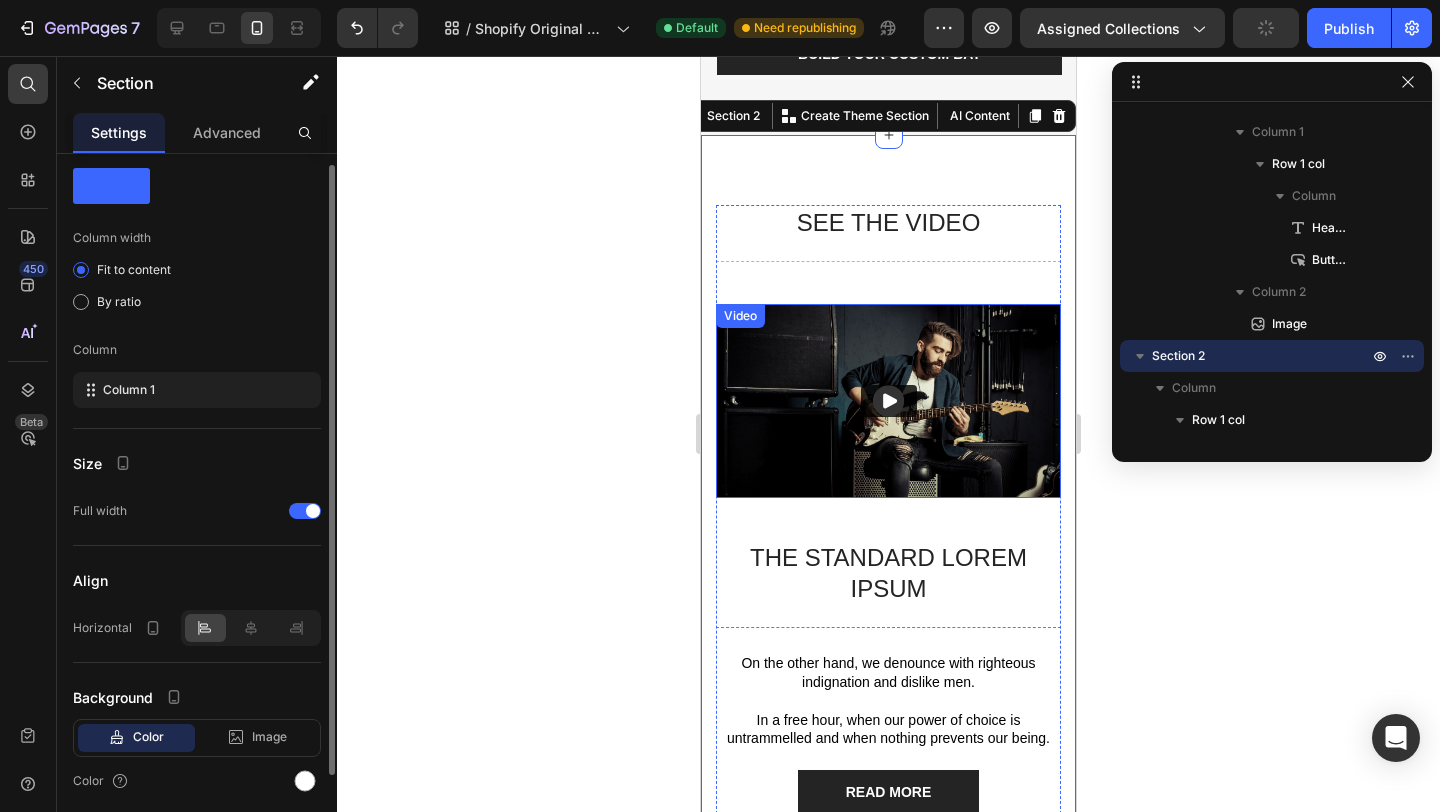 scroll, scrollTop: 0, scrollLeft: 0, axis: both 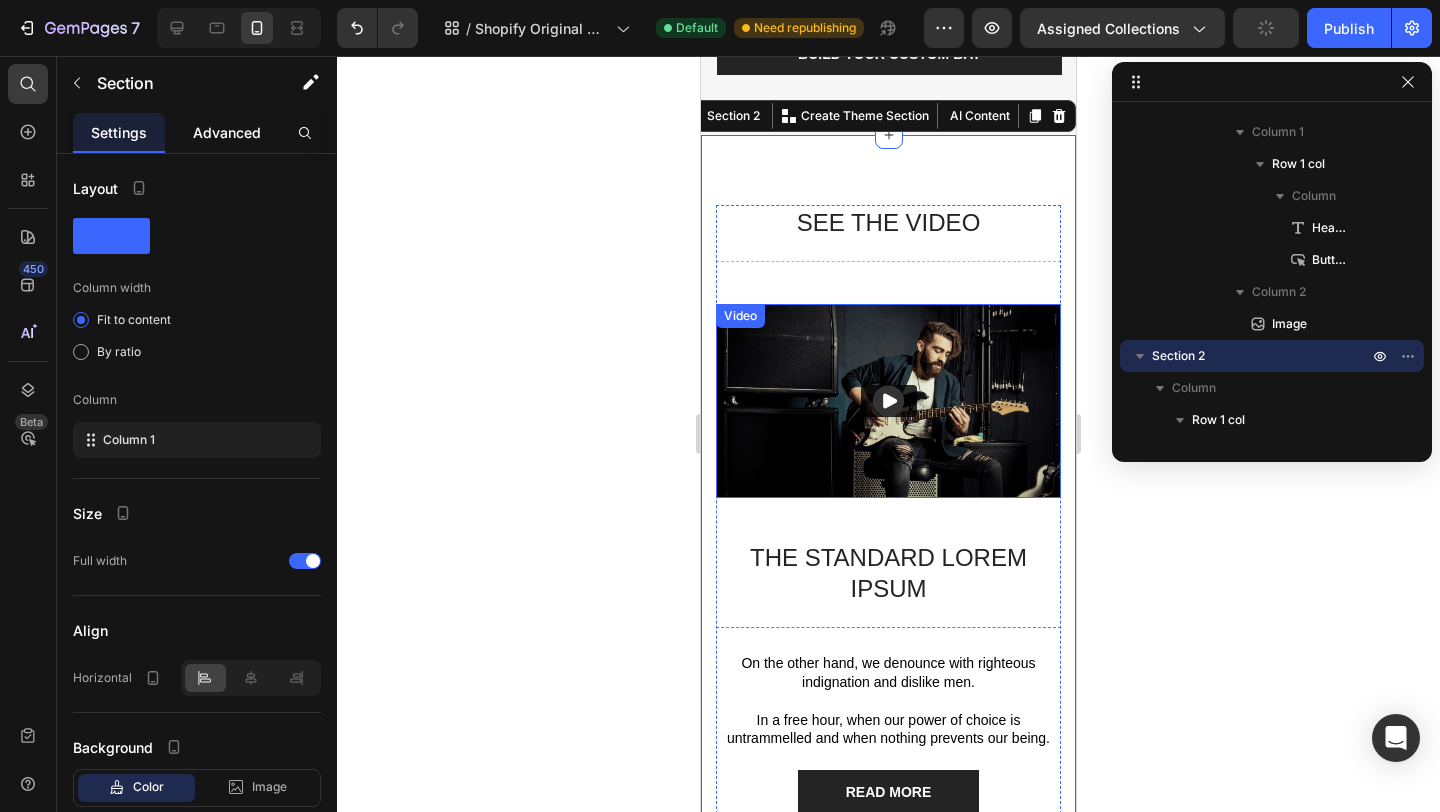 click on "Advanced" at bounding box center [227, 132] 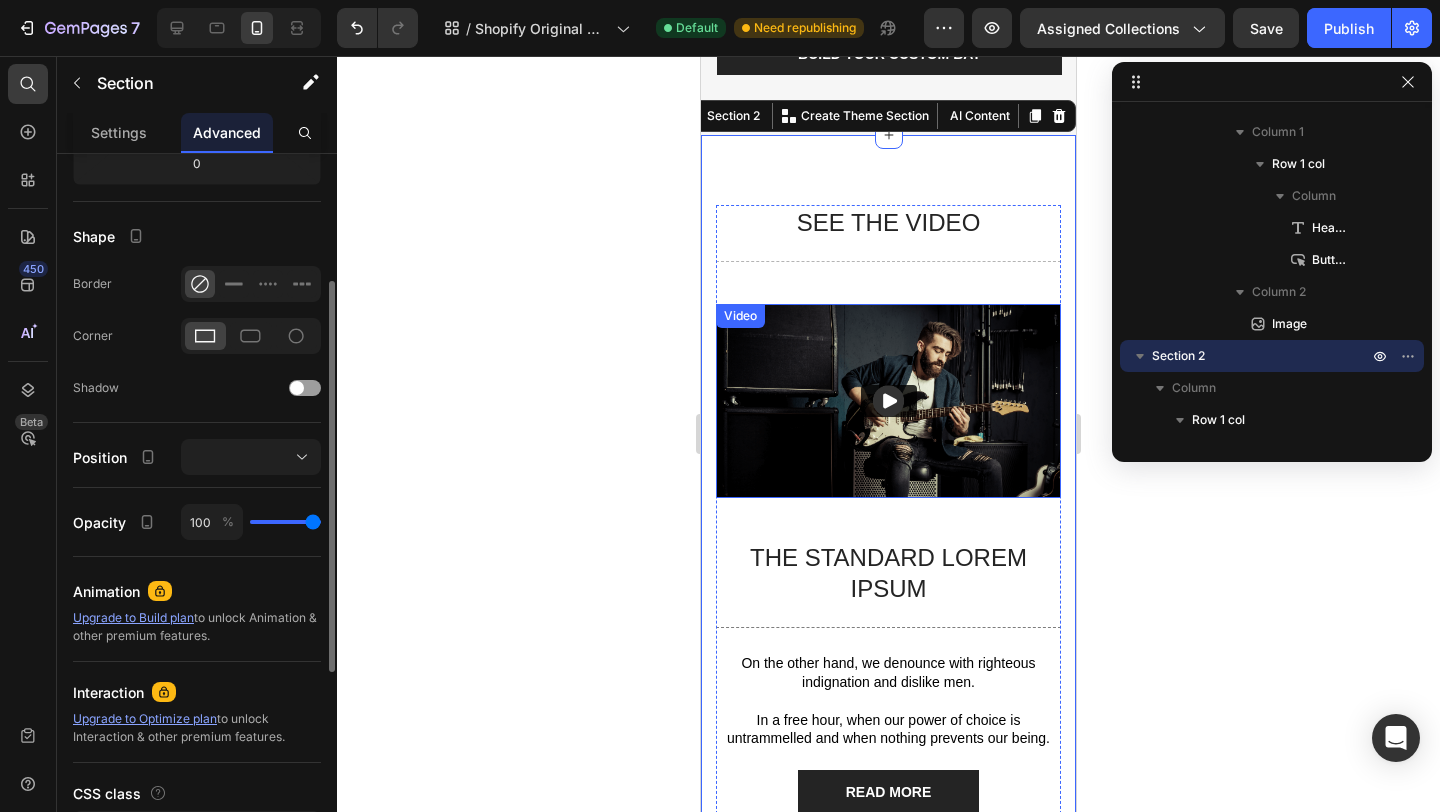 scroll, scrollTop: 0, scrollLeft: 0, axis: both 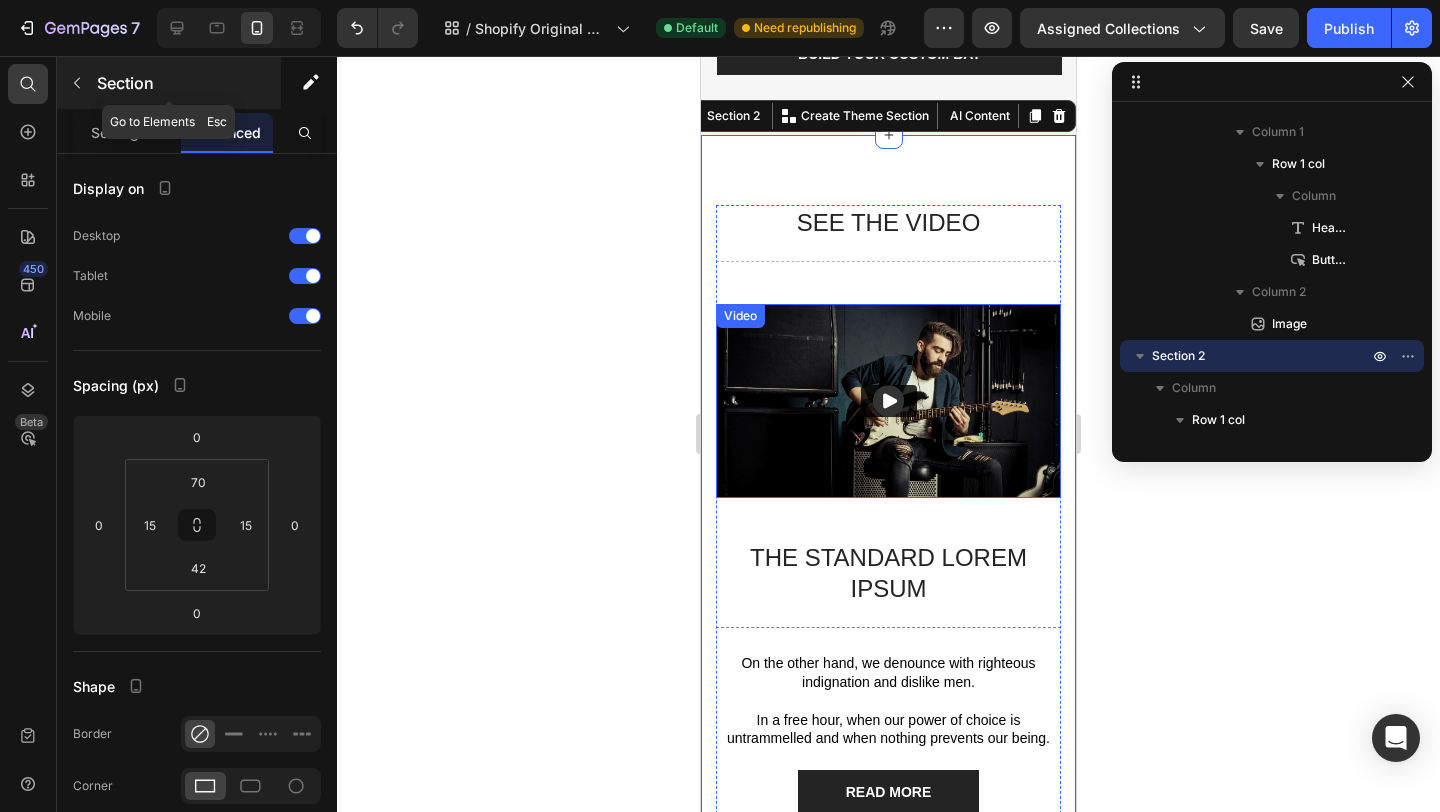 click 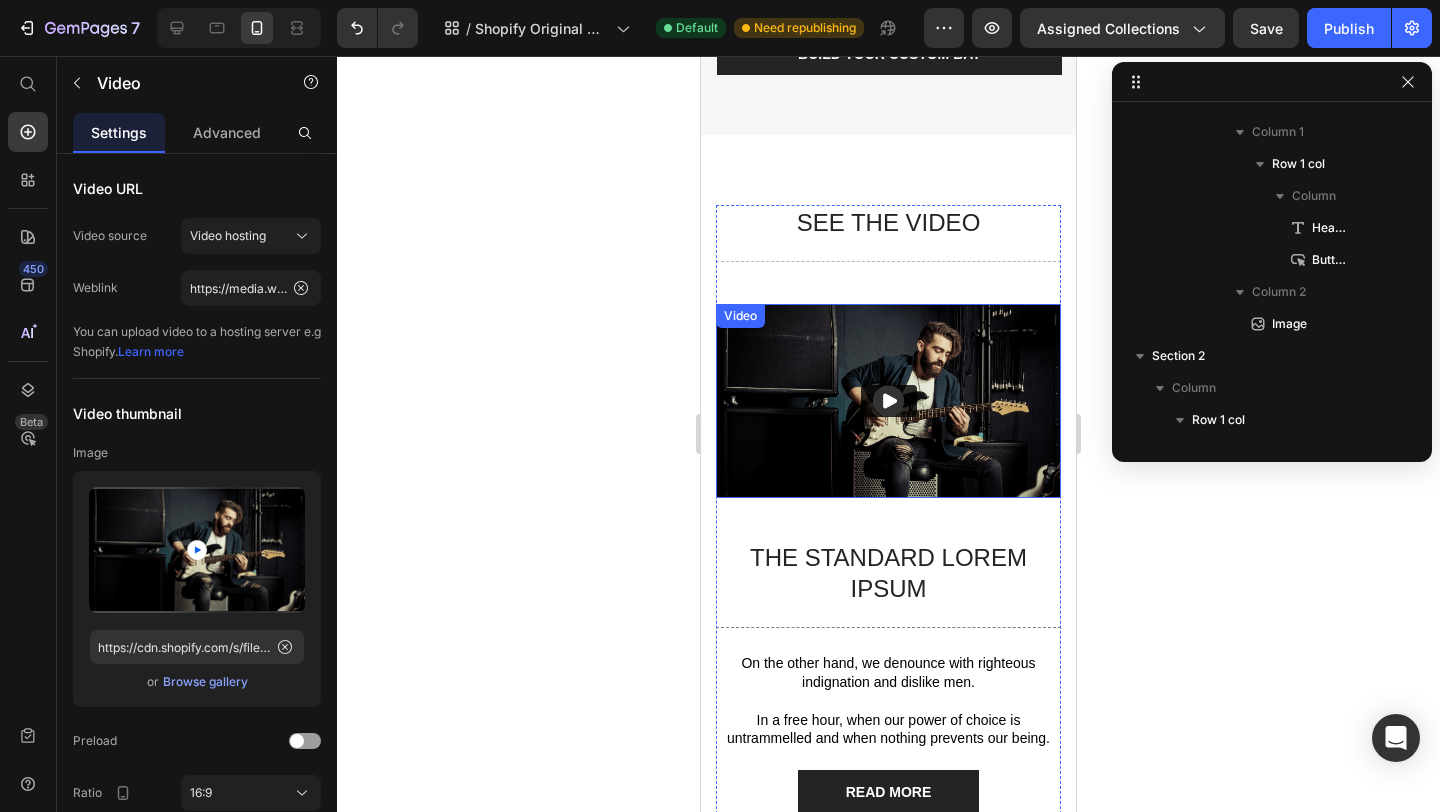 click at bounding box center (889, 401) 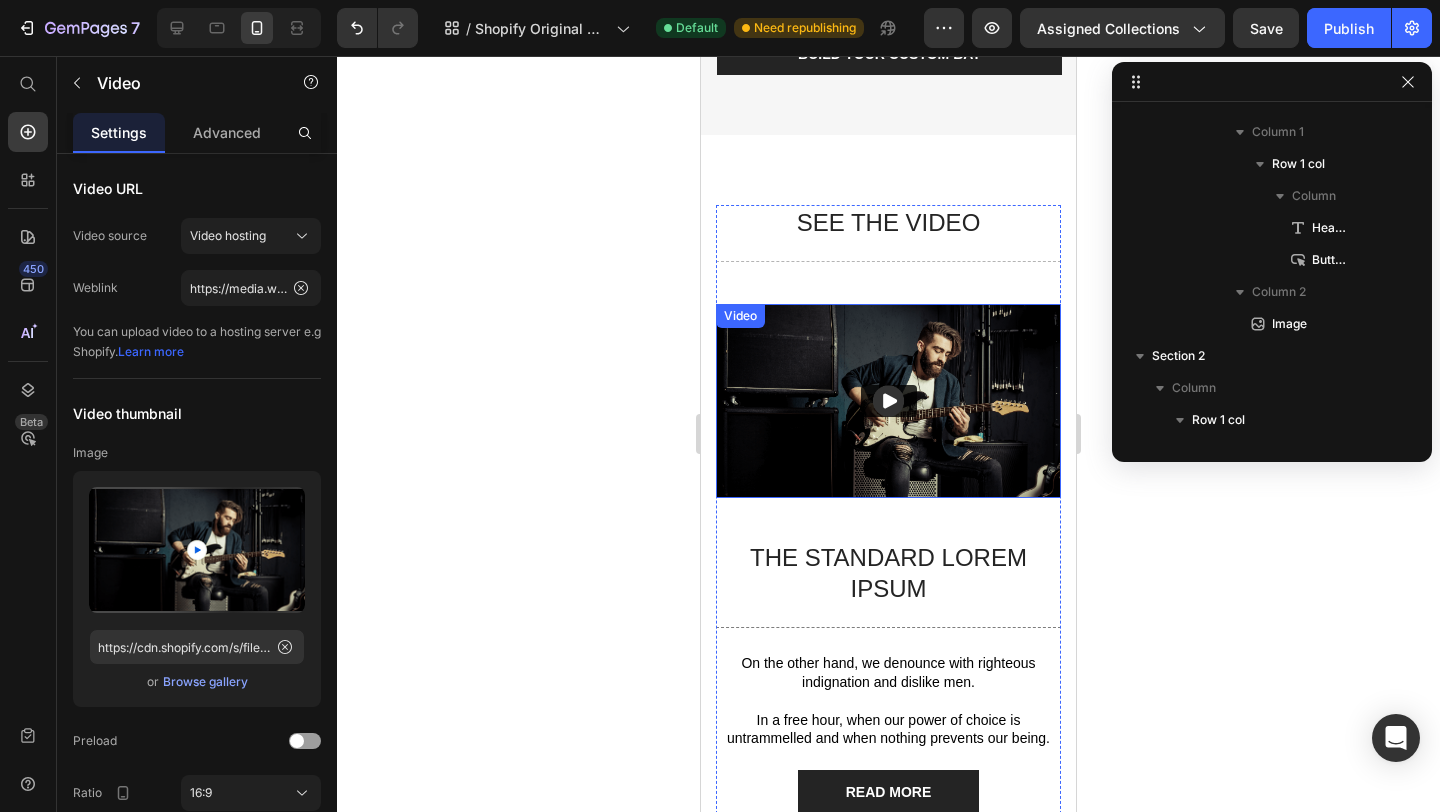 scroll, scrollTop: 538, scrollLeft: 0, axis: vertical 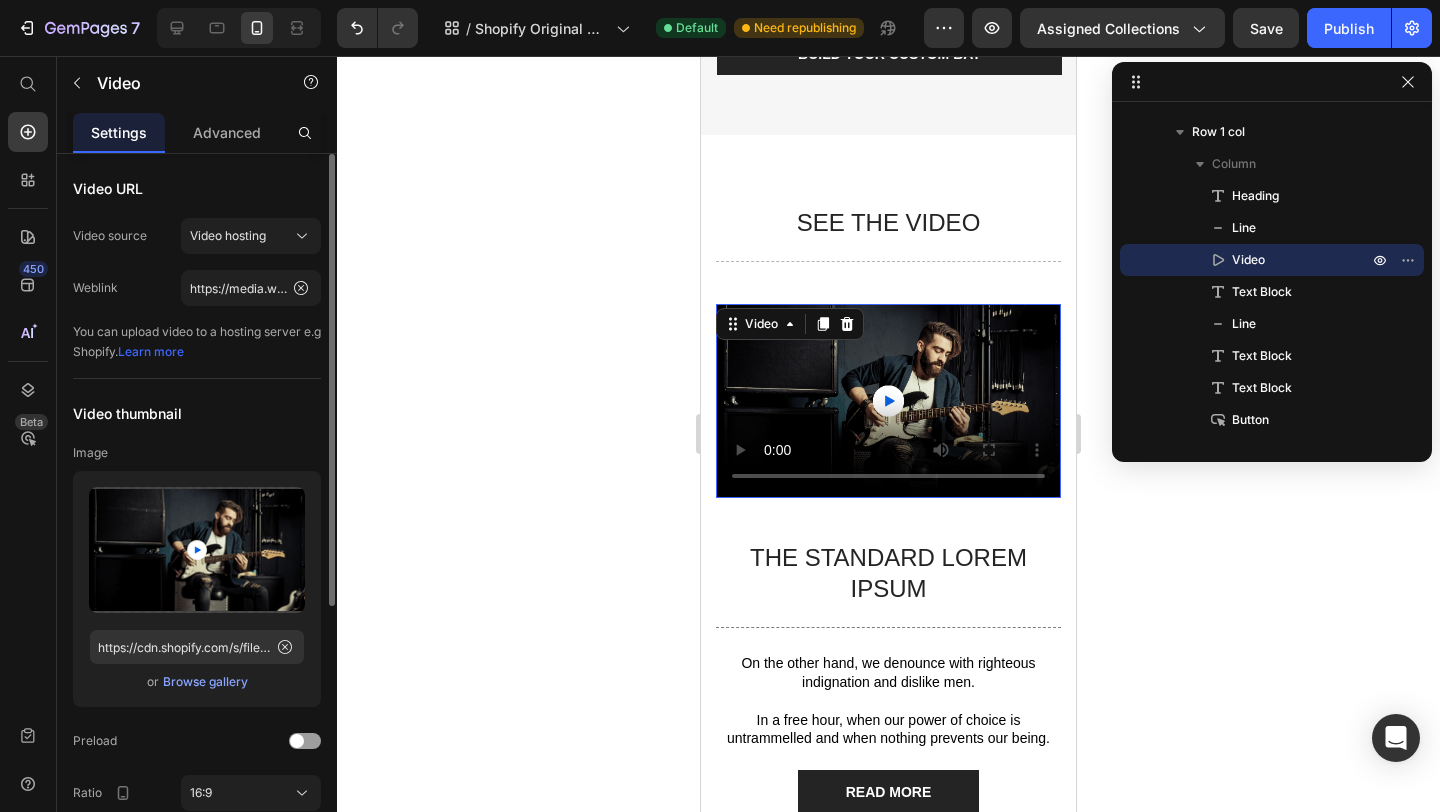 click on "Browse gallery" at bounding box center [205, 682] 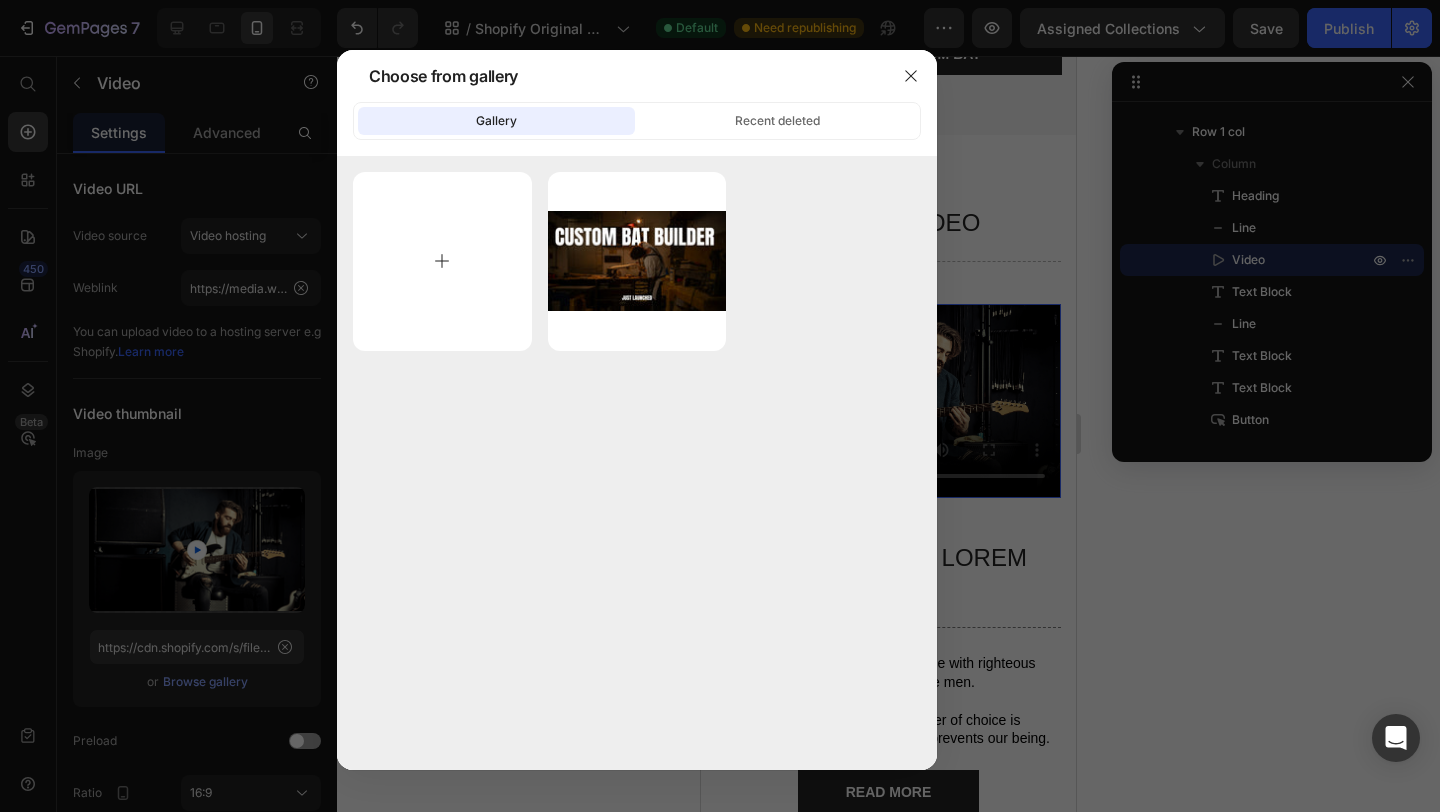 click at bounding box center (442, 261) 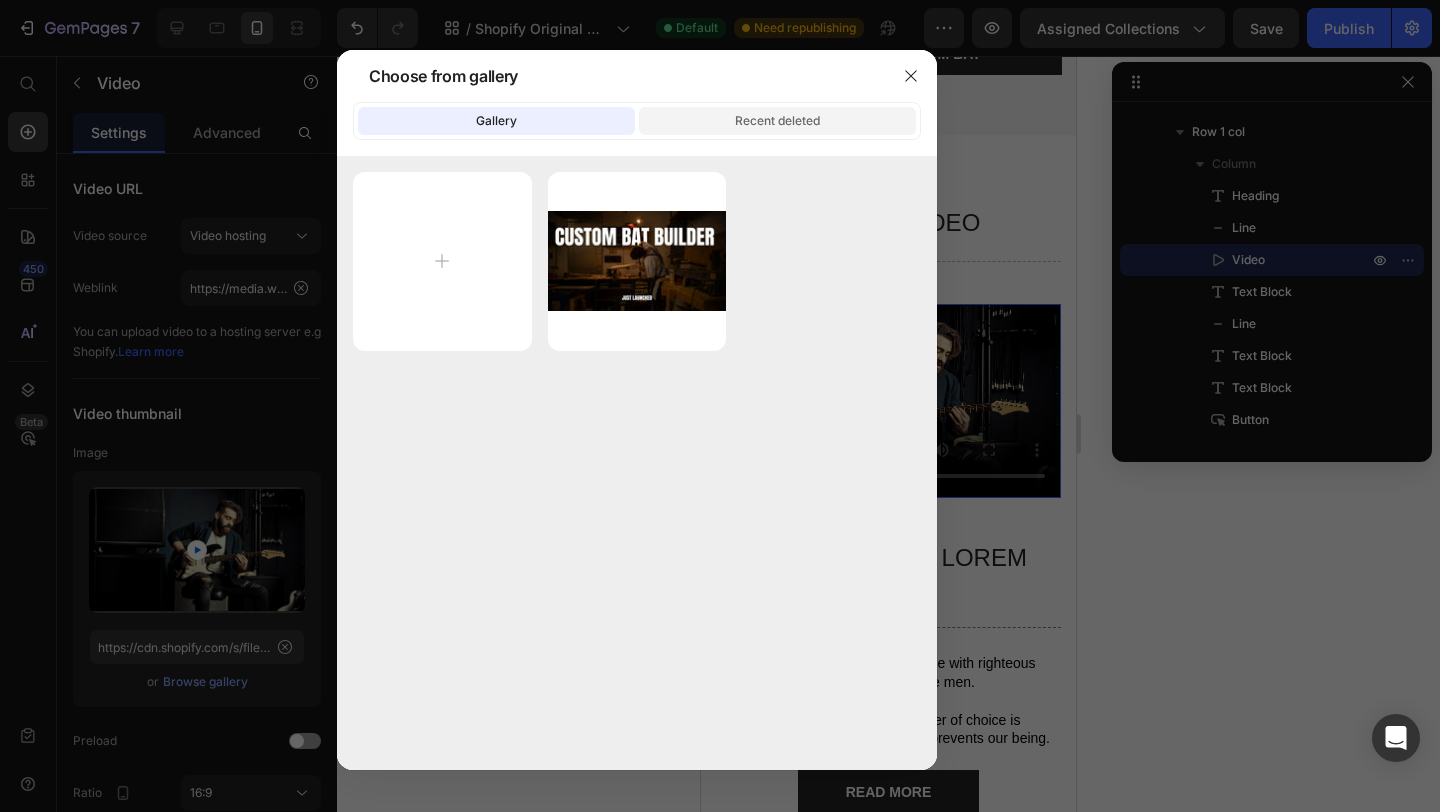 click on "Recent deleted" 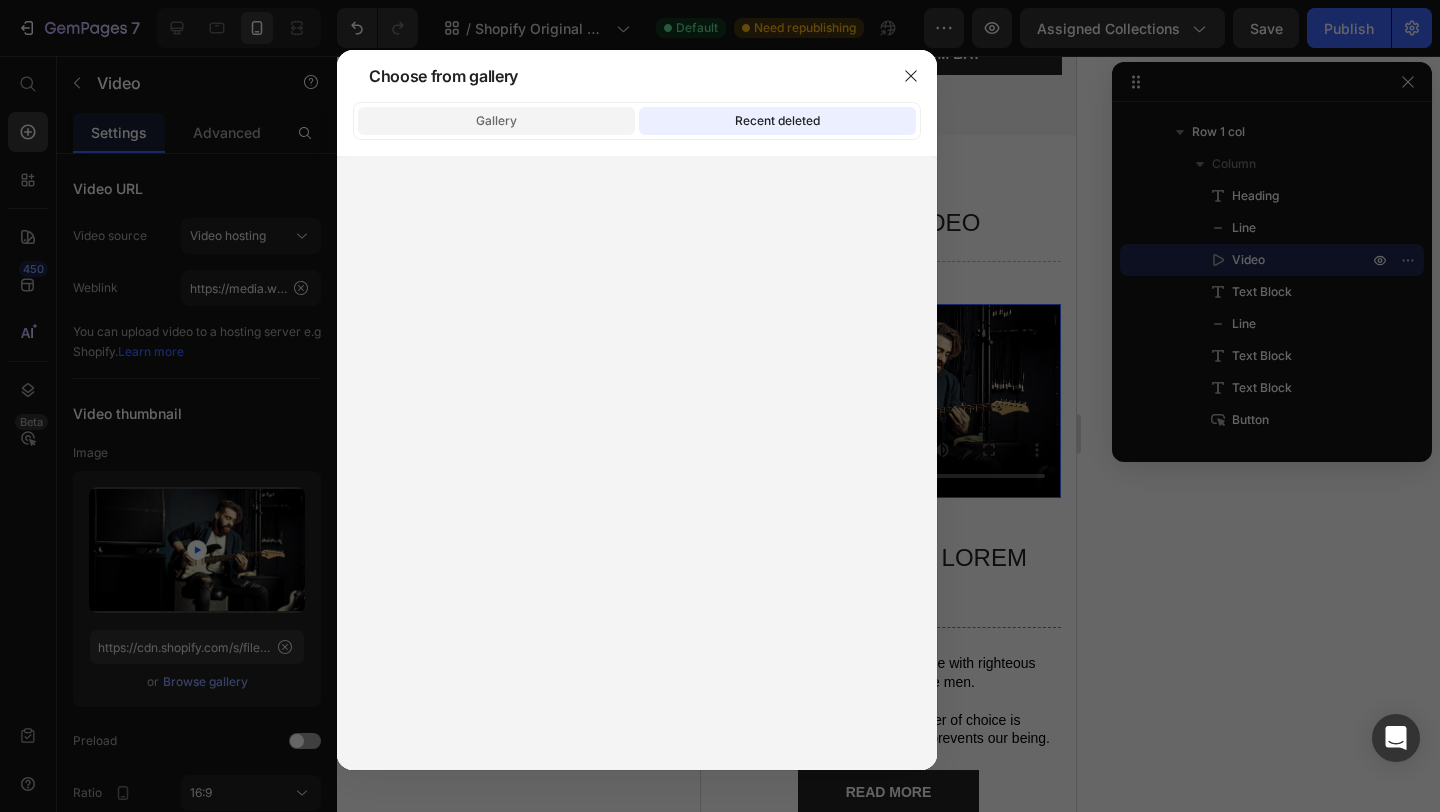 click on "Gallery" 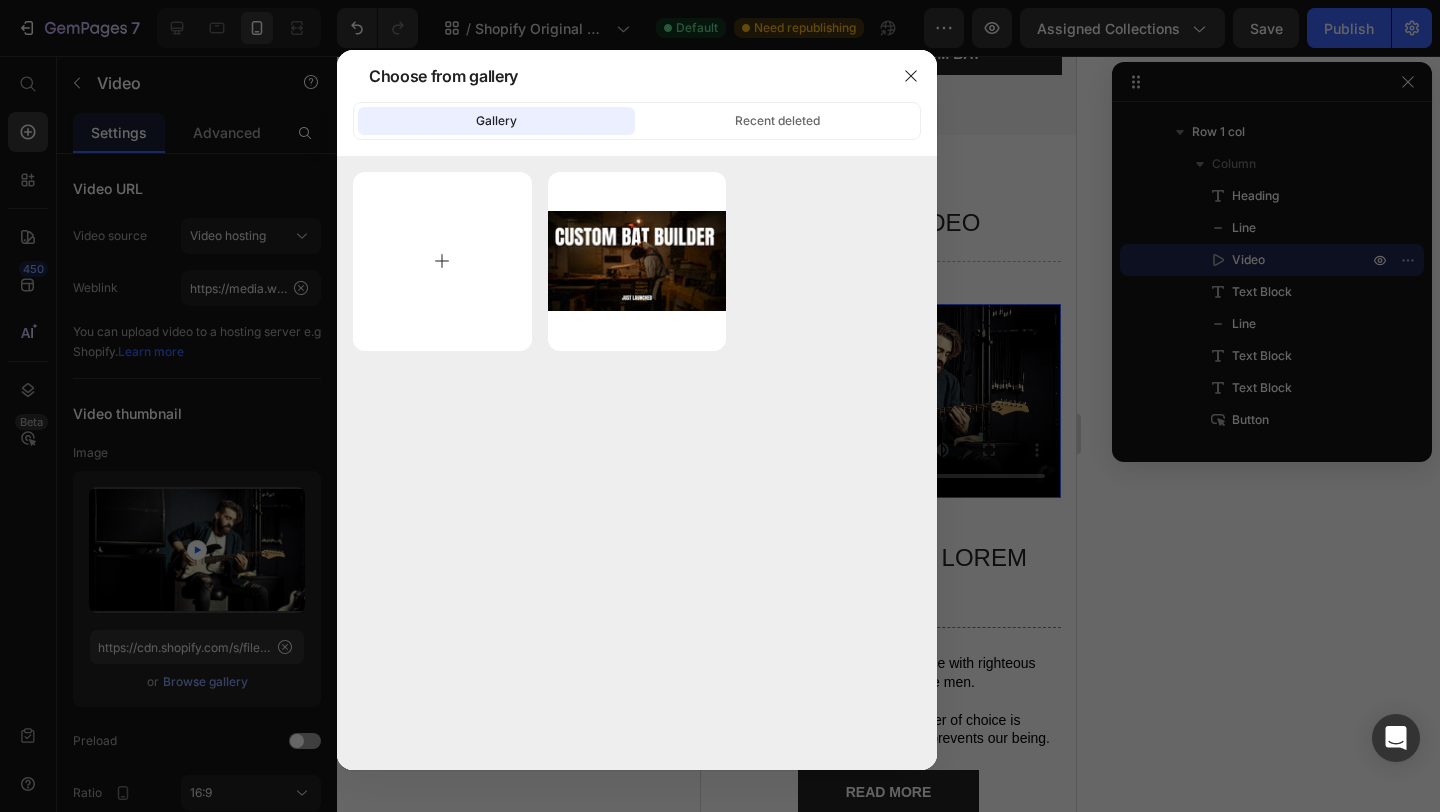 click at bounding box center (442, 261) 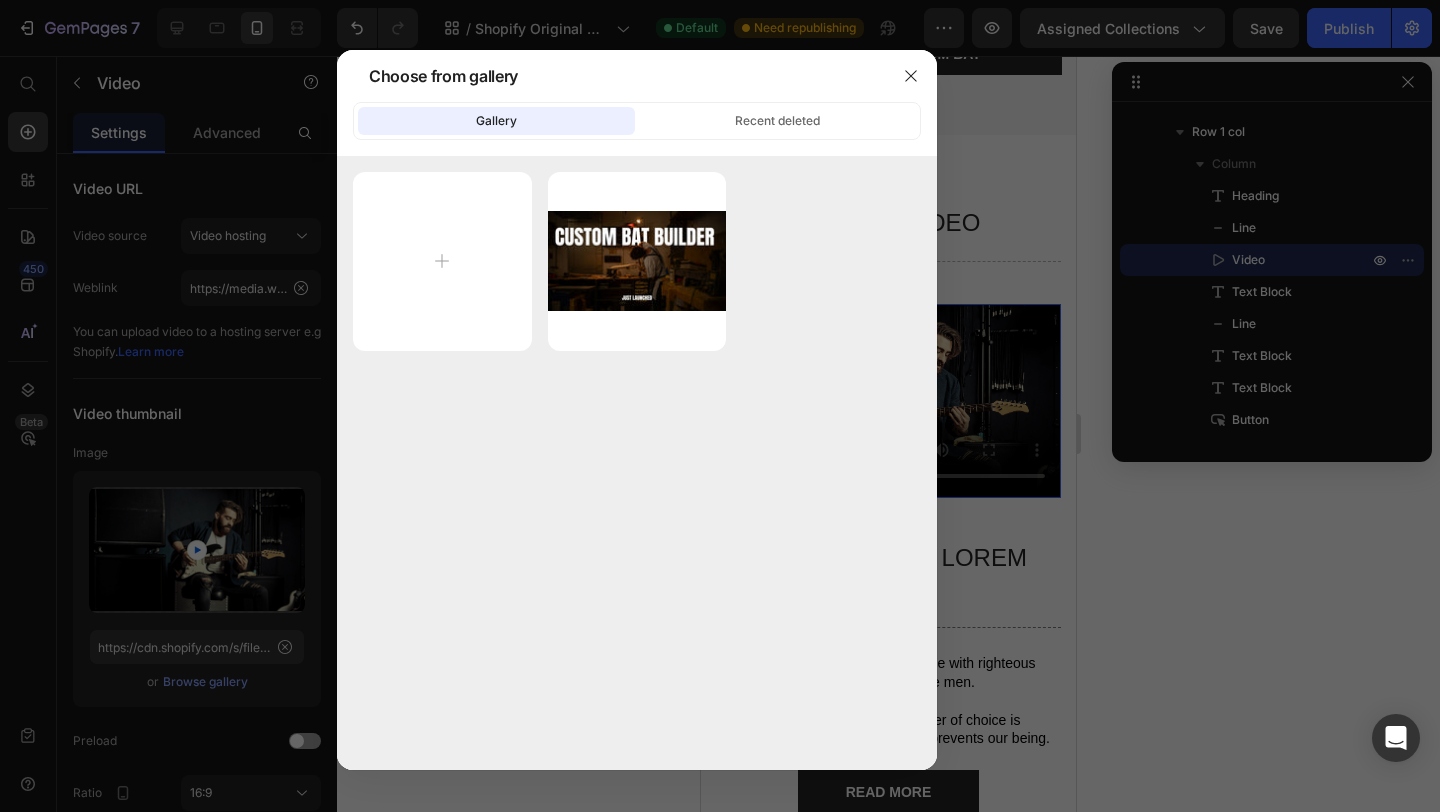 click at bounding box center (720, 406) 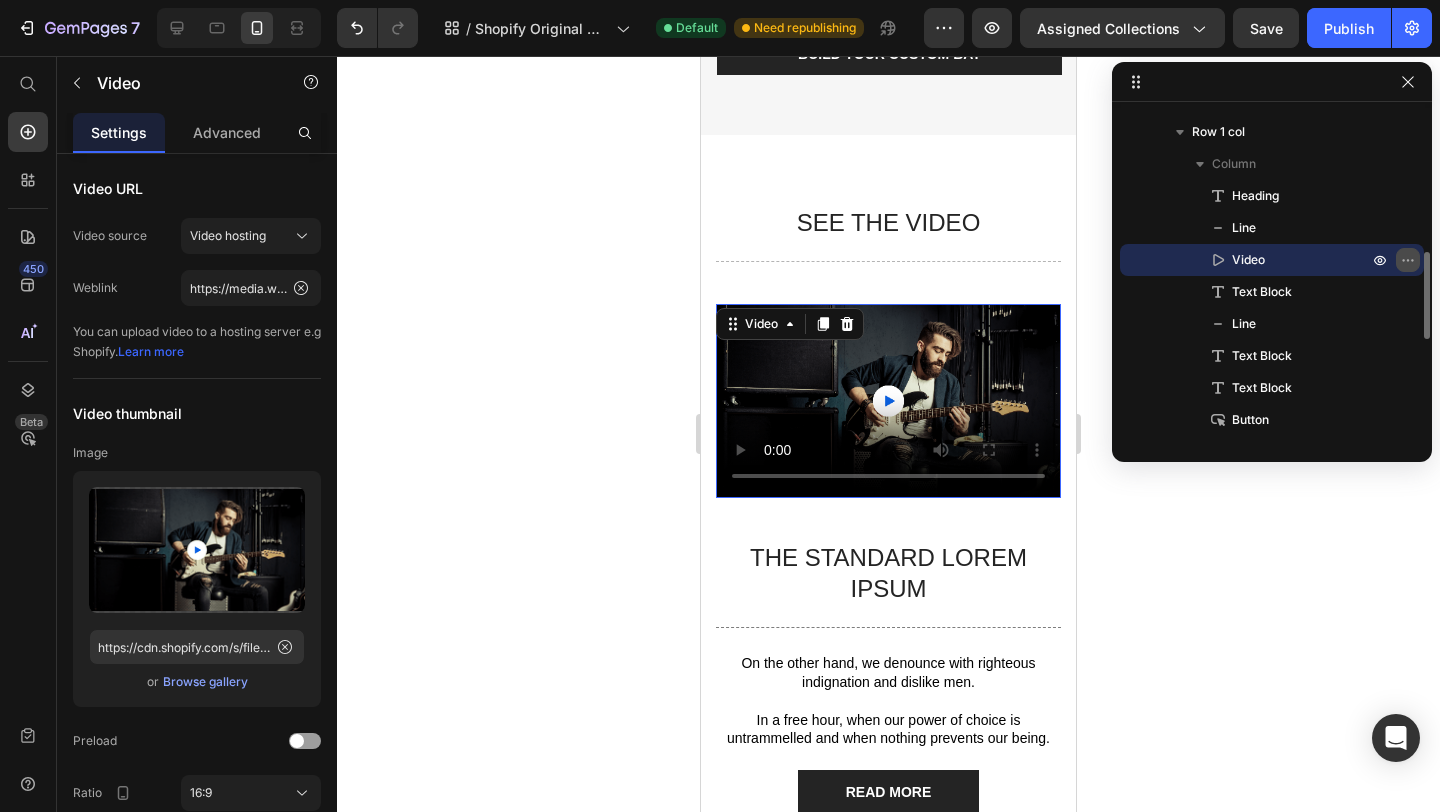 click 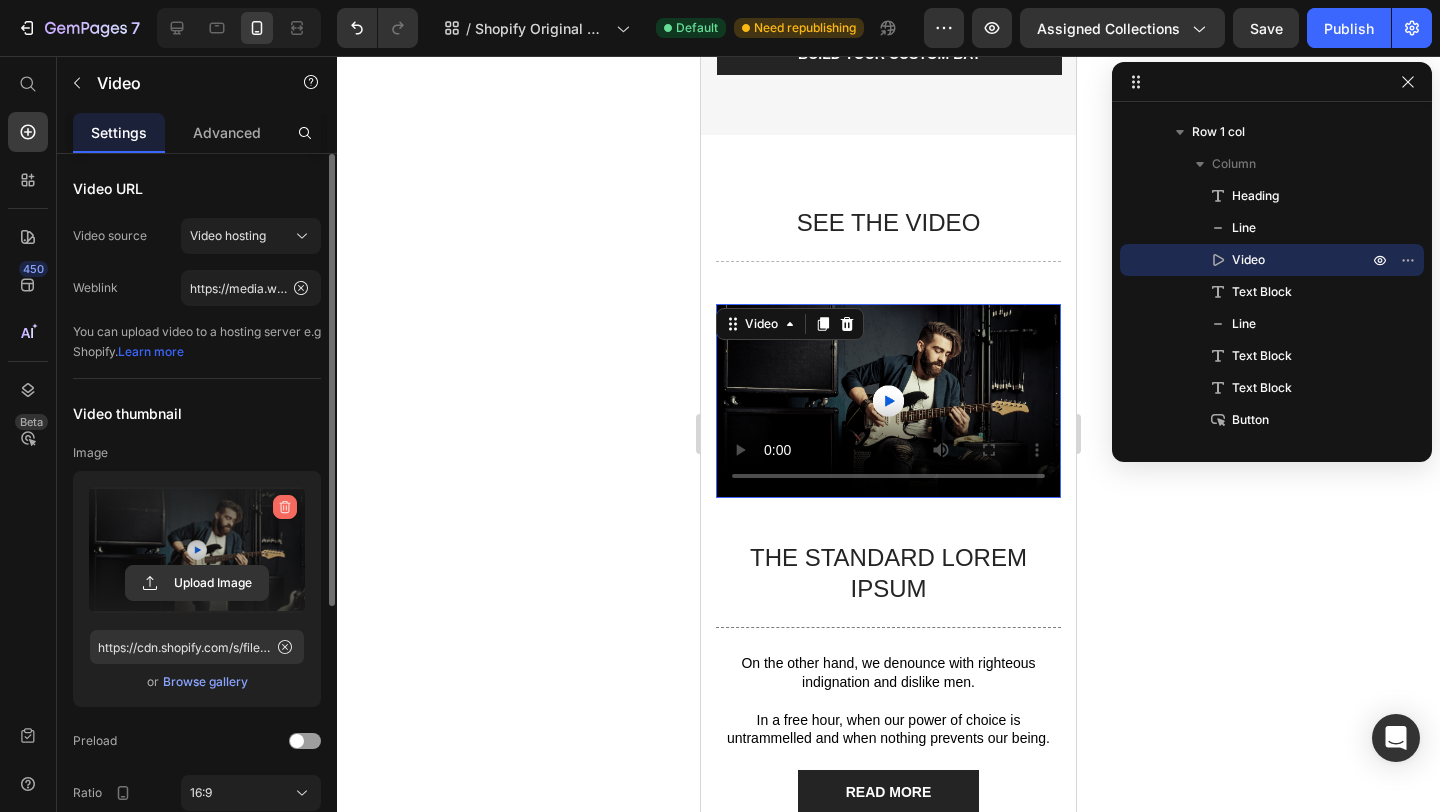 click 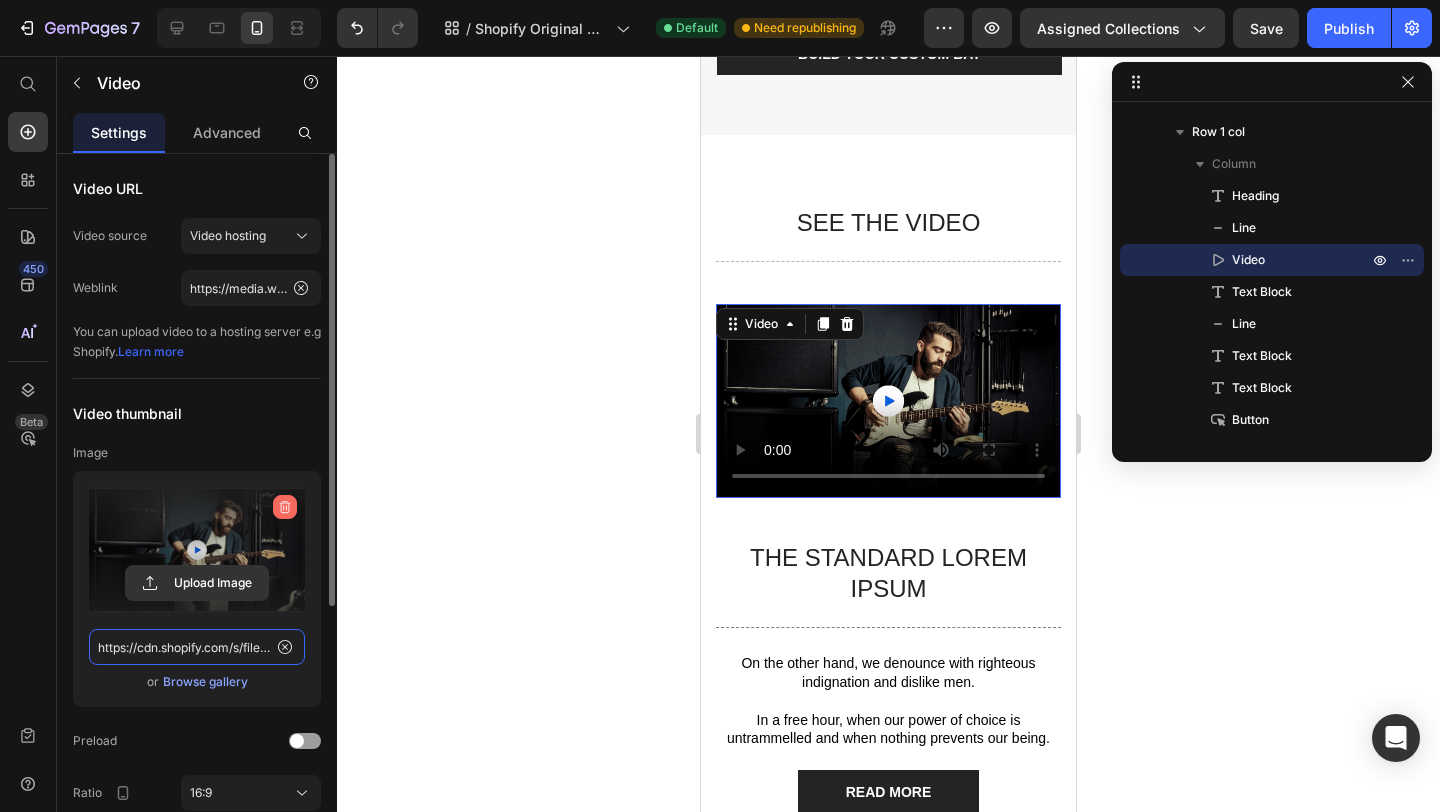 type 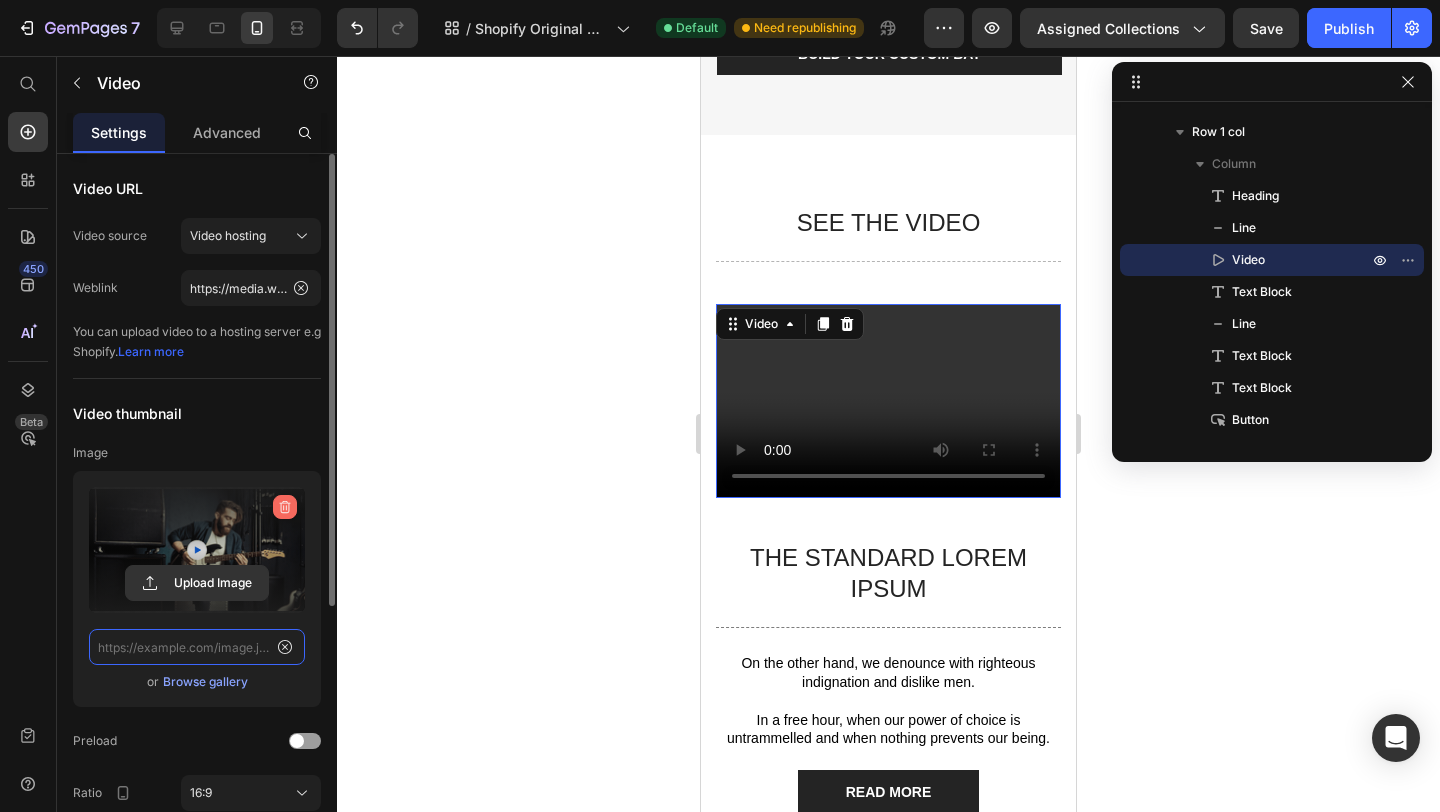 scroll, scrollTop: 0, scrollLeft: 0, axis: both 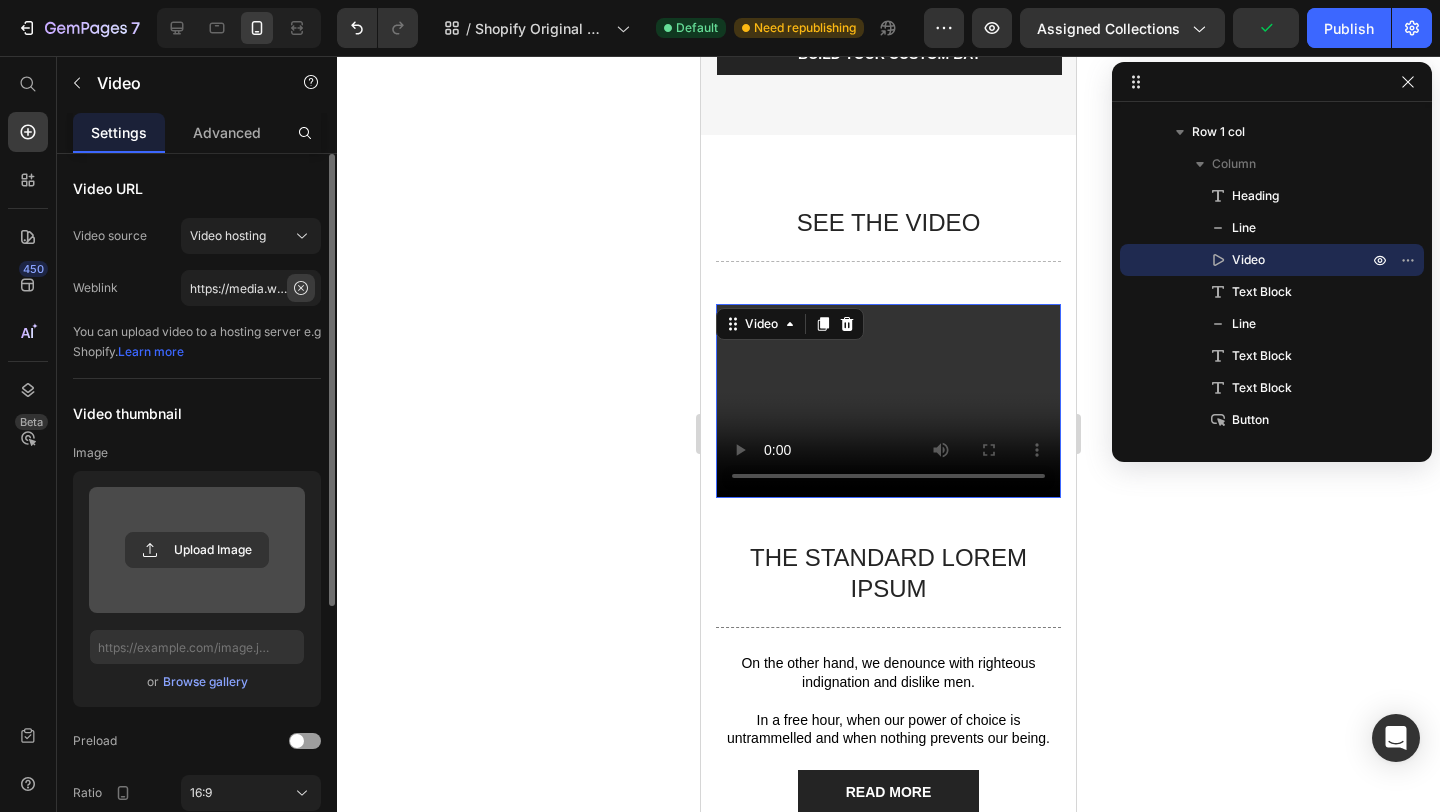 click 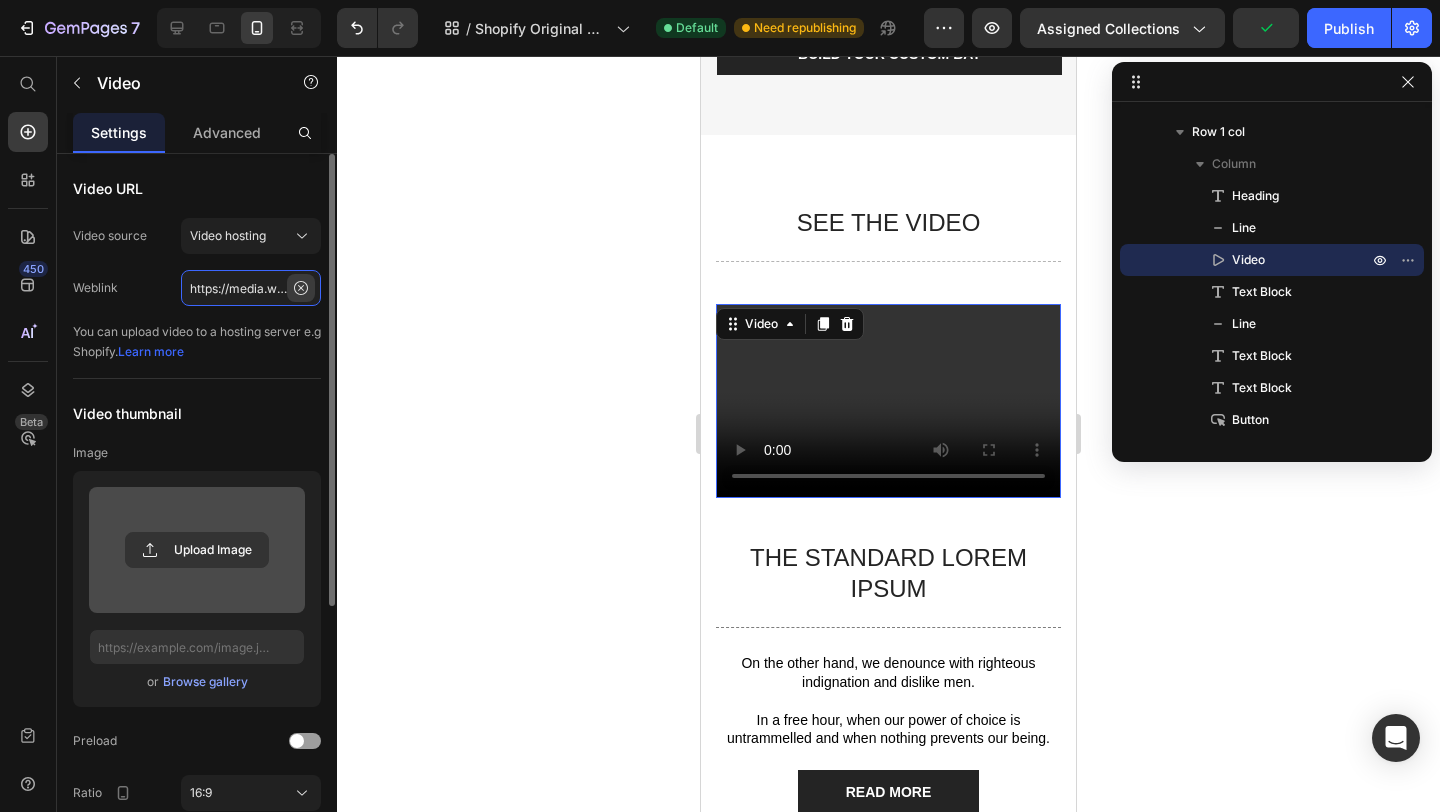 type 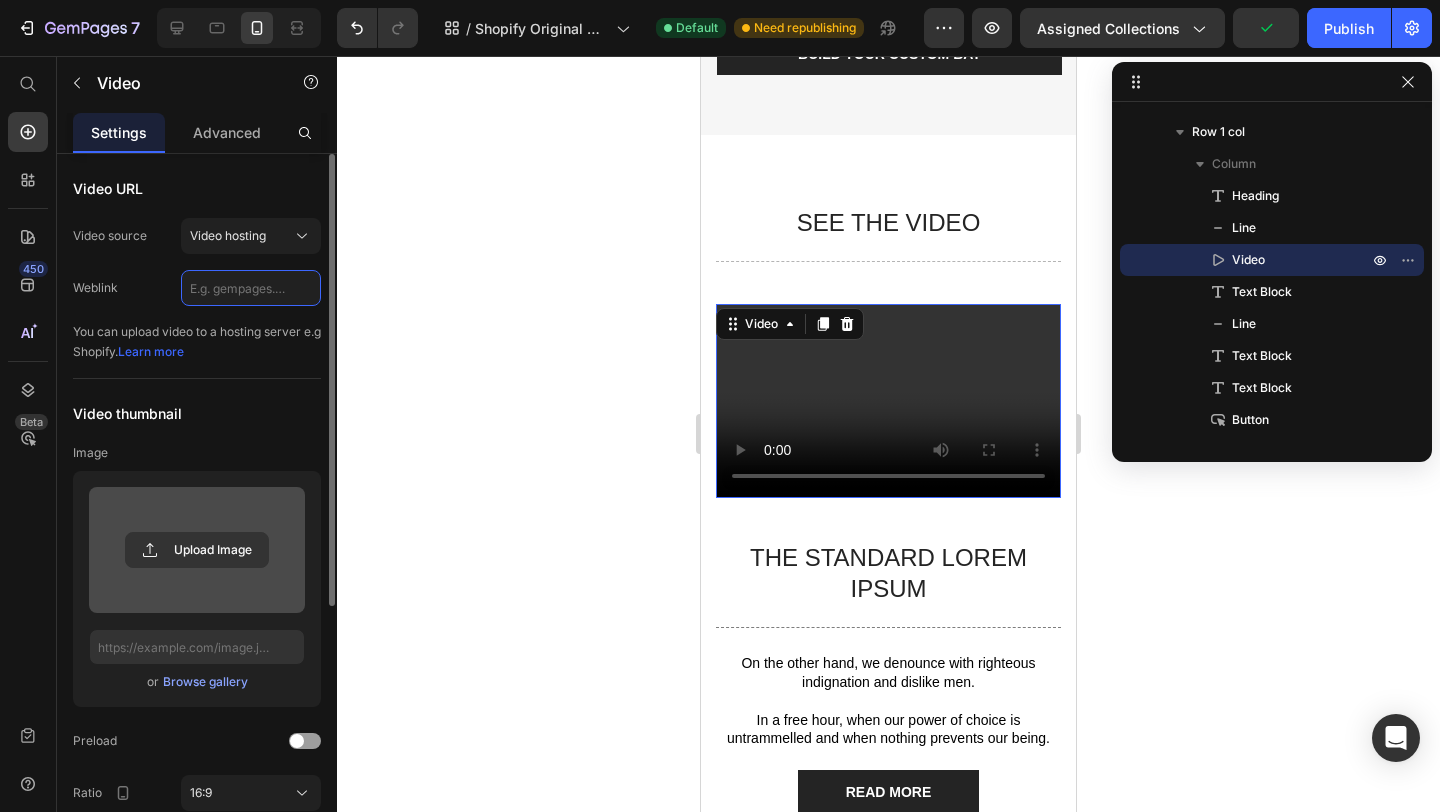 scroll, scrollTop: 0, scrollLeft: 0, axis: both 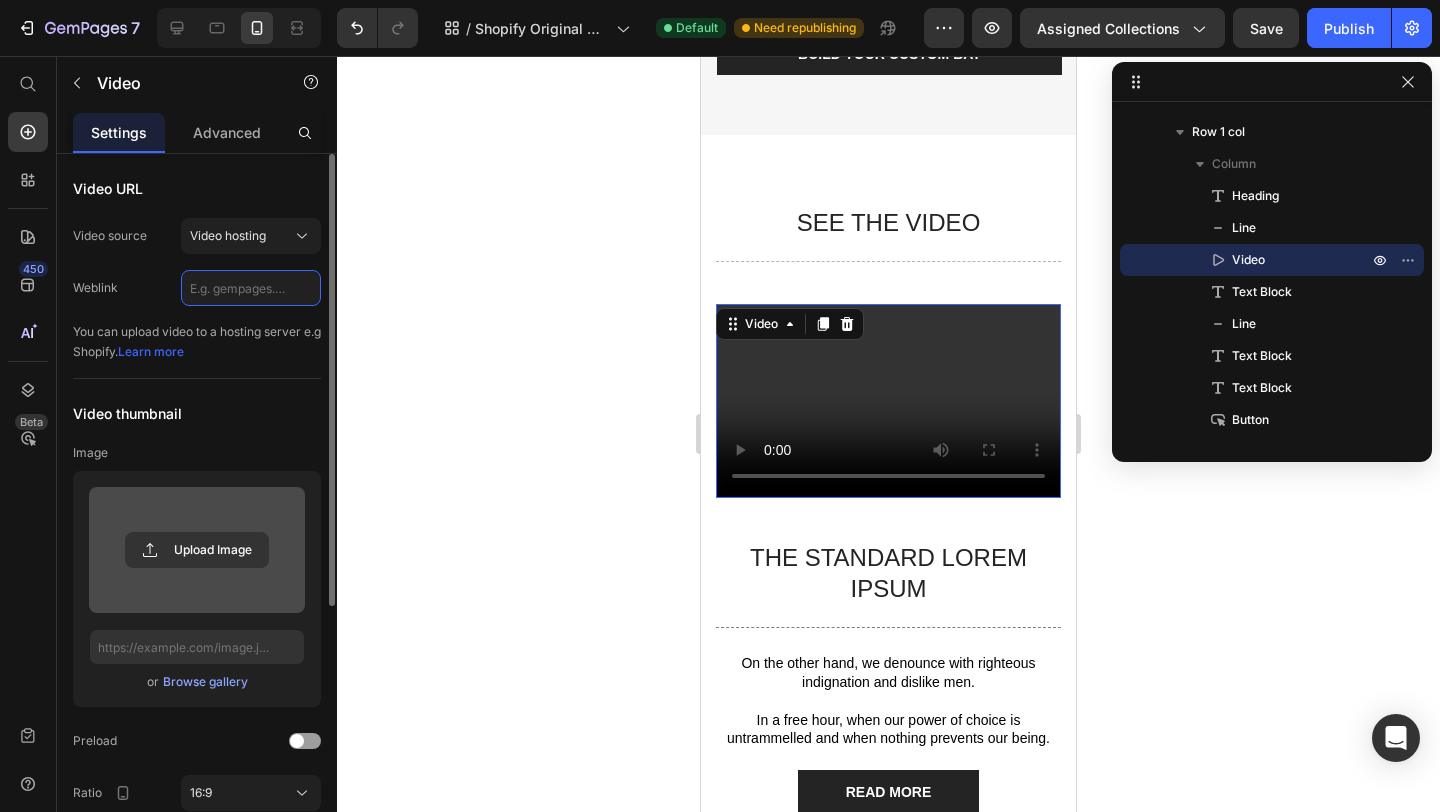 click 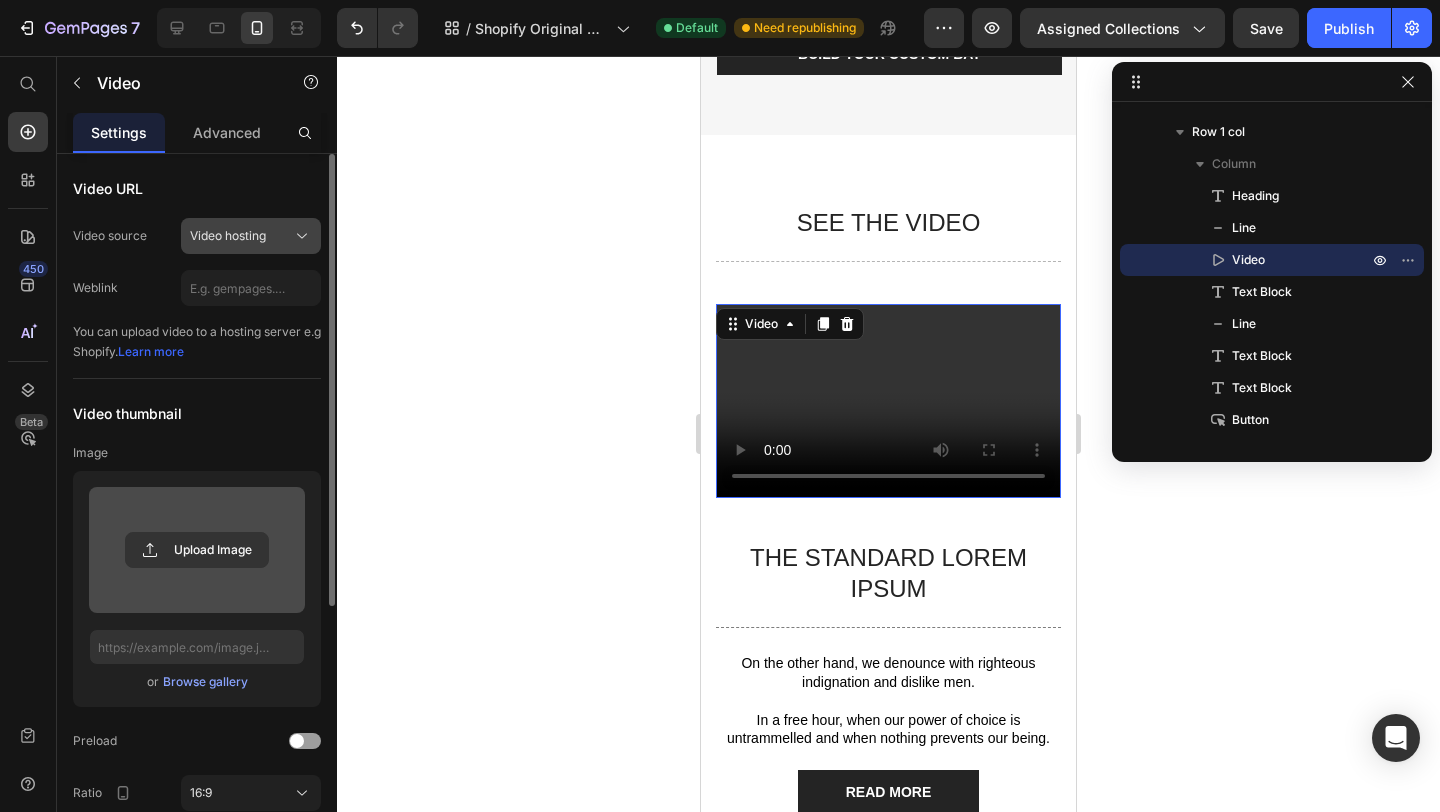 click 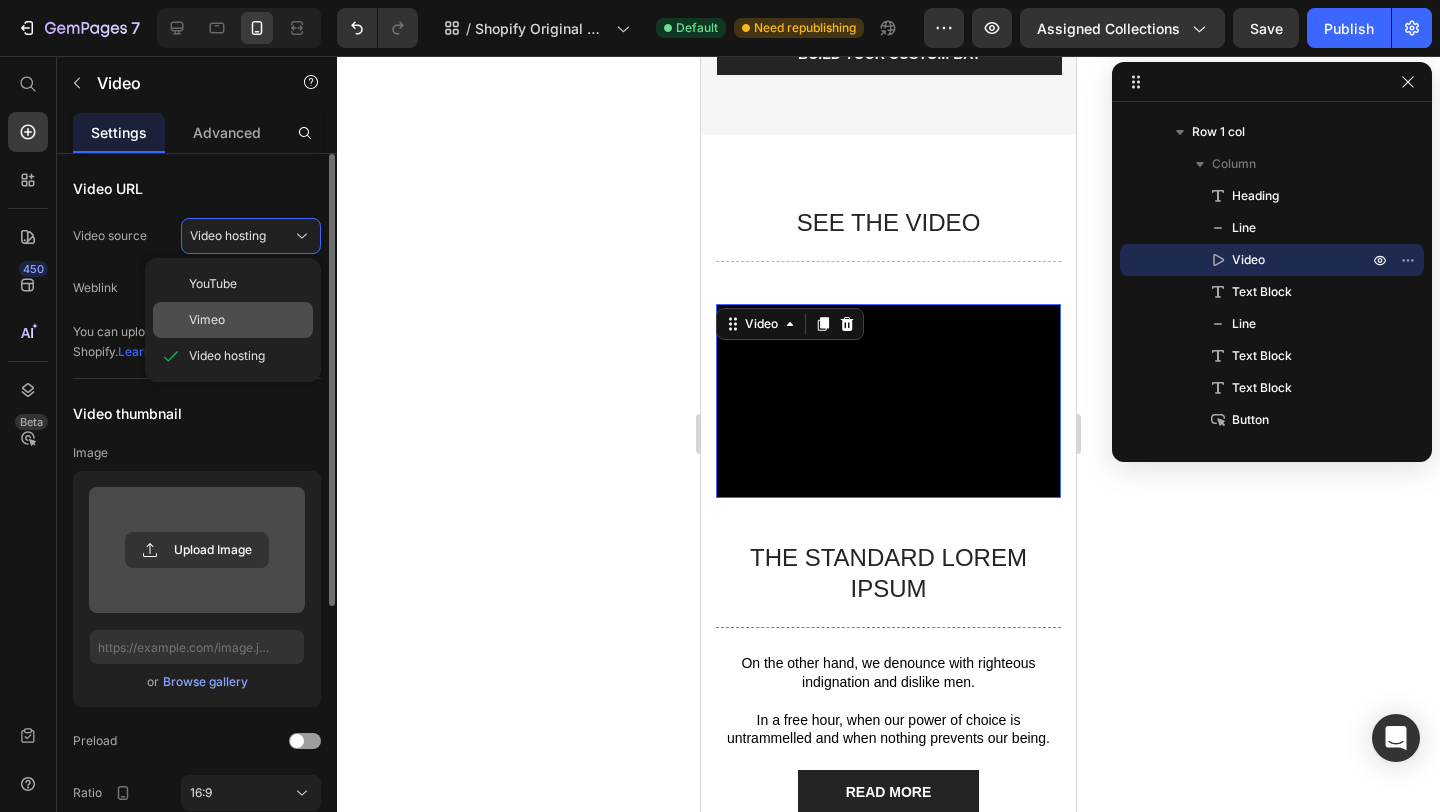 click on "Vimeo" at bounding box center [207, 320] 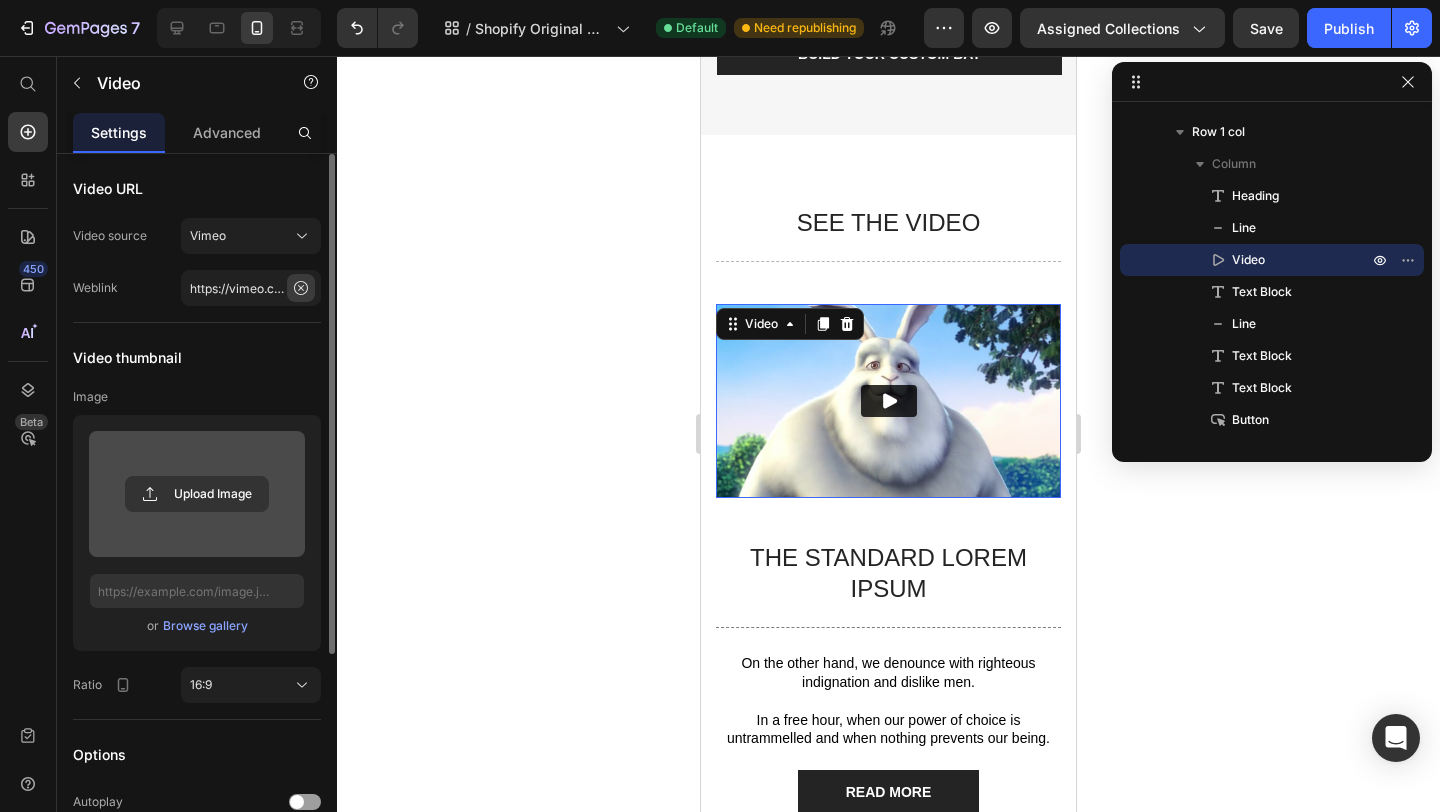 click 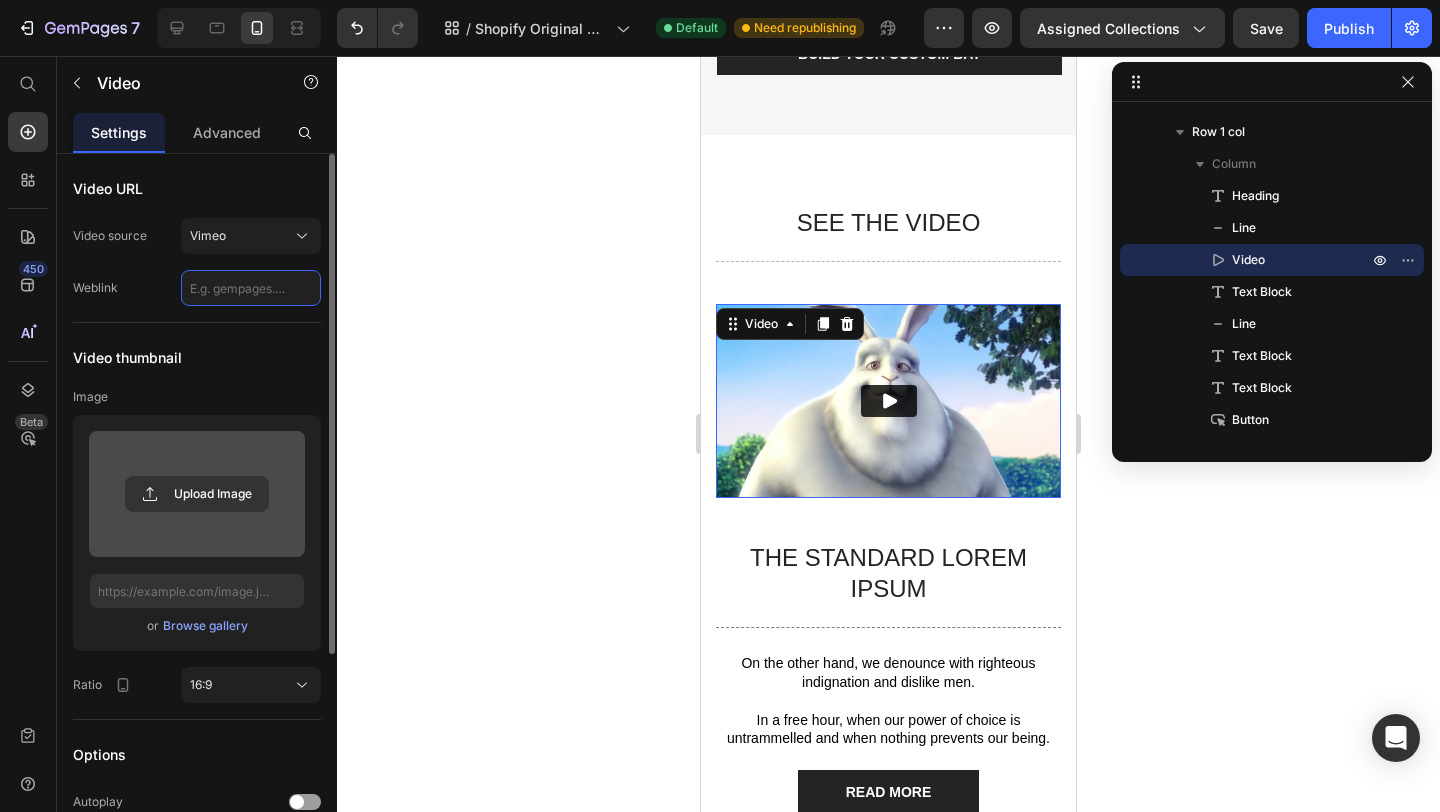 scroll, scrollTop: 0, scrollLeft: 0, axis: both 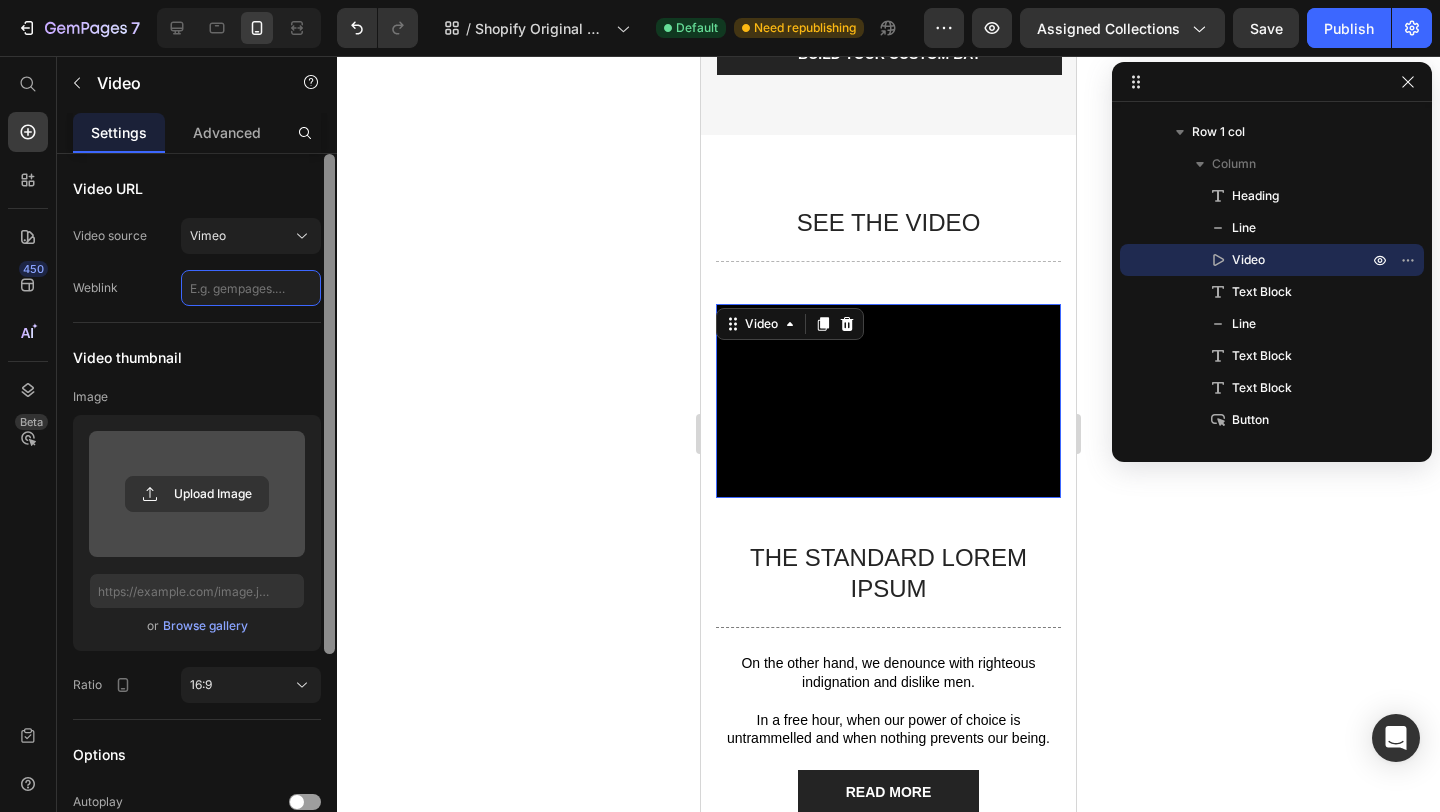 paste on "https://vimeo.com/1101111650?share=copy" 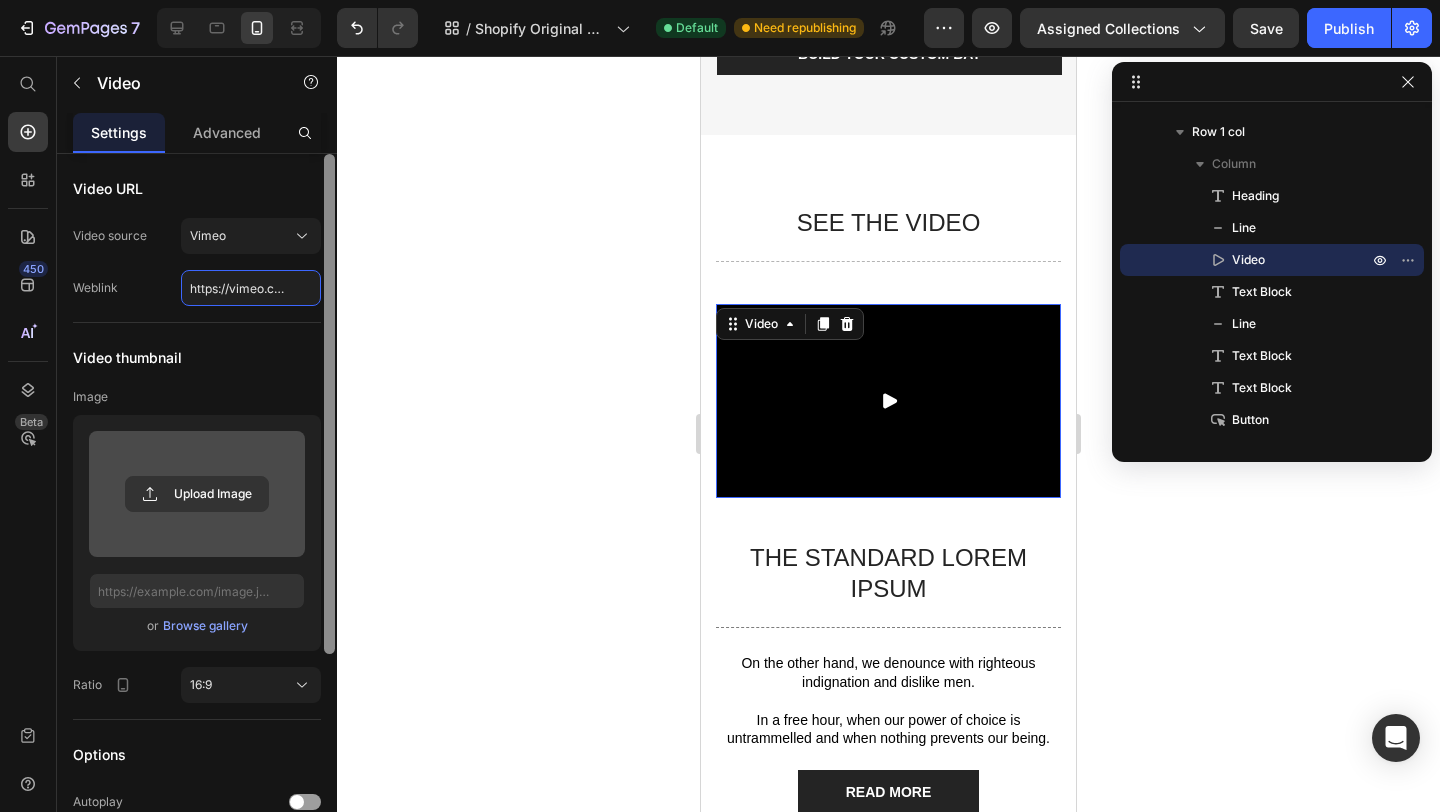 scroll, scrollTop: 0, scrollLeft: 141, axis: horizontal 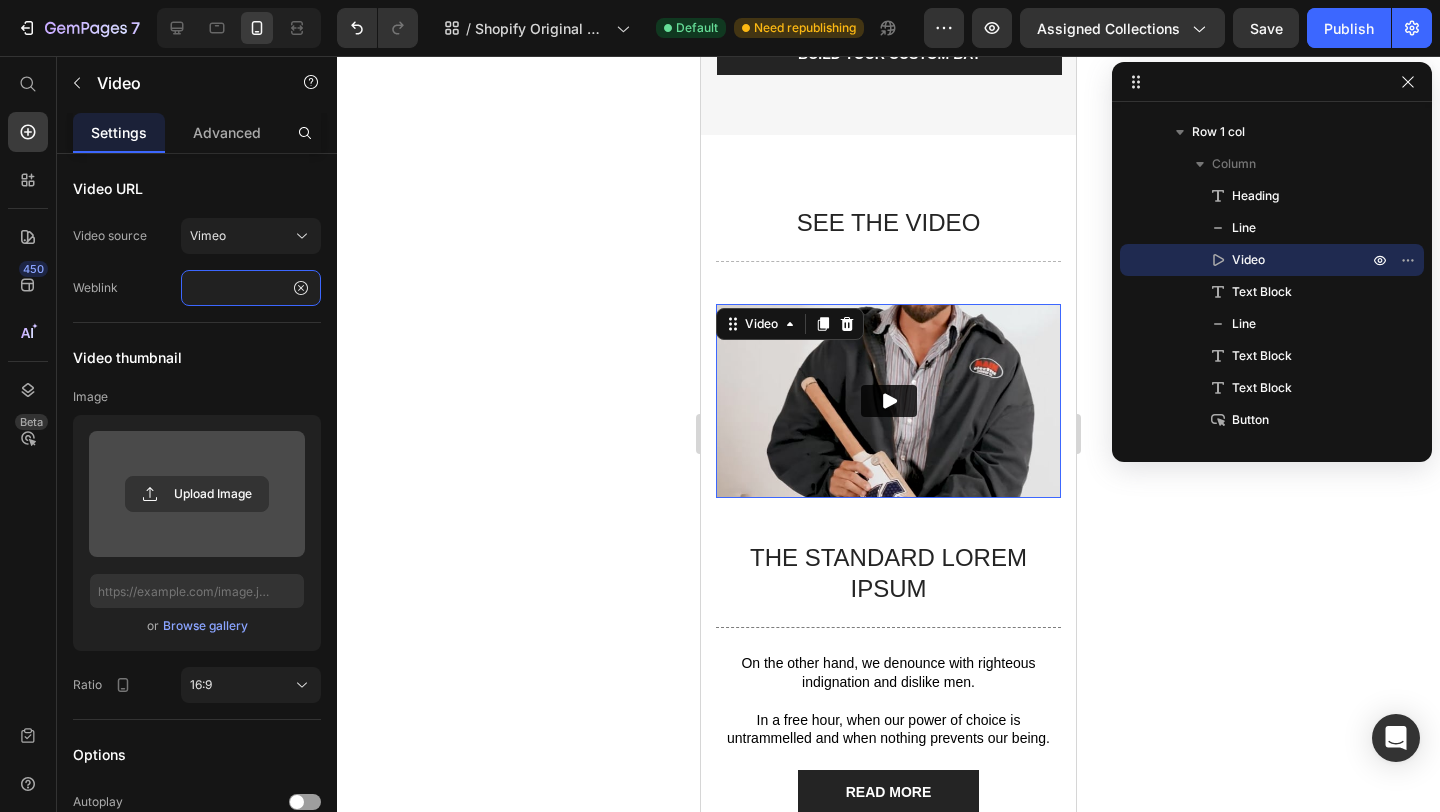 type on "https://vimeo.com/1101111650?share=copy" 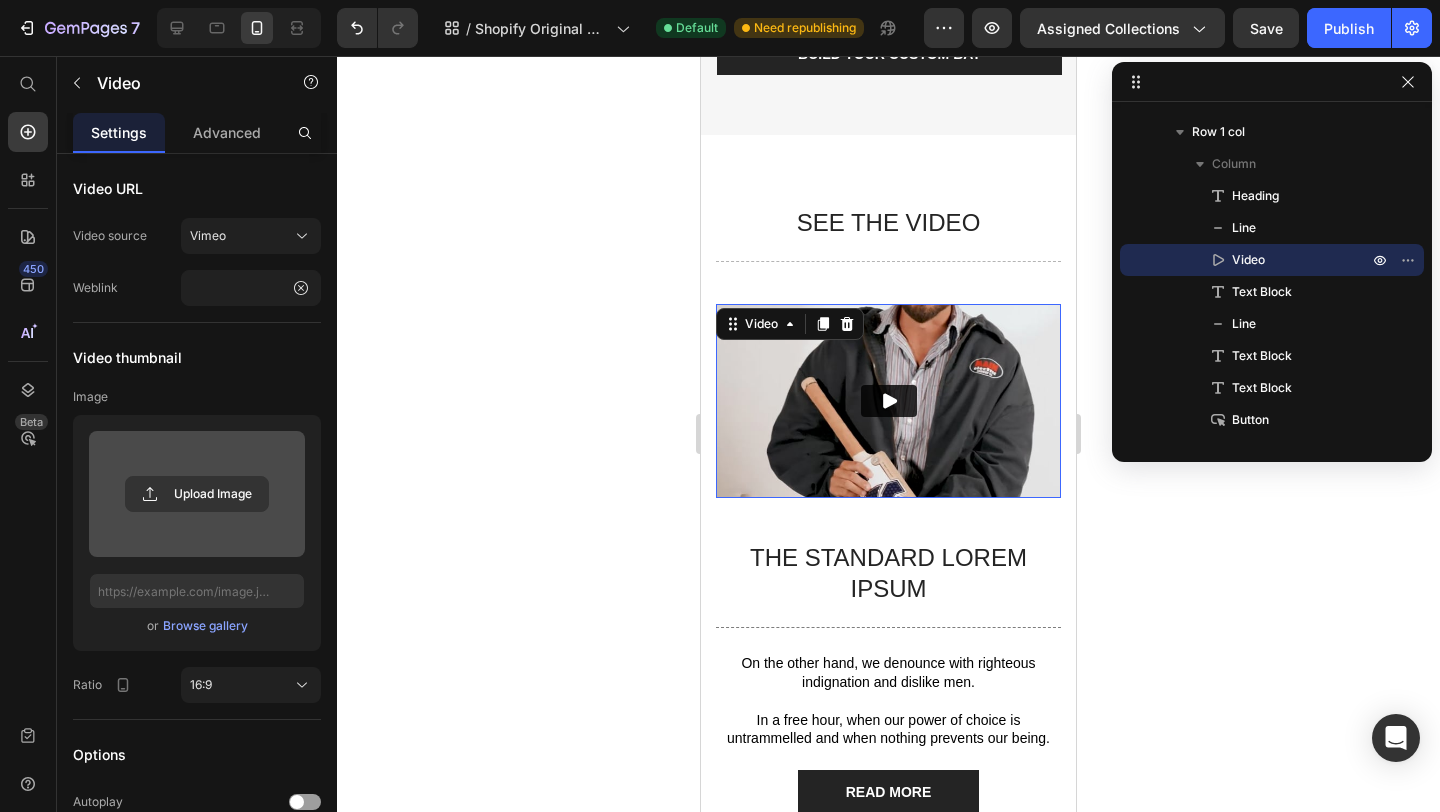 click on "Video thumbnail Image Upload Image  or   Browse gallery  Ratio 16:9" 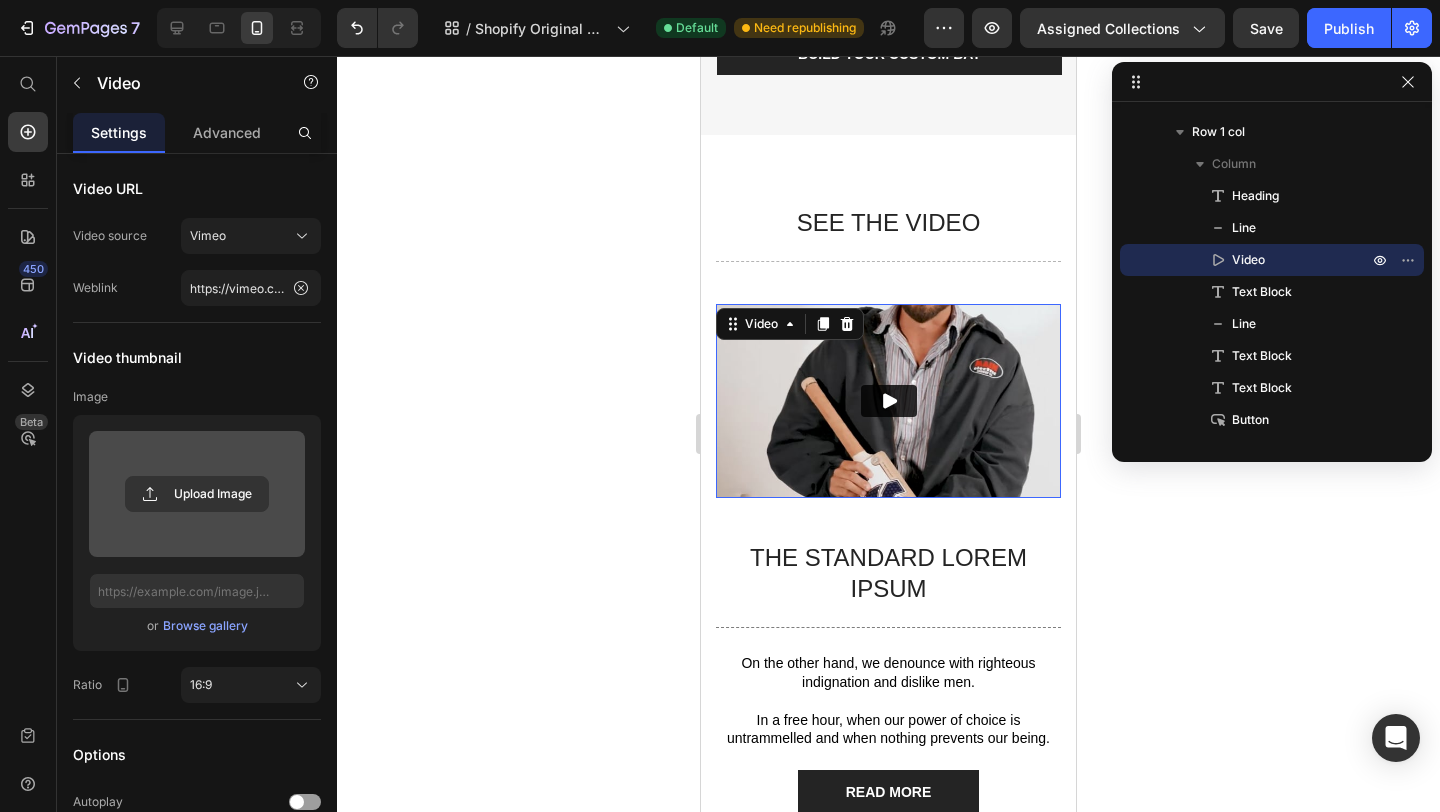 click 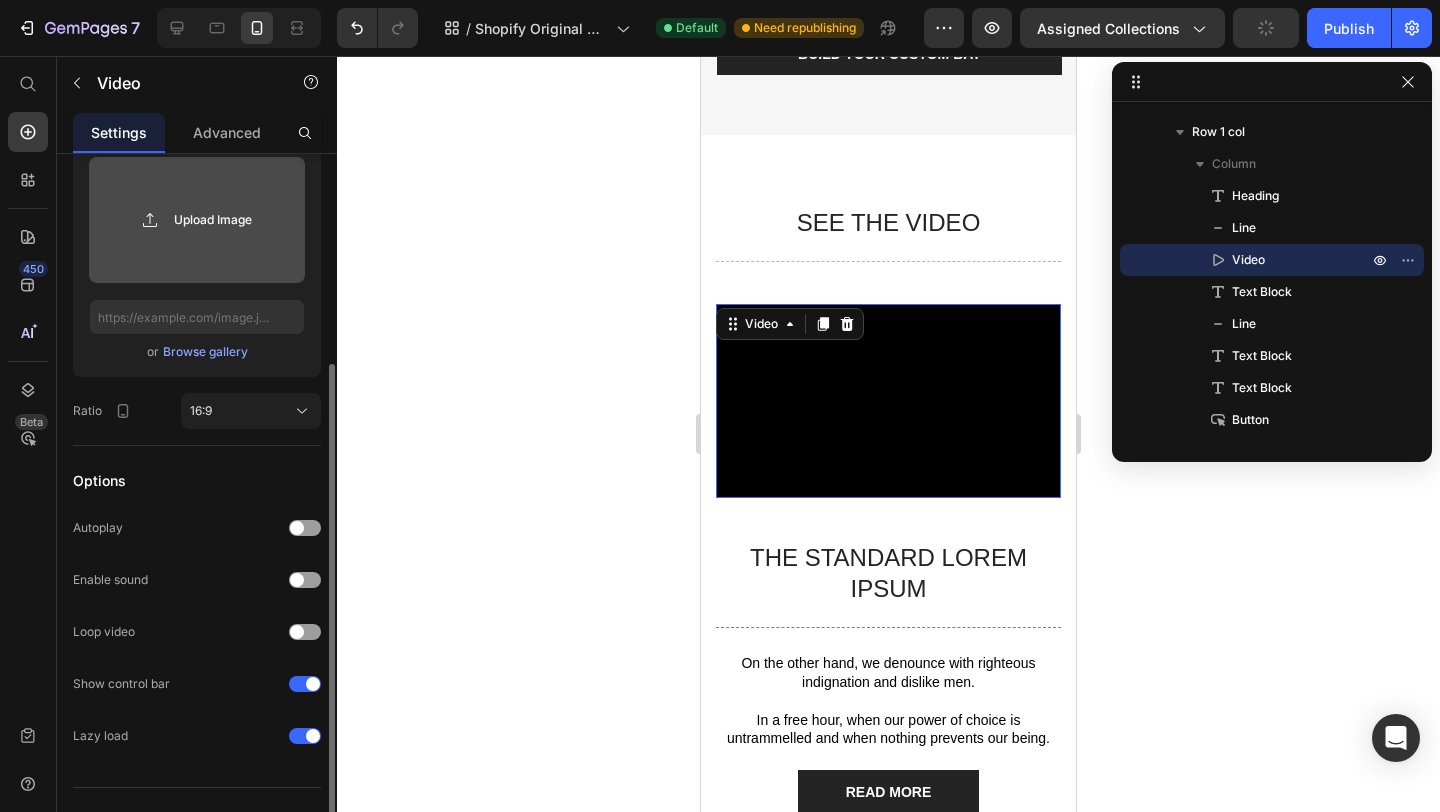 scroll, scrollTop: 285, scrollLeft: 0, axis: vertical 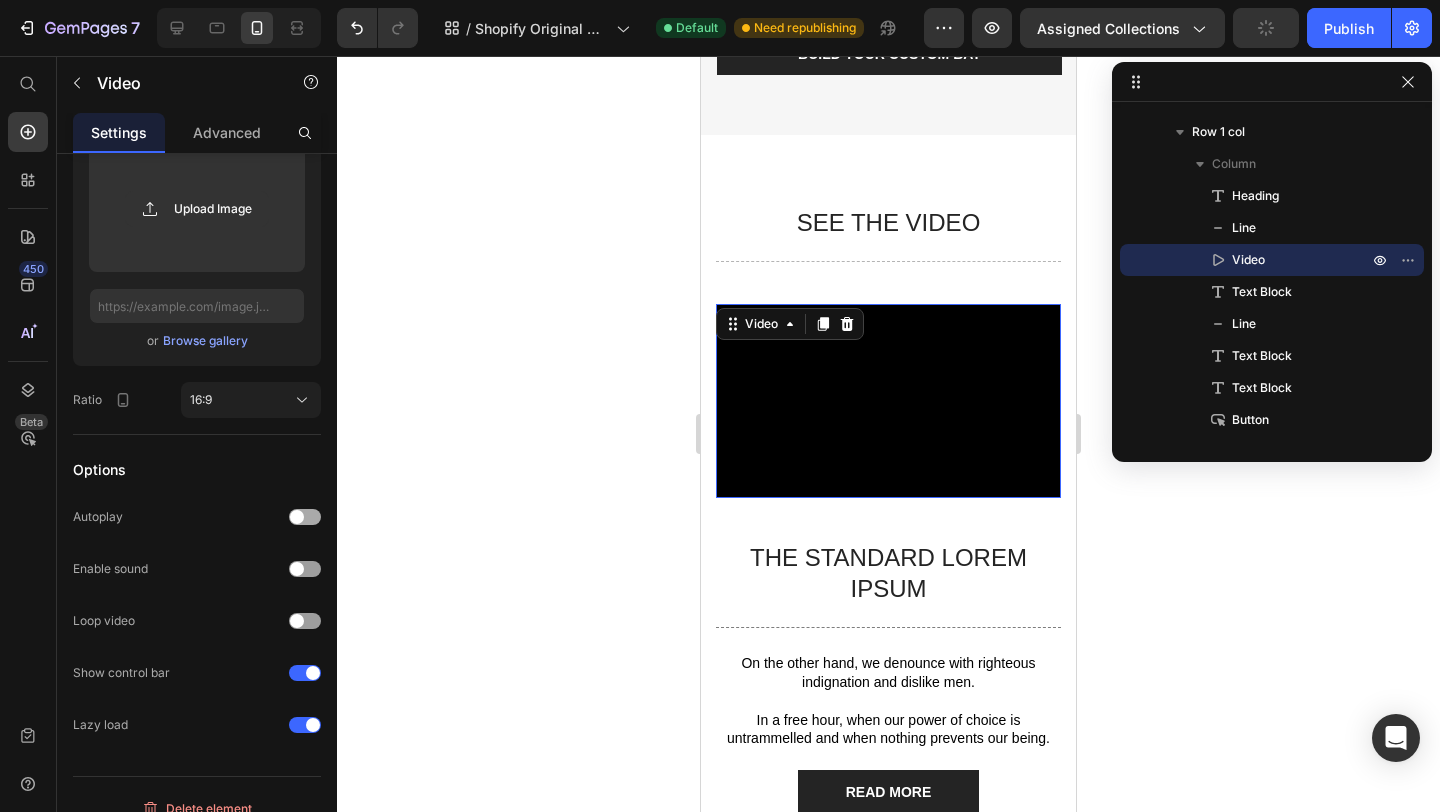 click at bounding box center (305, 517) 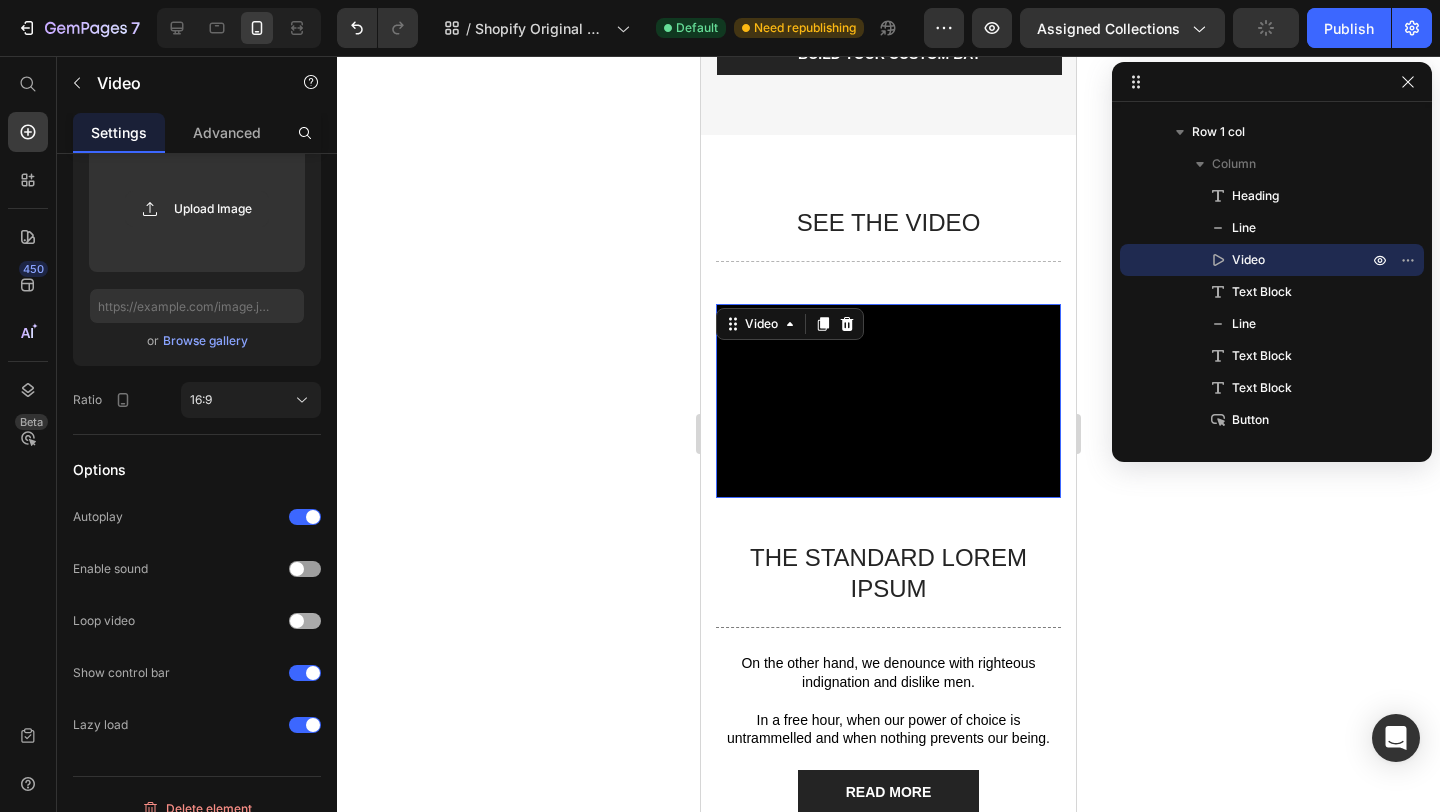 scroll, scrollTop: 307, scrollLeft: 0, axis: vertical 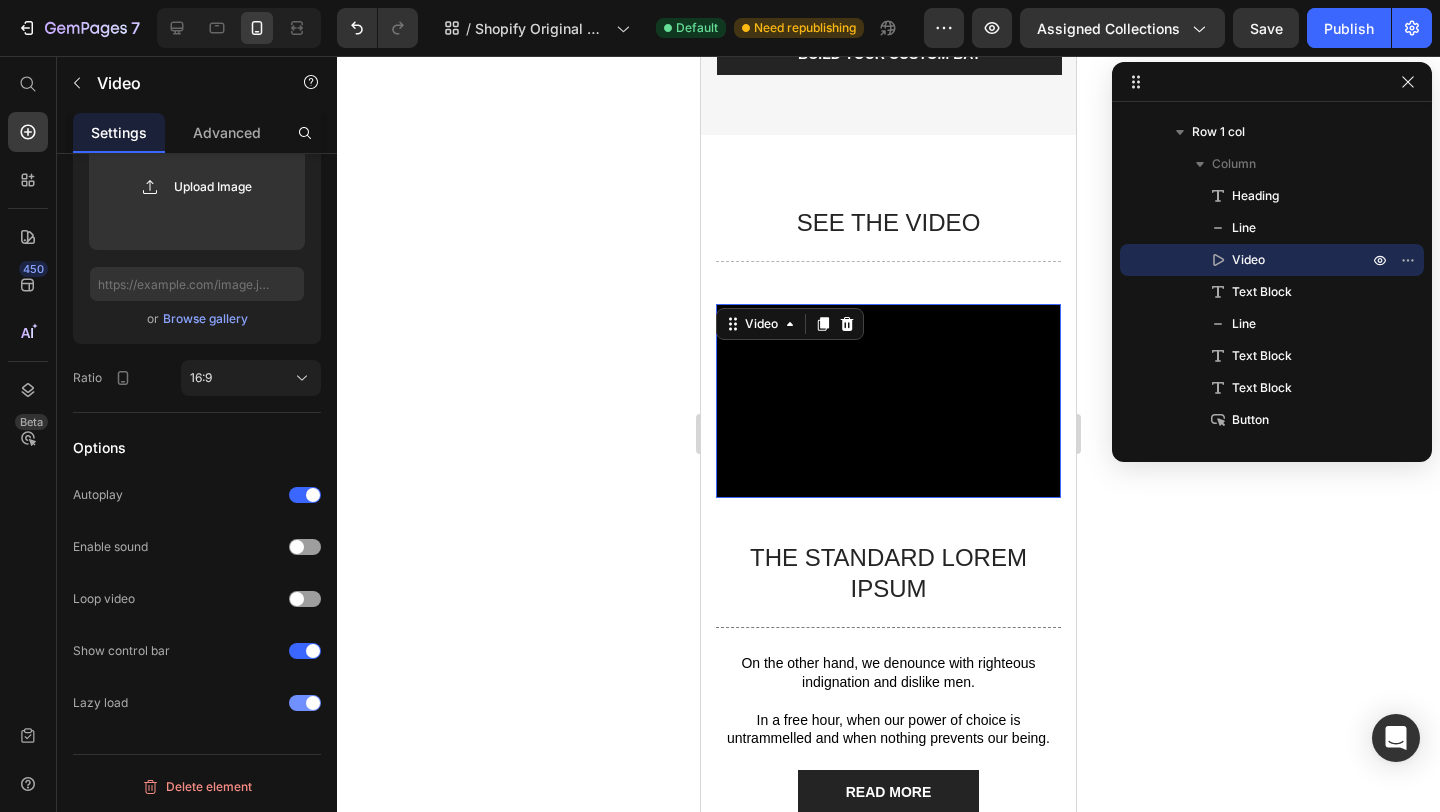 click at bounding box center [313, 703] 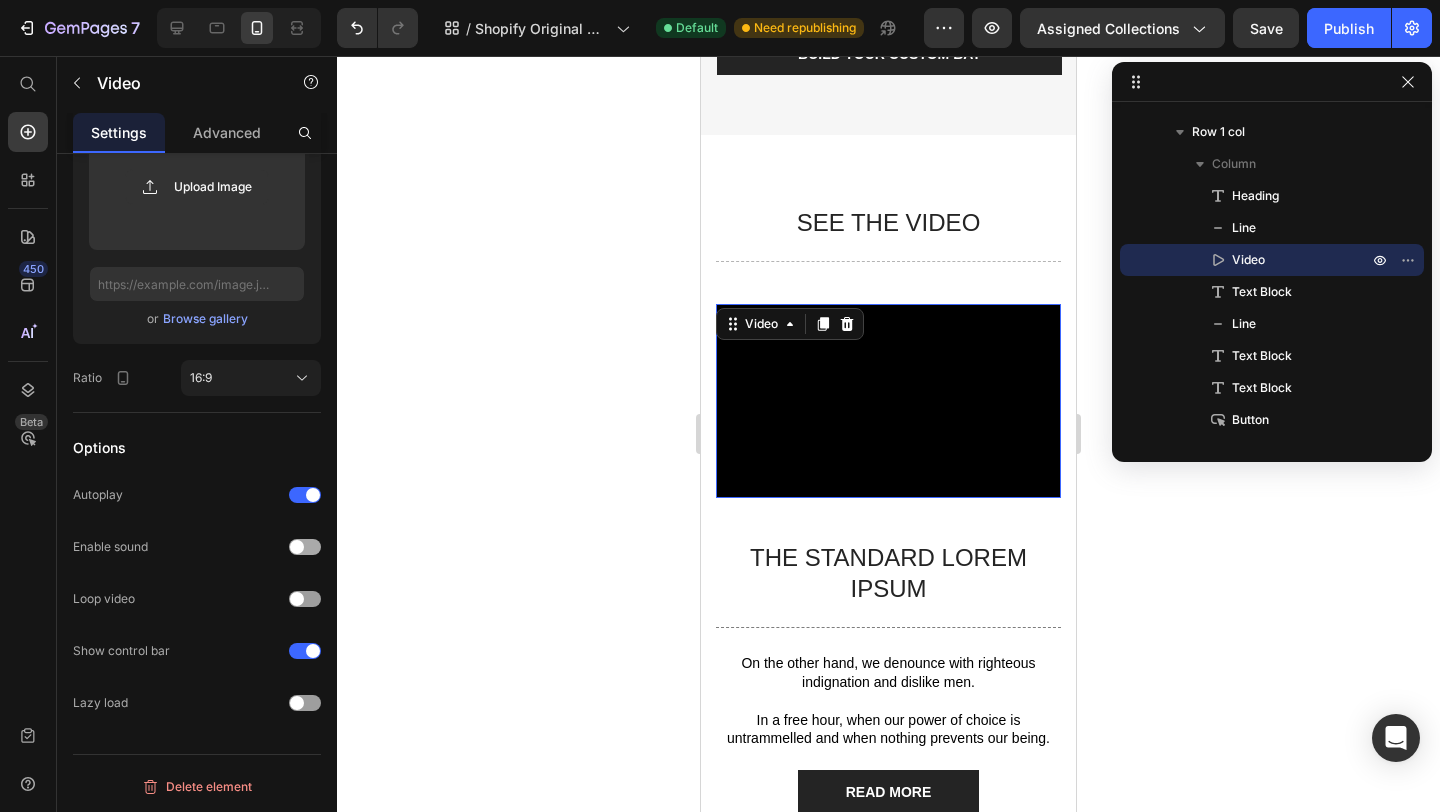 click at bounding box center (305, 547) 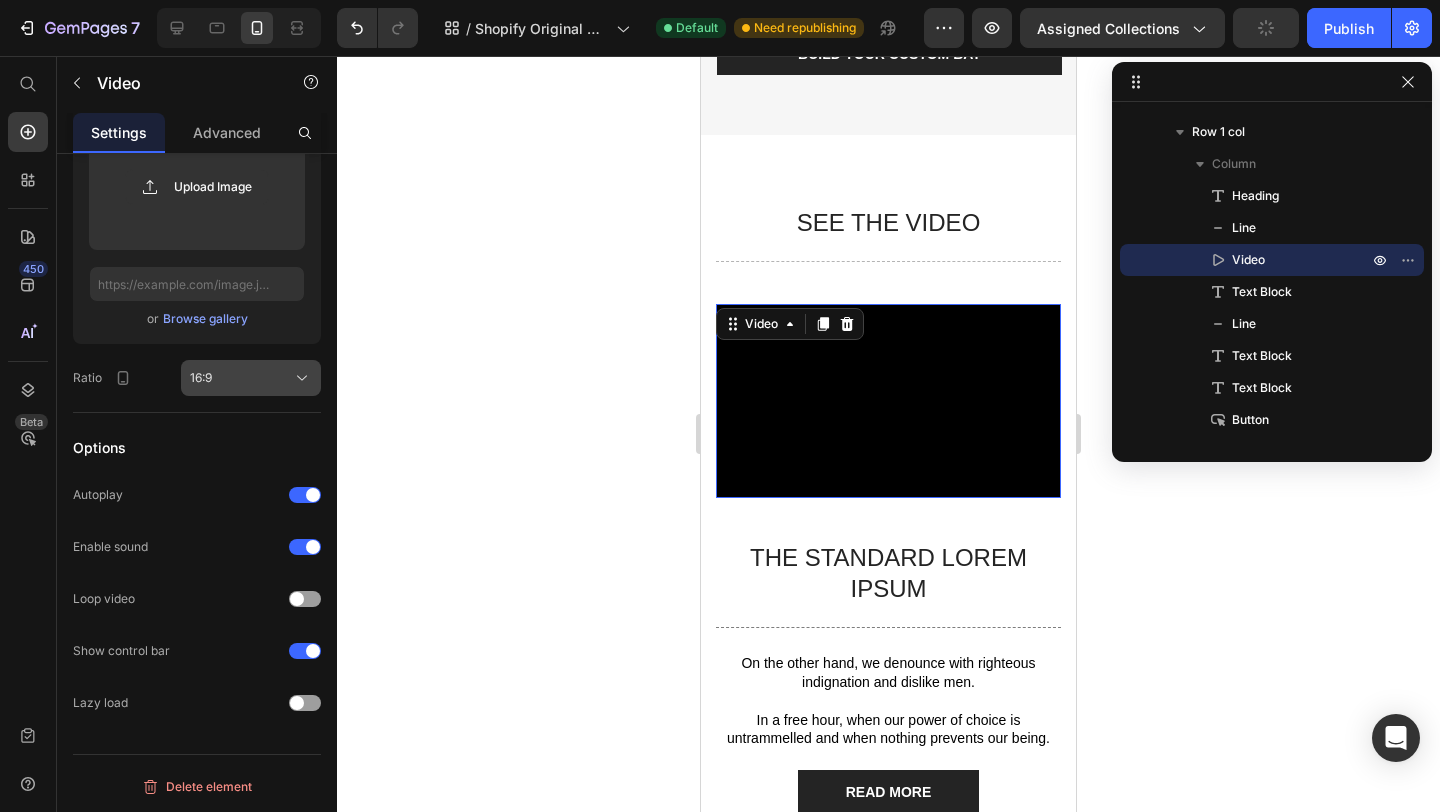 click on "16:9" 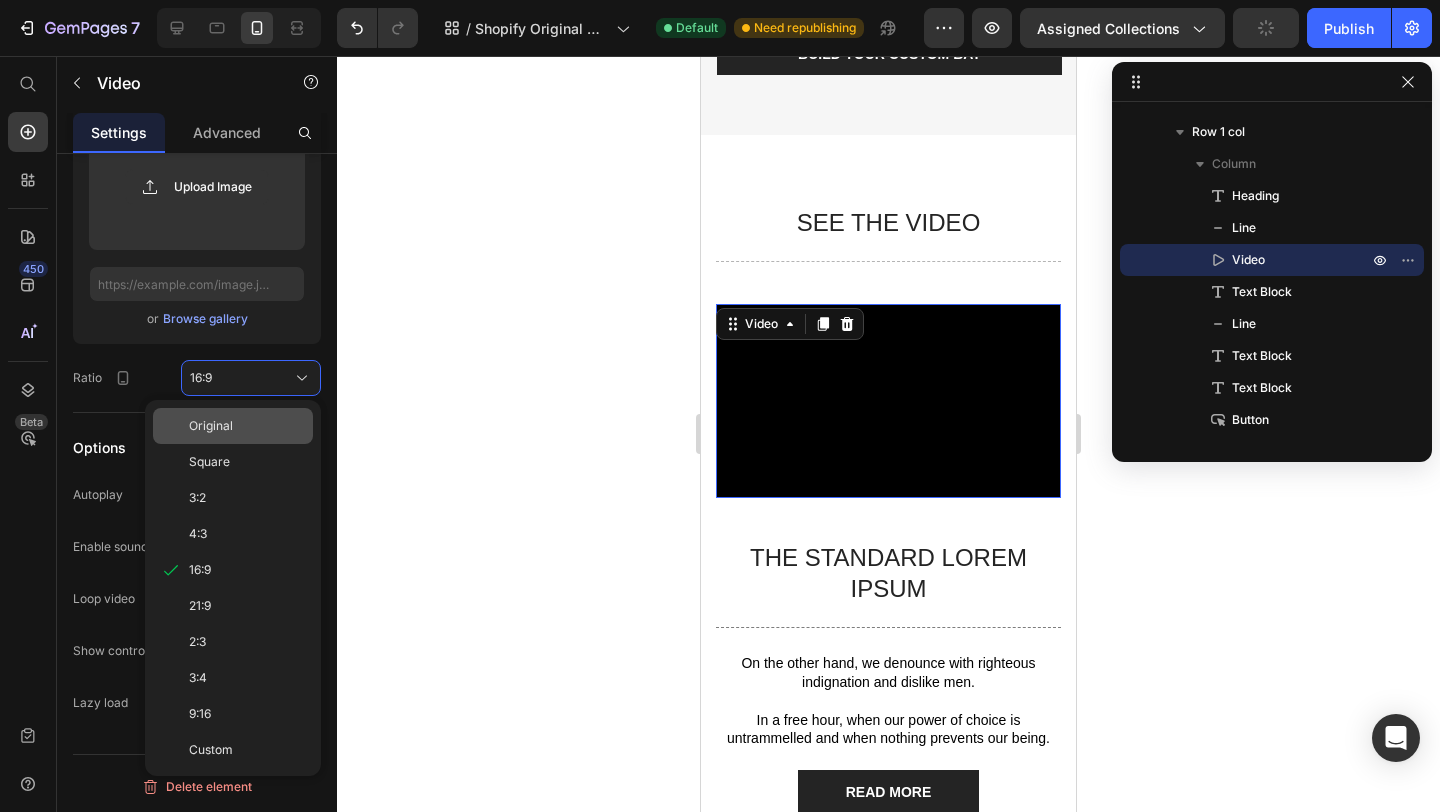 click on "Original" at bounding box center [211, 426] 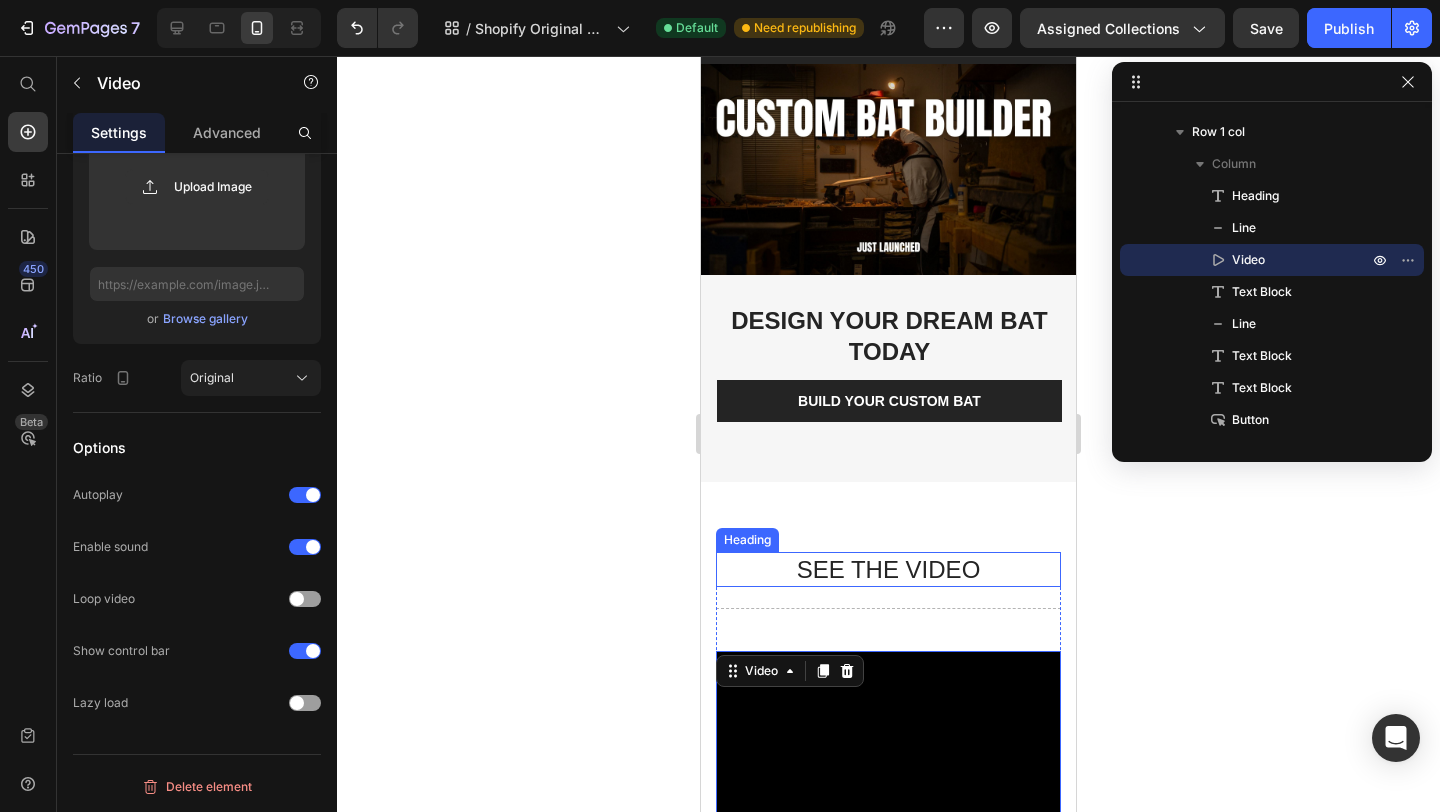 scroll, scrollTop: 80, scrollLeft: 0, axis: vertical 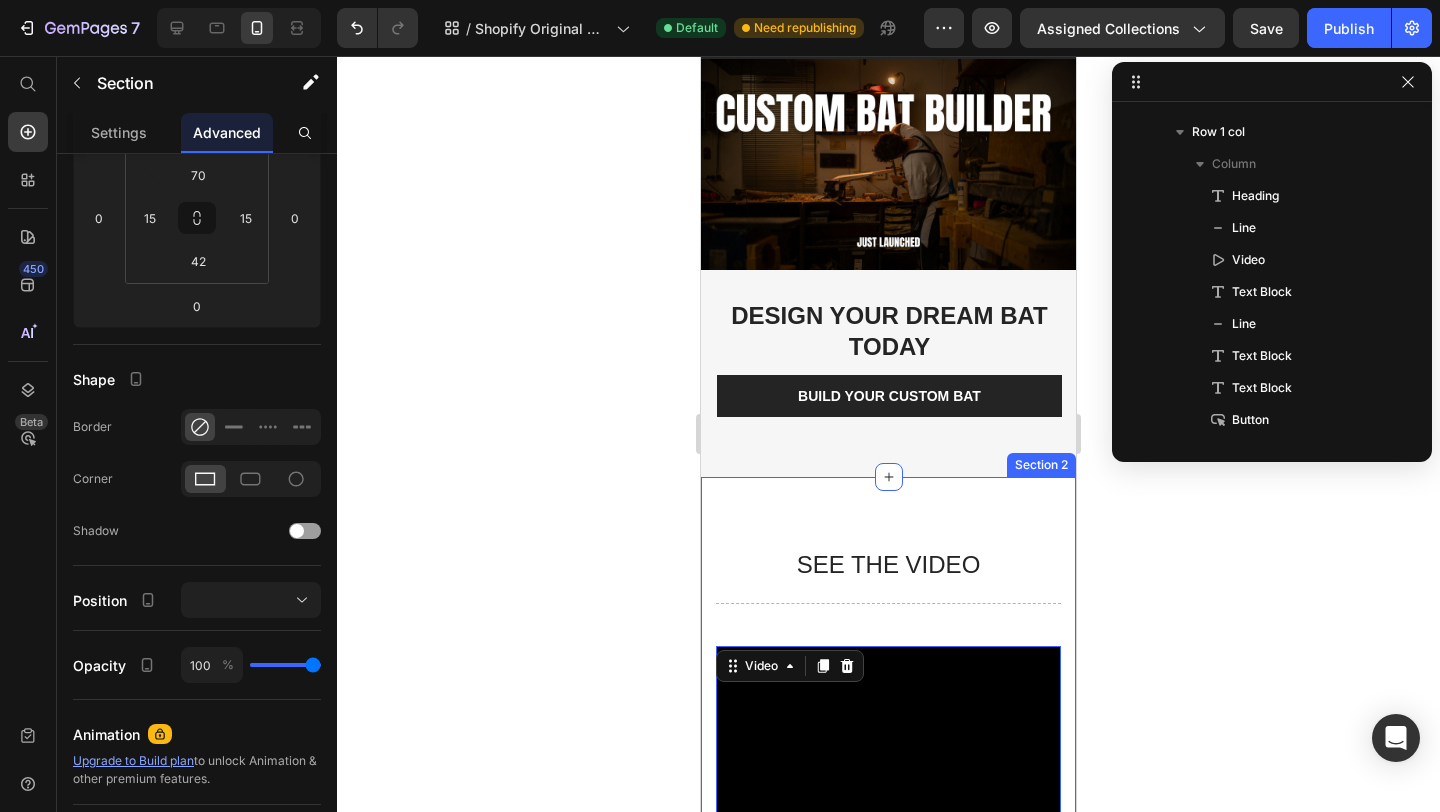 click on "SEE THE VIDEO Heading                Title Line Video   42 The standard Lorem Ipsum Text Block                Title Line On the other hand, we denounce with righteous indignation and dislike men. Text Block In a free hour, when our power of choice is untrammelled and when nothing prevents our being. Text Block READ MORE Button Row Section 2" at bounding box center (888, 1062) 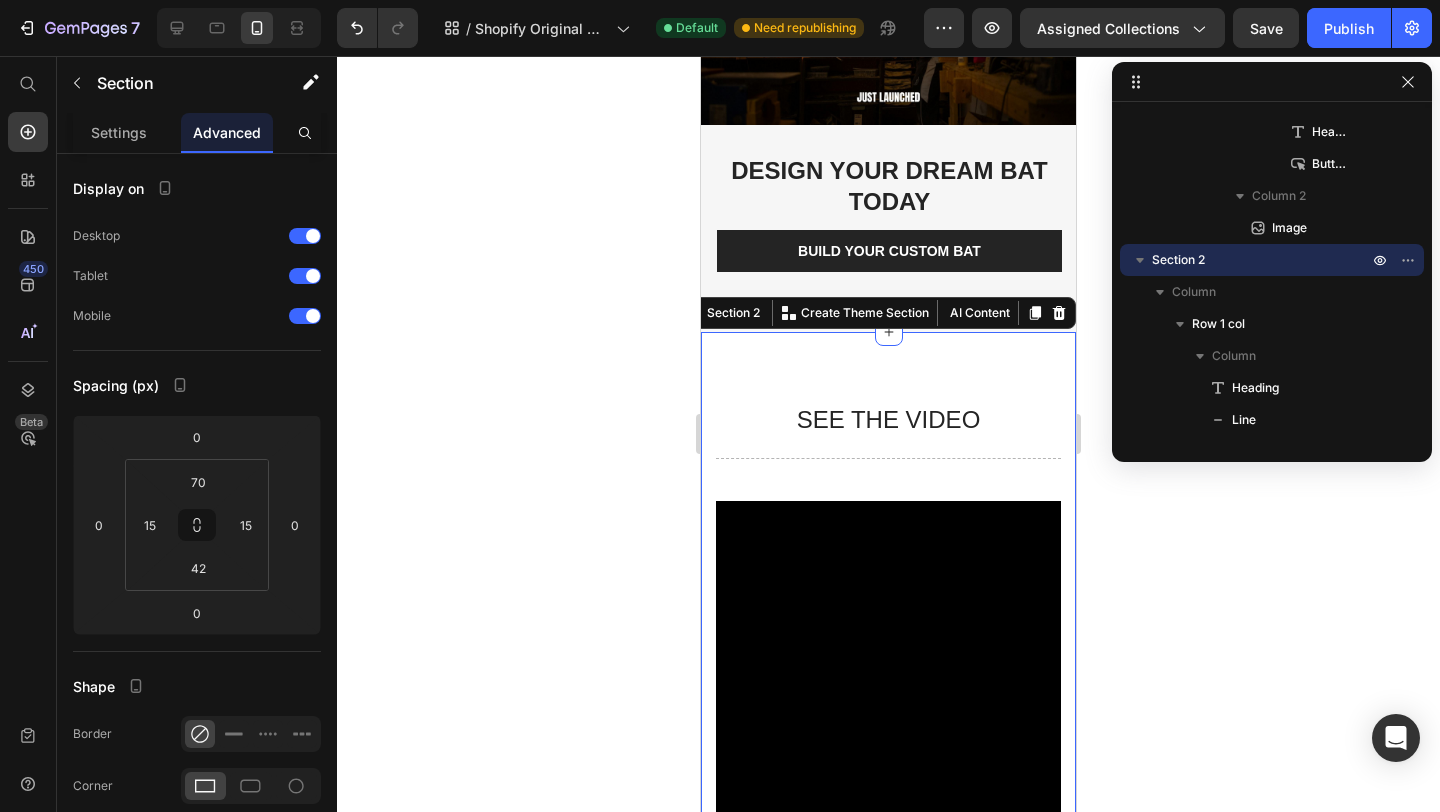 scroll, scrollTop: 266, scrollLeft: 0, axis: vertical 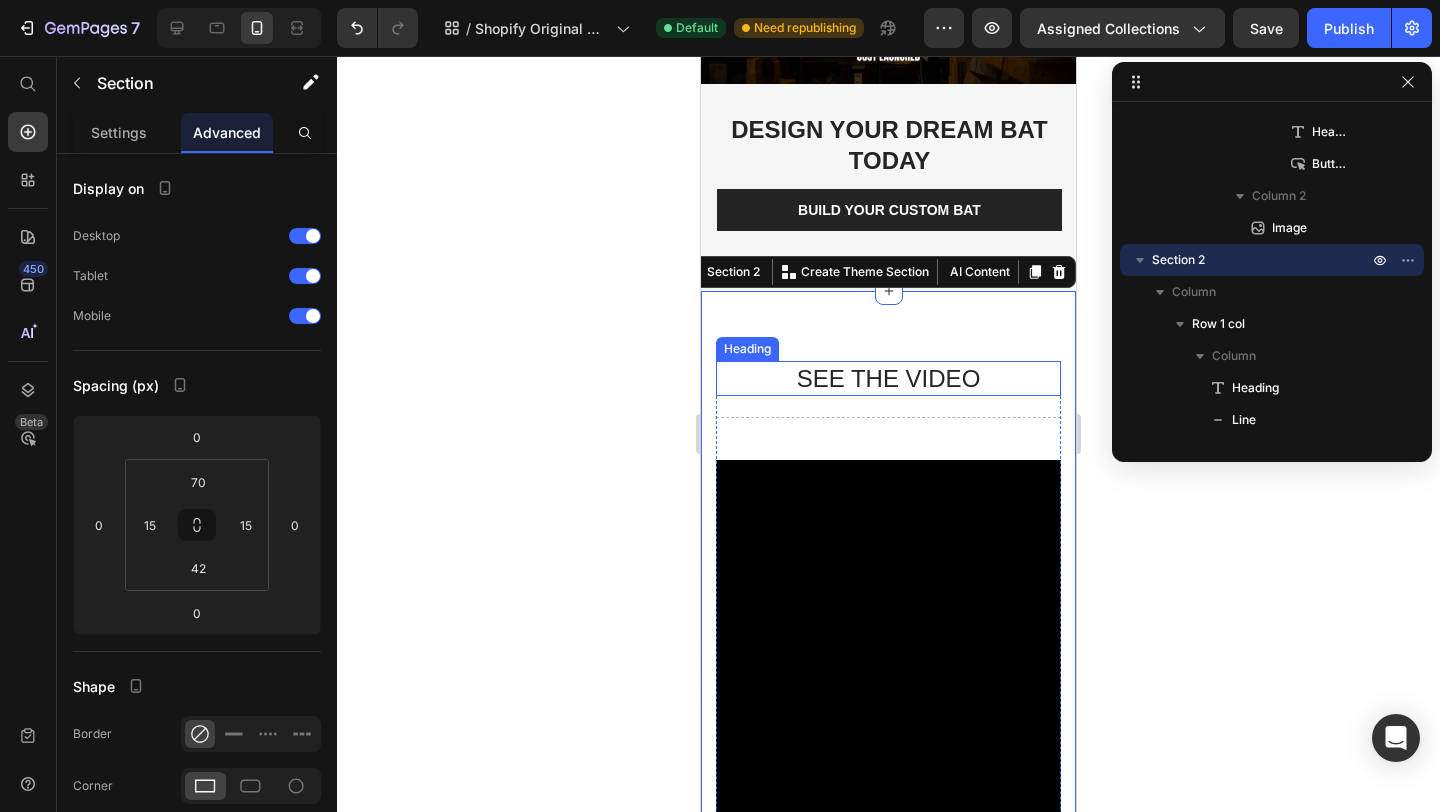 click on "SEE THE VIDEO" at bounding box center [888, 378] 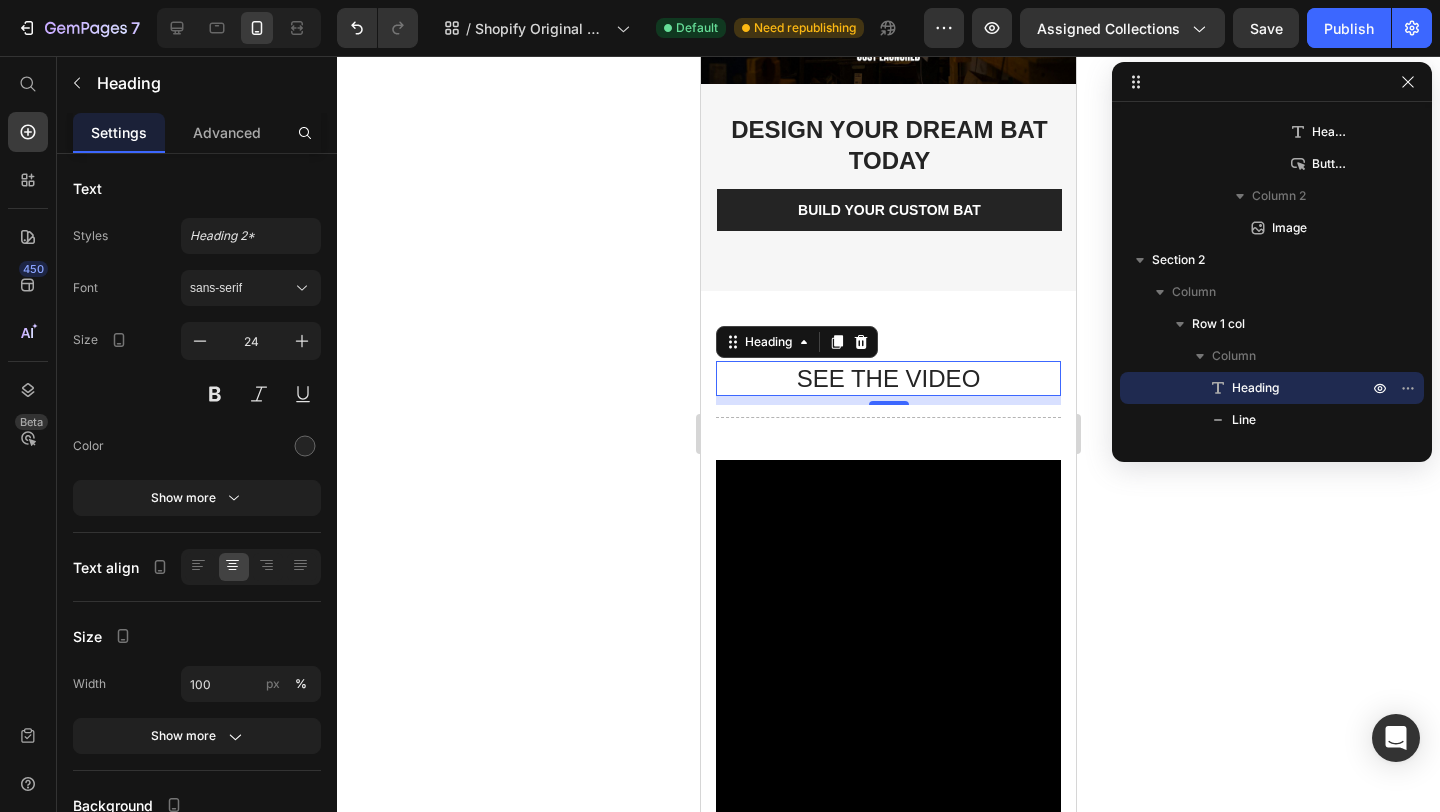 click on "SEE THE VIDEO" at bounding box center [888, 378] 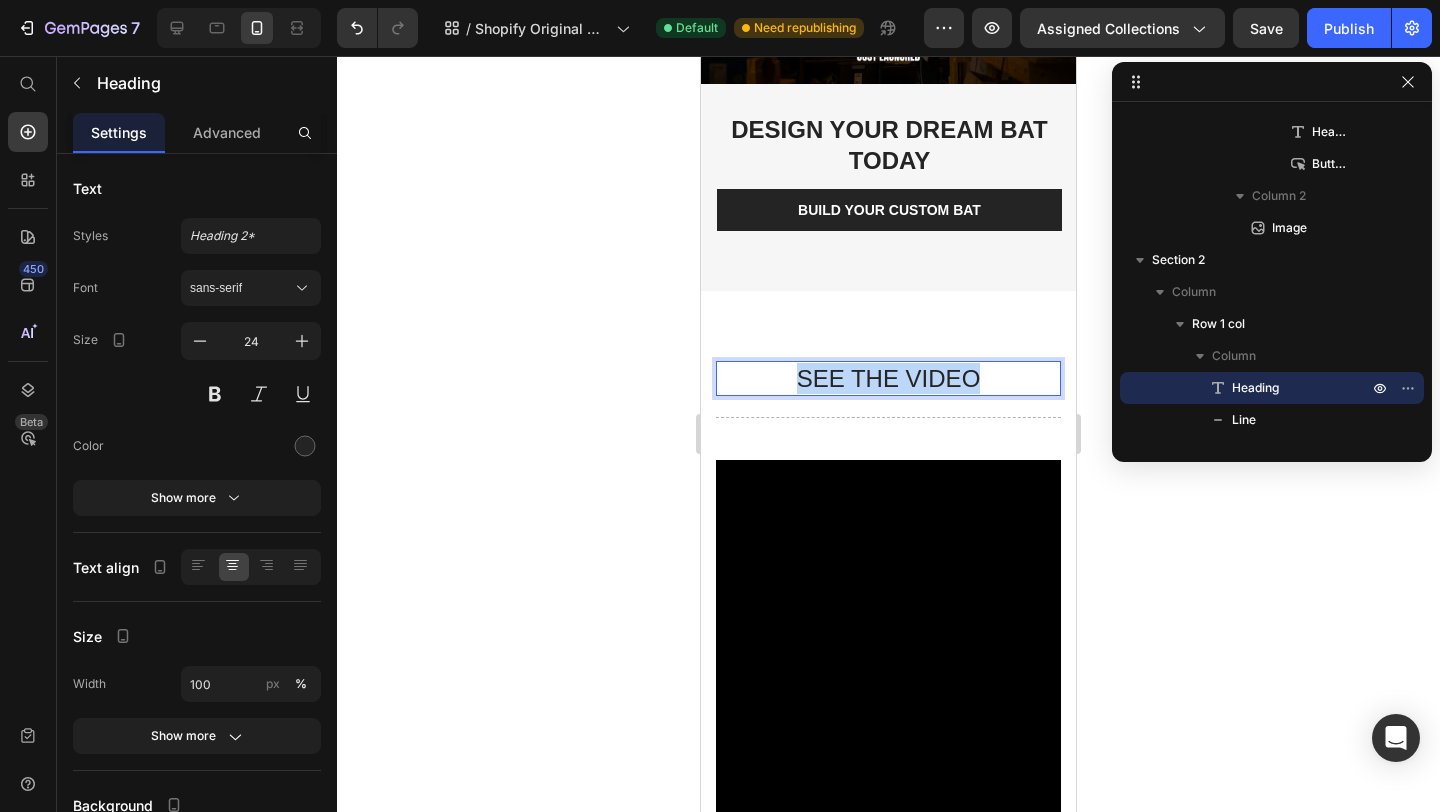 drag, startPoint x: 982, startPoint y: 374, endPoint x: 739, endPoint y: 374, distance: 243 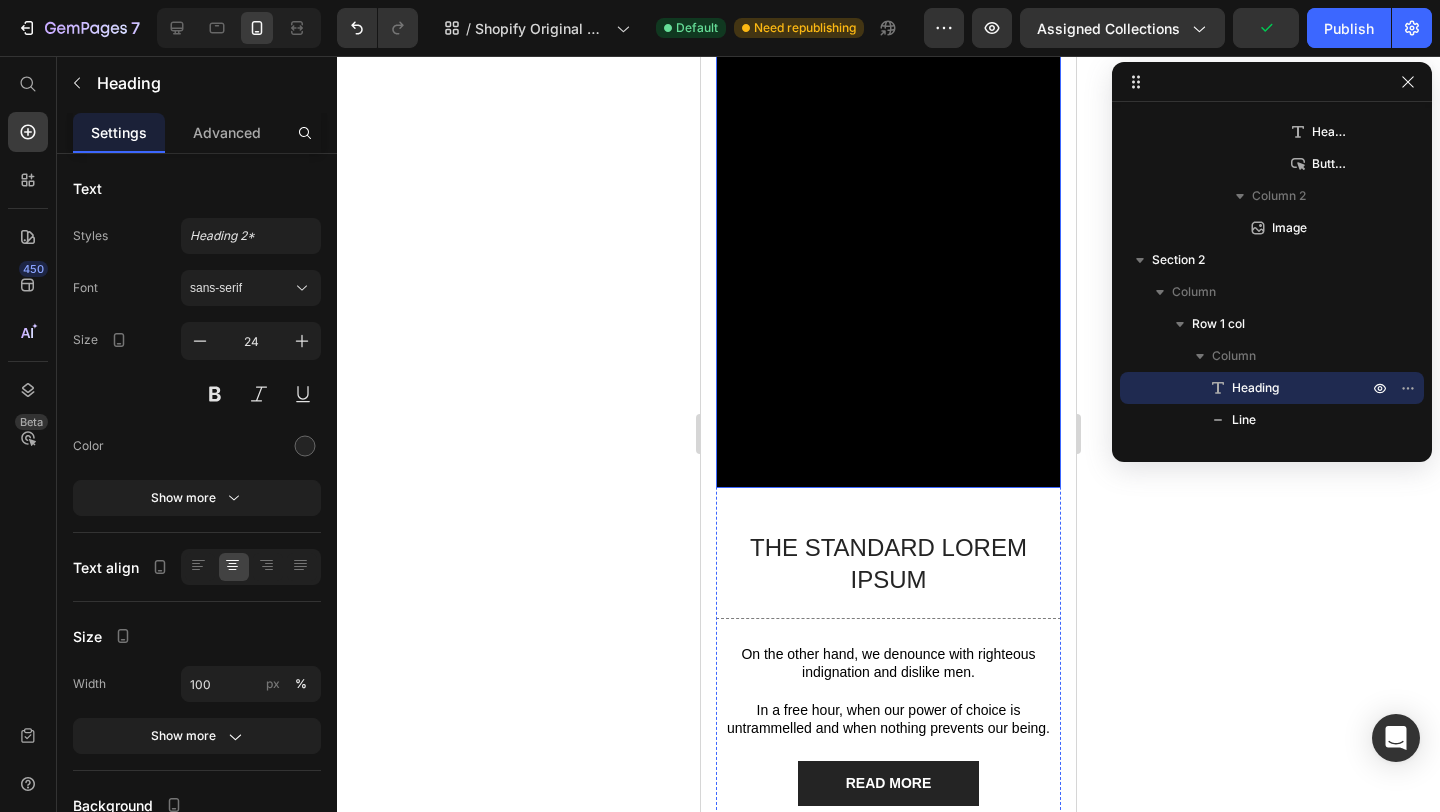 scroll, scrollTop: 855, scrollLeft: 0, axis: vertical 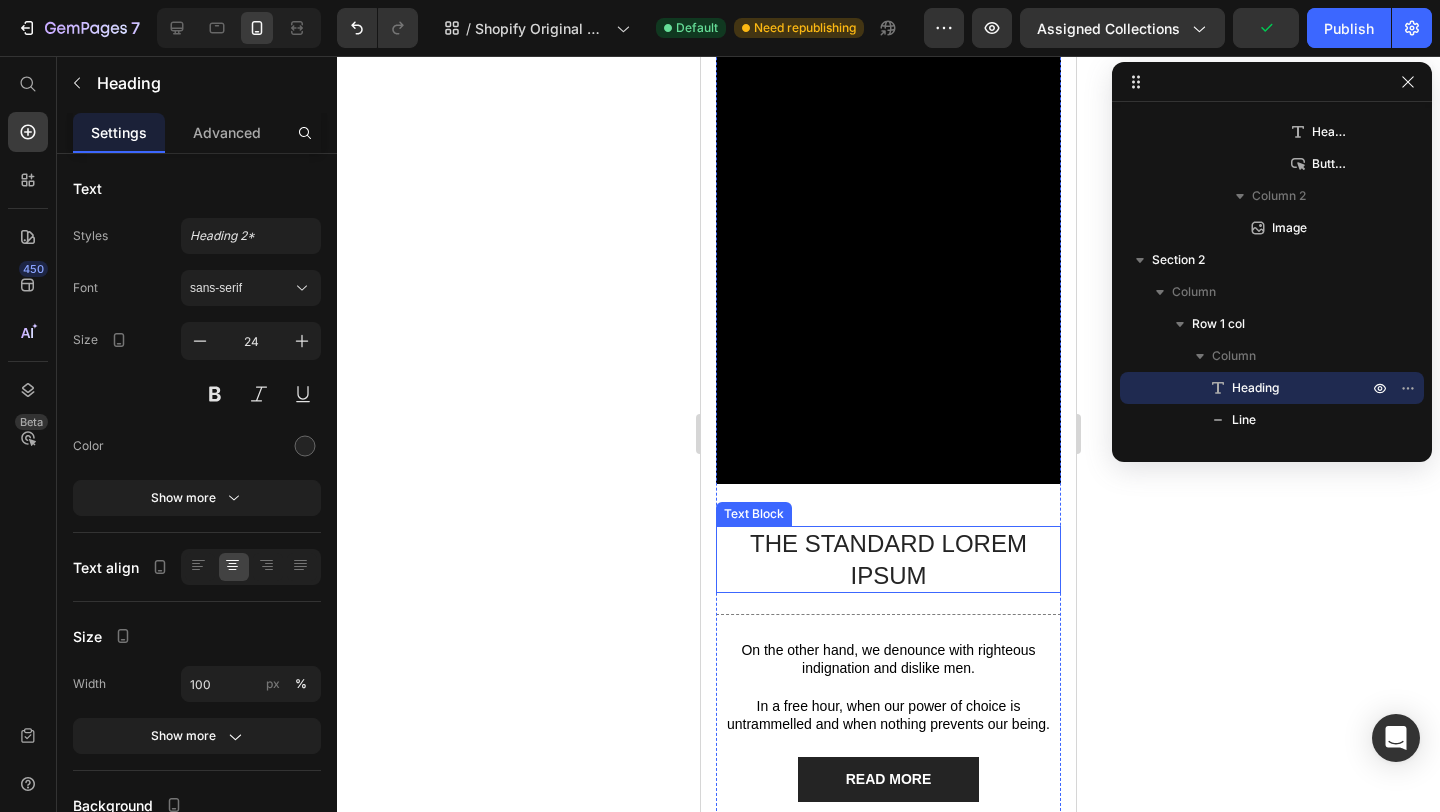 click on "The standard Lorem Ipsum" at bounding box center (888, 559) 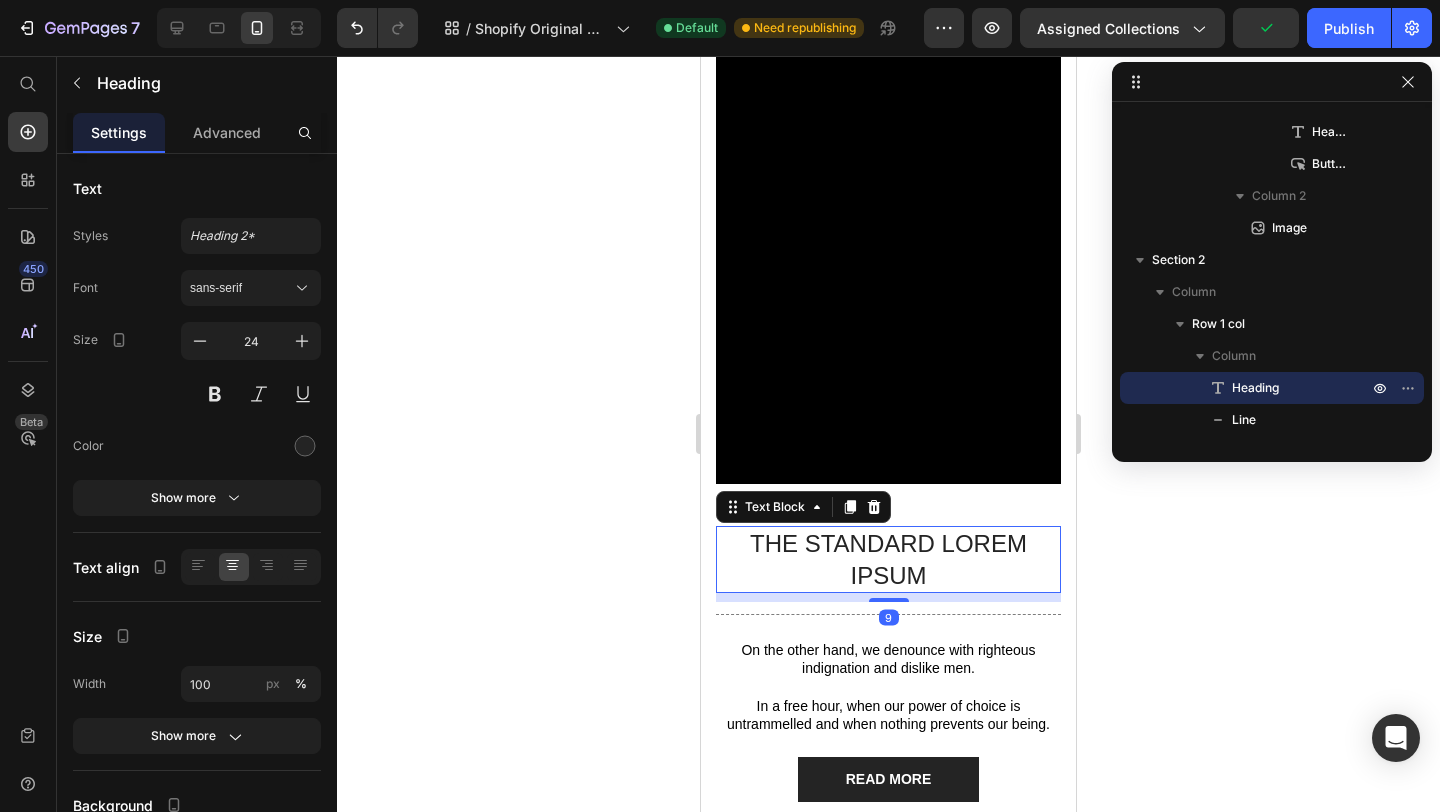 scroll, scrollTop: 570, scrollLeft: 0, axis: vertical 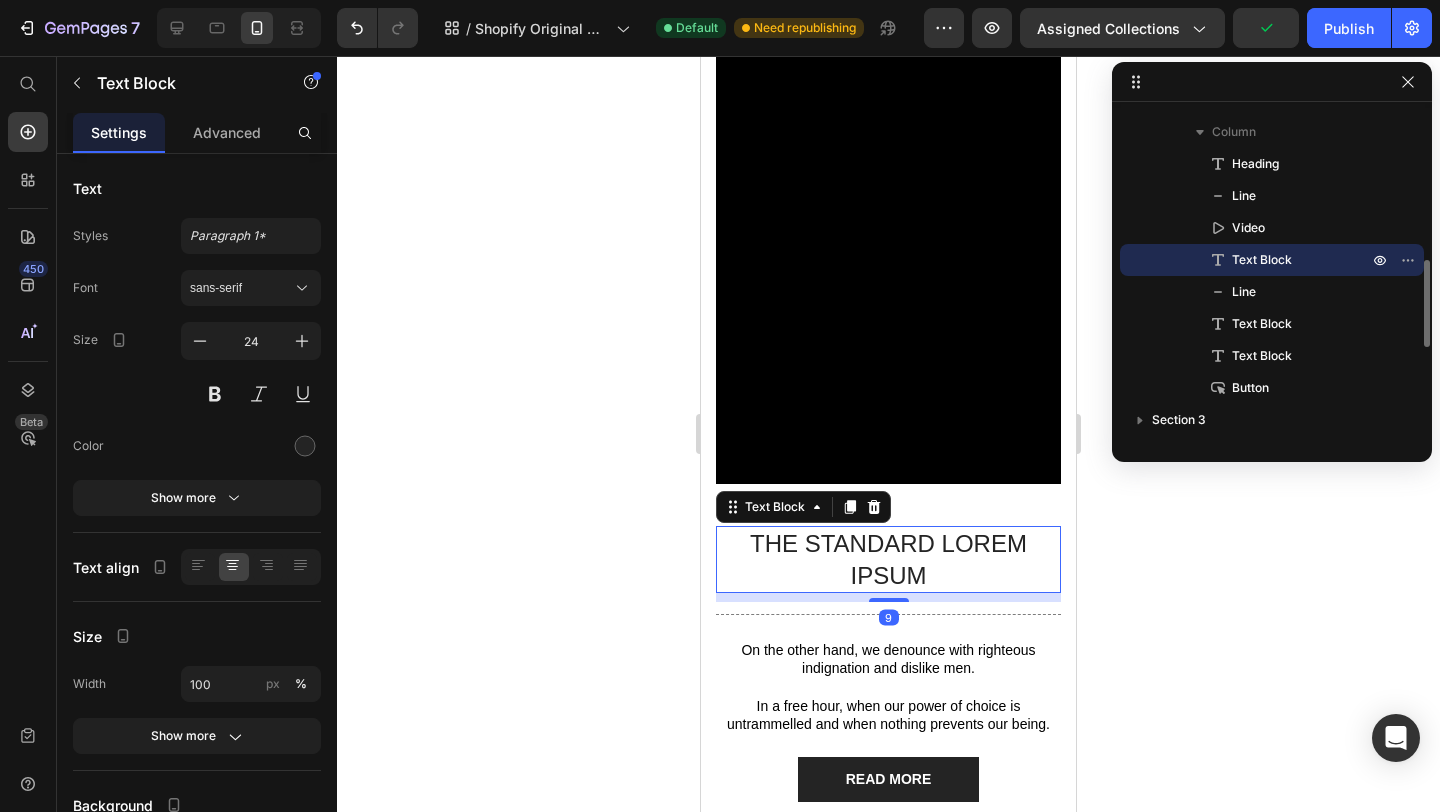 click on "The standard Lorem Ipsum" at bounding box center [888, 559] 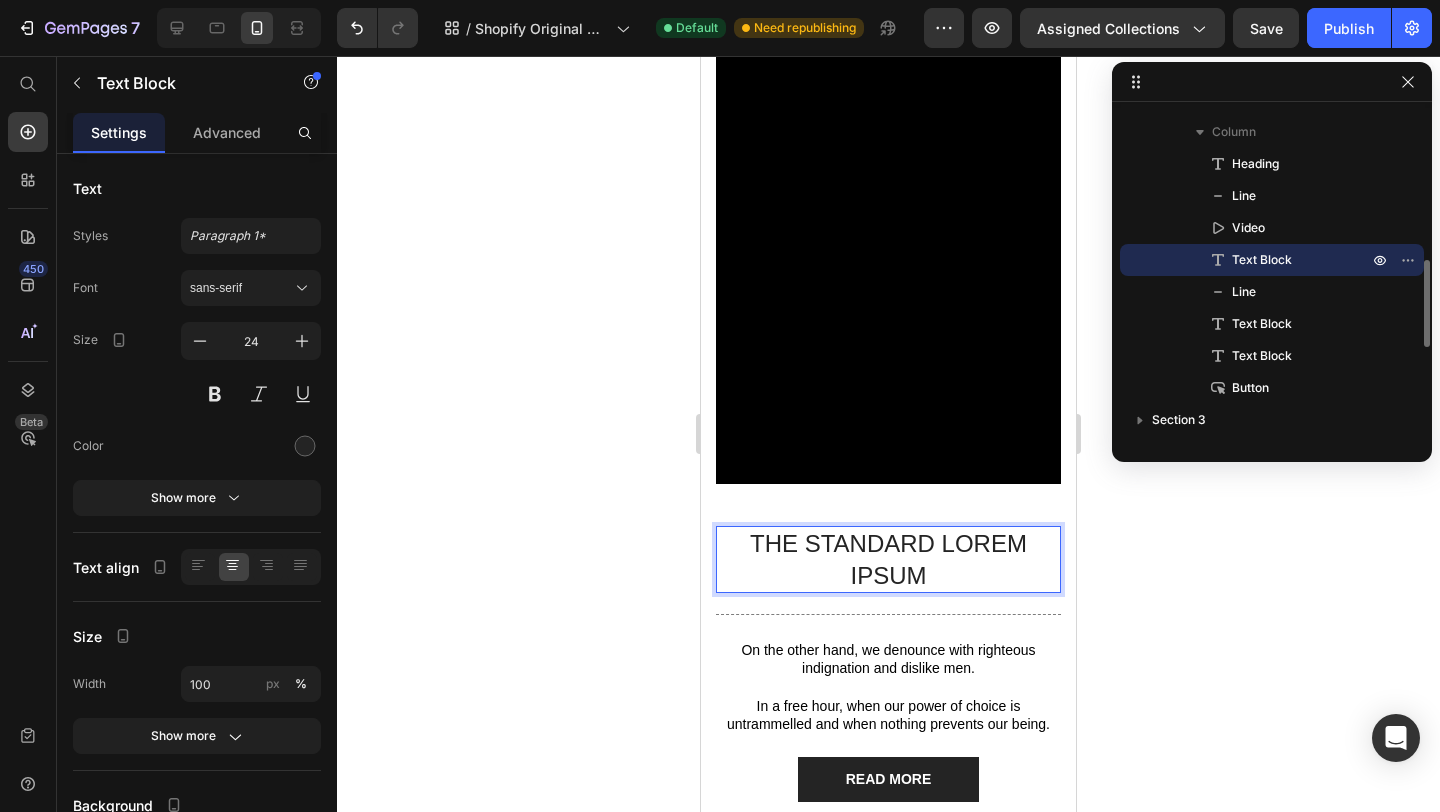 click on "The standard Lorem Ipsum" at bounding box center [888, 559] 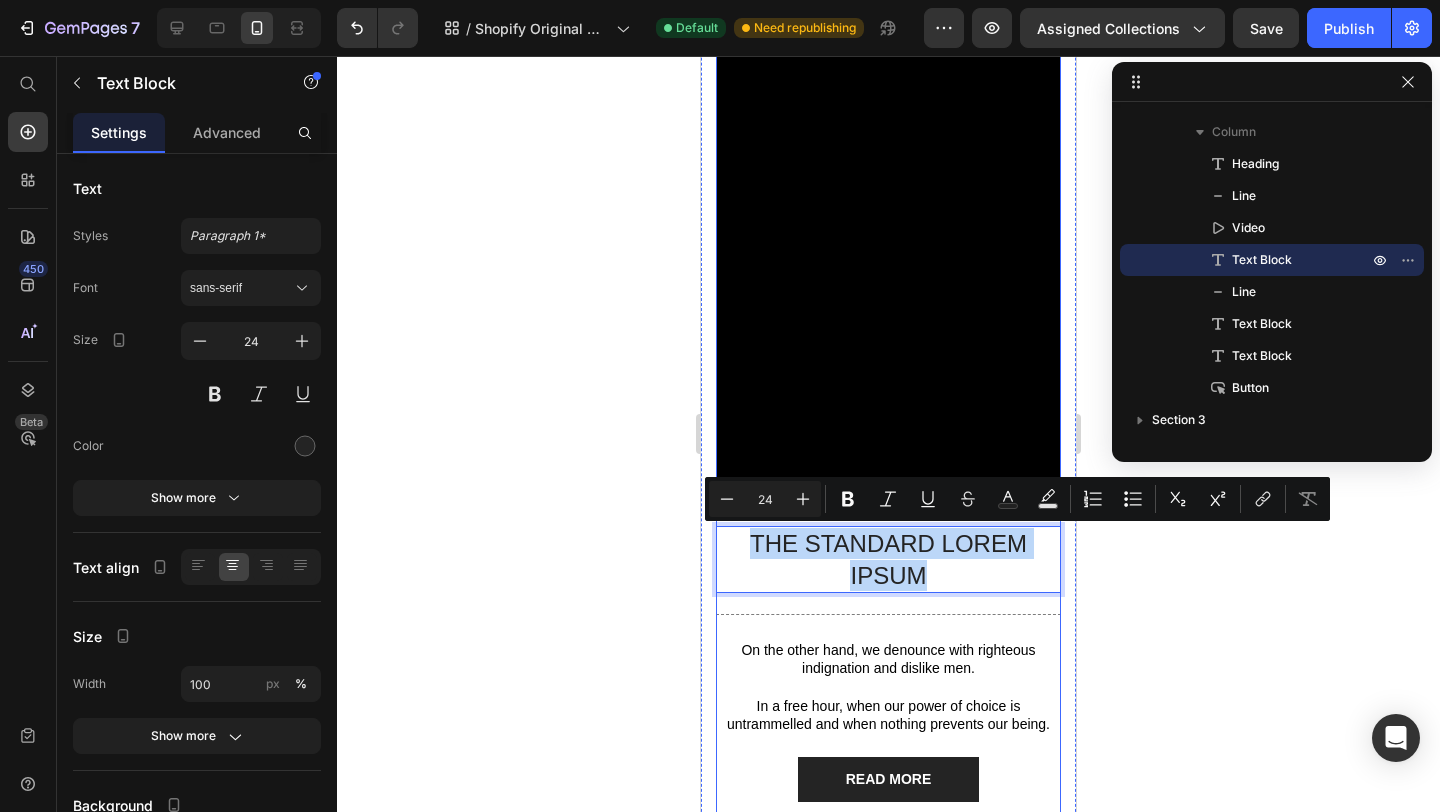 drag, startPoint x: 930, startPoint y: 580, endPoint x: 765, endPoint y: 520, distance: 175.5705 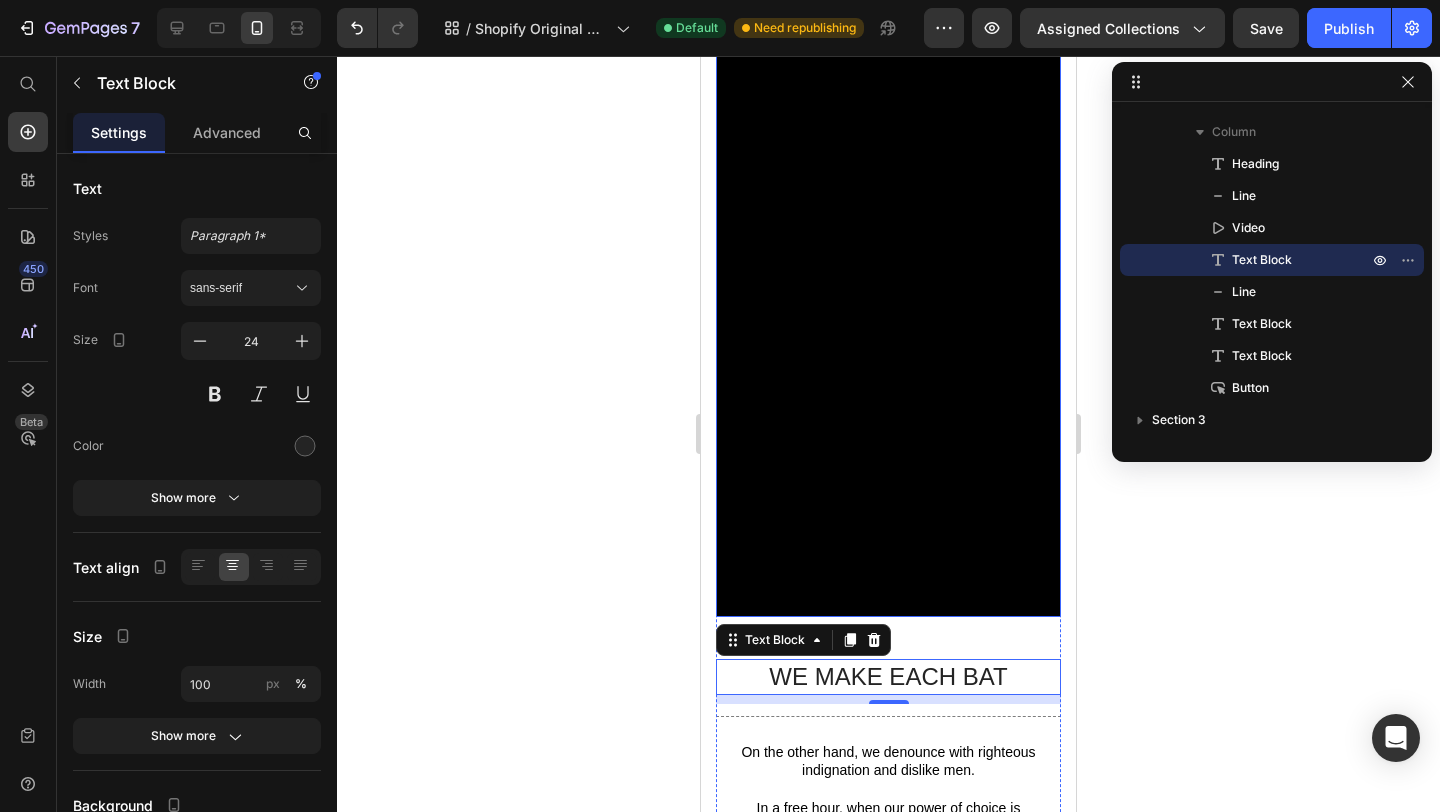scroll, scrollTop: 723, scrollLeft: 0, axis: vertical 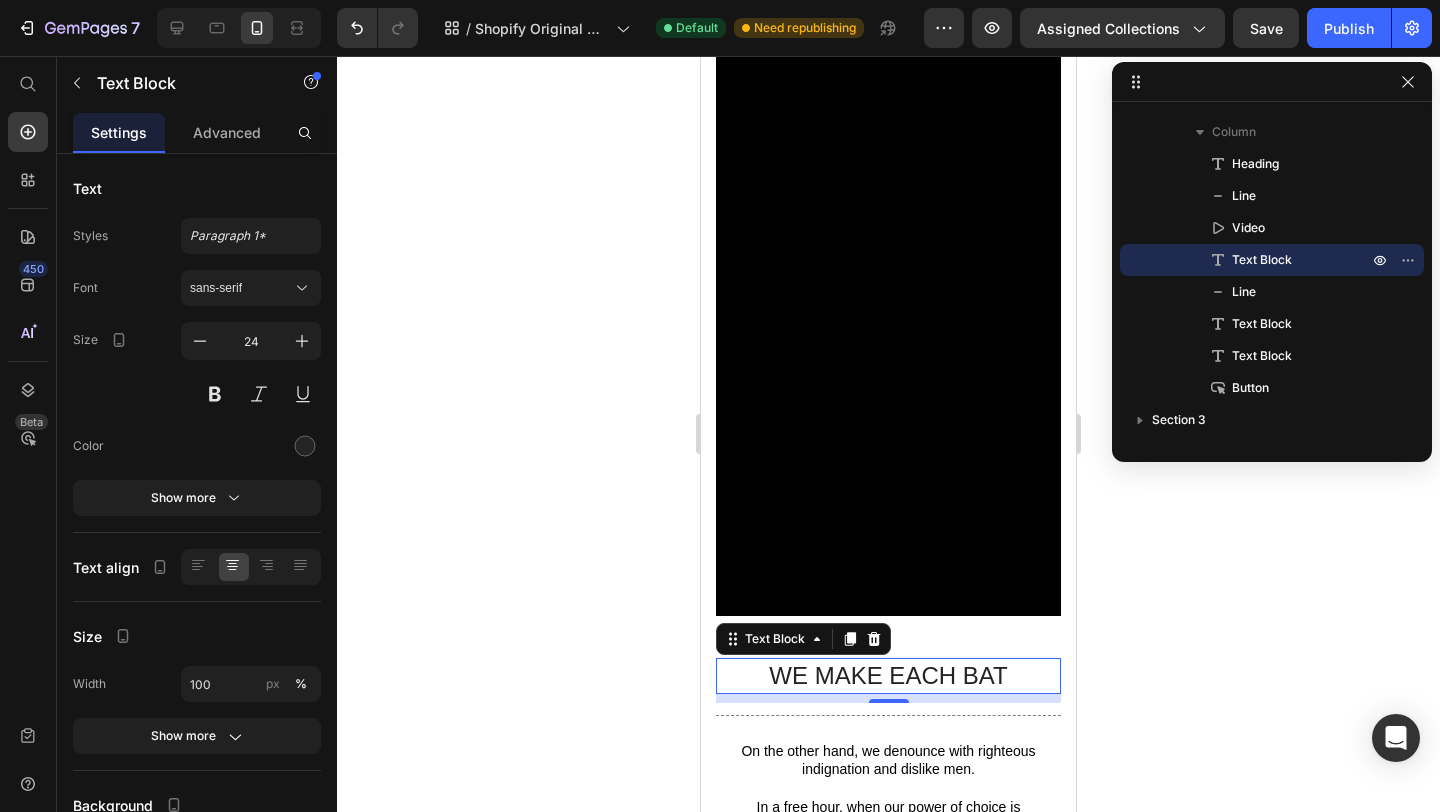 click on "WE MAKE EACH BAT" at bounding box center (888, 675) 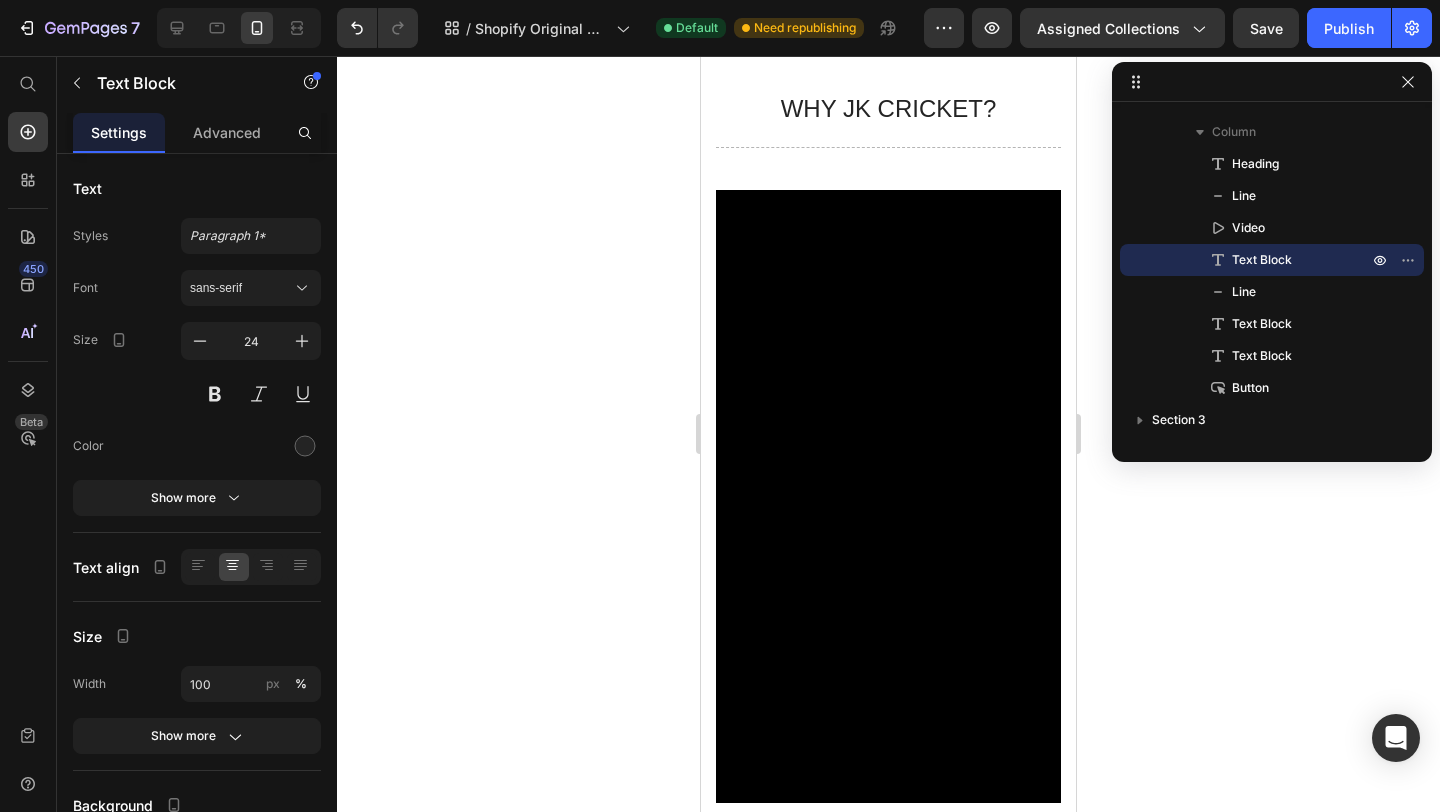 scroll, scrollTop: 519, scrollLeft: 0, axis: vertical 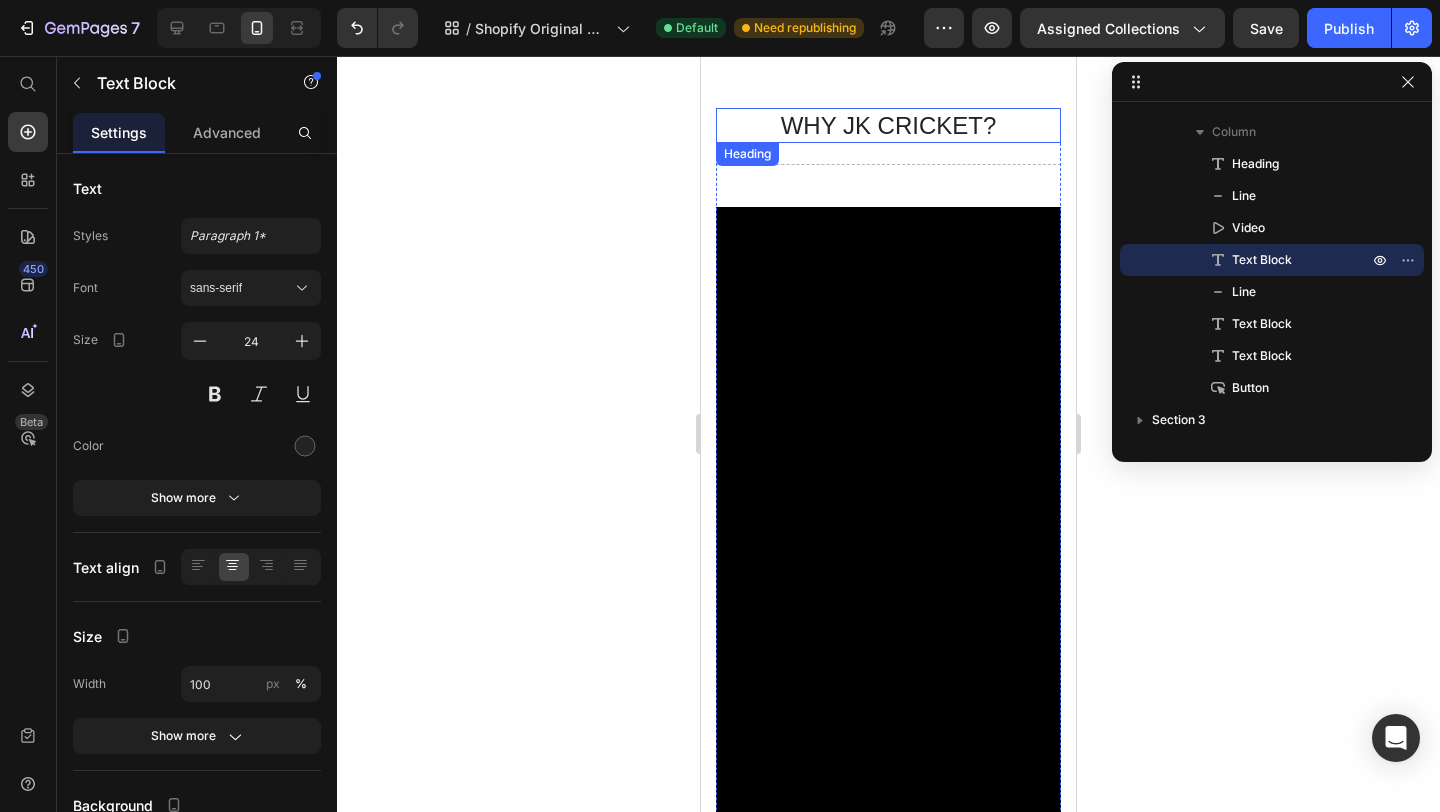 click on "WHY JK CRICKET?" at bounding box center (888, 125) 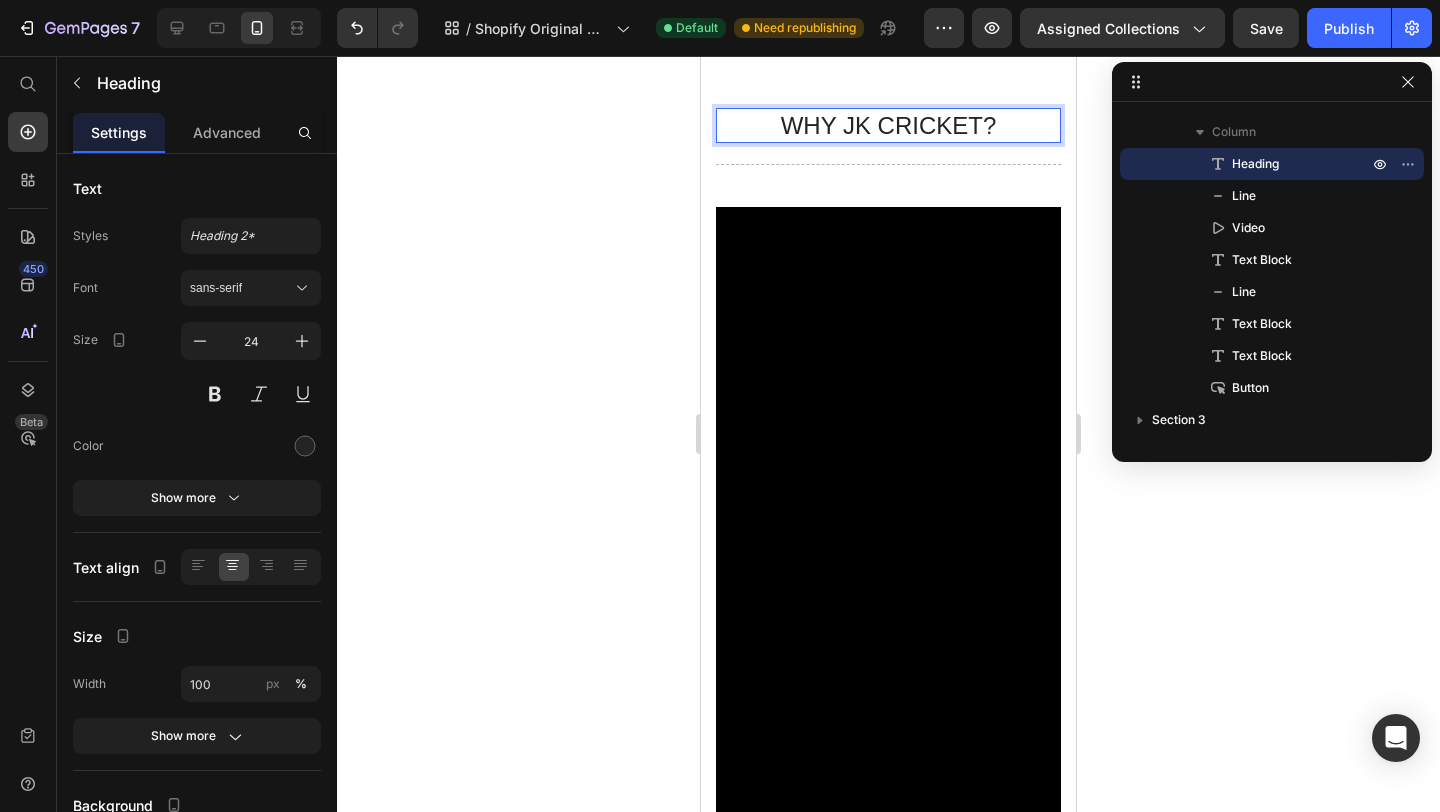 click on "WHY JK CRICKET?" at bounding box center (888, 125) 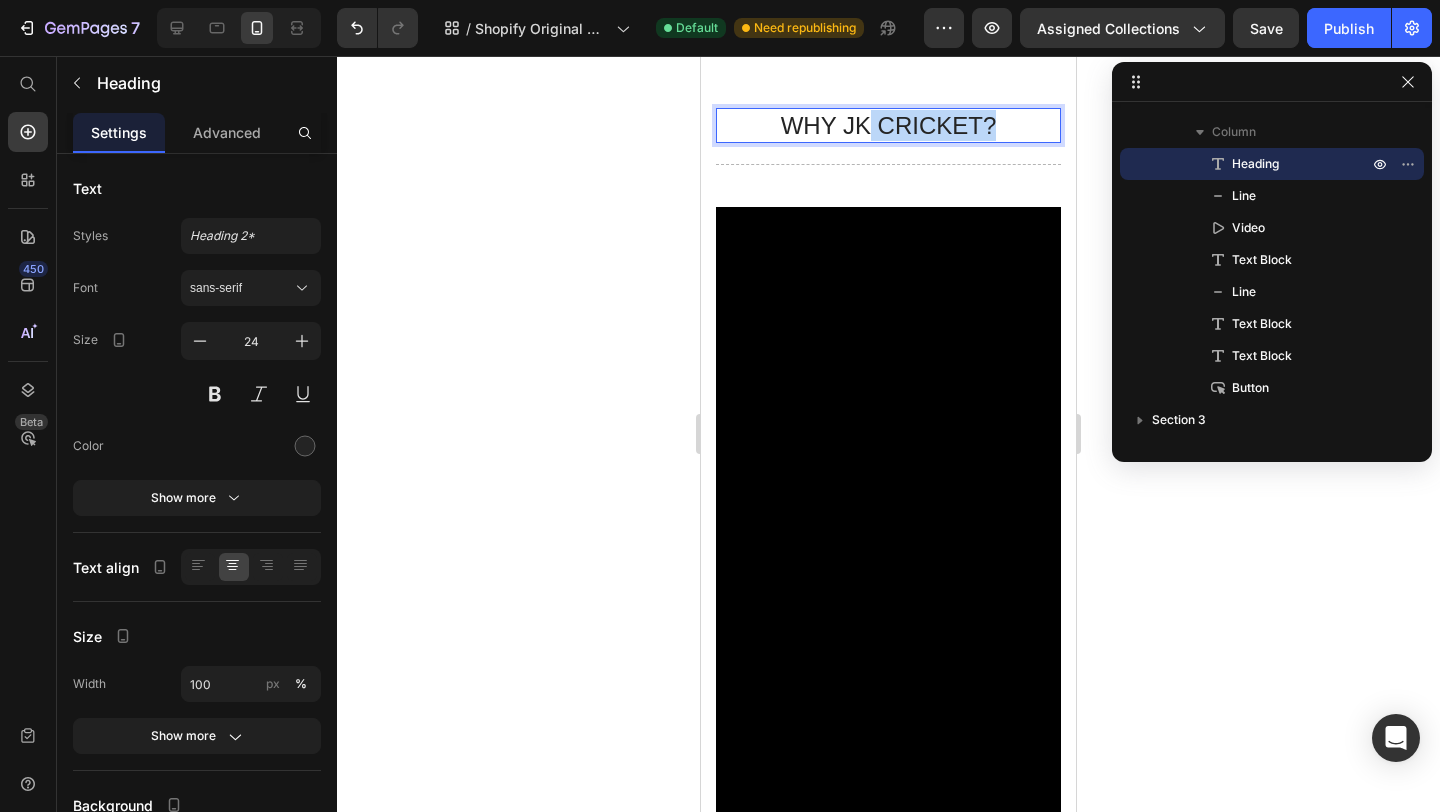 drag, startPoint x: 1000, startPoint y: 126, endPoint x: 863, endPoint y: 119, distance: 137.17871 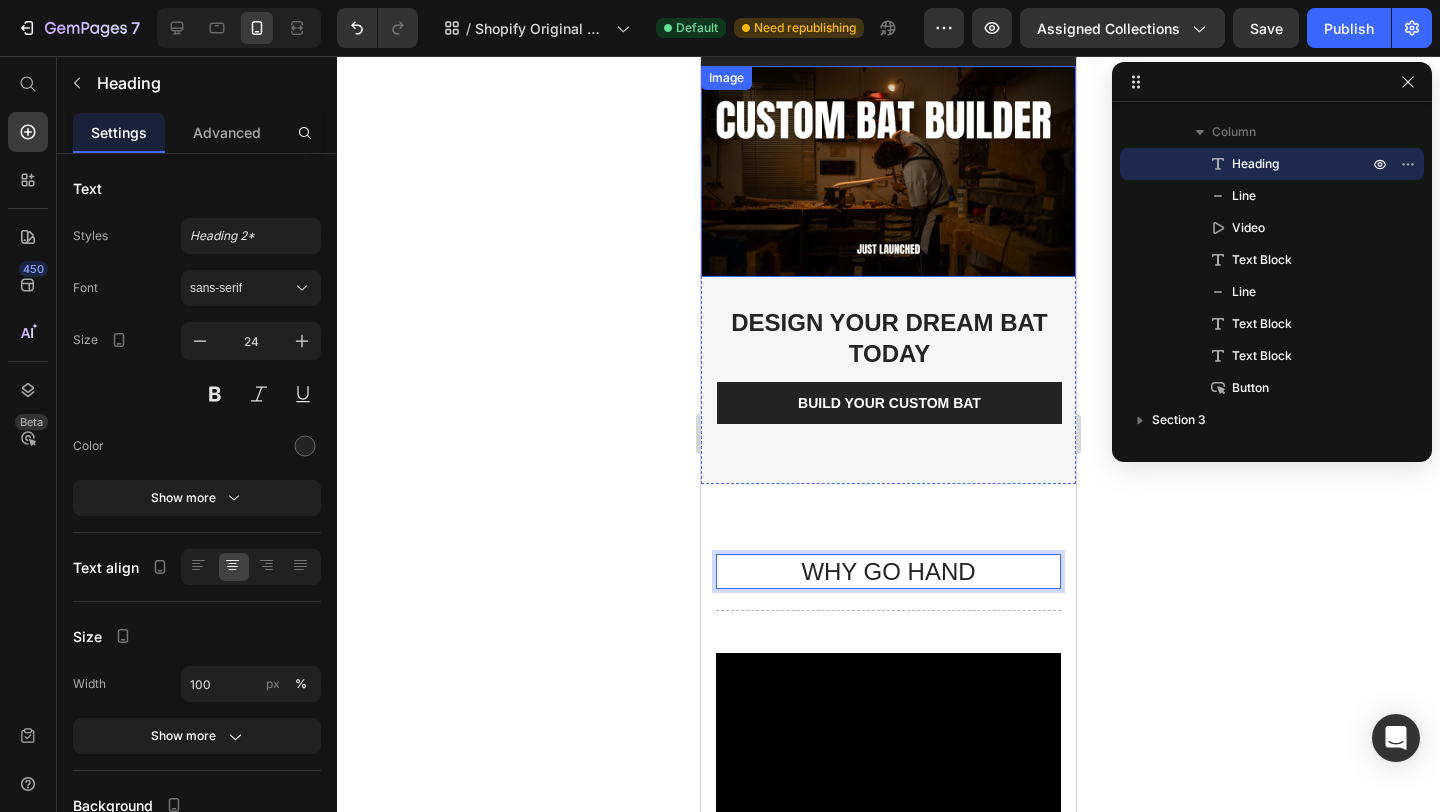 scroll, scrollTop: 67, scrollLeft: 0, axis: vertical 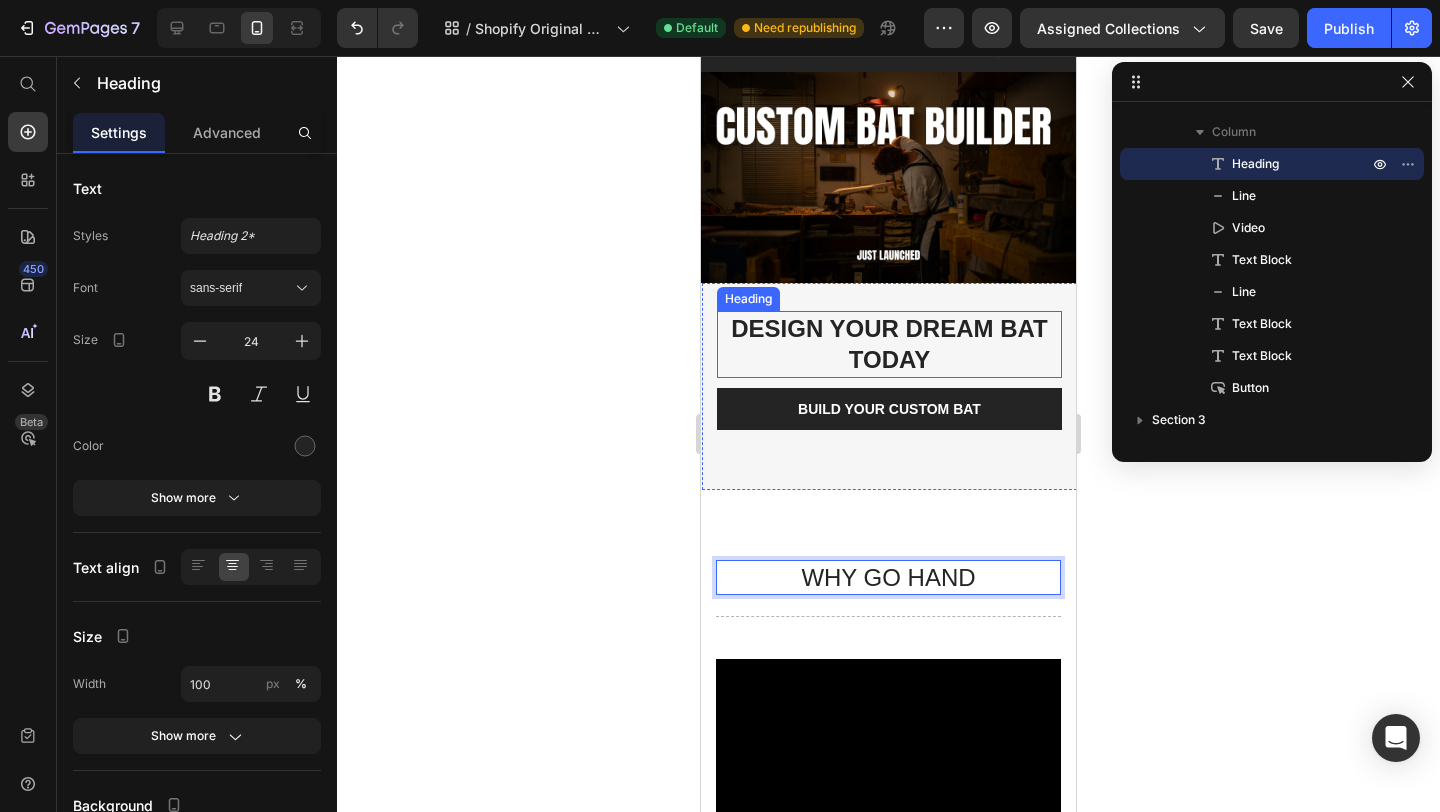 click on "DESIGN YOUR DREAM BAT TODAY" at bounding box center [889, 344] 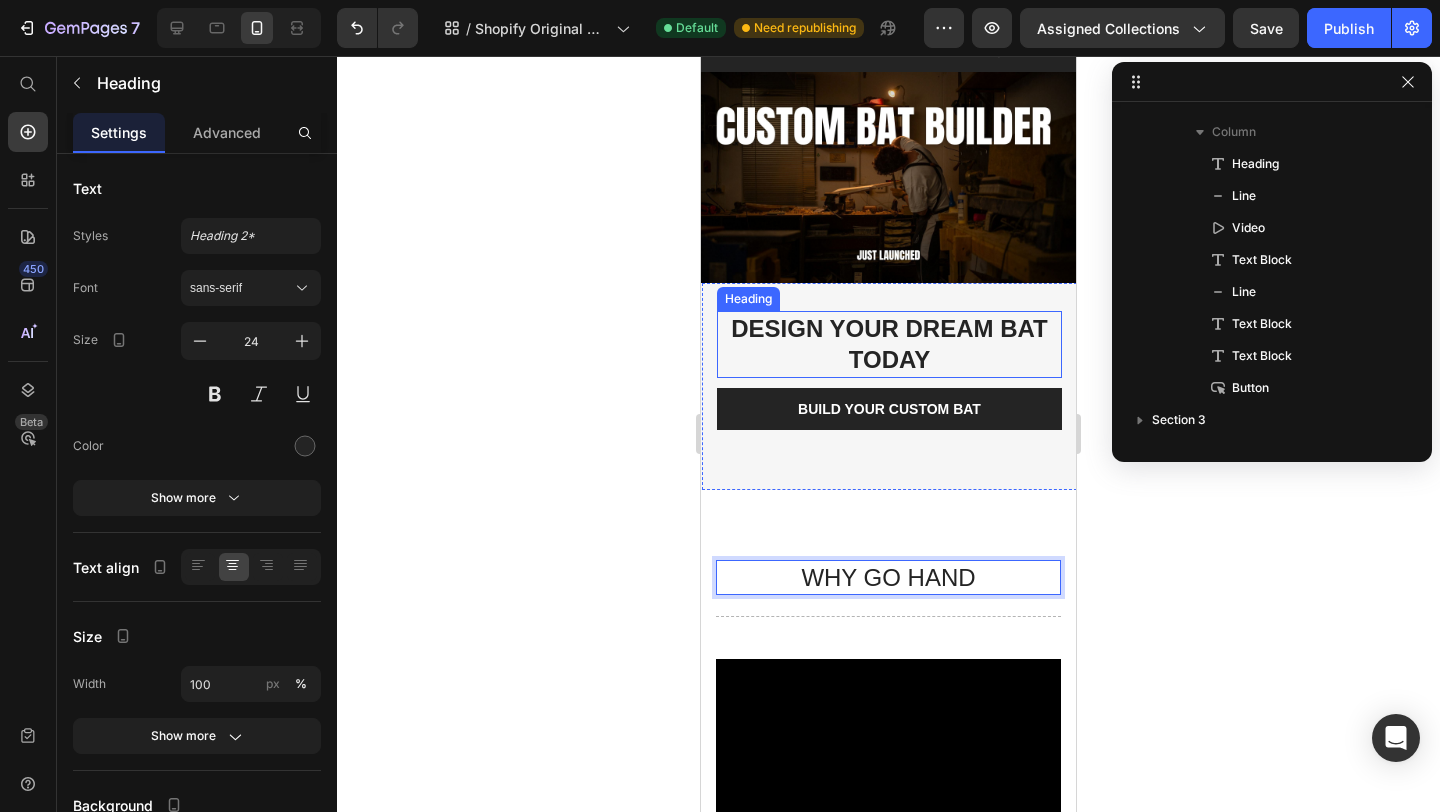 scroll, scrollTop: 218, scrollLeft: 0, axis: vertical 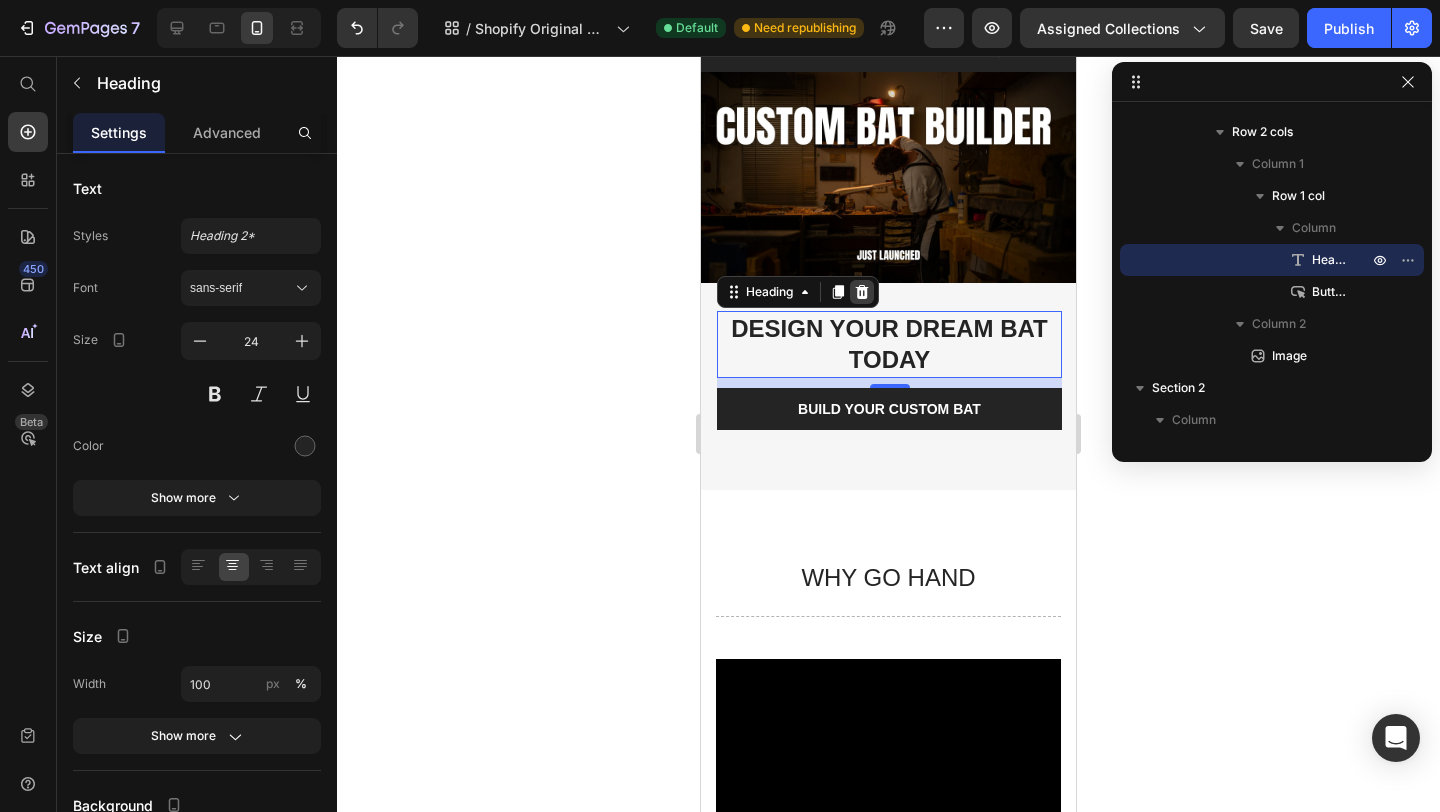 click 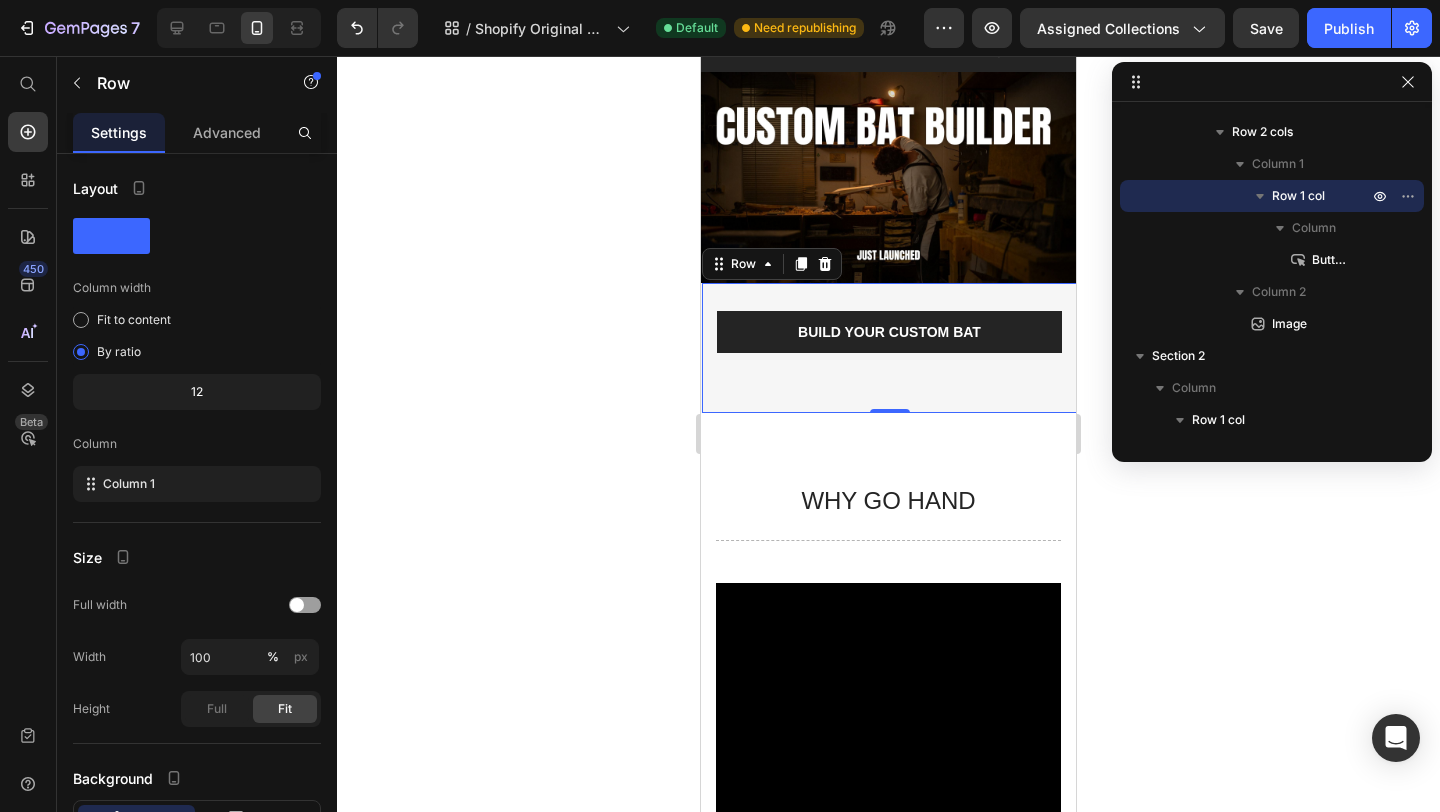 click on "build your custom bat Button Row   0" at bounding box center (889, 348) 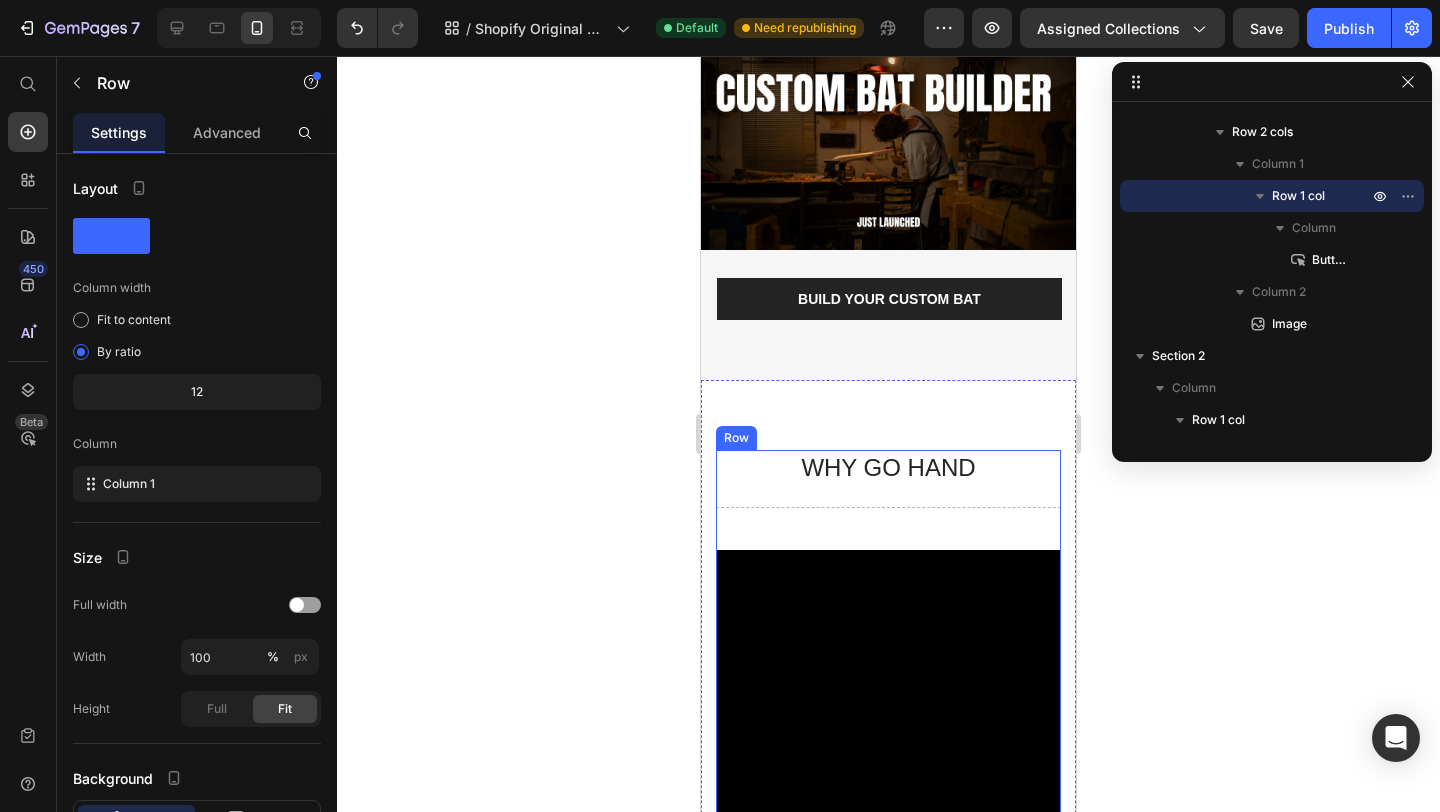 scroll, scrollTop: 127, scrollLeft: 0, axis: vertical 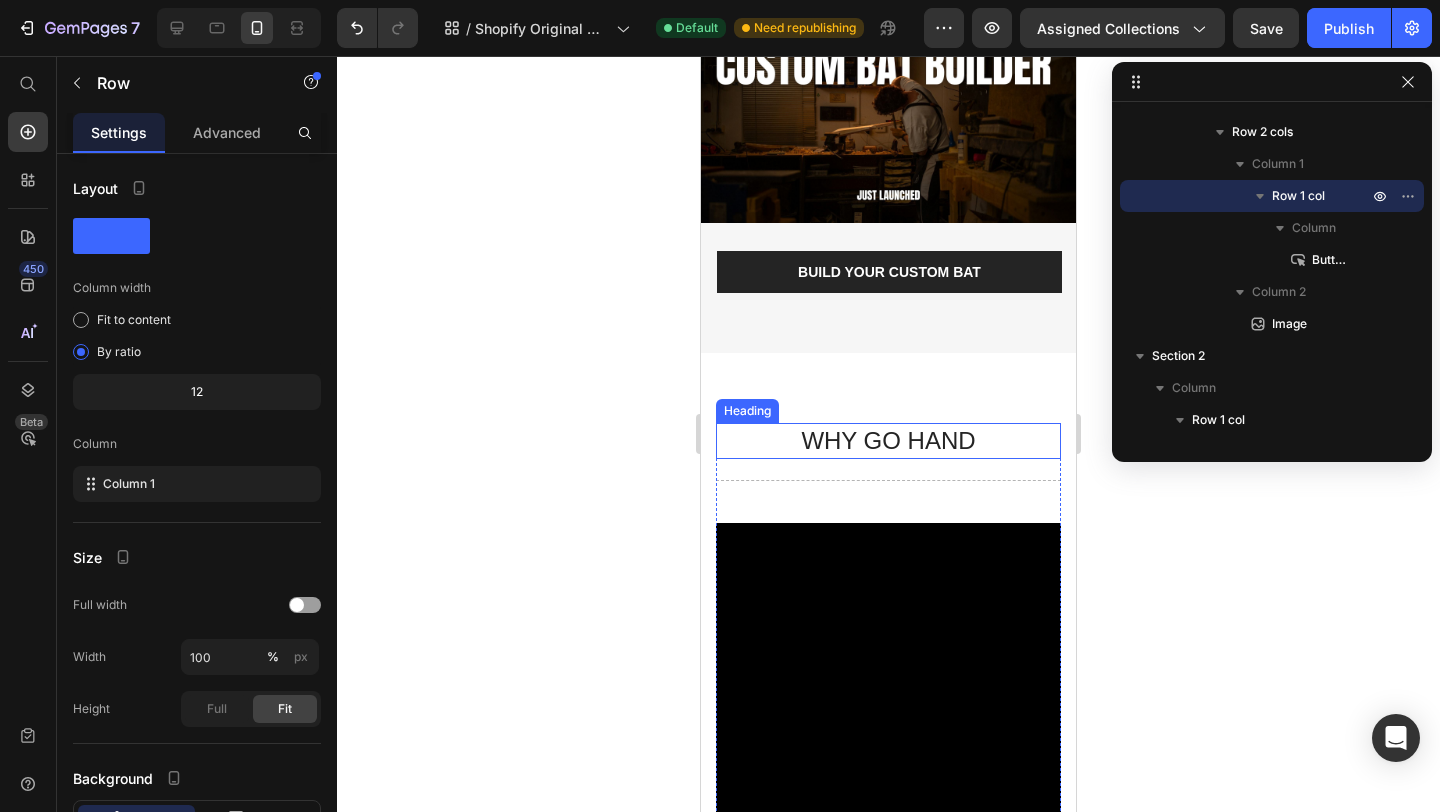 click on "WHY GO HAND" at bounding box center (888, 440) 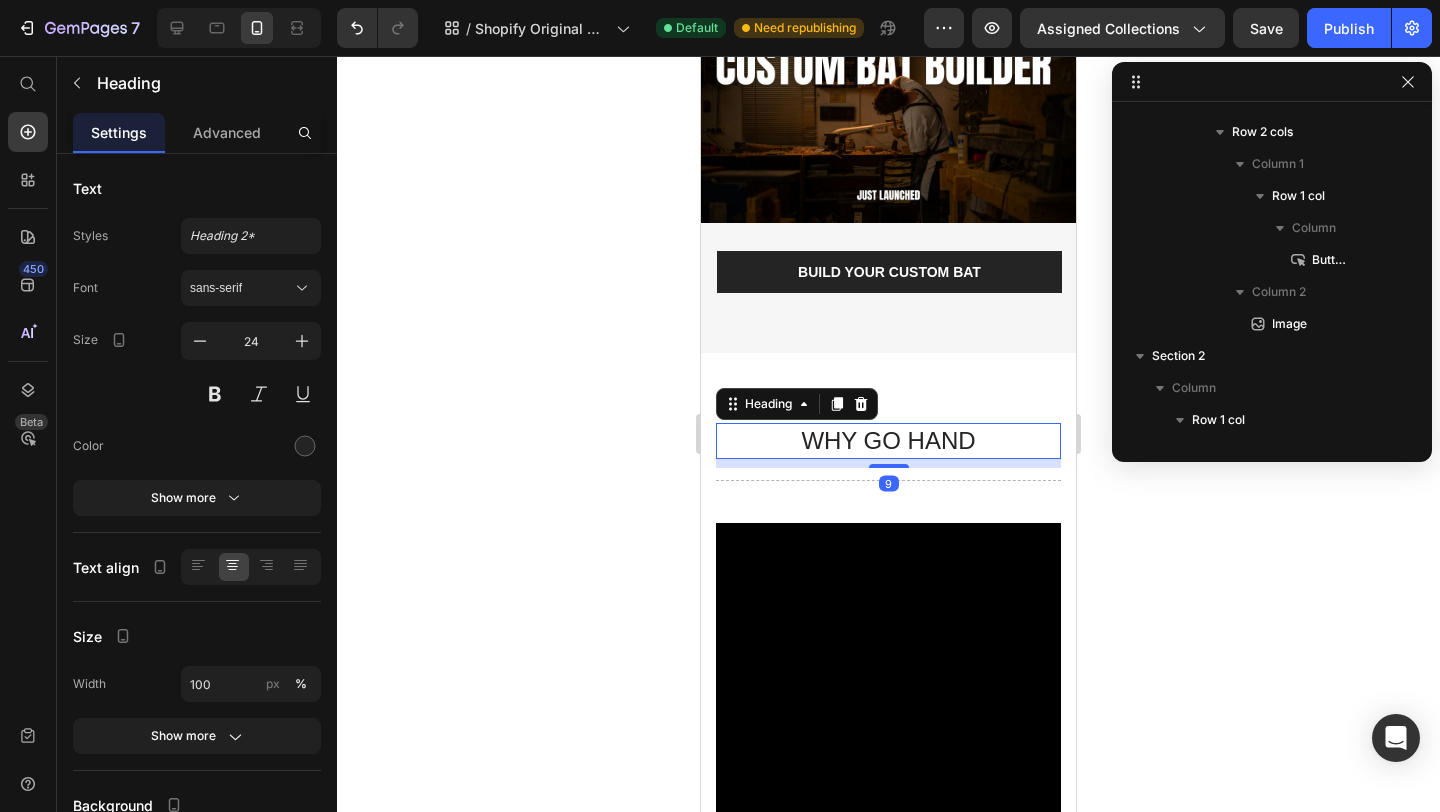 scroll, scrollTop: 442, scrollLeft: 0, axis: vertical 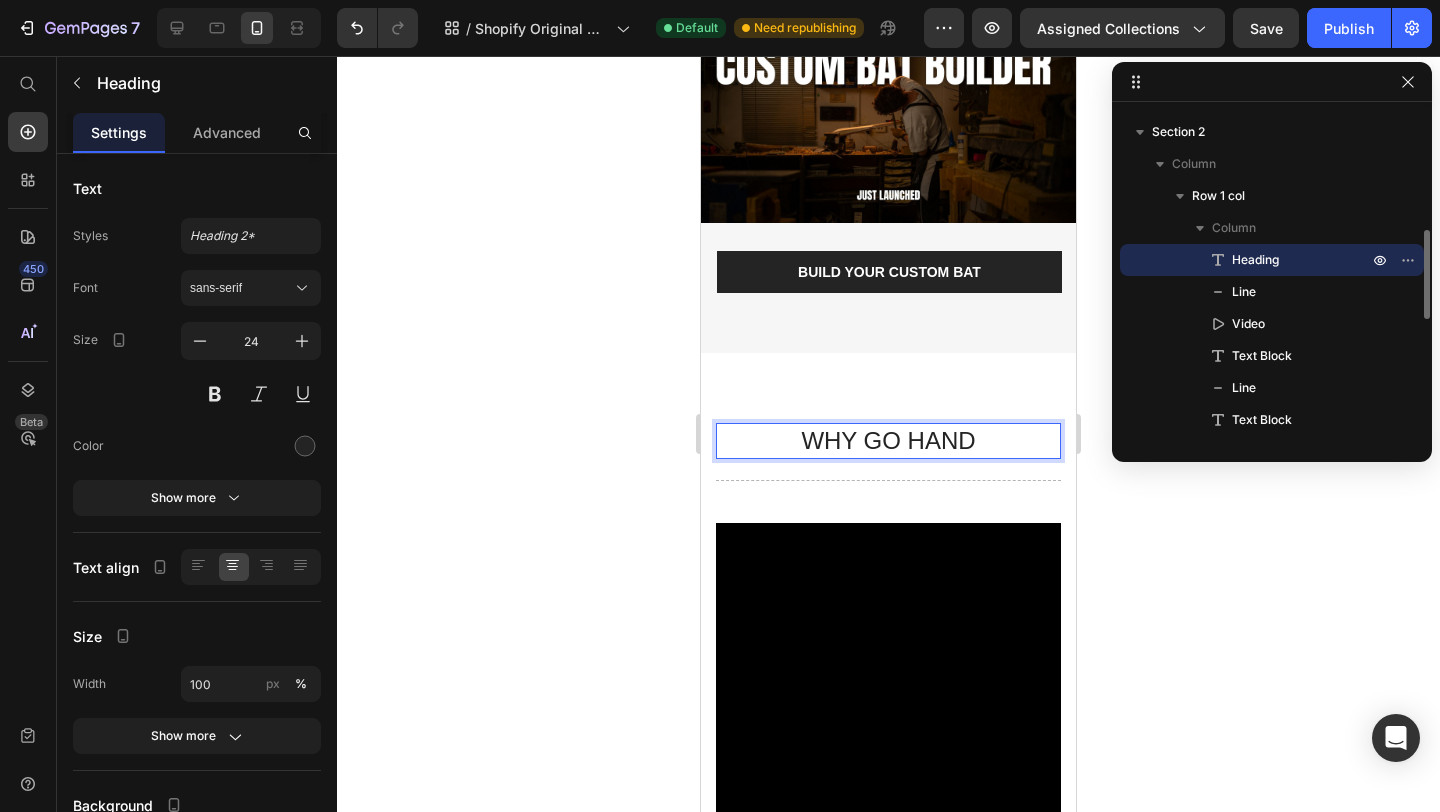click on "WHY GO HAND" at bounding box center [888, 440] 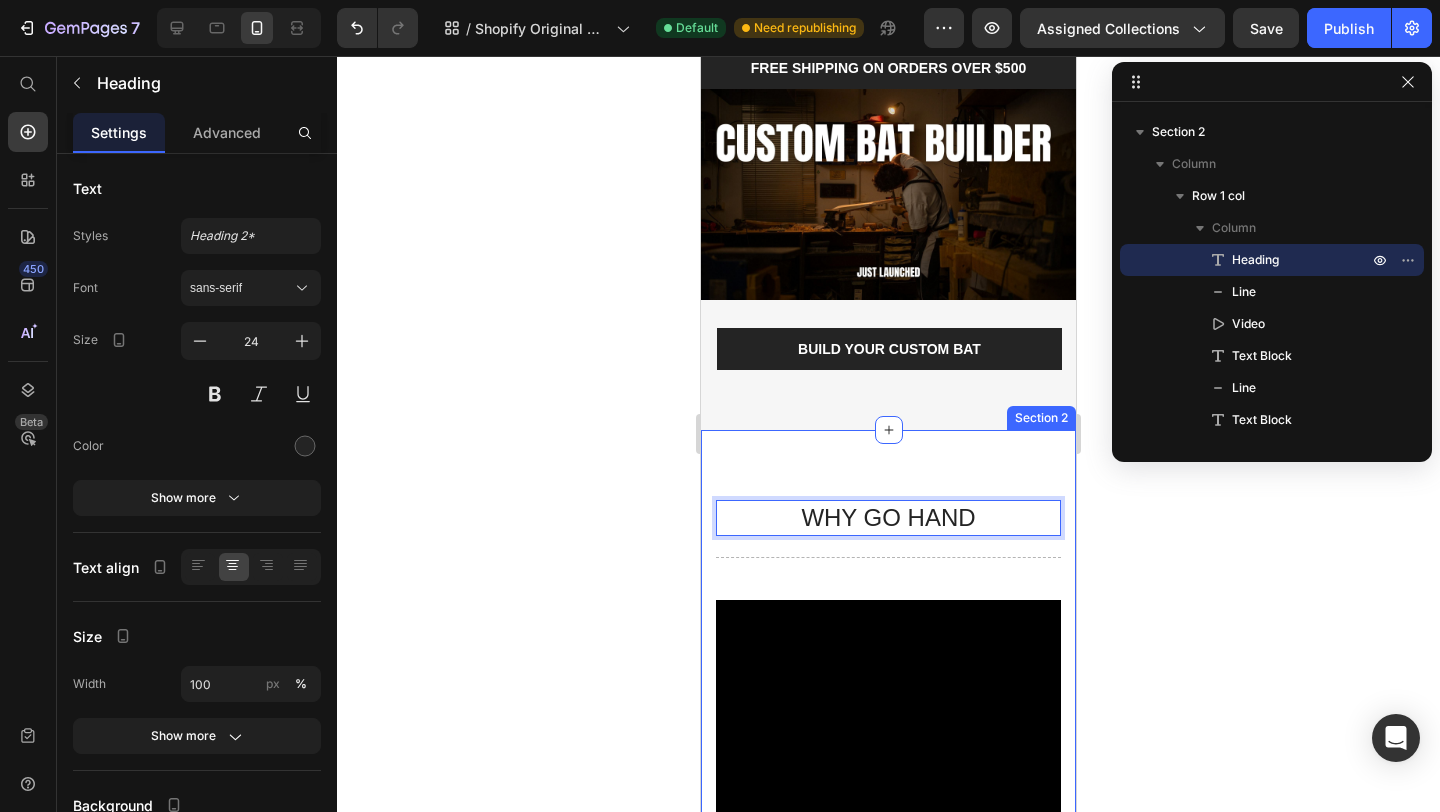scroll, scrollTop: 0, scrollLeft: 0, axis: both 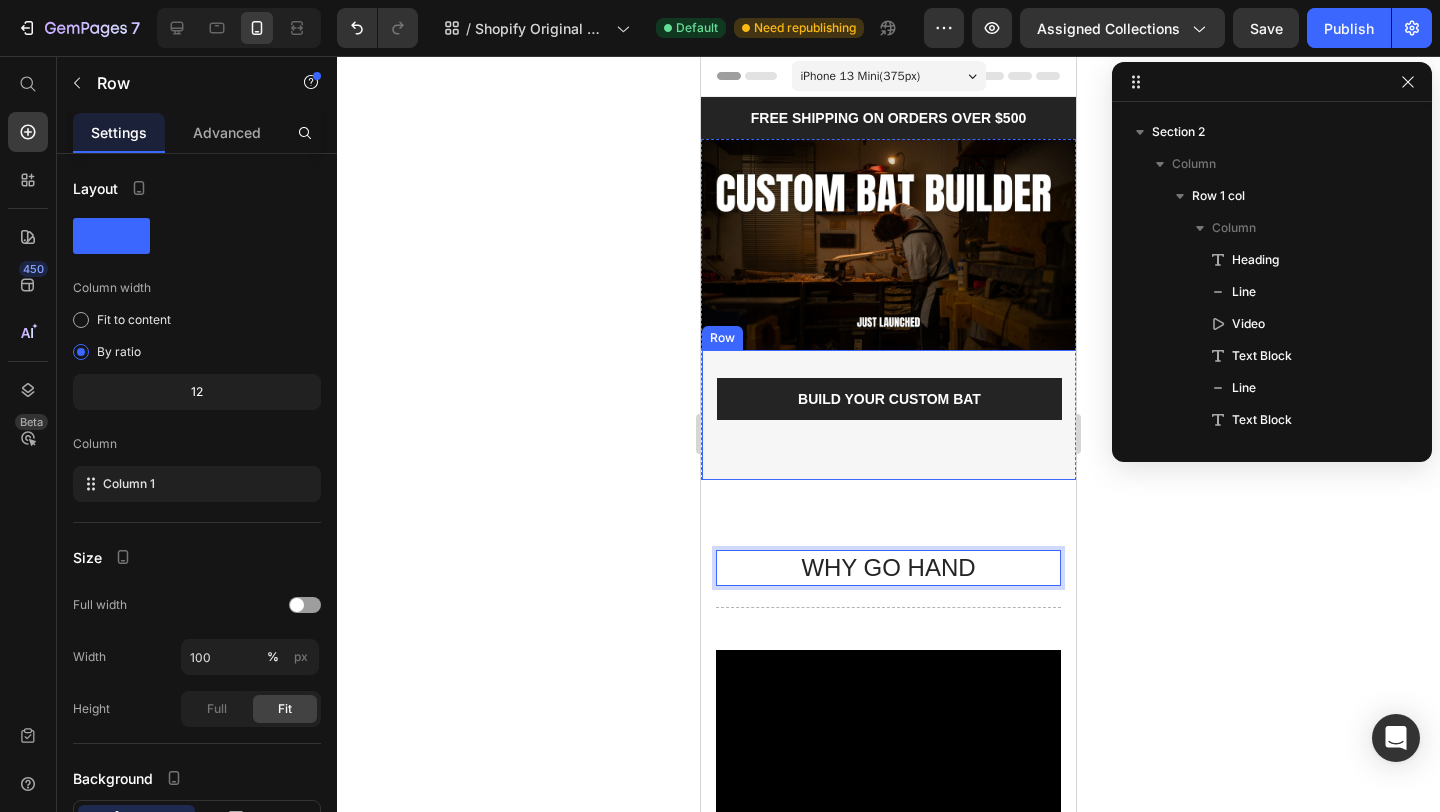 click on "build your custom bat Button Row" at bounding box center (889, 415) 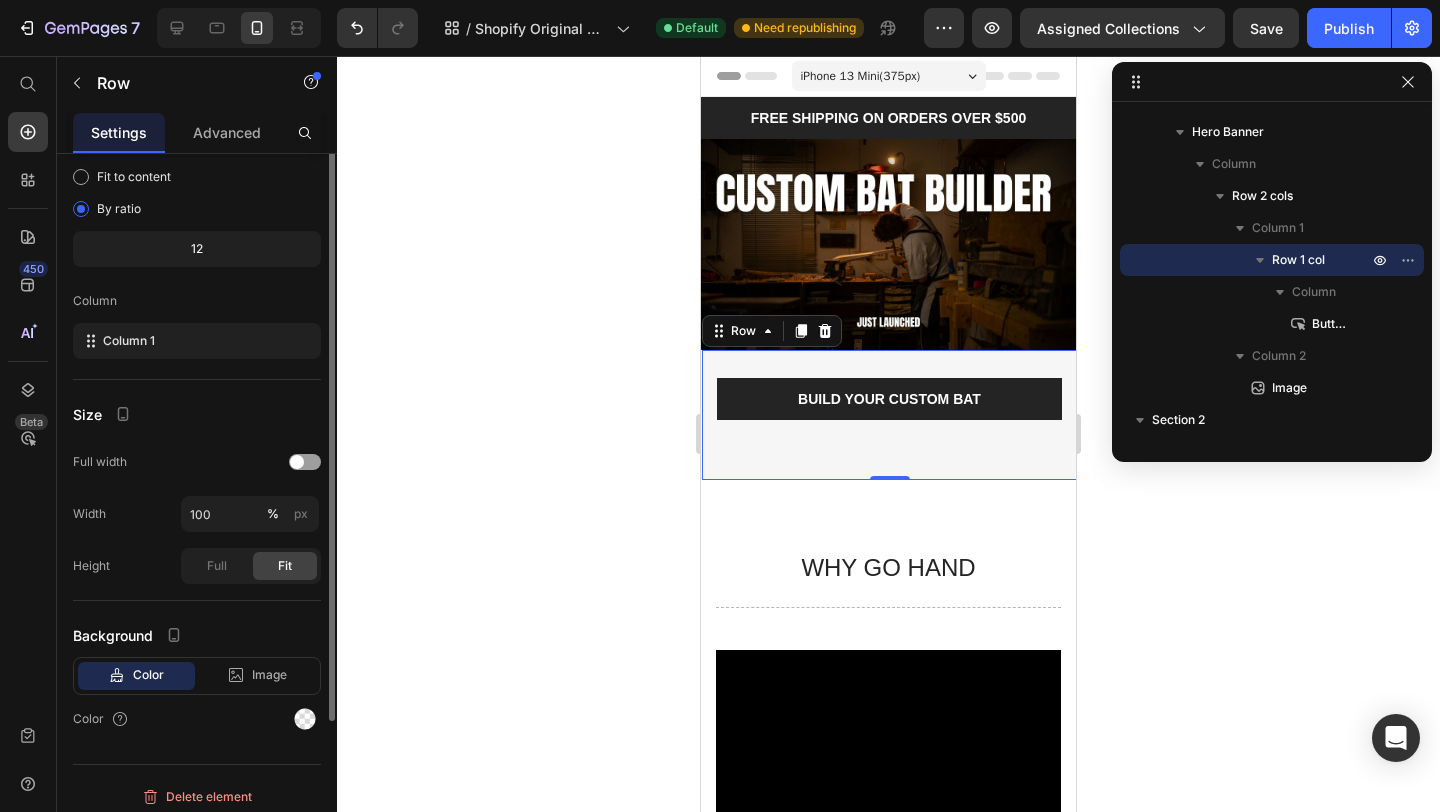 scroll, scrollTop: 153, scrollLeft: 0, axis: vertical 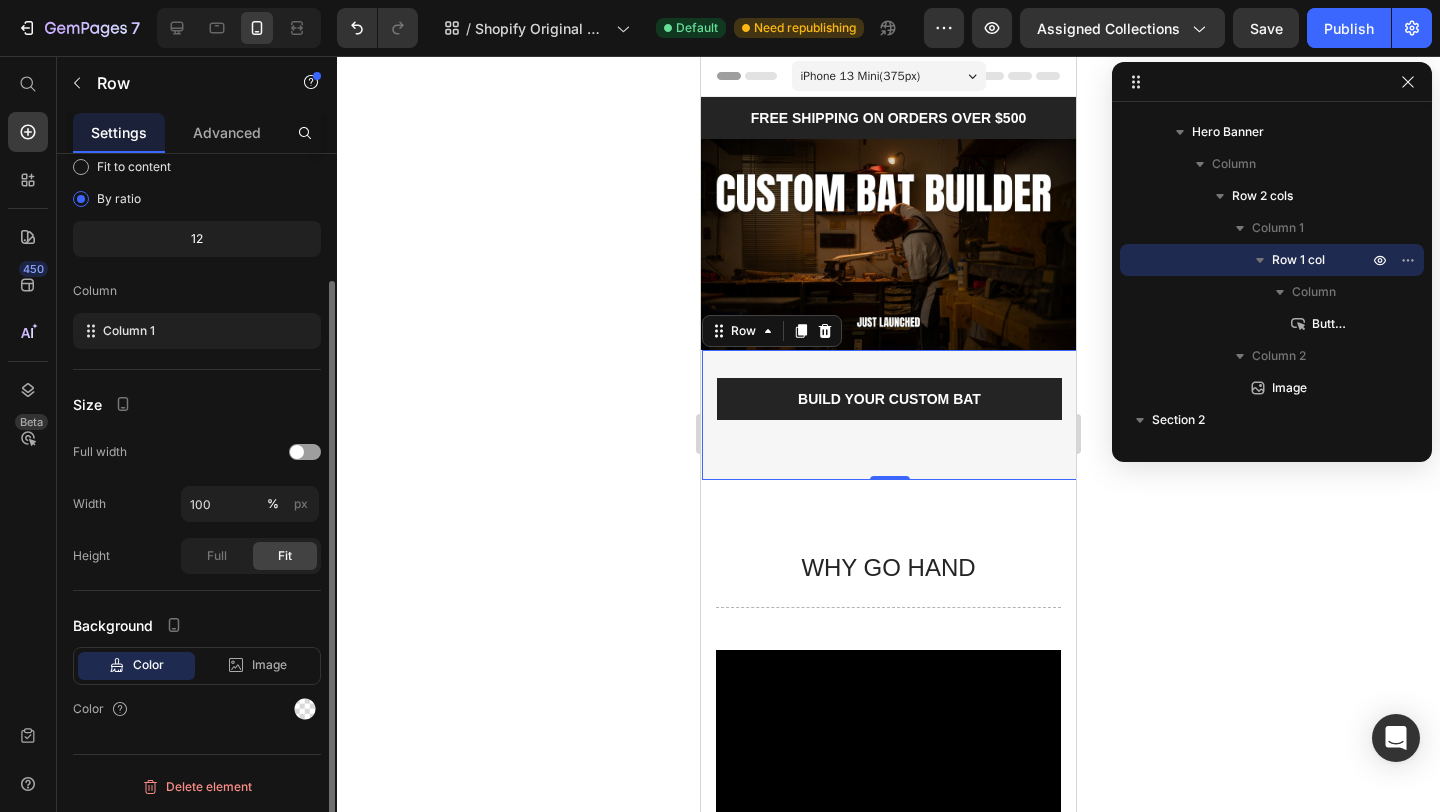 click on "Color" at bounding box center [148, 665] 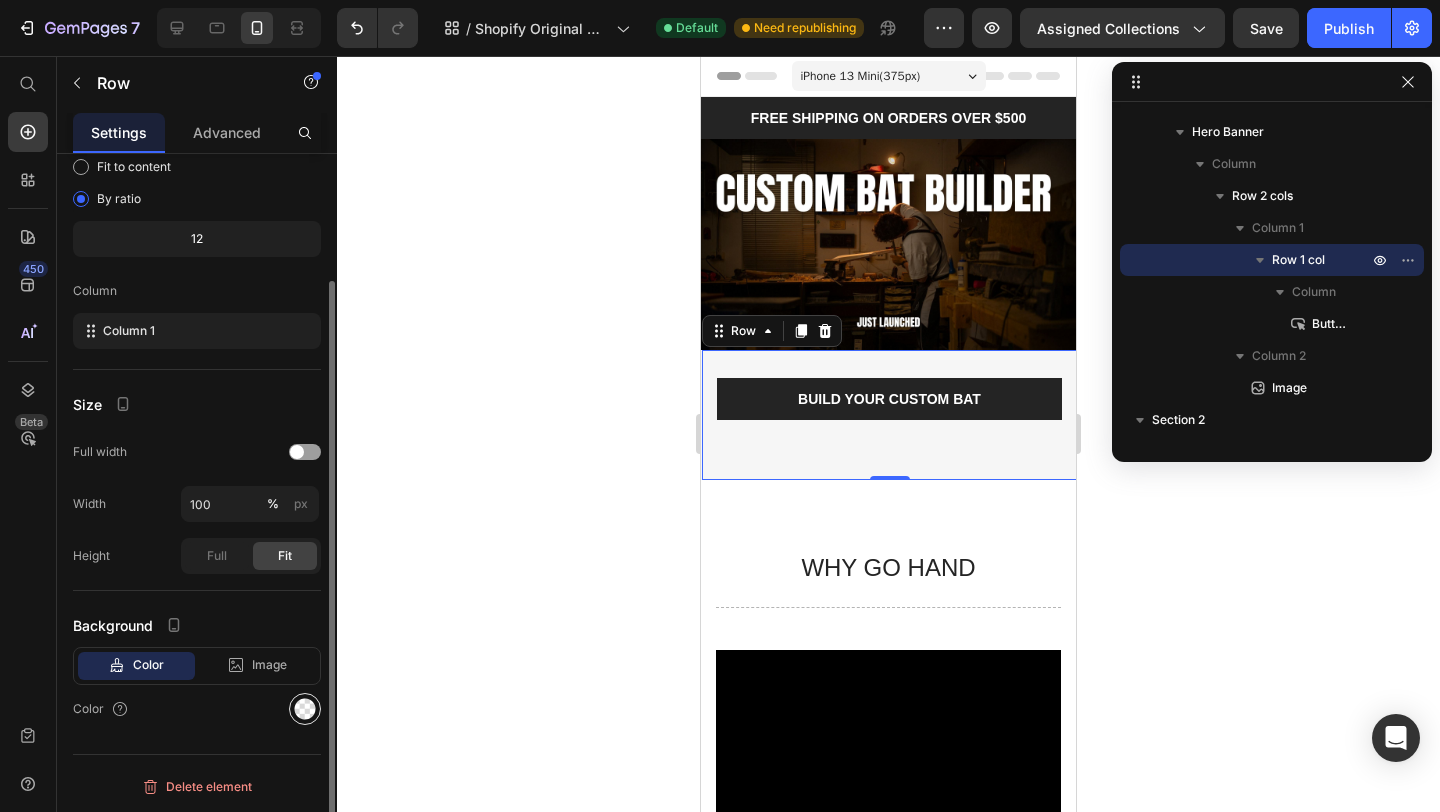 click at bounding box center (305, 709) 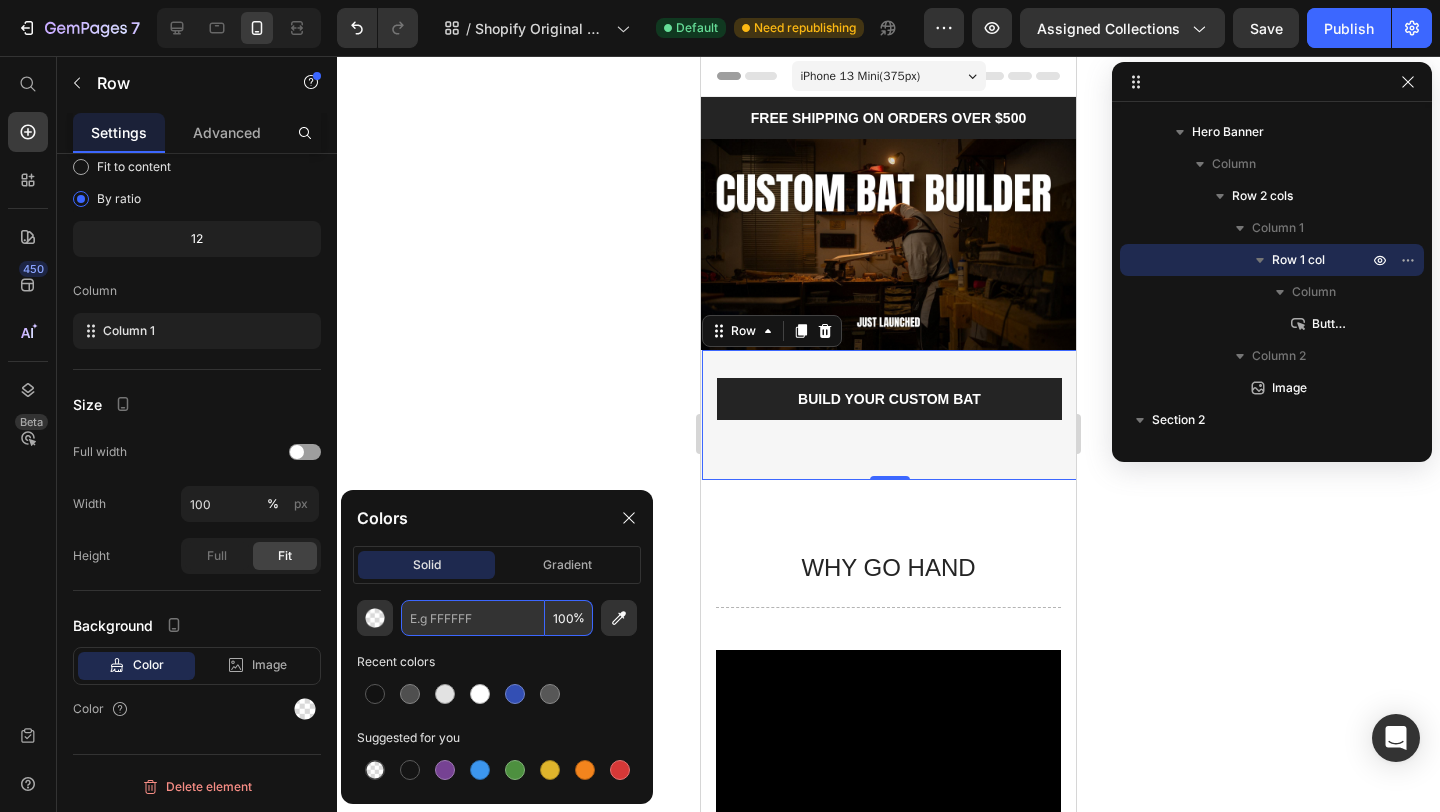 click at bounding box center (473, 618) 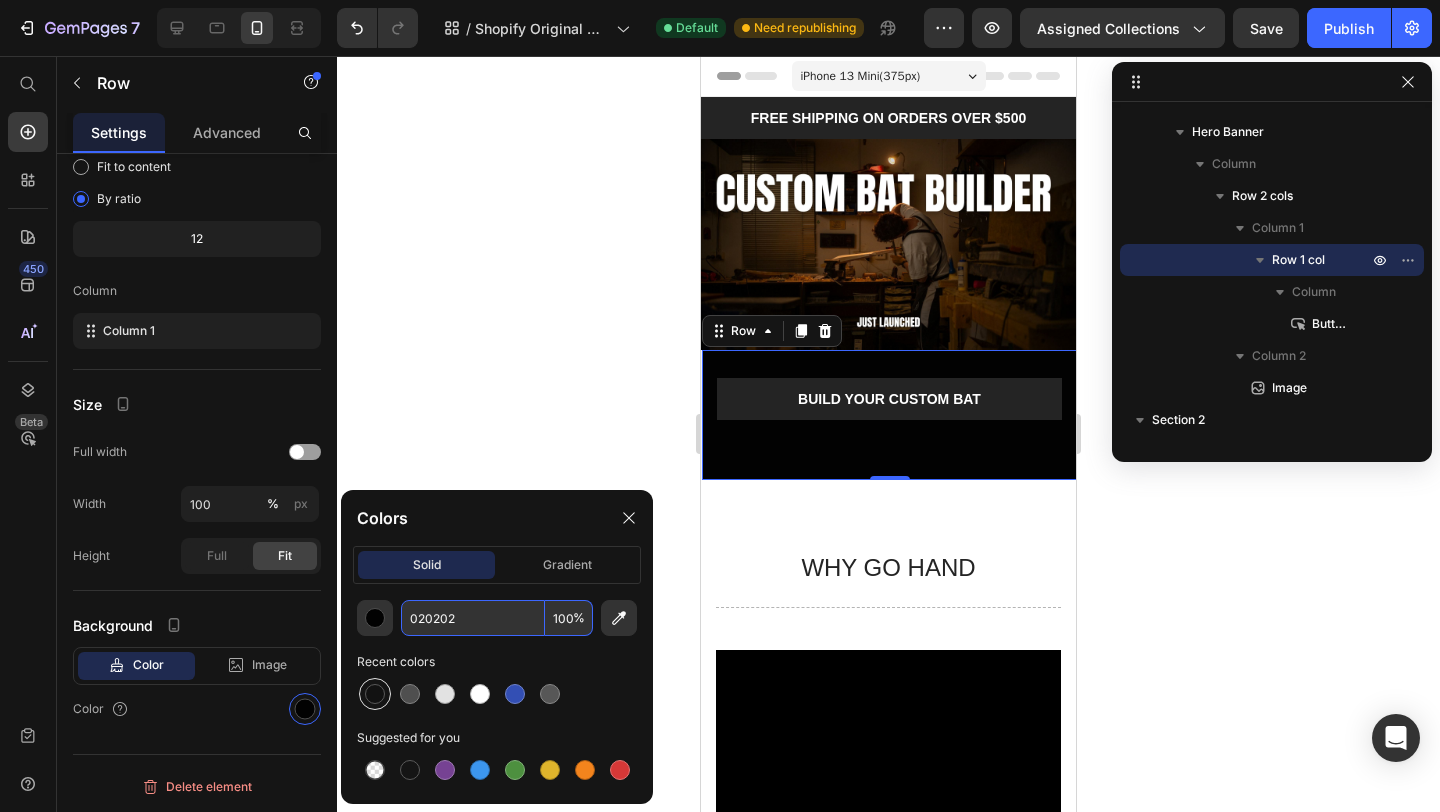 click at bounding box center (375, 694) 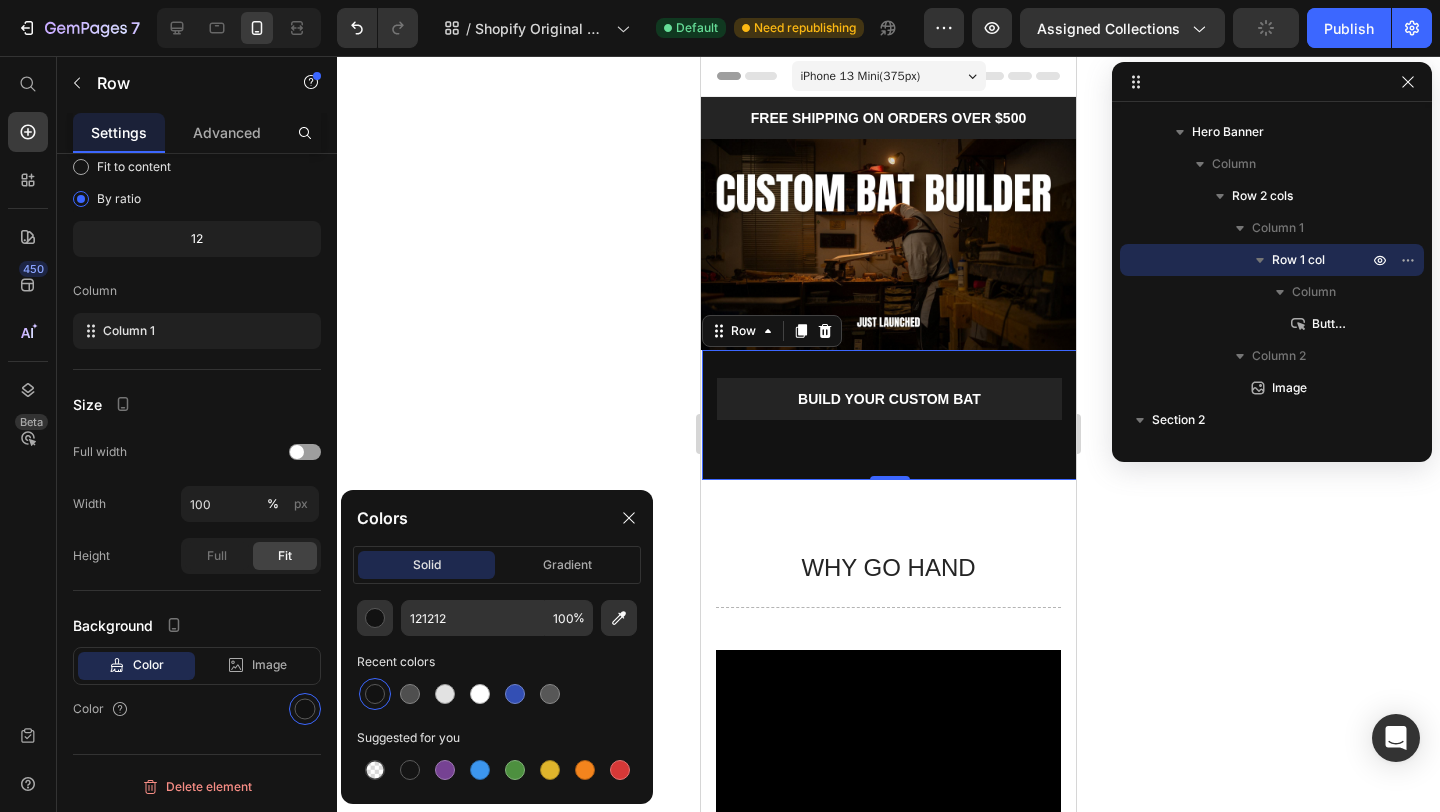 drag, startPoint x: 904, startPoint y: 479, endPoint x: 902, endPoint y: 440, distance: 39.051247 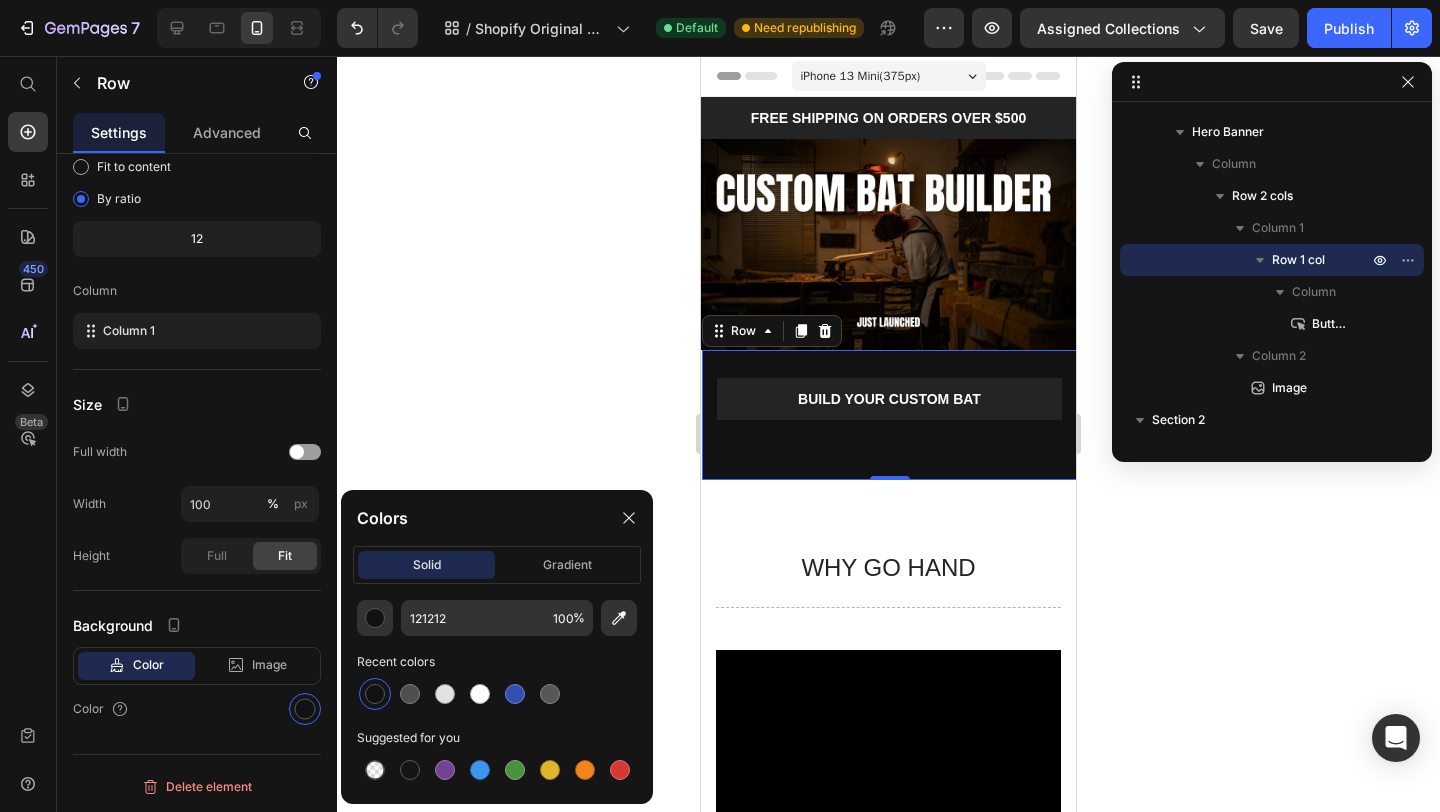 drag, startPoint x: 895, startPoint y: 478, endPoint x: 885, endPoint y: 433, distance: 46.09772 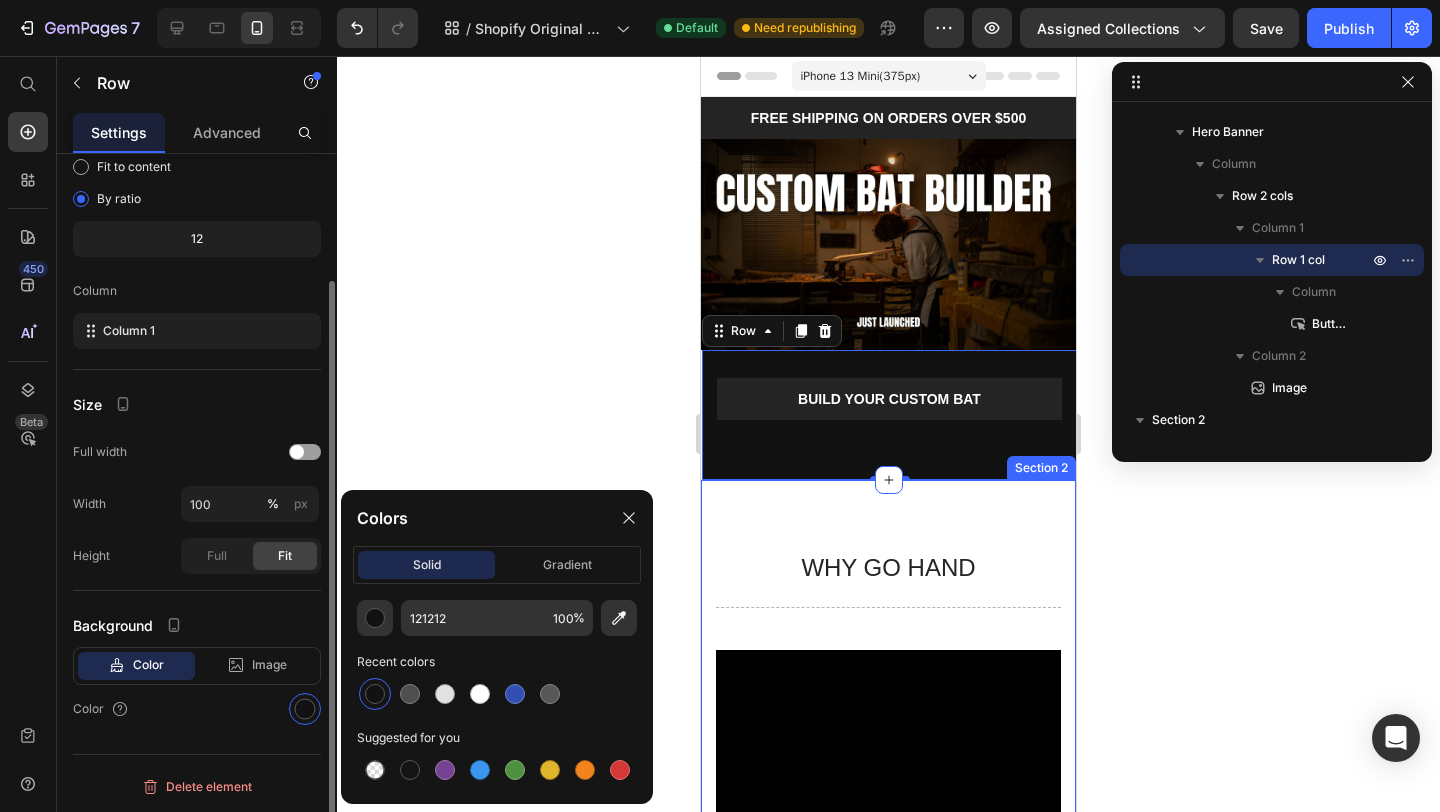 click on "Background" at bounding box center [197, 625] 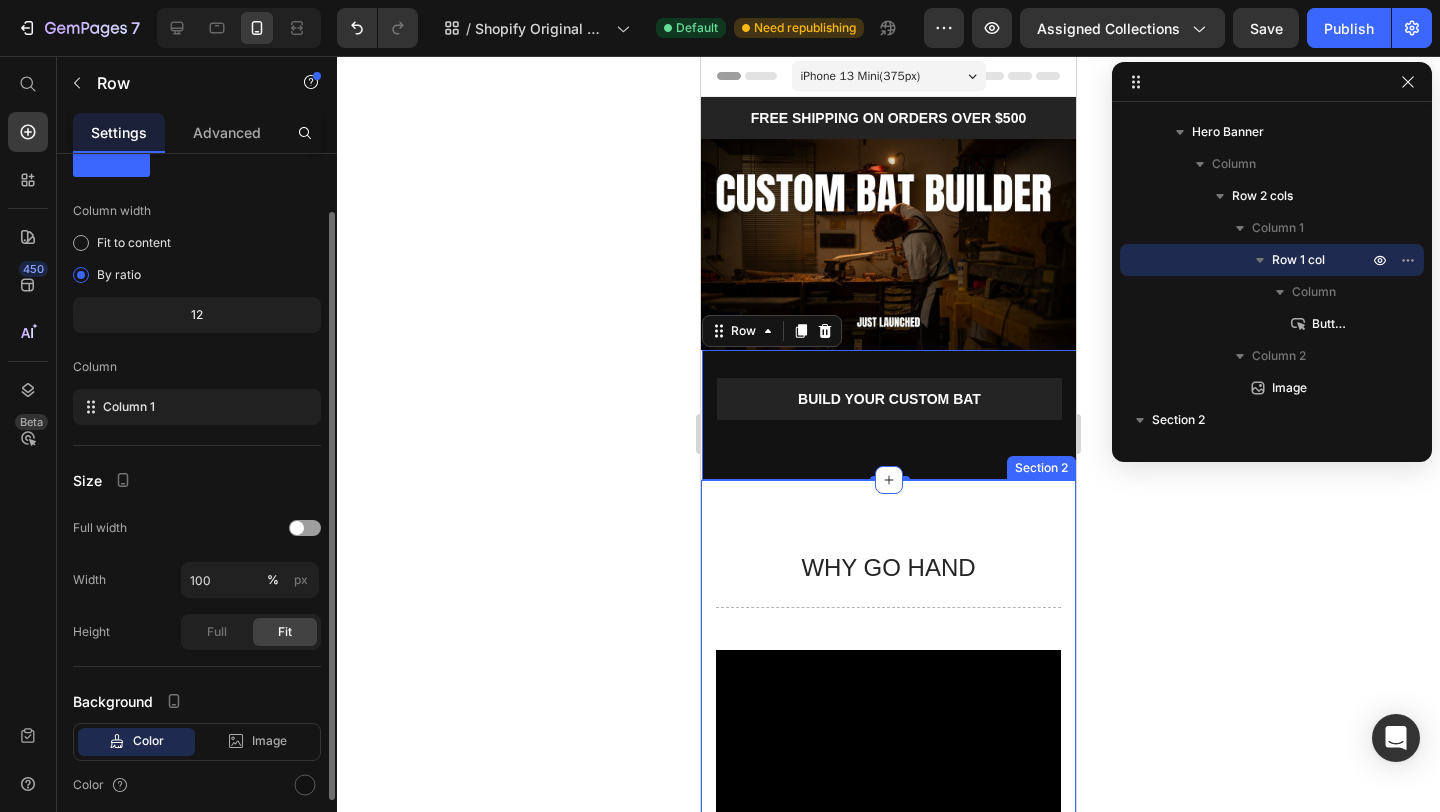 scroll, scrollTop: 74, scrollLeft: 0, axis: vertical 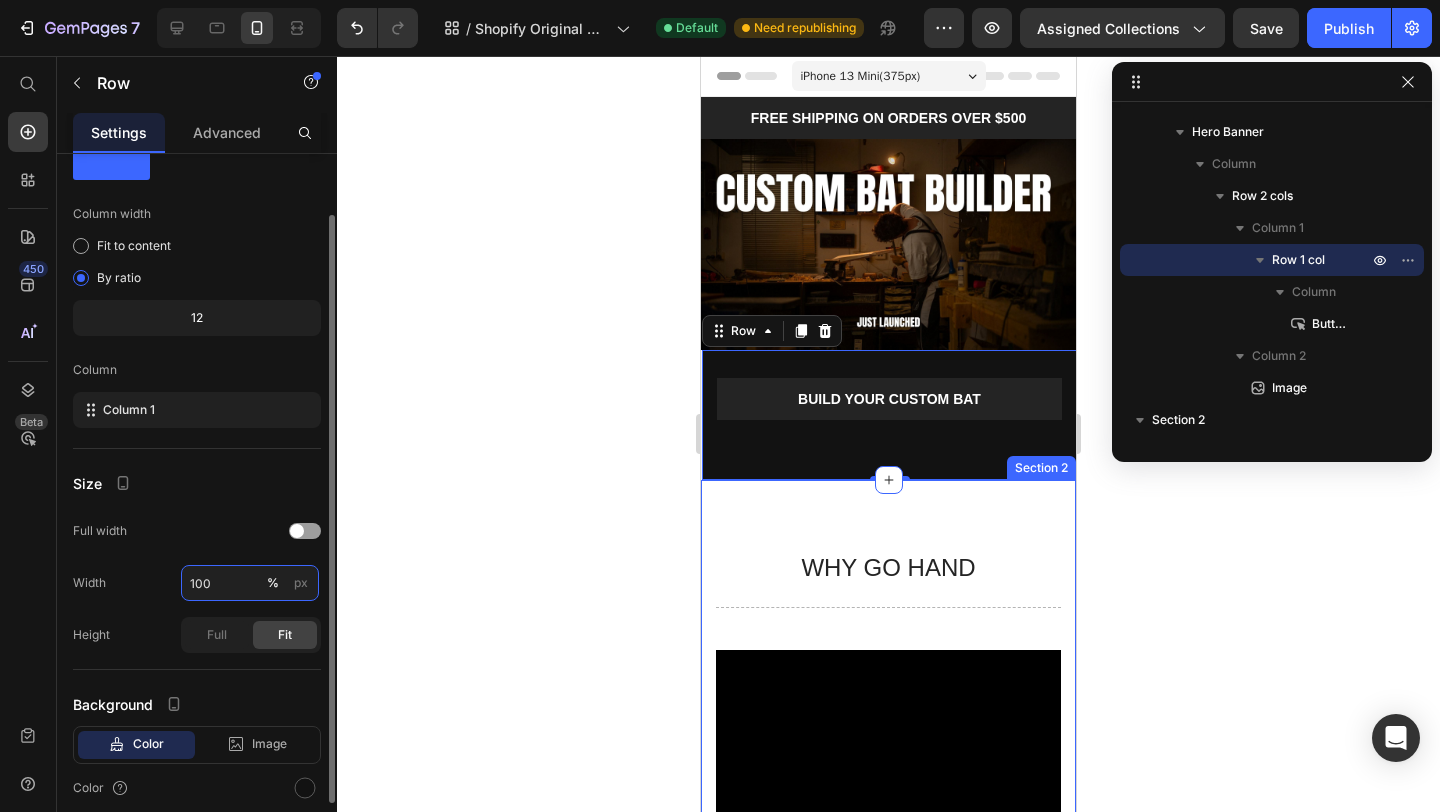 drag, startPoint x: 222, startPoint y: 586, endPoint x: 164, endPoint y: 584, distance: 58.034473 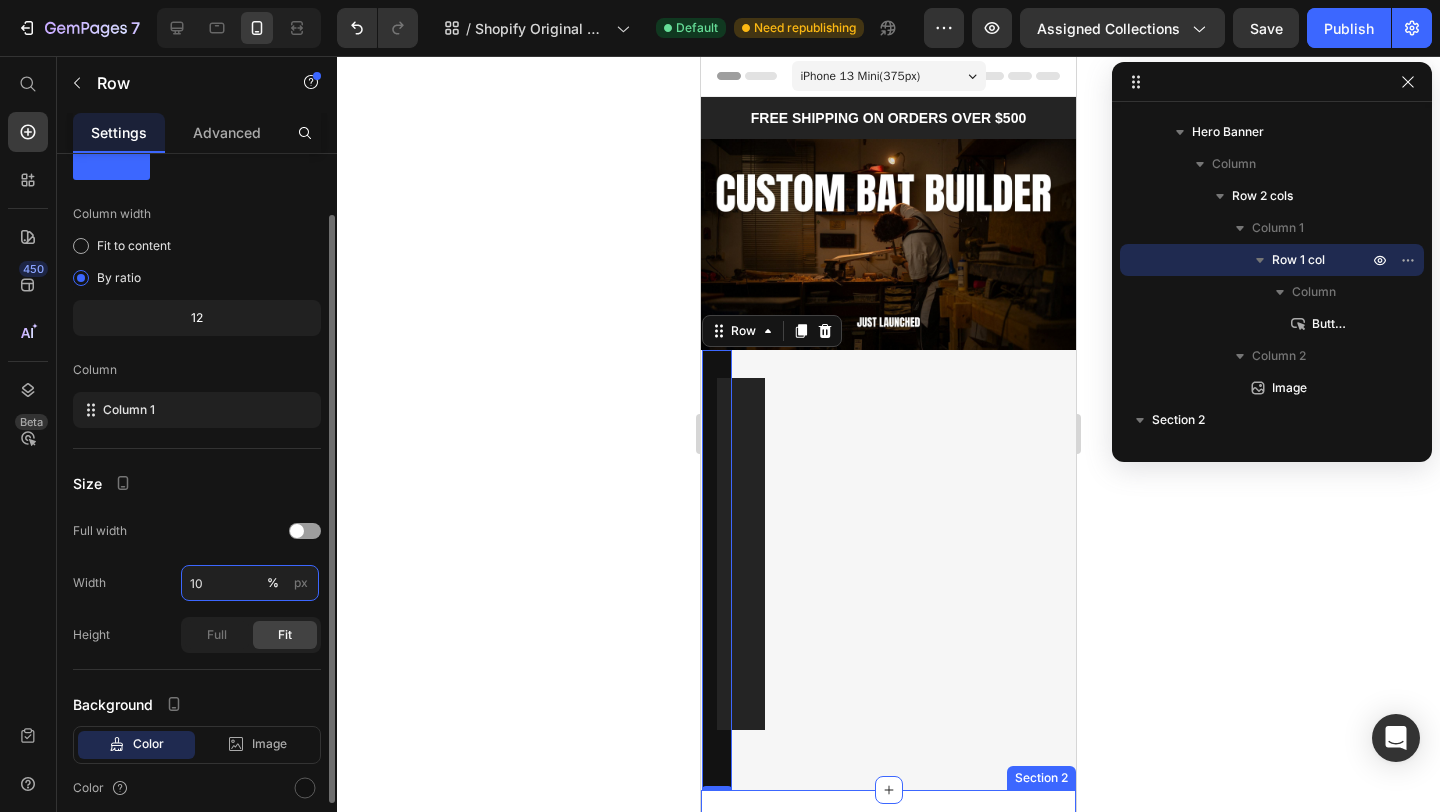 type on "100" 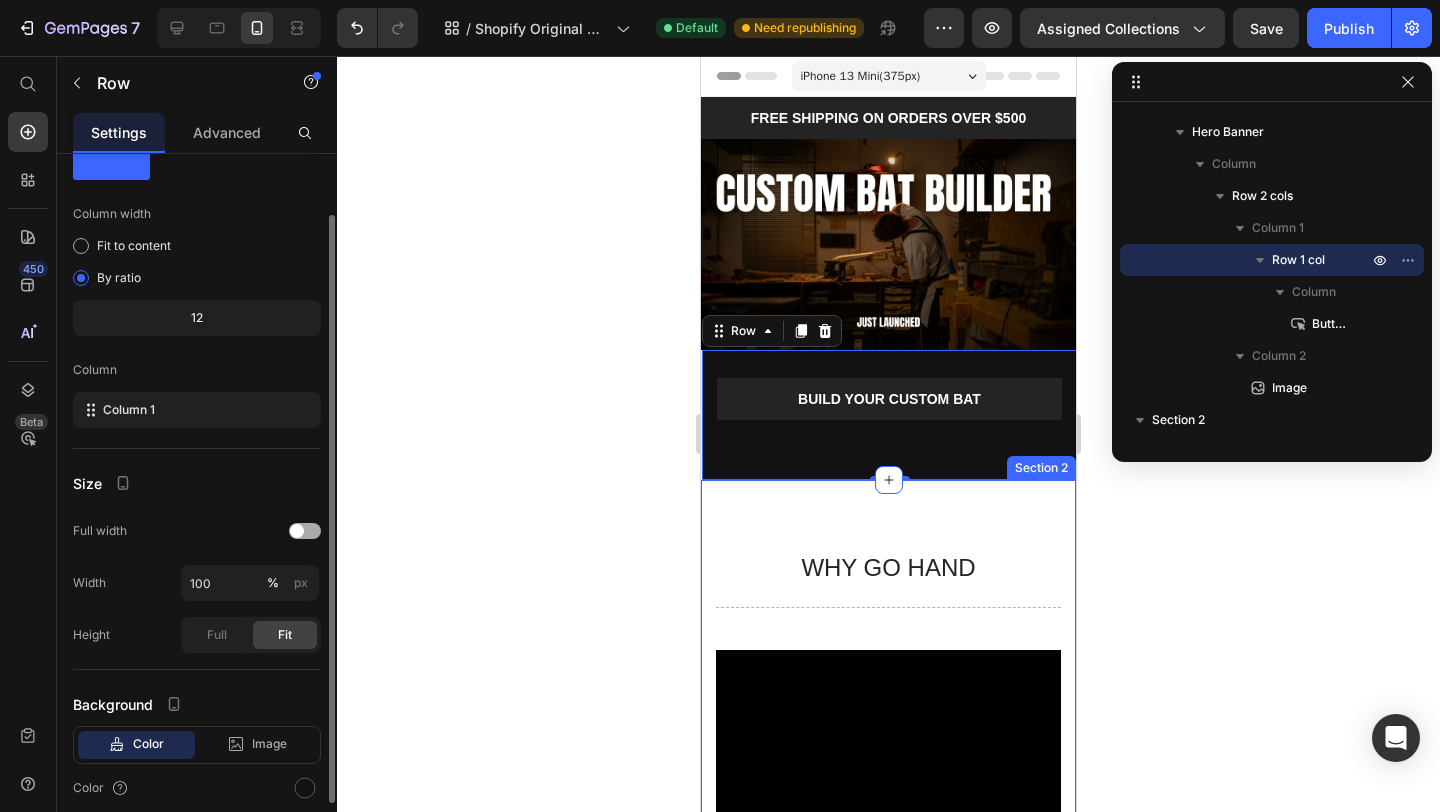 click on "Full width" 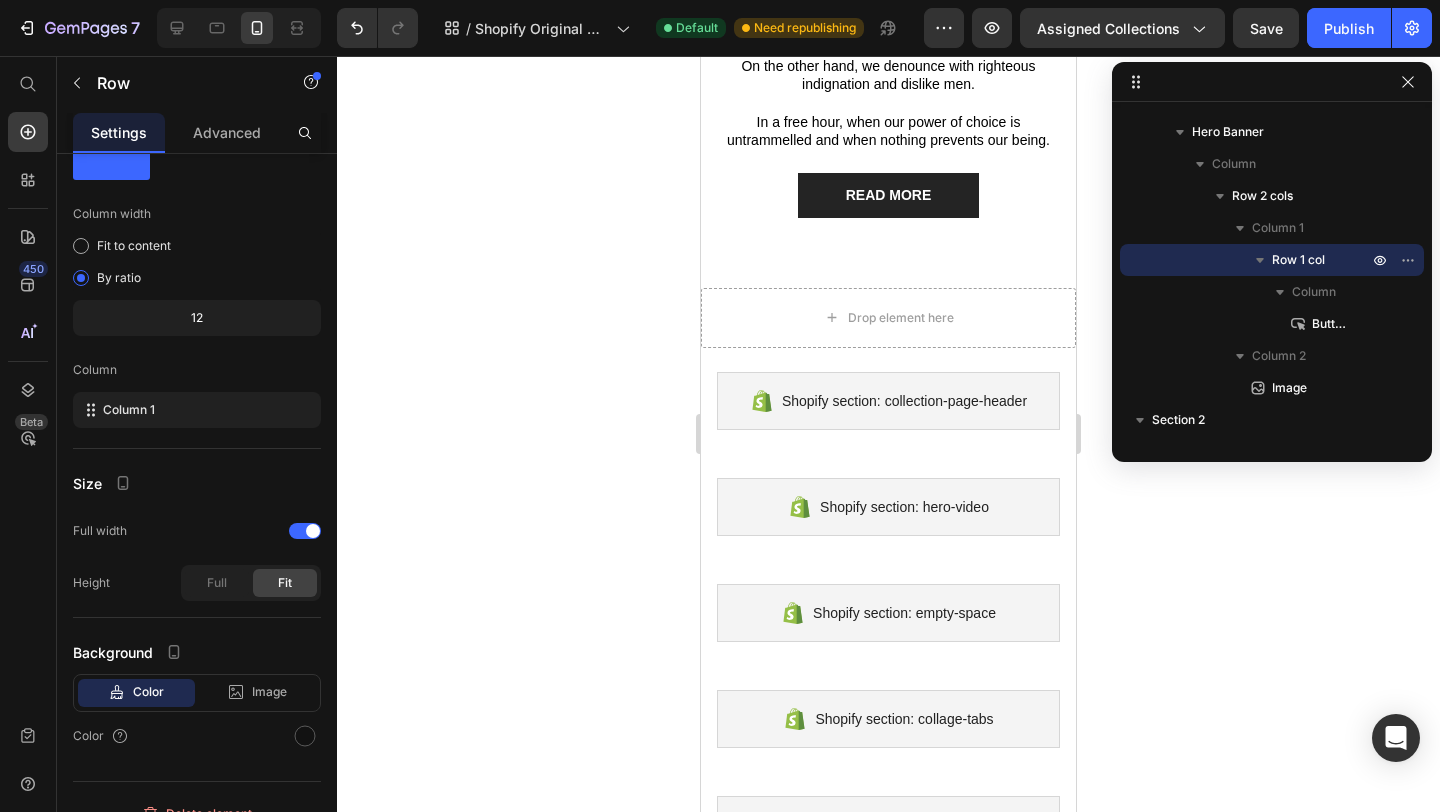 scroll, scrollTop: 0, scrollLeft: 0, axis: both 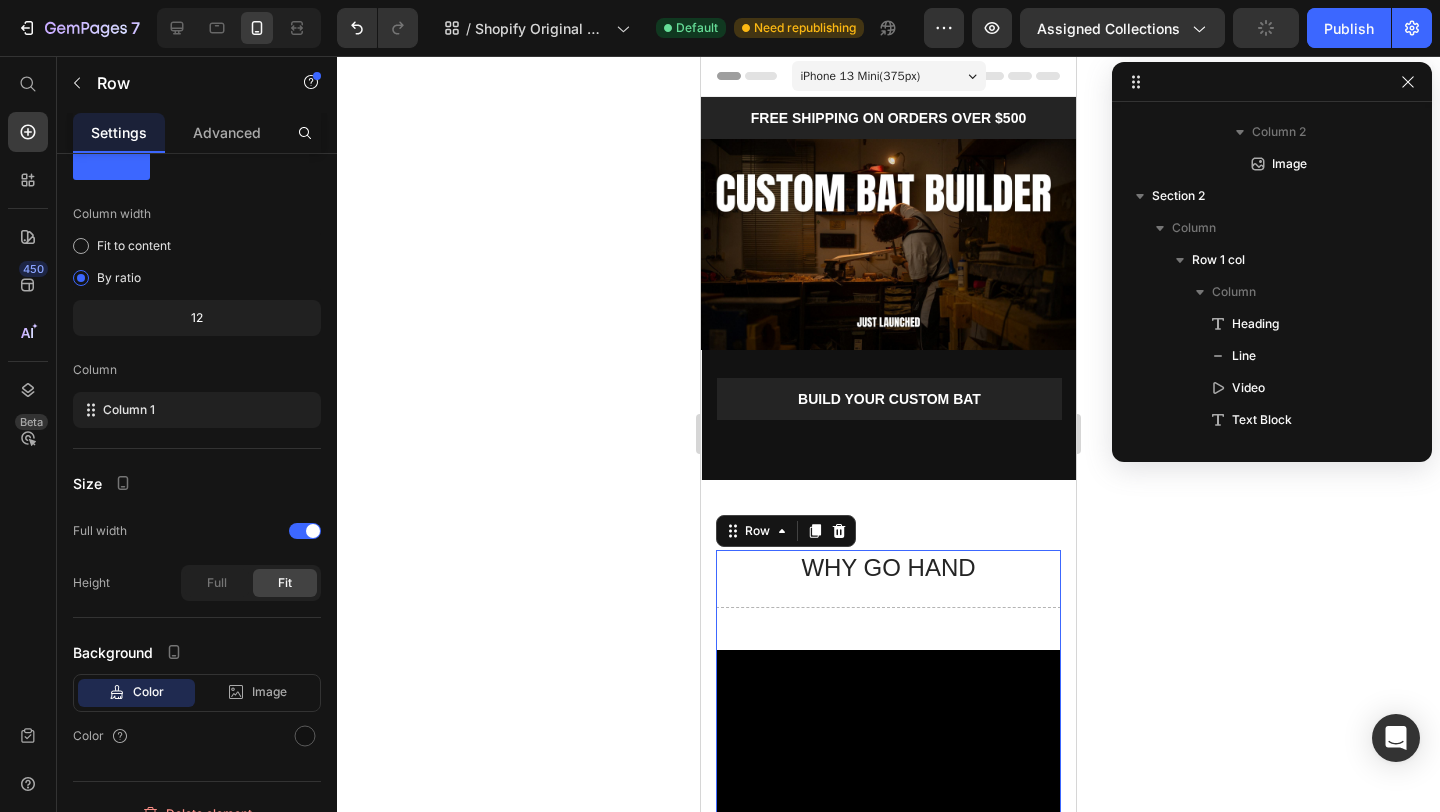 click on "WHY GO HAND Heading                Title Line Video WE MAKE EACH BAT IND Text Block                Title Line On the other hand, we denounce with righteous indignation and dislike men. Text Block In a free hour, when our power of choice is untrammelled and when nothing prevents our being. Text Block READ MORE Button" at bounding box center [888, 1056] 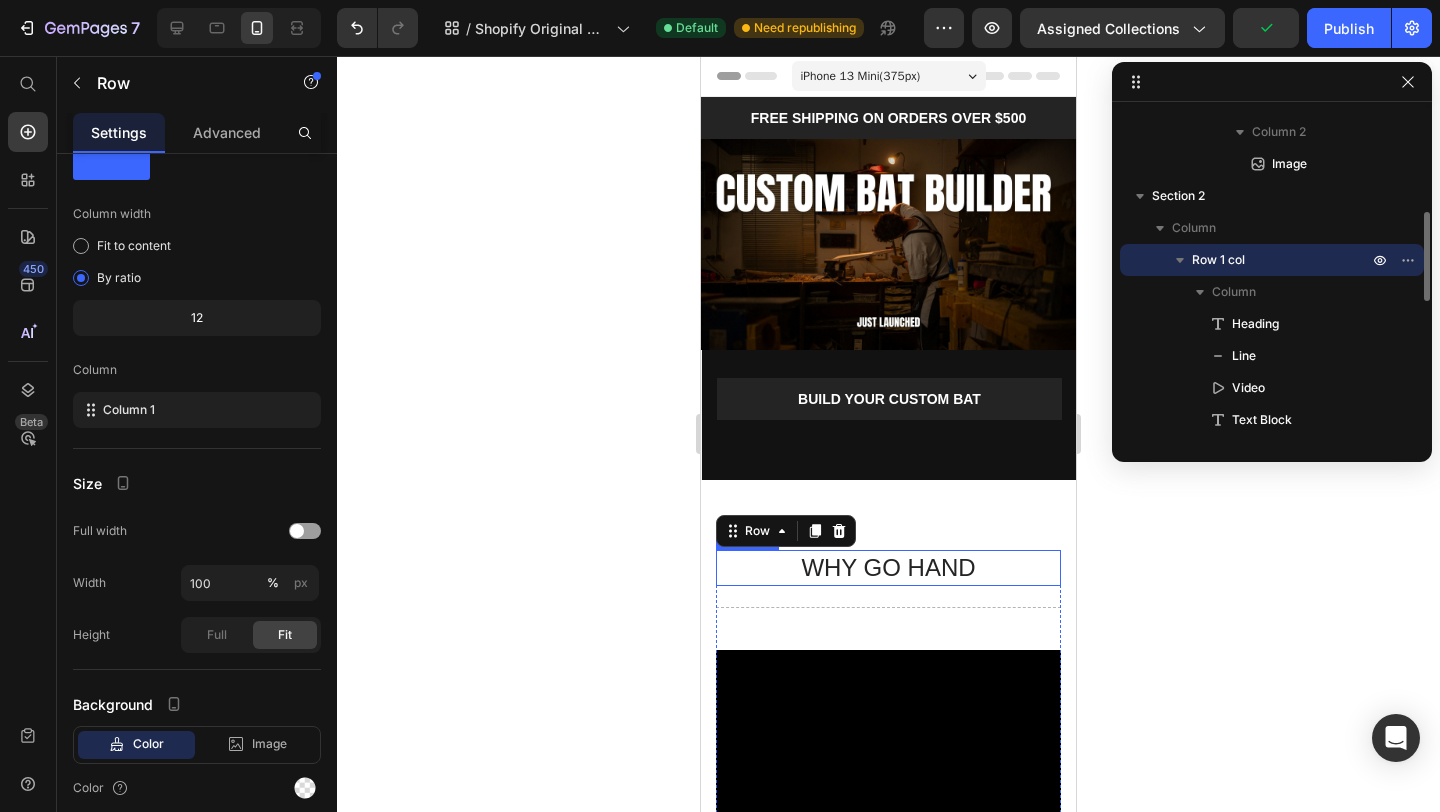 click on "WHY GO HAND" at bounding box center (888, 567) 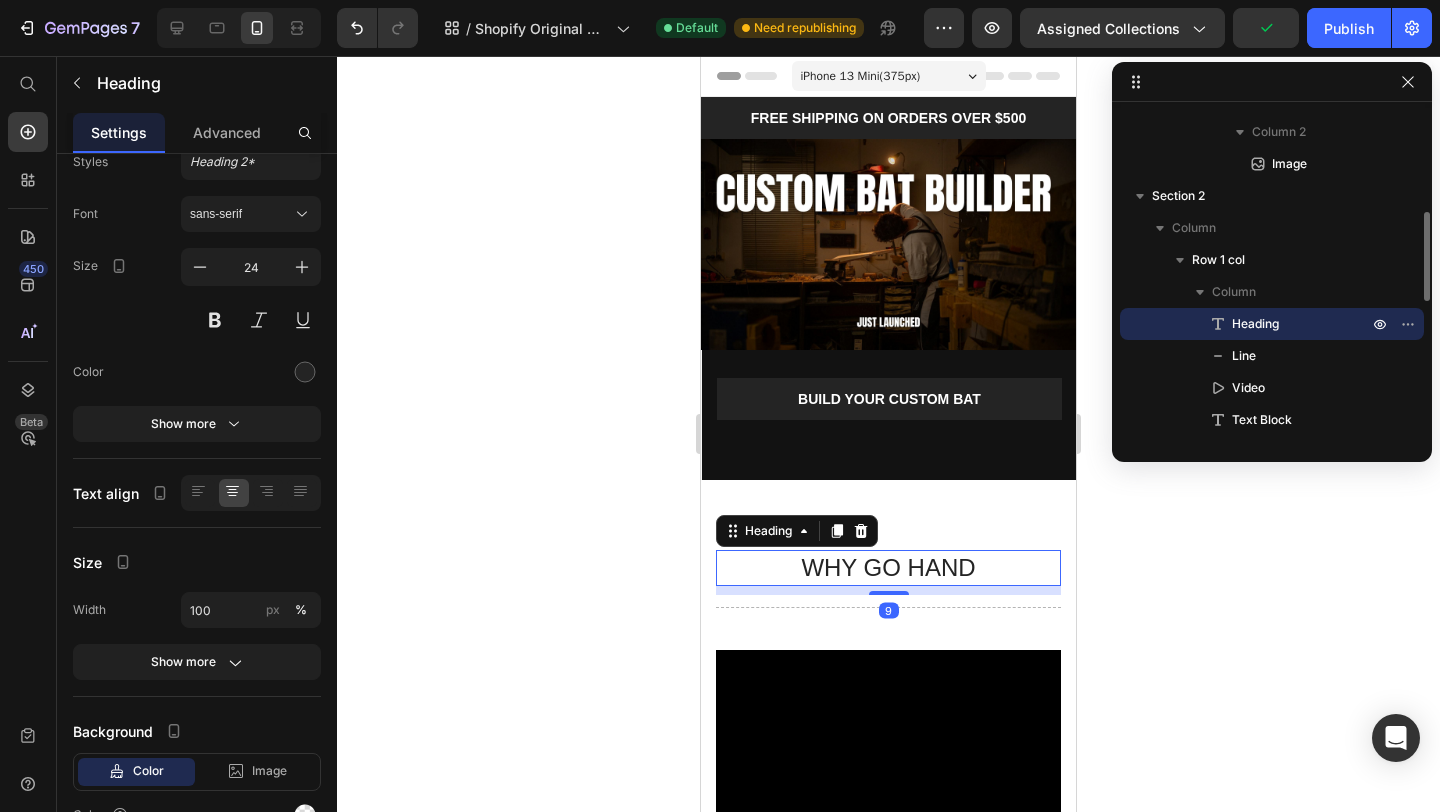 scroll, scrollTop: 0, scrollLeft: 0, axis: both 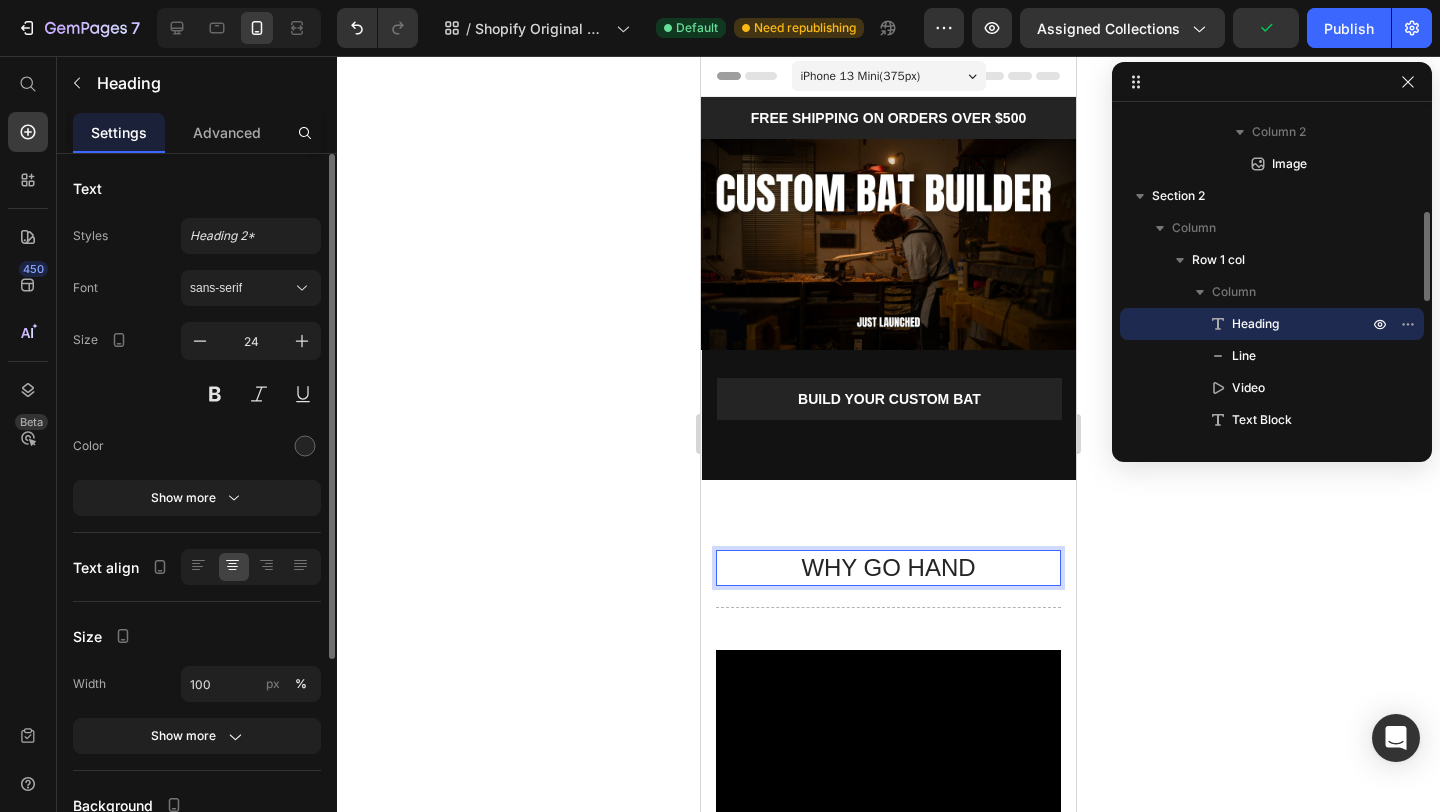 click on "WHY GO HAND" at bounding box center [888, 567] 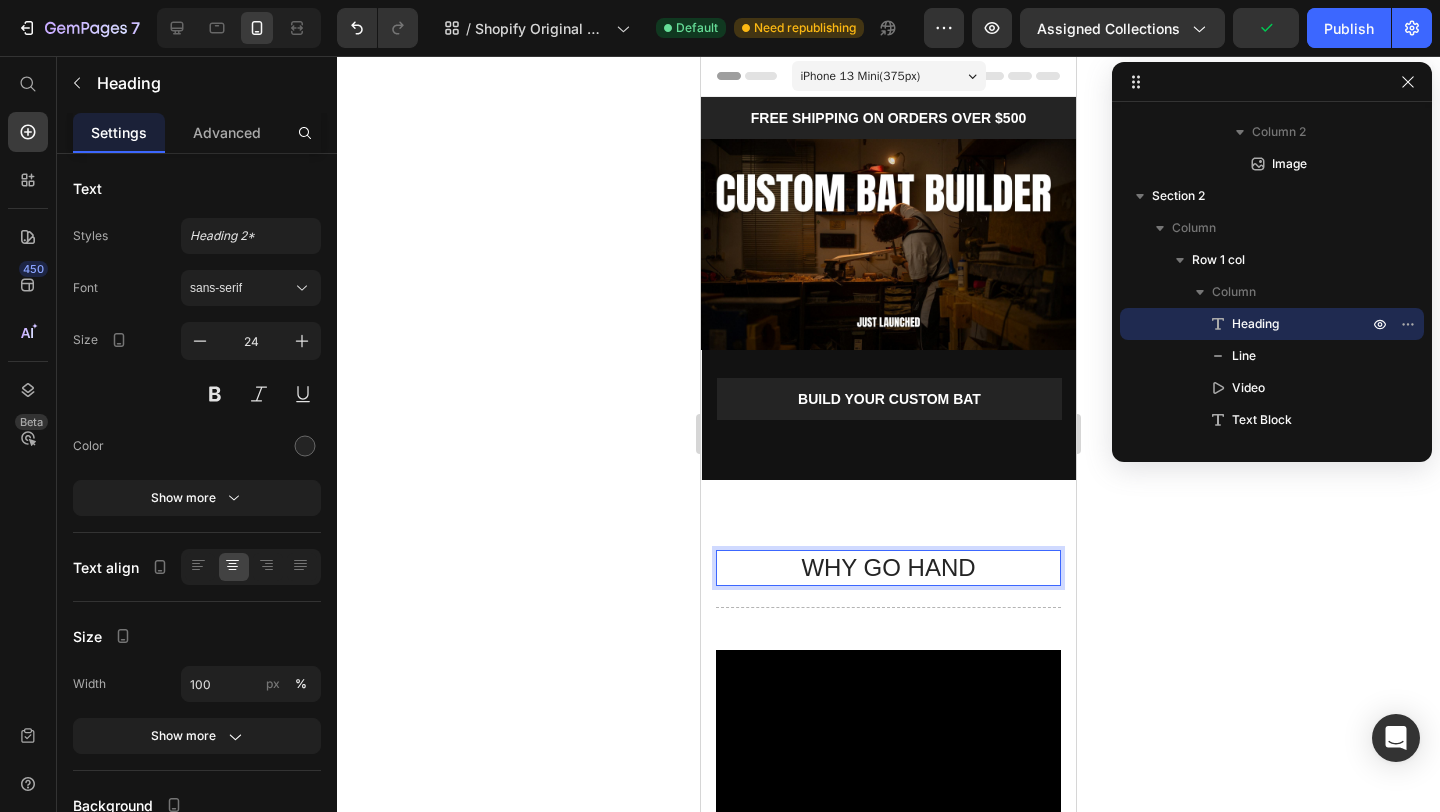 click on "WHY GO HAND" at bounding box center [888, 567] 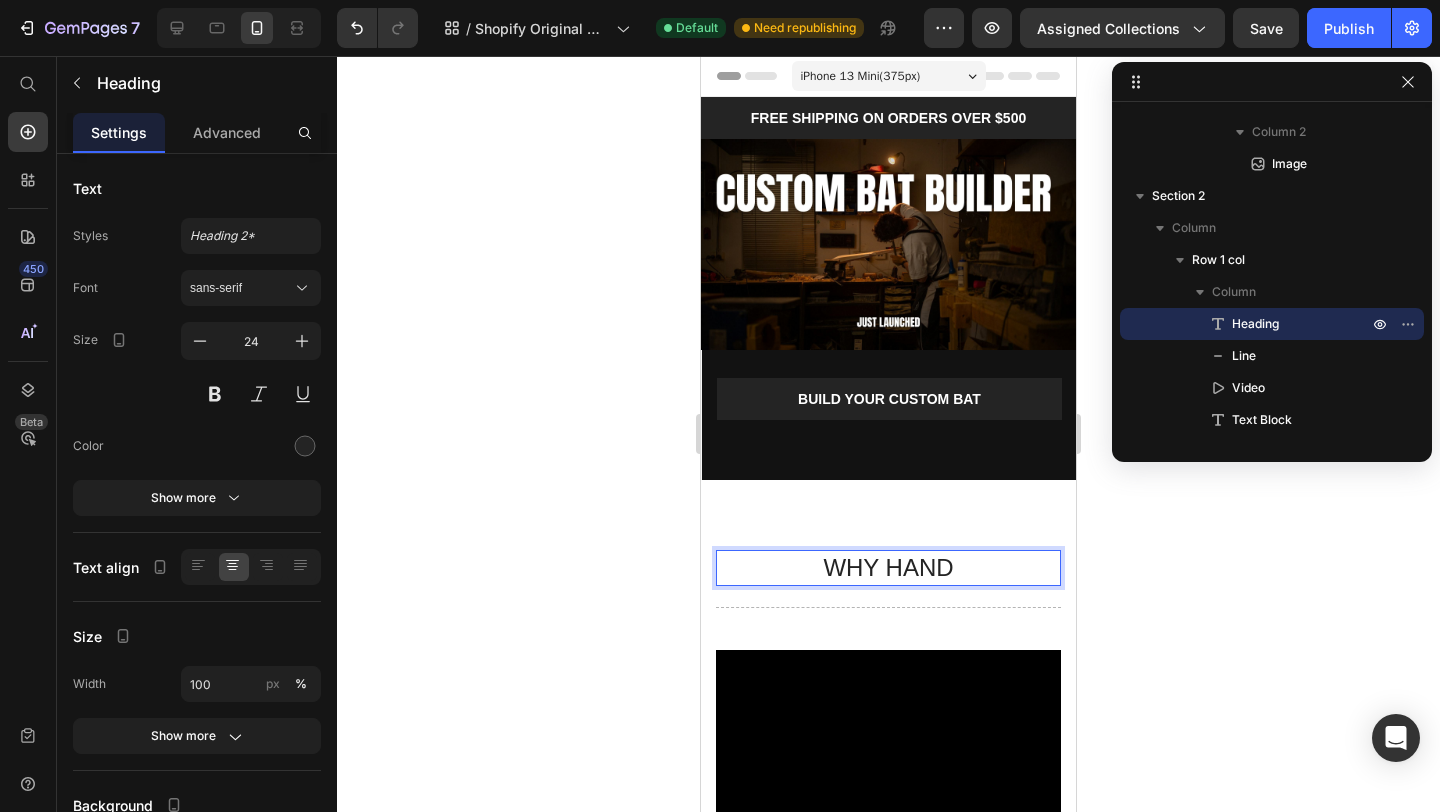 click on "WHY HAND" at bounding box center [888, 567] 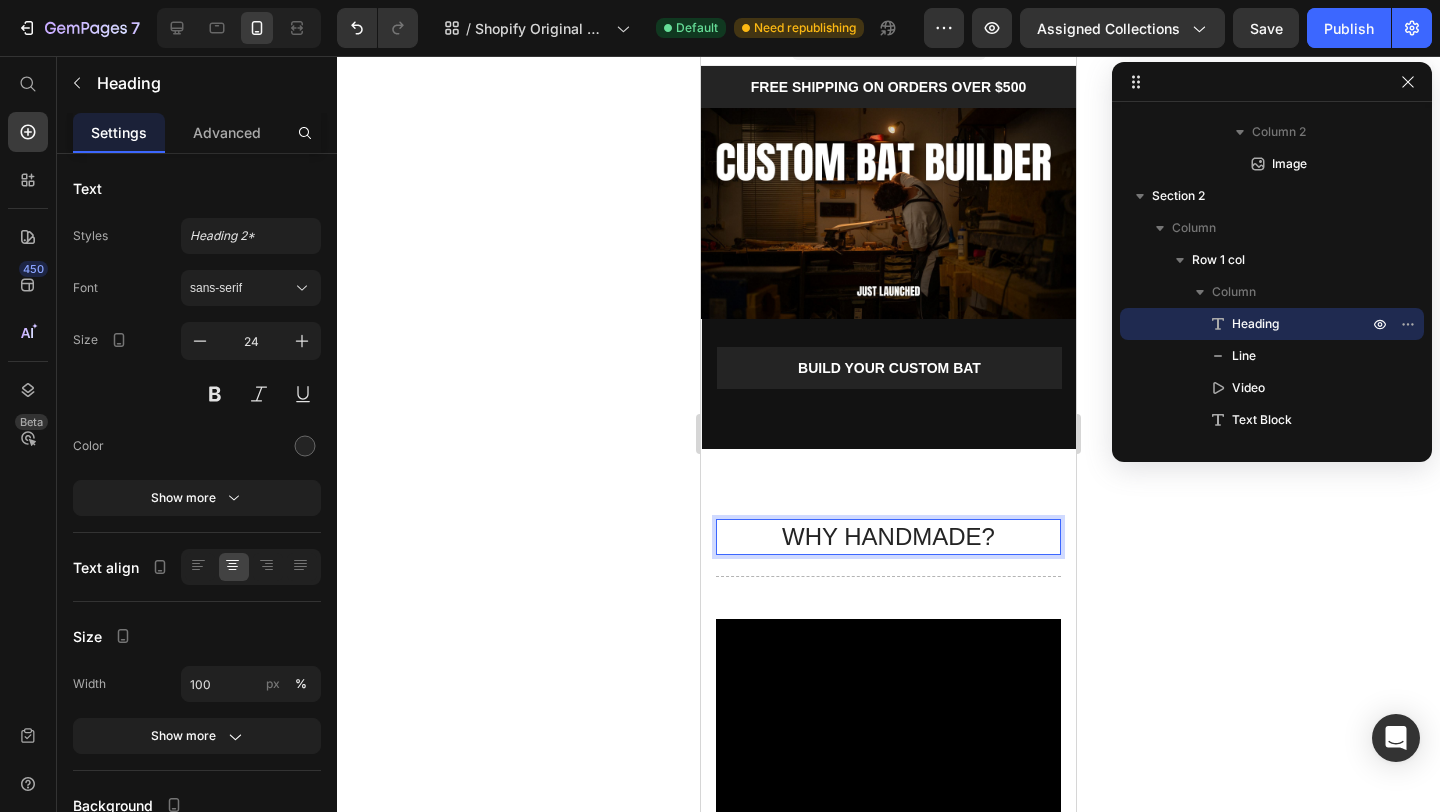 scroll, scrollTop: 39, scrollLeft: 0, axis: vertical 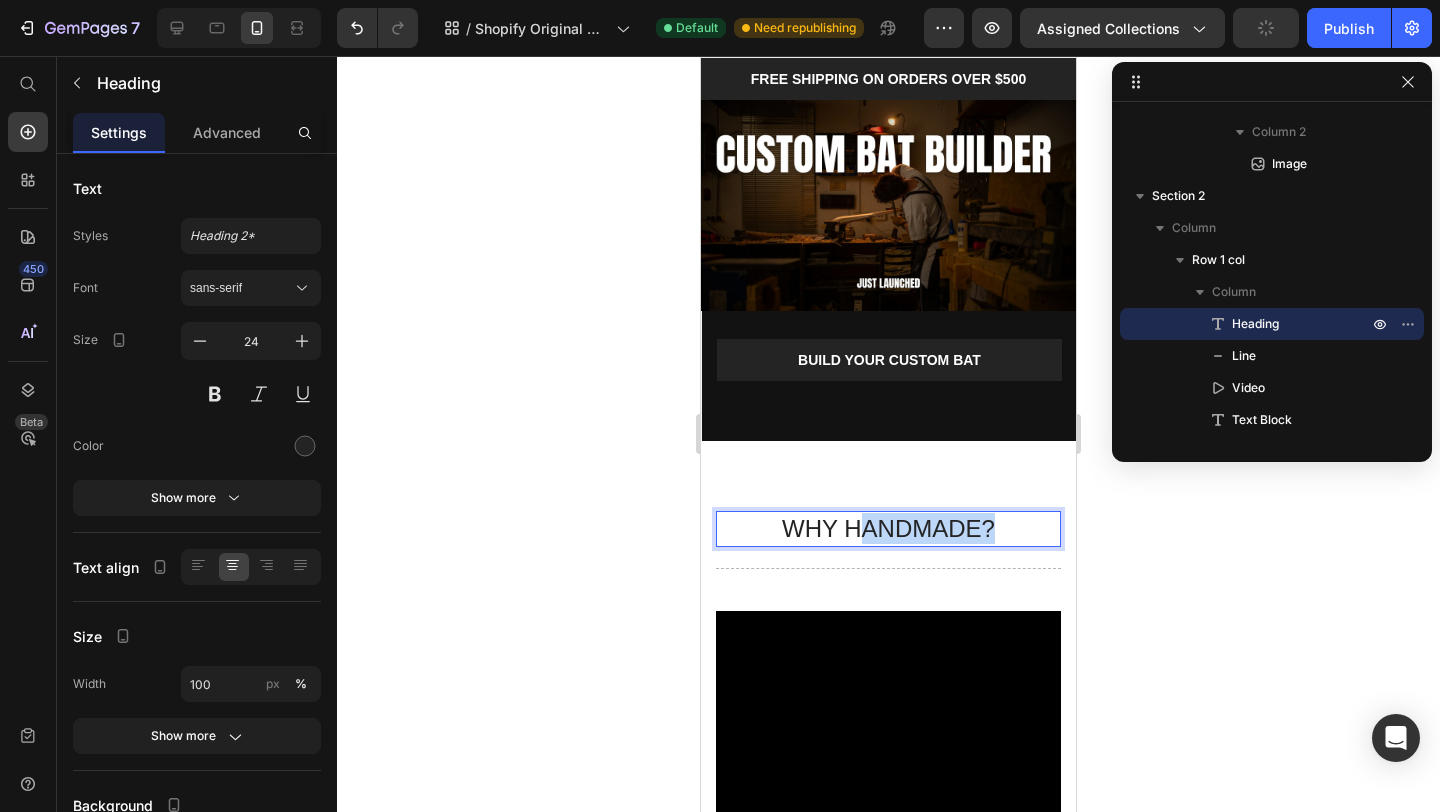 drag, startPoint x: 998, startPoint y: 526, endPoint x: 858, endPoint y: 526, distance: 140 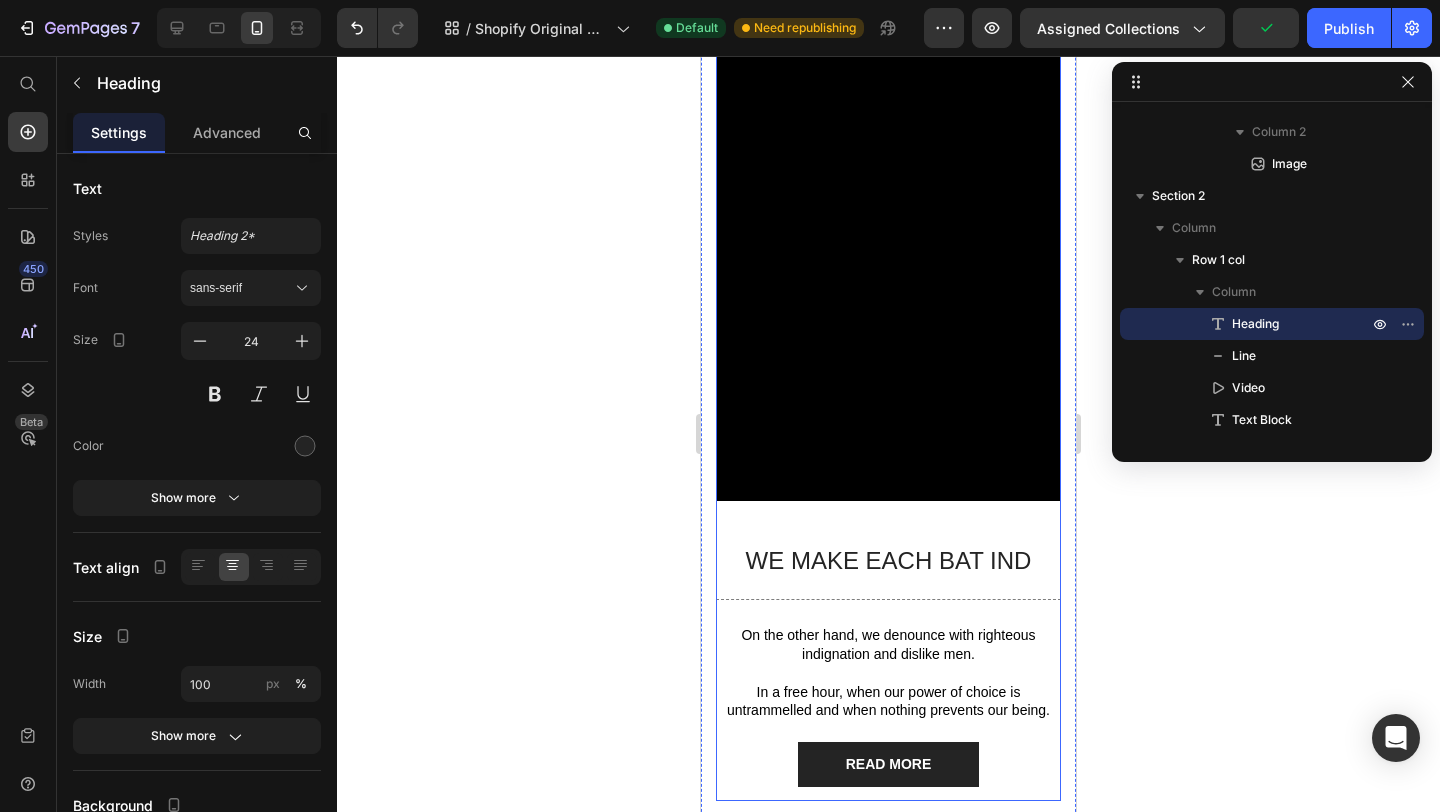 scroll, scrollTop: 794, scrollLeft: 0, axis: vertical 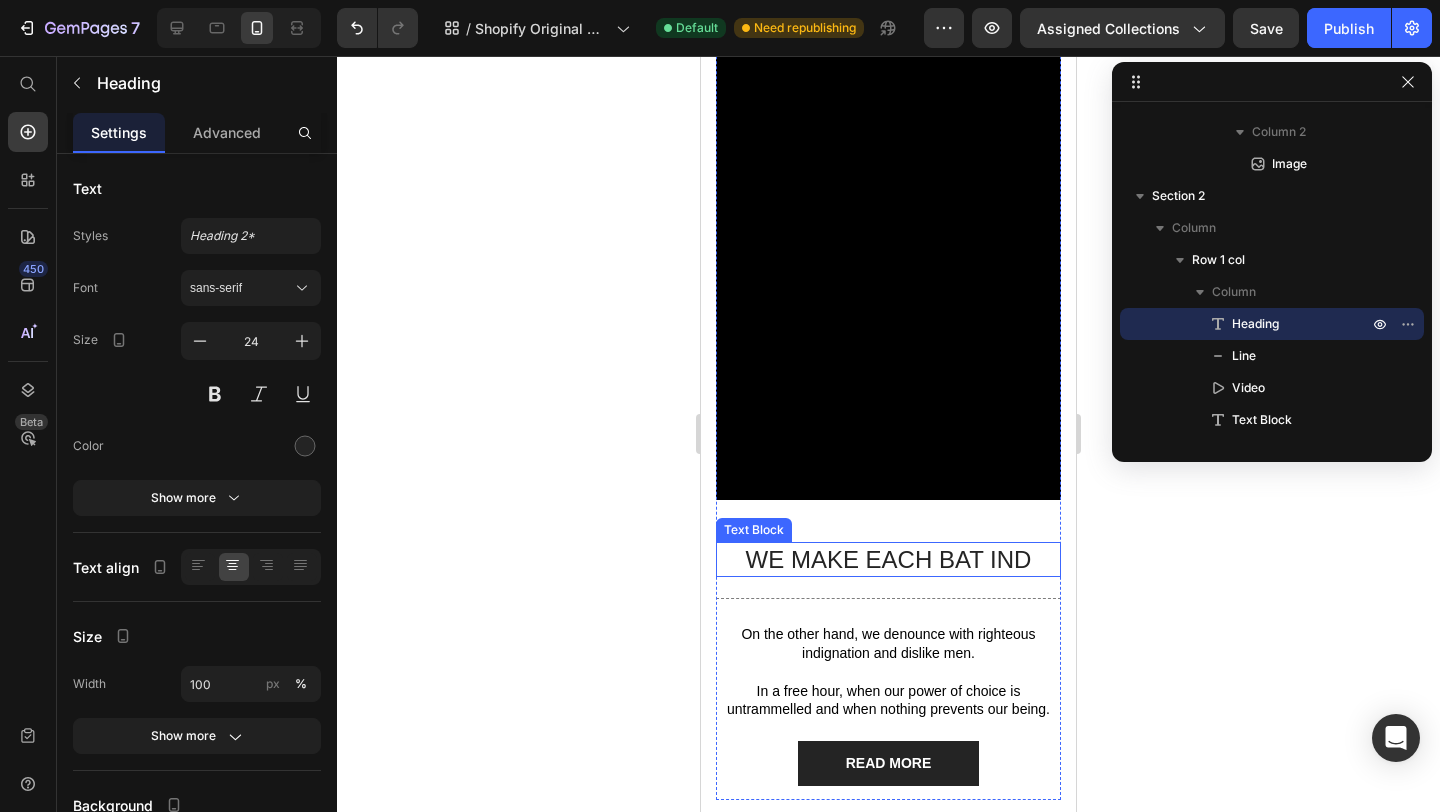 click on "WE MAKE EACH BAT IND" at bounding box center [888, 559] 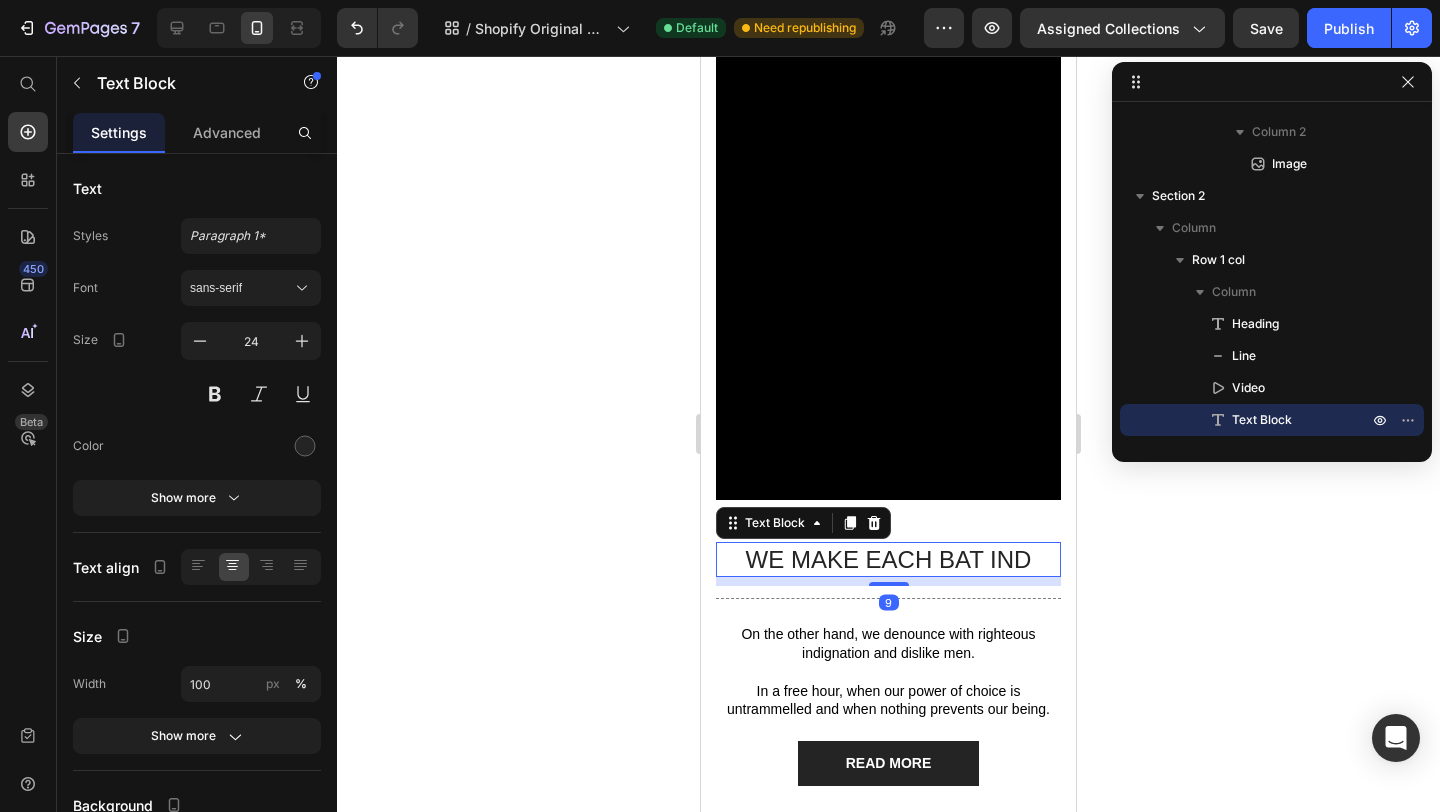 click on "WE MAKE EACH BAT IND" at bounding box center (888, 559) 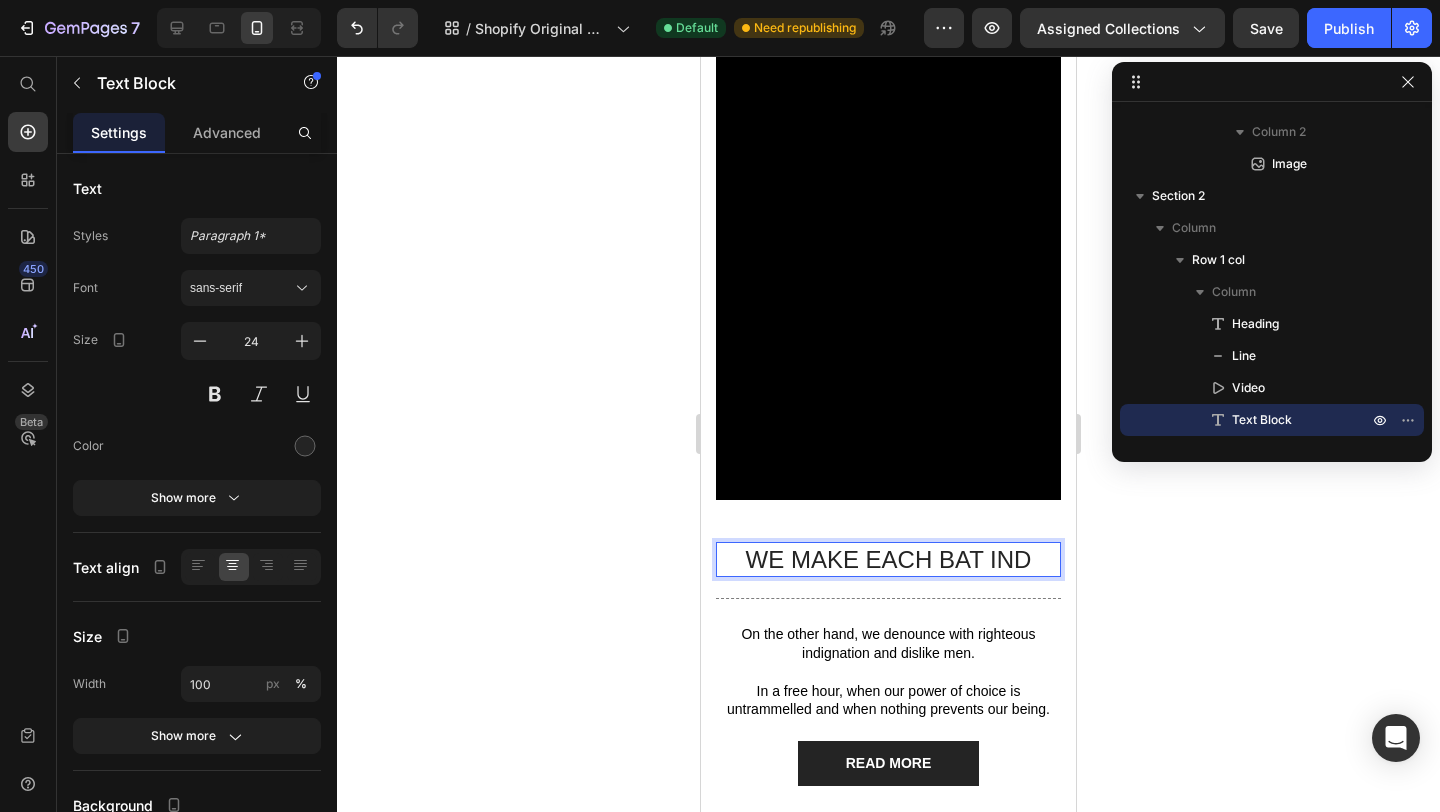click on "WE MAKE EACH BAT IND" at bounding box center (888, 559) 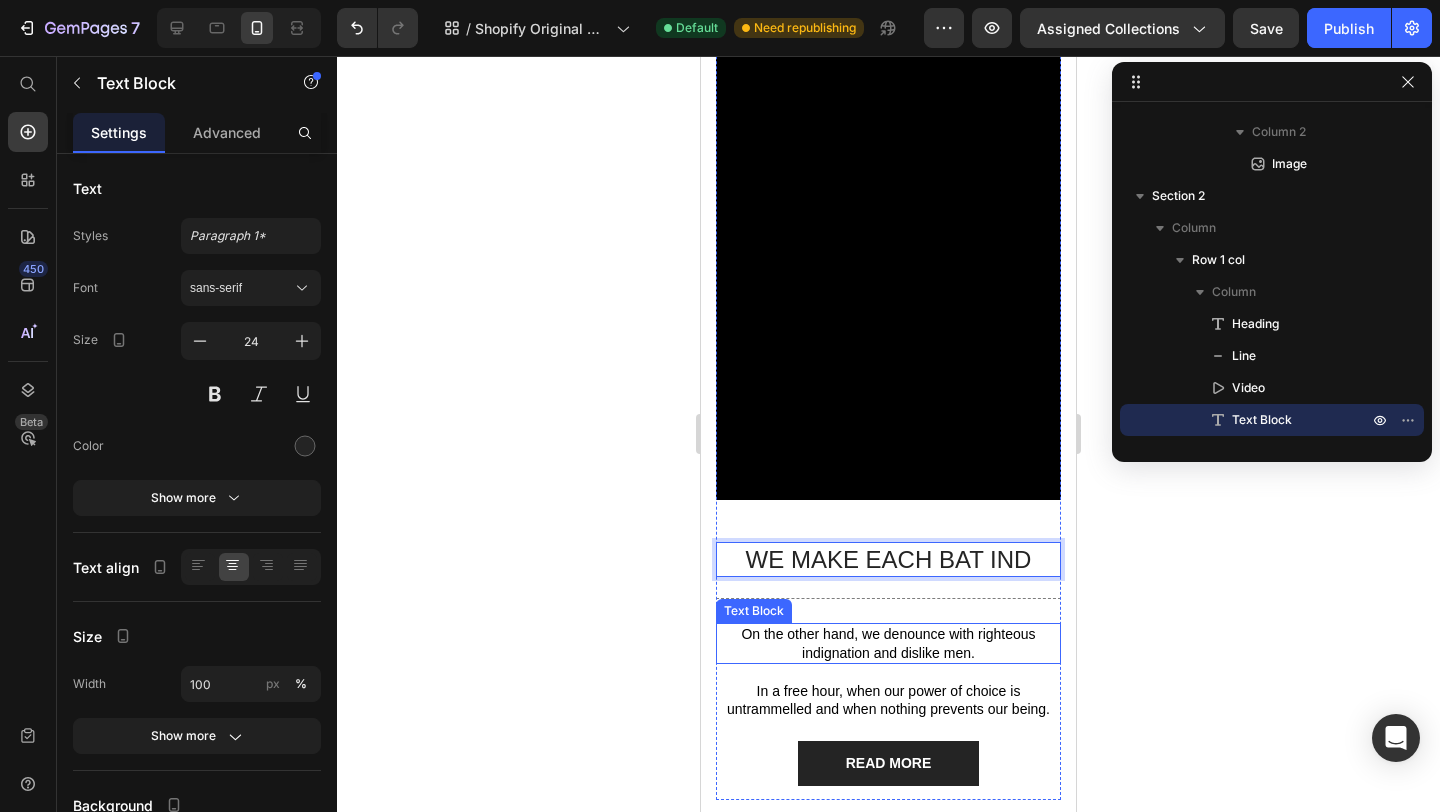 click on "On the other hand, we denounce with righteous indignation and dislike men." at bounding box center [888, 643] 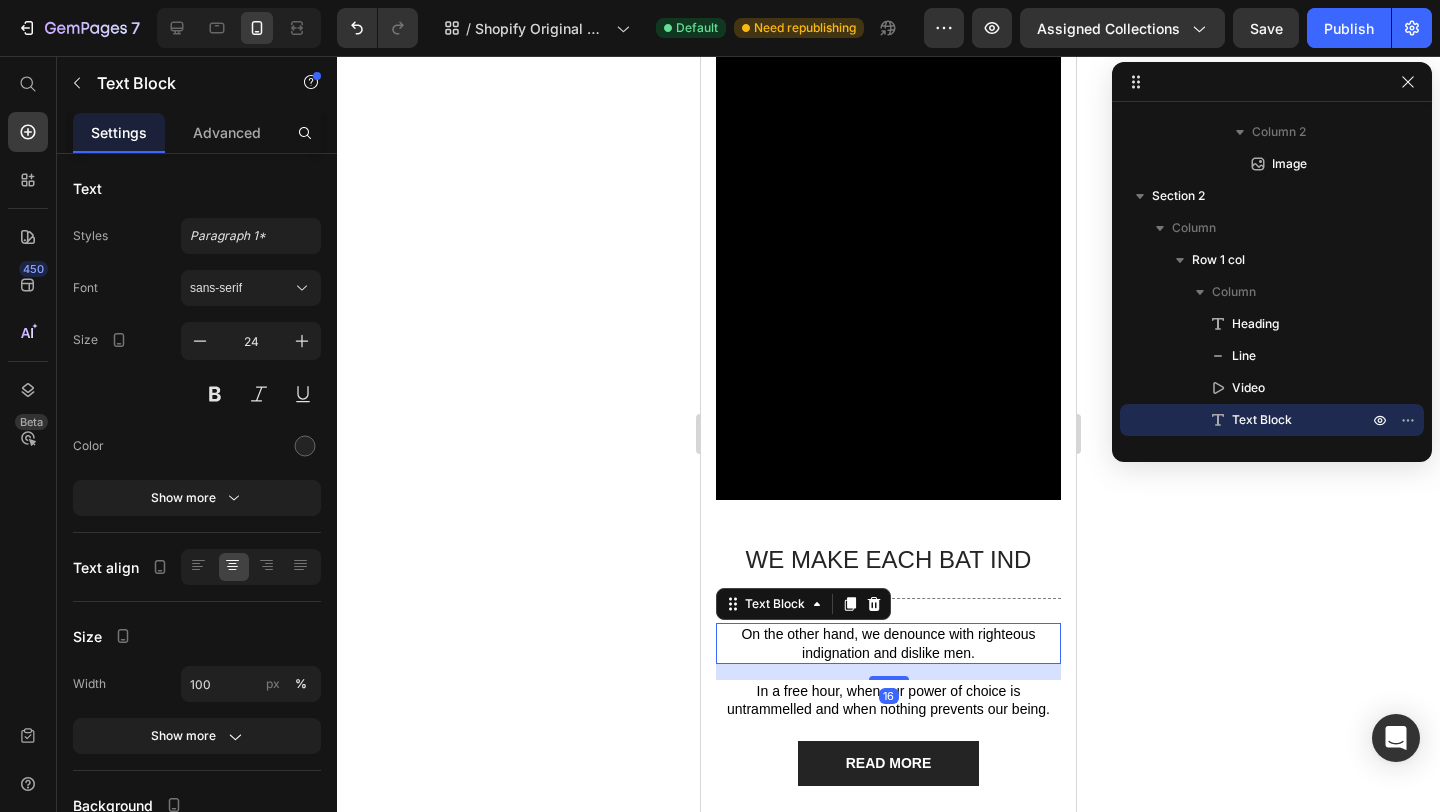 scroll, scrollTop: 602, scrollLeft: 0, axis: vertical 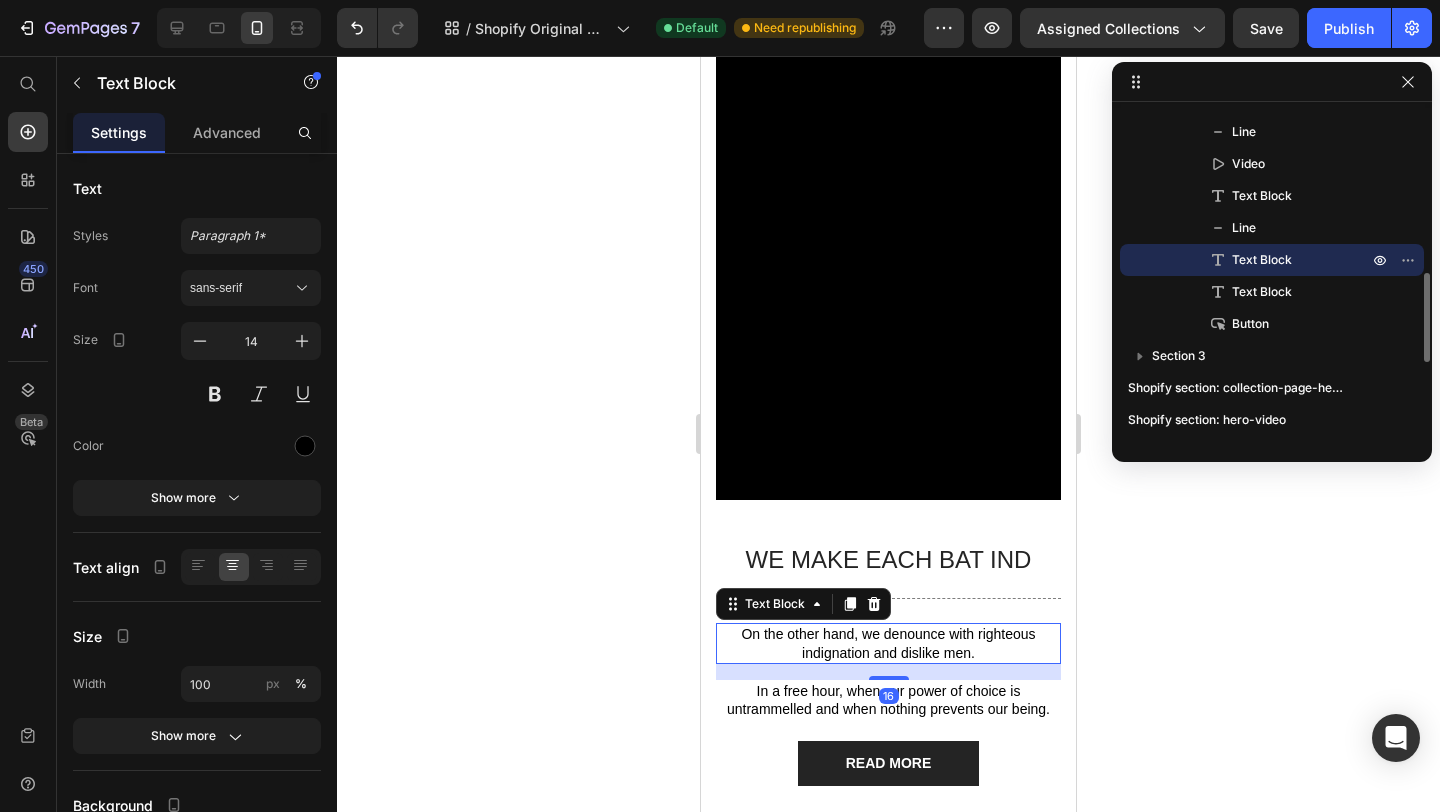 click on "On the other hand, we denounce with righteous indignation and dislike men." at bounding box center (888, 643) 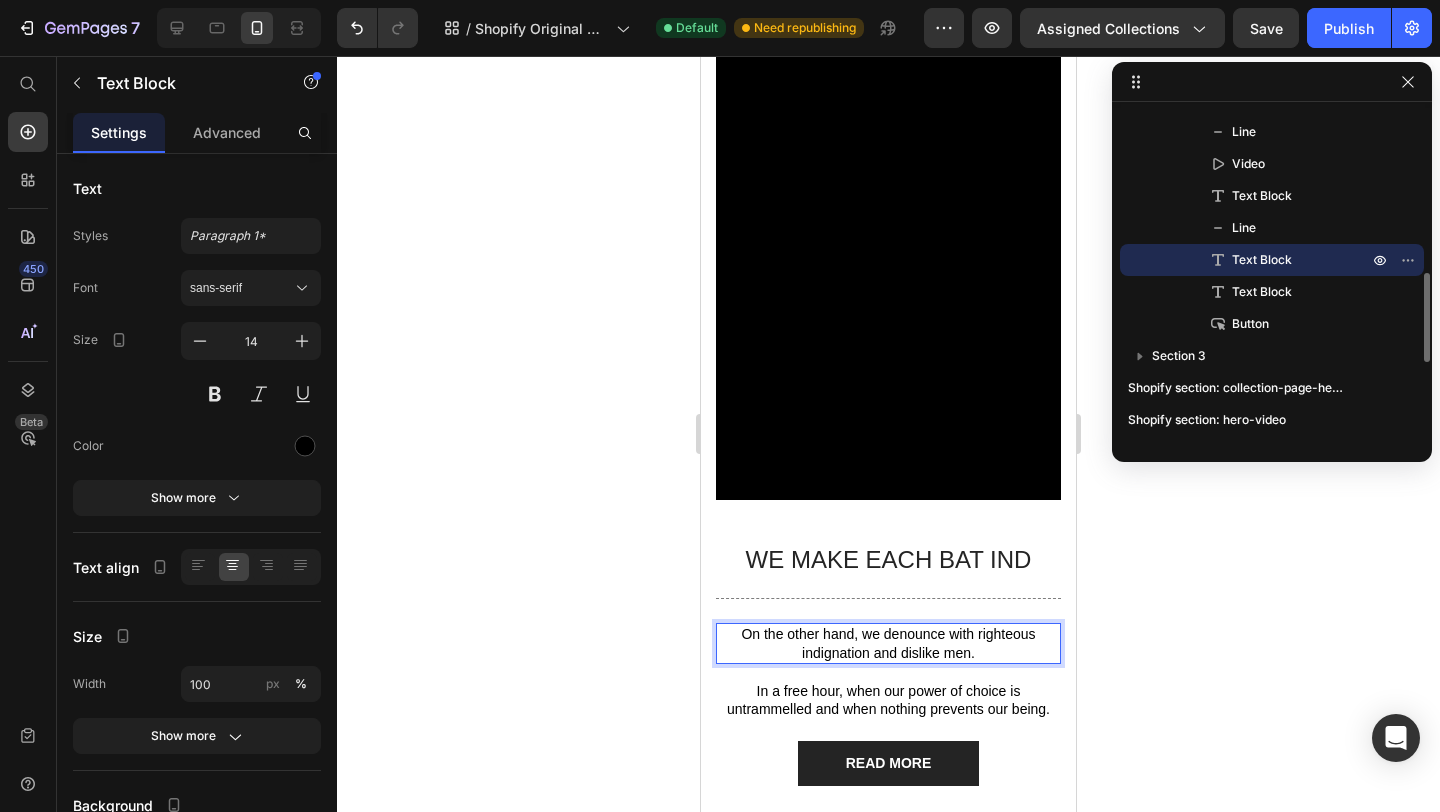 click on "On the other hand, we denounce with righteous indignation and dislike men." at bounding box center [888, 643] 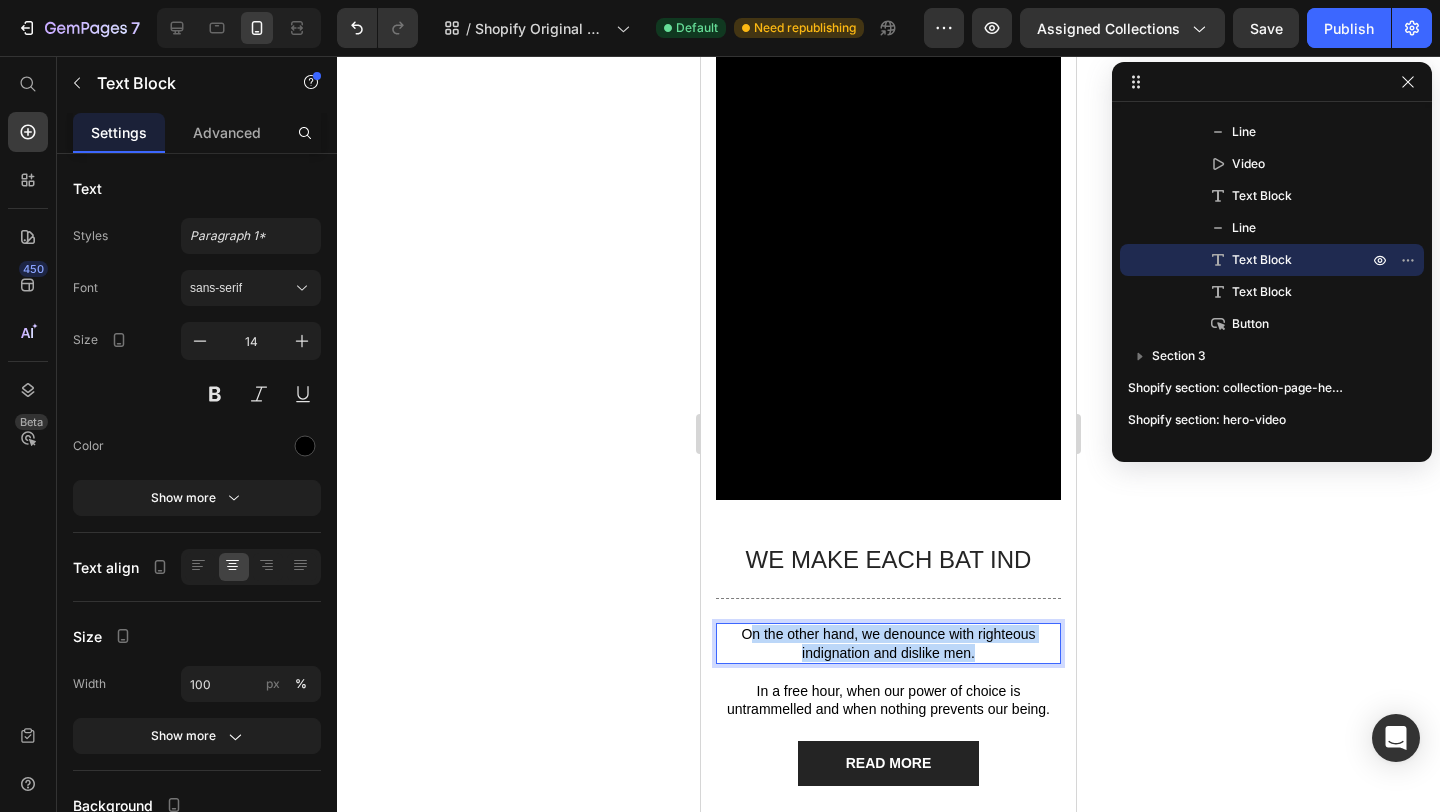 drag, startPoint x: 747, startPoint y: 634, endPoint x: 1077, endPoint y: 660, distance: 331.02264 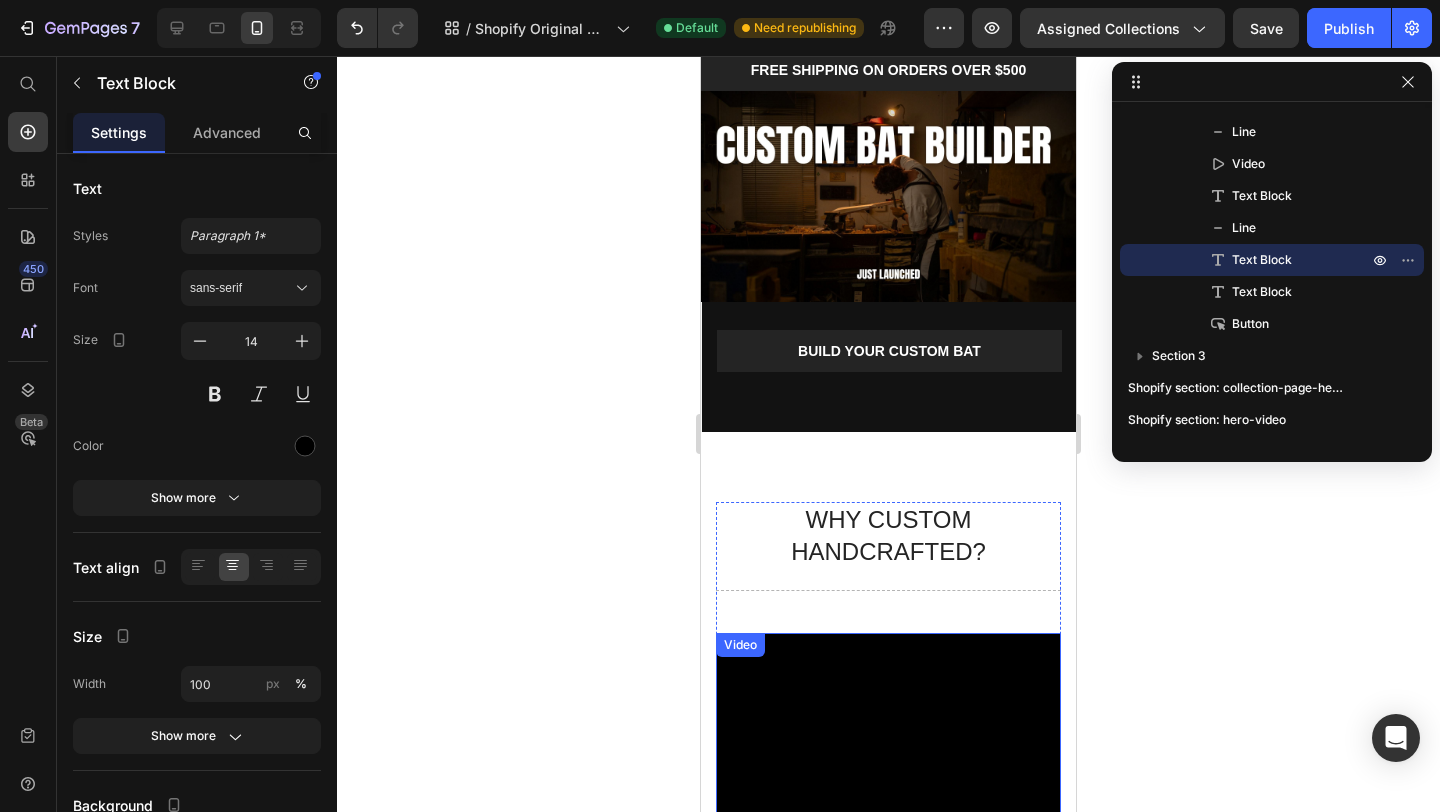 scroll, scrollTop: 0, scrollLeft: 0, axis: both 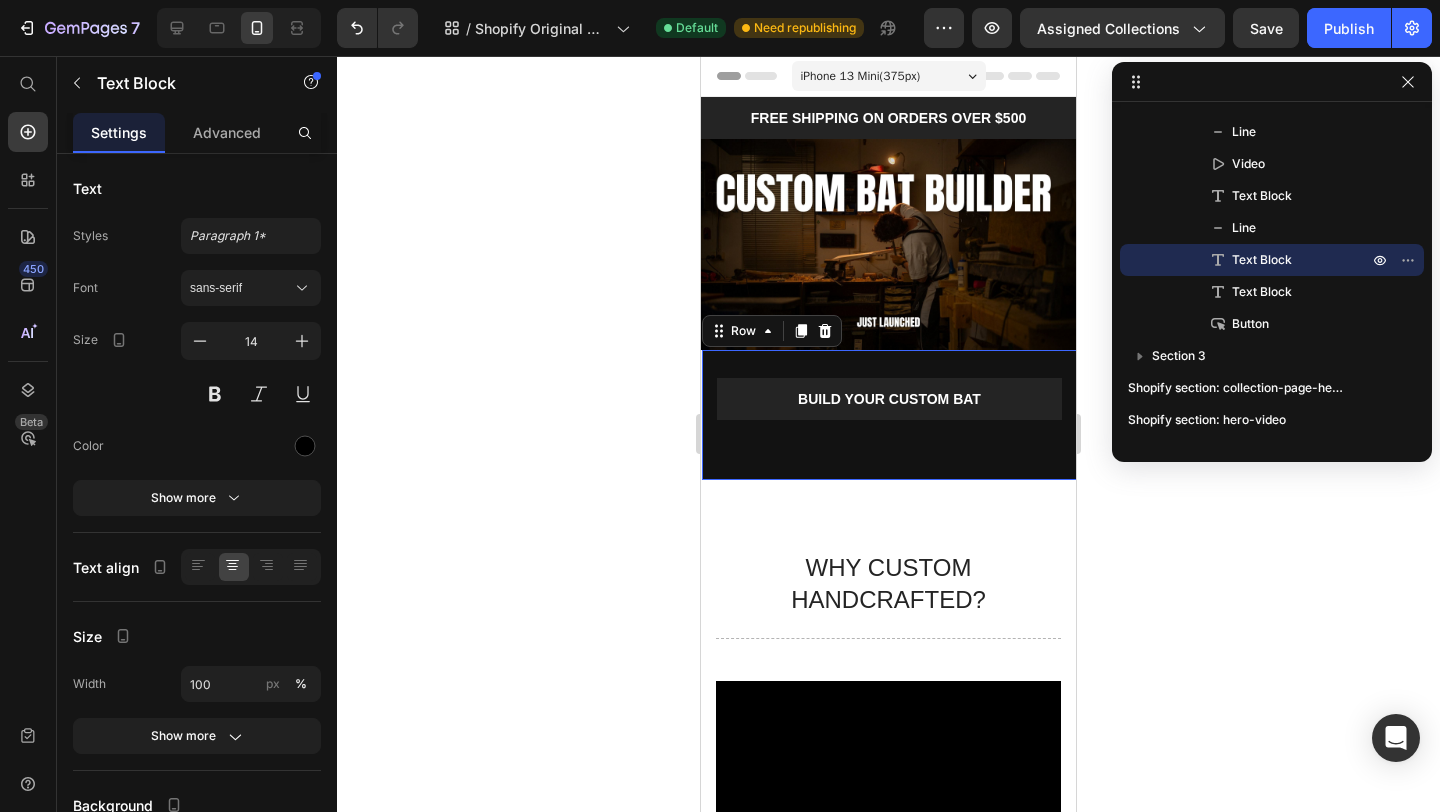 click on "build your custom bat Button Row   0" at bounding box center [889, 415] 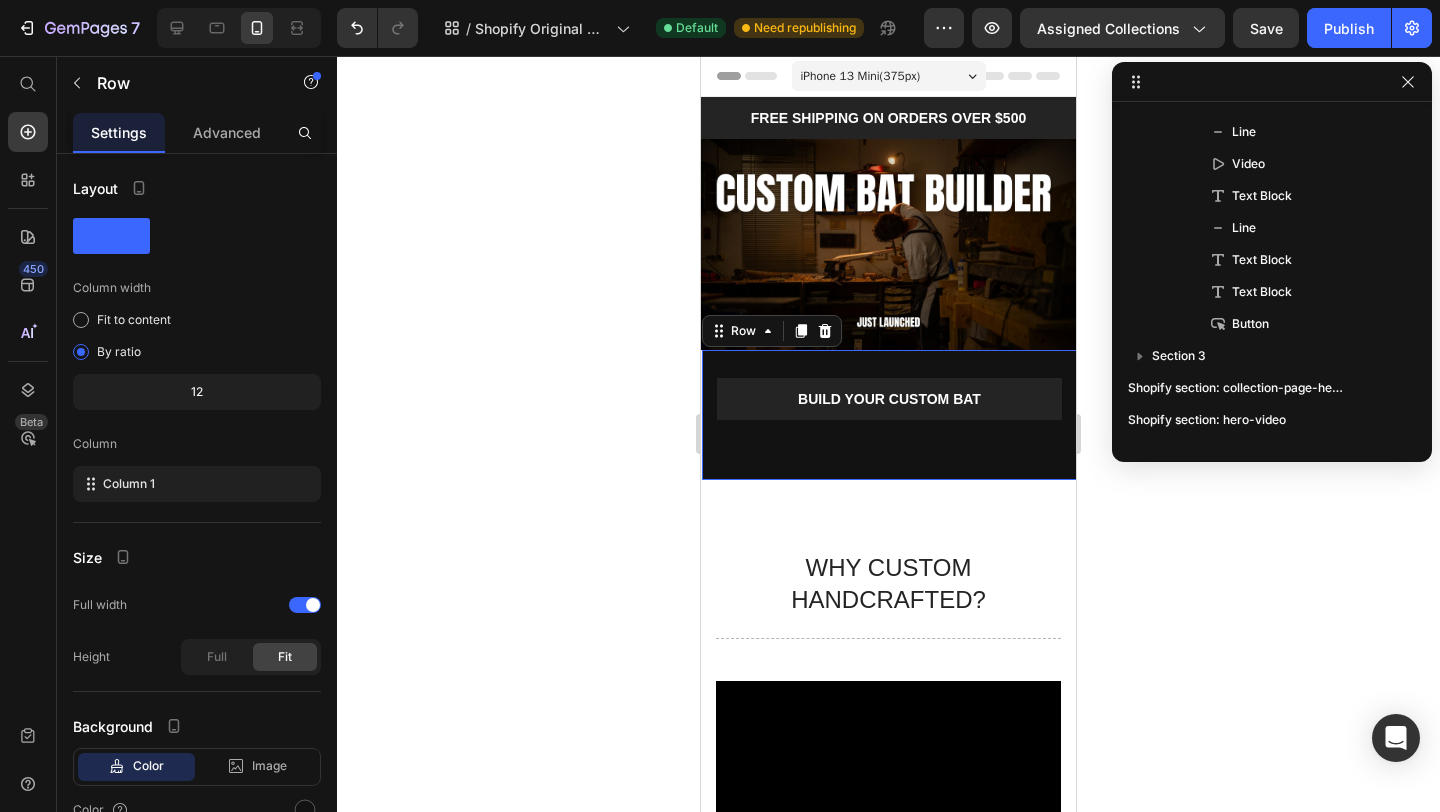 scroll, scrollTop: 154, scrollLeft: 0, axis: vertical 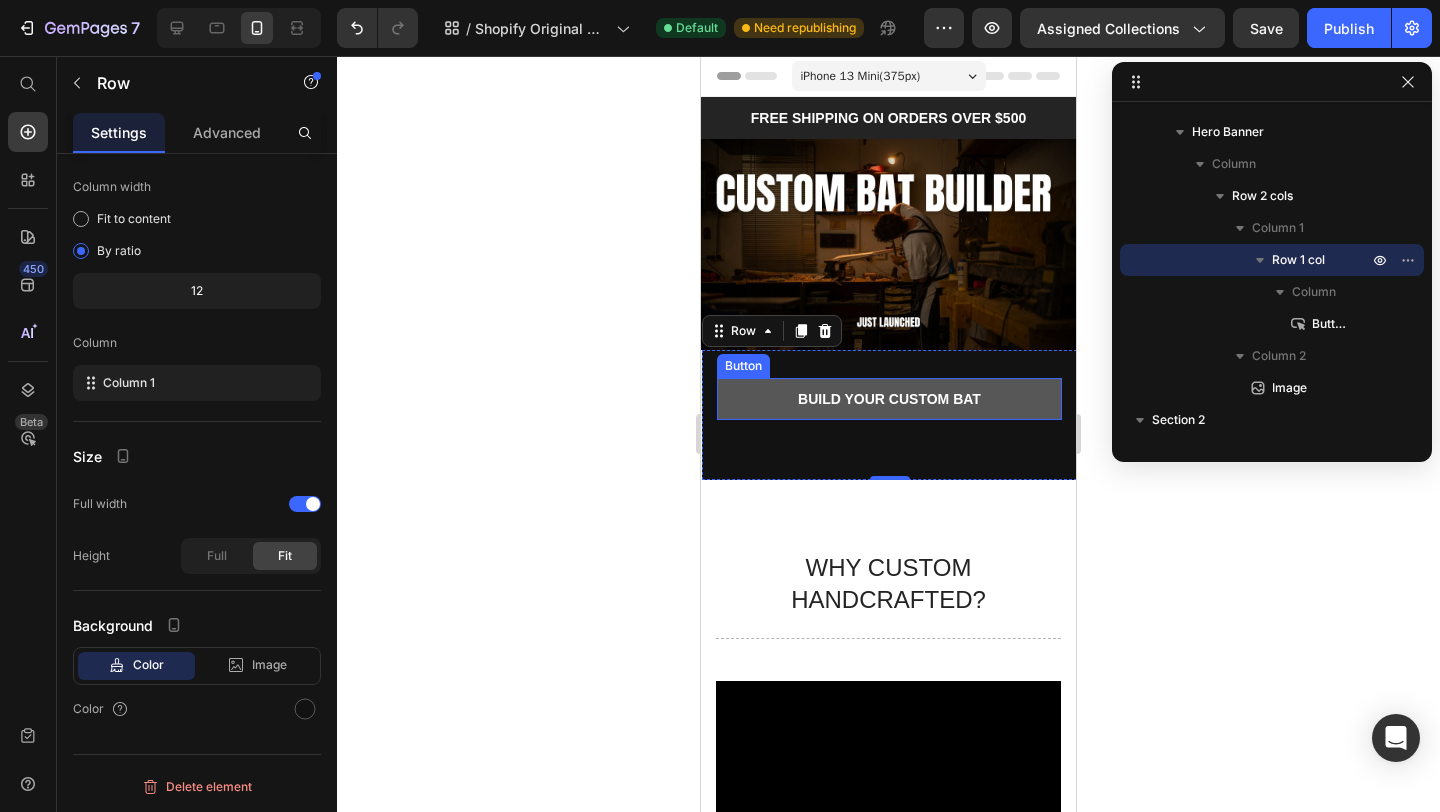 click on "build your custom bat" at bounding box center [889, 399] 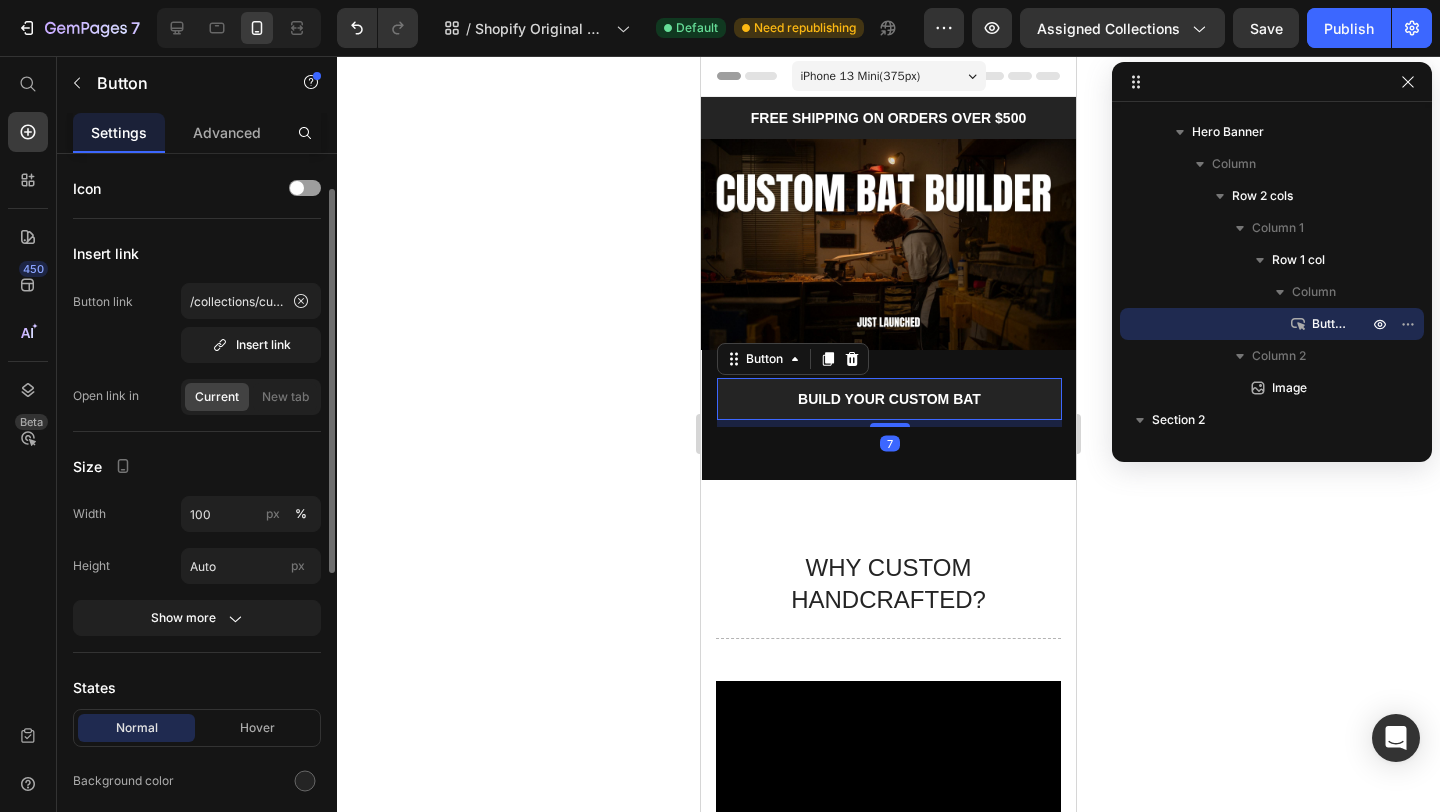 scroll, scrollTop: 613, scrollLeft: 0, axis: vertical 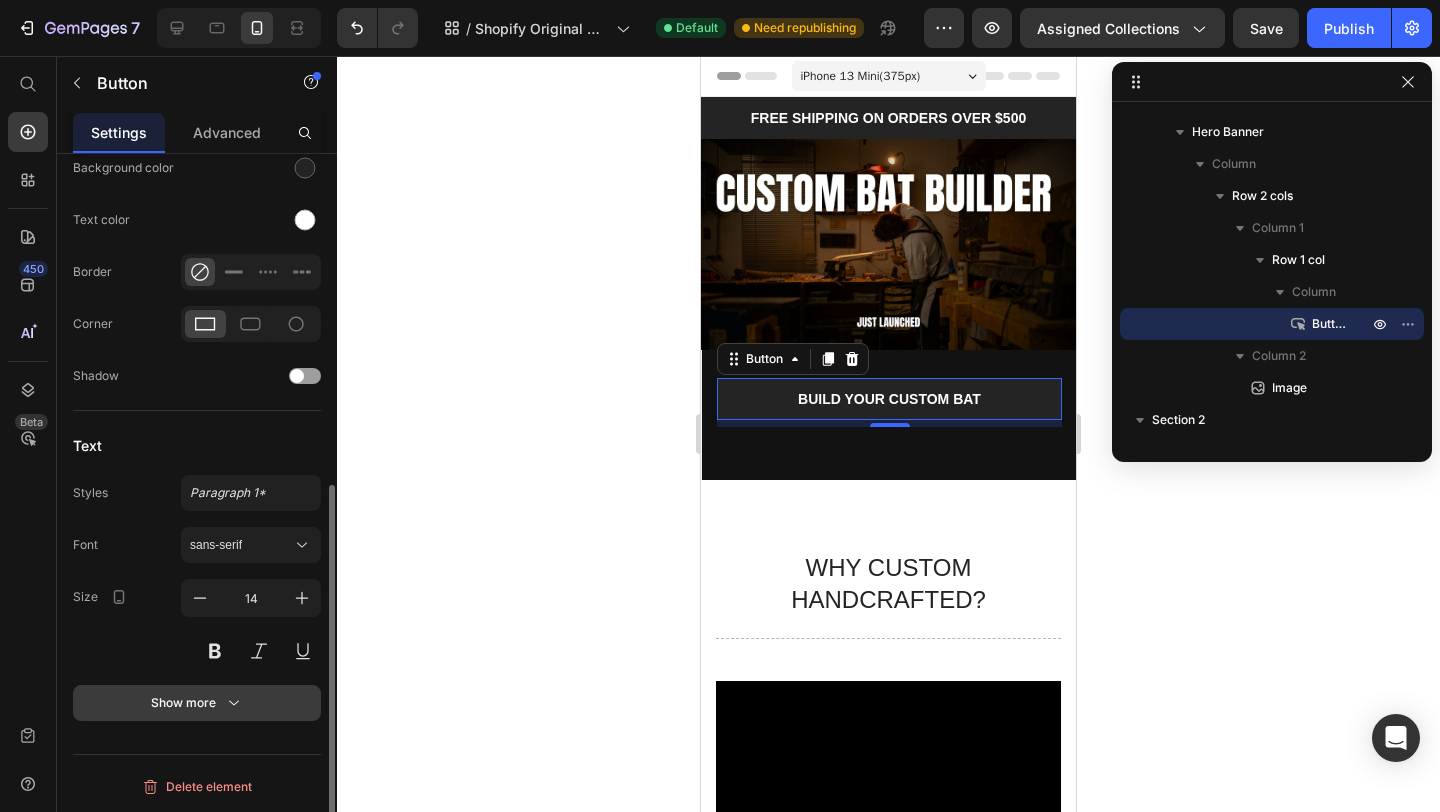 click on "Show more" at bounding box center (197, 703) 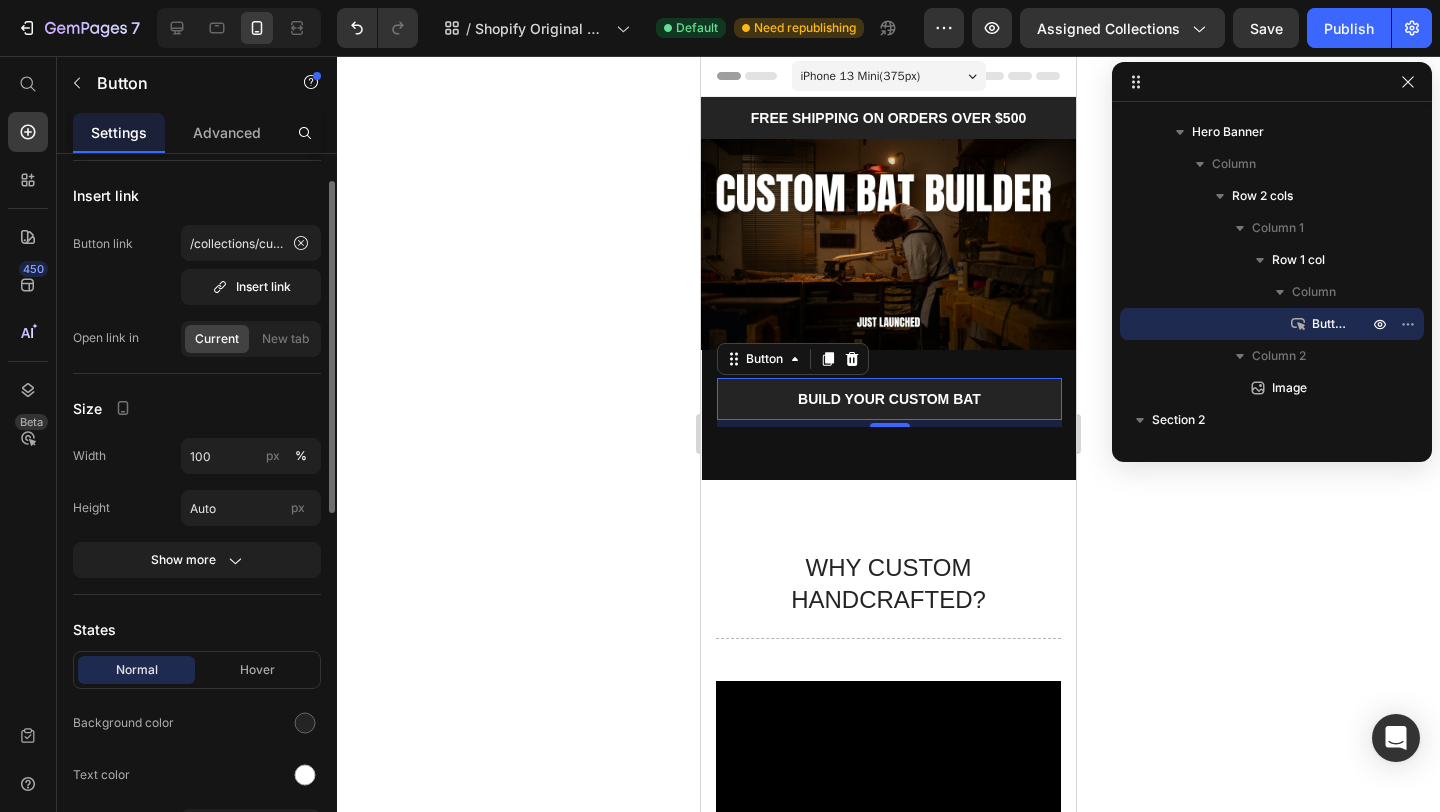 scroll, scrollTop: 0, scrollLeft: 0, axis: both 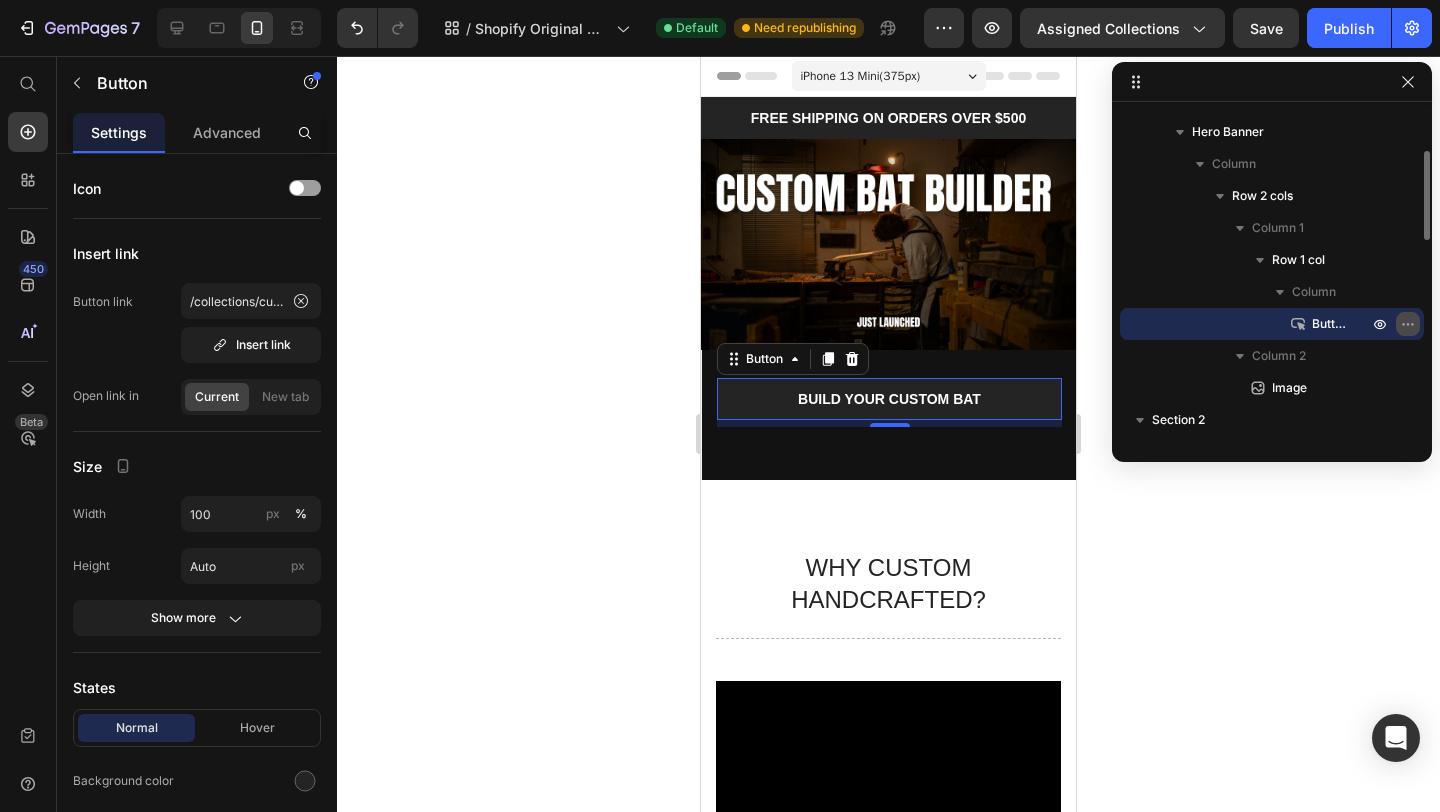 click 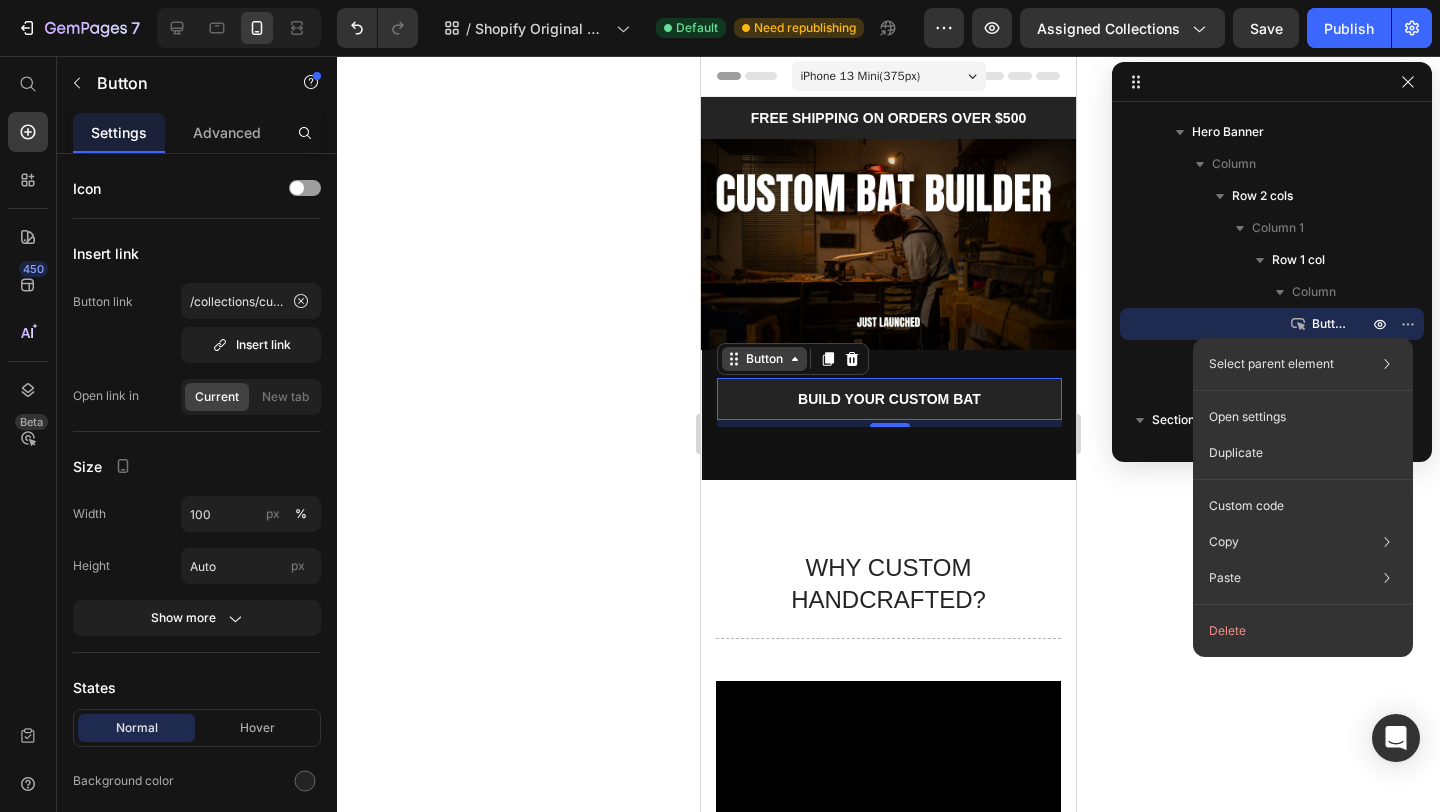 click 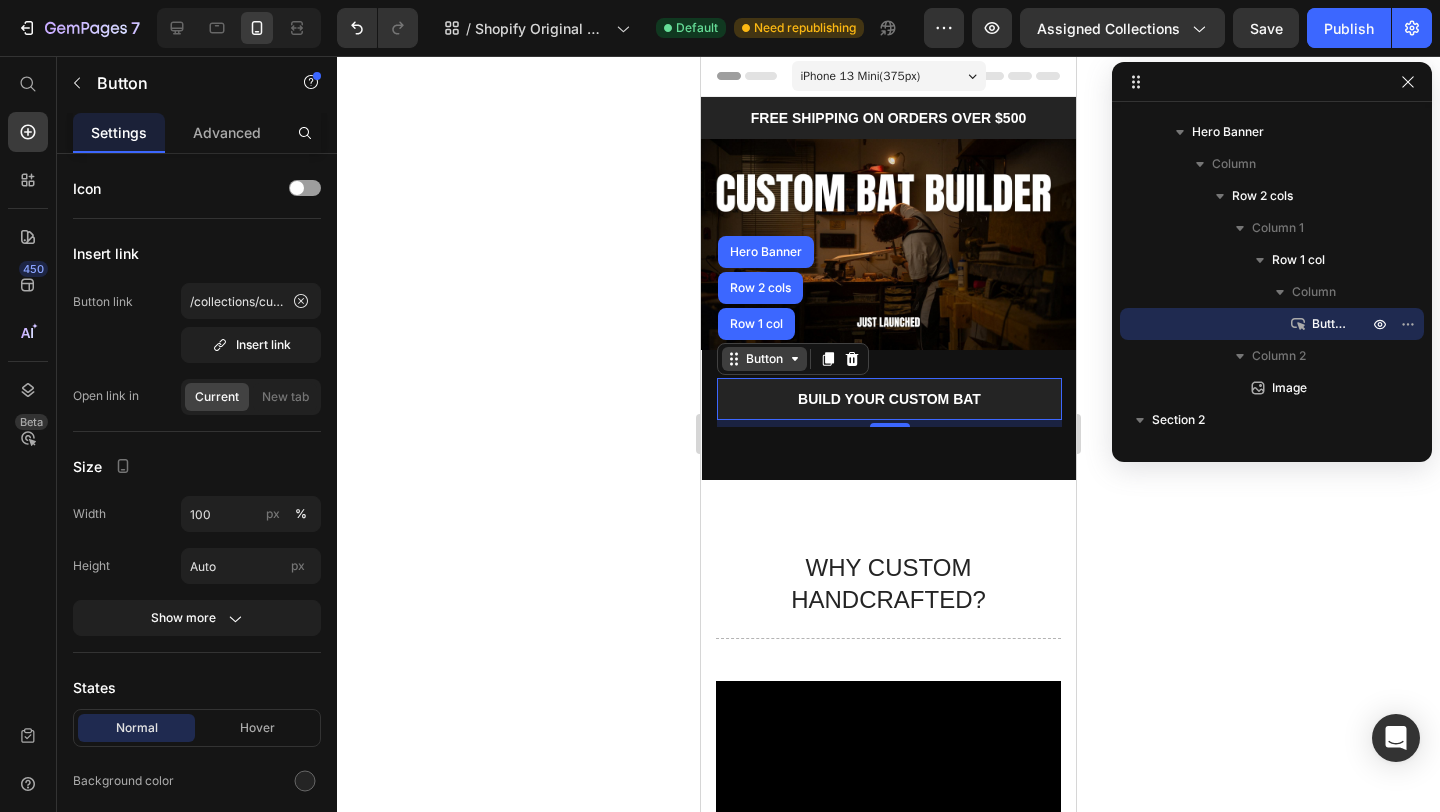 click 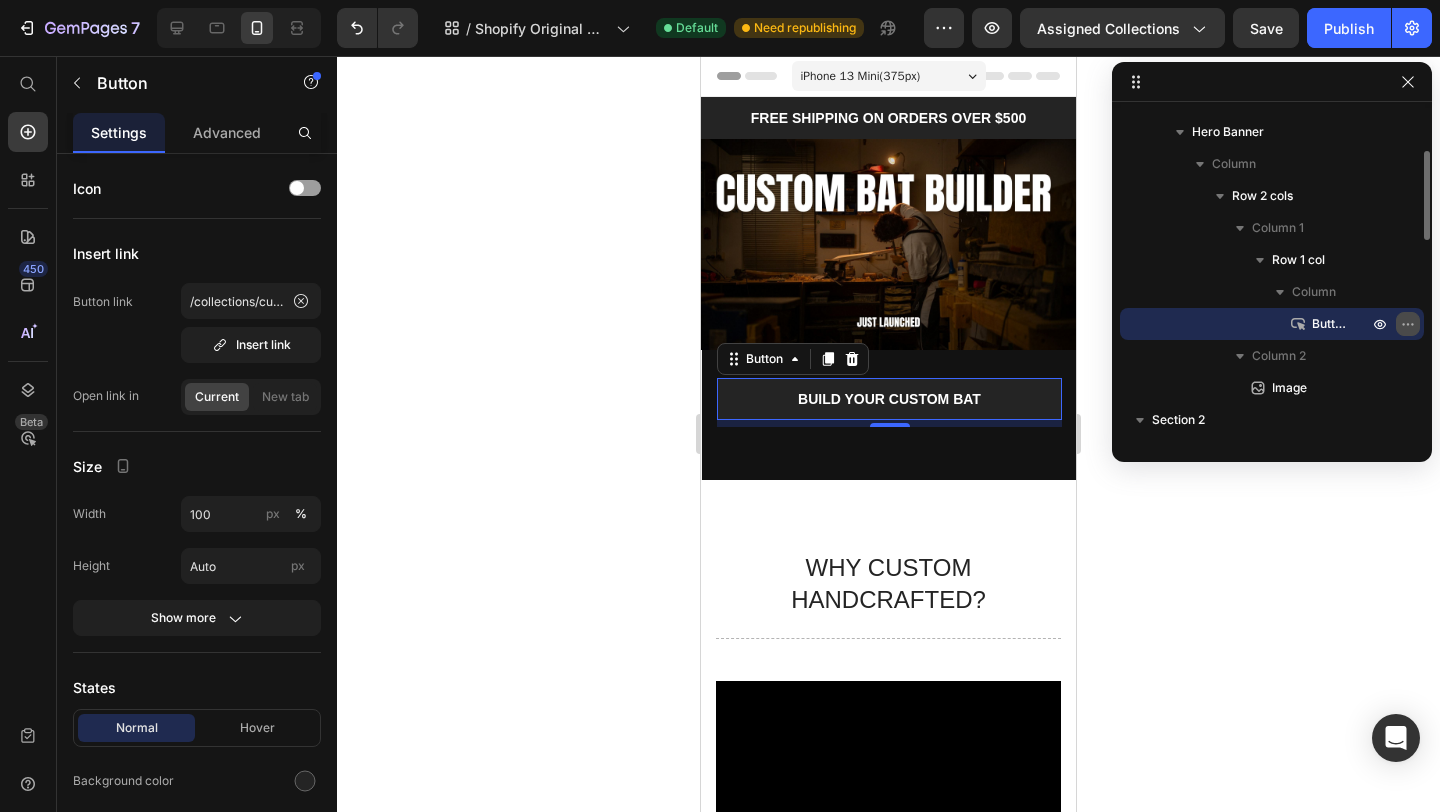 click 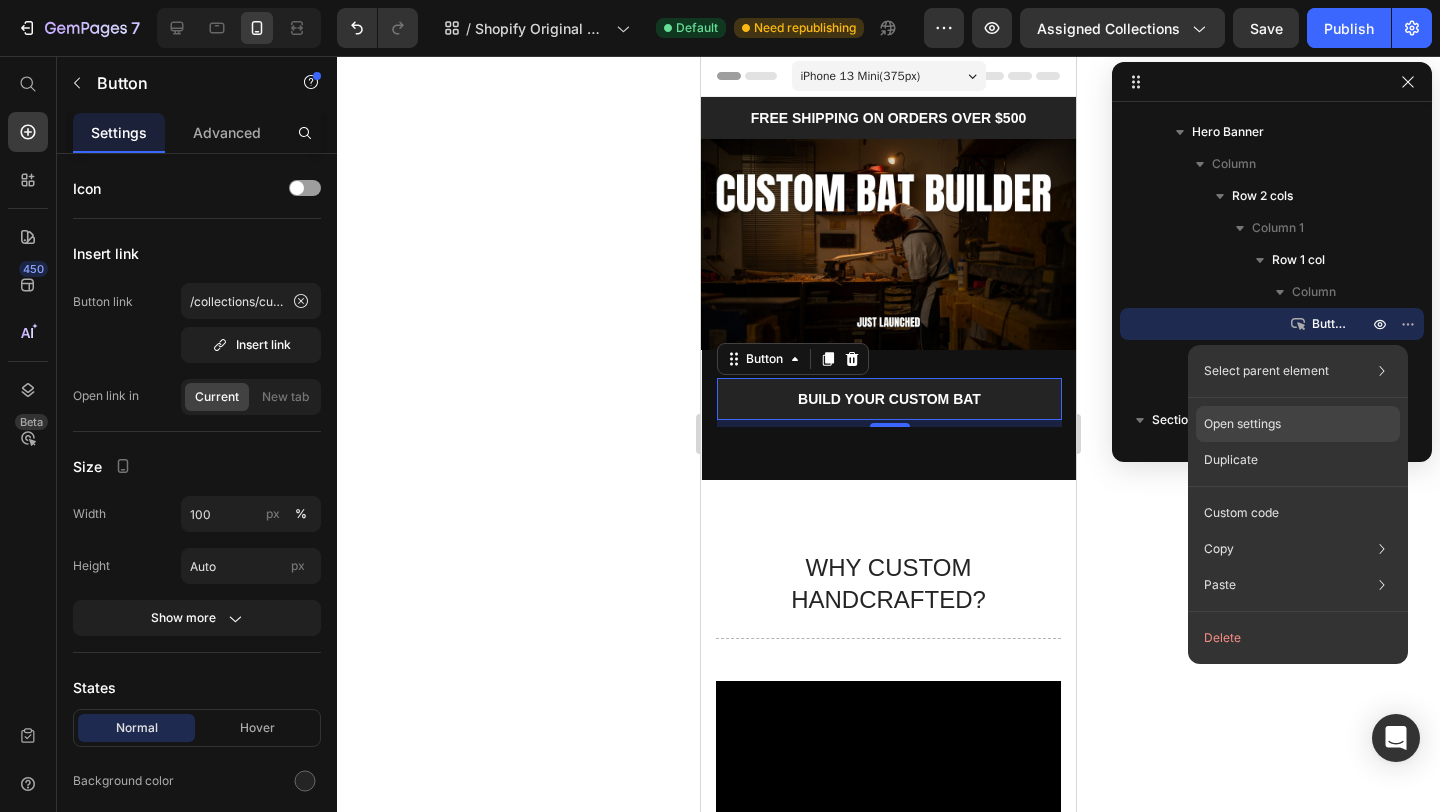 click on "Open settings" at bounding box center (1242, 424) 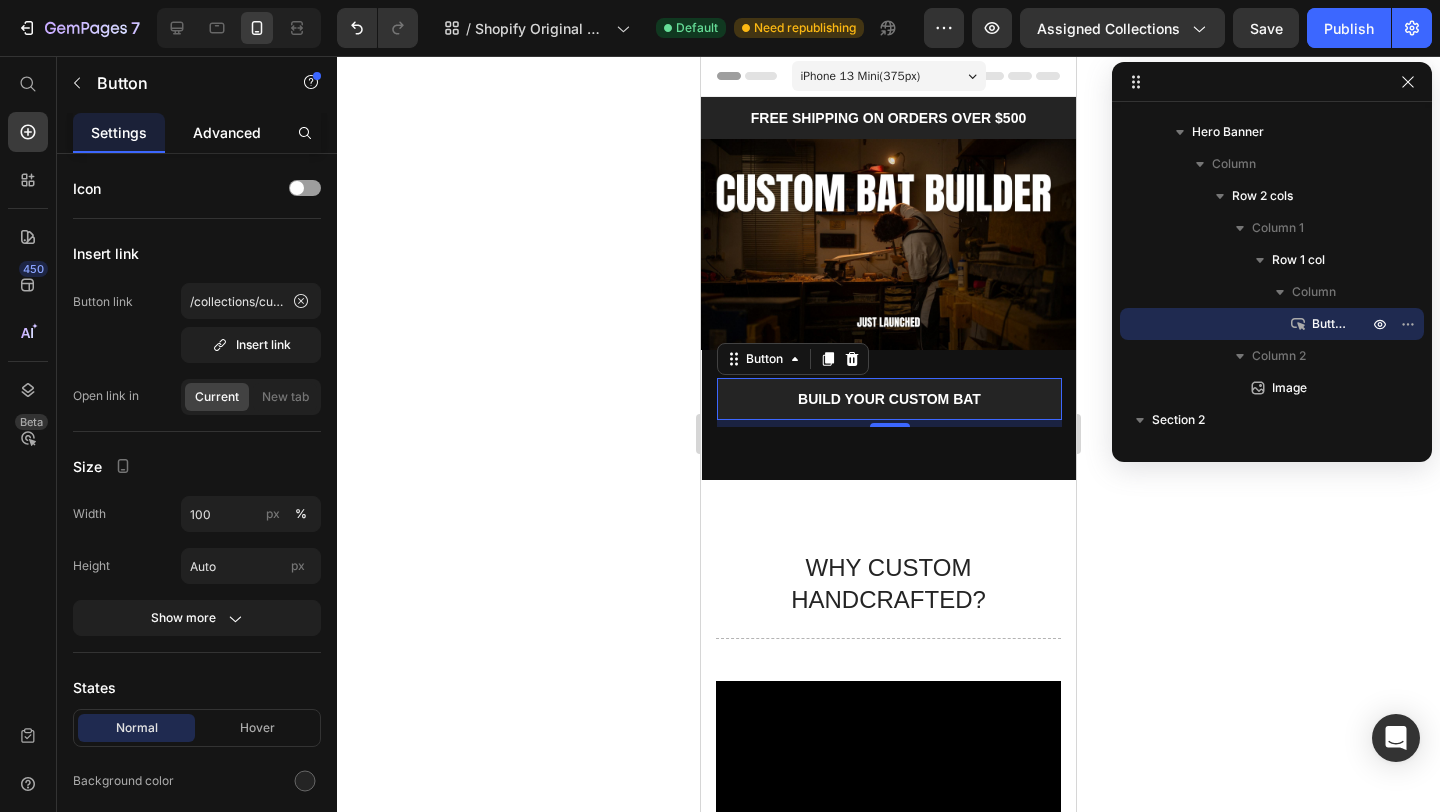 click on "Advanced" at bounding box center (227, 132) 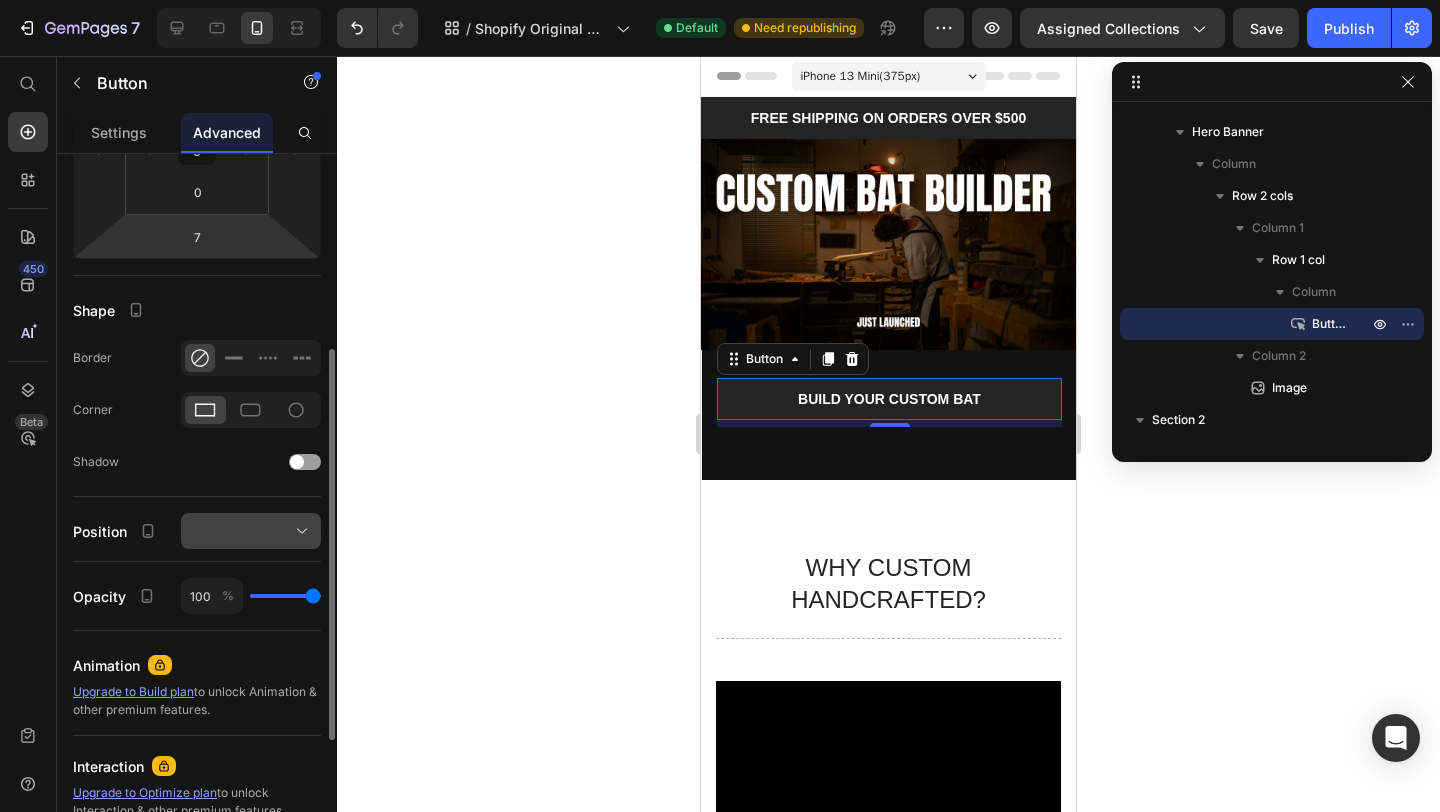 scroll, scrollTop: 320, scrollLeft: 0, axis: vertical 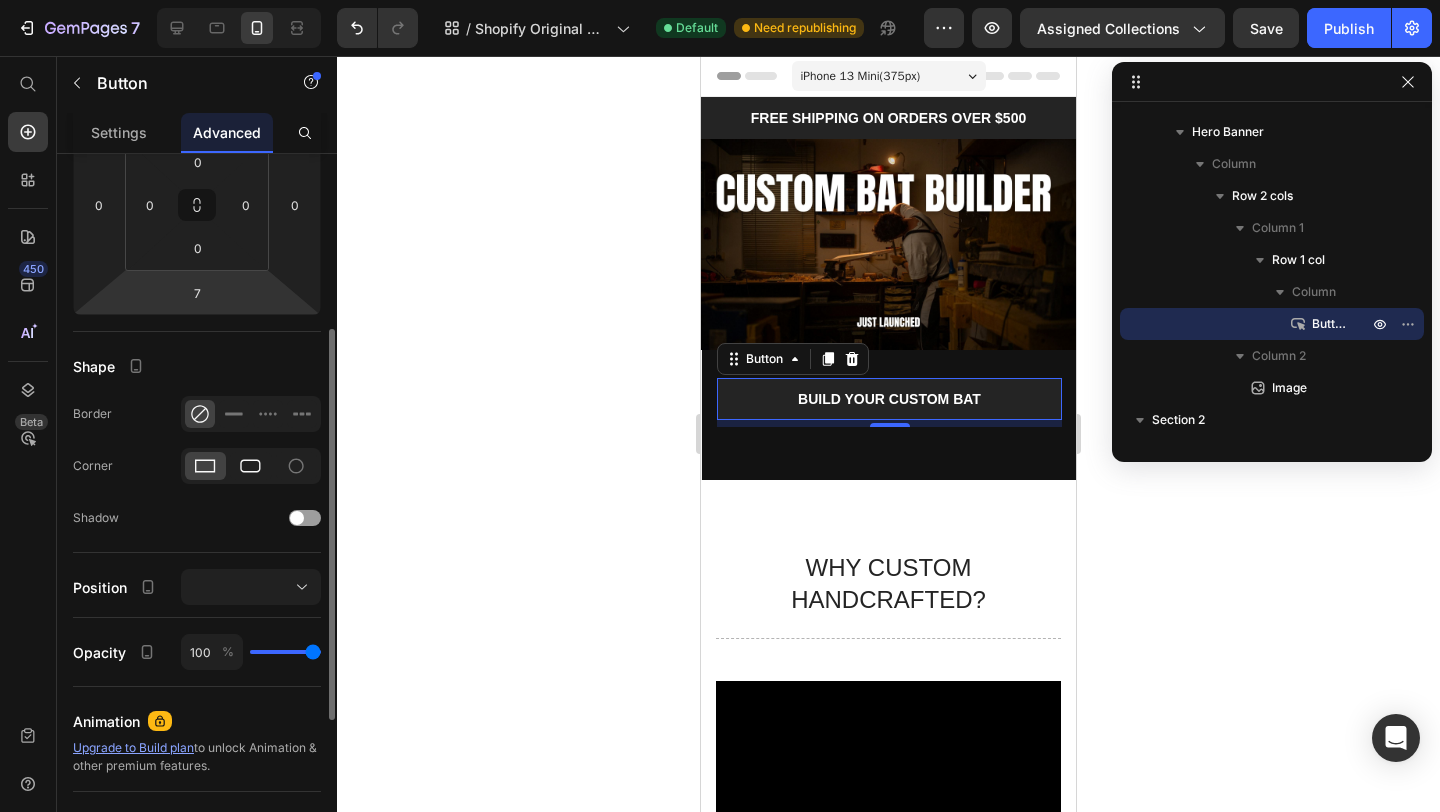 click 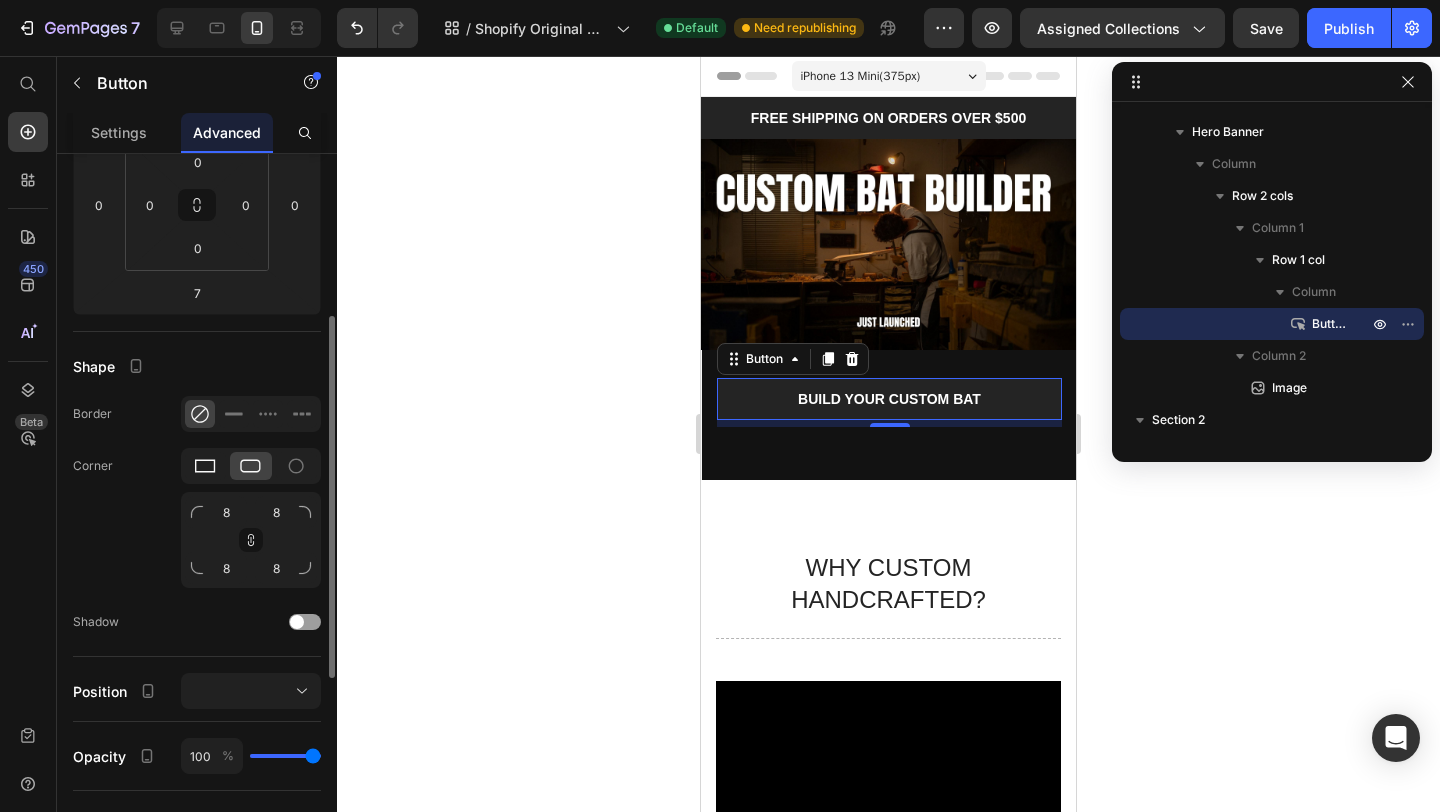 click 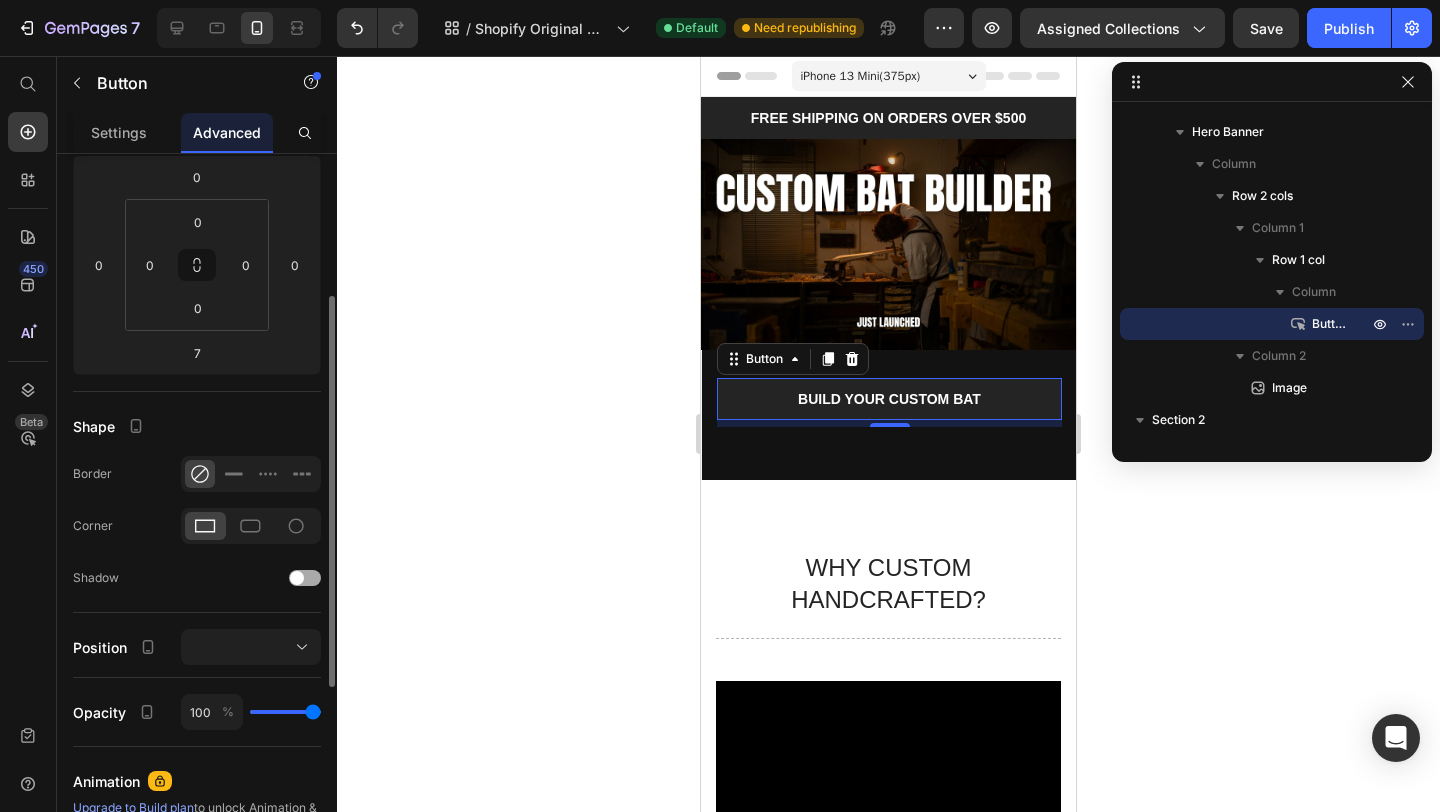 scroll, scrollTop: 273, scrollLeft: 0, axis: vertical 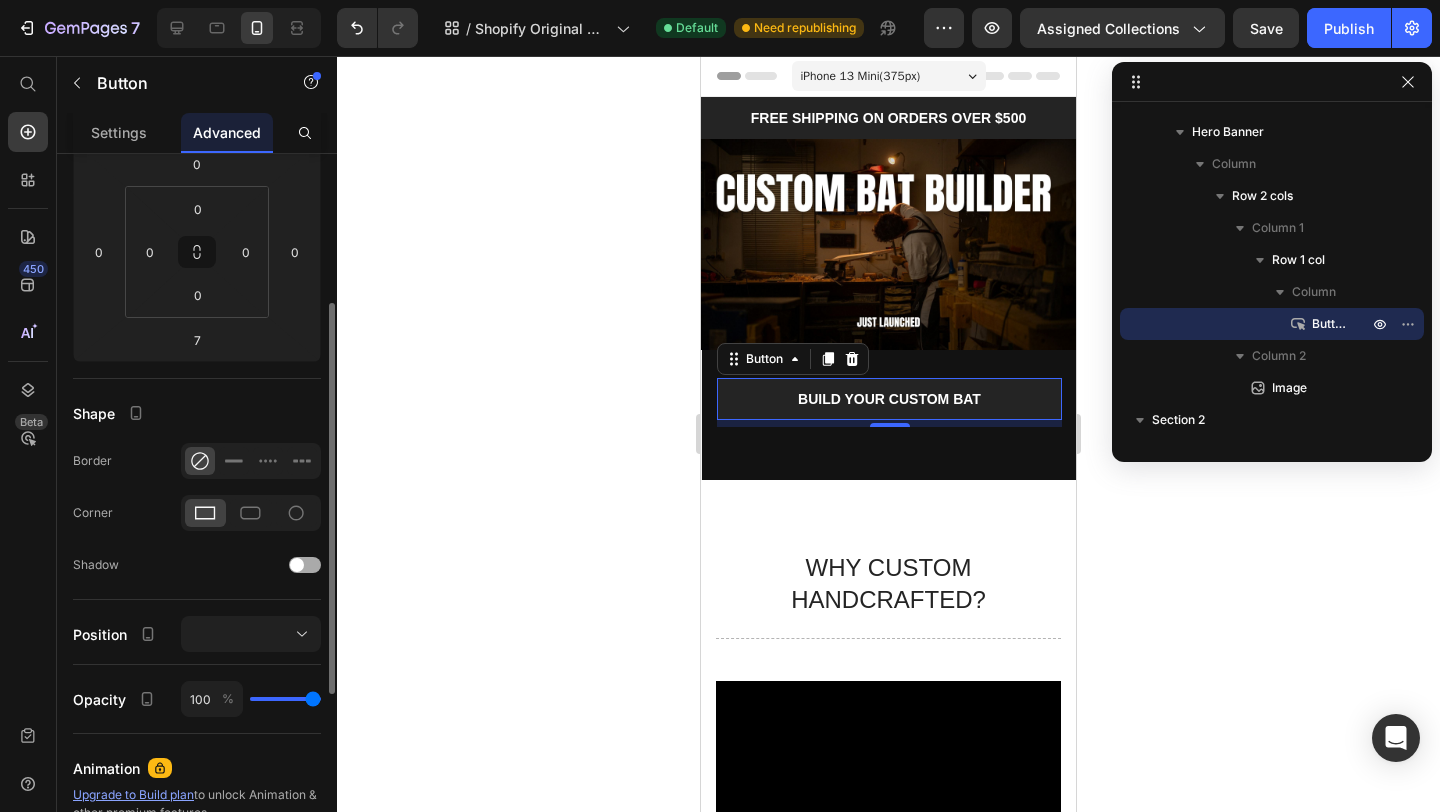 click at bounding box center [305, 565] 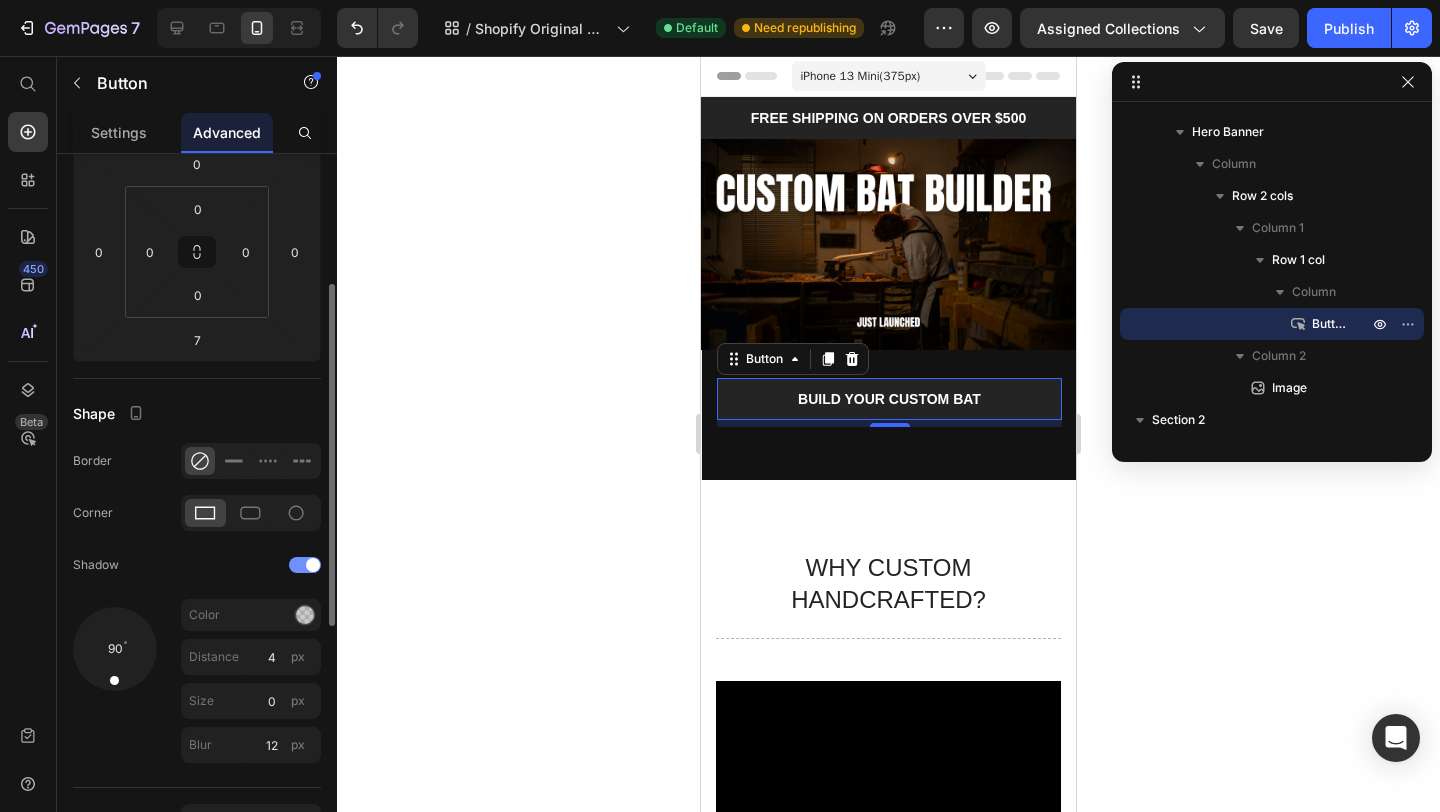 click on "Shadow" 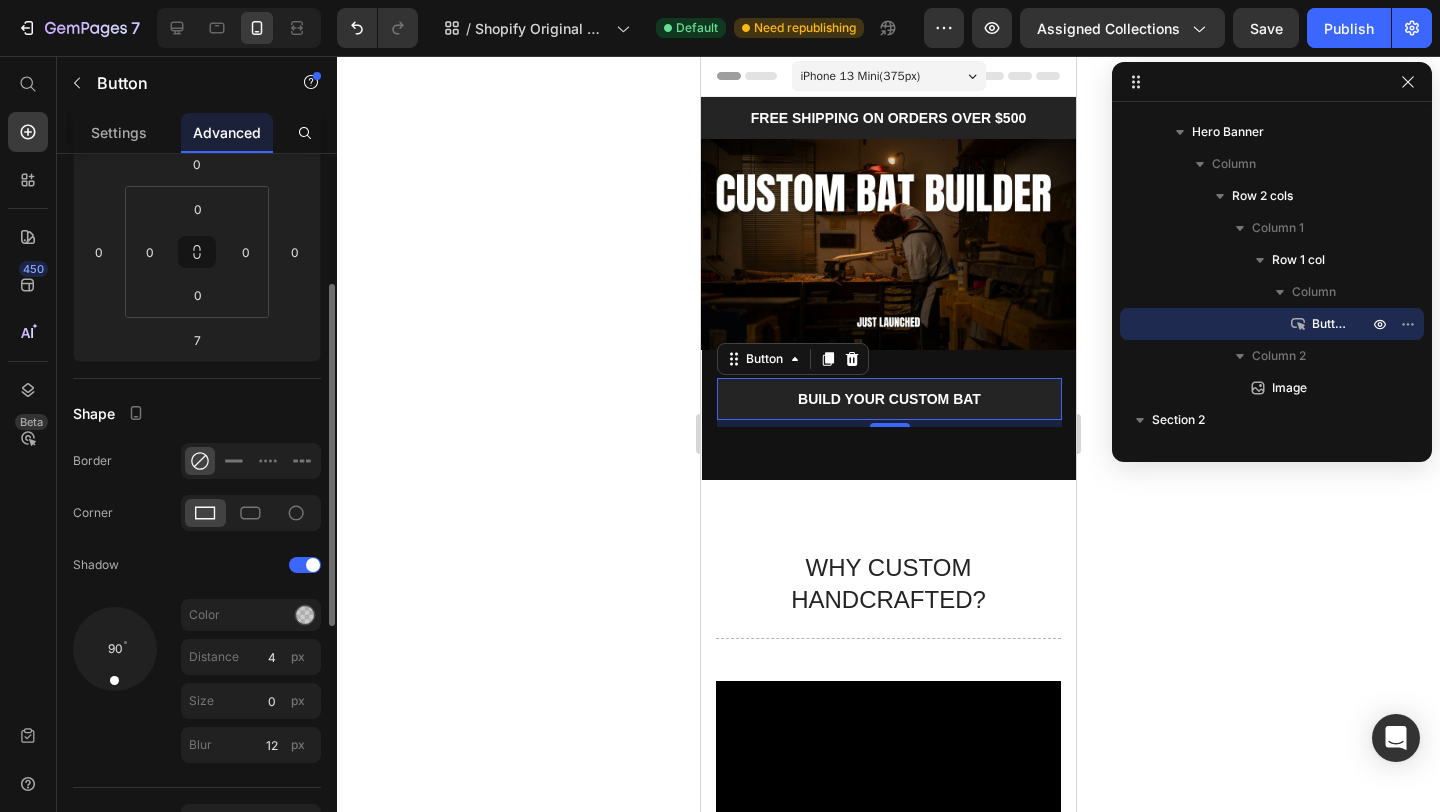 click on "Shape Border Corner Shadow 90 Color Distance 4 px Size 0 px Blur 12 px" 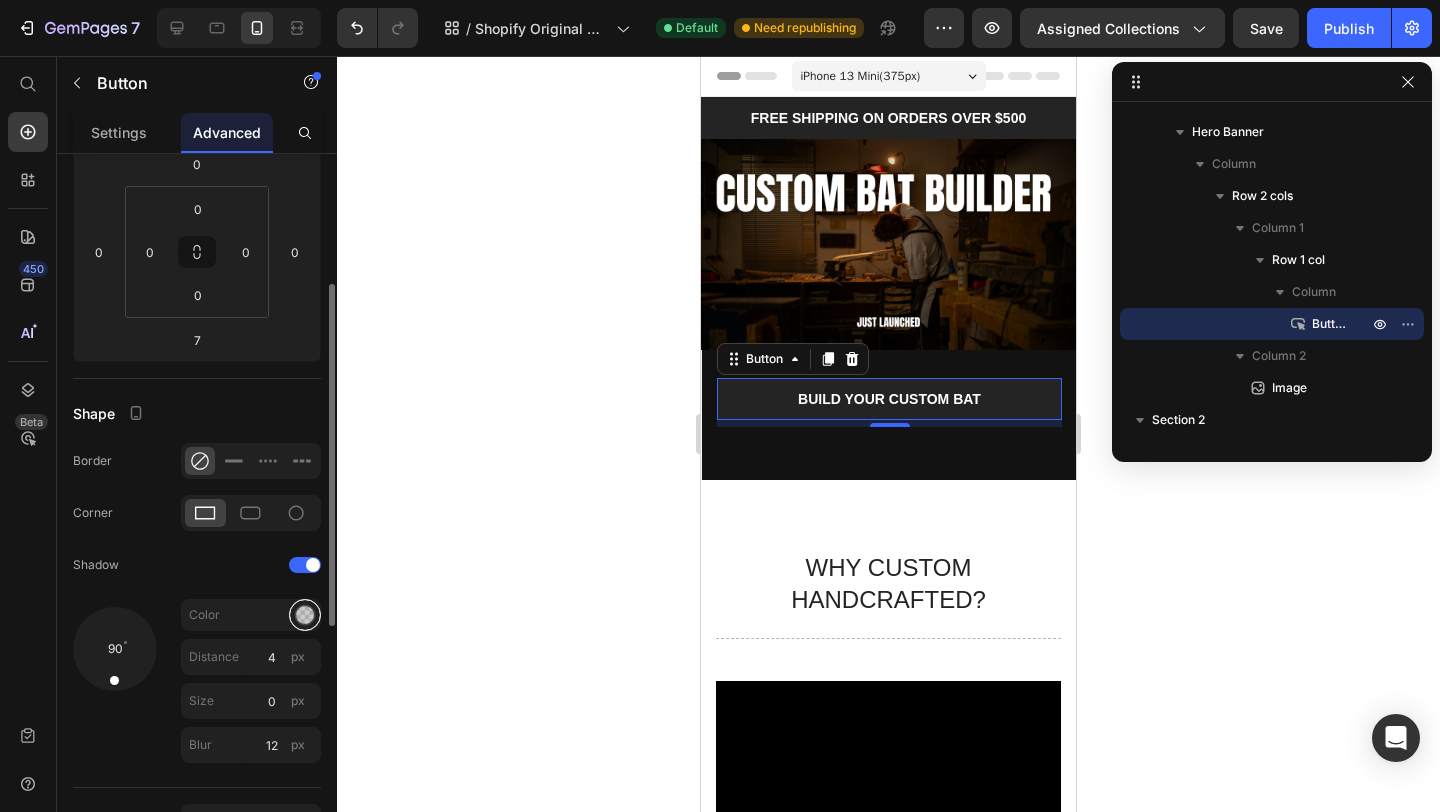 click at bounding box center (305, 615) 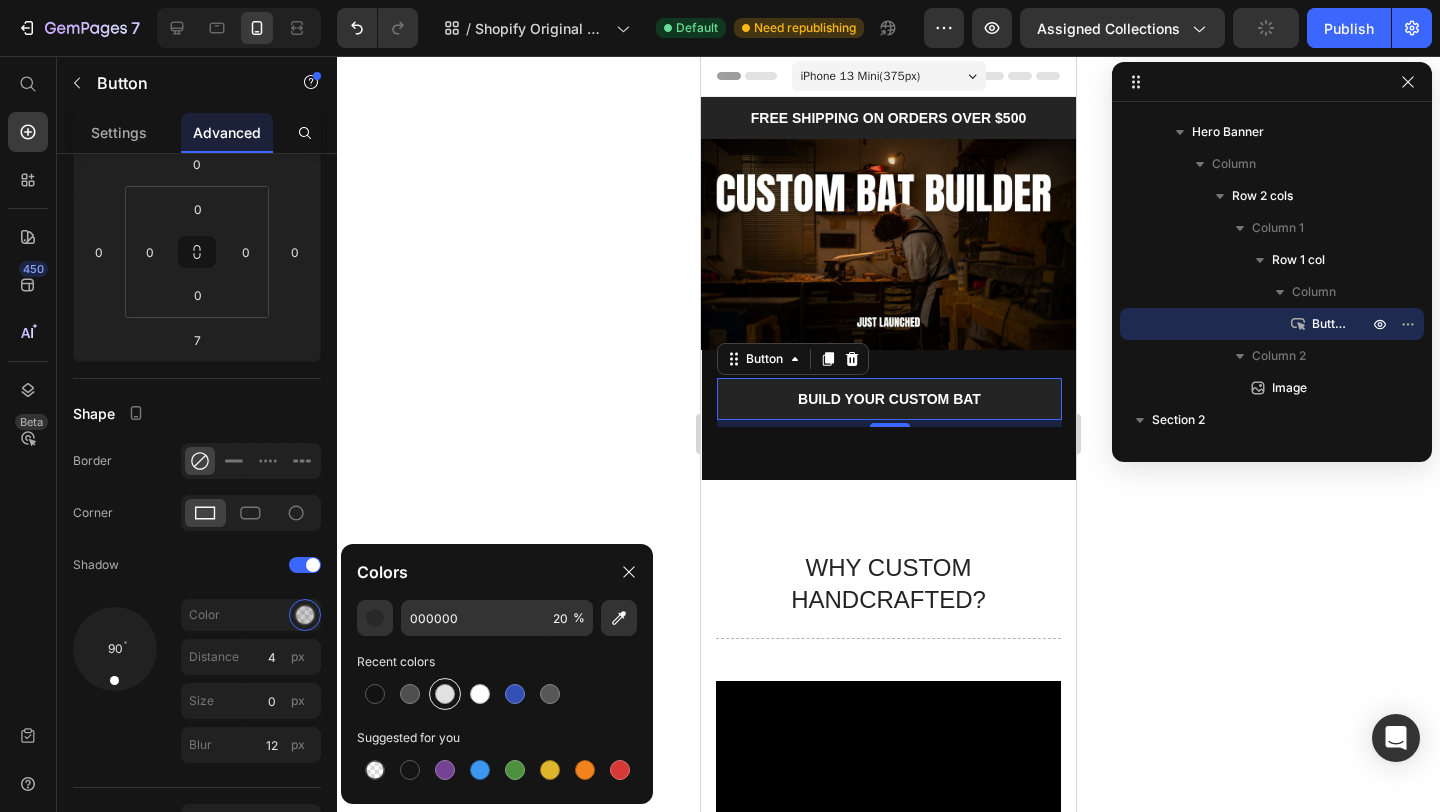 click at bounding box center [445, 694] 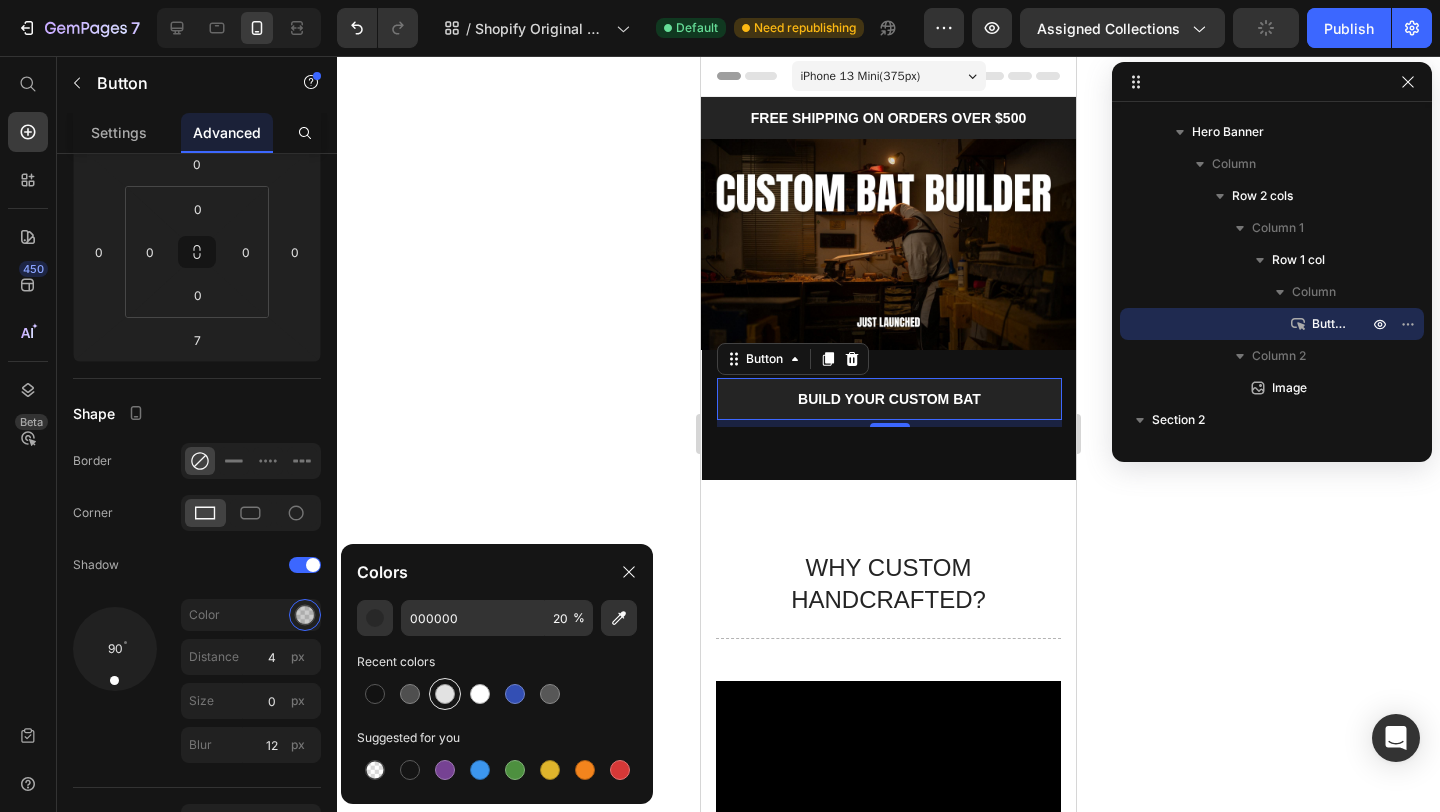 type on "E2E2E2" 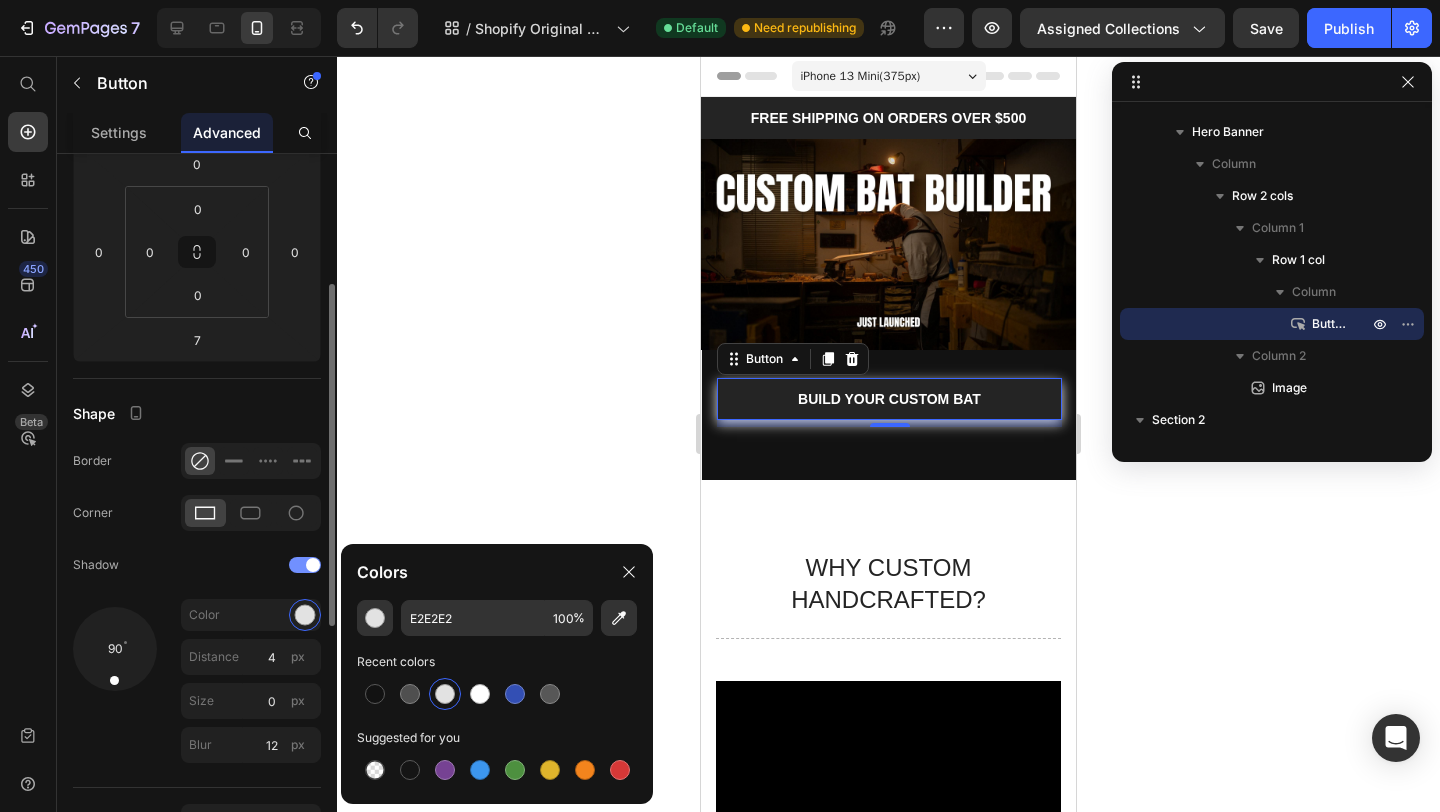 click on "Shadow" 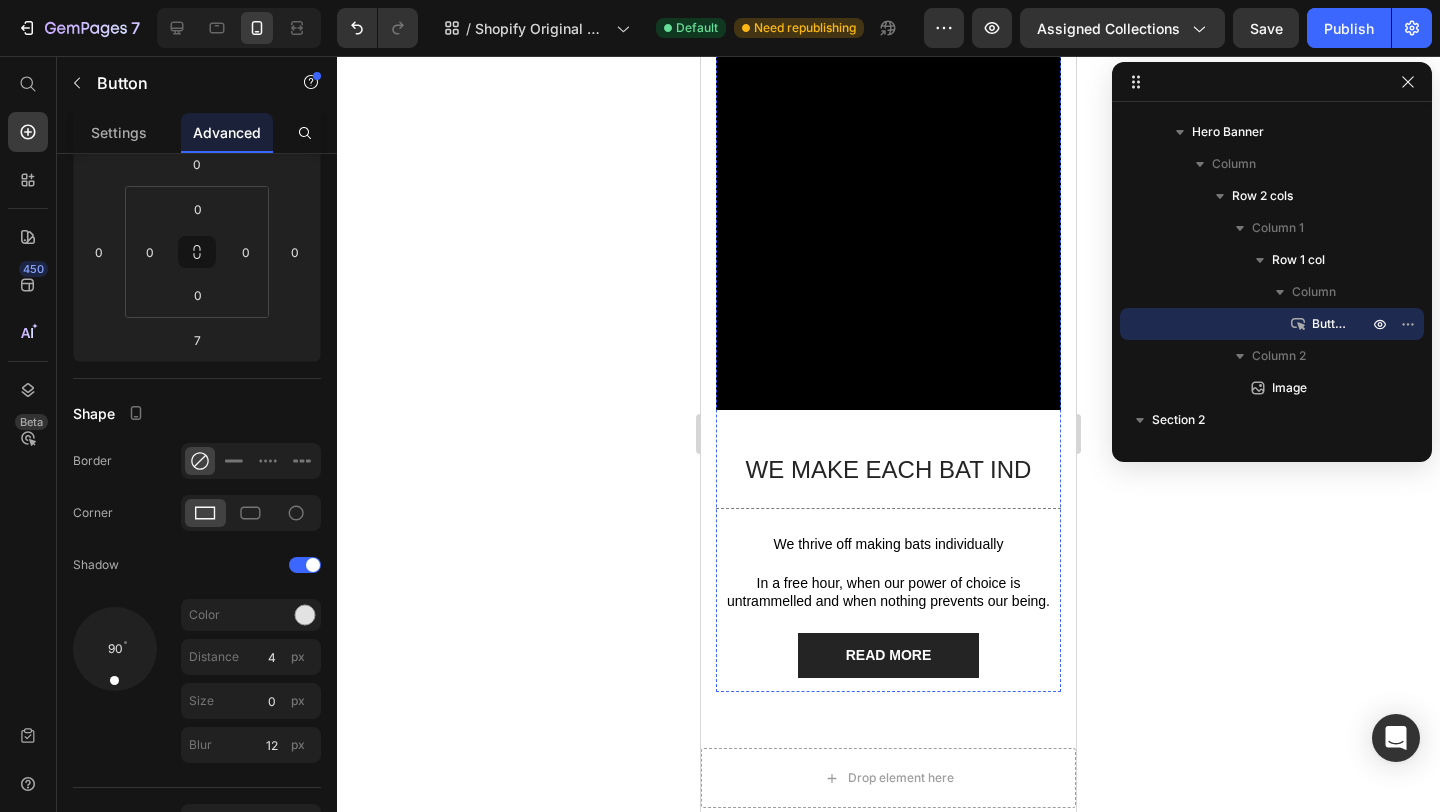 scroll, scrollTop: 892, scrollLeft: 0, axis: vertical 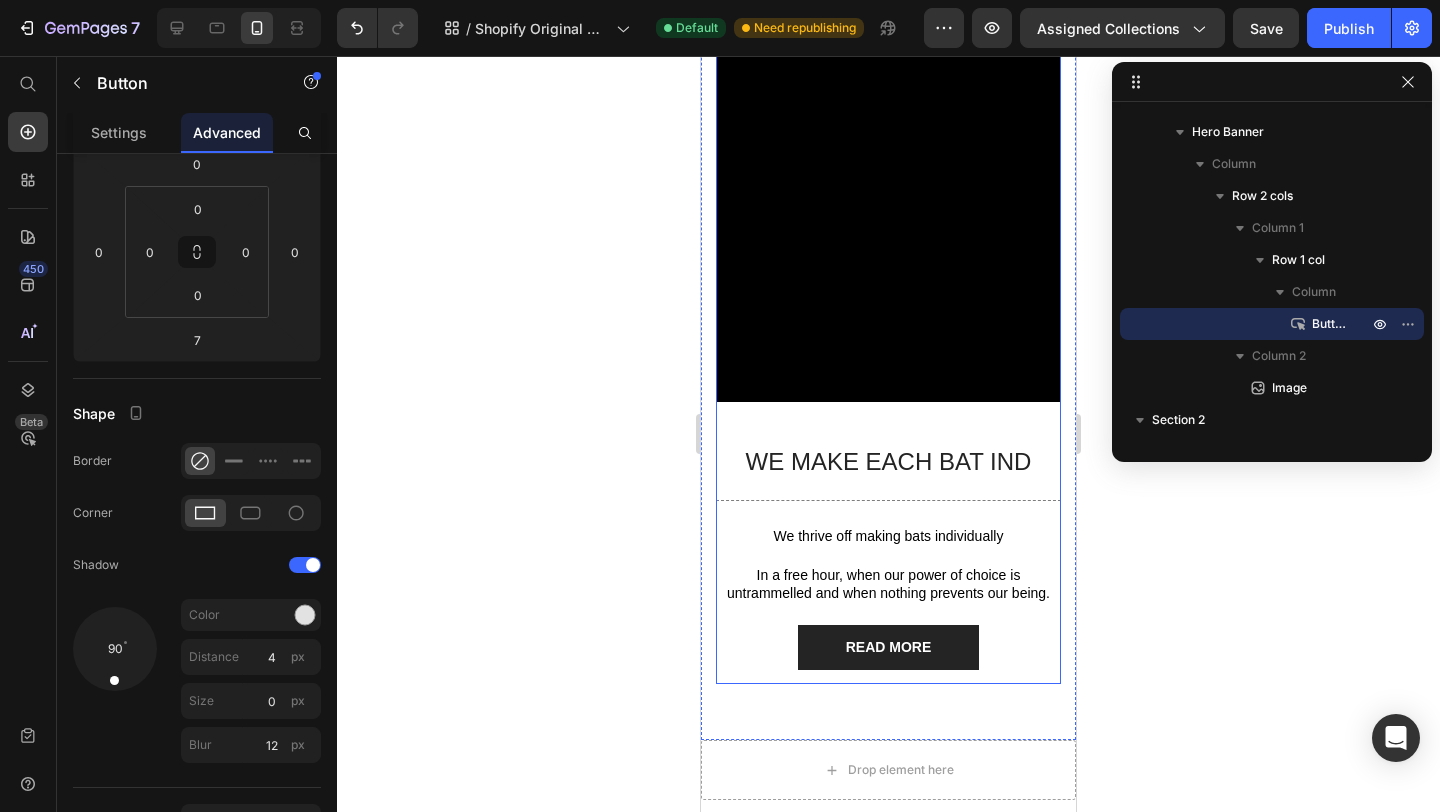 click on "WHY CUSTOM HANDCRAFTED? Heading                Title Line Video WE MAKE EACH BAT IND Text Block                Title Line We thrive off making bats individually  Text Block In a free hour, when our power of choice is untrammelled and when nothing prevents our being. Text Block READ MORE Button" at bounding box center [888, 171] 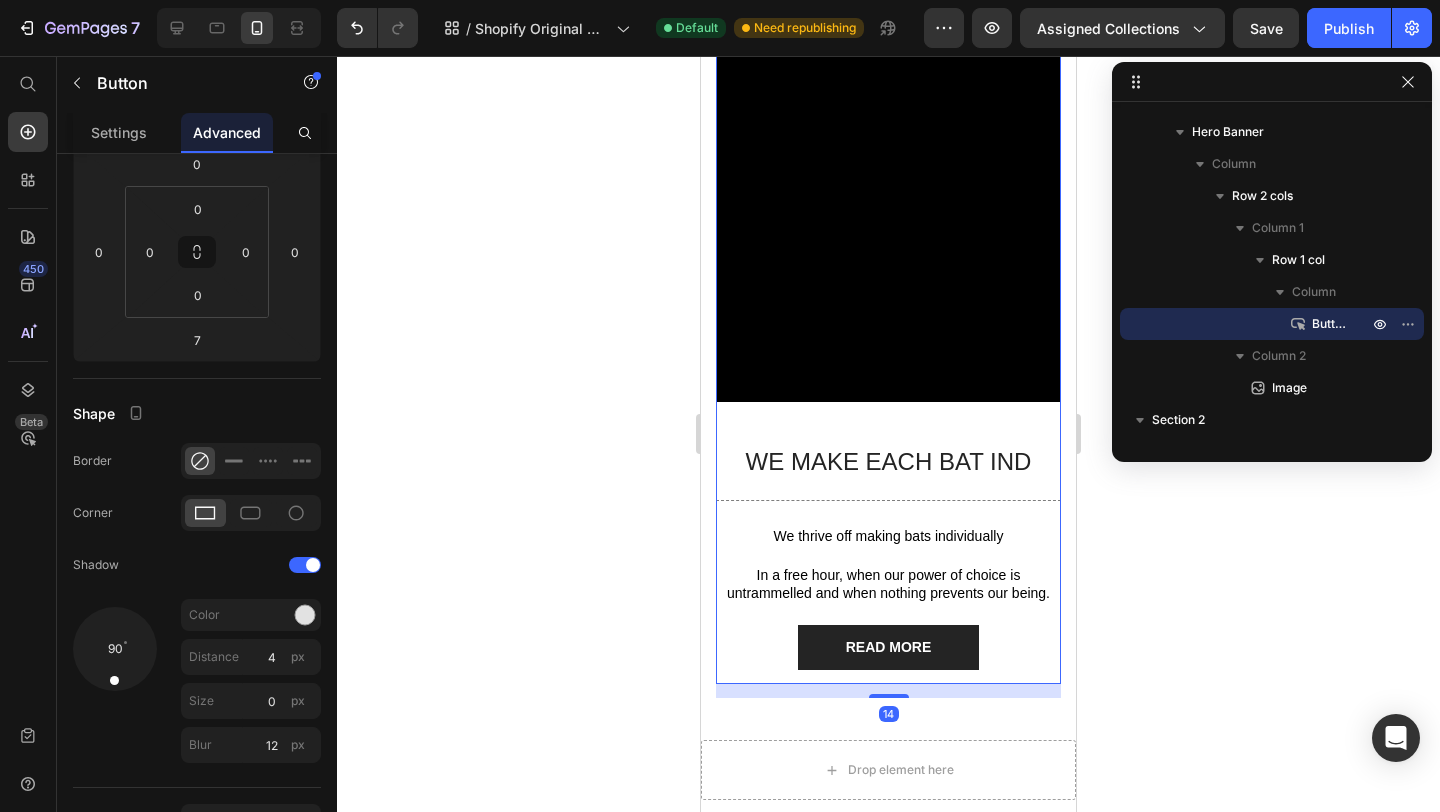 scroll, scrollTop: 378, scrollLeft: 0, axis: vertical 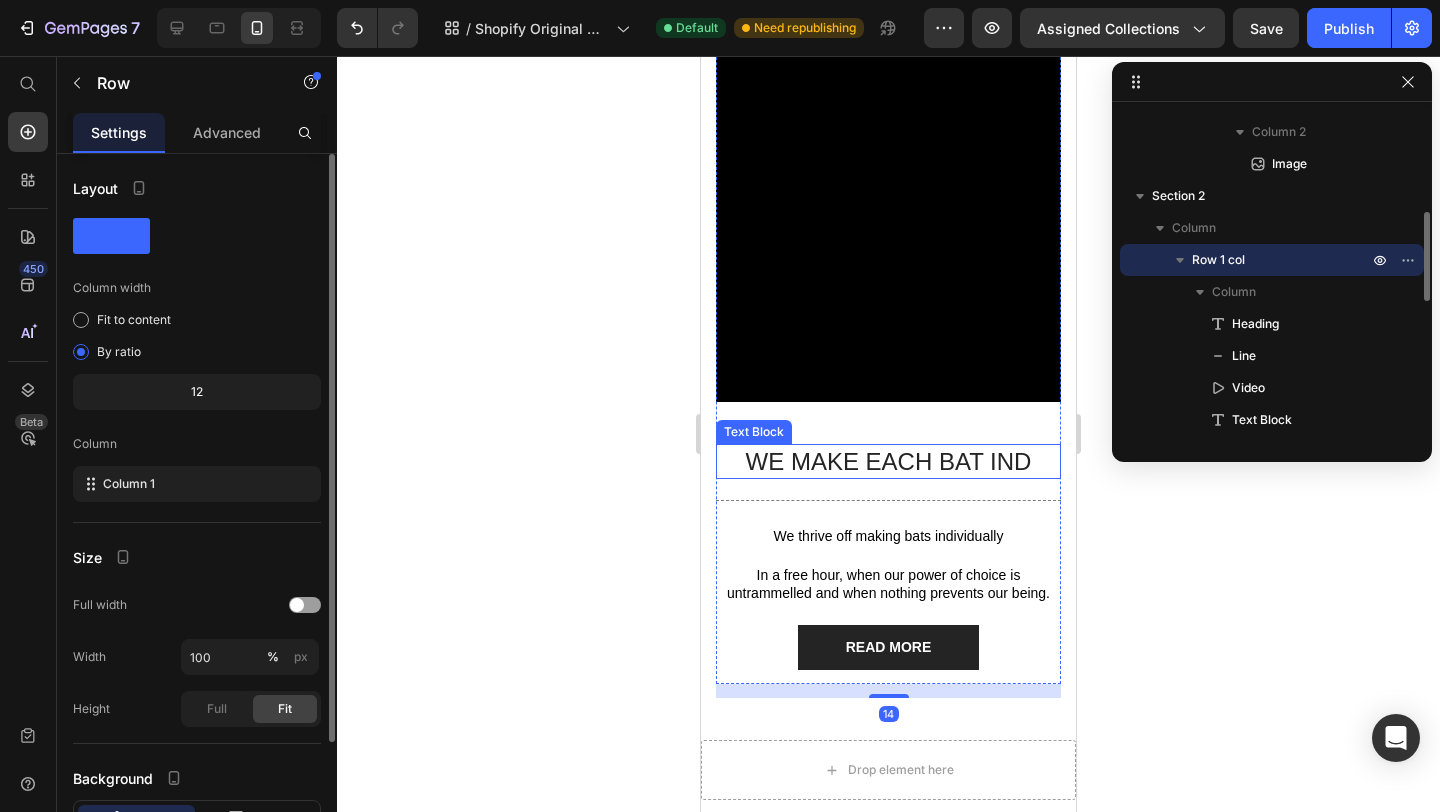 click on "WE MAKE EACH BAT IND" at bounding box center [888, 461] 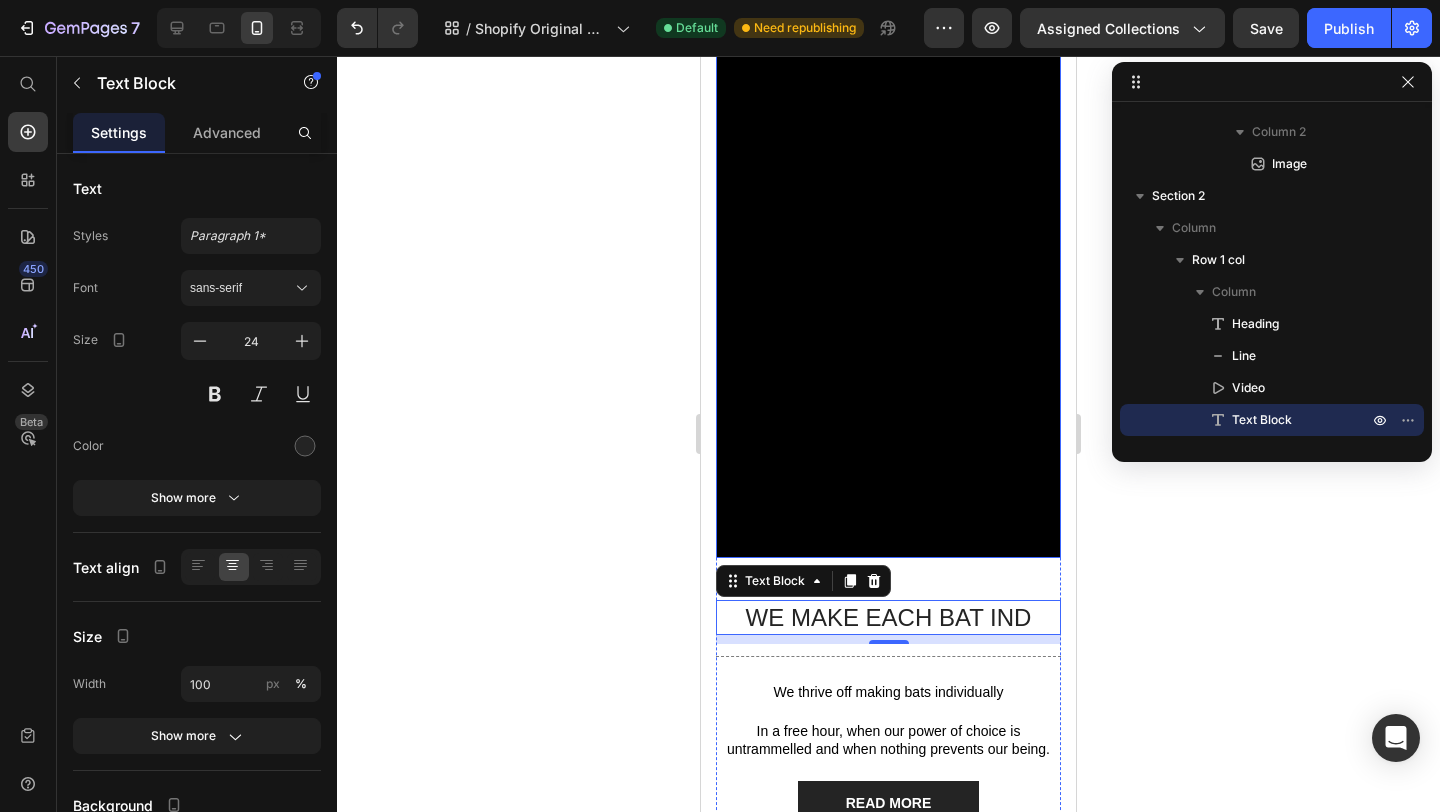 scroll, scrollTop: 737, scrollLeft: 0, axis: vertical 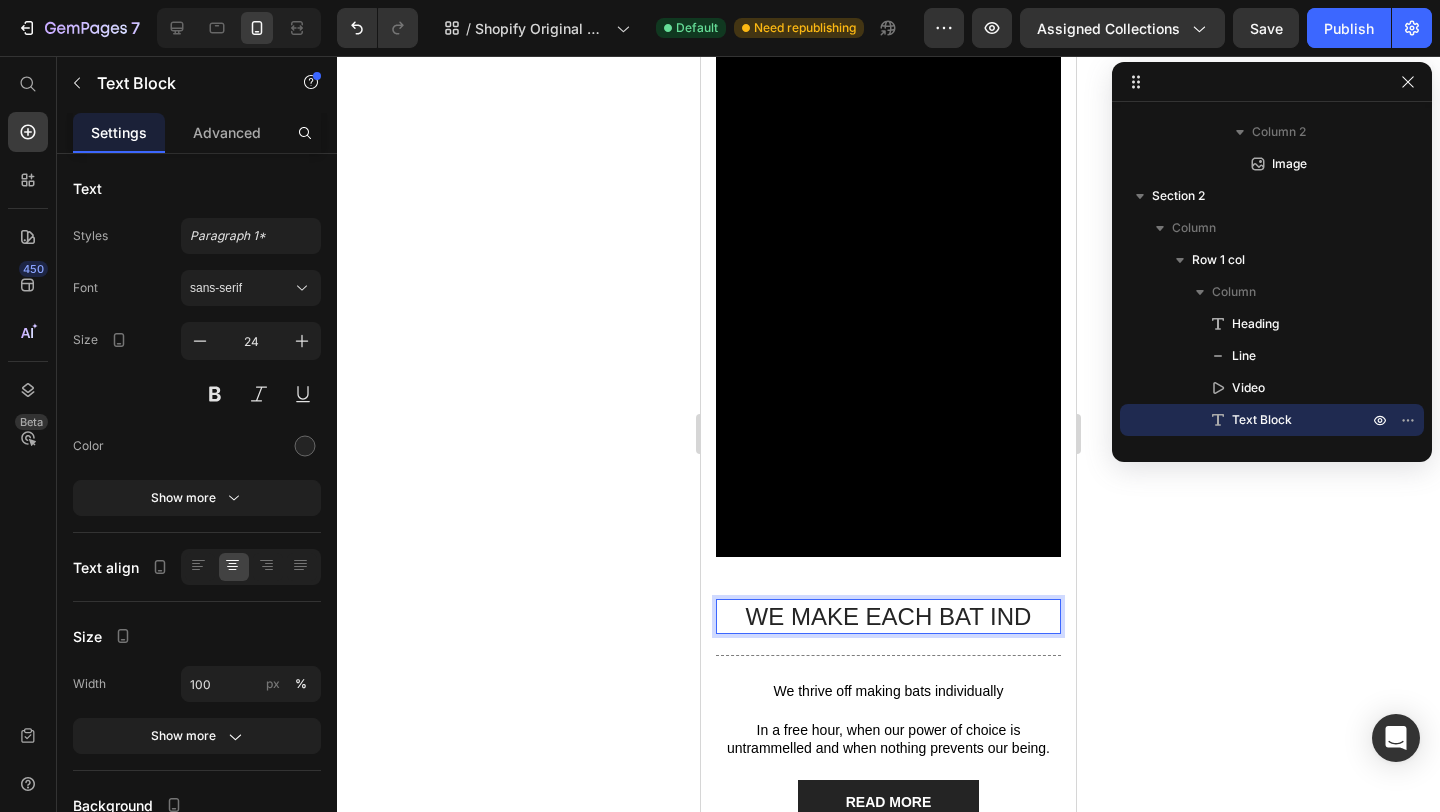 click on "WE MAKE EACH BAT IND" at bounding box center [888, 616] 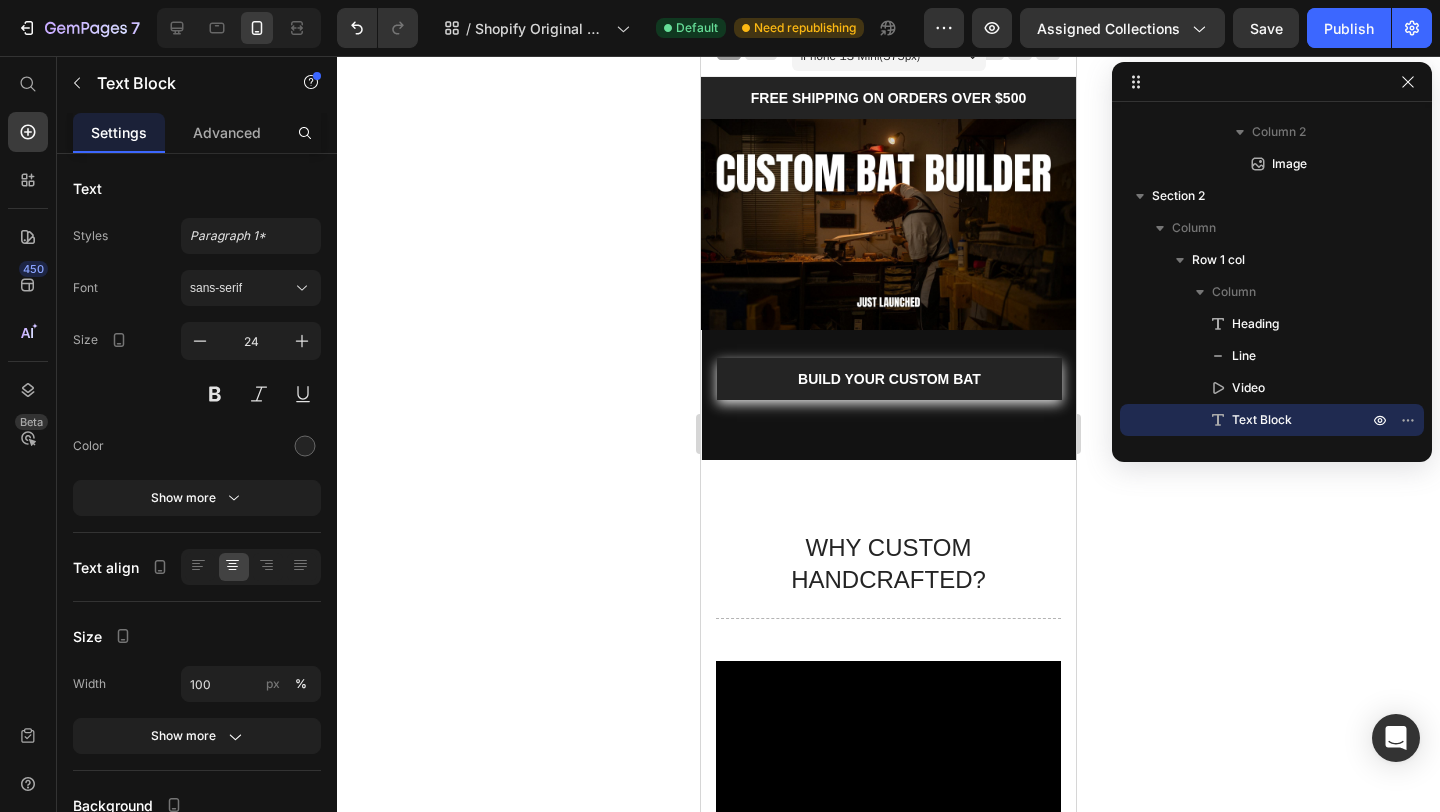 scroll, scrollTop: 0, scrollLeft: 0, axis: both 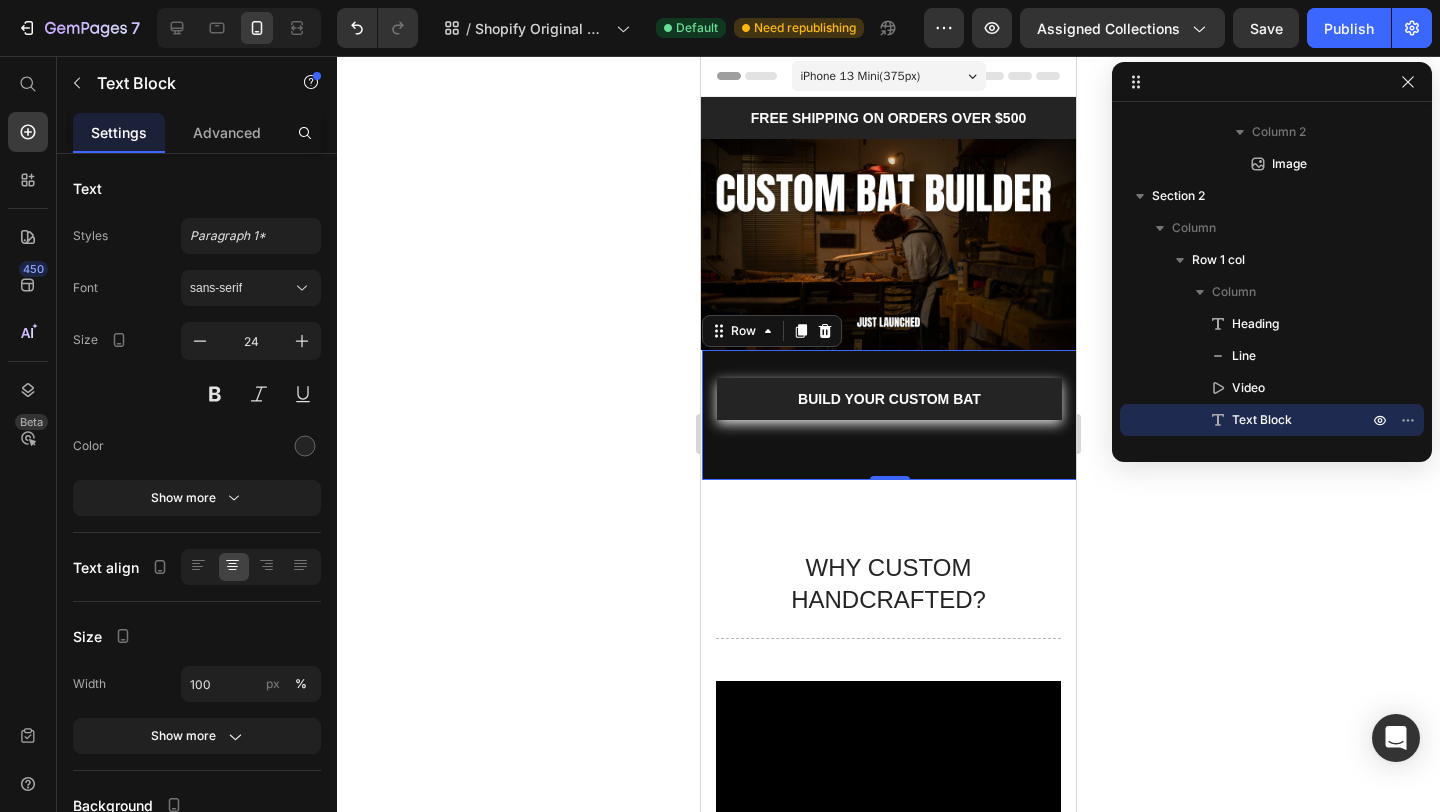 click on "build your custom bat Button Row   0" at bounding box center (889, 415) 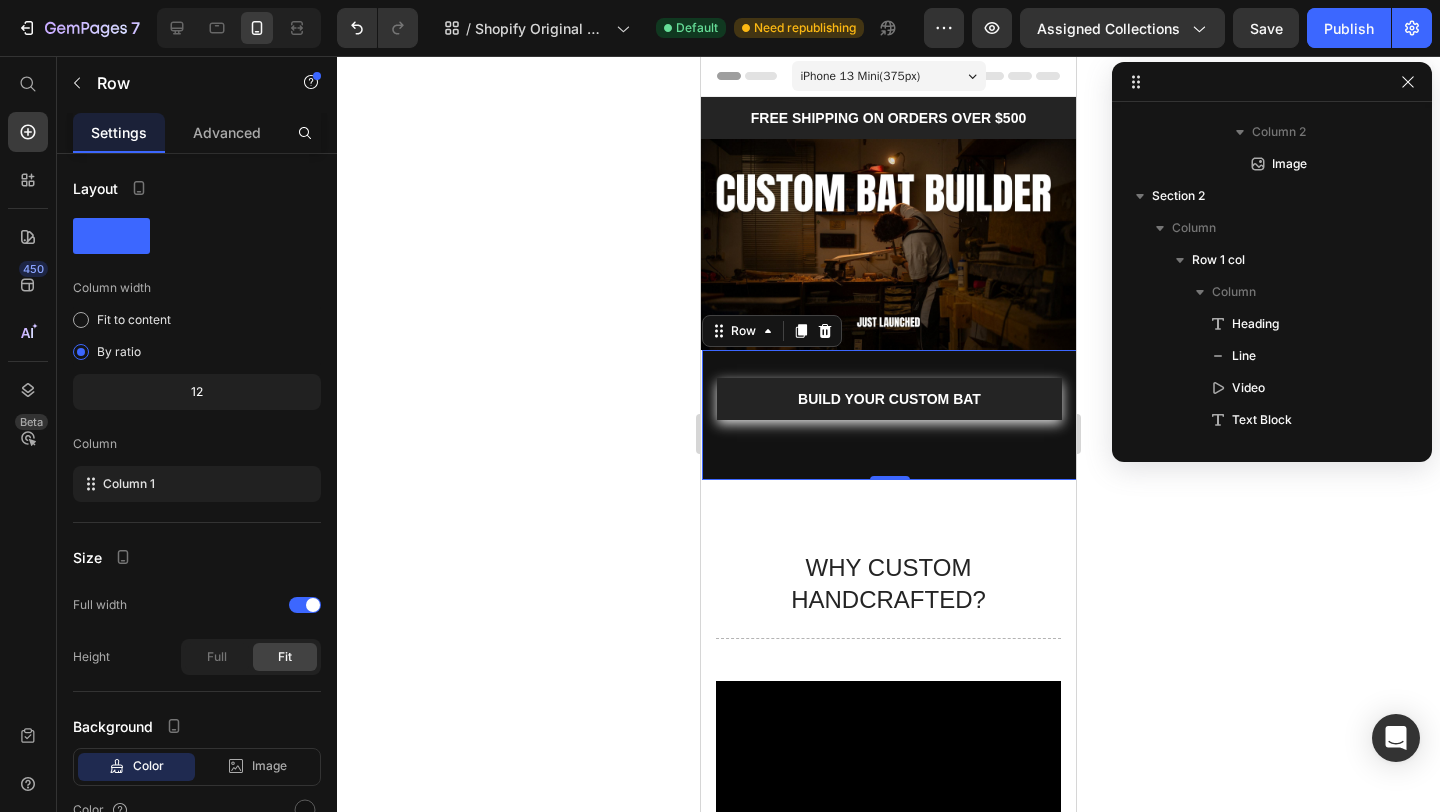 scroll, scrollTop: 154, scrollLeft: 0, axis: vertical 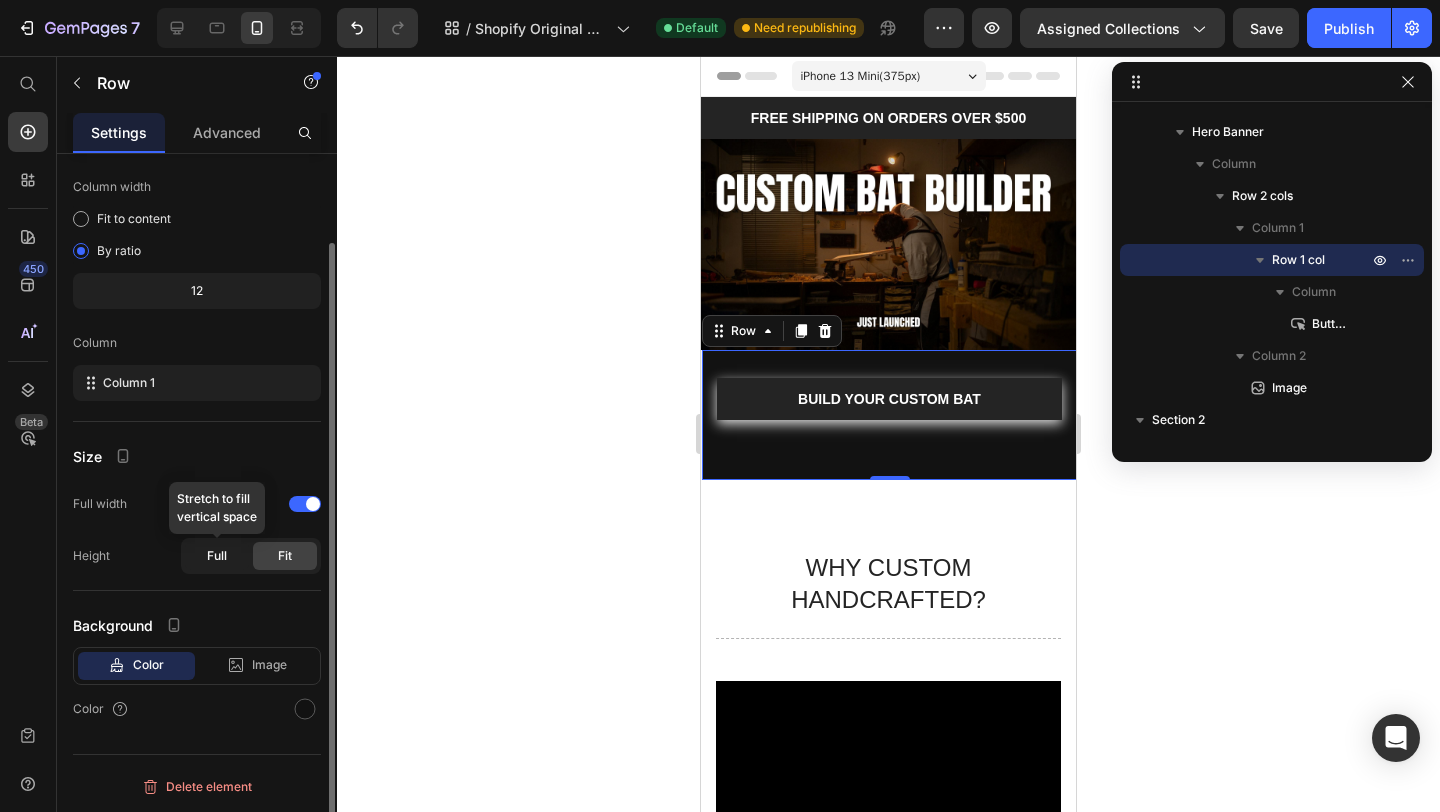 click on "Full" 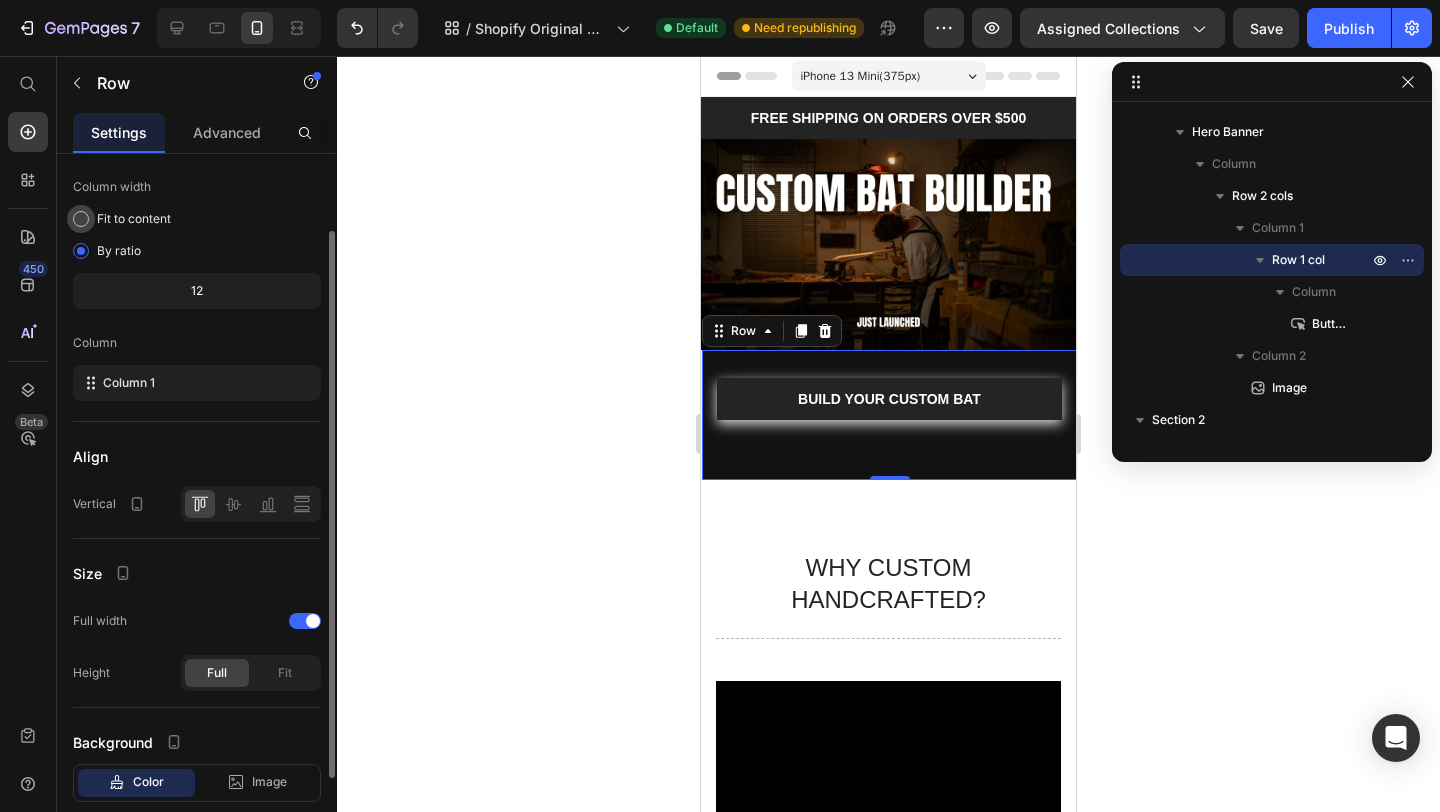 click at bounding box center [81, 219] 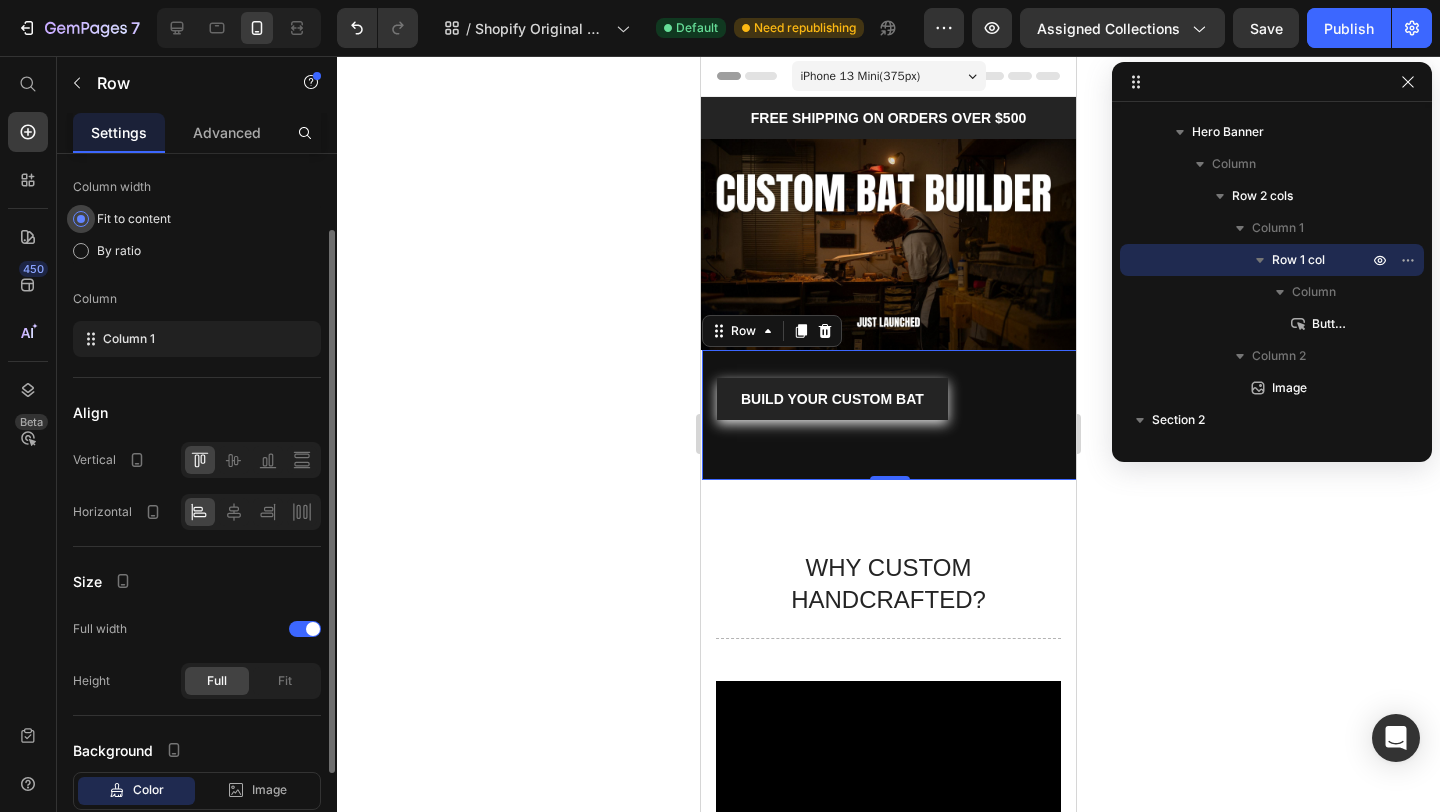 click at bounding box center (81, 219) 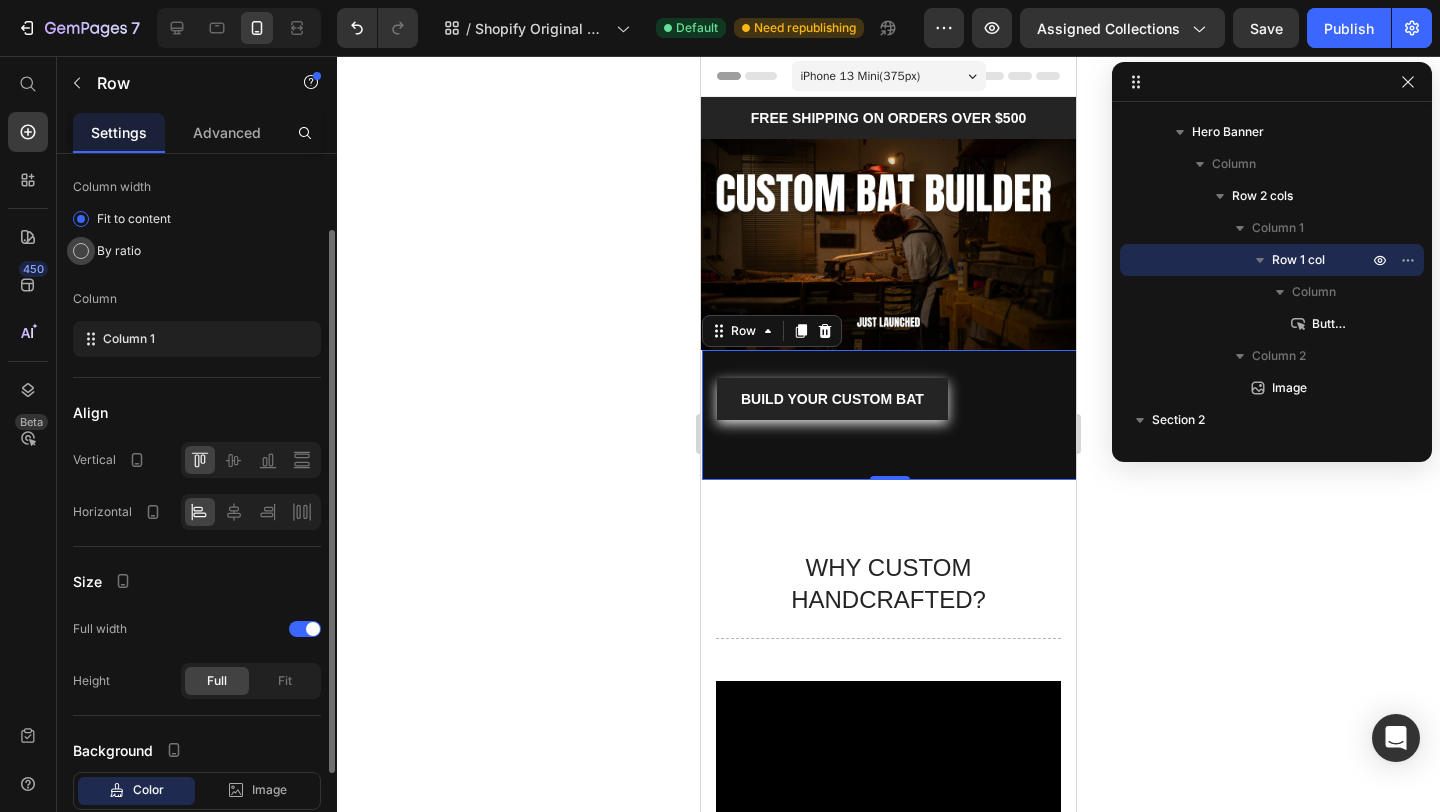 click on "By ratio" 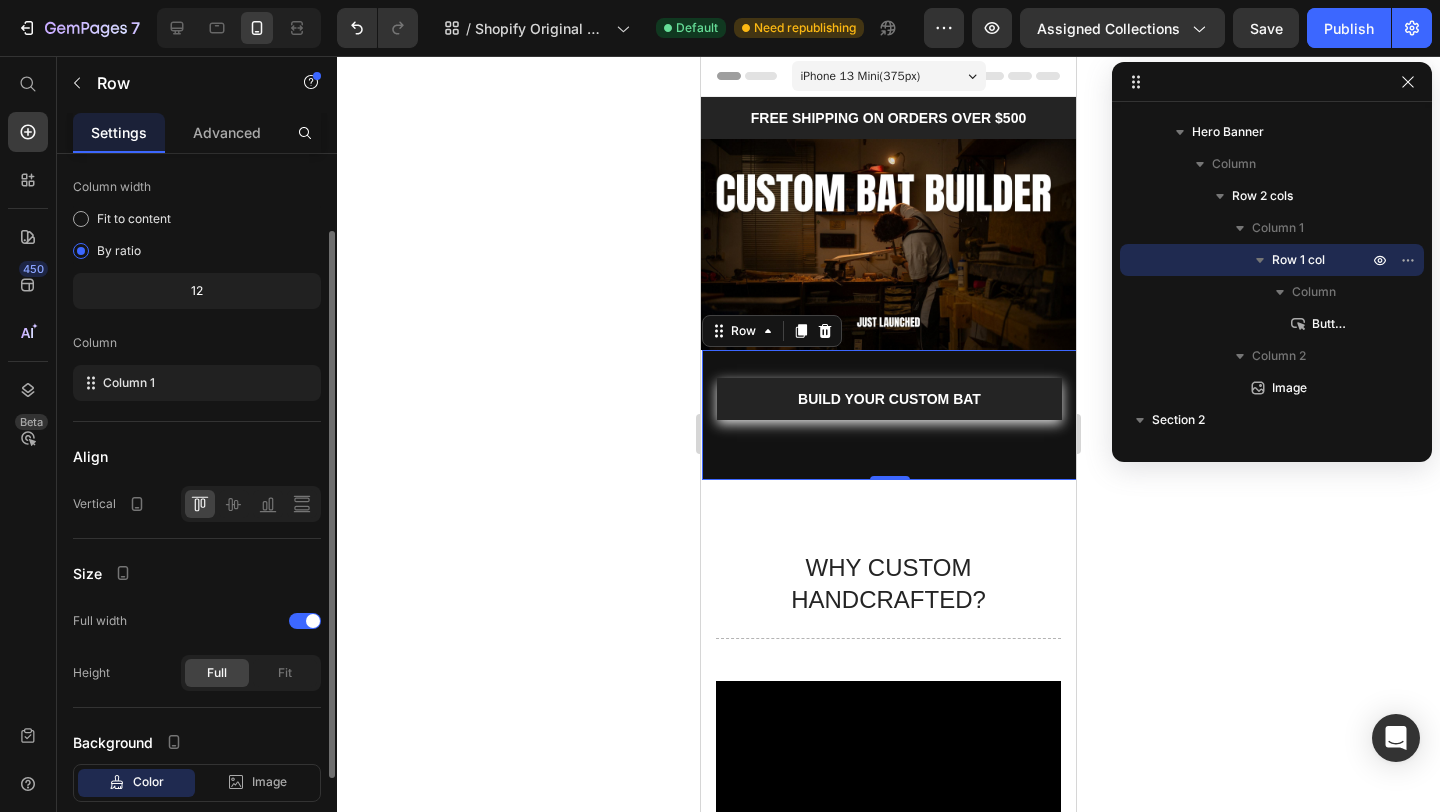 click on "12" 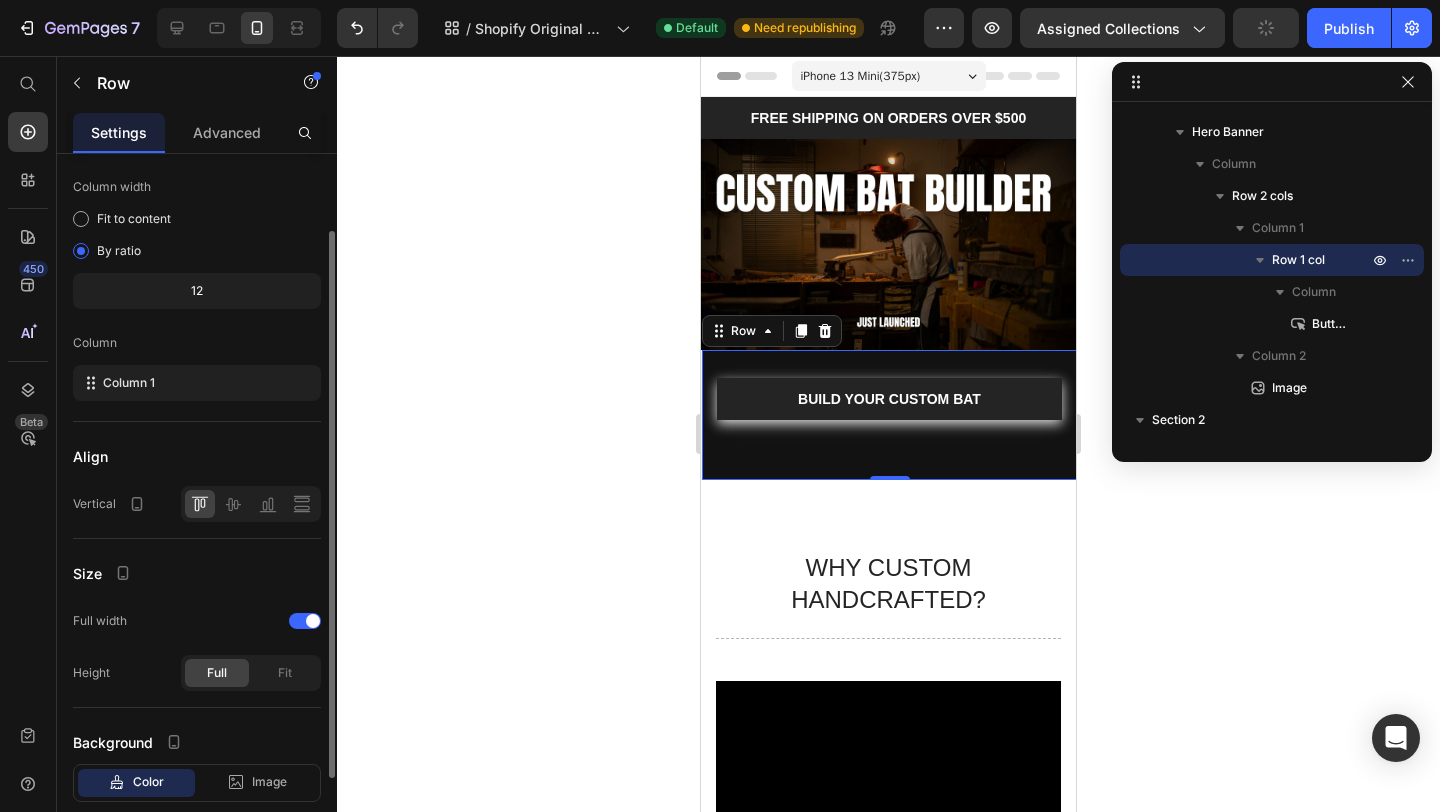 click on "12" 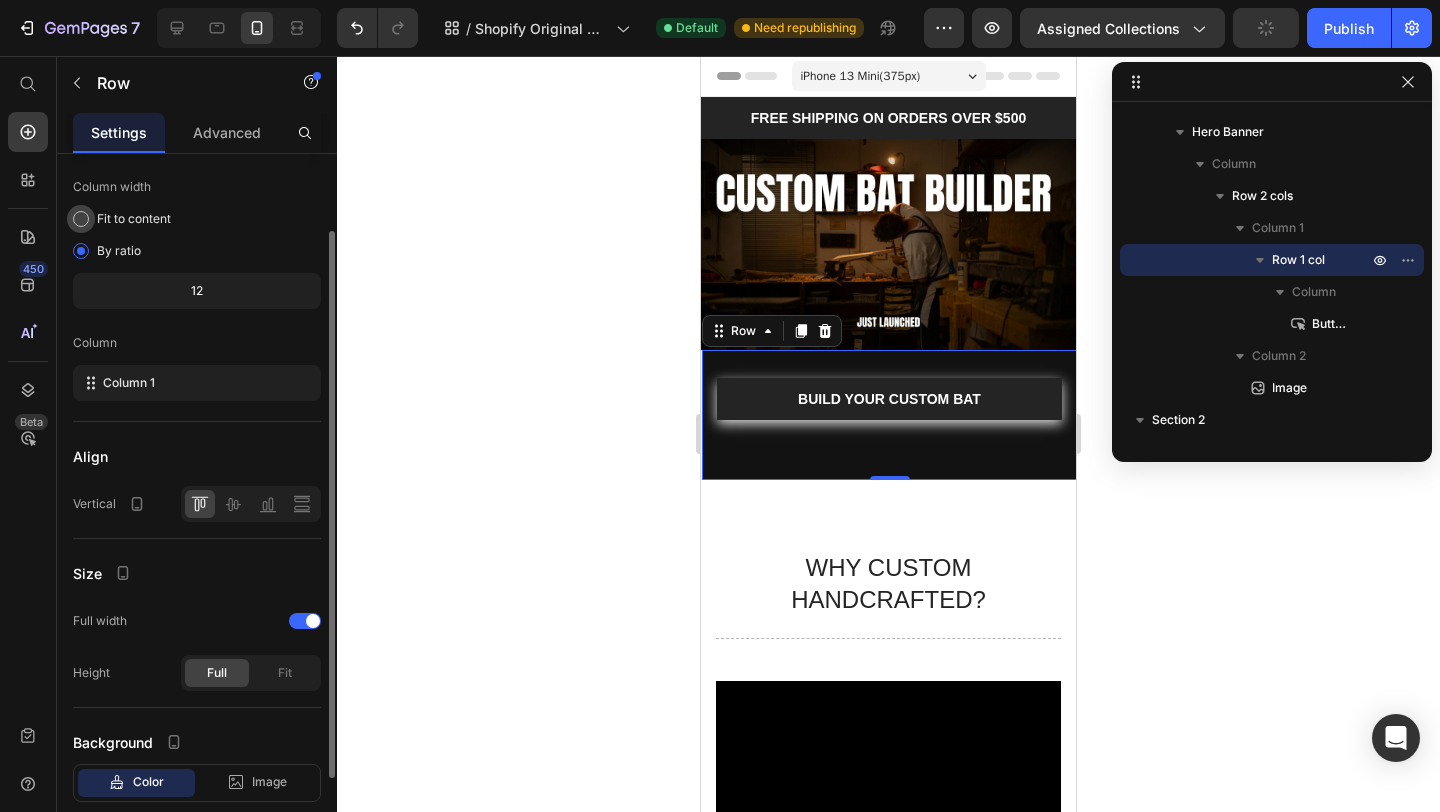 click on "Fit to content" 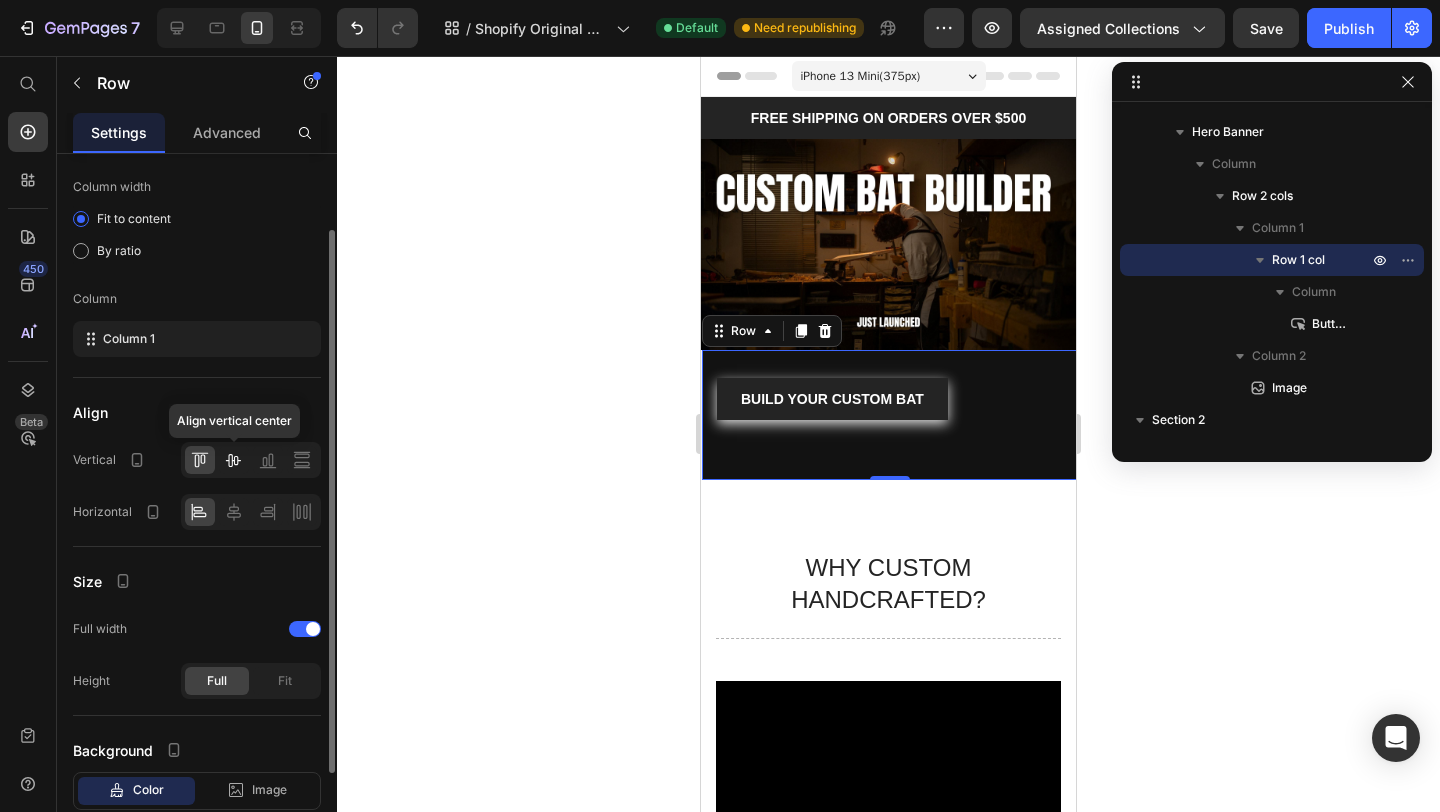click 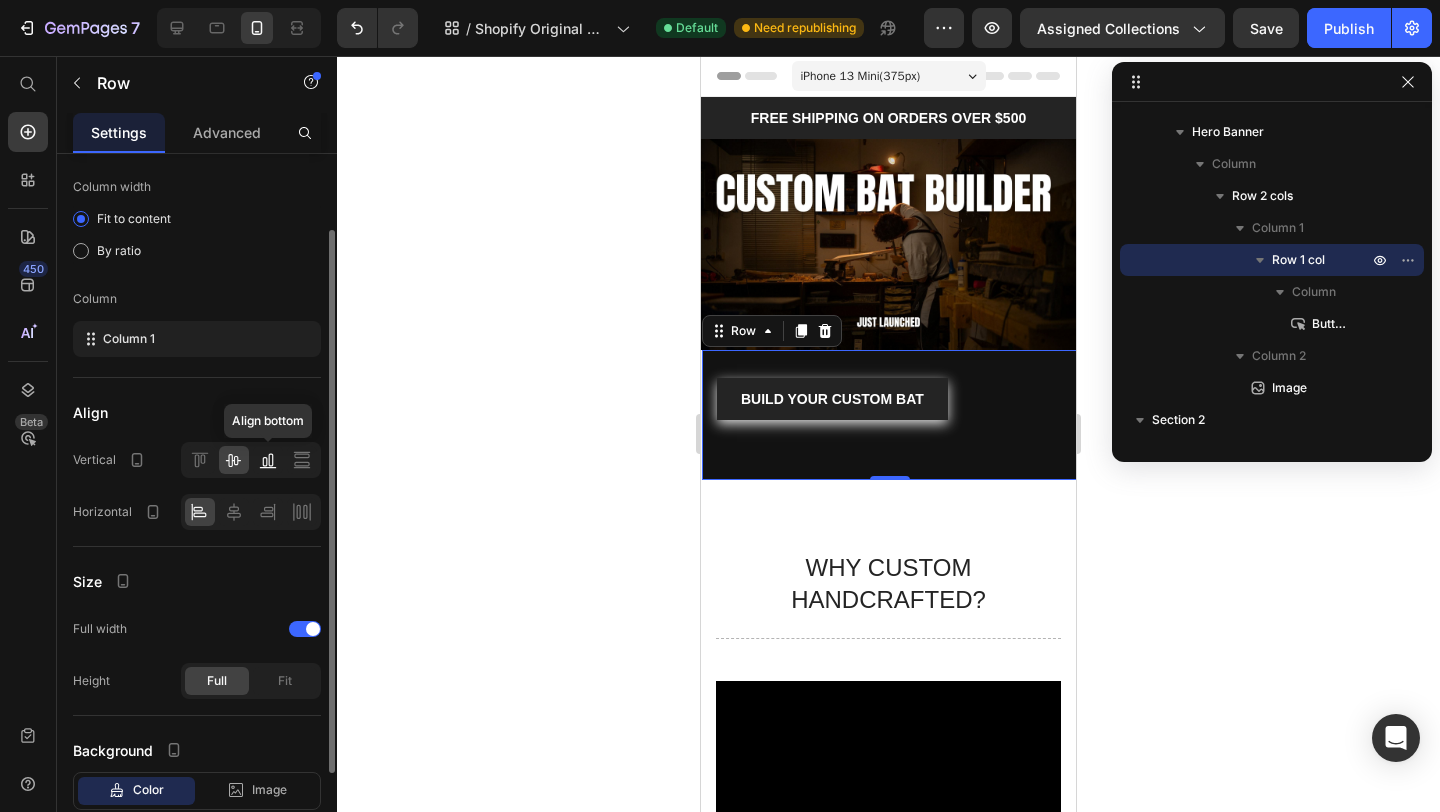 click 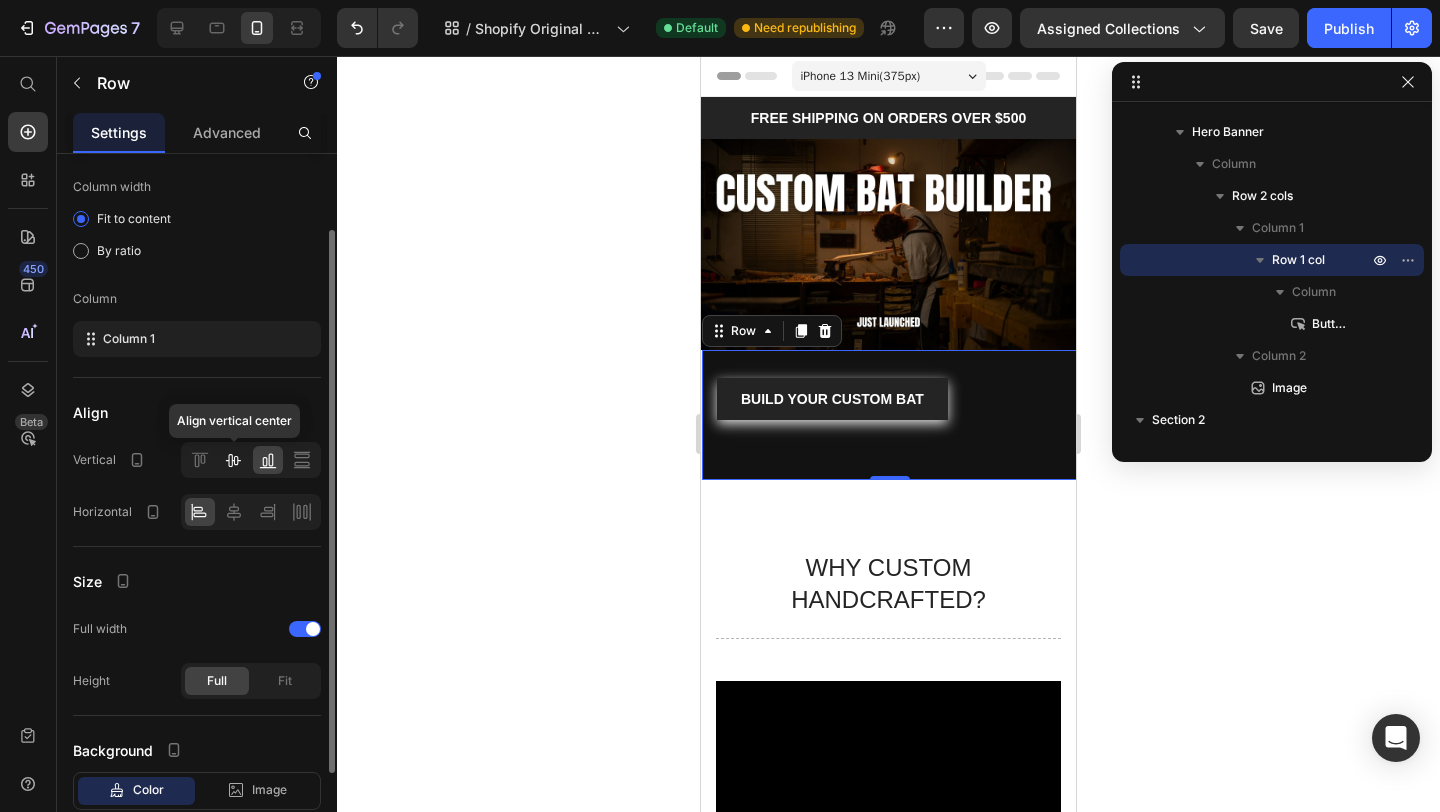 click 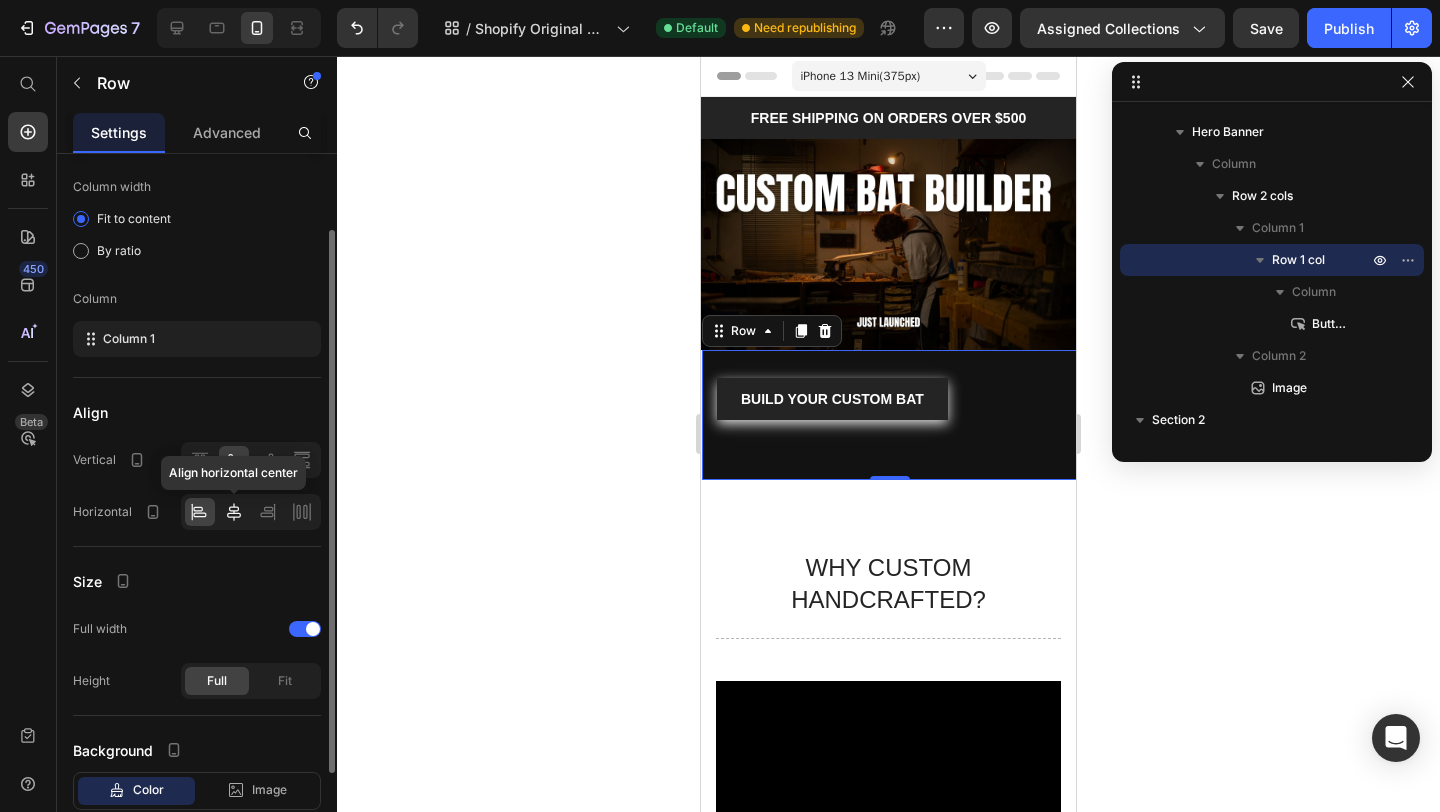 click 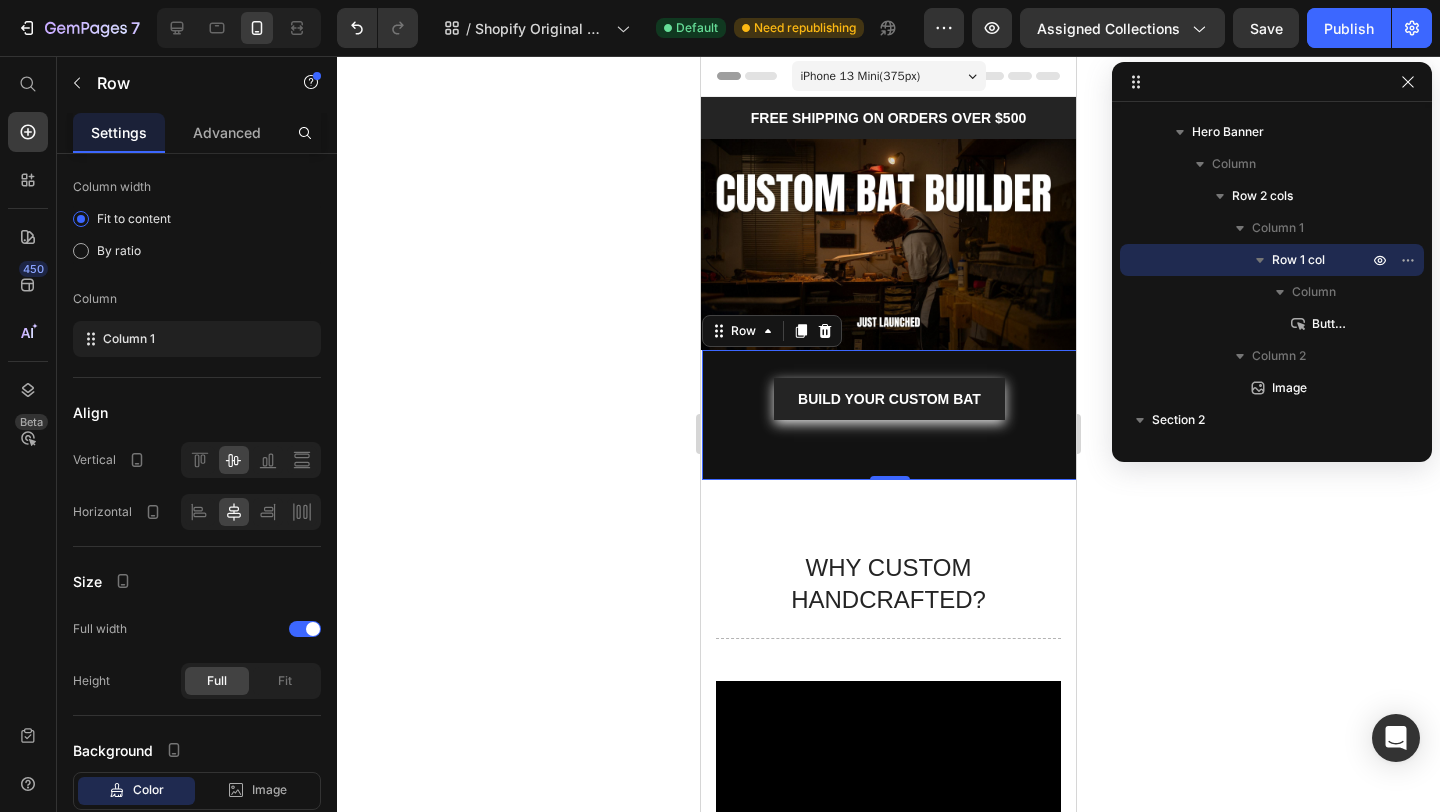 click 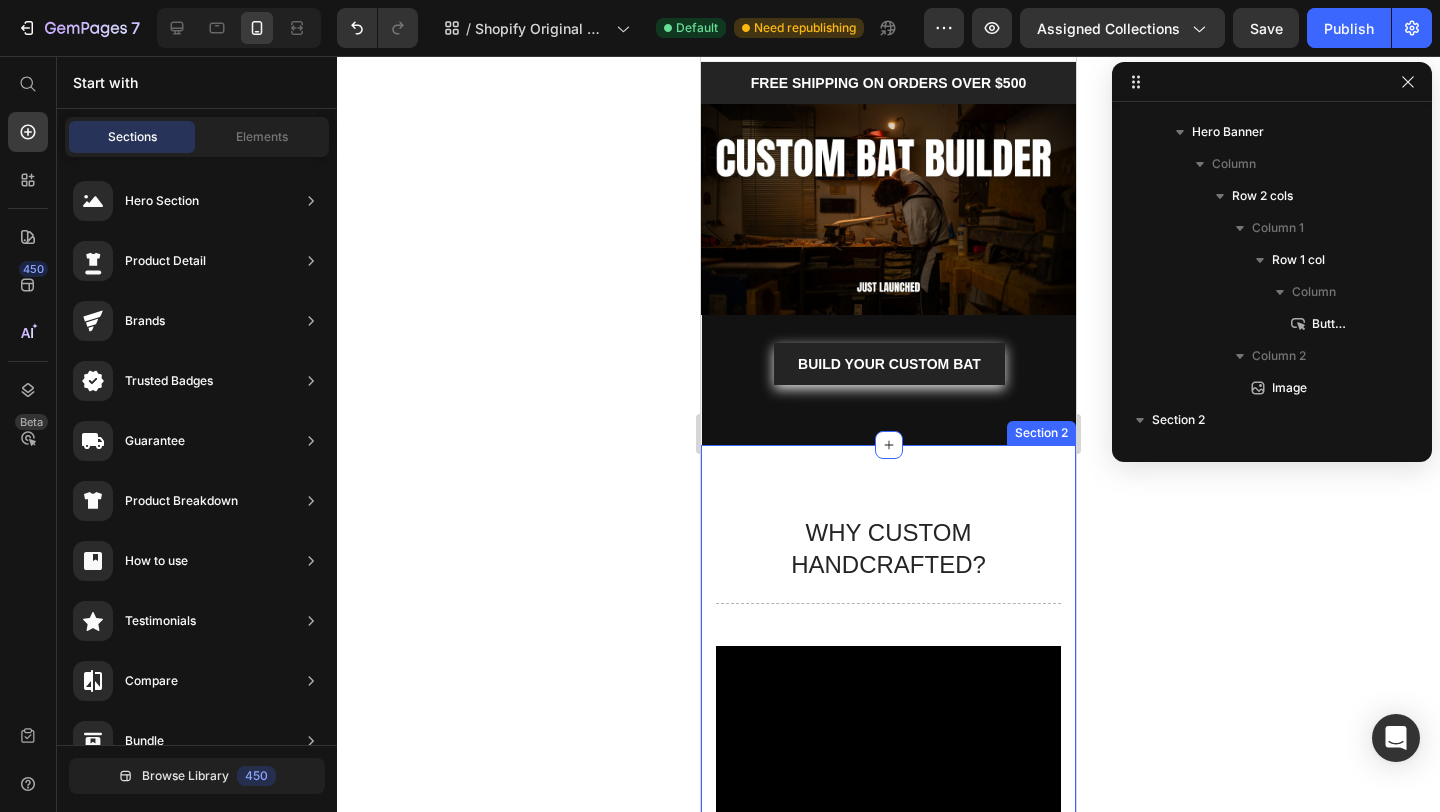 scroll, scrollTop: 0, scrollLeft: 0, axis: both 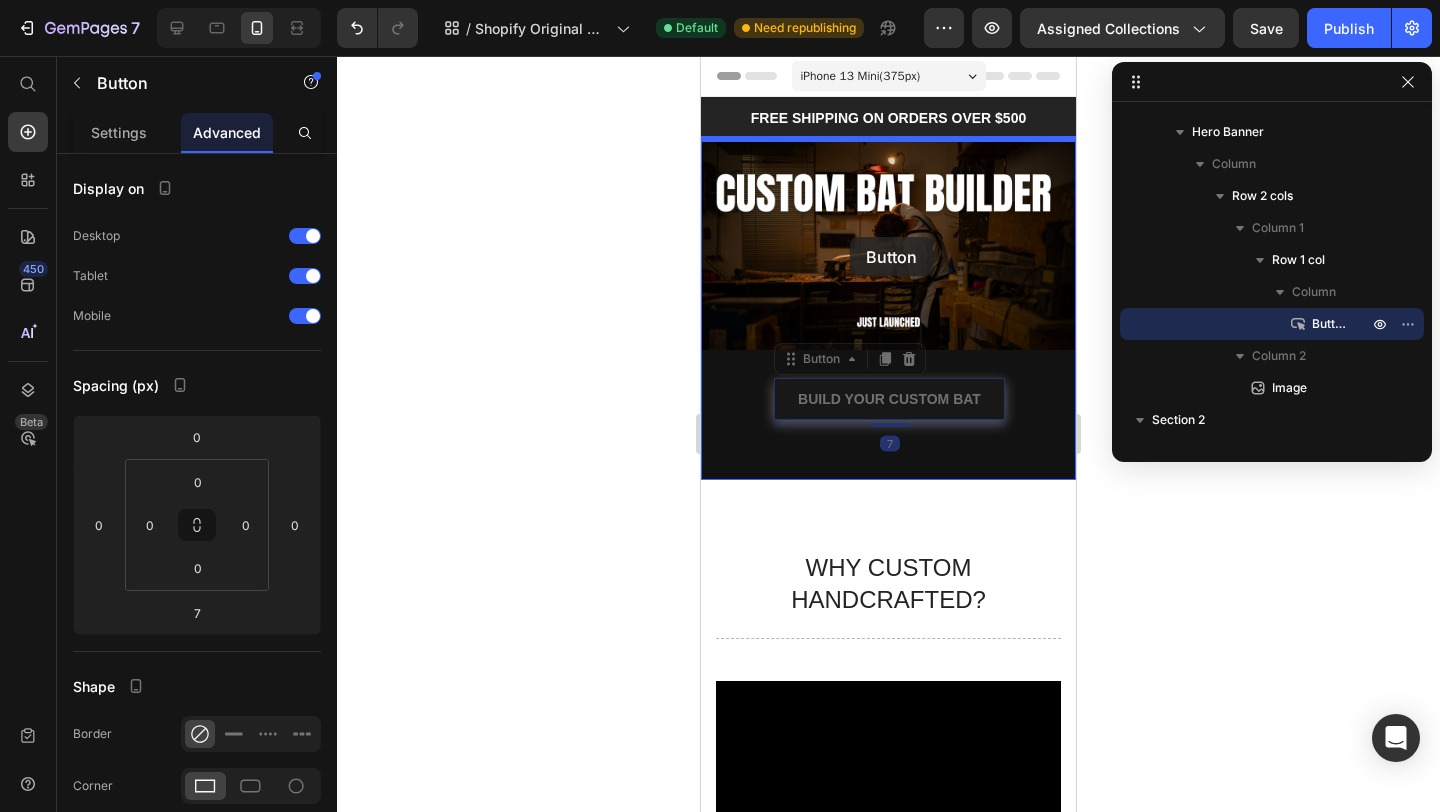 drag, startPoint x: 900, startPoint y: 400, endPoint x: 850, endPoint y: 241, distance: 166.67633 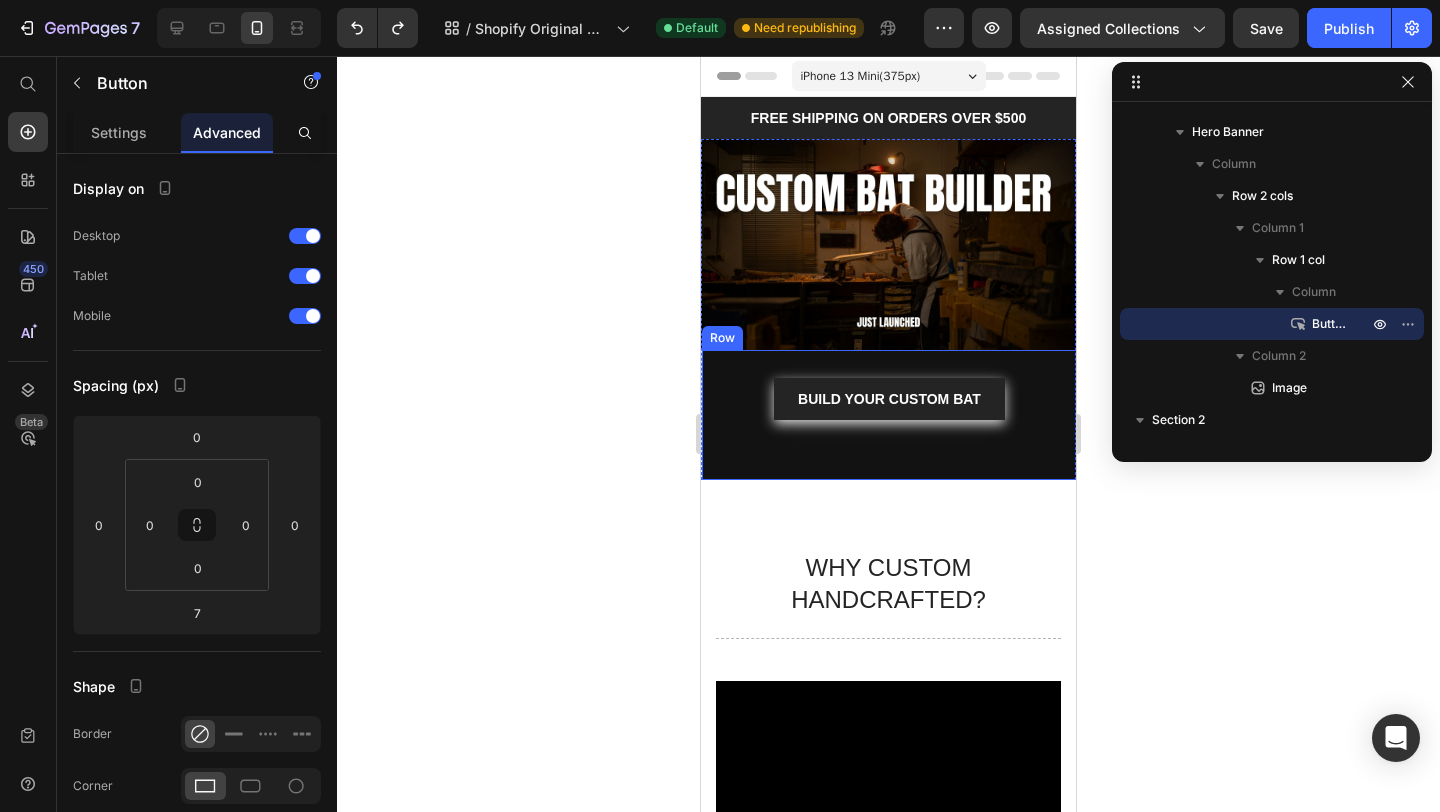 click on "build your custom bat Button Row" at bounding box center (889, 415) 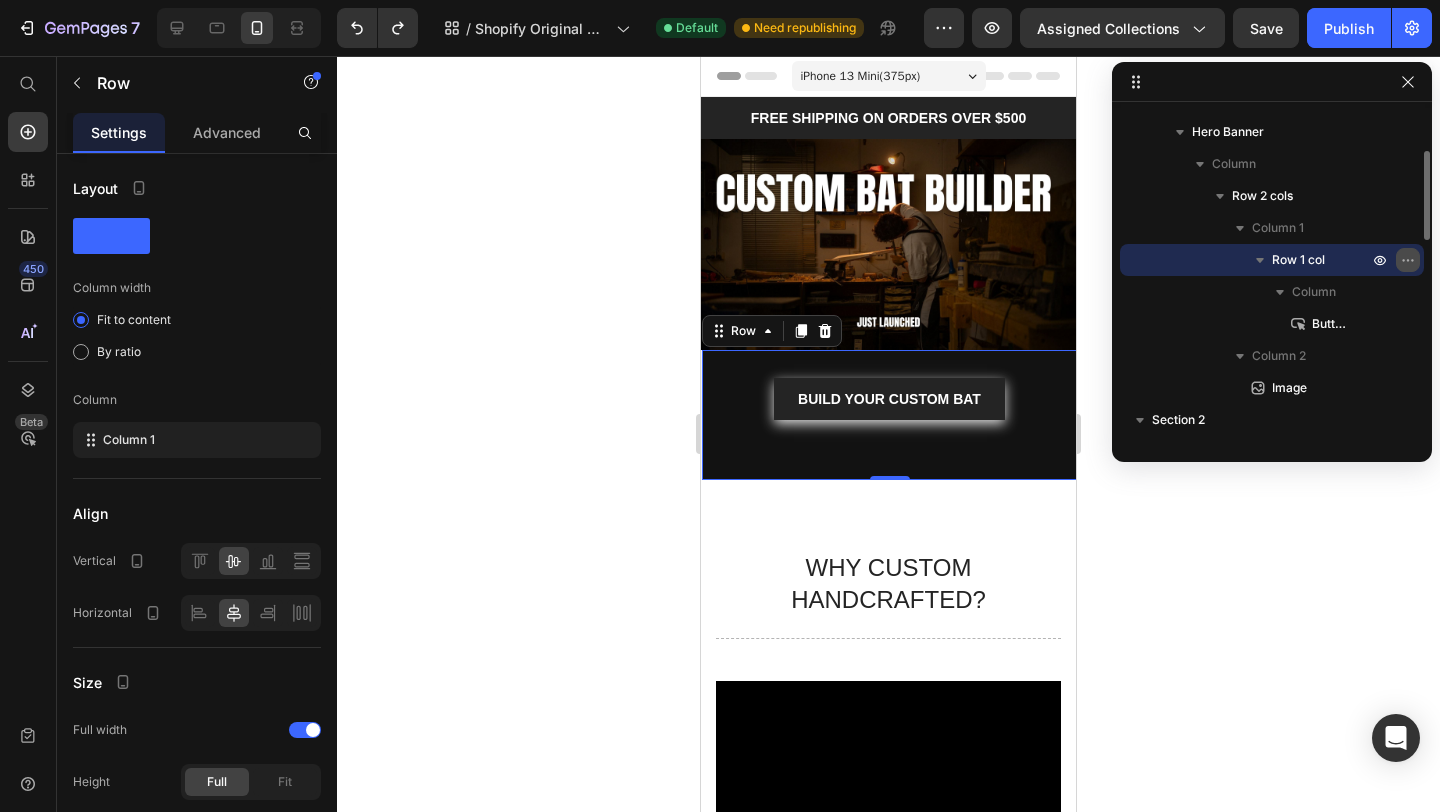 click 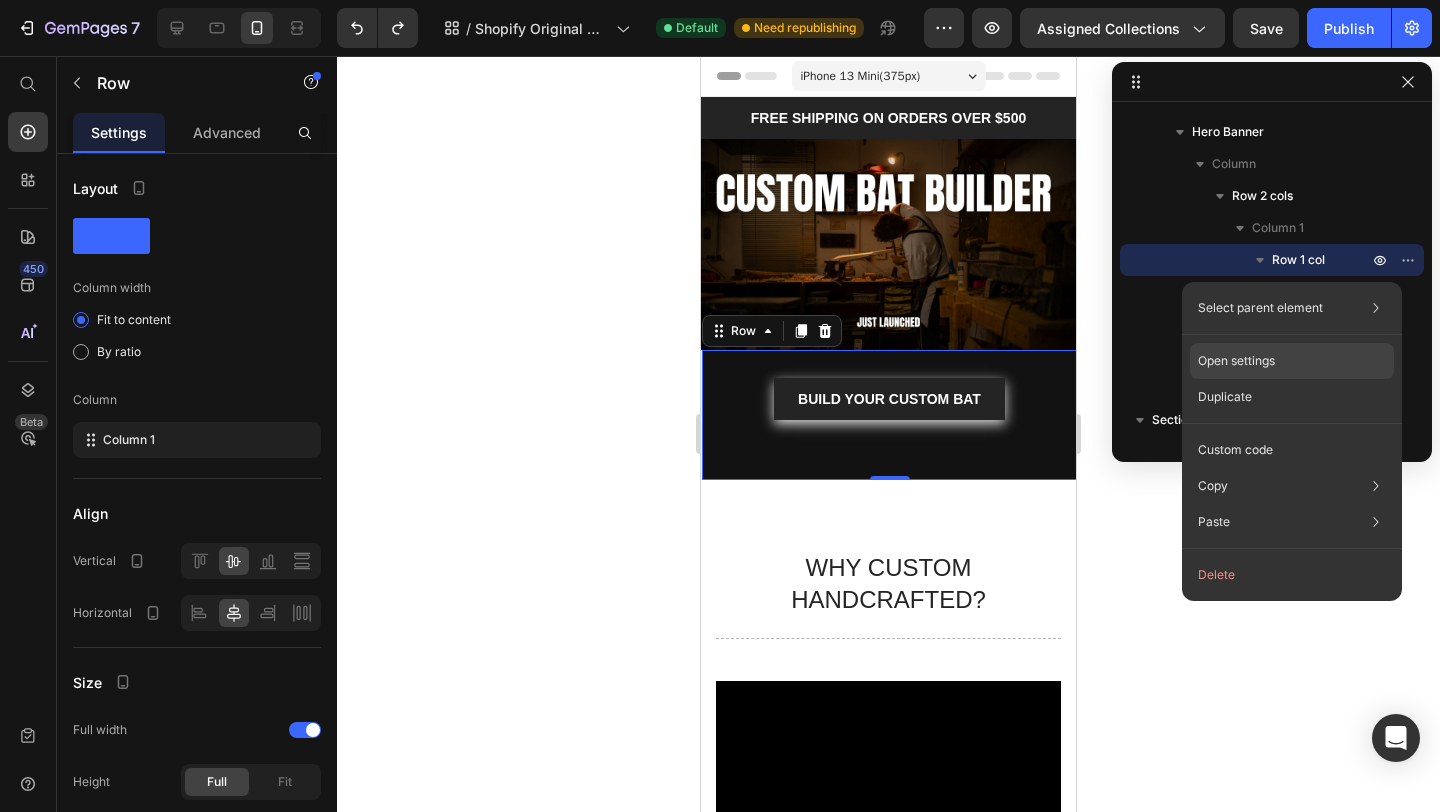 click on "Open settings" at bounding box center [1236, 361] 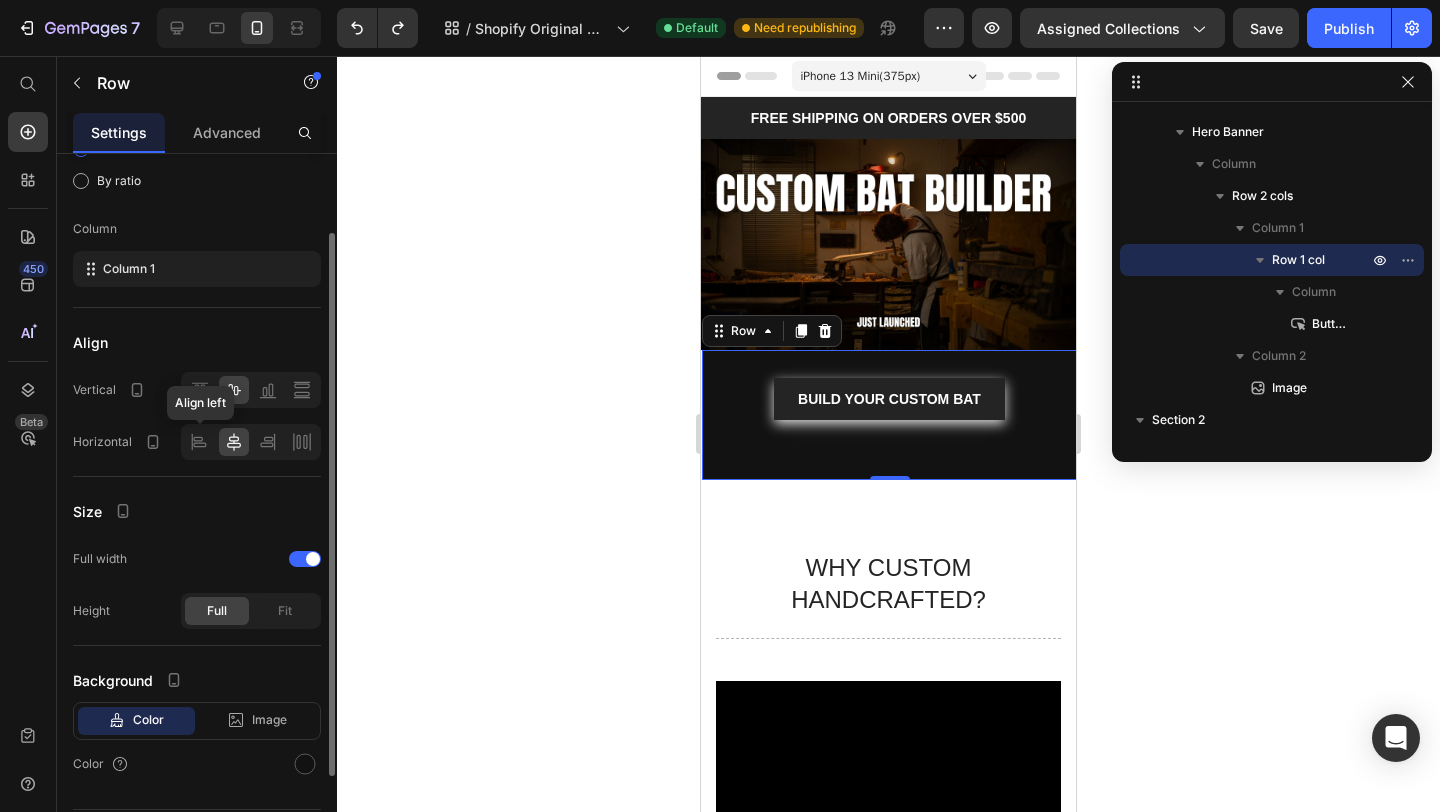 scroll, scrollTop: 226, scrollLeft: 0, axis: vertical 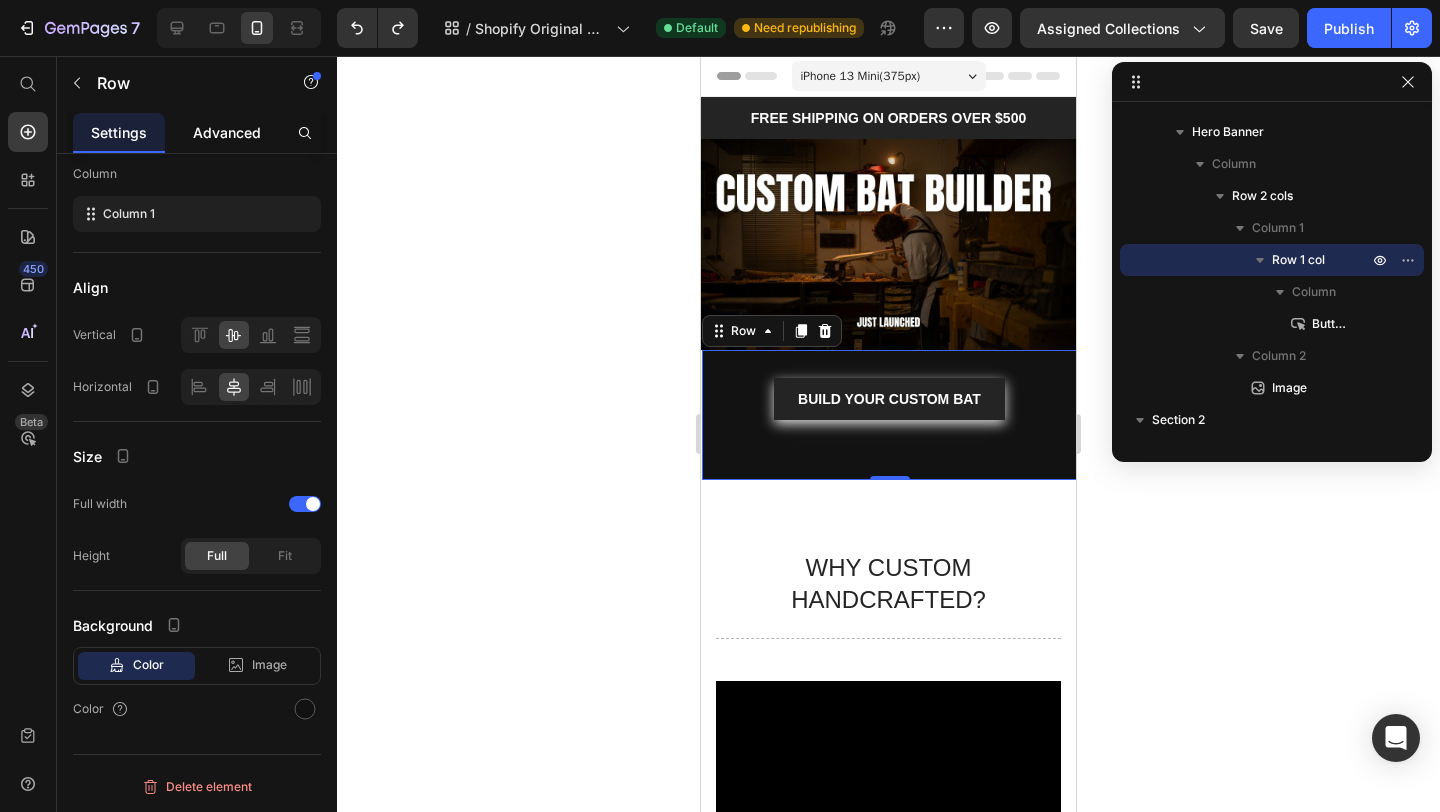 click on "Advanced" at bounding box center (227, 132) 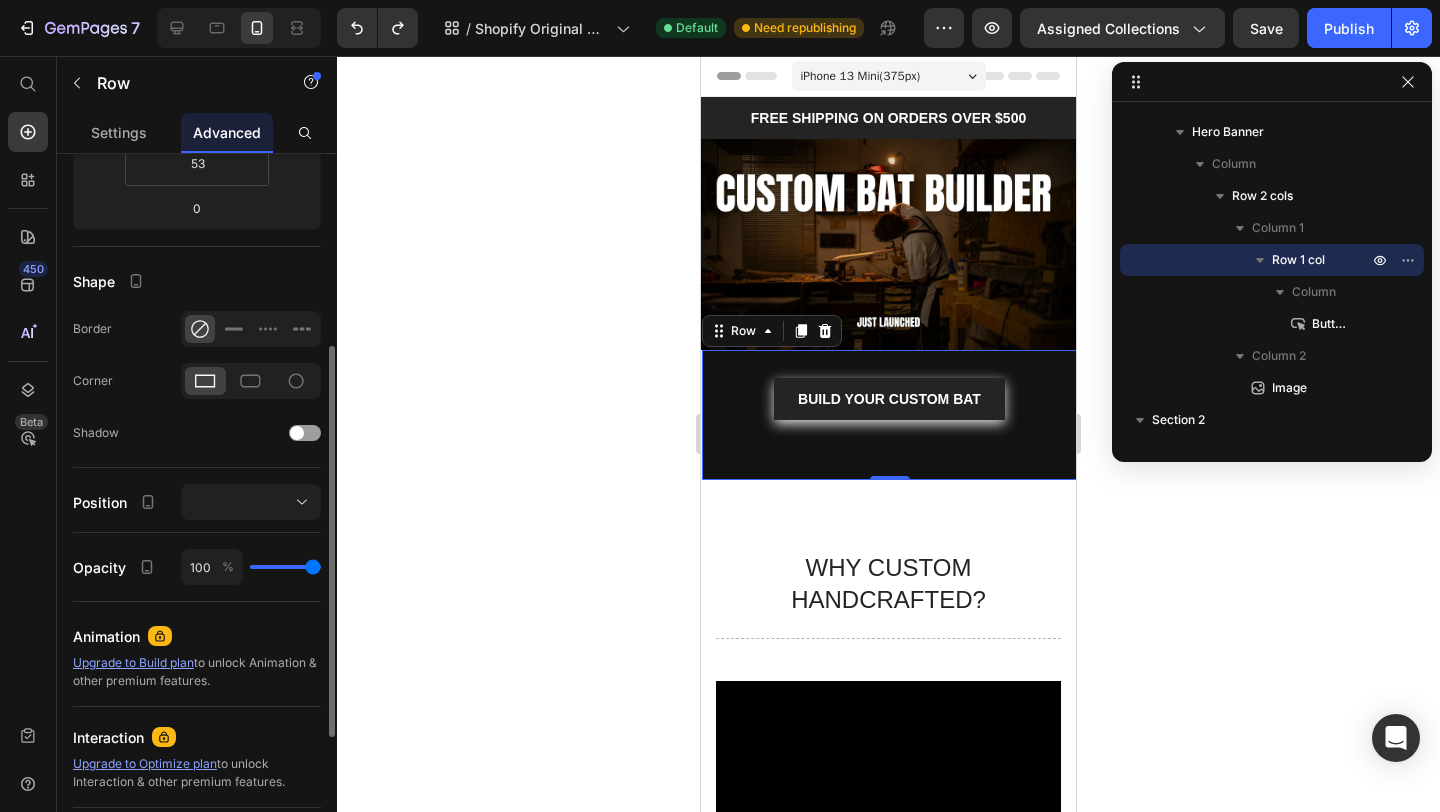 scroll, scrollTop: 379, scrollLeft: 0, axis: vertical 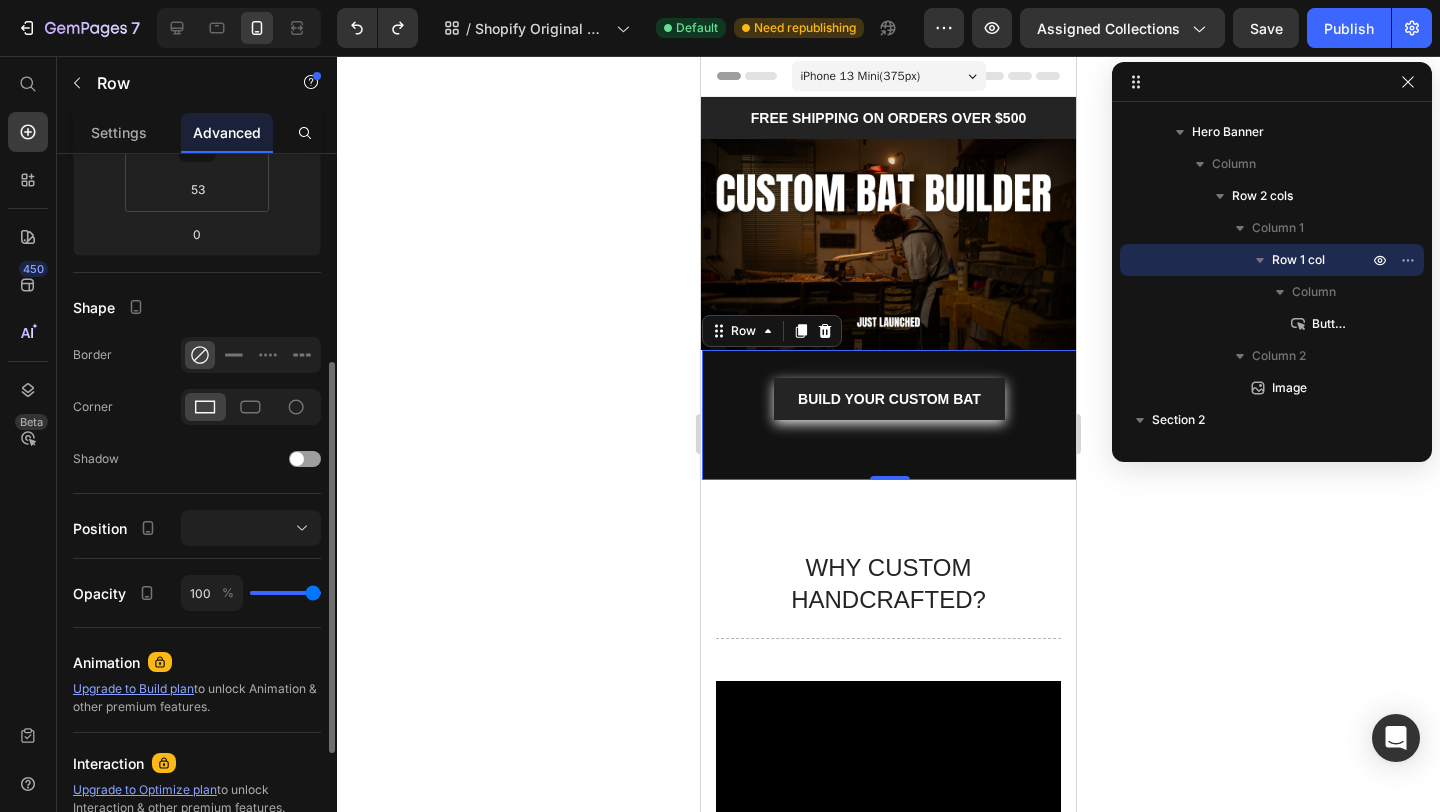 drag, startPoint x: 300, startPoint y: 595, endPoint x: 274, endPoint y: 595, distance: 26 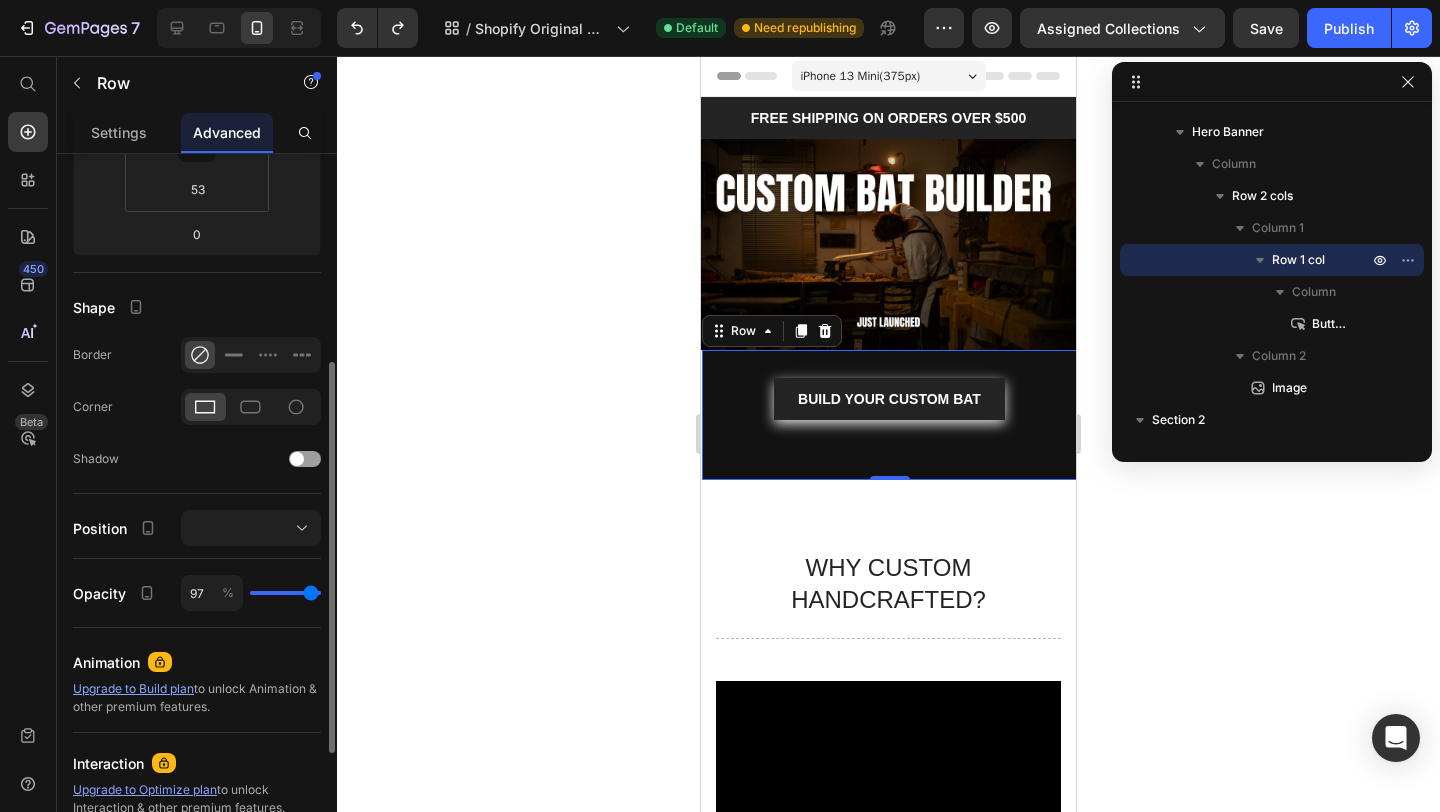 type on "94" 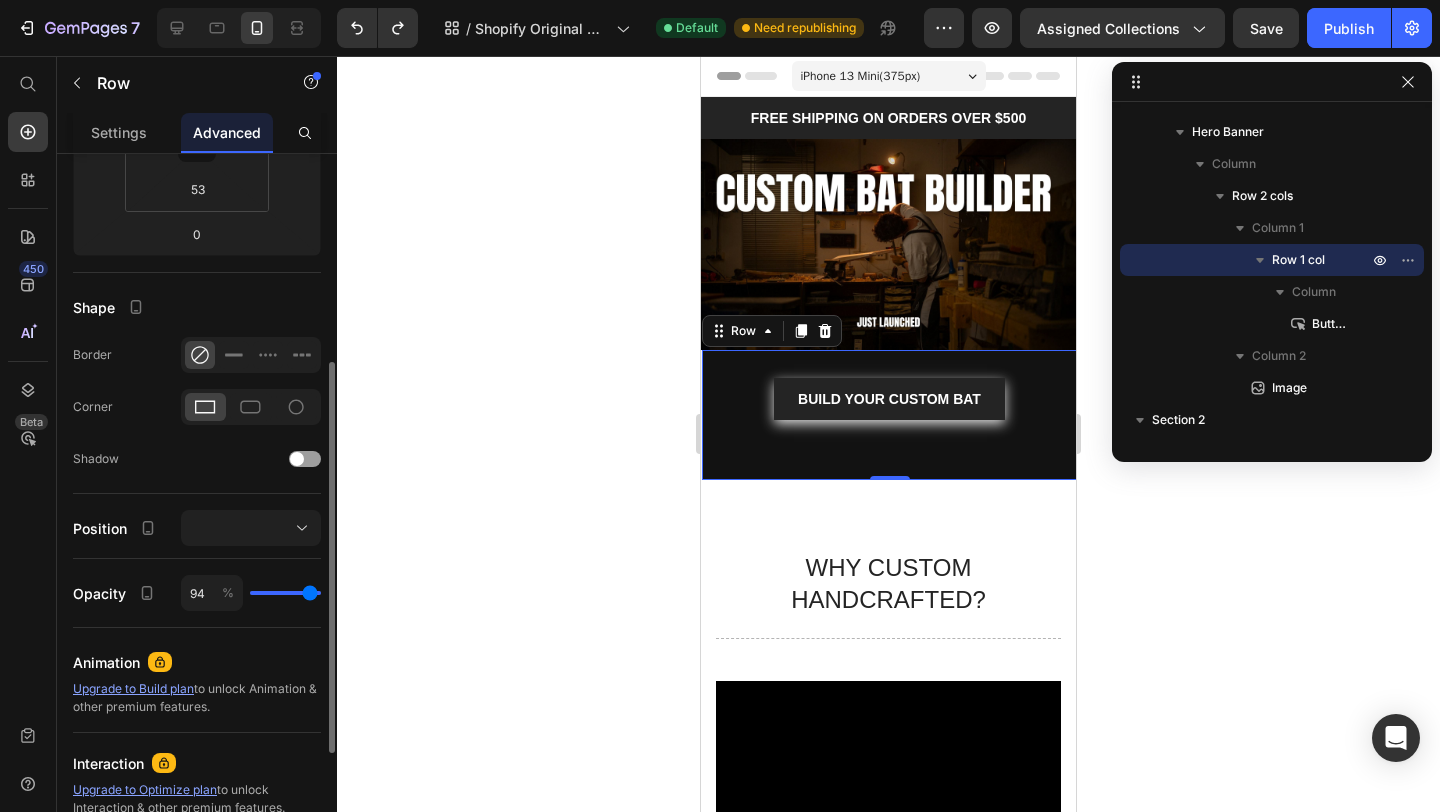 type on "89" 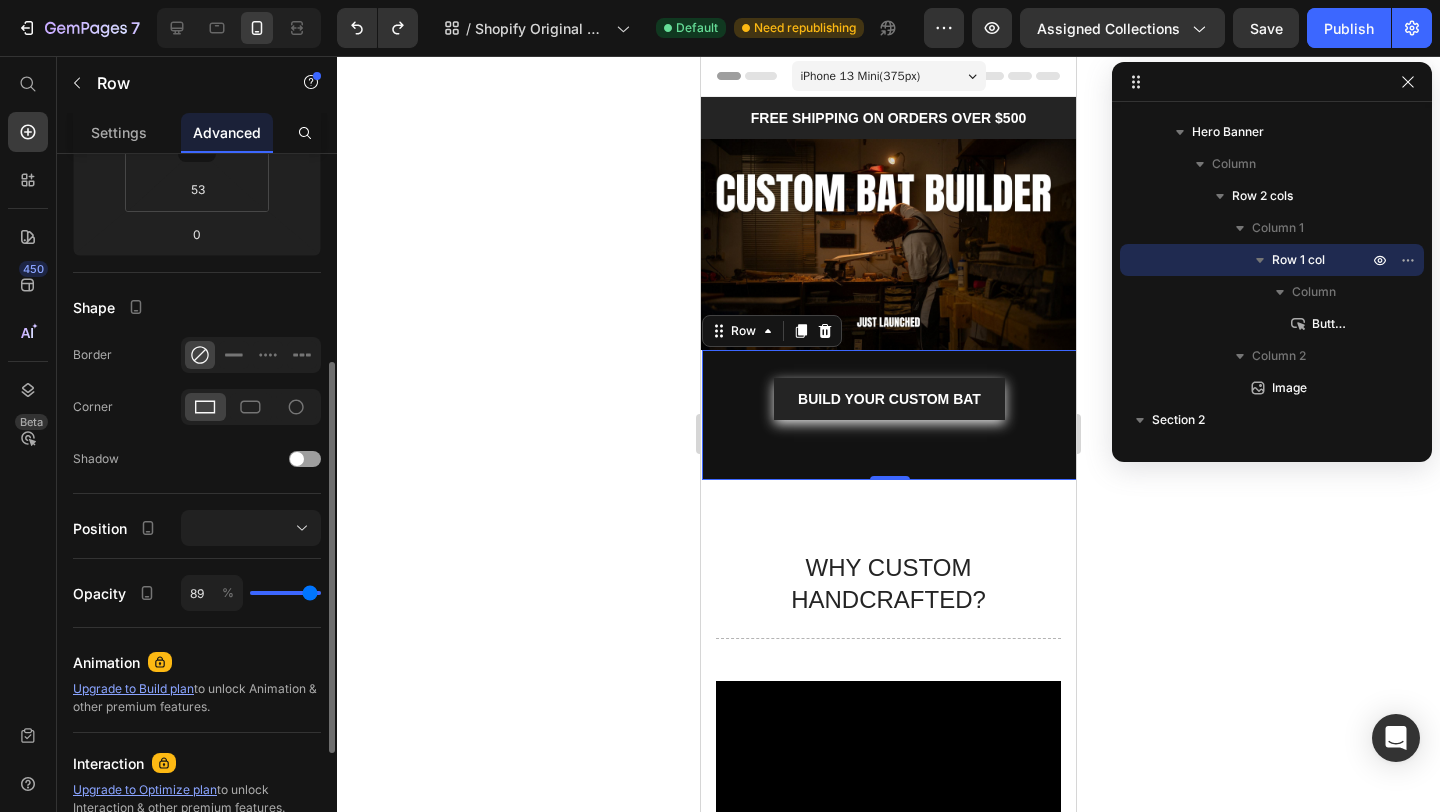 type on "89" 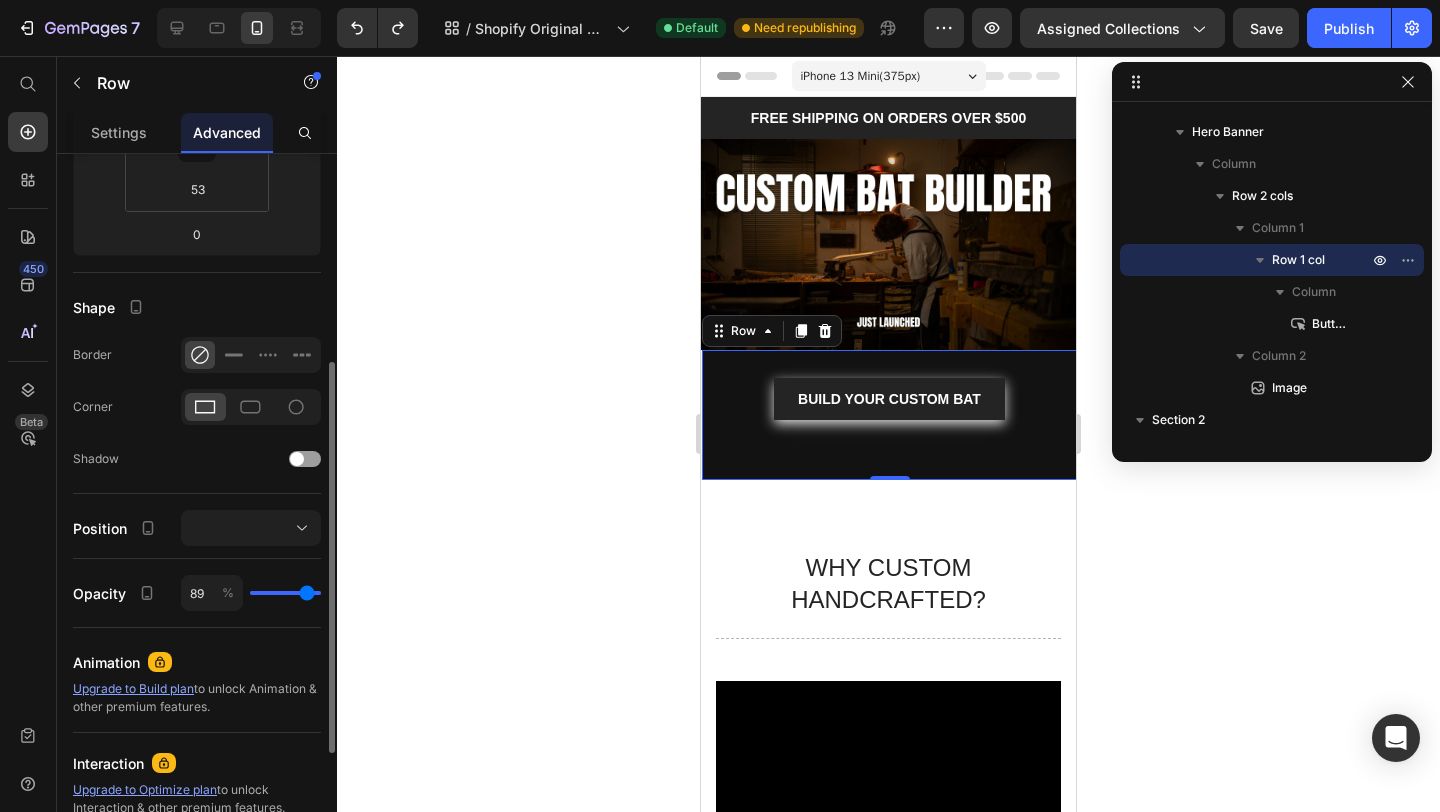 type on "87" 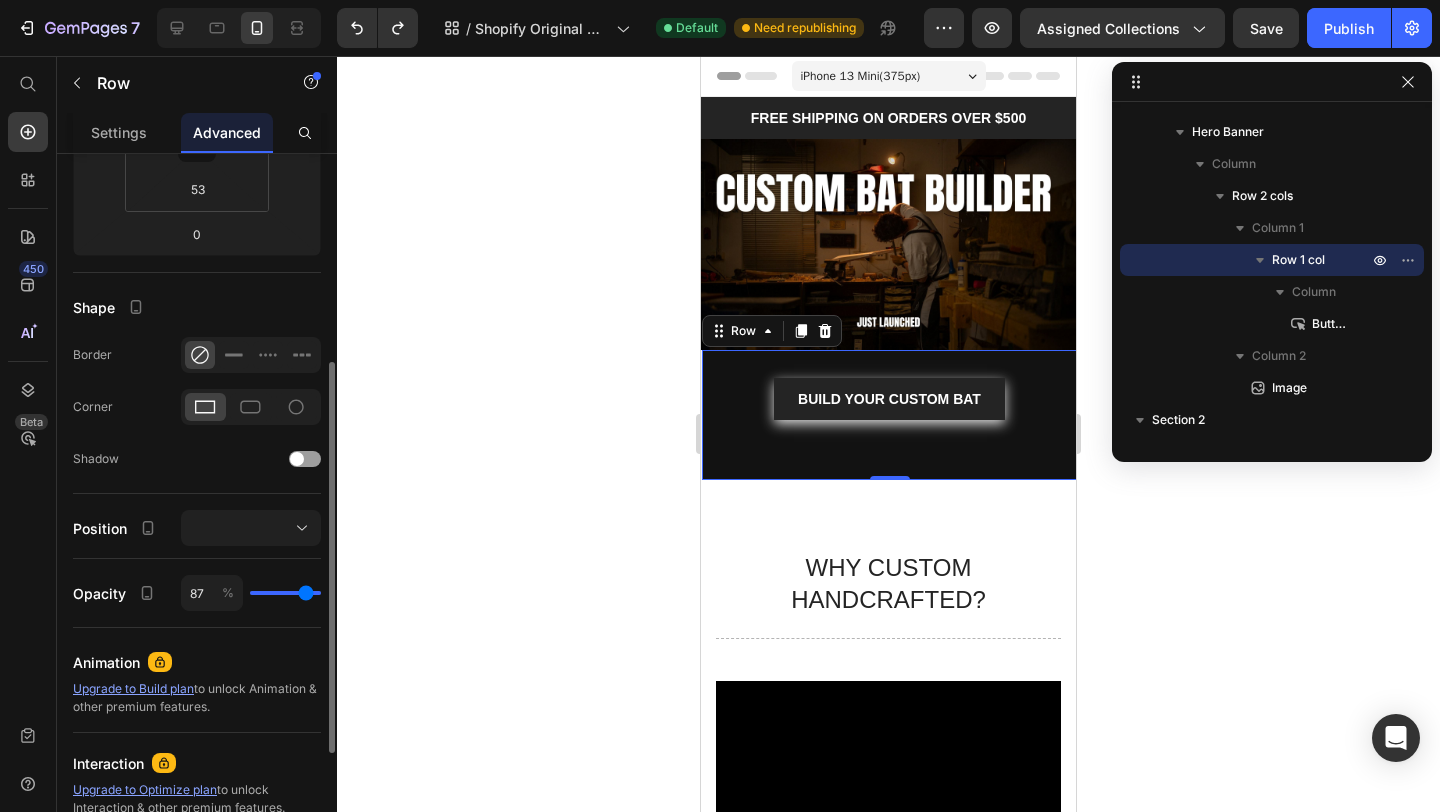 type on "84" 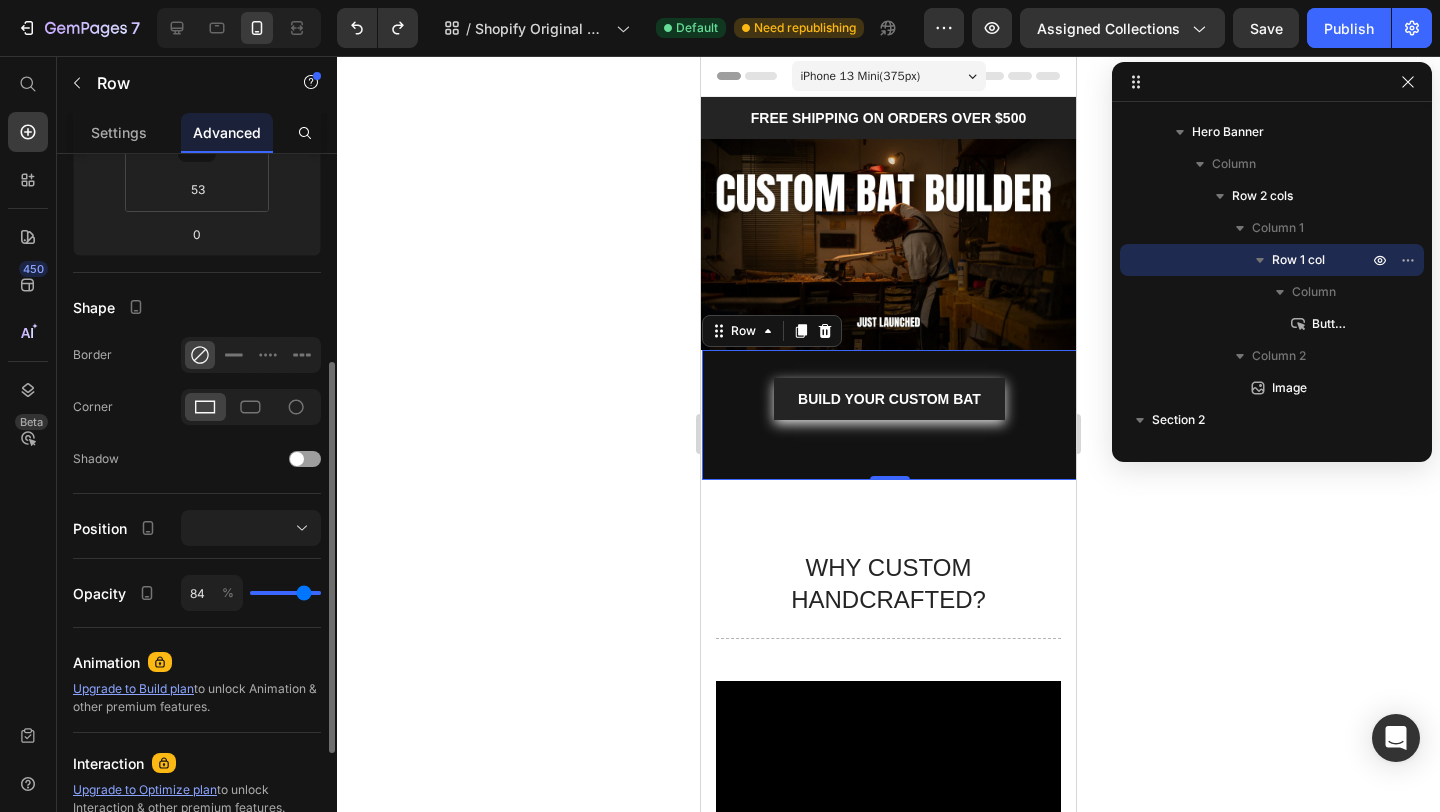 type on "82" 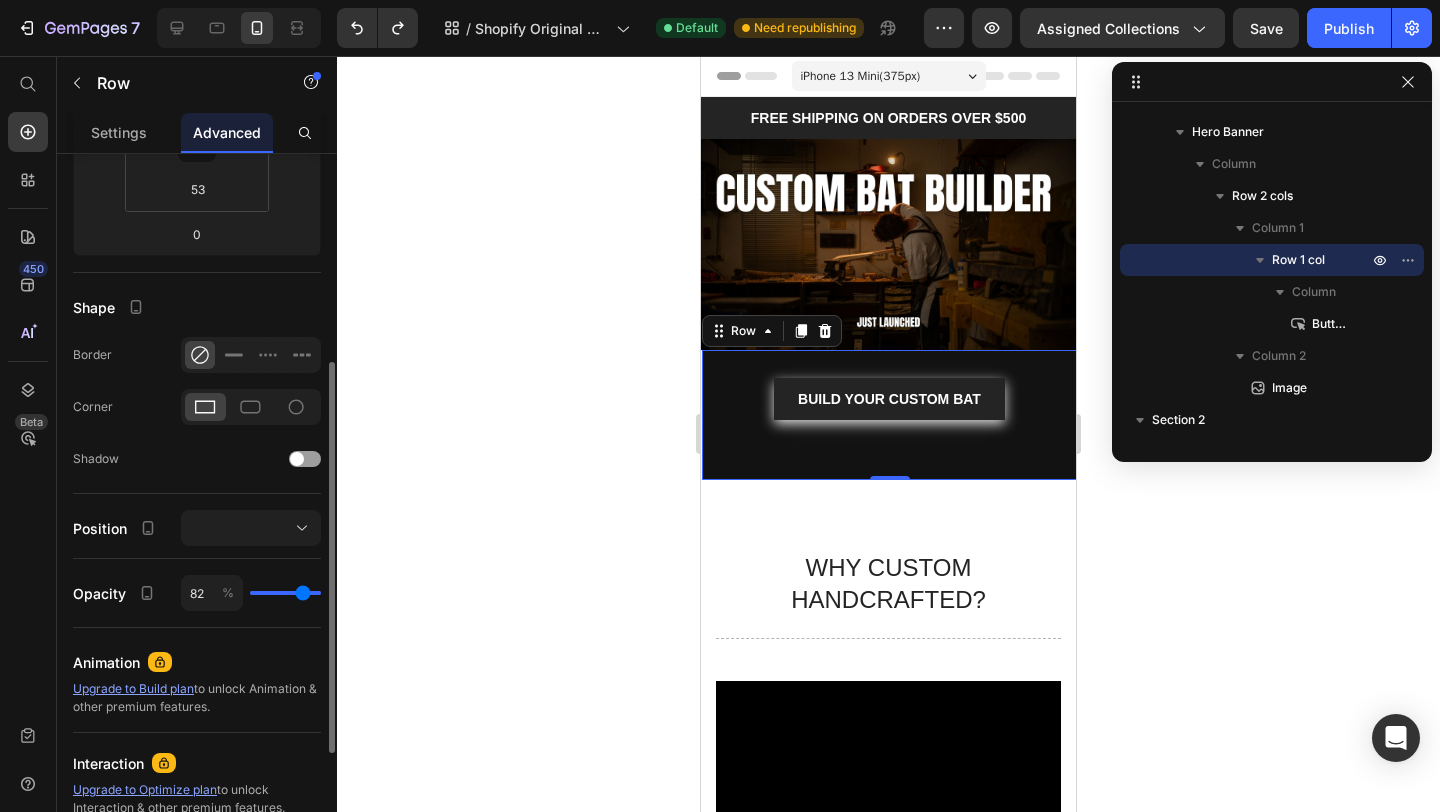 type on "80" 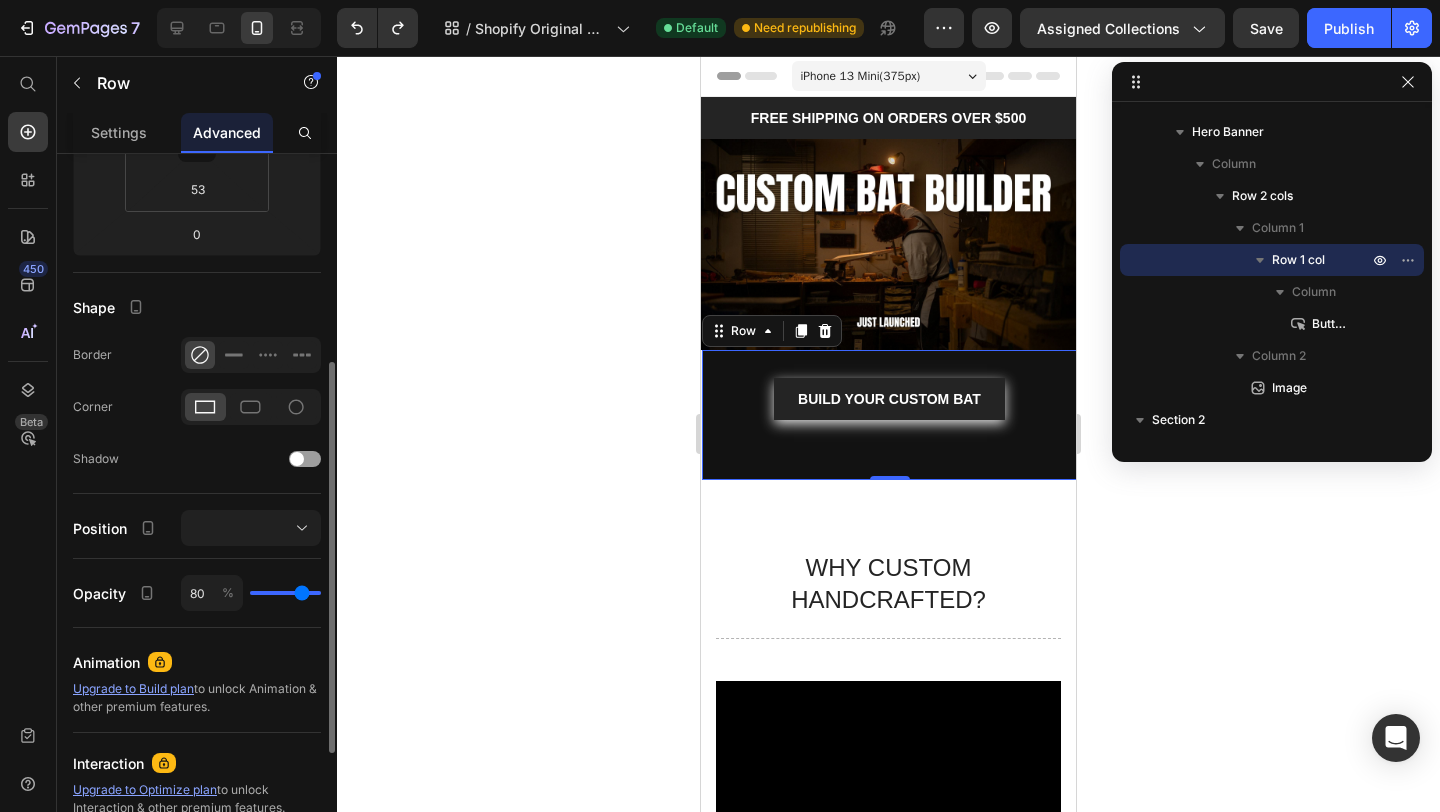 type on "78" 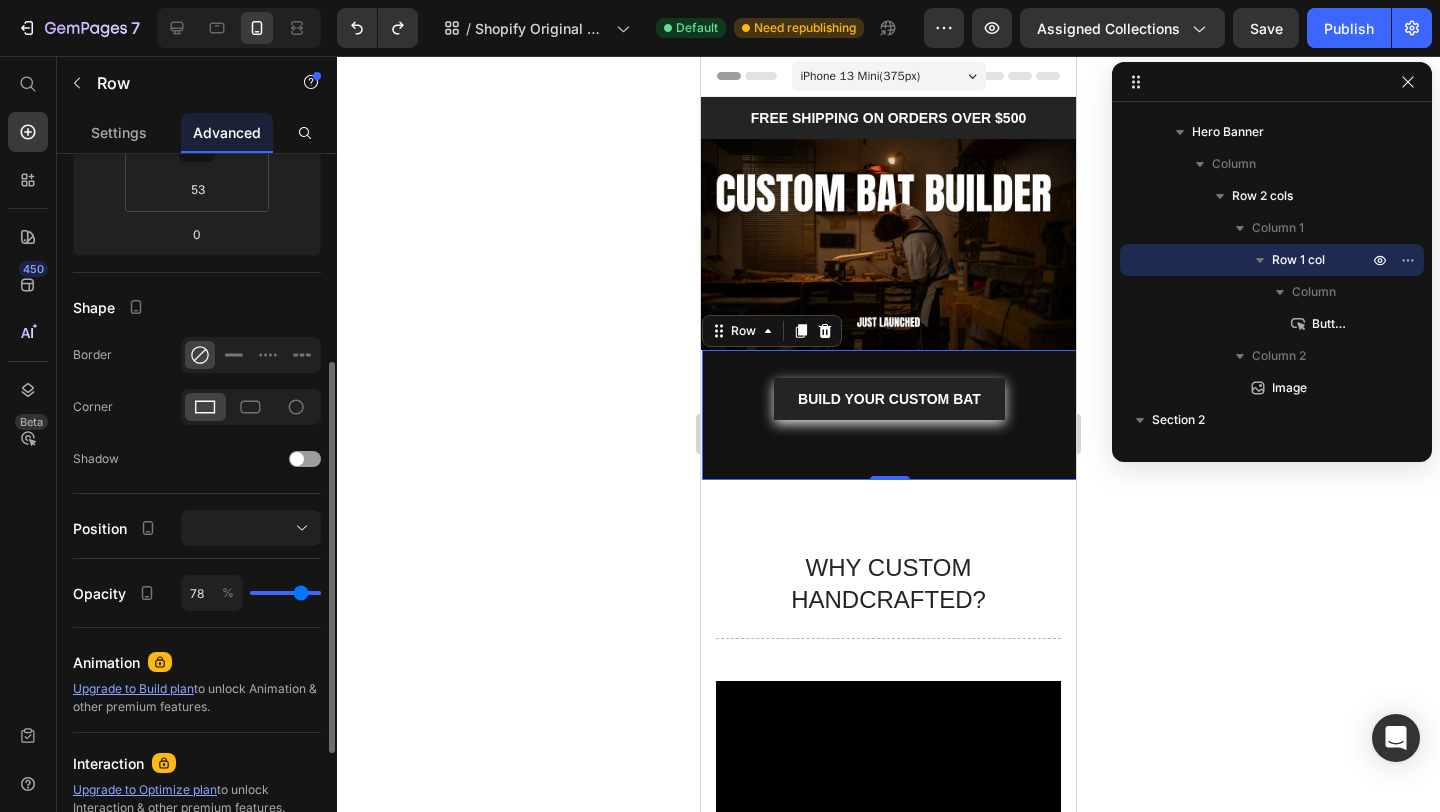 type on "77" 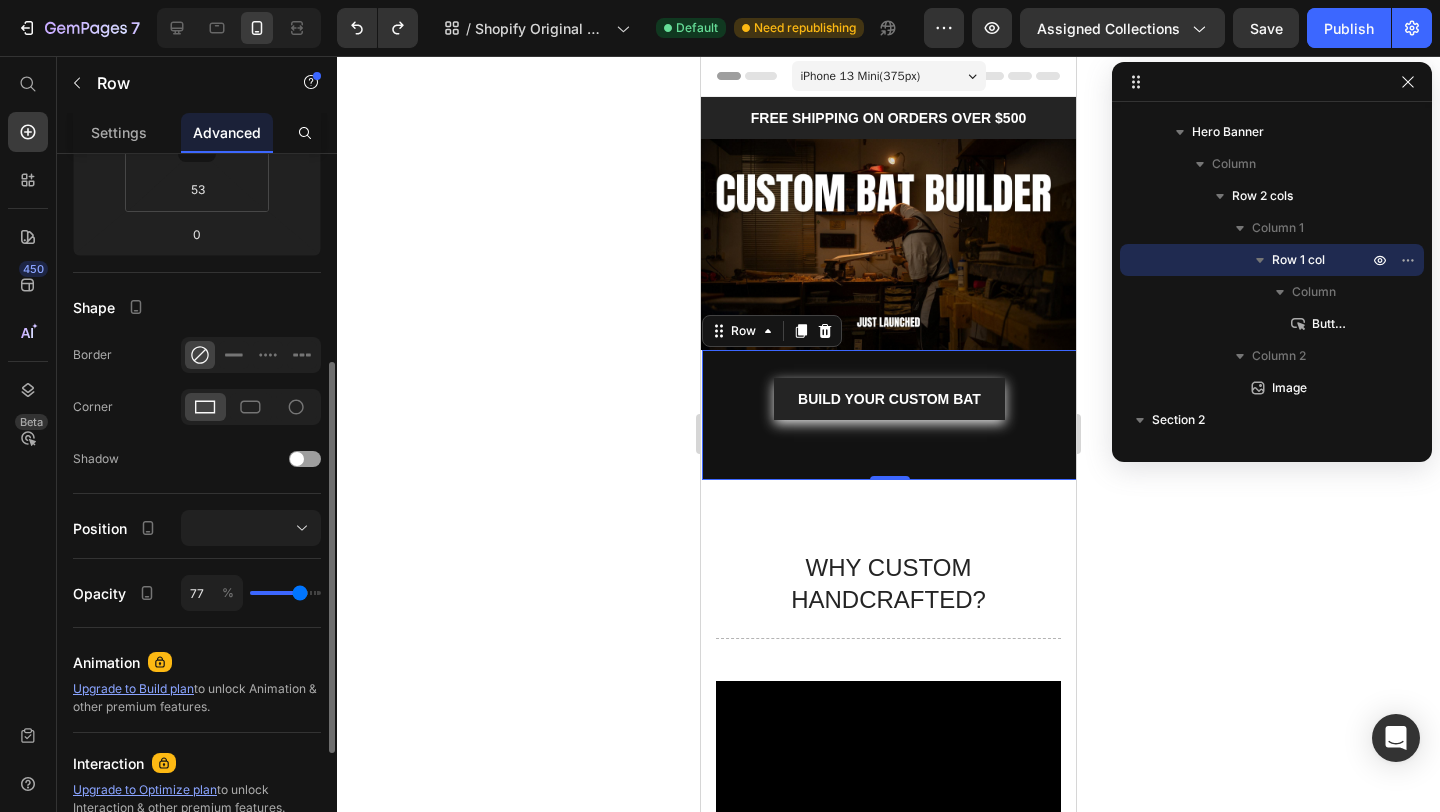 type on "76" 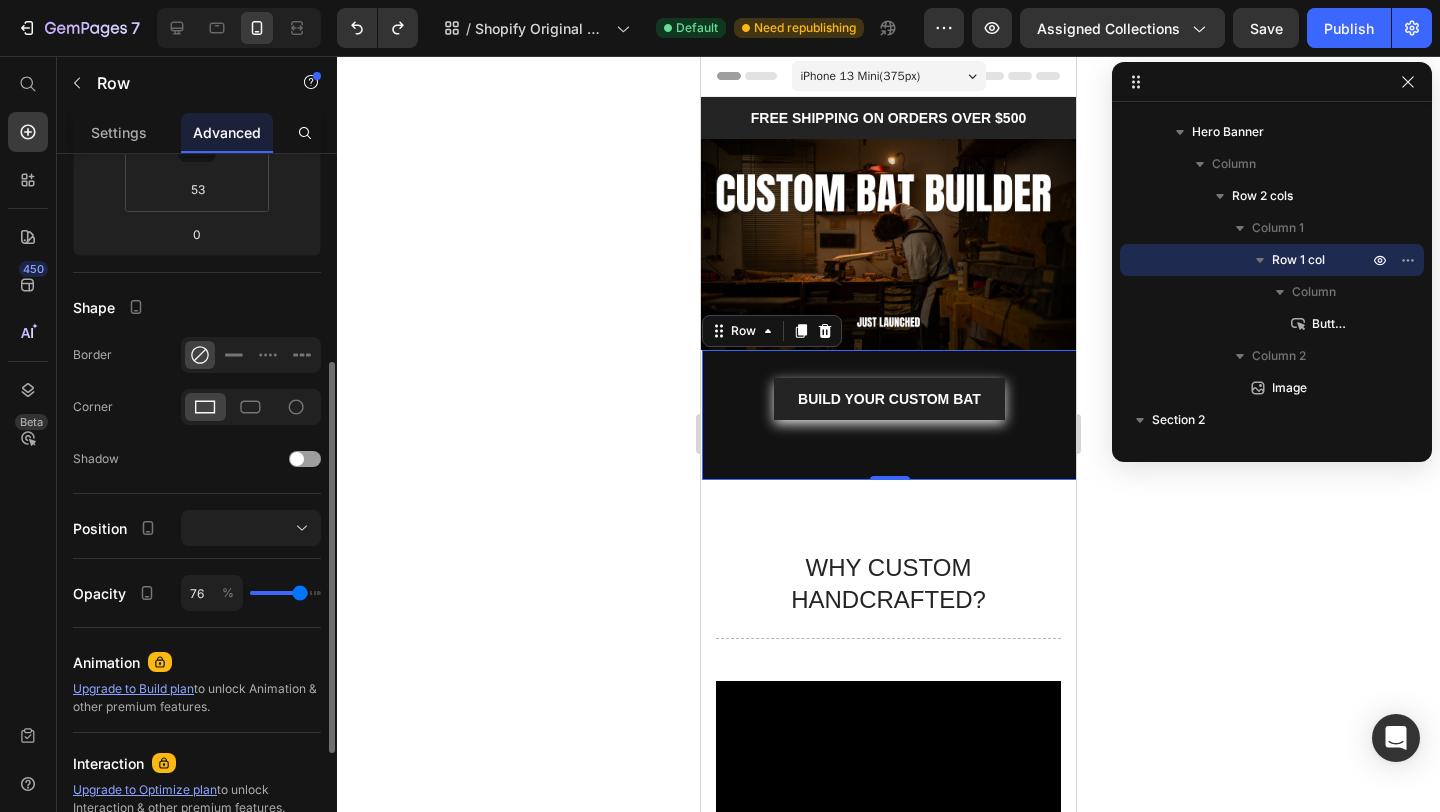 type on "75" 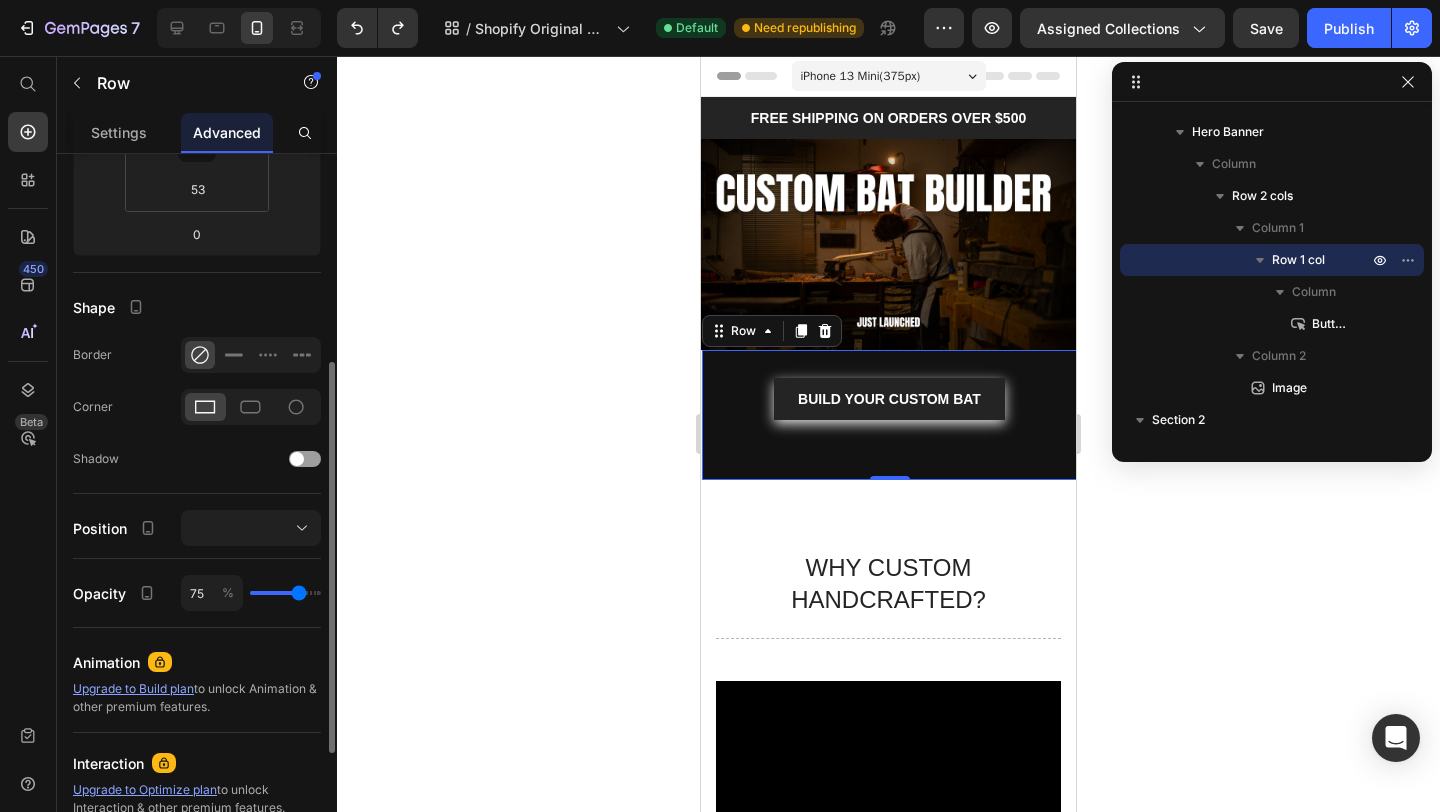 type on "74" 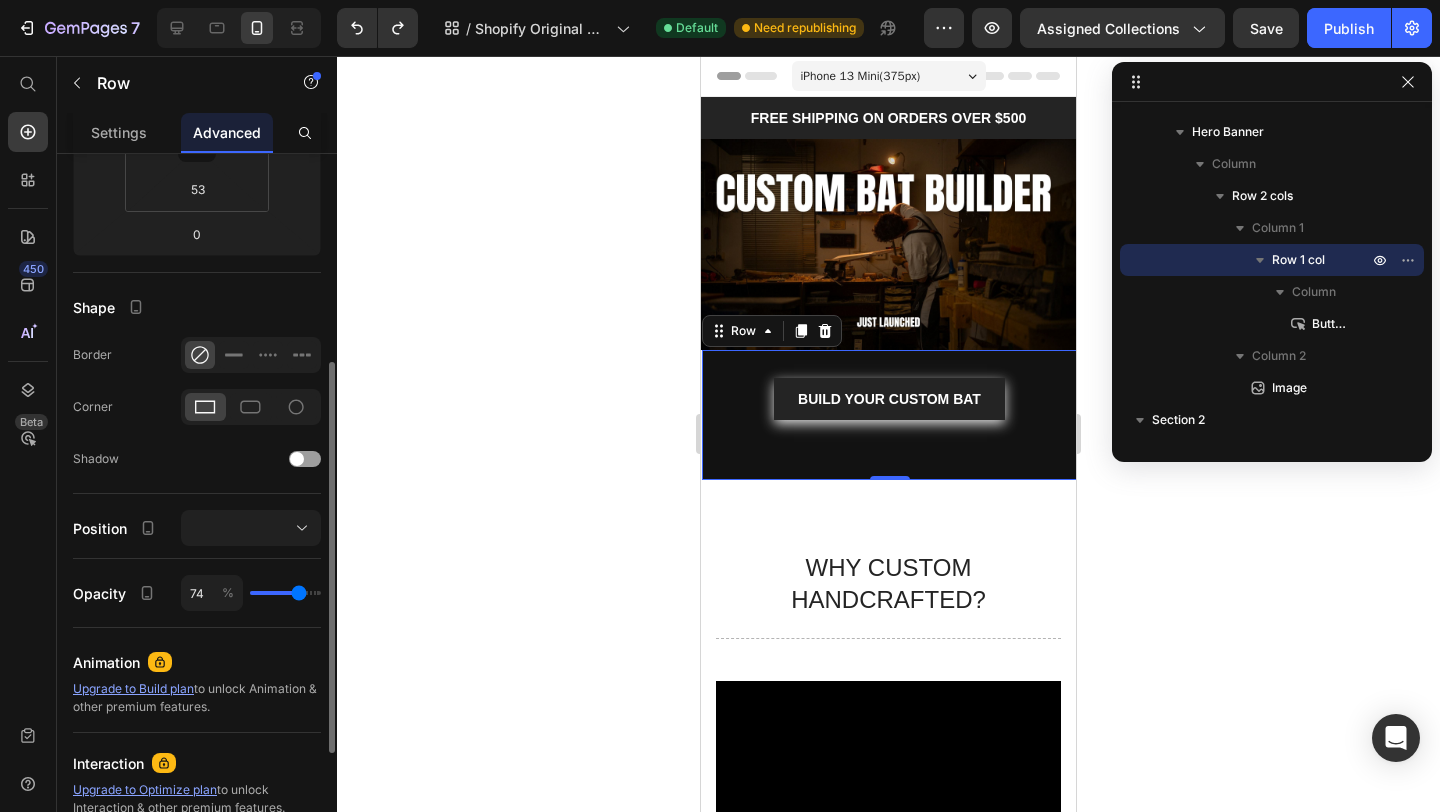 type on "73" 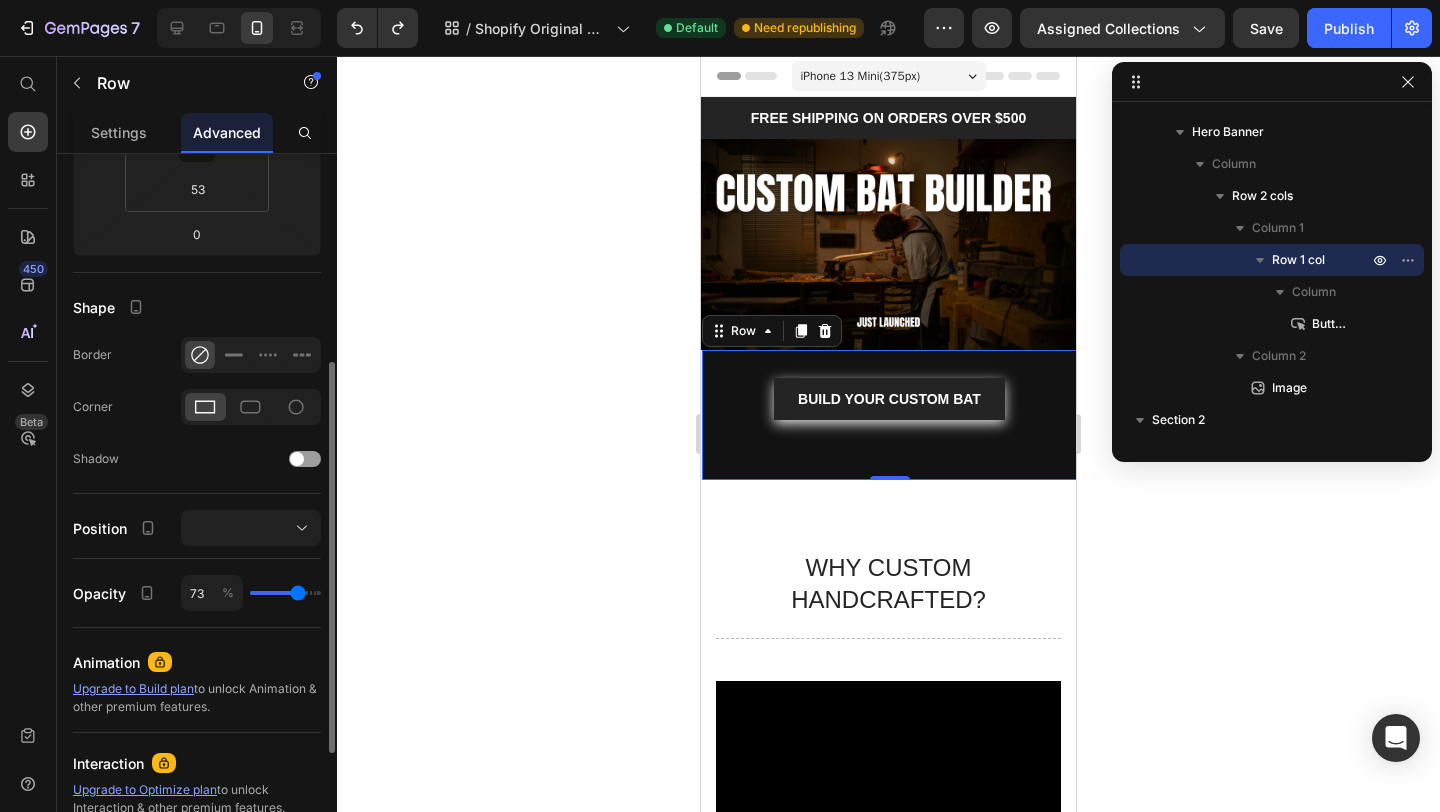 type on "72" 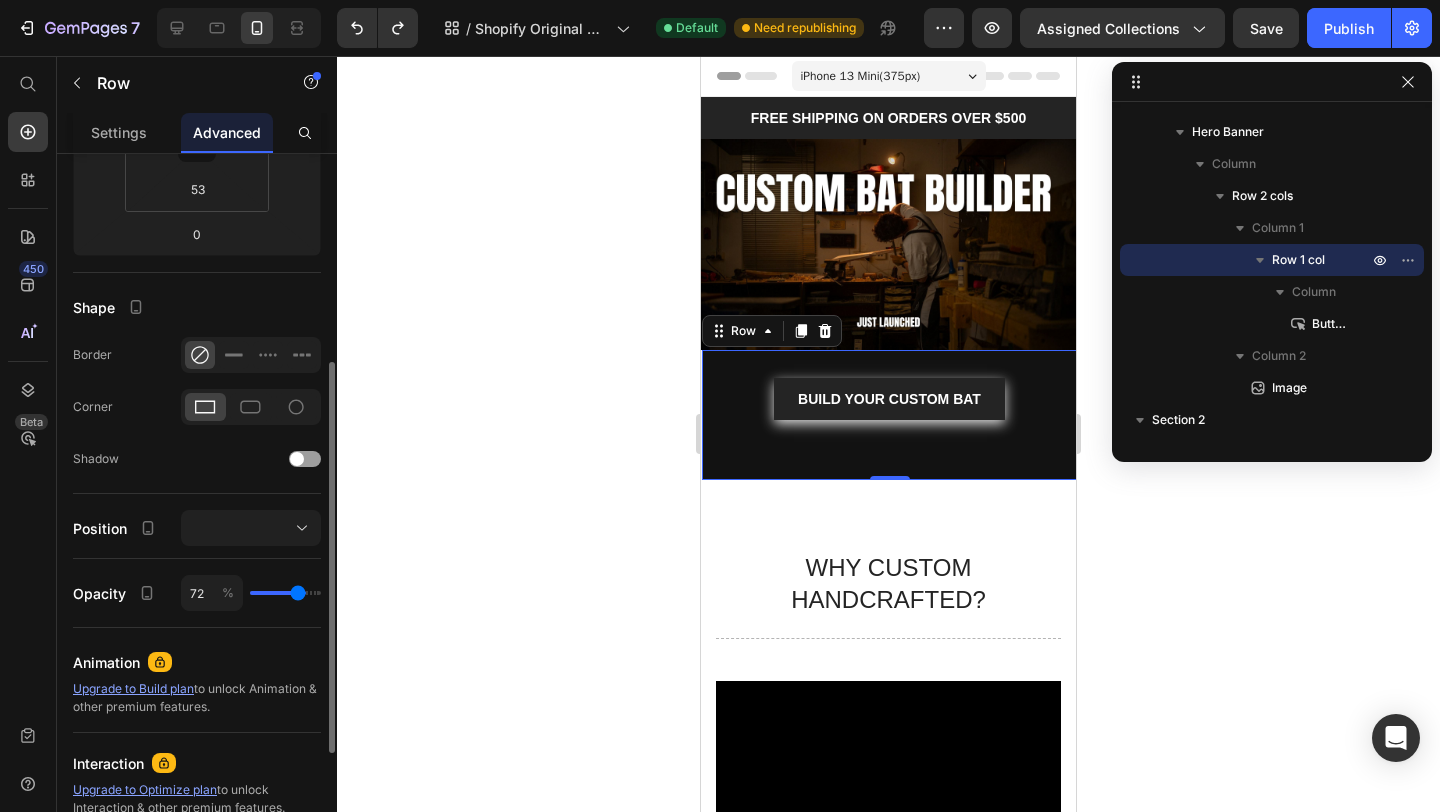 type on "72" 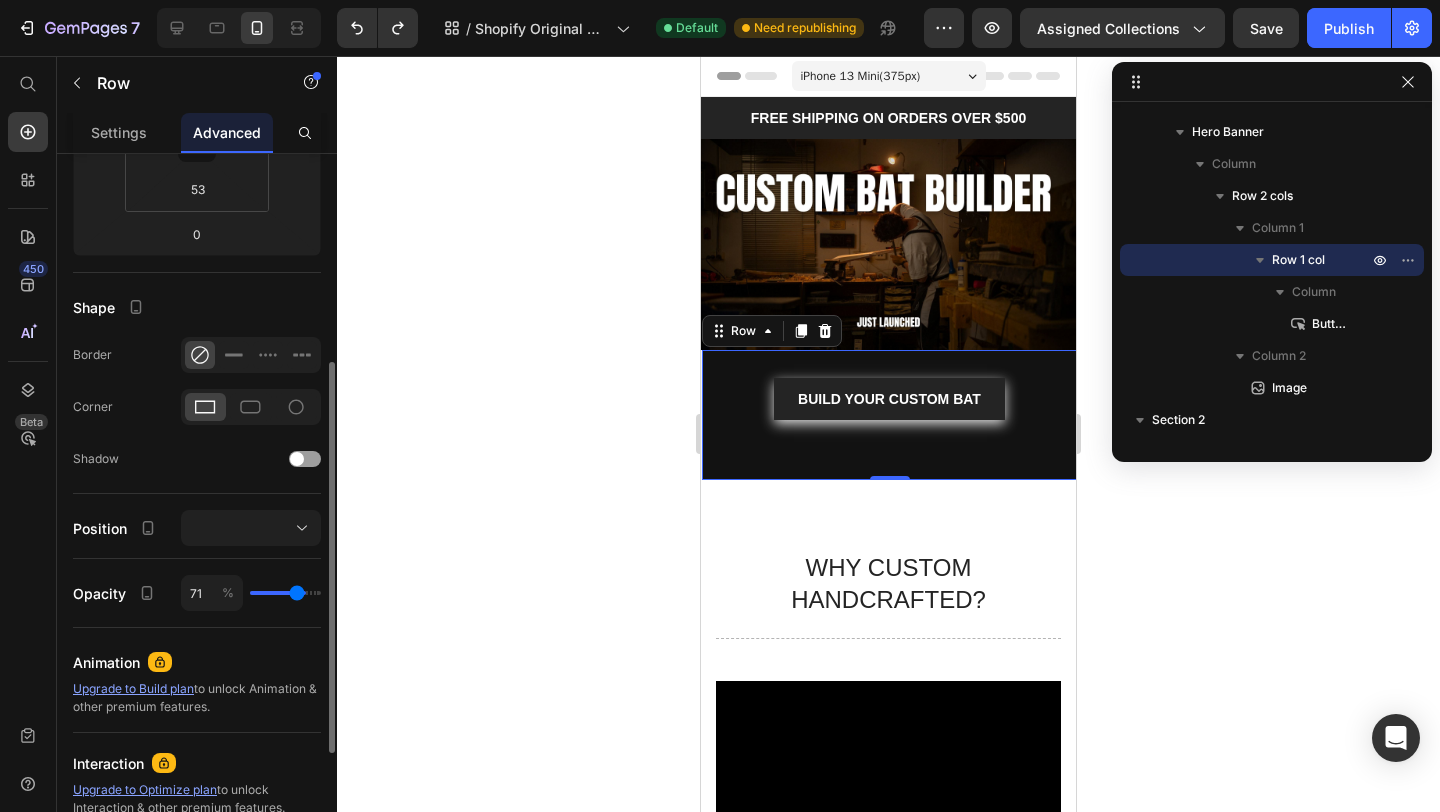 type on "69" 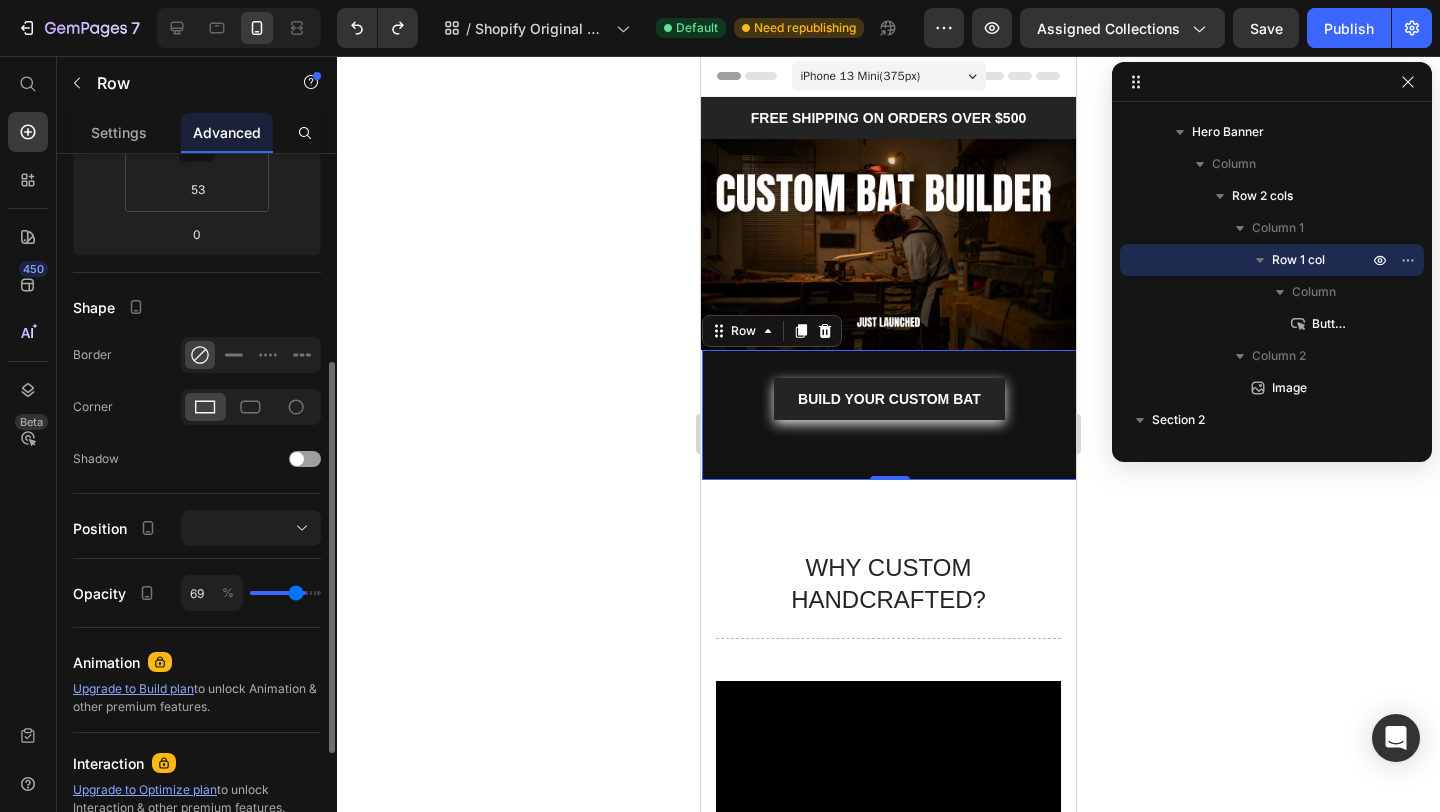 type on "68" 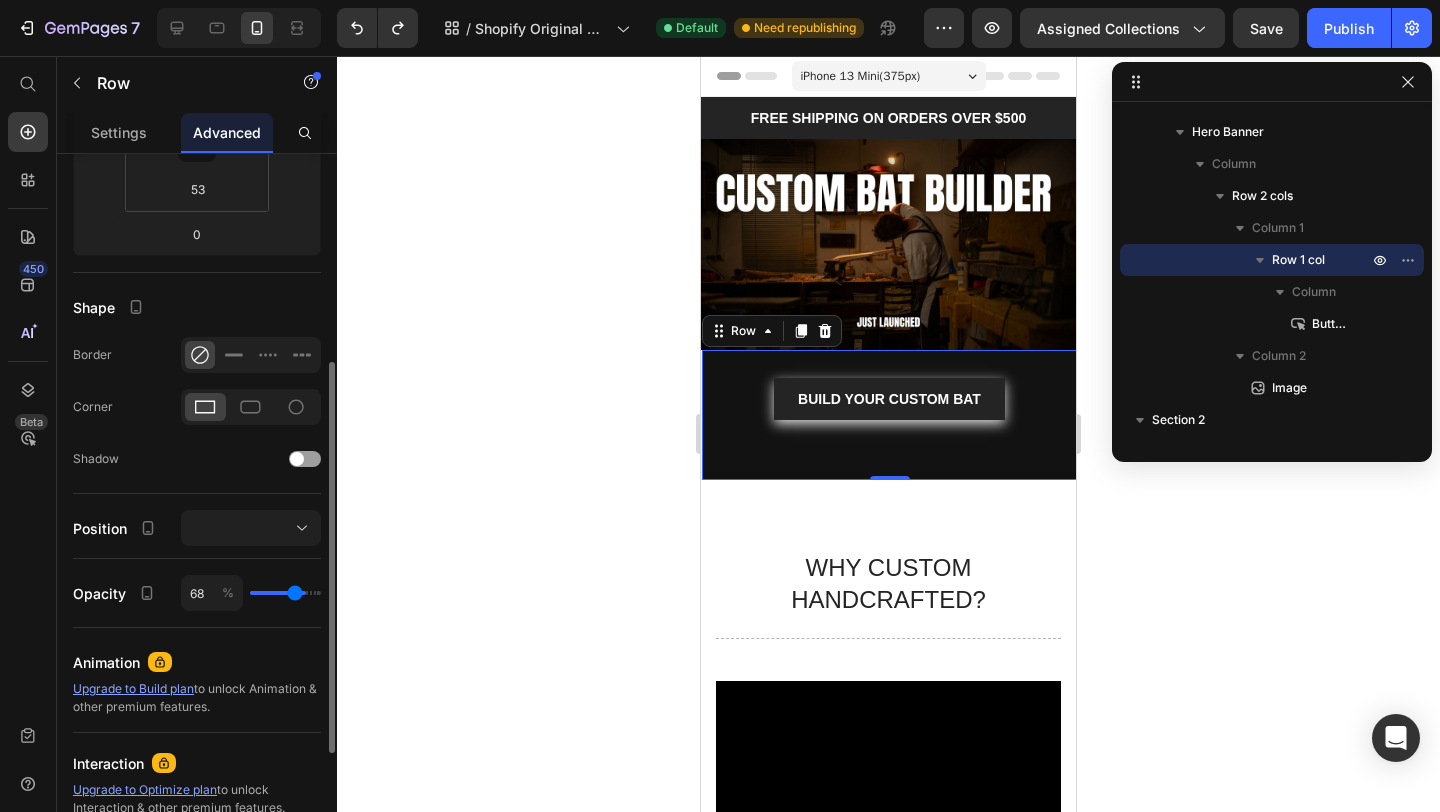 type on "67" 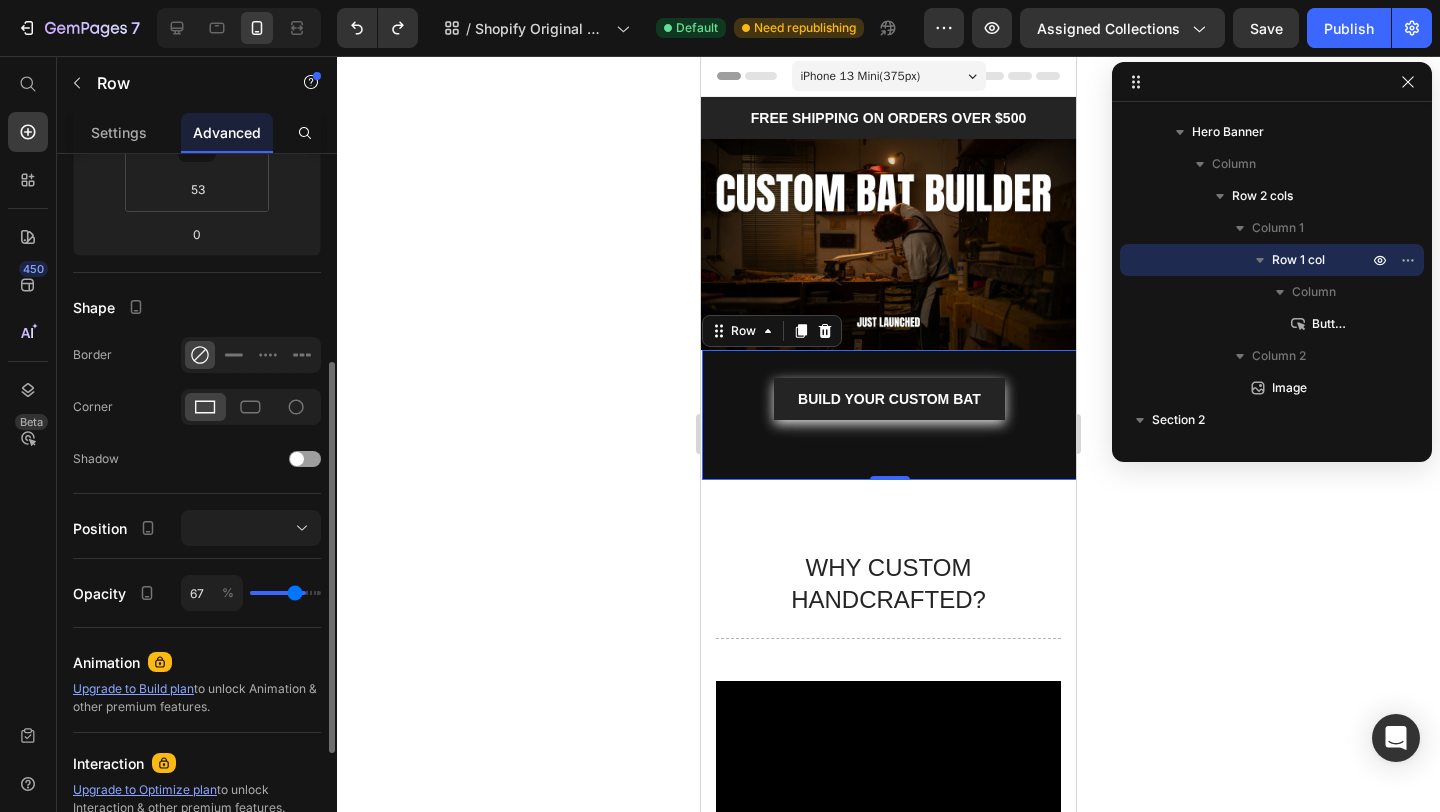type on "65" 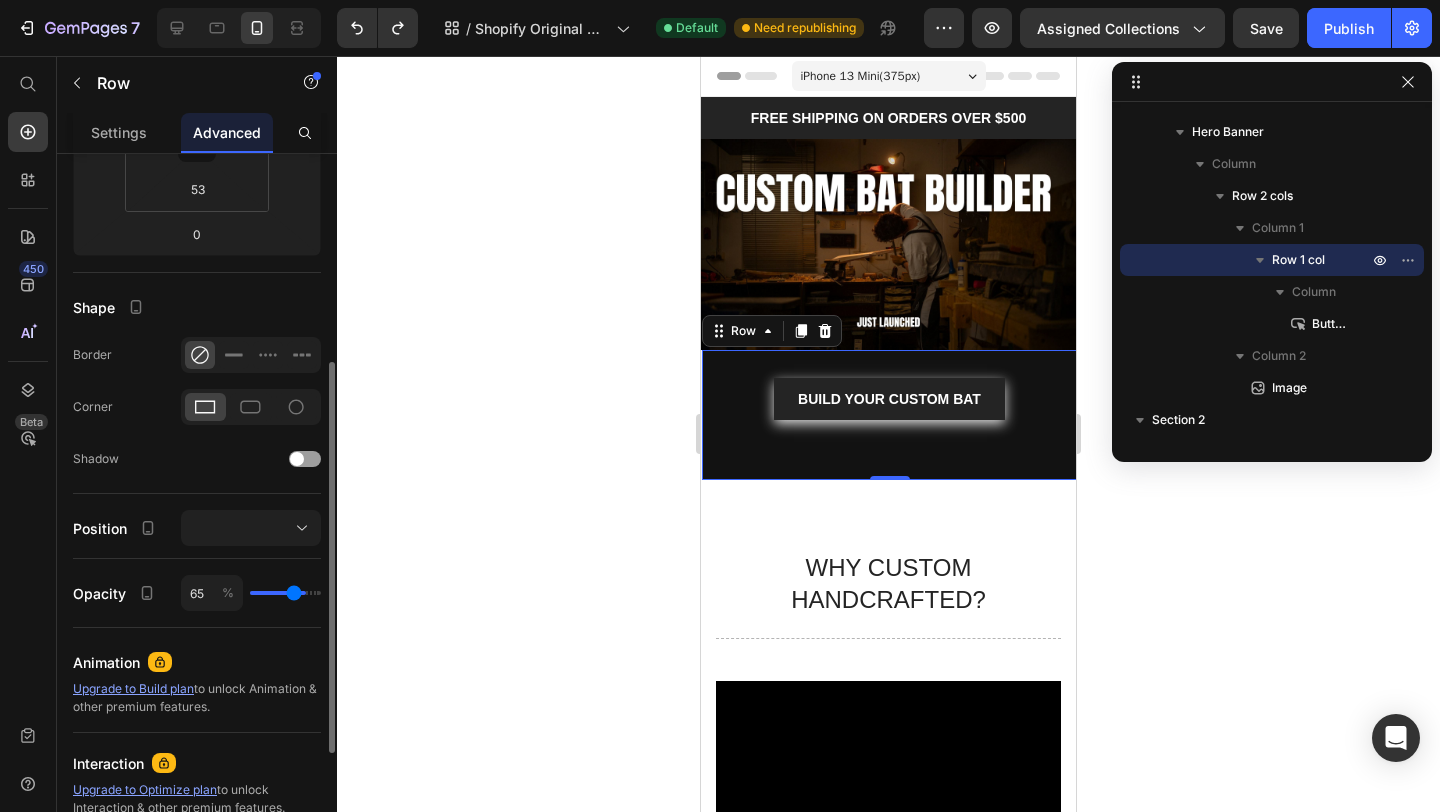 type on "64" 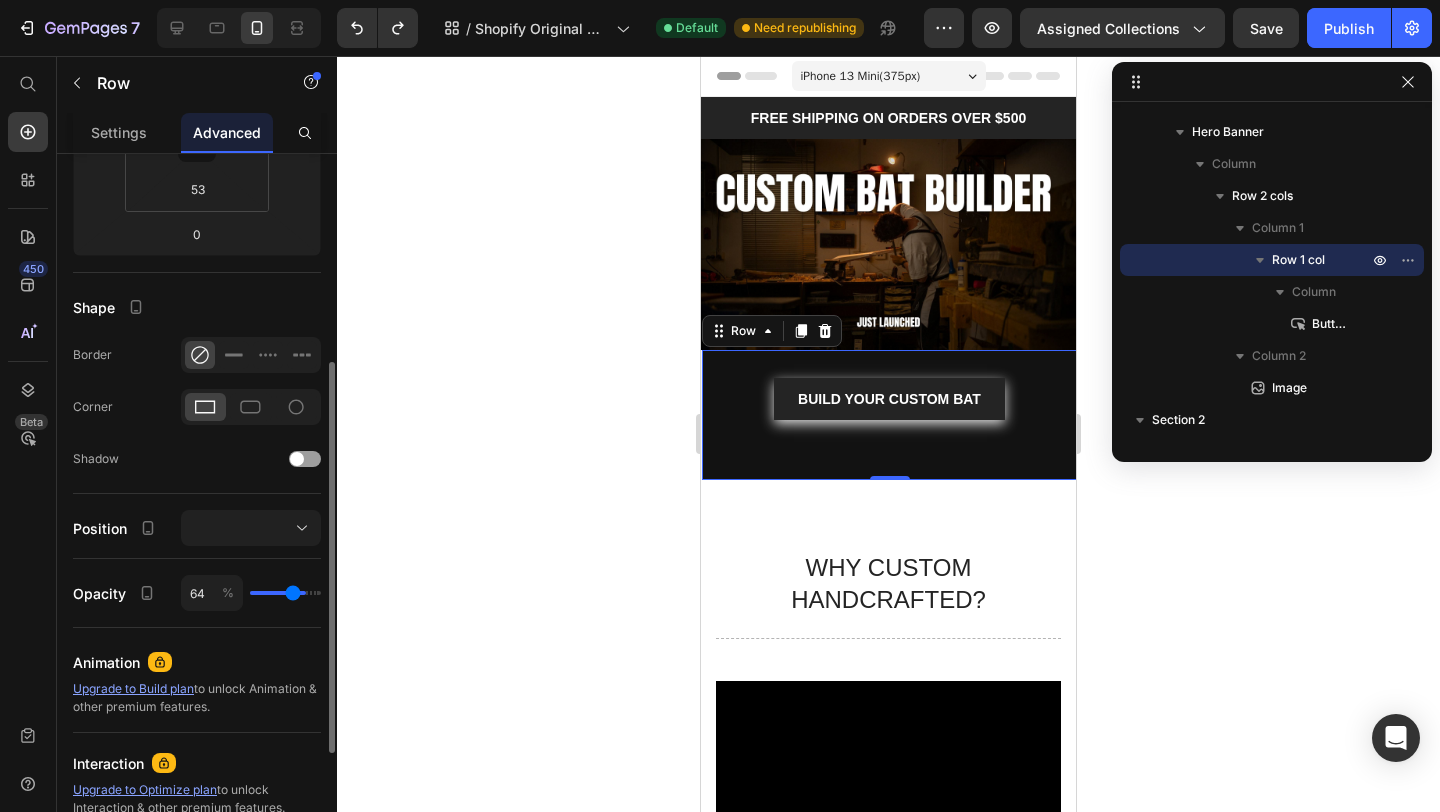 type on "63" 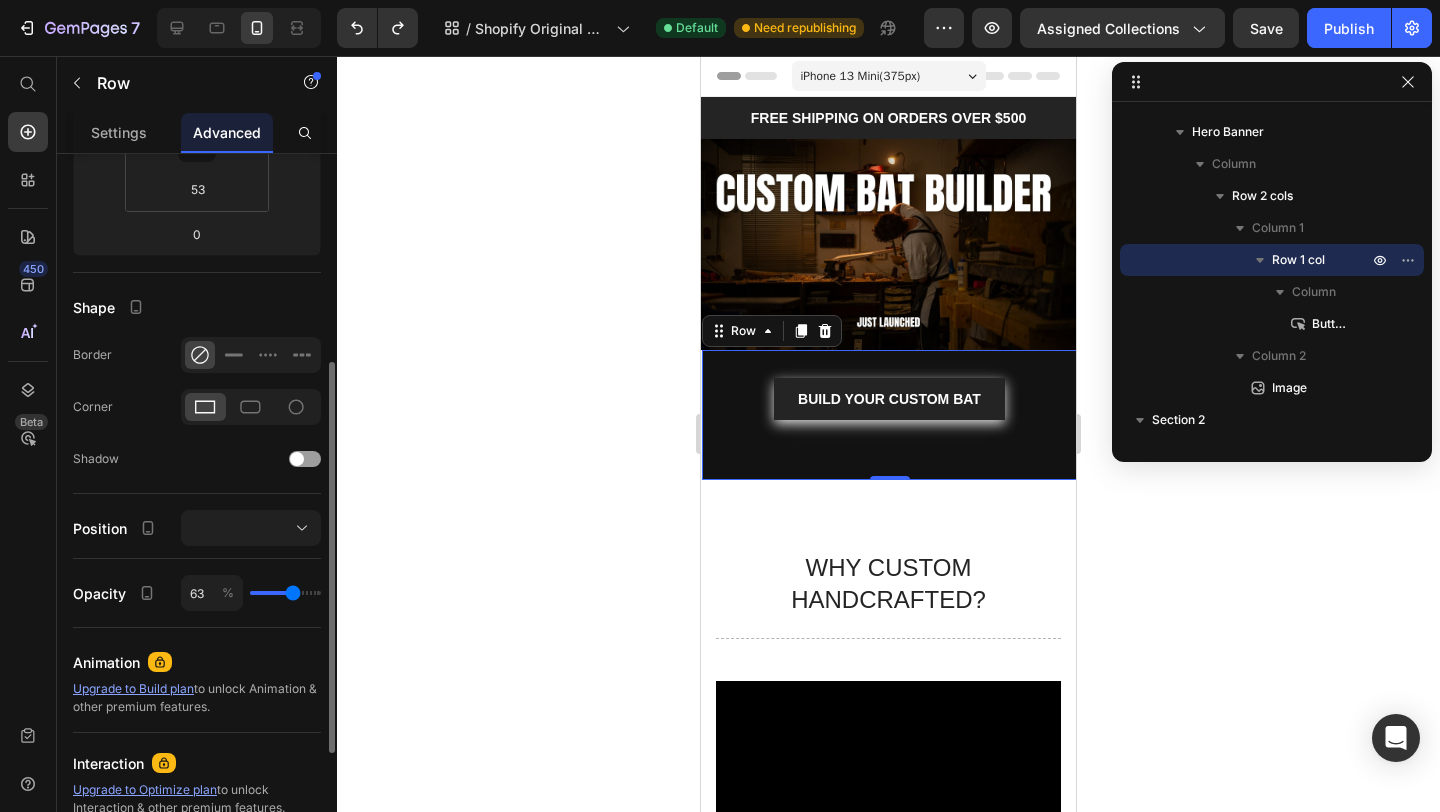 drag, startPoint x: 314, startPoint y: 589, endPoint x: 292, endPoint y: 589, distance: 22 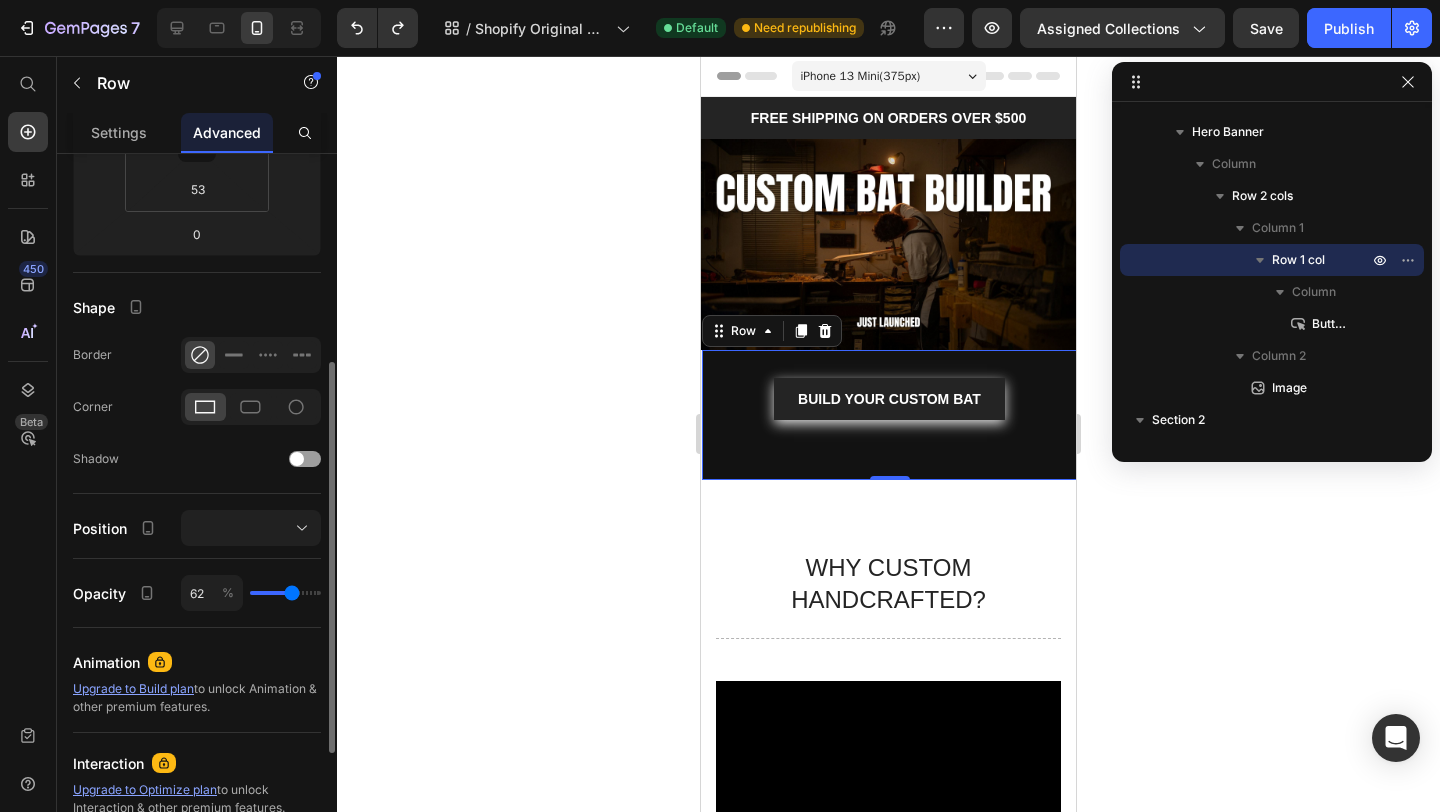 type on "59" 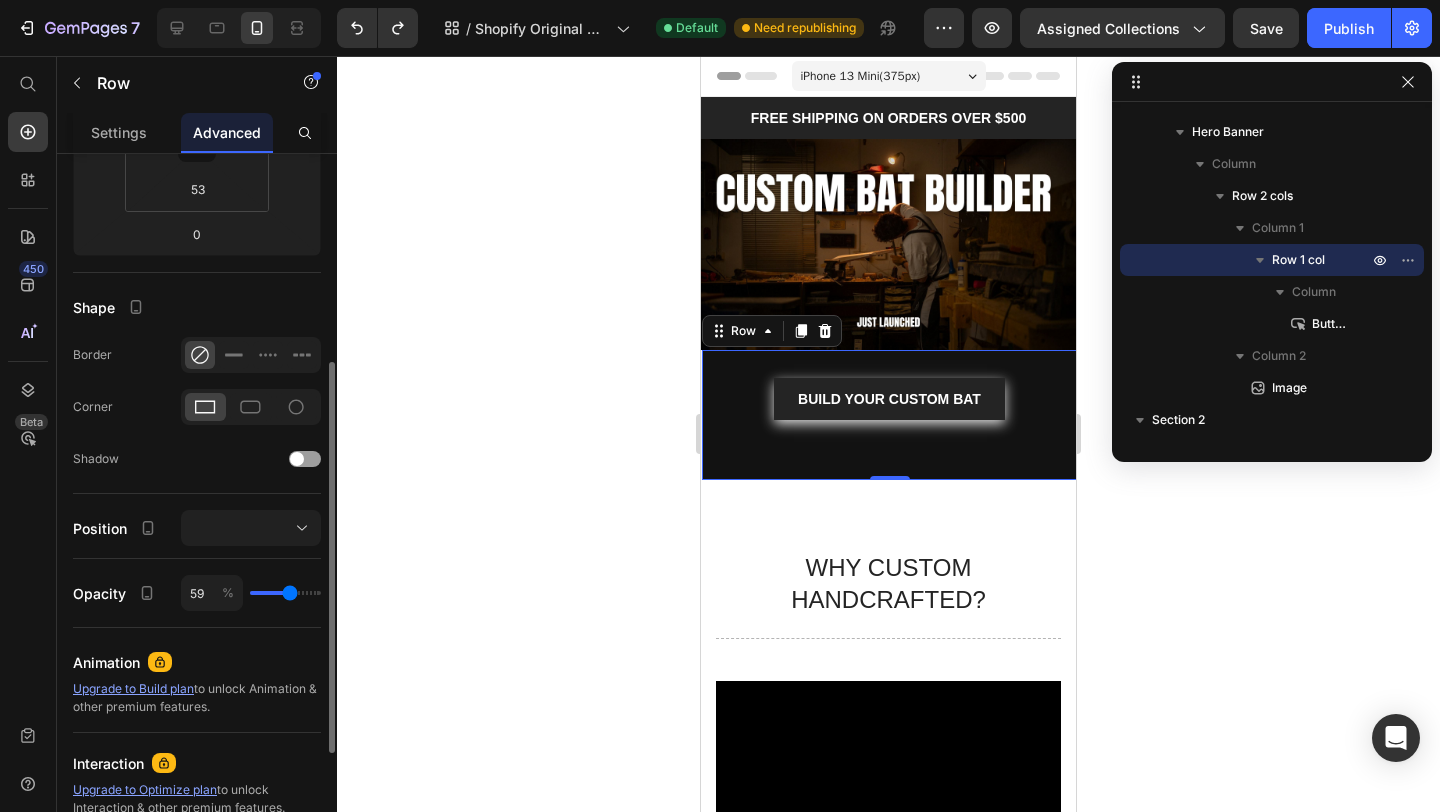 type on "52" 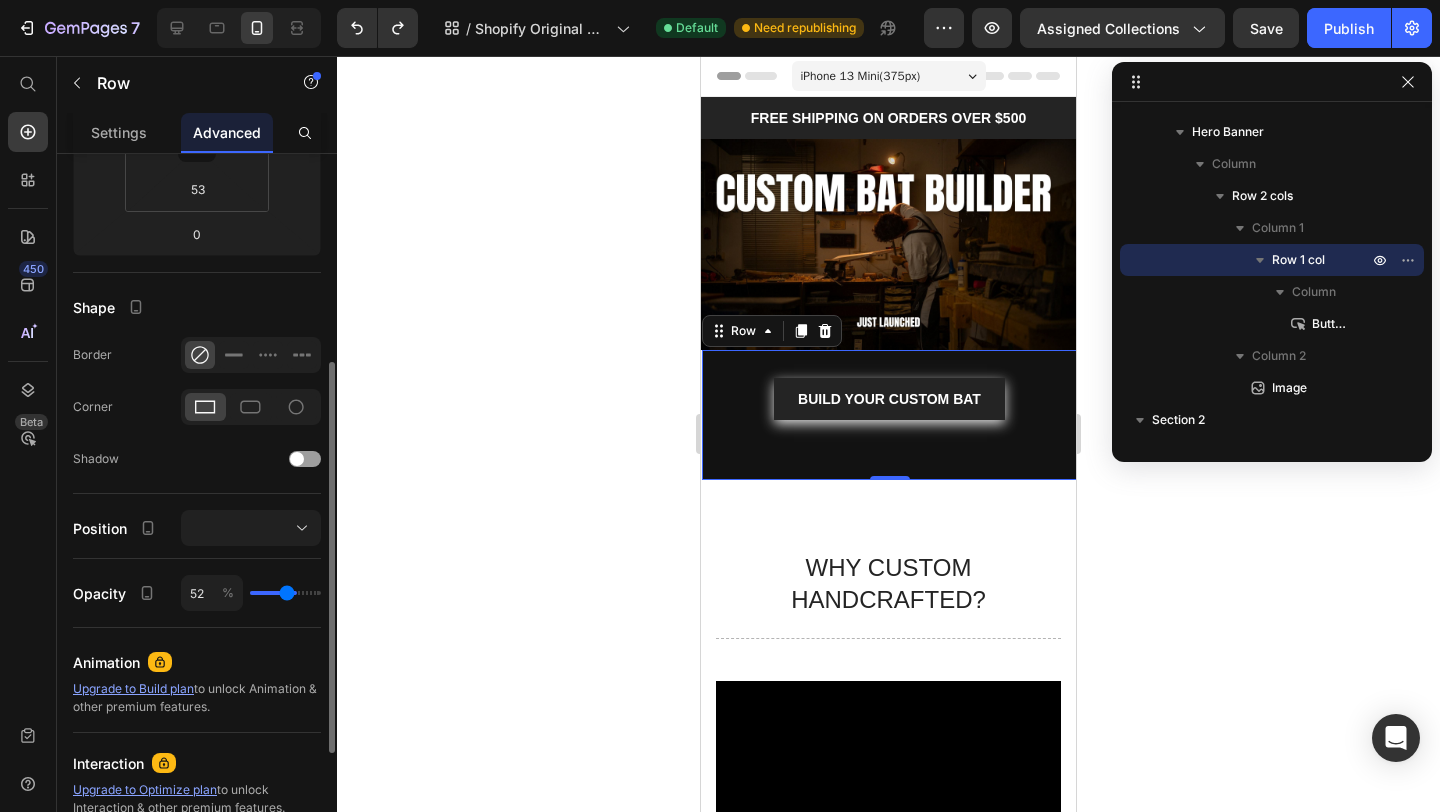 type on "45" 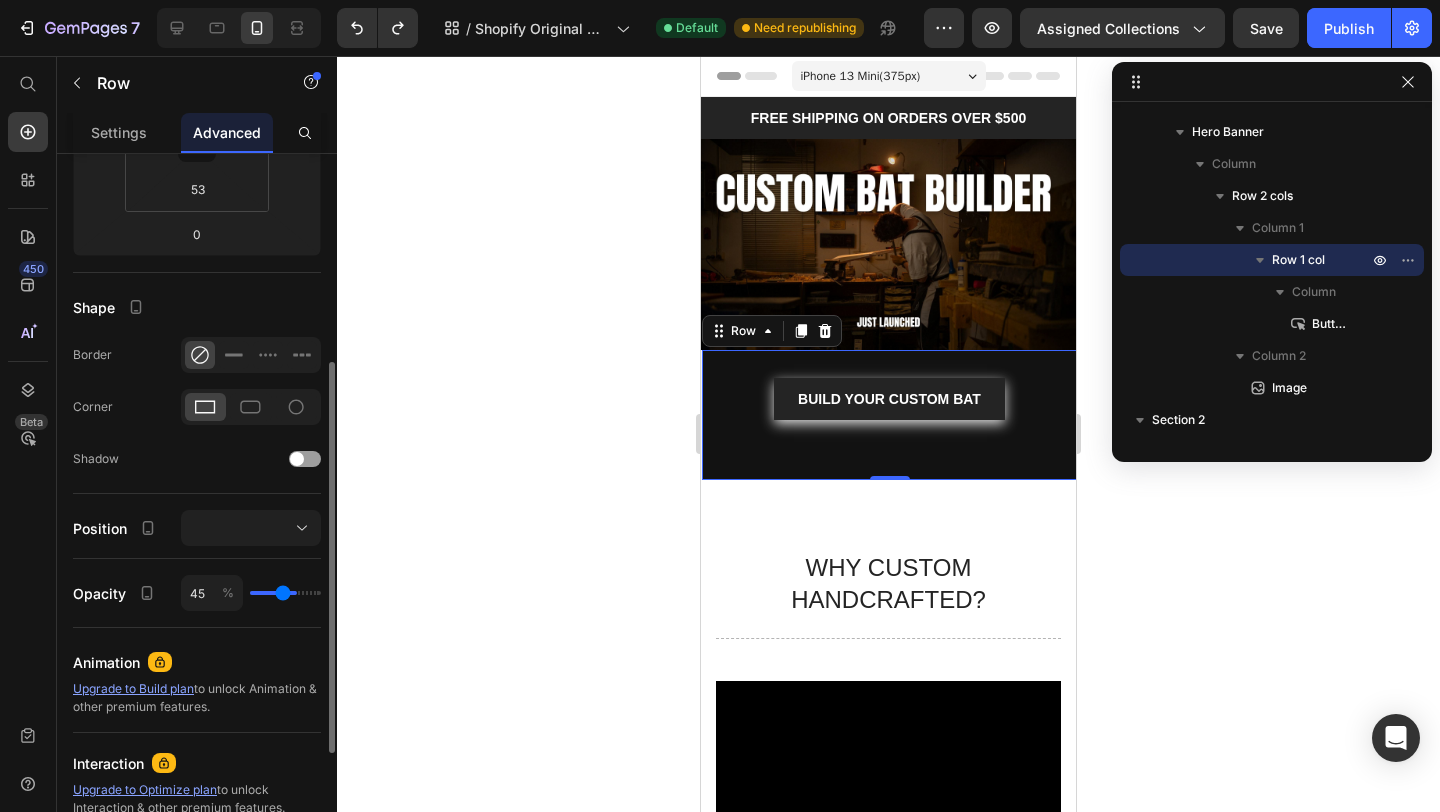 type on "38" 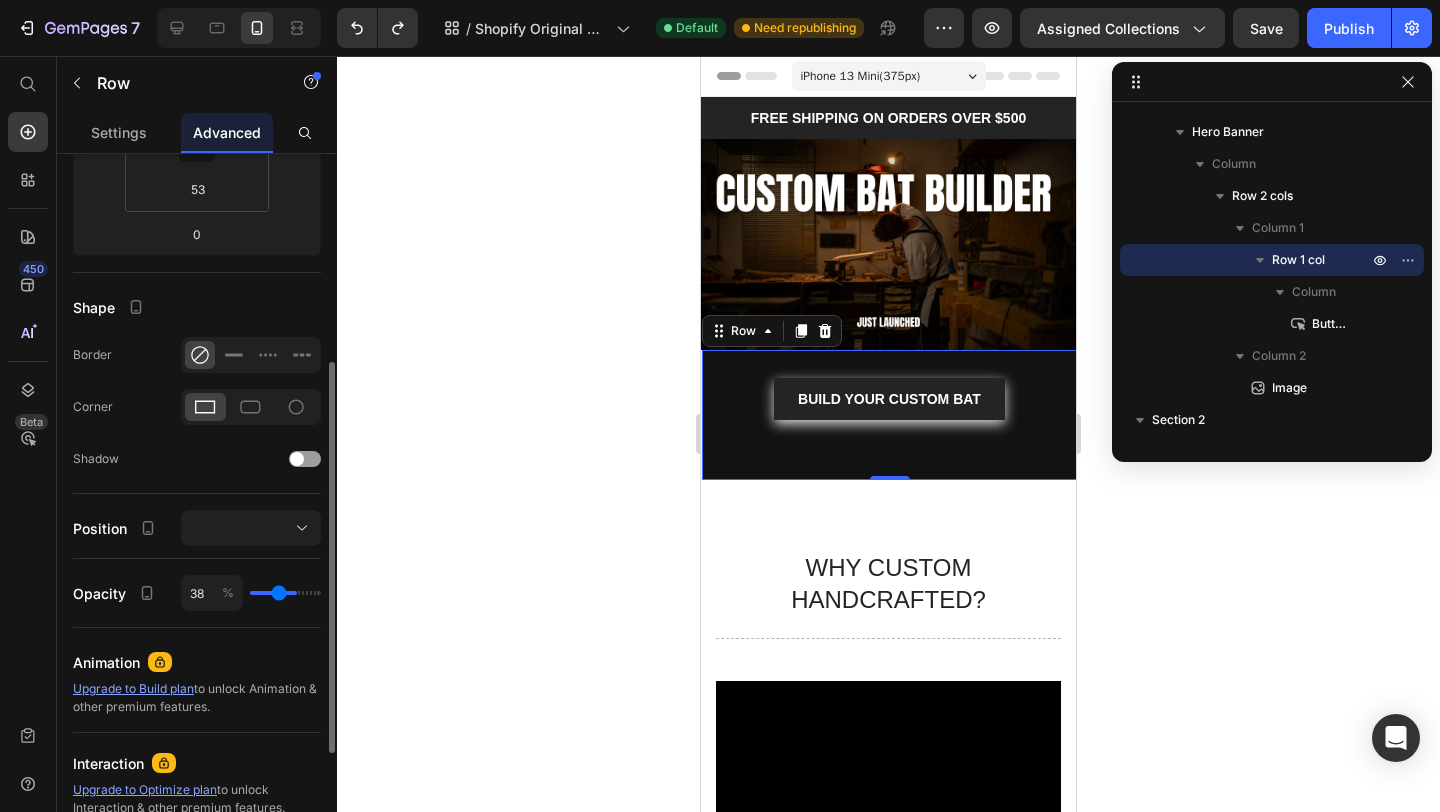 type on "32" 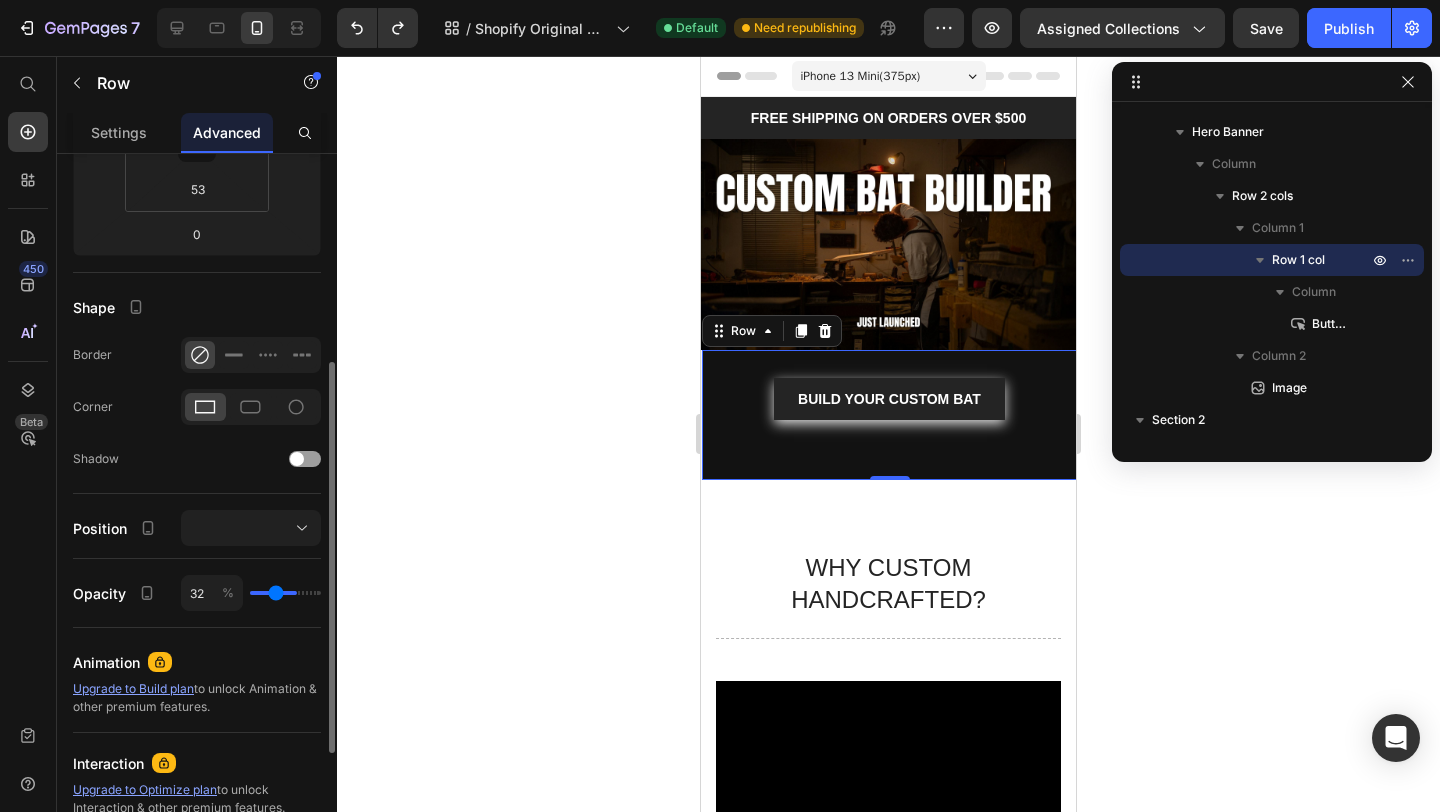 type on "27" 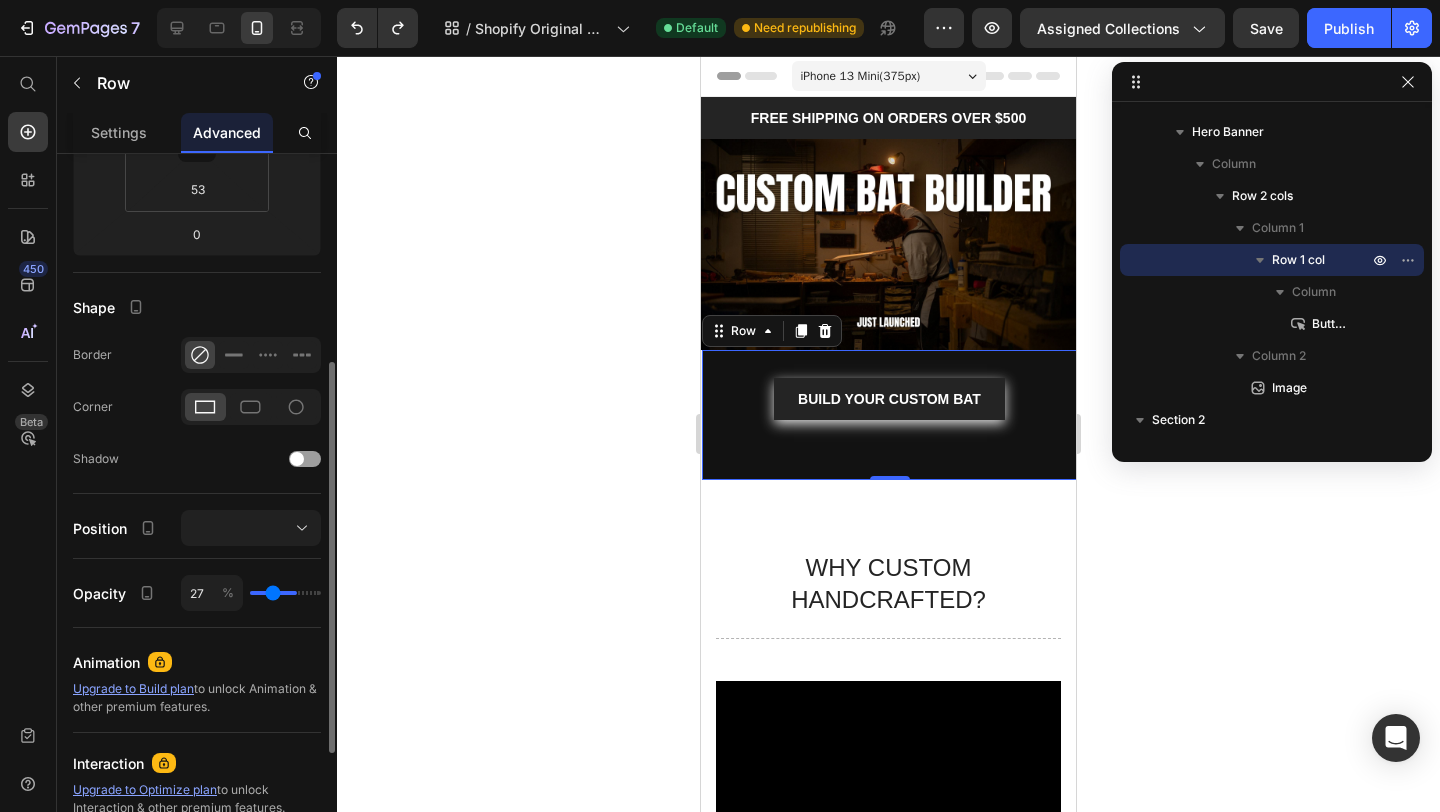 type on "22" 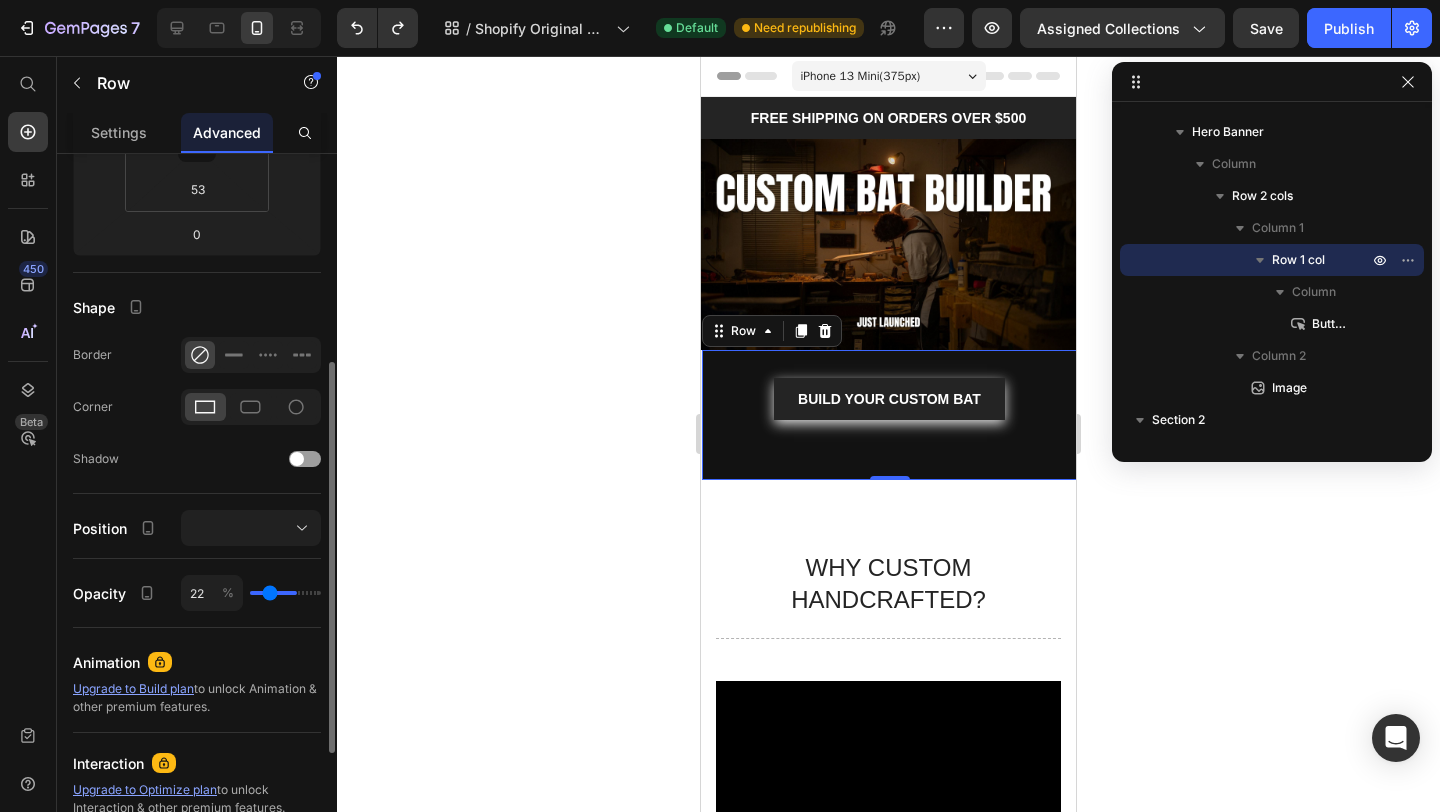 type on "19" 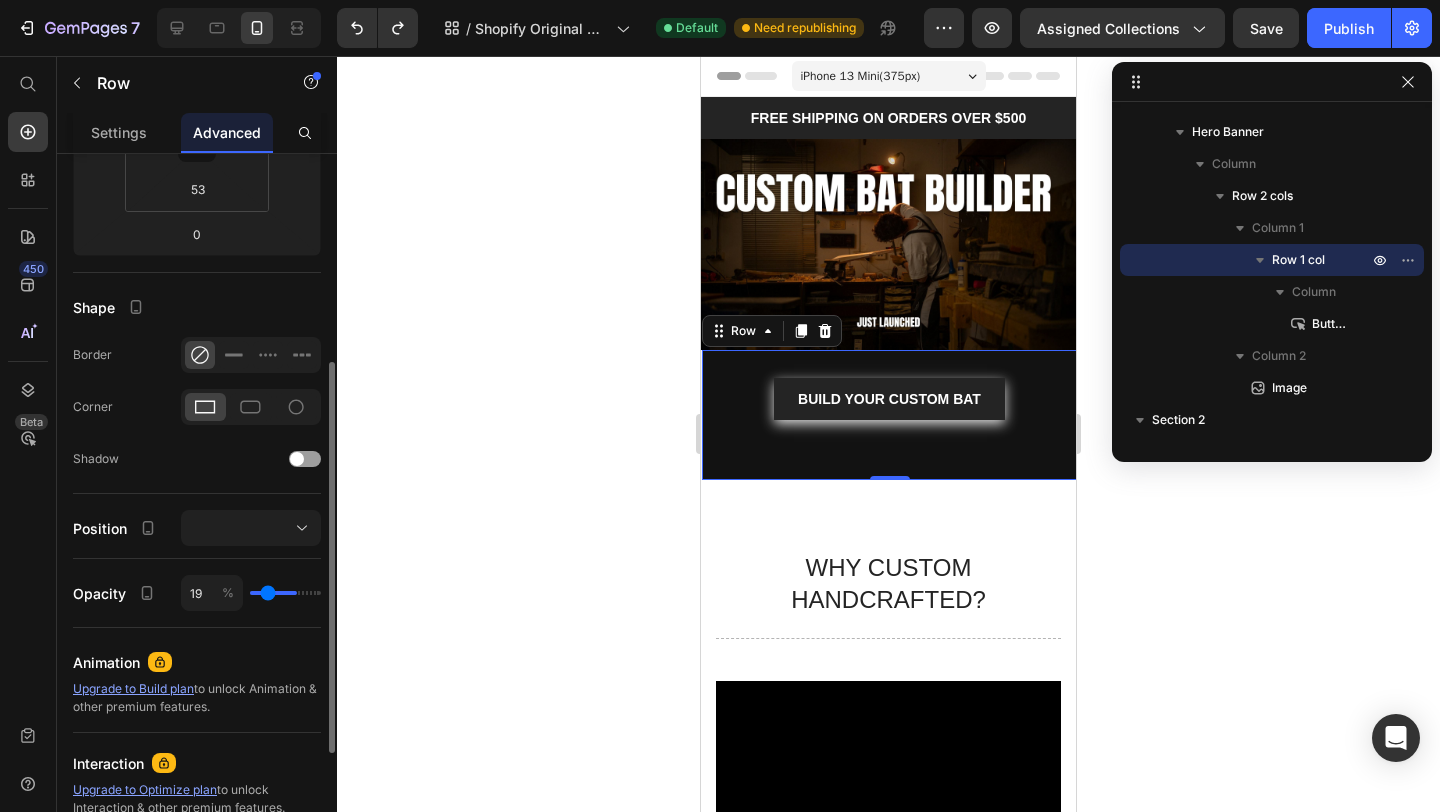 type on "16" 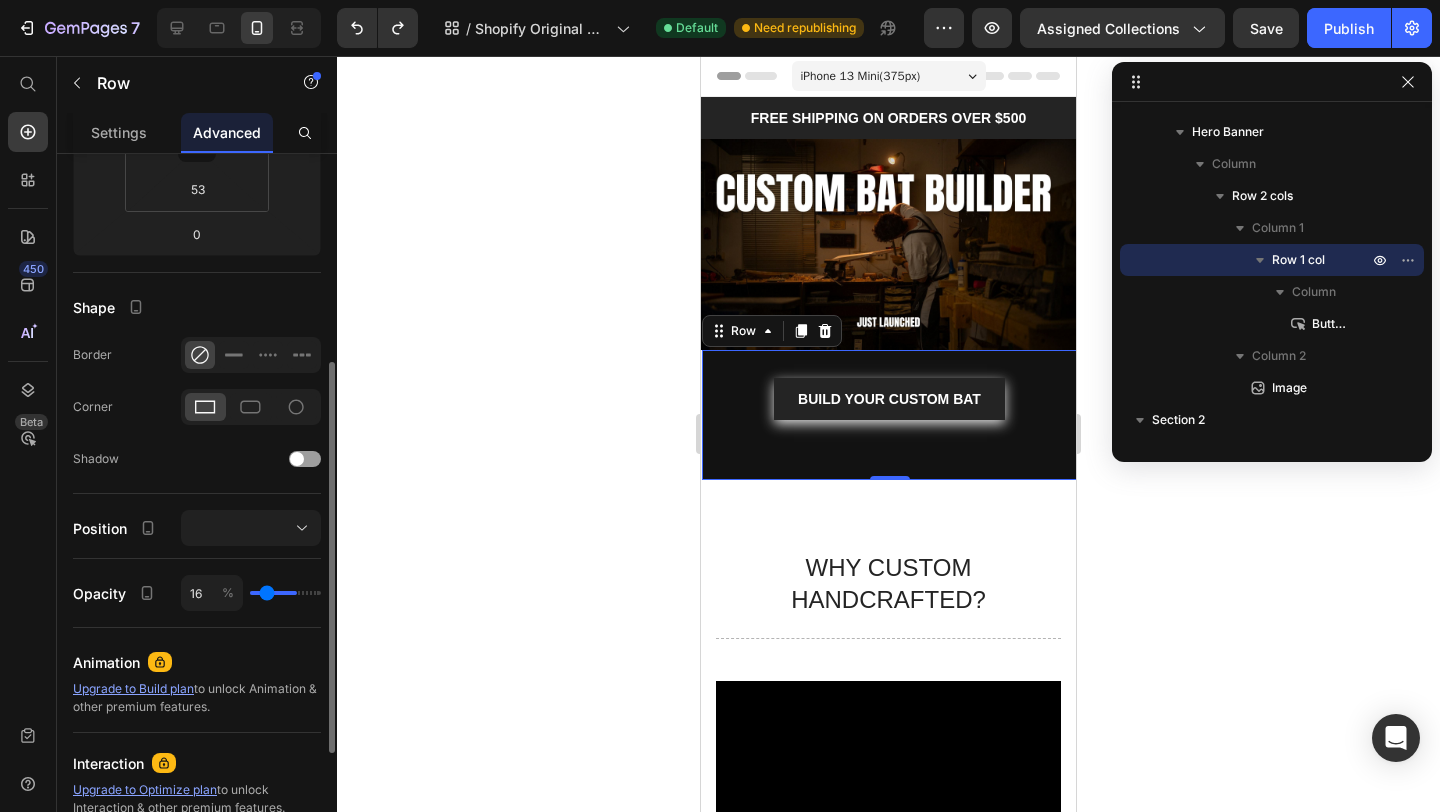 type on "13" 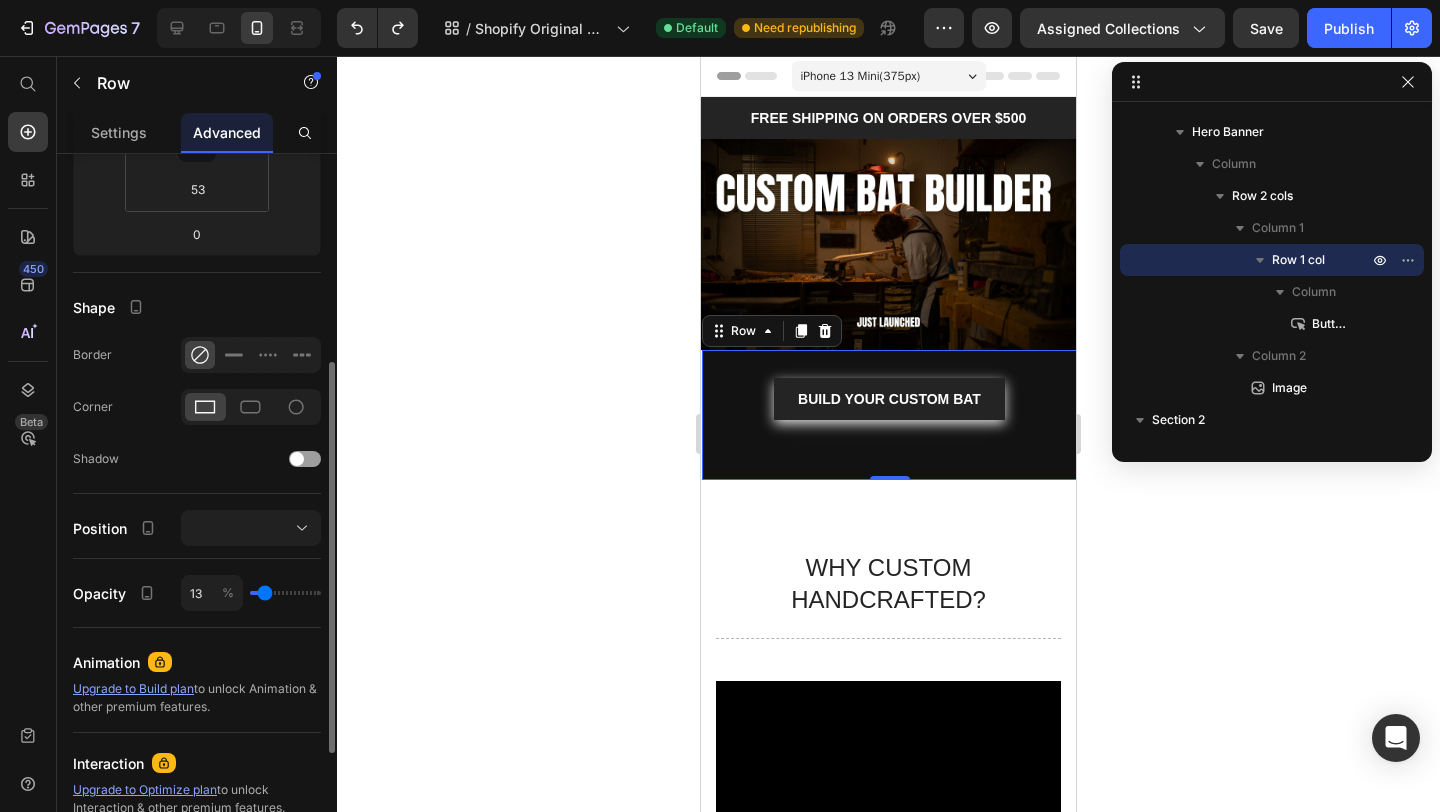 type on "11" 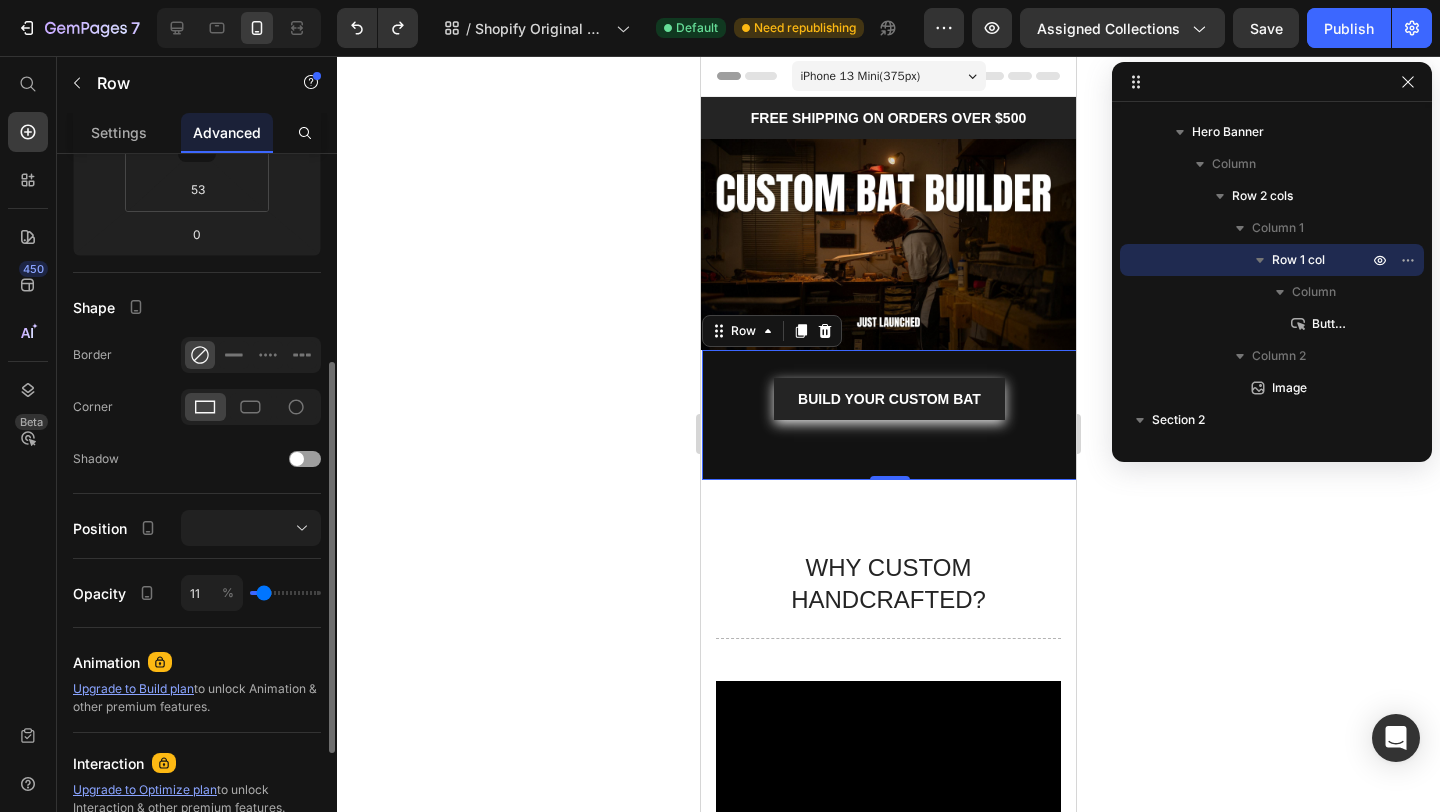 type on "9" 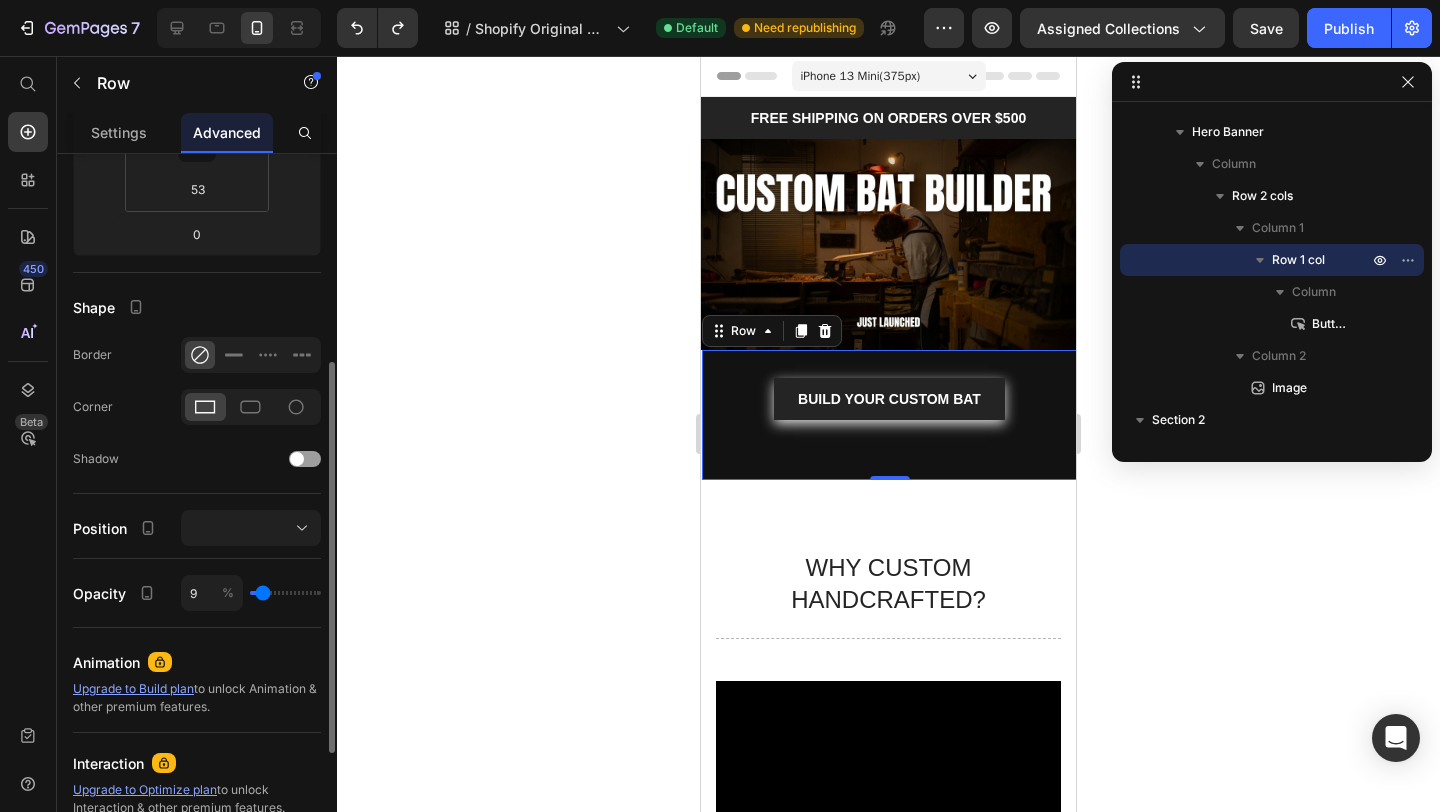type on "8" 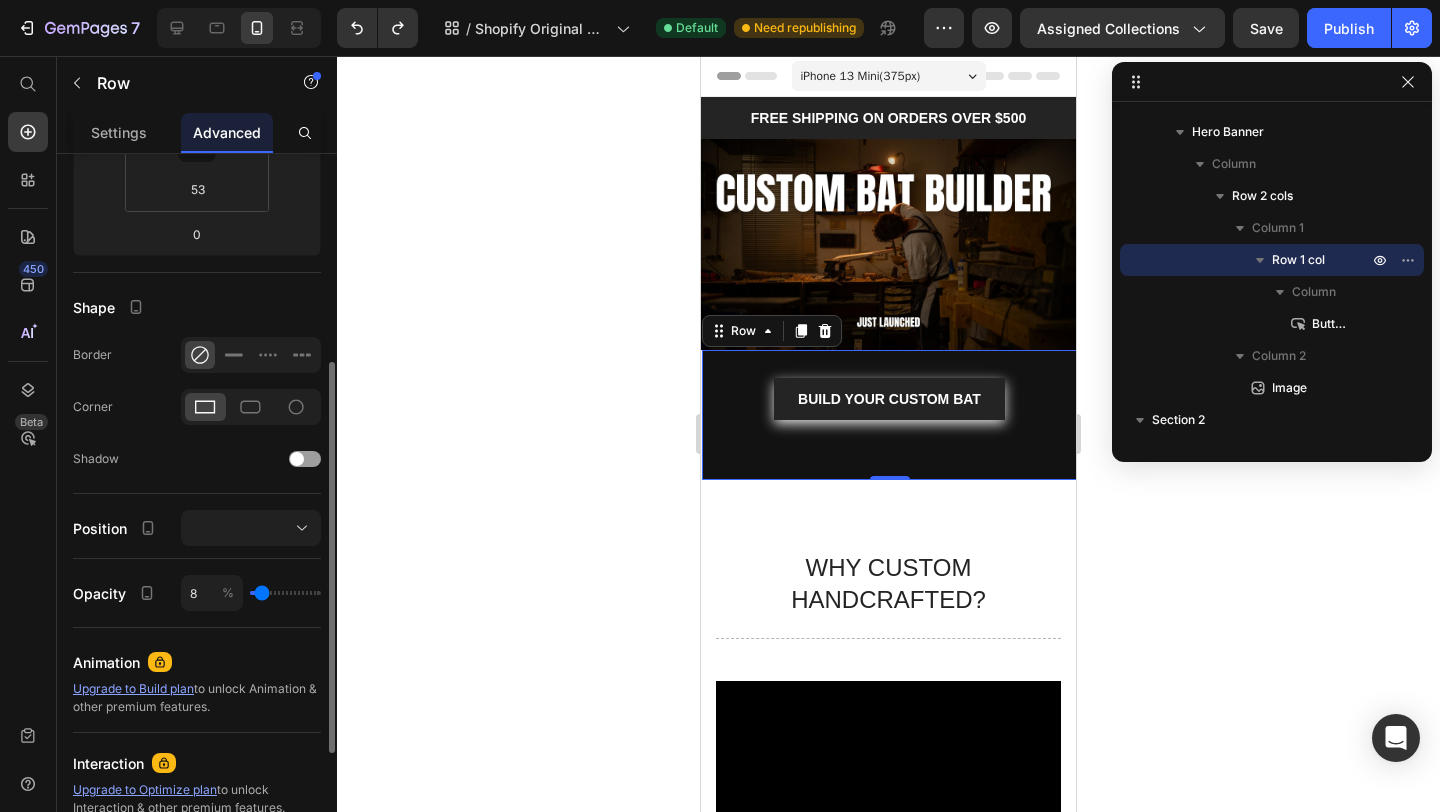 type on "6" 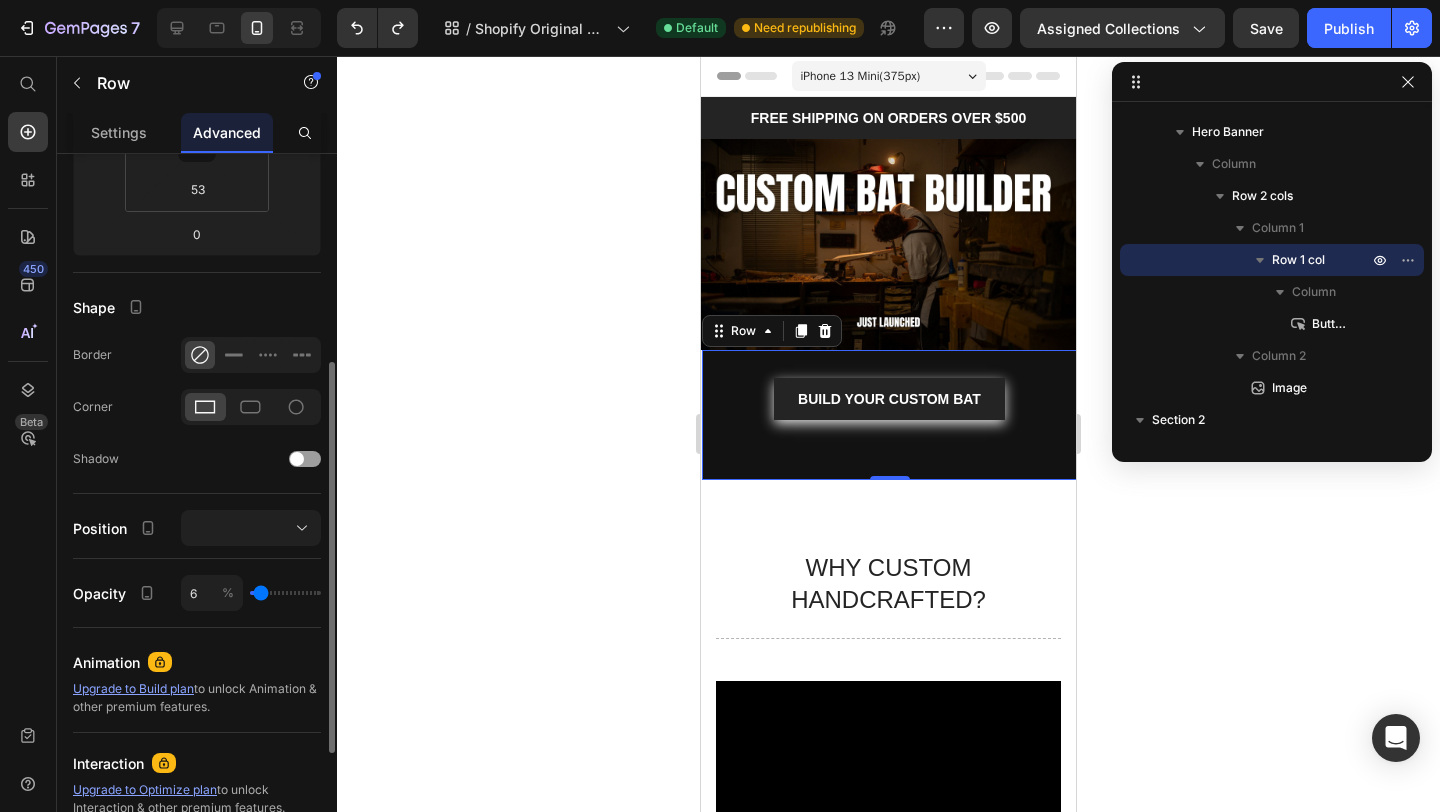 type on "5" 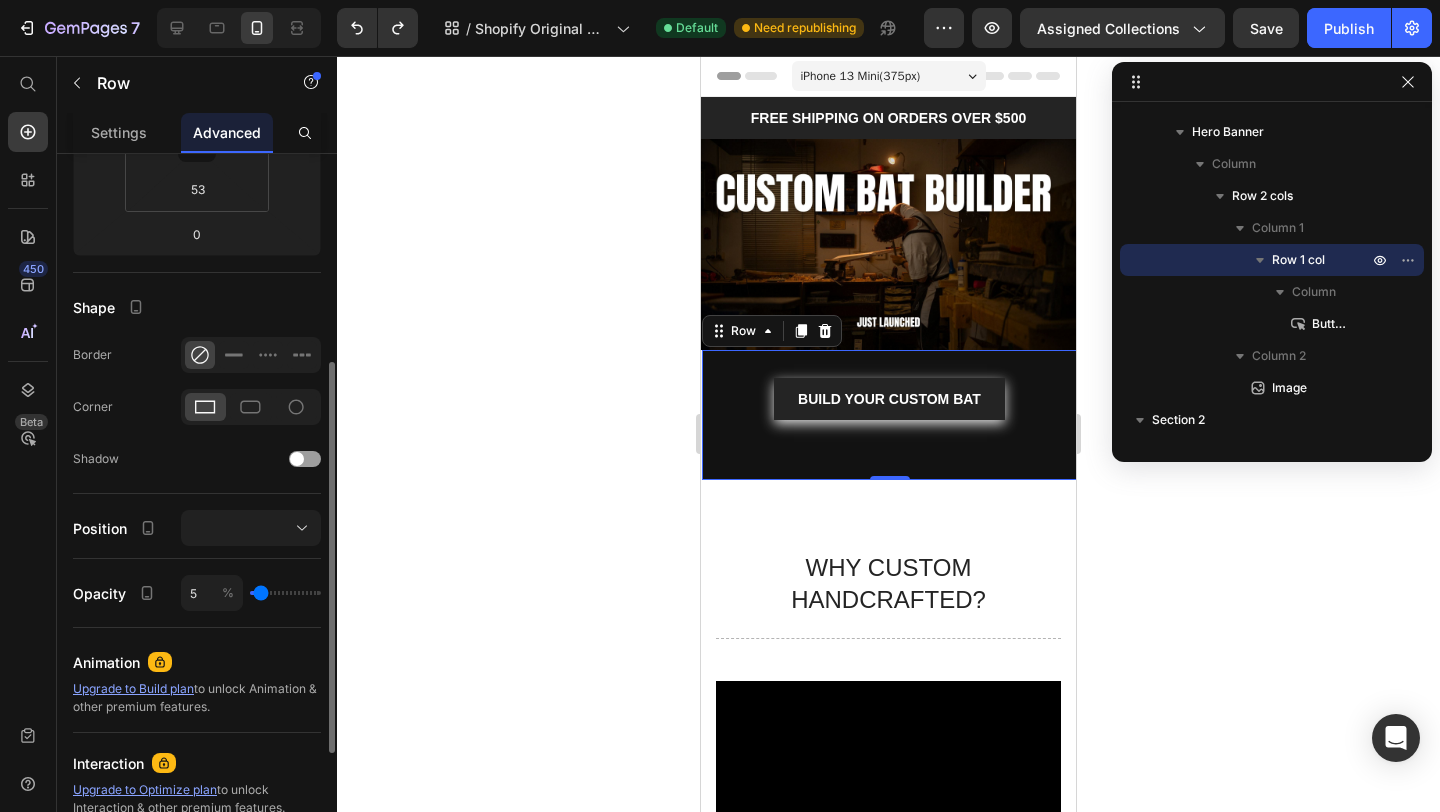 drag, startPoint x: 292, startPoint y: 588, endPoint x: 260, endPoint y: 587, distance: 32.01562 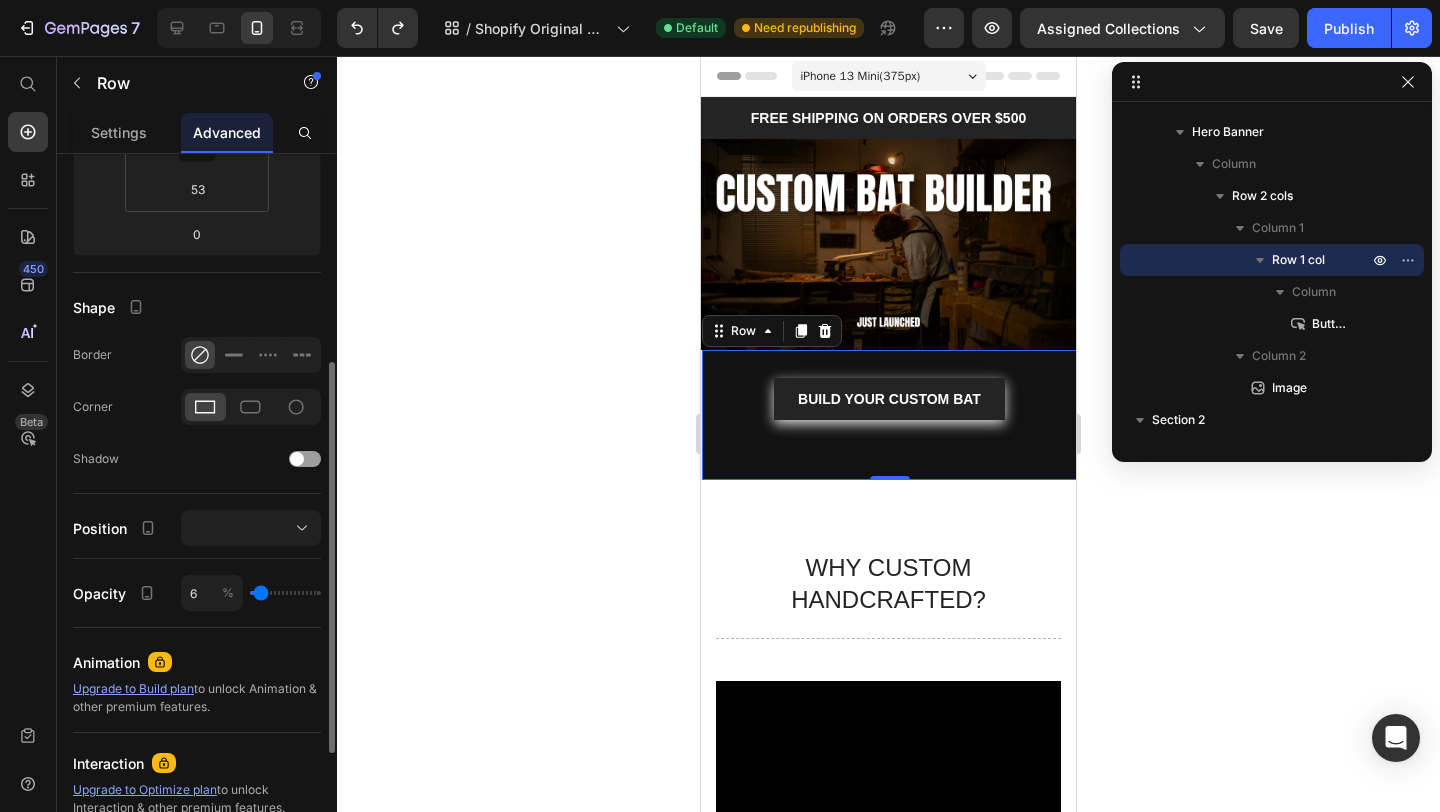 type on "15" 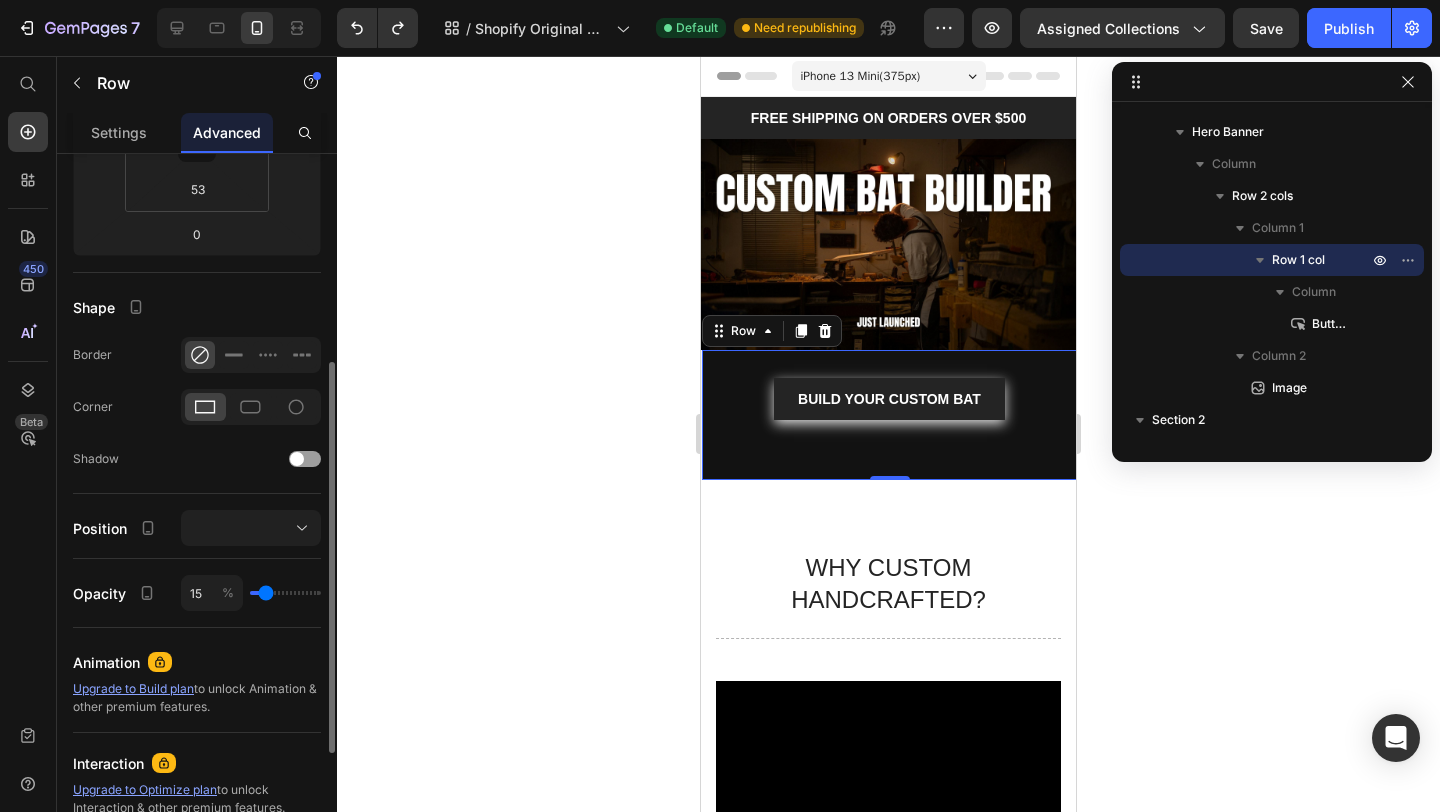 type on "33" 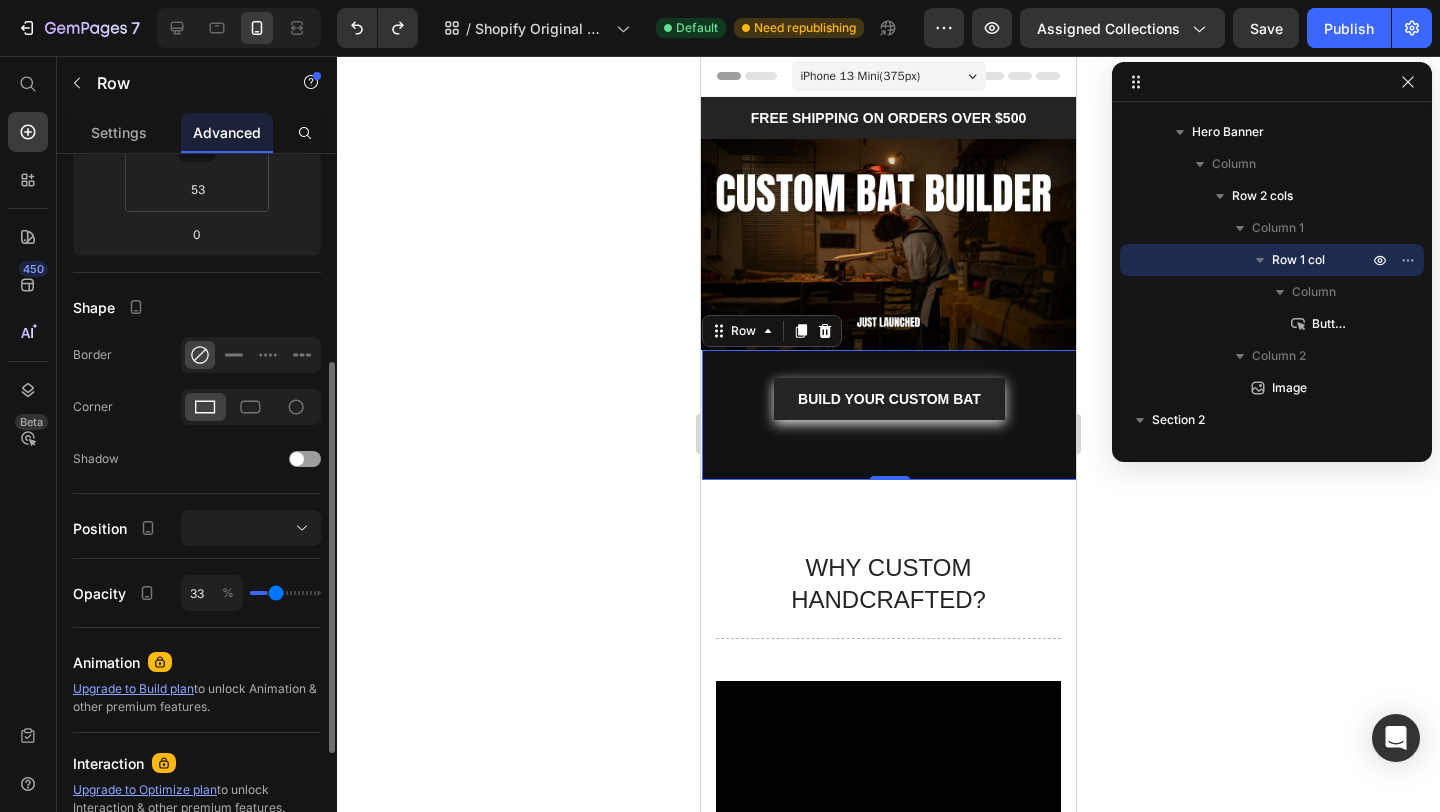 type on "52" 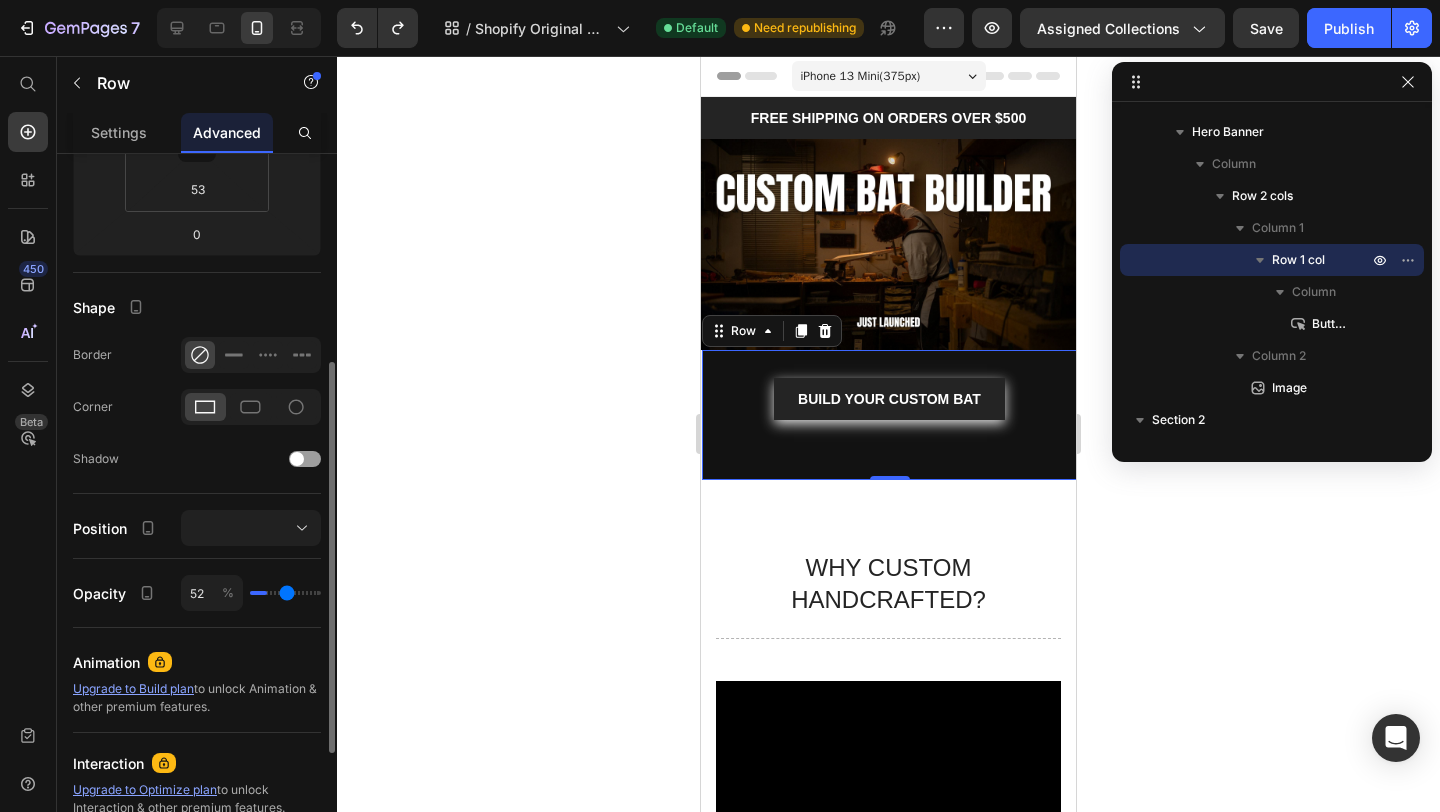 type on "70" 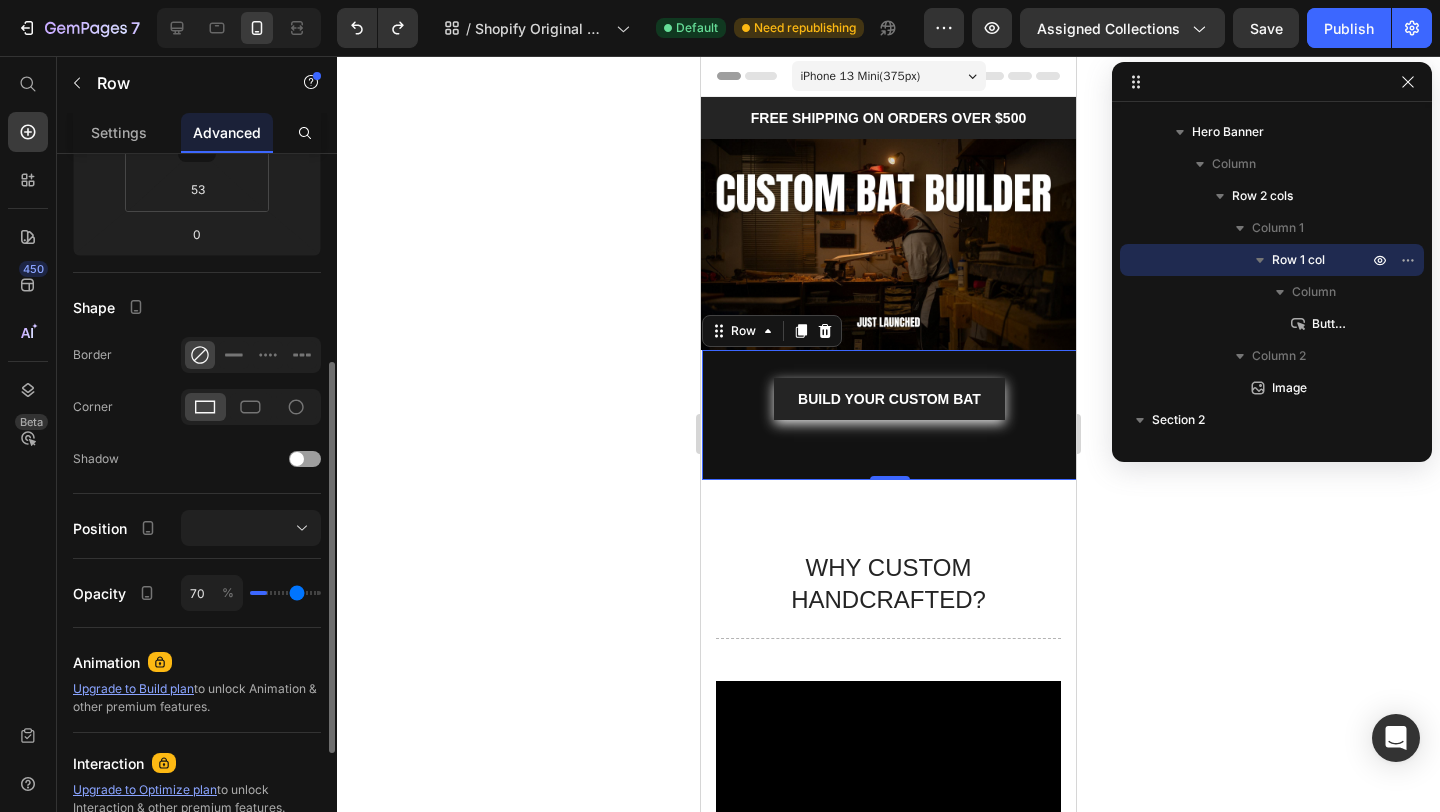 type on "89" 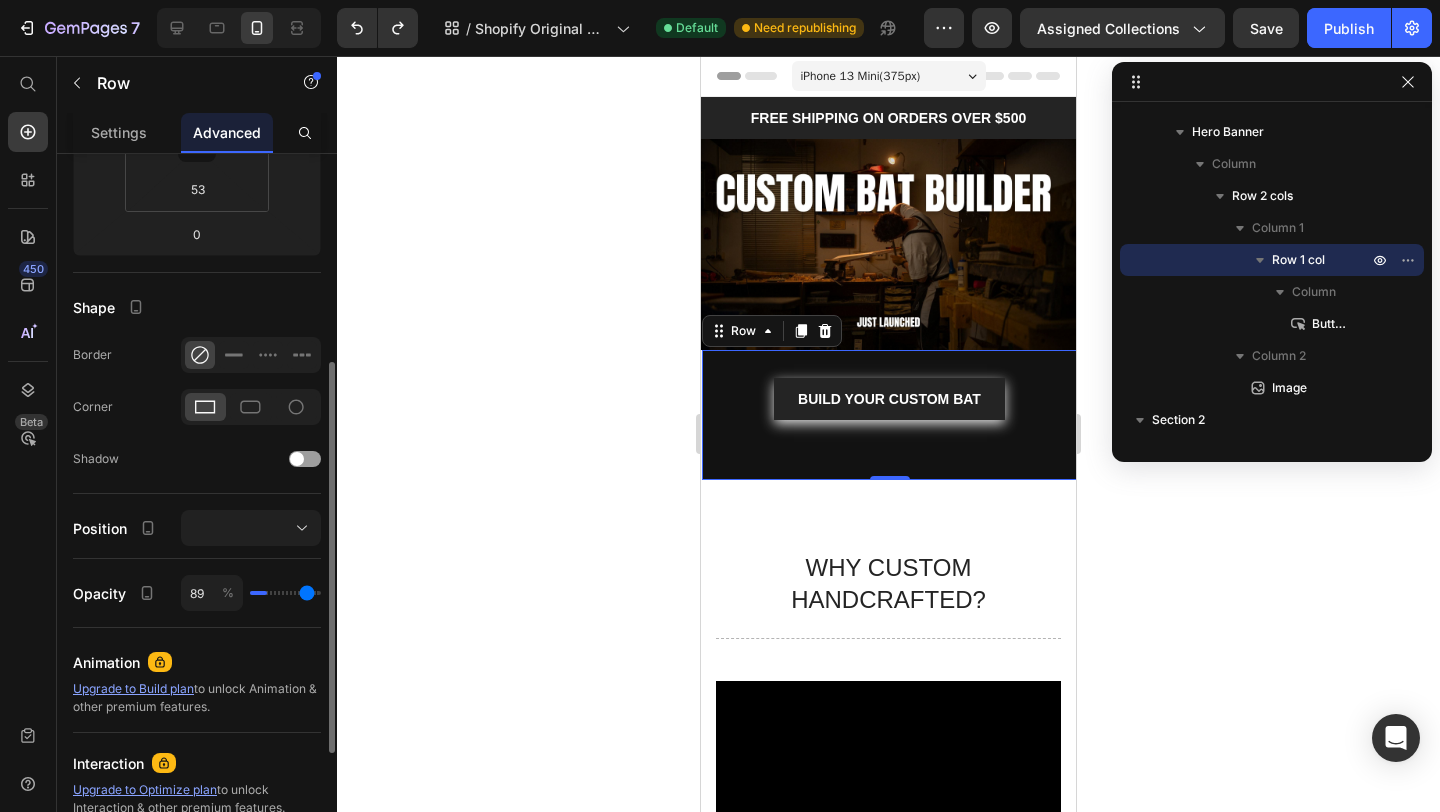 type on "100" 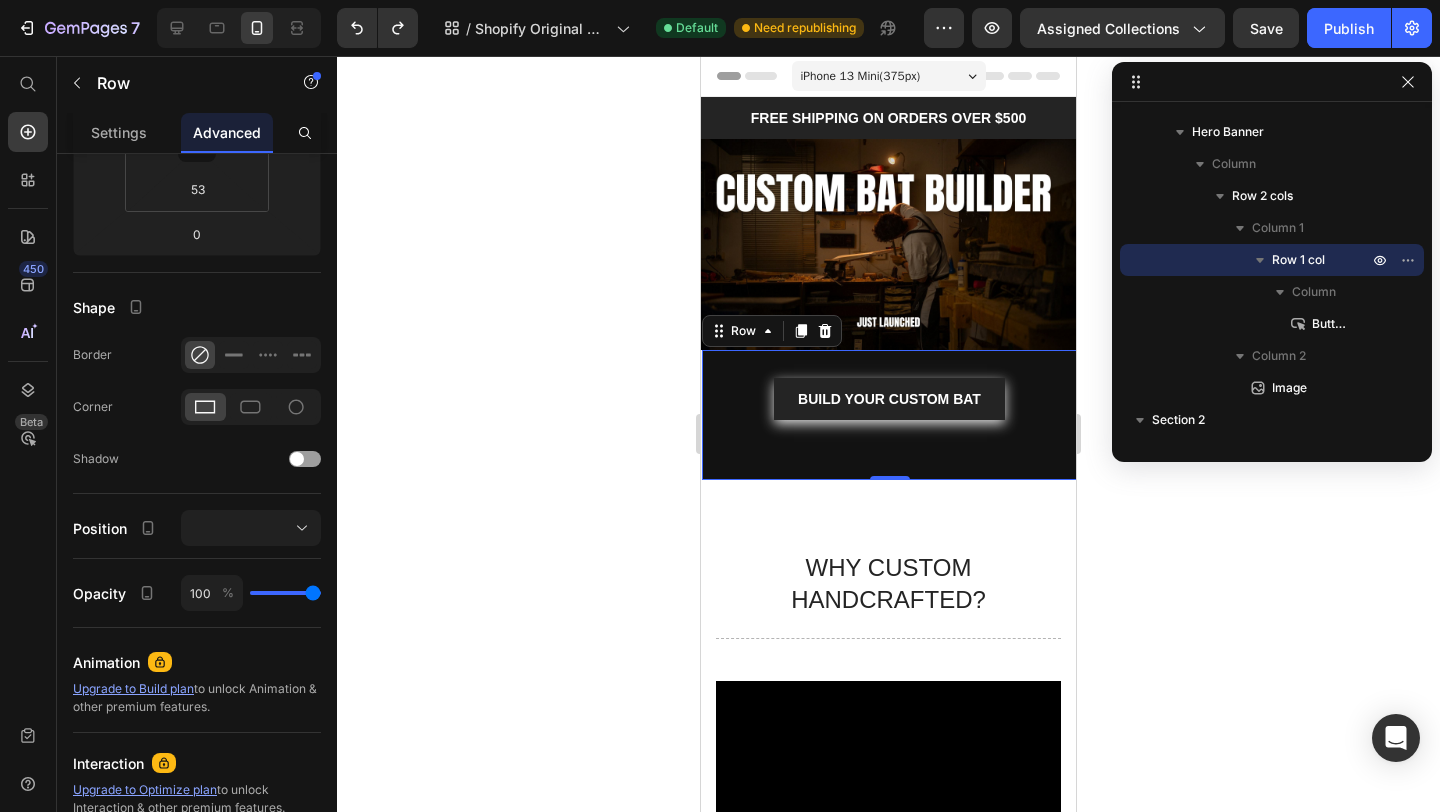 type on "100" 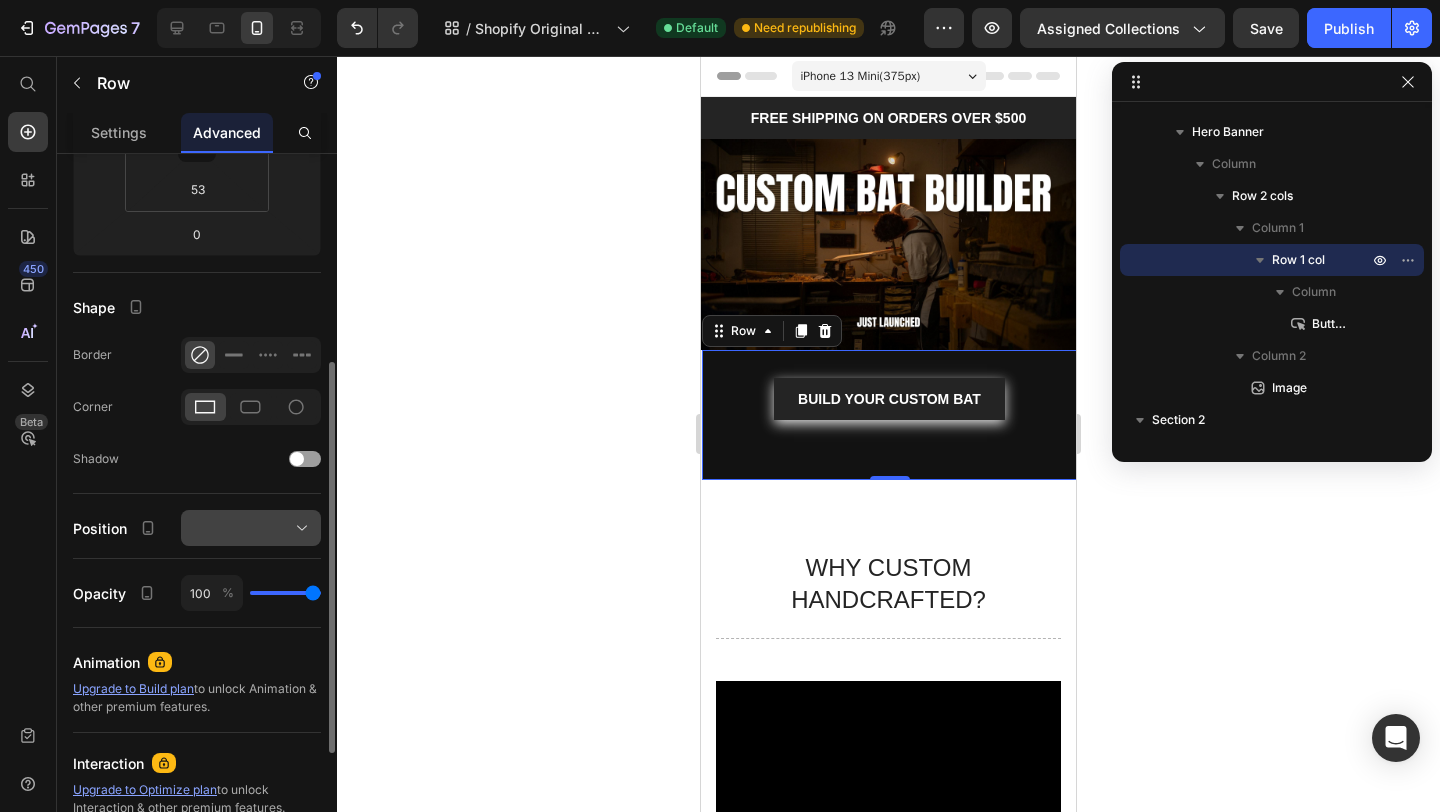 click 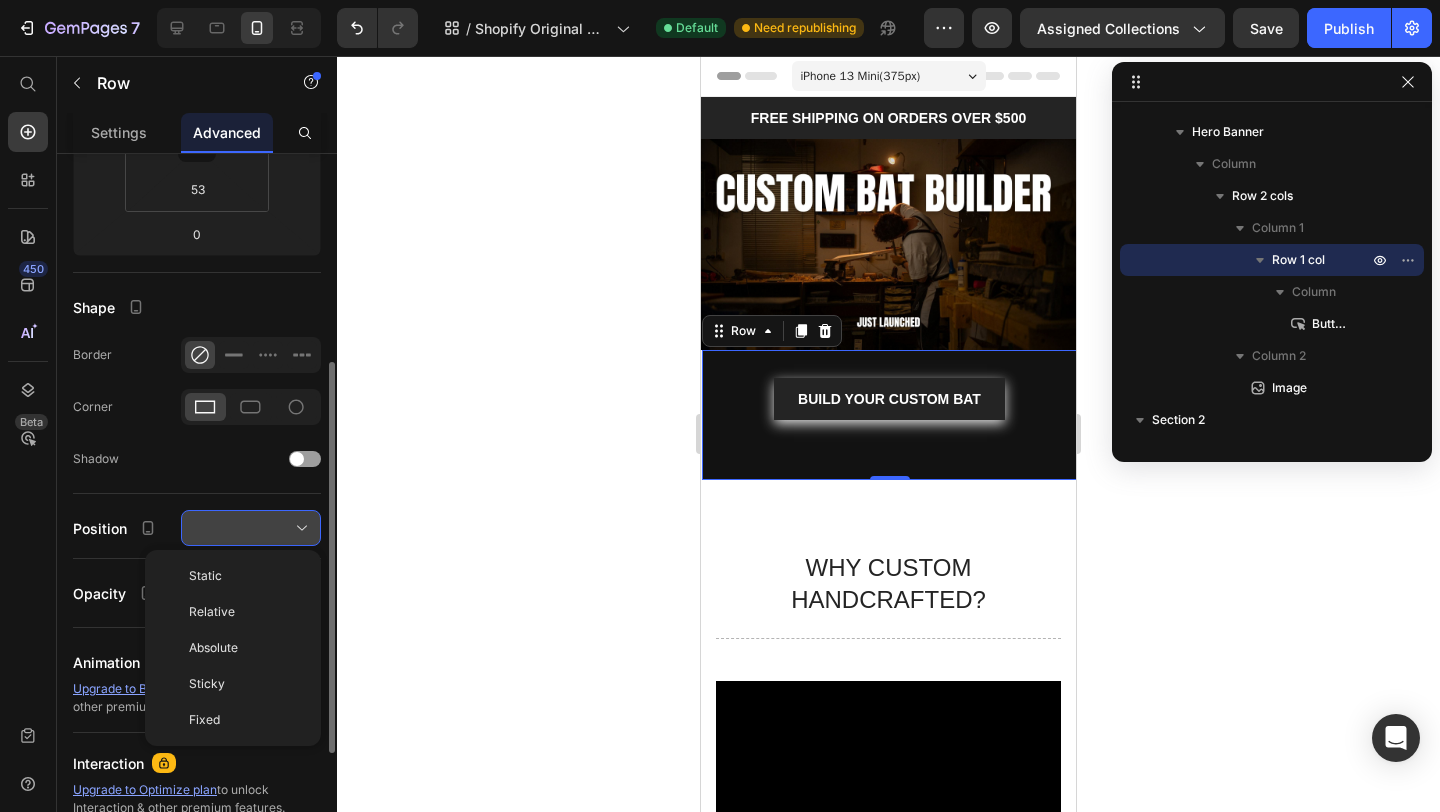 click 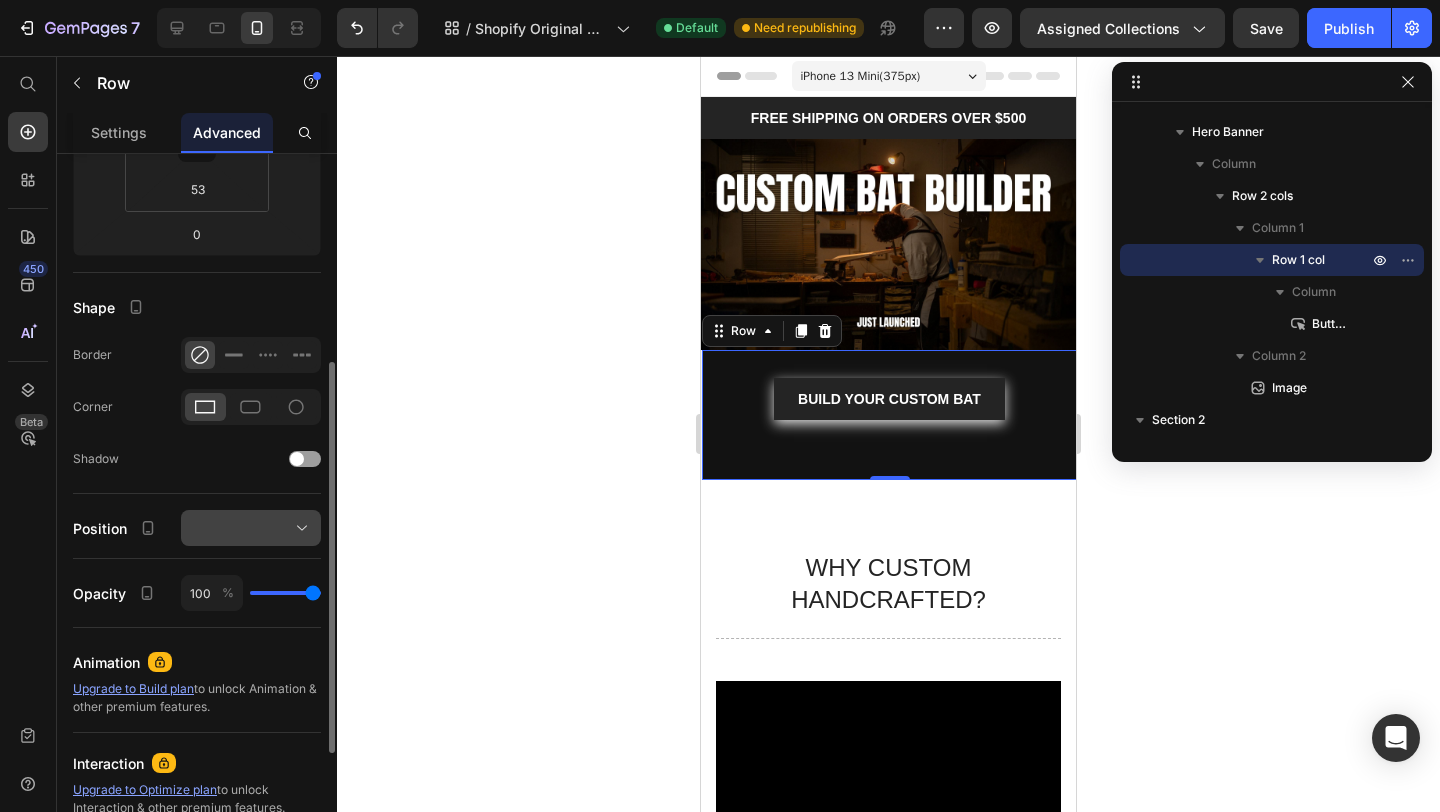 click 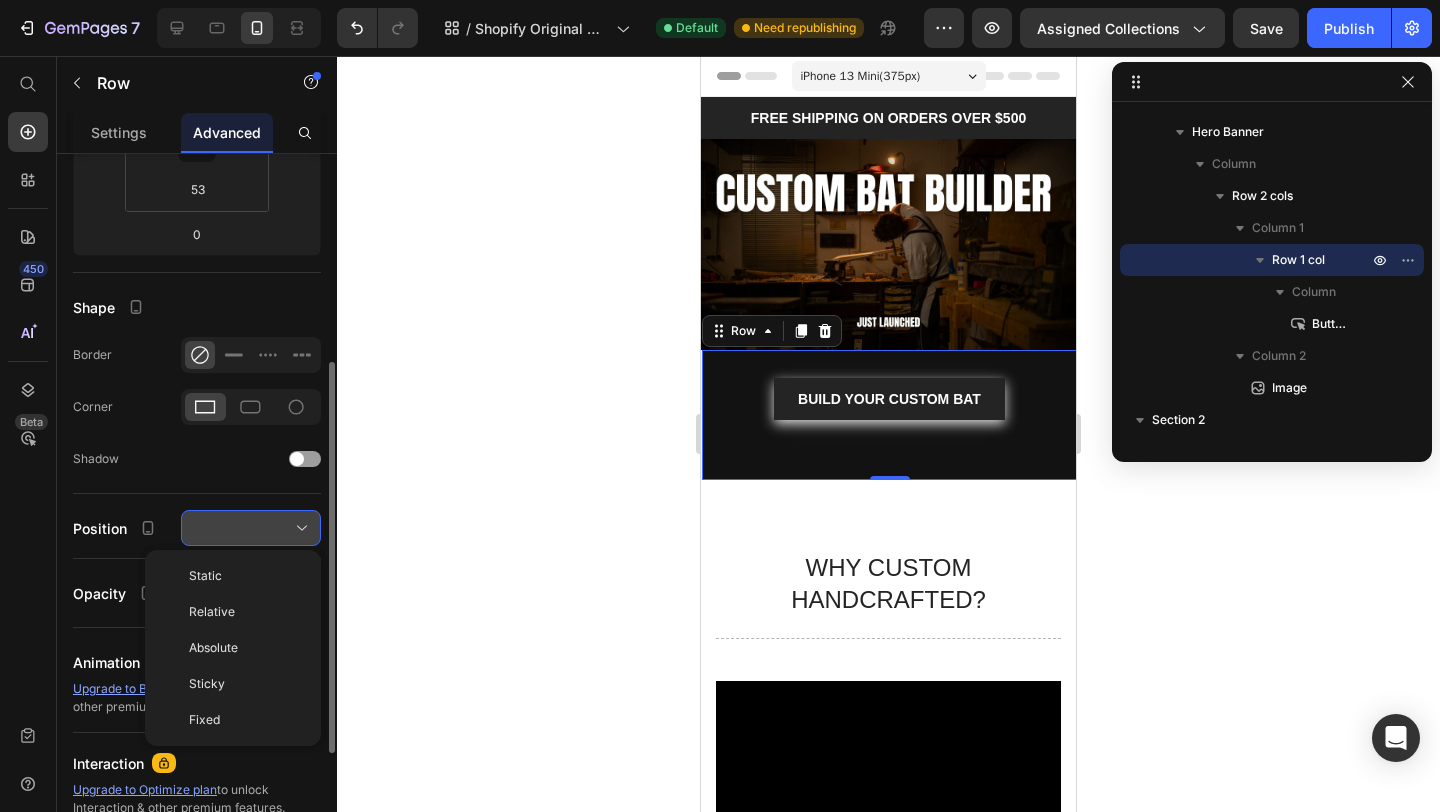click 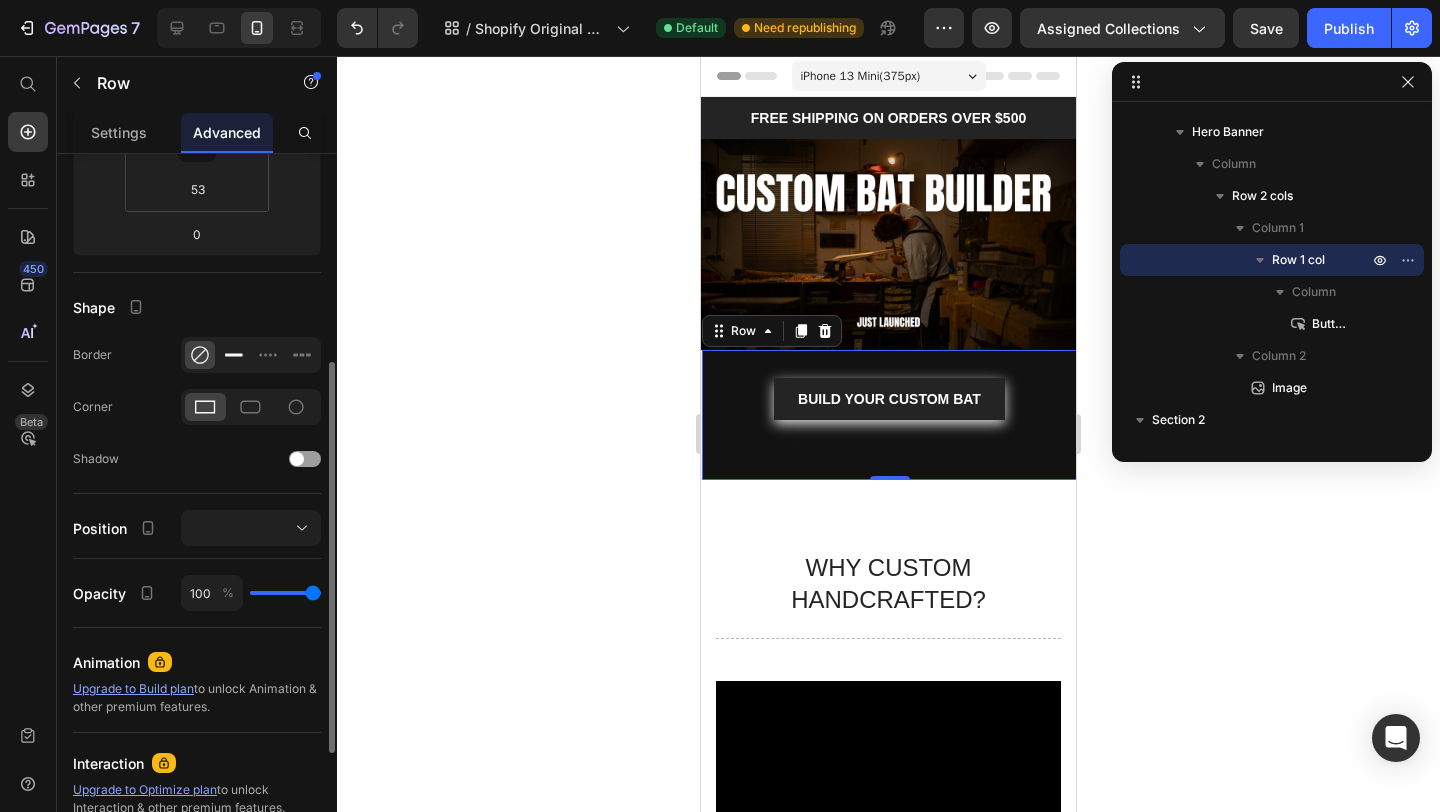 click 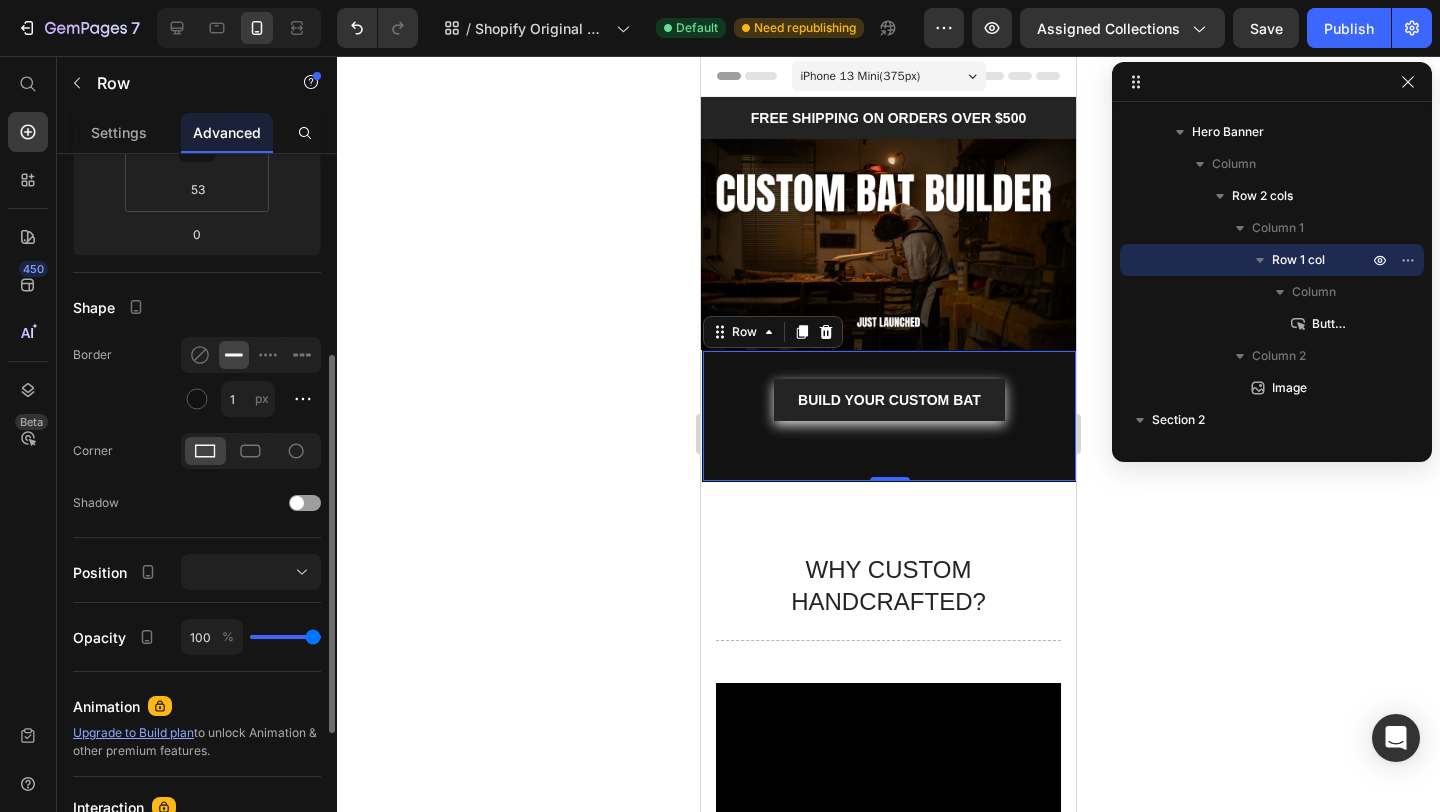click 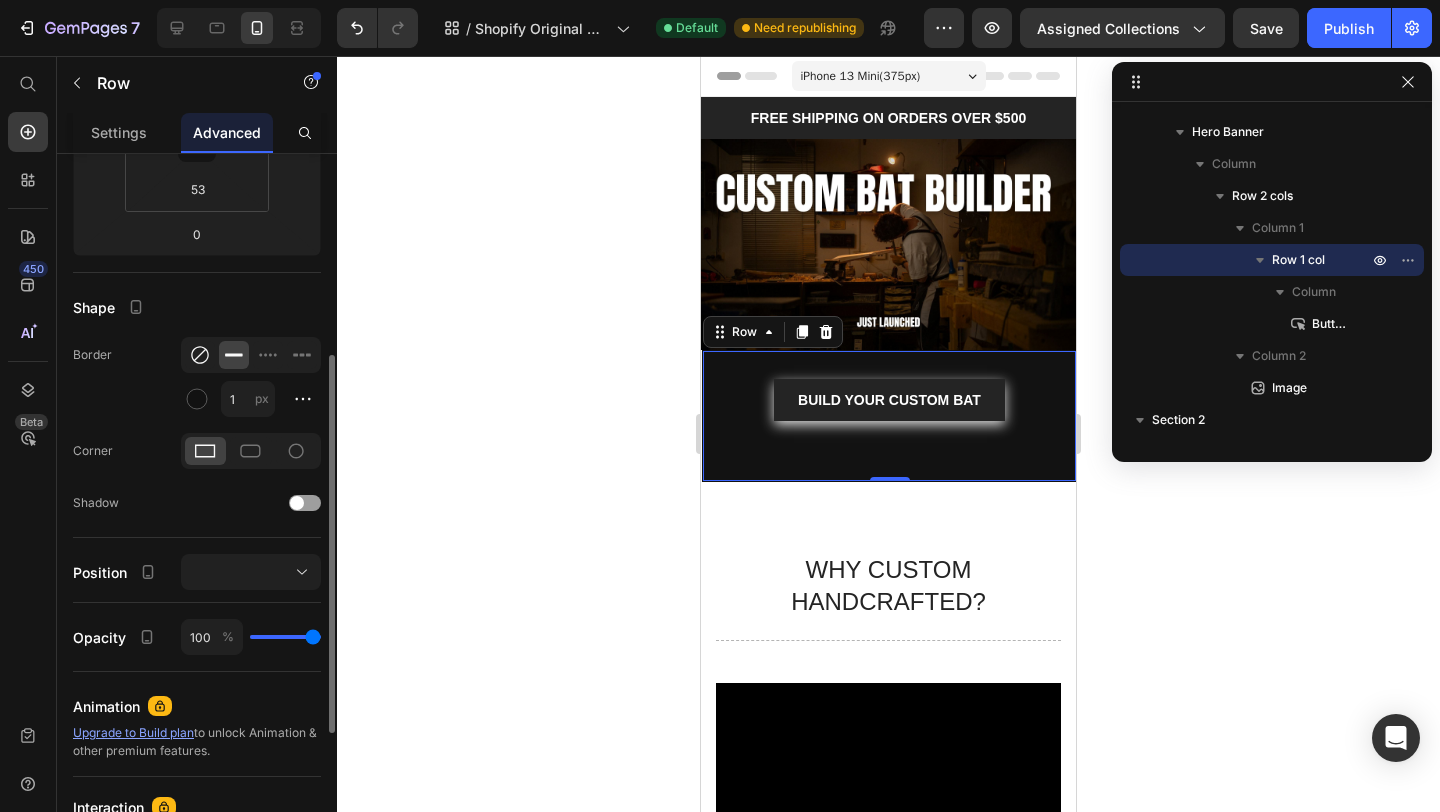click 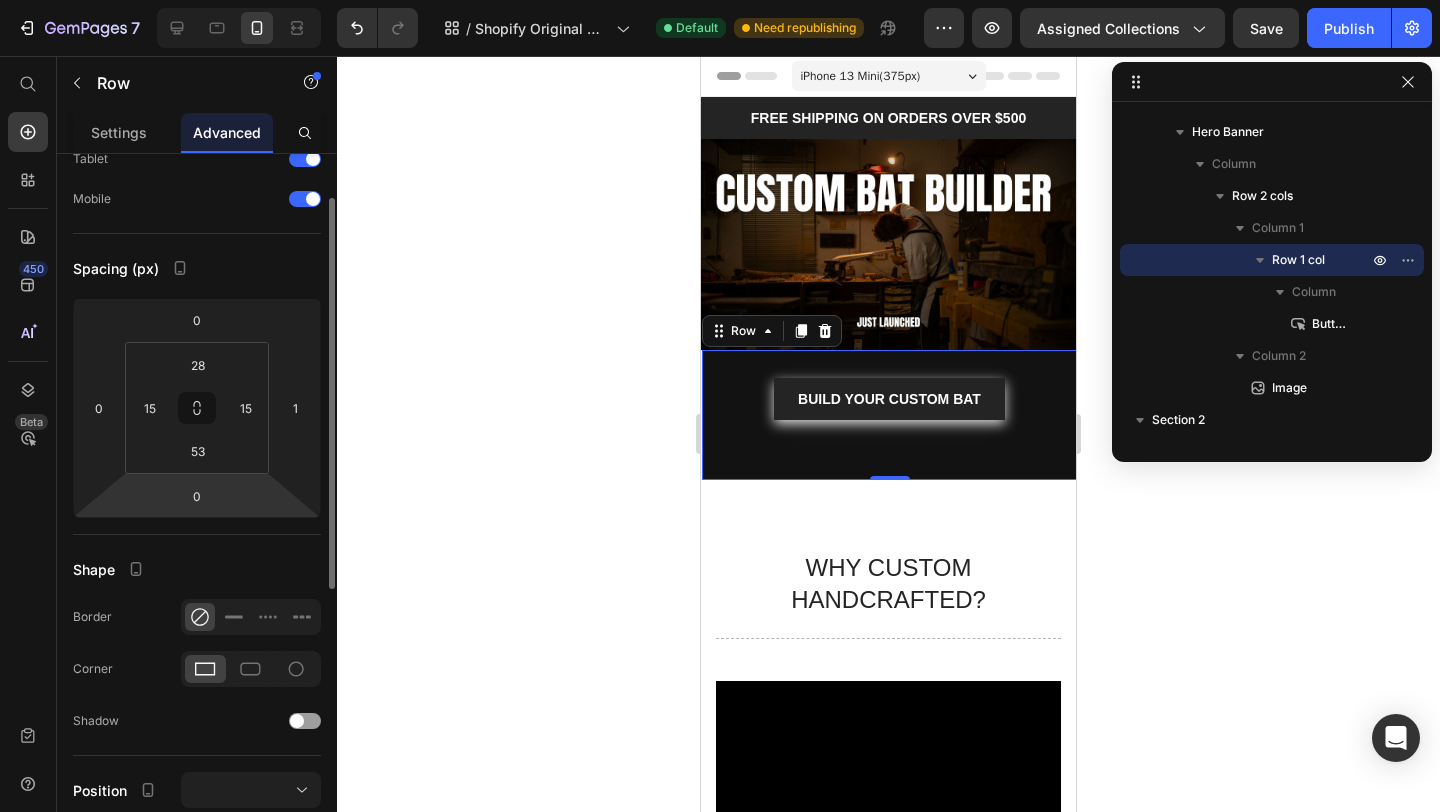 scroll, scrollTop: 103, scrollLeft: 0, axis: vertical 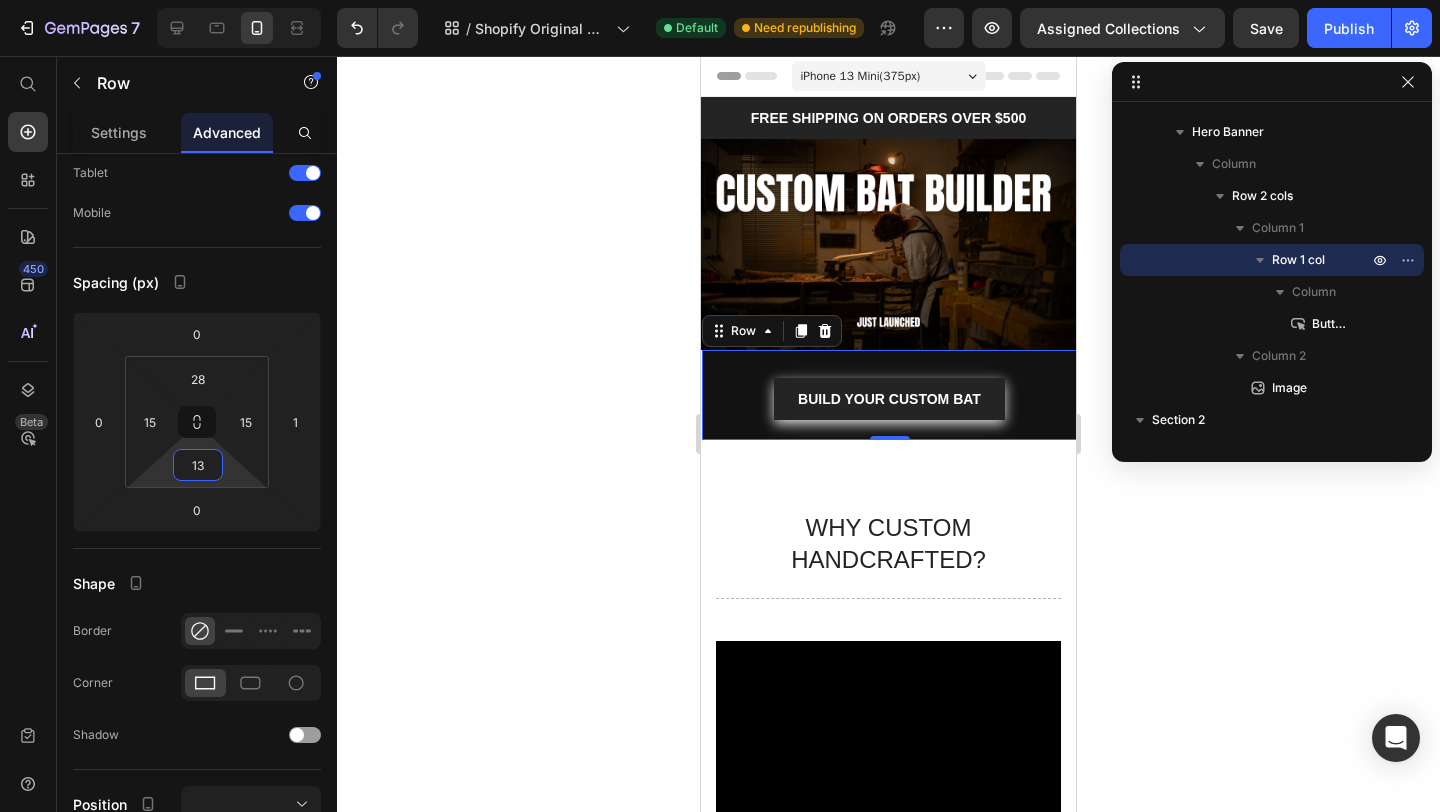 type on "11" 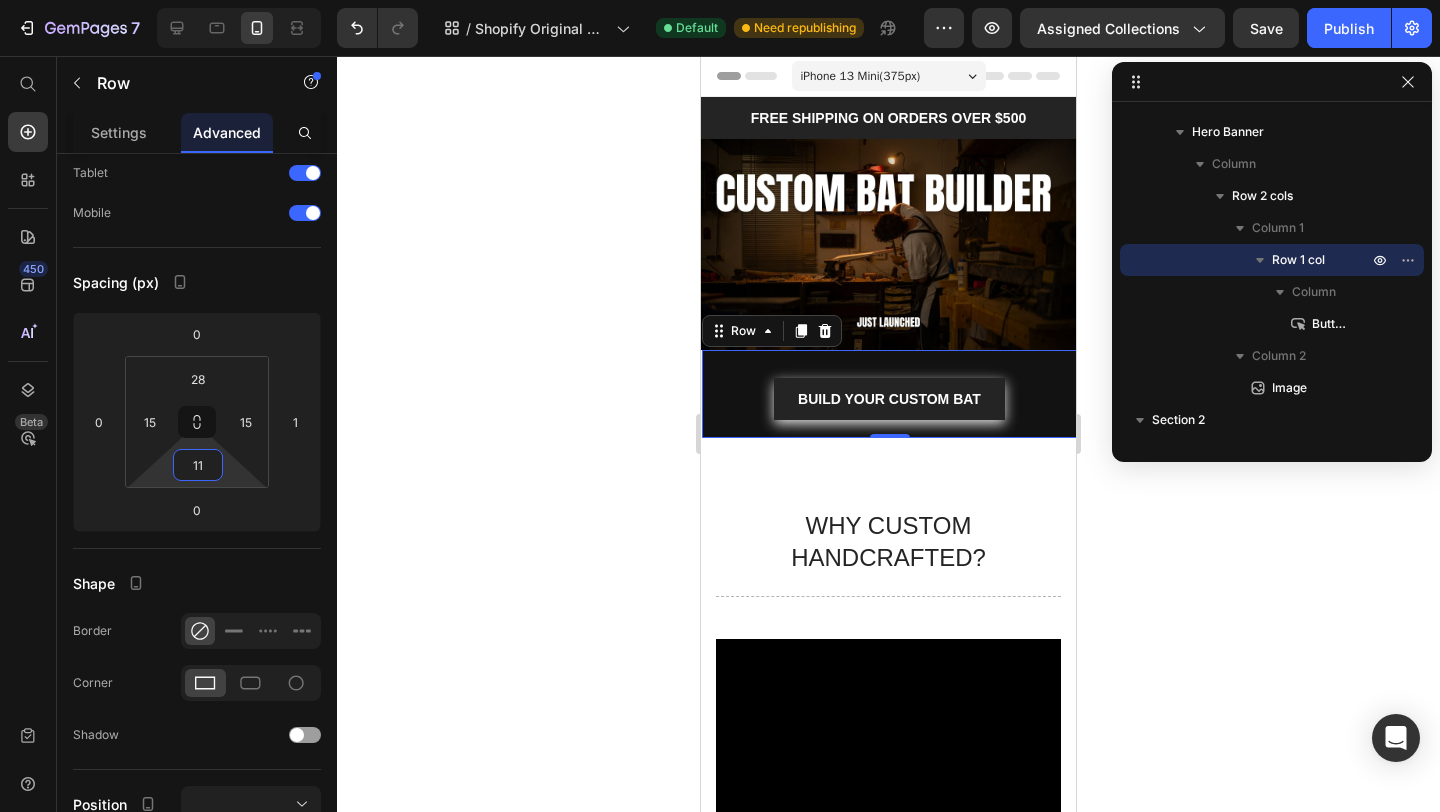 drag, startPoint x: 202, startPoint y: 484, endPoint x: 203, endPoint y: 505, distance: 21.023796 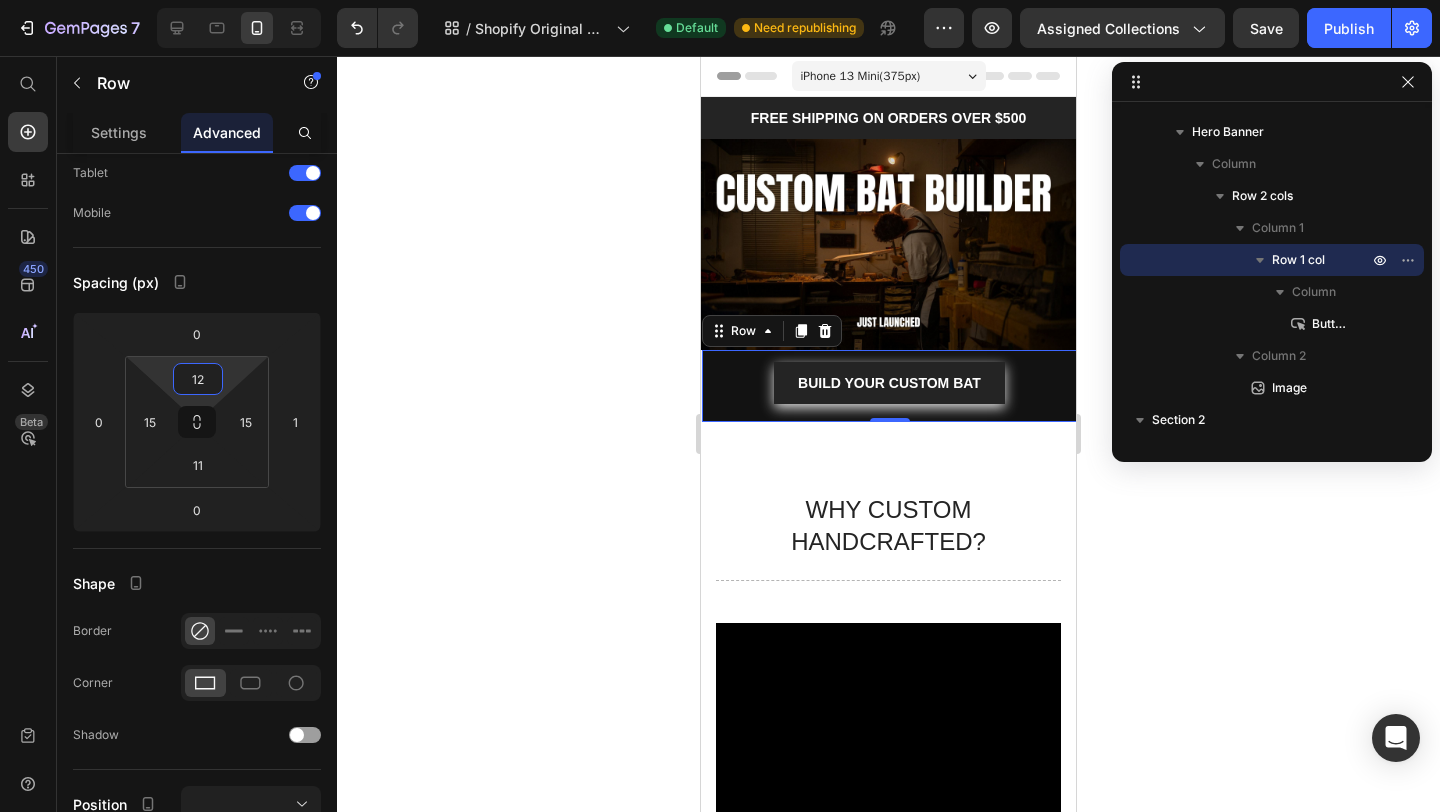 click on "7   /  Shopify Original Collection Template Default Need republishing Preview Assigned Collections  Save   Publish  450 Beta Start with Sections Elements Hero Section Product Detail Brands Trusted Badges Guarantee Product Breakdown How to use Testimonials Compare Bundle FAQs Social Proof Brand Story Product List Collection Blog List Contact Sticky Add to Cart Custom Footer Browse Library 450 Layout
Row
Row
Row
Row Text
Heading
Text Block Button
Button
Button
Sticky Back to top Media" at bounding box center [720, 0] 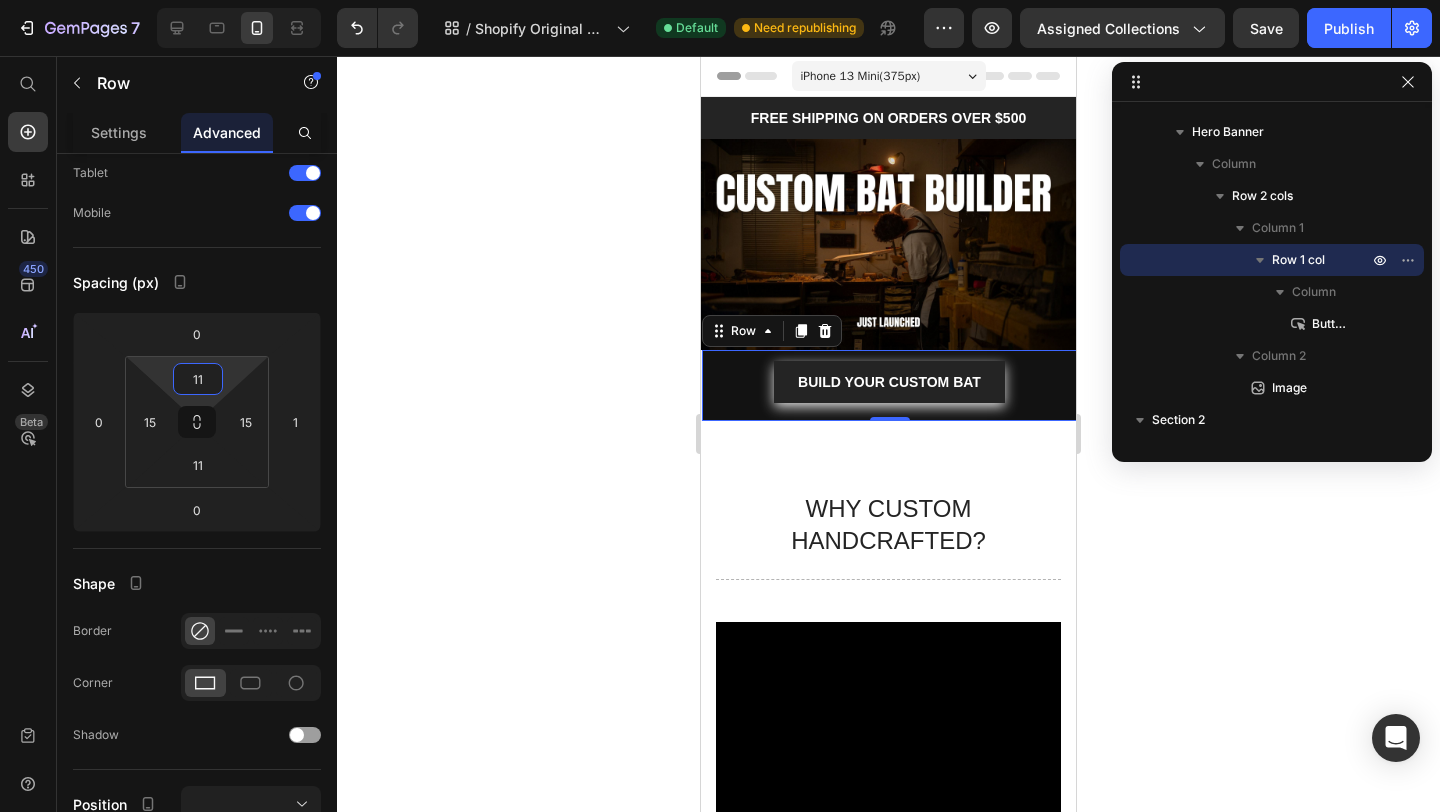 type on "11" 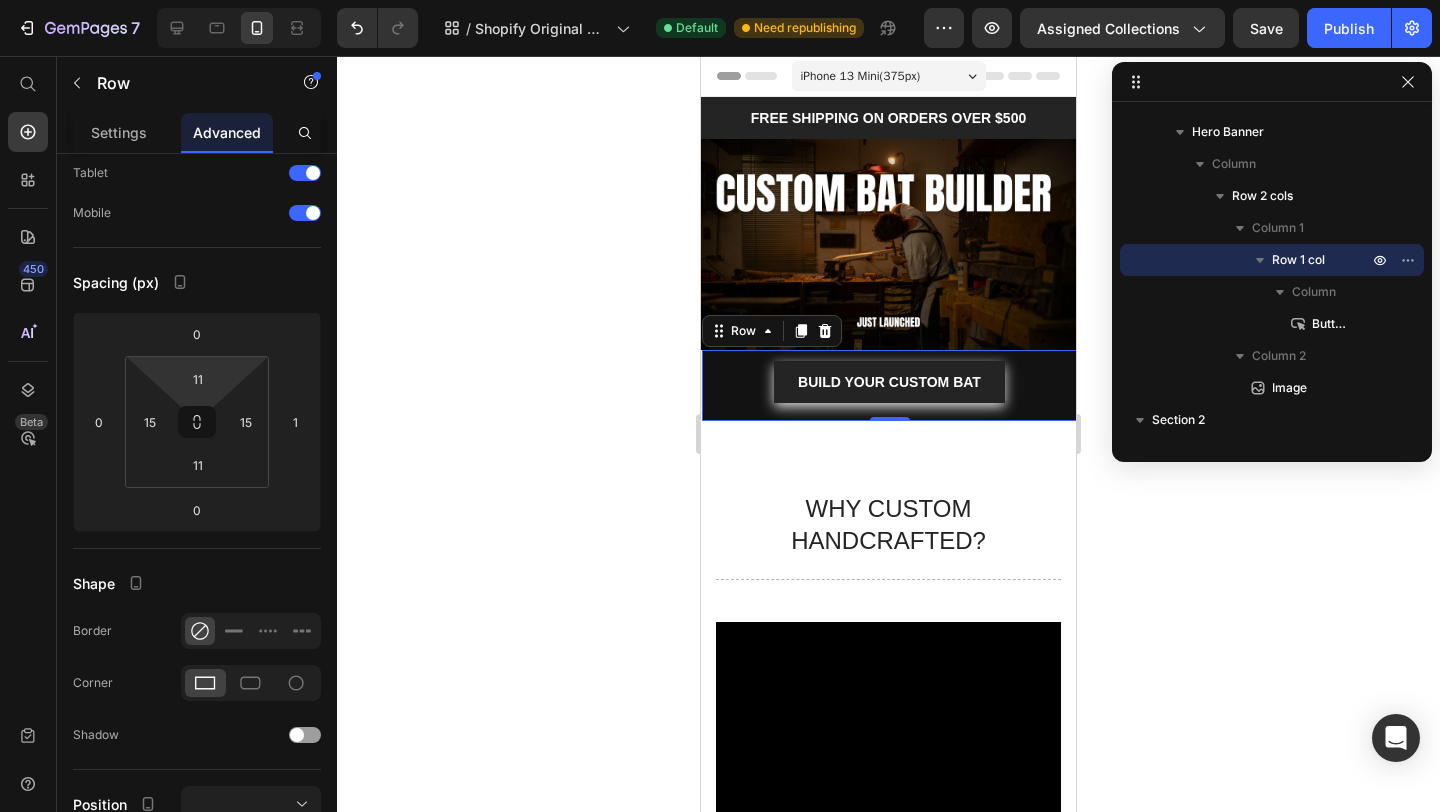 click 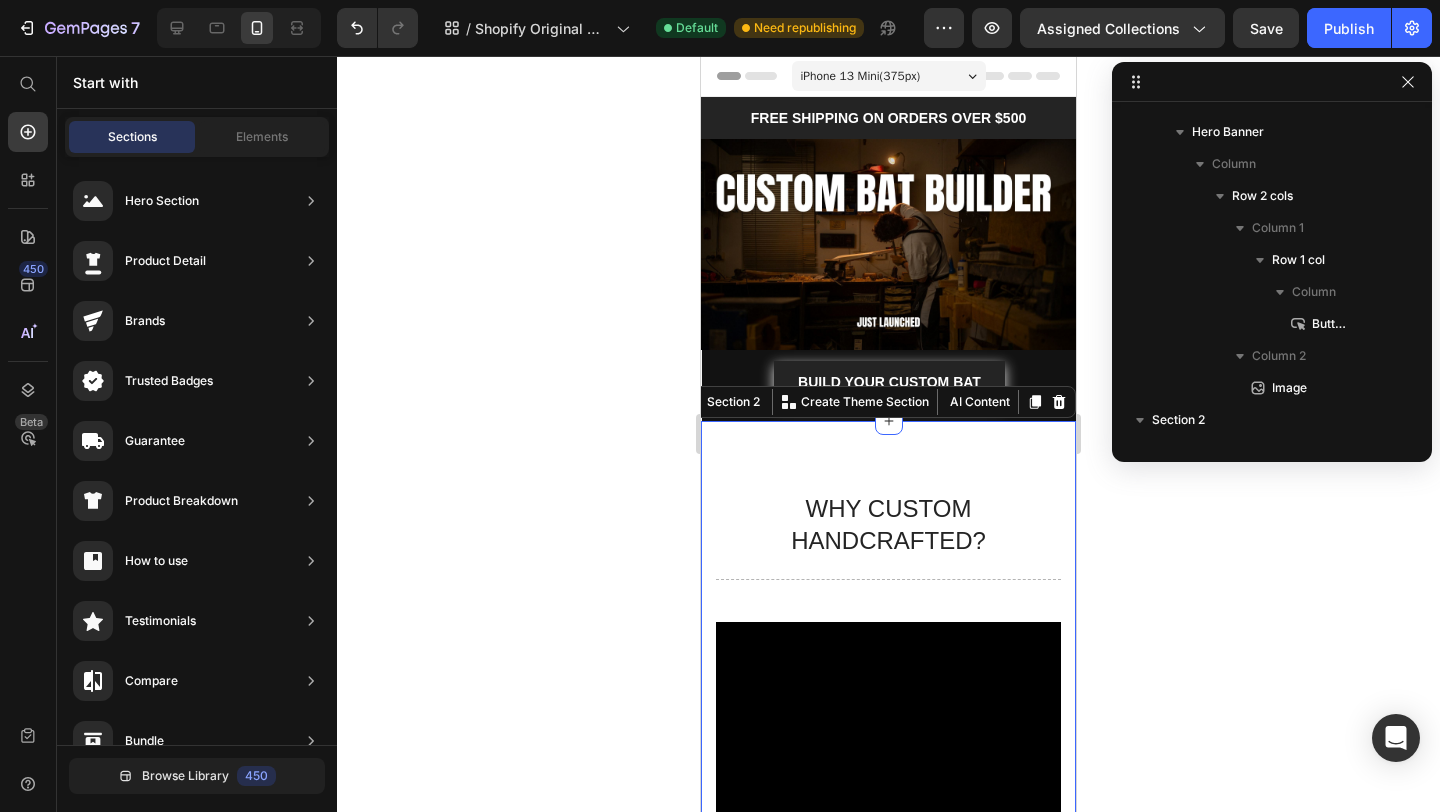 click on "WHY CUSTOM HANDCRAFTED? Heading                Title Line Video WE MAKE EACH BAT IND Text Block                Title Line We thrive off making bats individually  Text Block In a free hour, when our power of choice is untrammelled and when nothing prevents our being. Text Block READ MORE Button Row Section 2   You can create reusable sections Create Theme Section AI Content Write with GemAI What would you like to describe here? Tone and Voice Persuasive Product JK Elektra 109 Show more Generate" at bounding box center [888, 997] 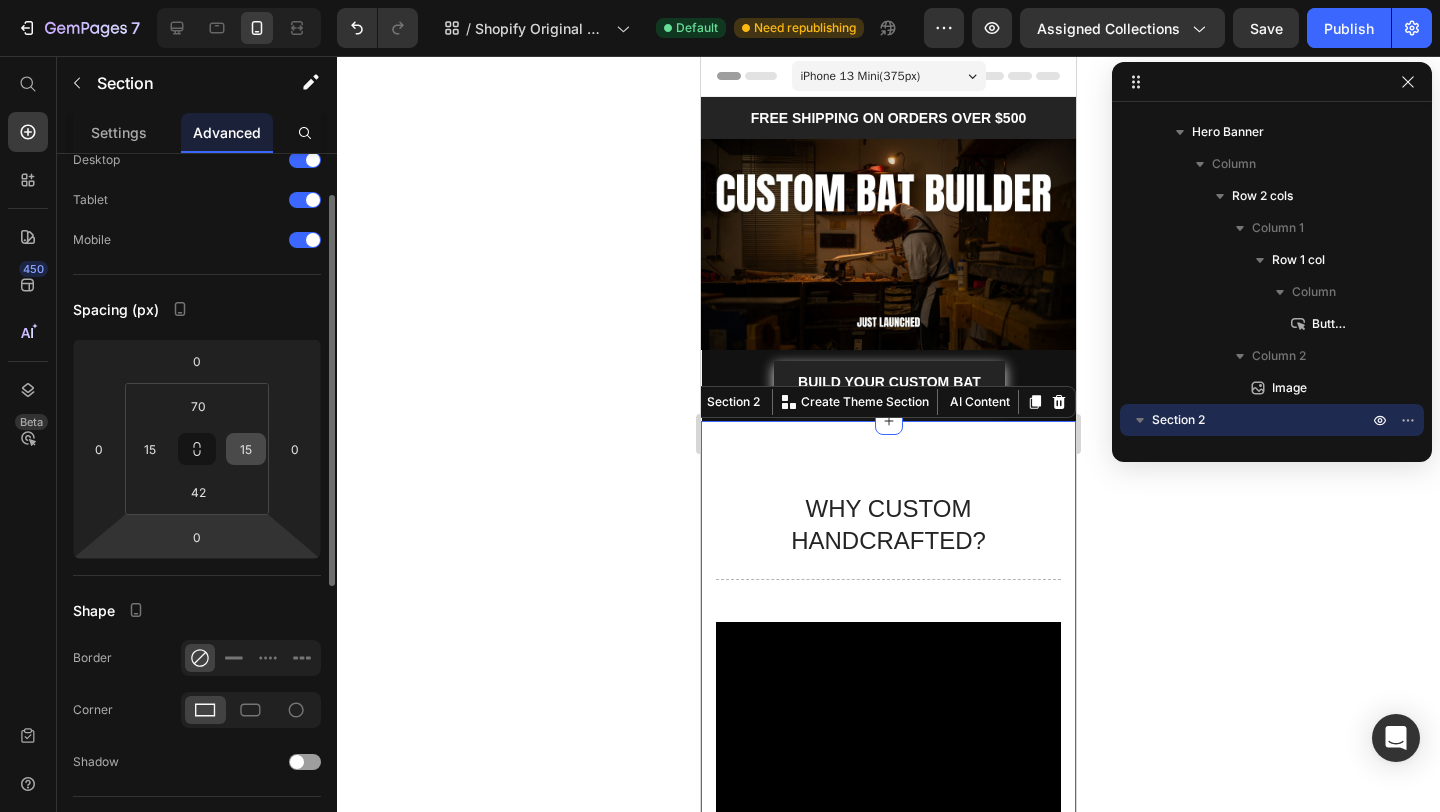 scroll, scrollTop: 0, scrollLeft: 0, axis: both 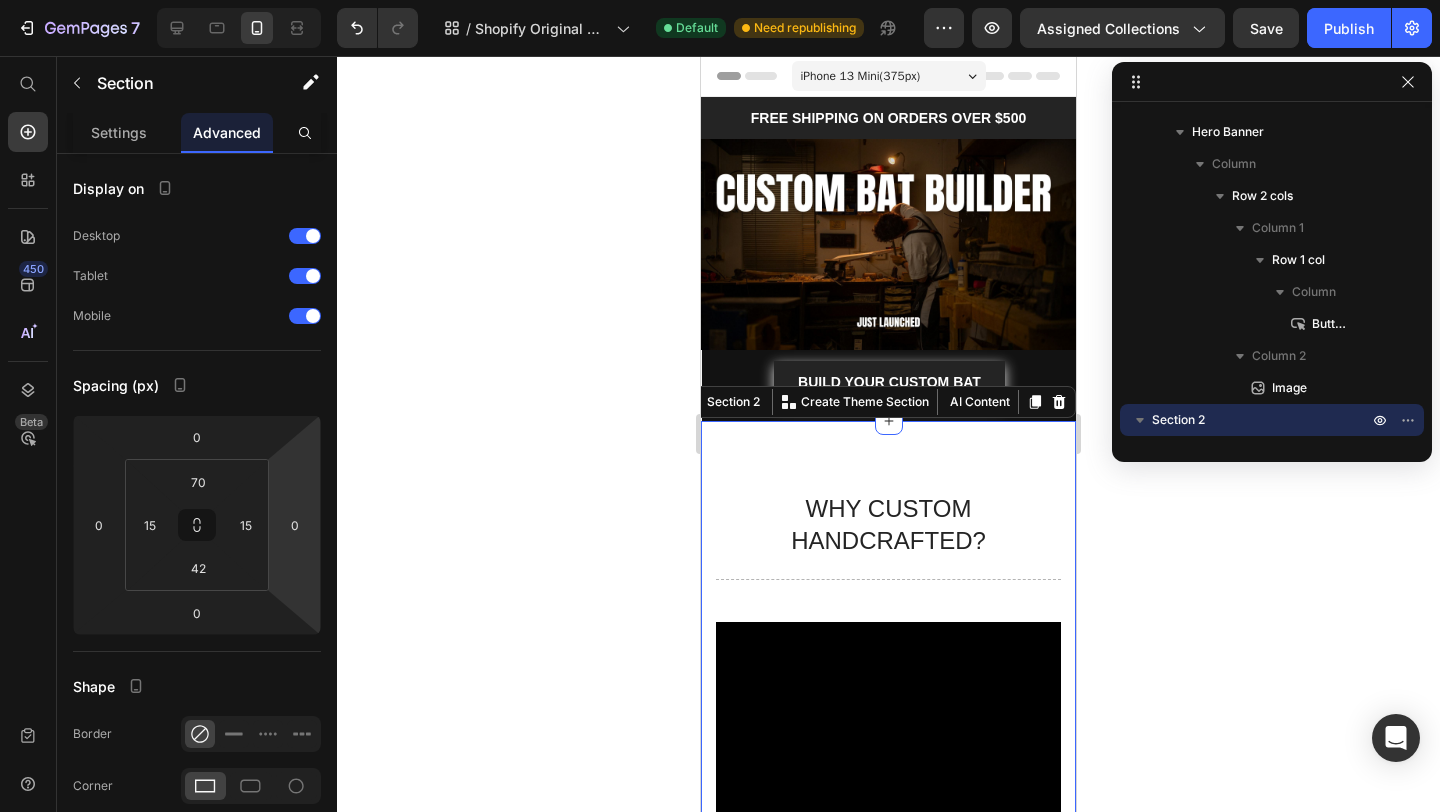 click on "WHY CUSTOM HANDCRAFTED? Heading                Title Line Video WE MAKE EACH BAT IND Text Block                Title Line We thrive off making bats individually  Text Block In a free hour, when our power of choice is untrammelled and when nothing prevents our being. Text Block READ MORE Button Row Section 2   You can create reusable sections Create Theme Section AI Content Write with GemAI What would you like to describe here? Tone and Voice Persuasive Product JK Elektra 109 Show more Generate" at bounding box center (888, 997) 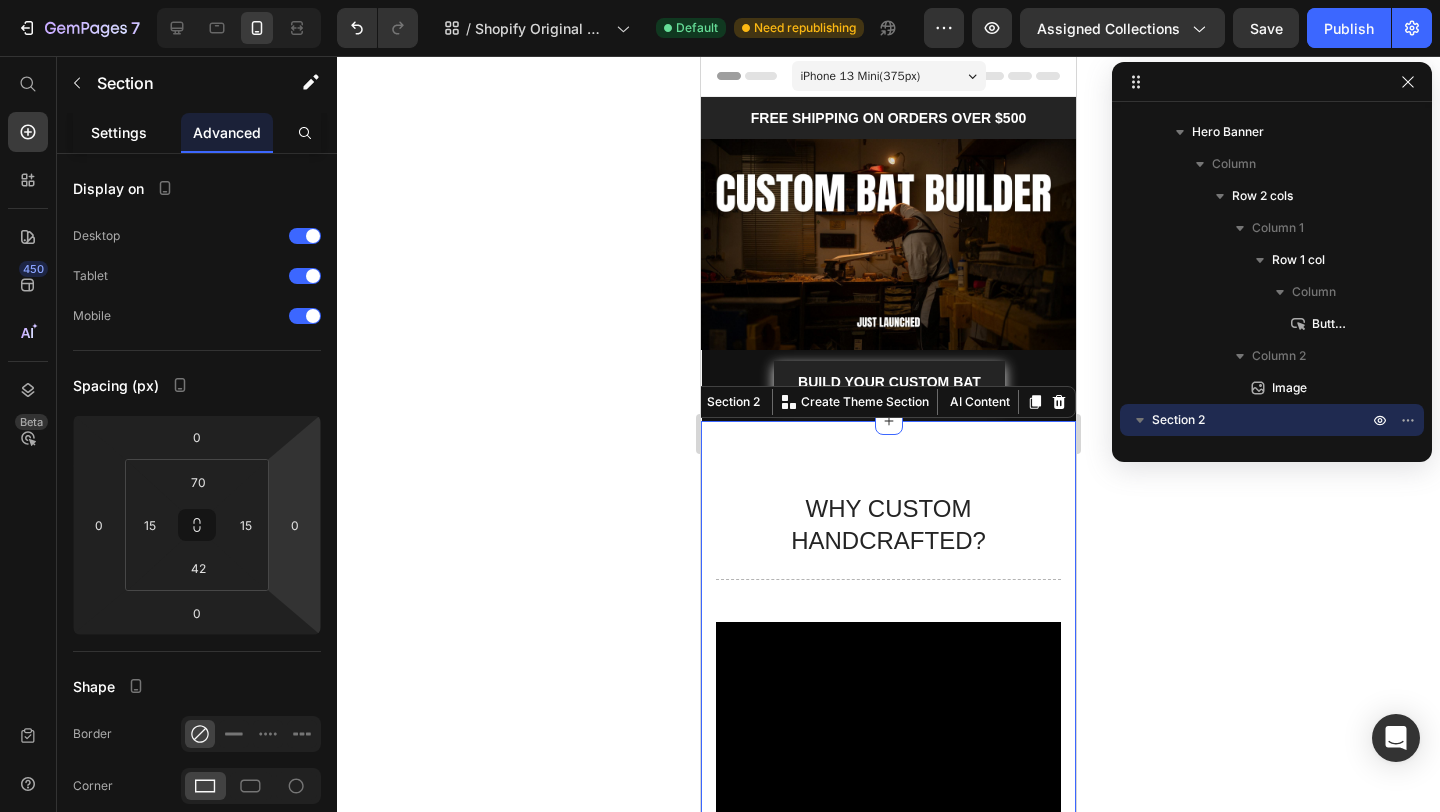 click on "Settings" at bounding box center (119, 132) 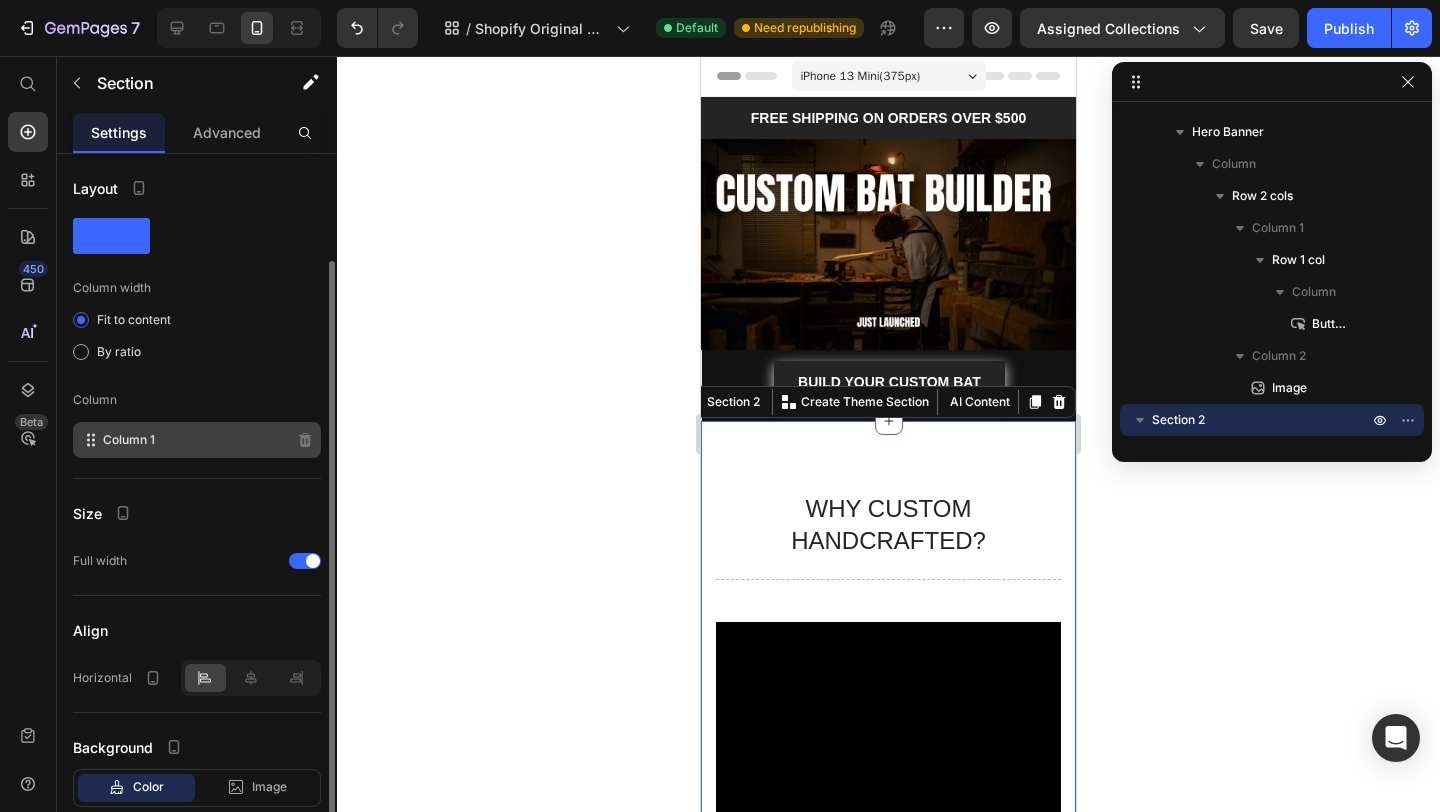 scroll, scrollTop: 122, scrollLeft: 0, axis: vertical 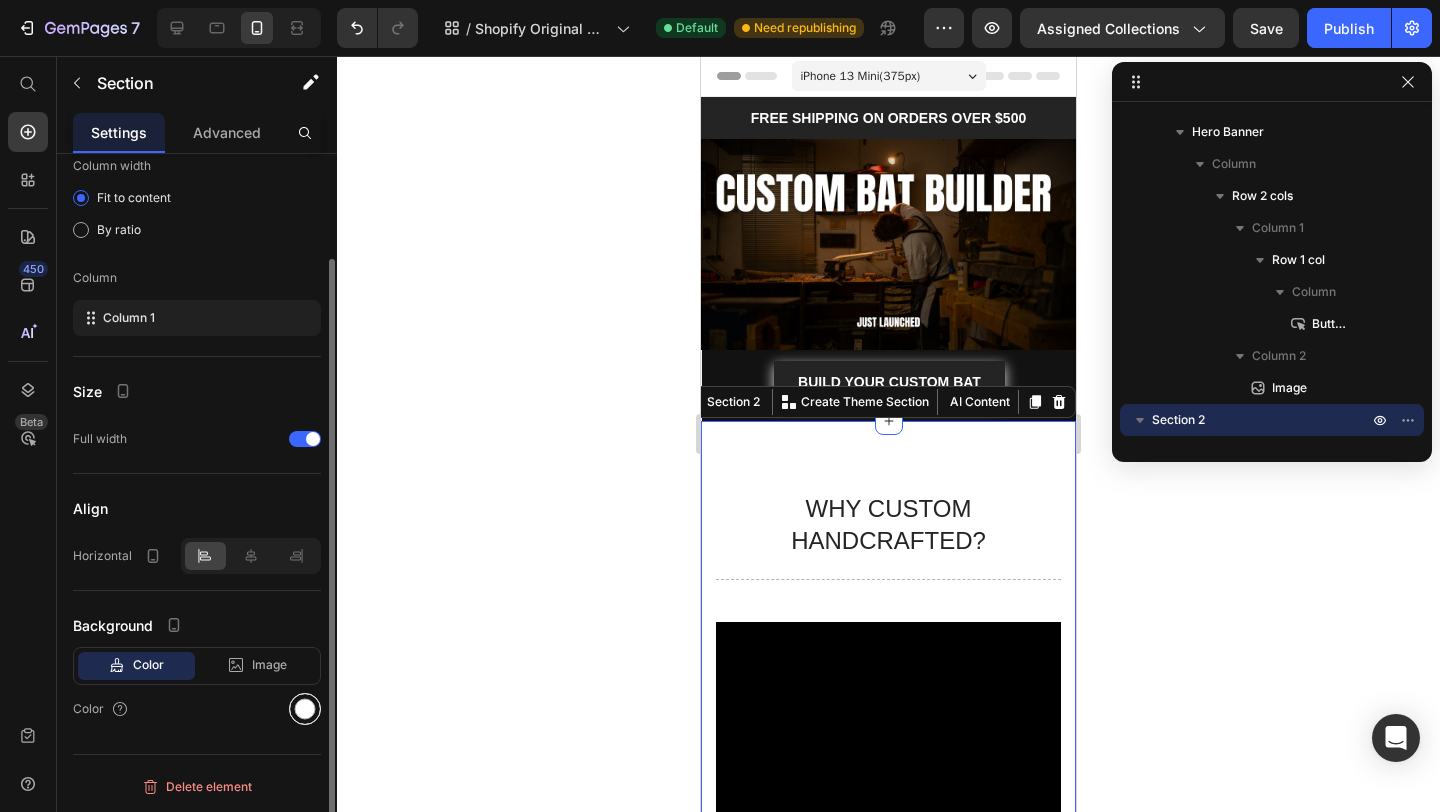click at bounding box center (305, 709) 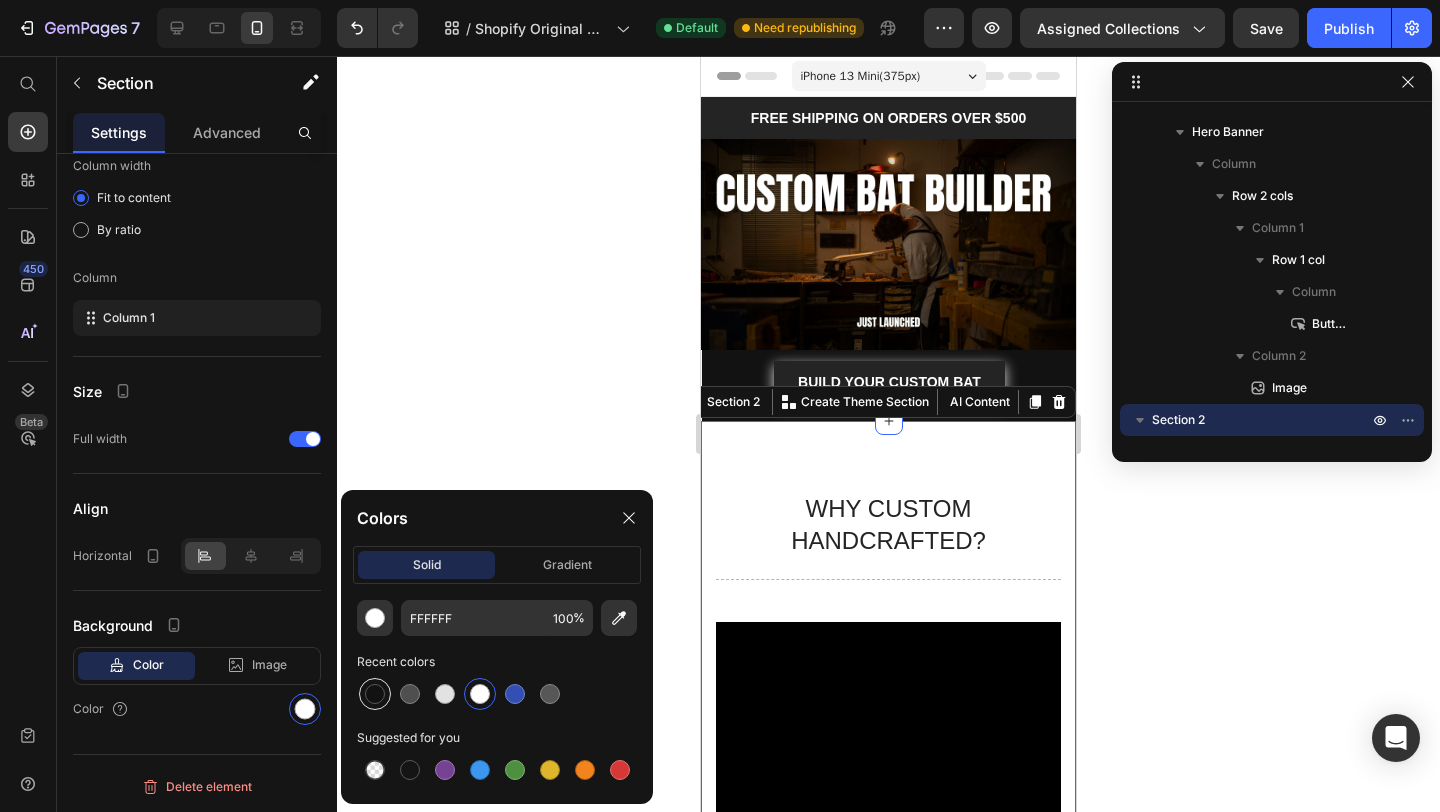 click at bounding box center (375, 694) 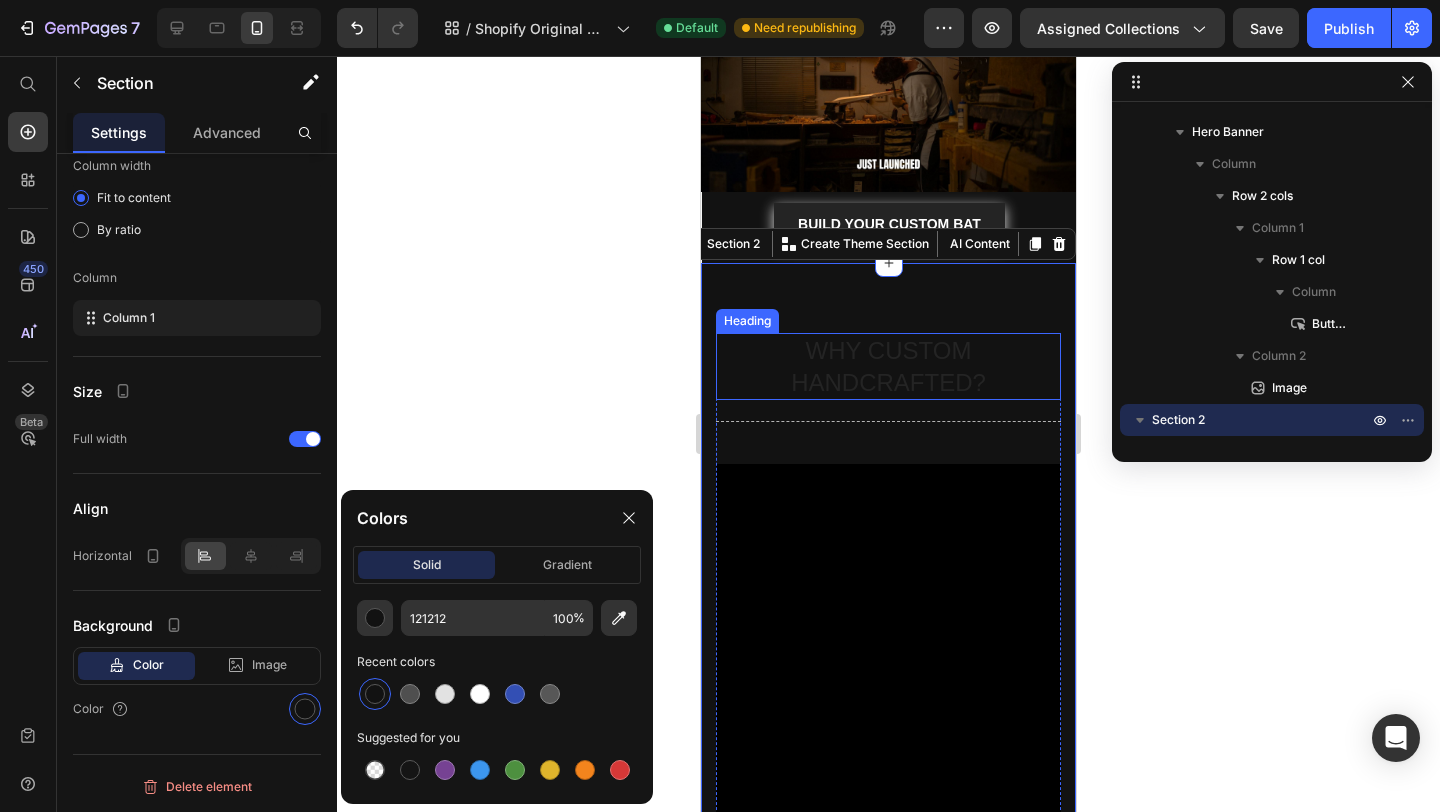 scroll, scrollTop: 0, scrollLeft: 0, axis: both 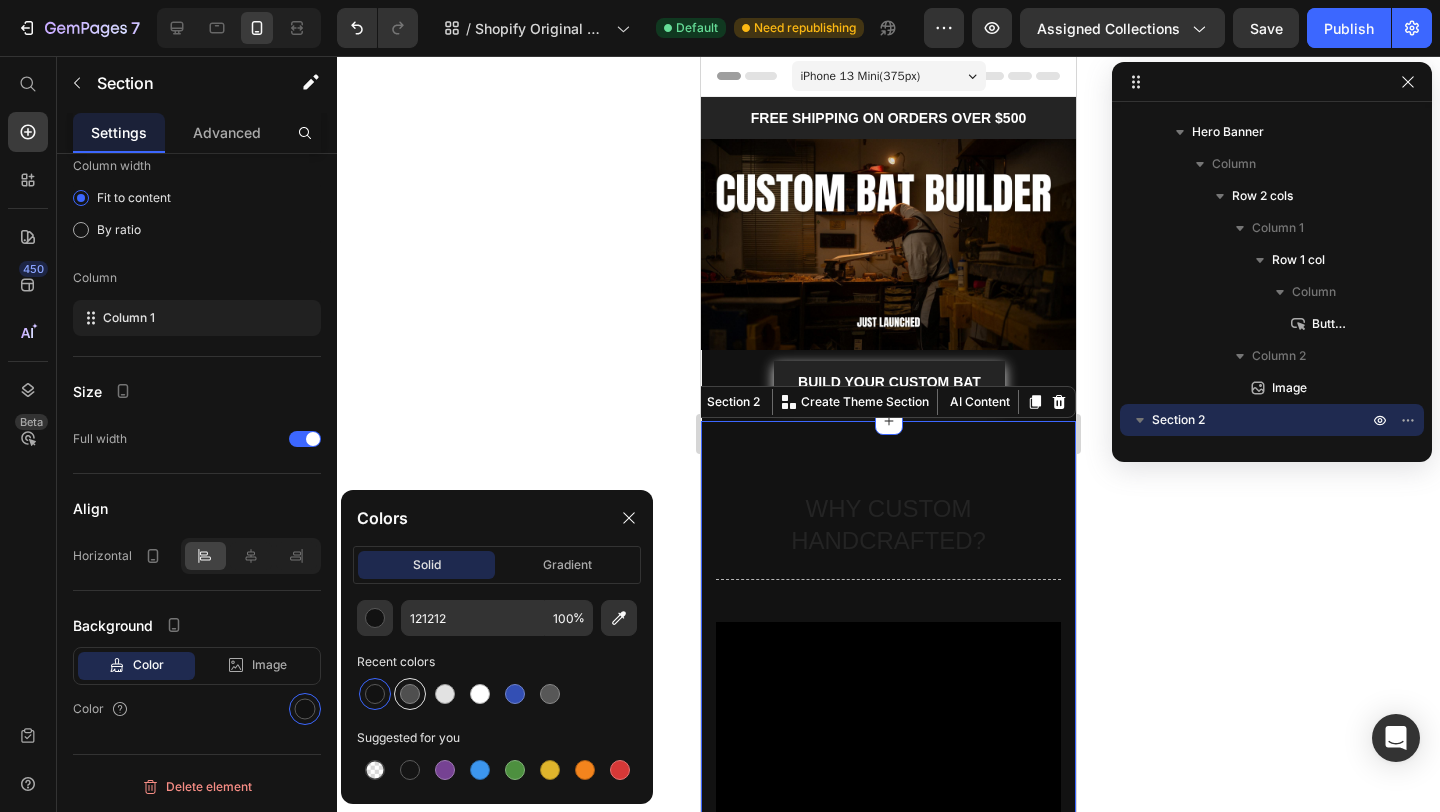 click at bounding box center [410, 694] 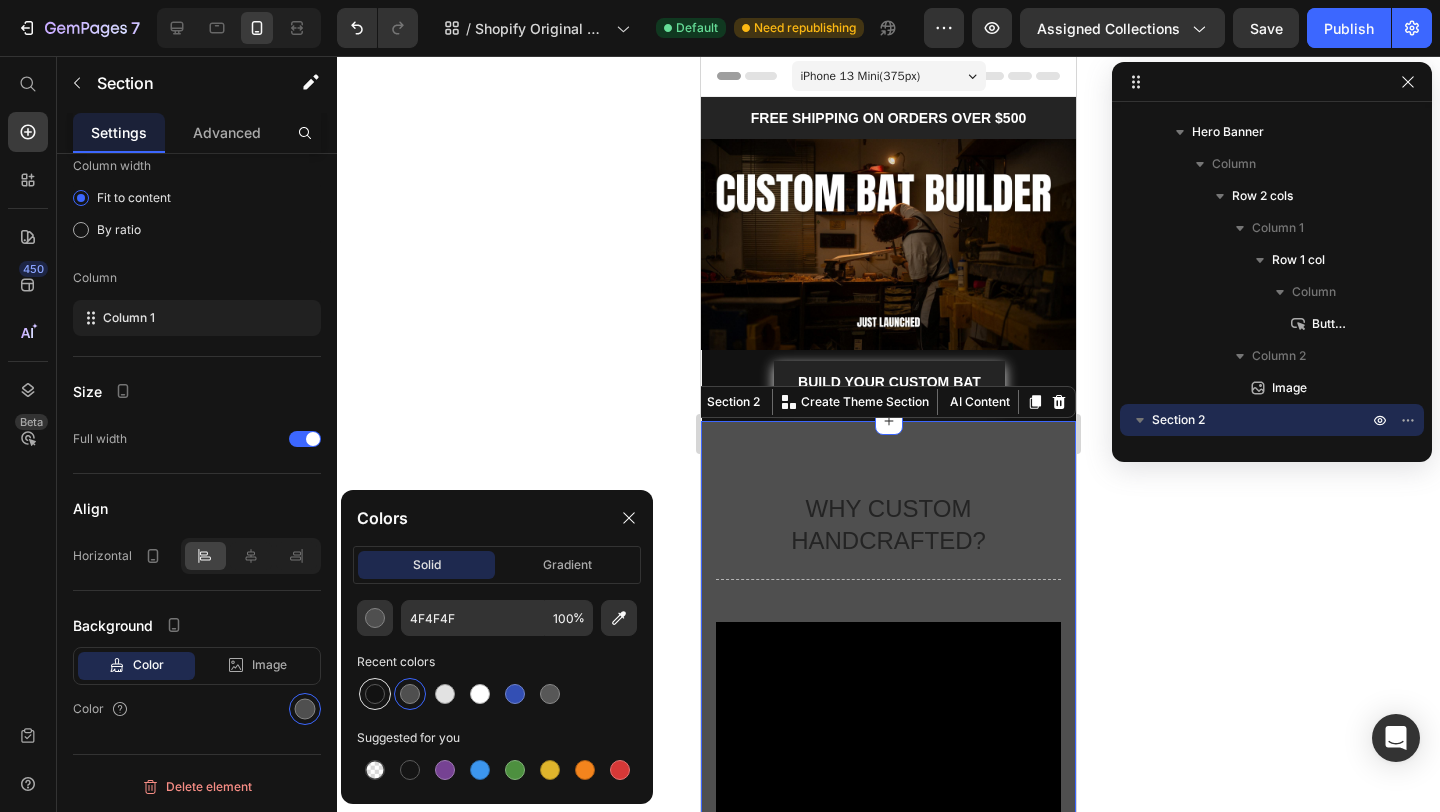 click at bounding box center (375, 694) 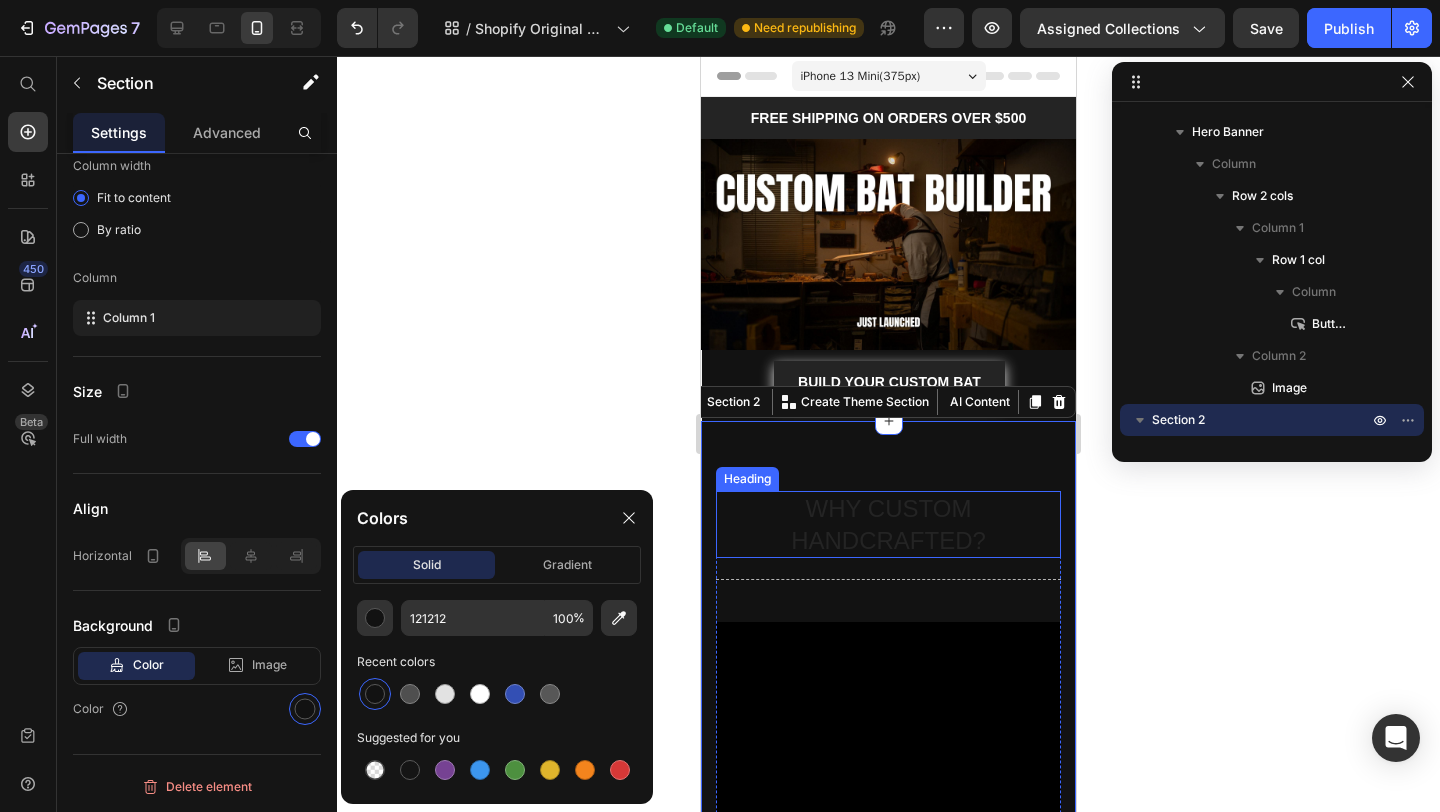click on "WHY CUSTOM HANDCRAFTED?" at bounding box center [888, 524] 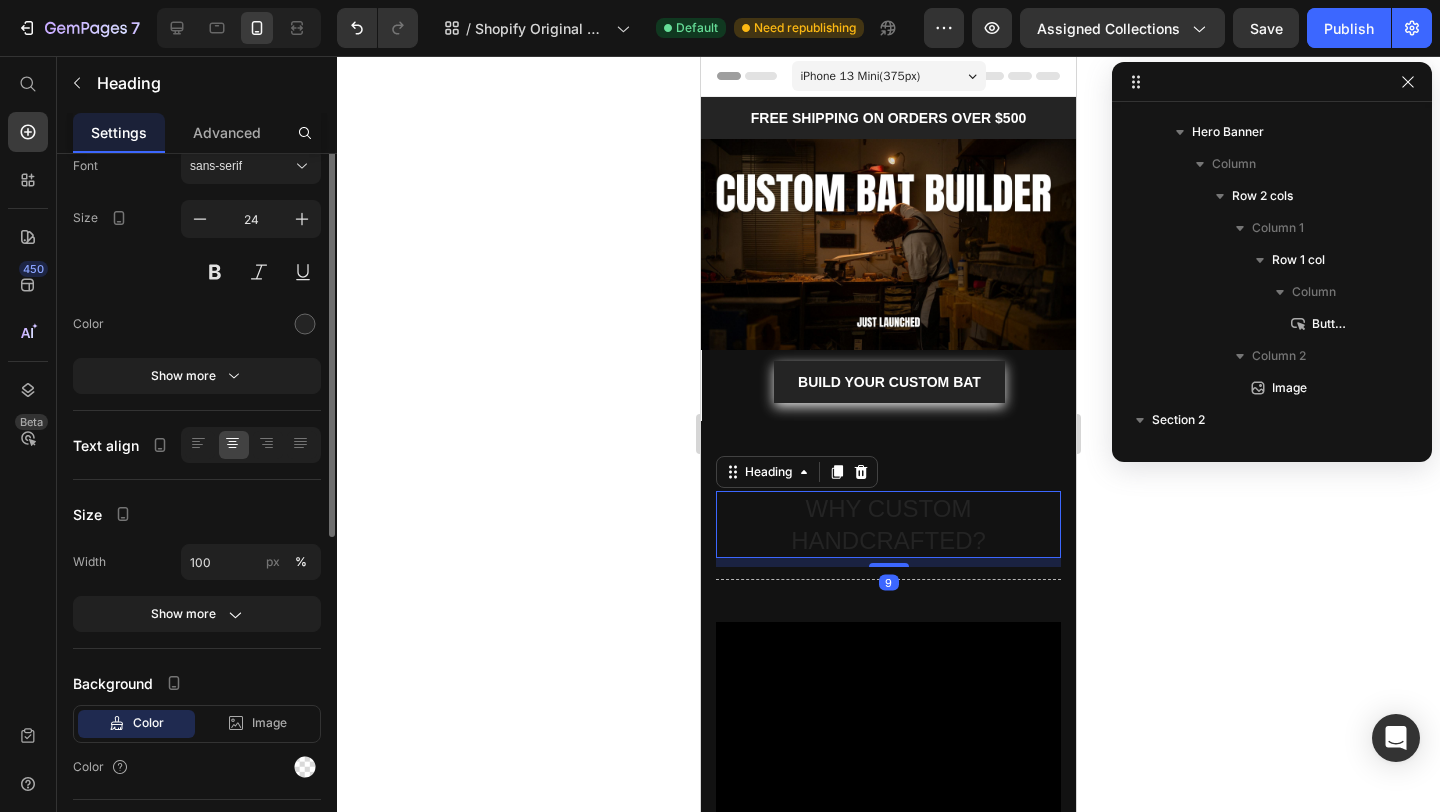 scroll, scrollTop: 442, scrollLeft: 0, axis: vertical 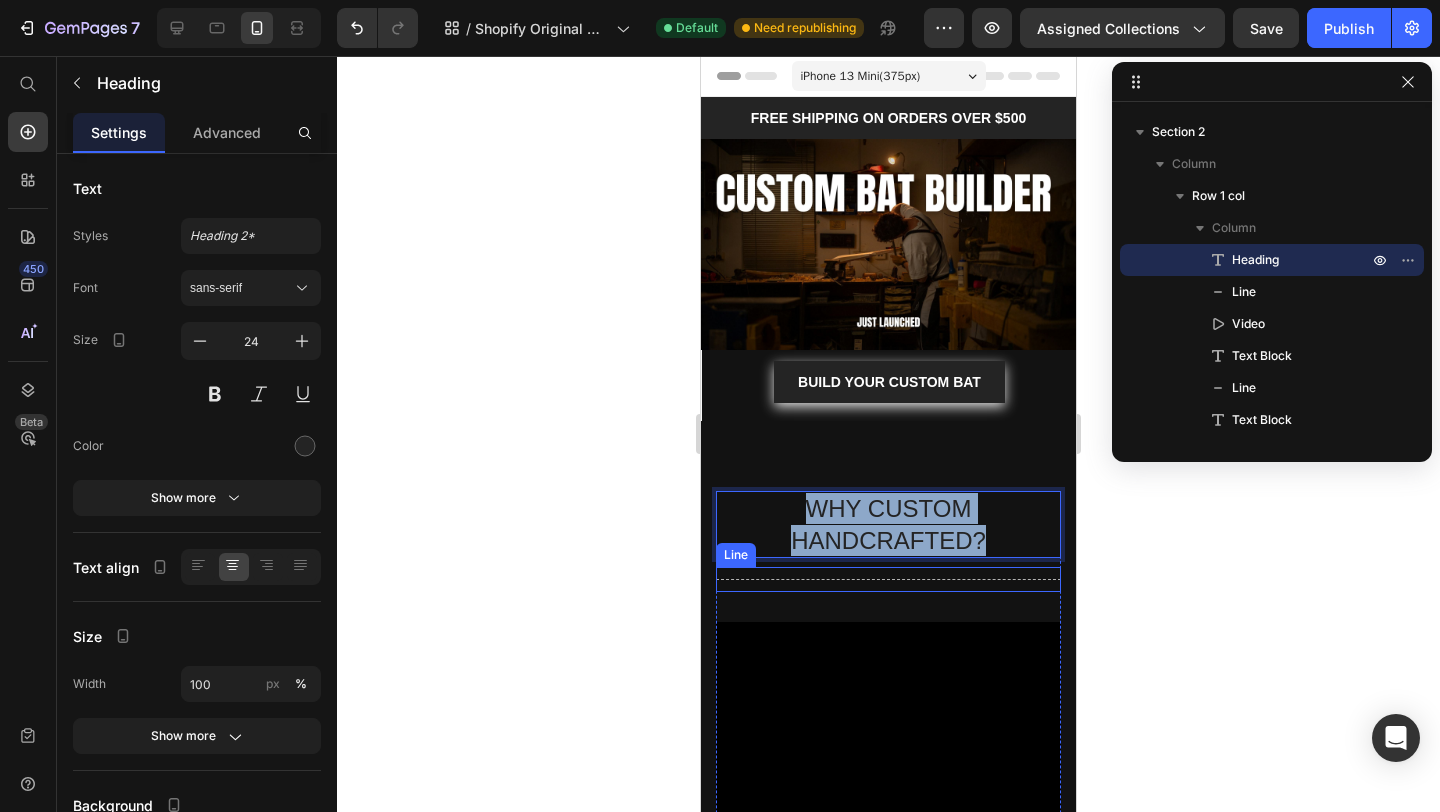 drag, startPoint x: 803, startPoint y: 510, endPoint x: 1043, endPoint y: 576, distance: 248.90962 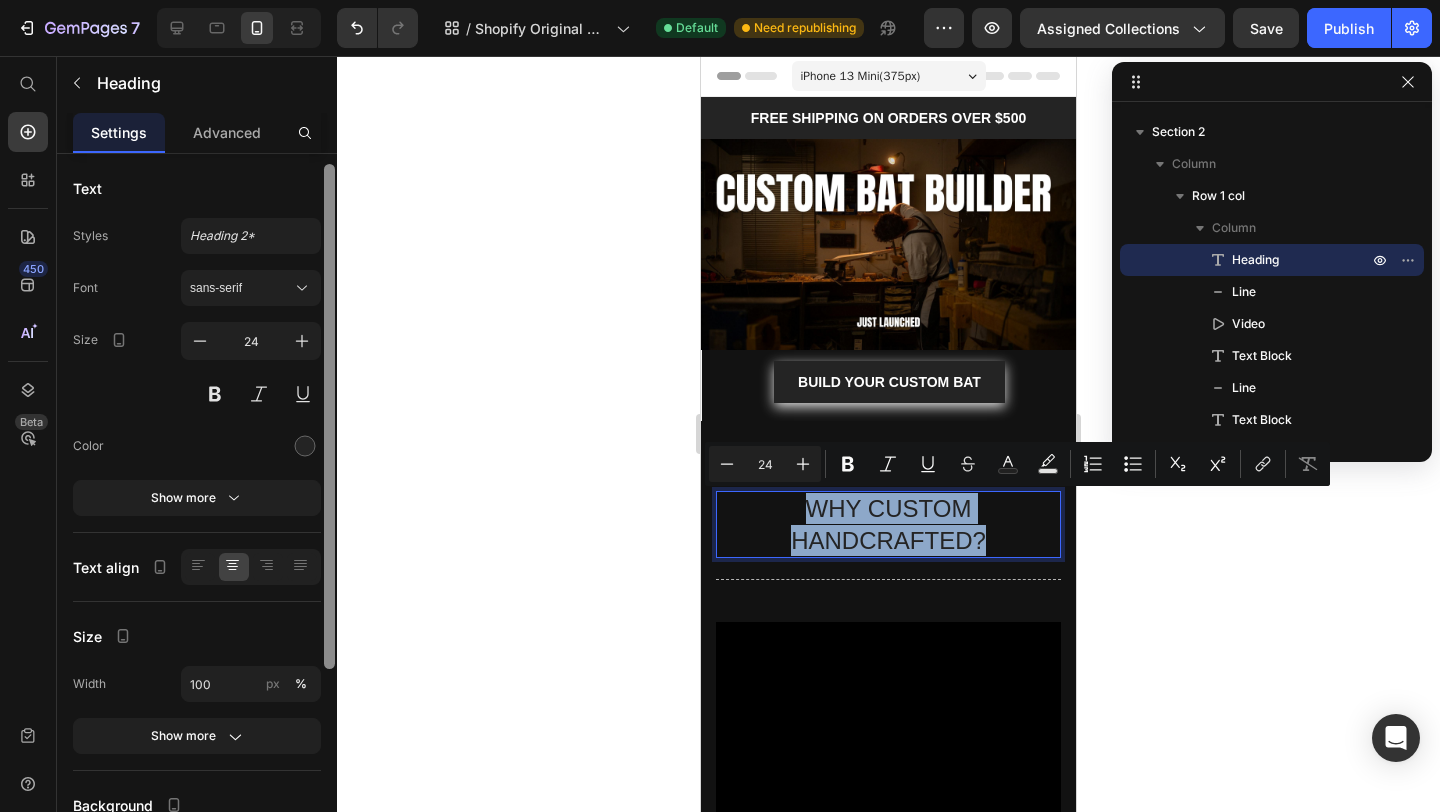 scroll, scrollTop: 297, scrollLeft: 0, axis: vertical 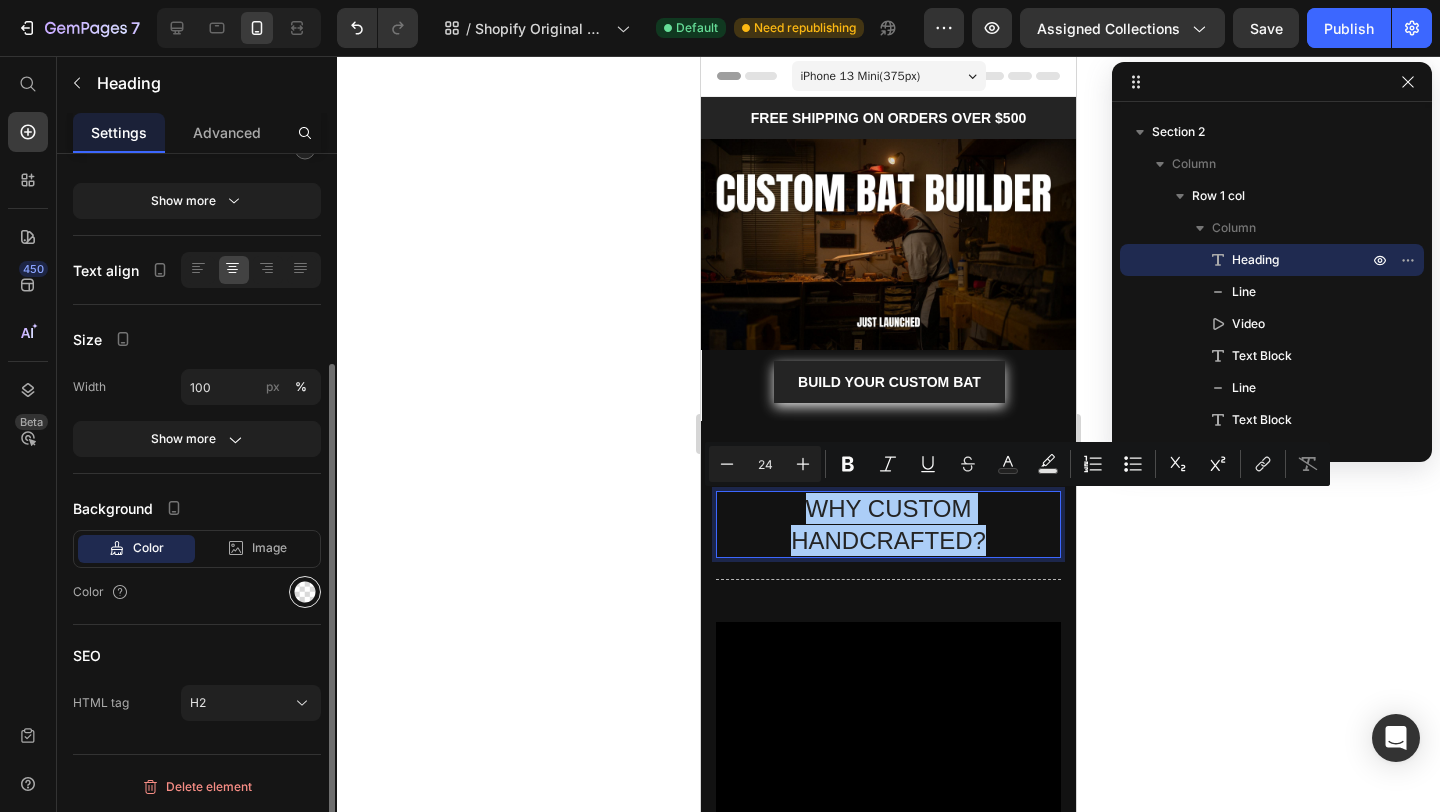 click at bounding box center (305, 592) 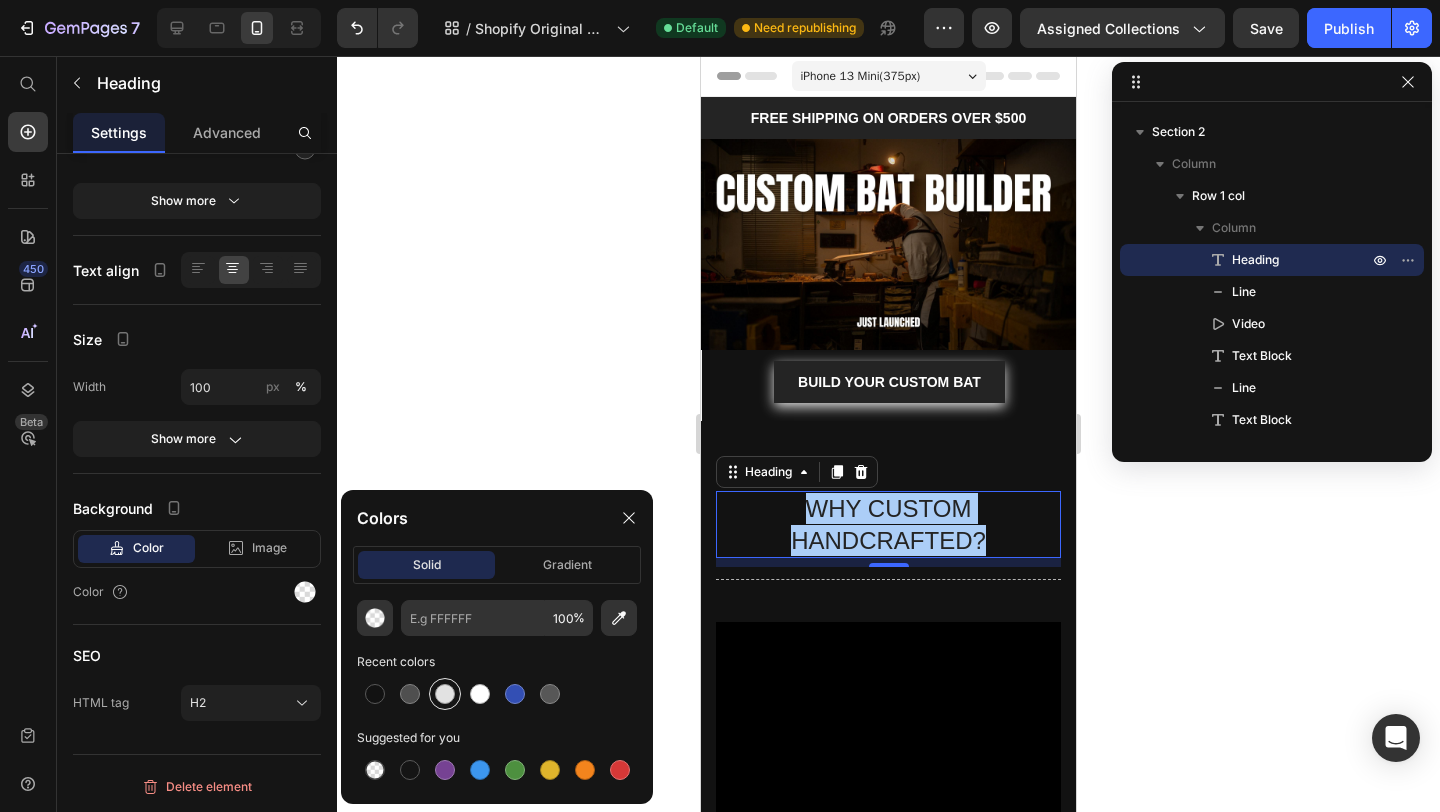 click at bounding box center (445, 694) 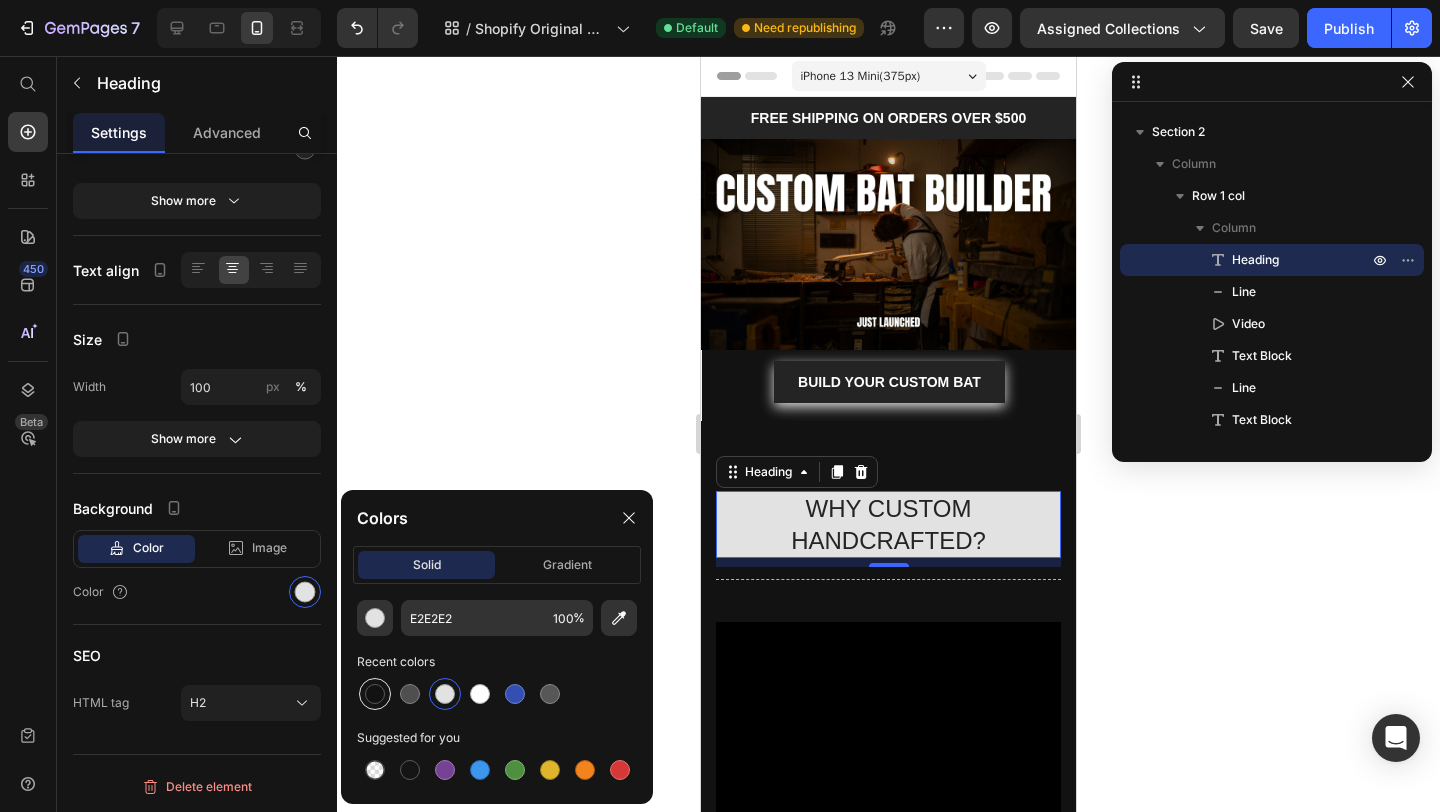type on "000000" 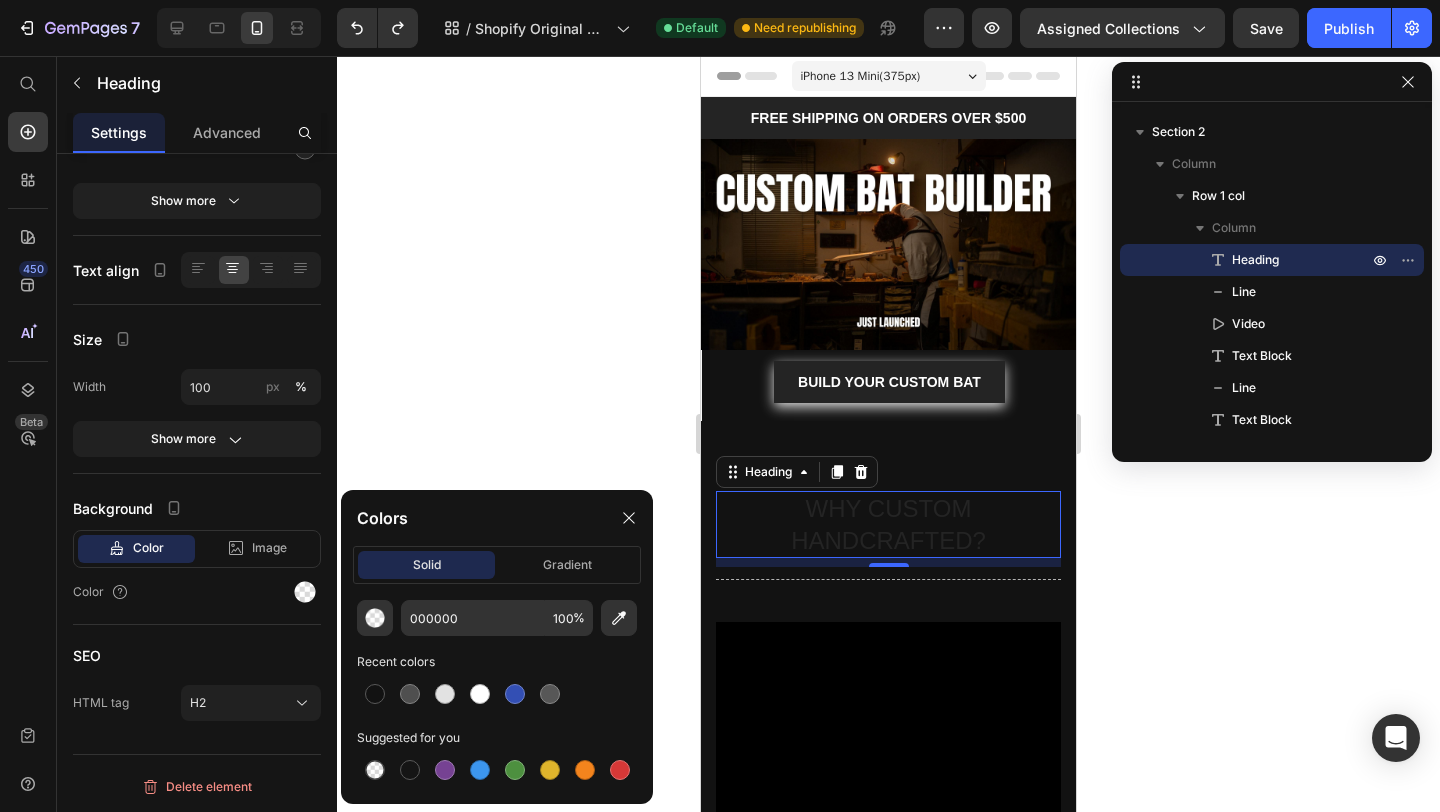 click 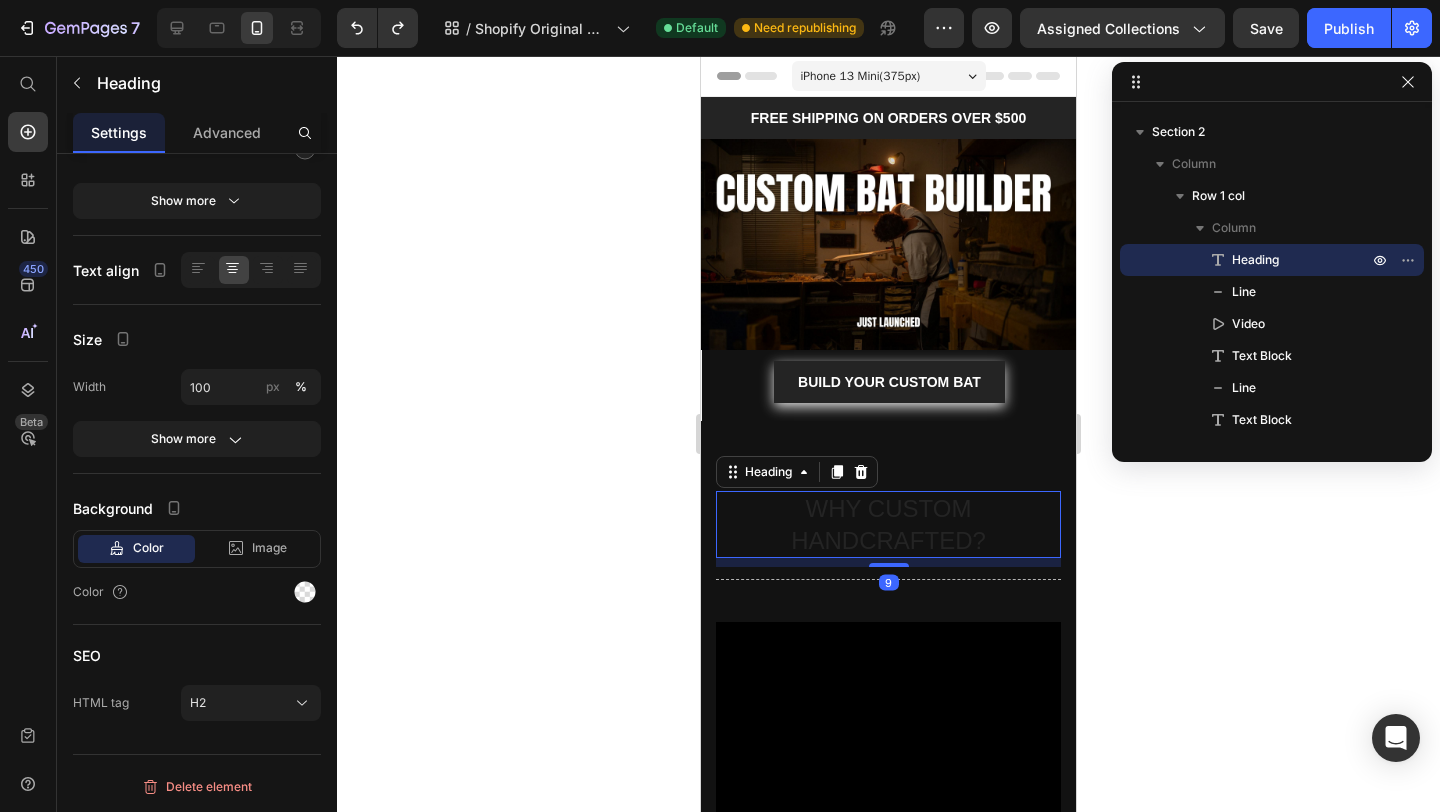 click on "WHY CUSTOM HANDCRAFTED?" at bounding box center (888, 524) 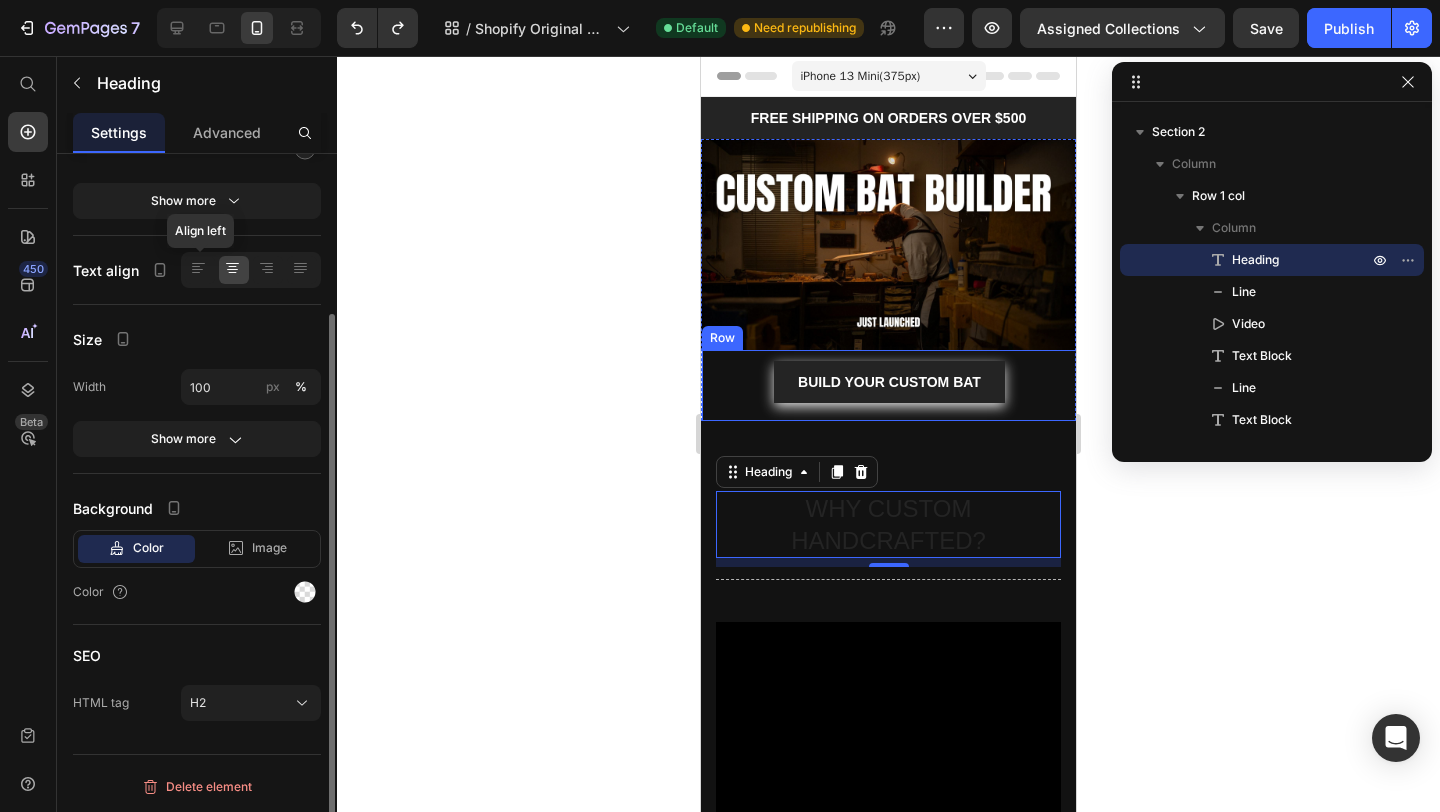scroll, scrollTop: 0, scrollLeft: 0, axis: both 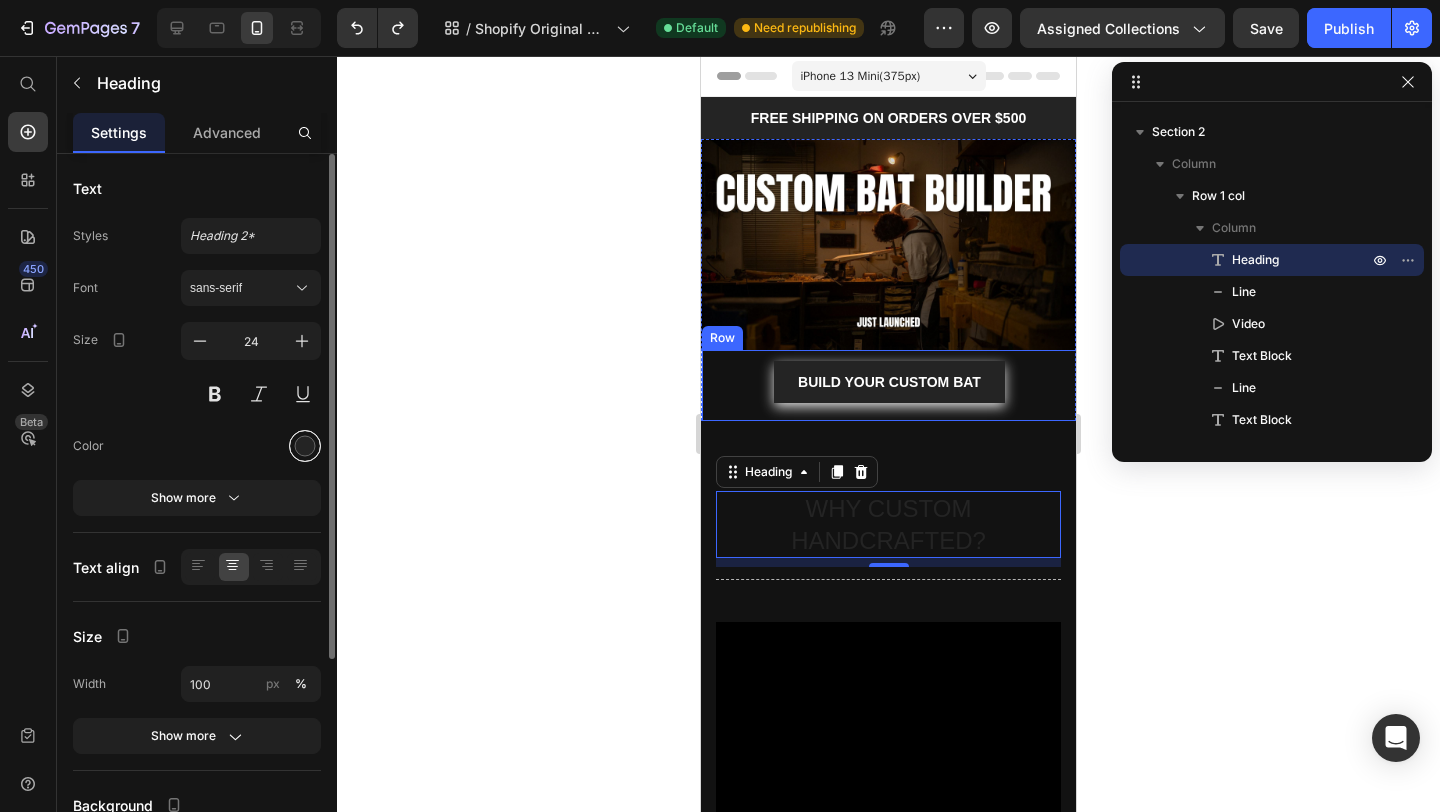 click at bounding box center (305, 446) 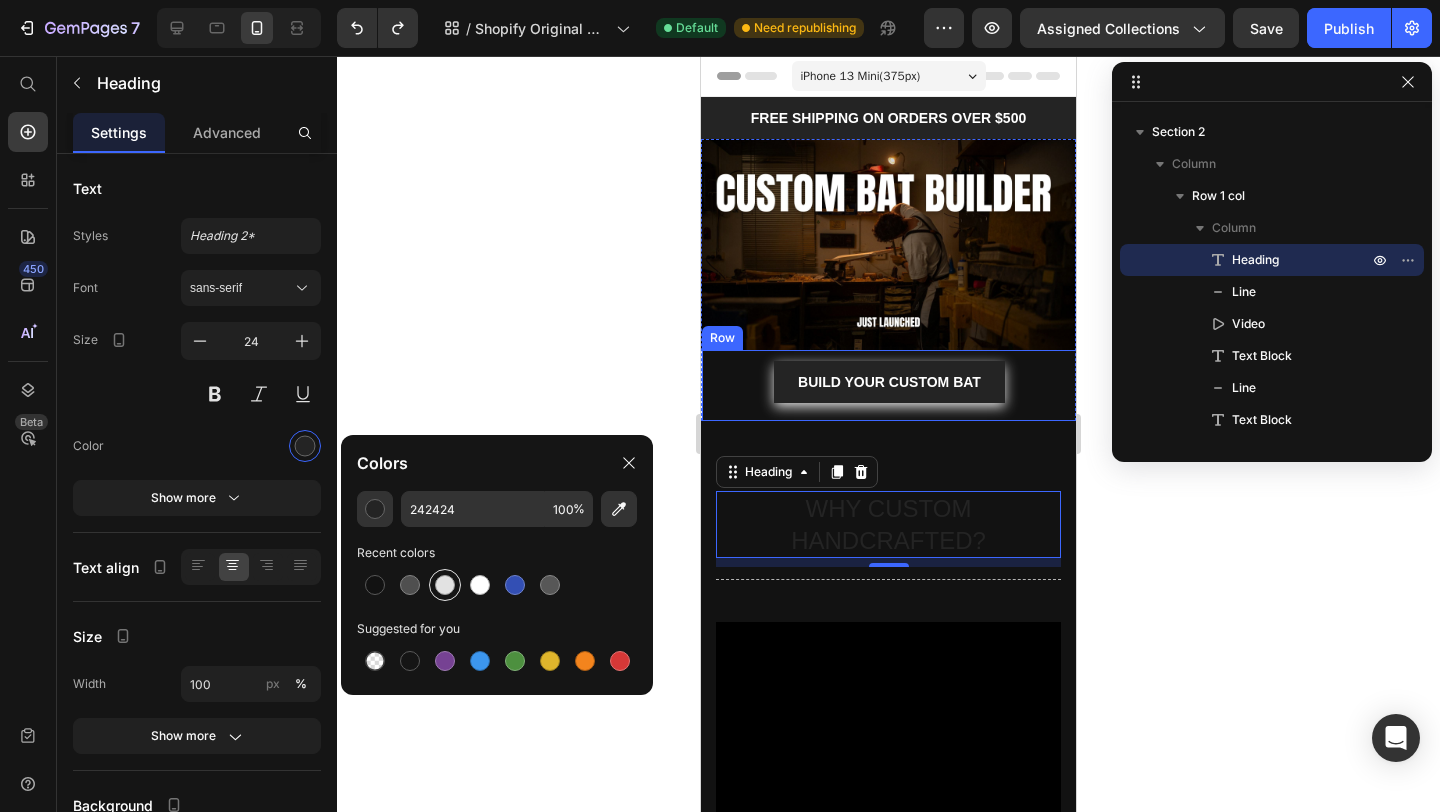click at bounding box center [445, 585] 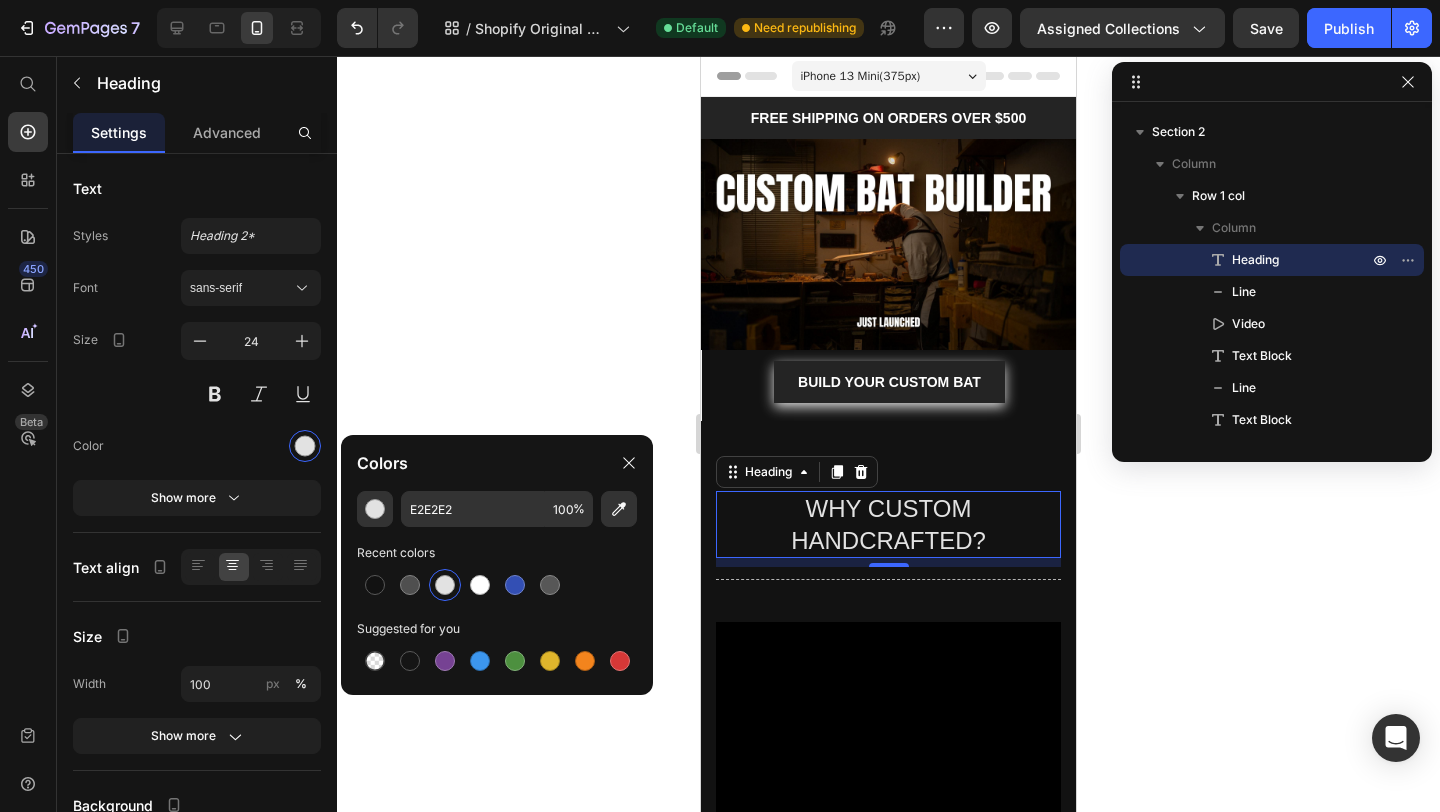 click 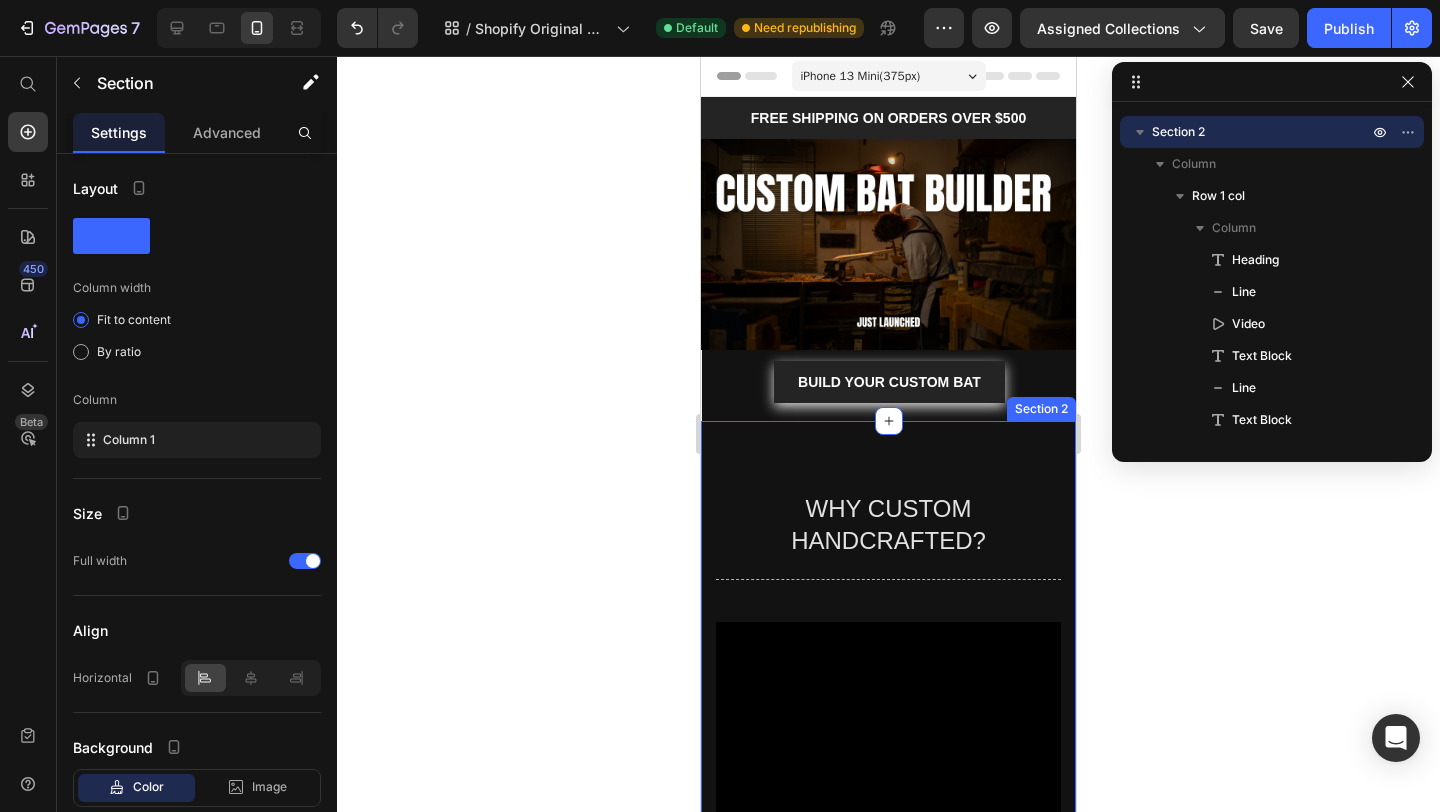click on "WHY CUSTOM HANDCRAFTED? Heading                Title Line Video WE MAKE EACH BAT IND Text Block                Title Line We thrive off making bats individually  Text Block In a free hour, when our power of choice is untrammelled and when nothing prevents our being. Text Block READ MORE Button Row Section 2" at bounding box center (888, 997) 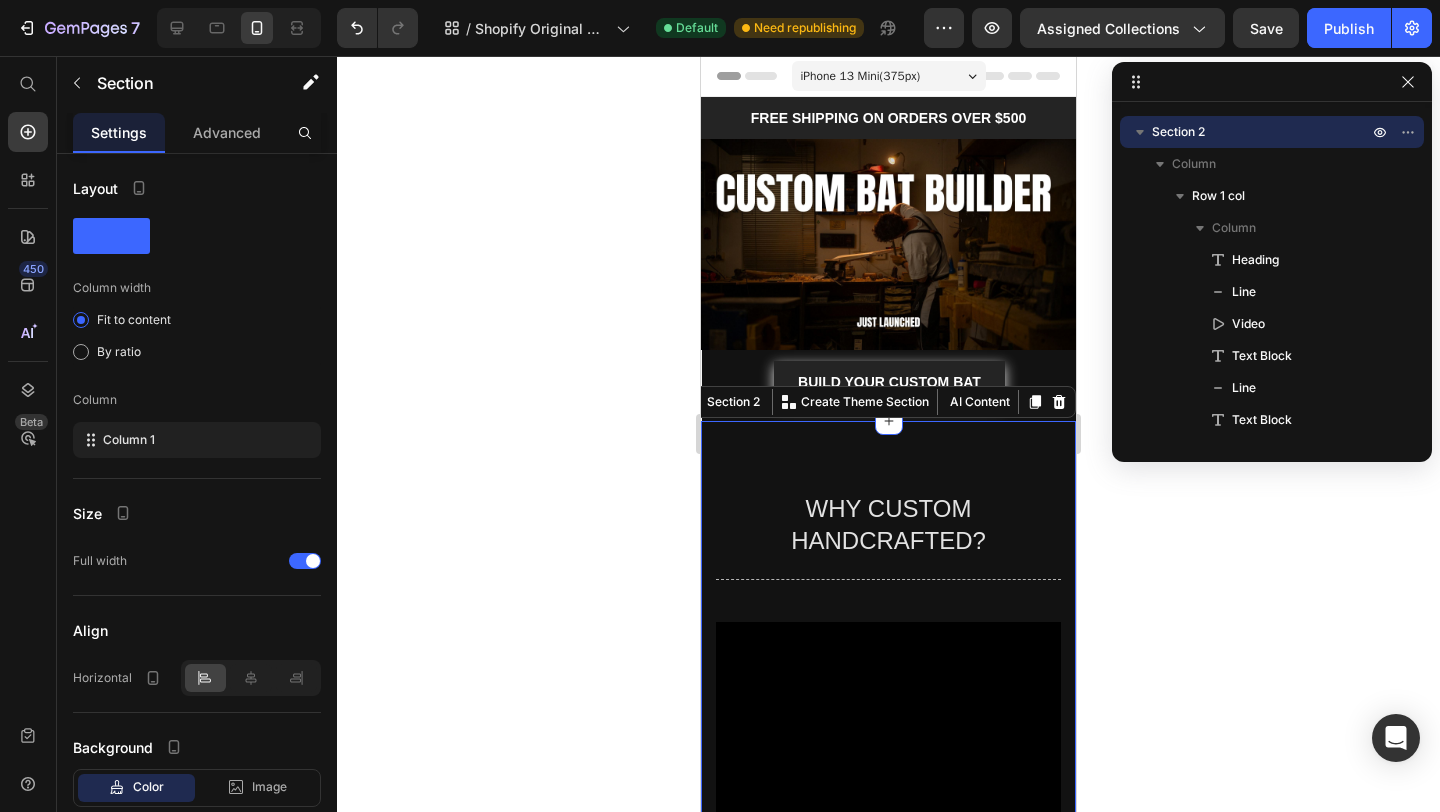 click on "WHY CUSTOM HANDCRAFTED? Heading                Title Line Video WE MAKE EACH BAT IND Text Block                Title Line We thrive off making bats individually  Text Block In a free hour, when our power of choice is untrammelled and when nothing prevents our being. Text Block READ MORE Button Row Section 2   You can create reusable sections Create Theme Section AI Content Write with GemAI What would you like to describe here? Tone and Voice Persuasive Product JK Elektra 109 Show more Generate" at bounding box center [888, 997] 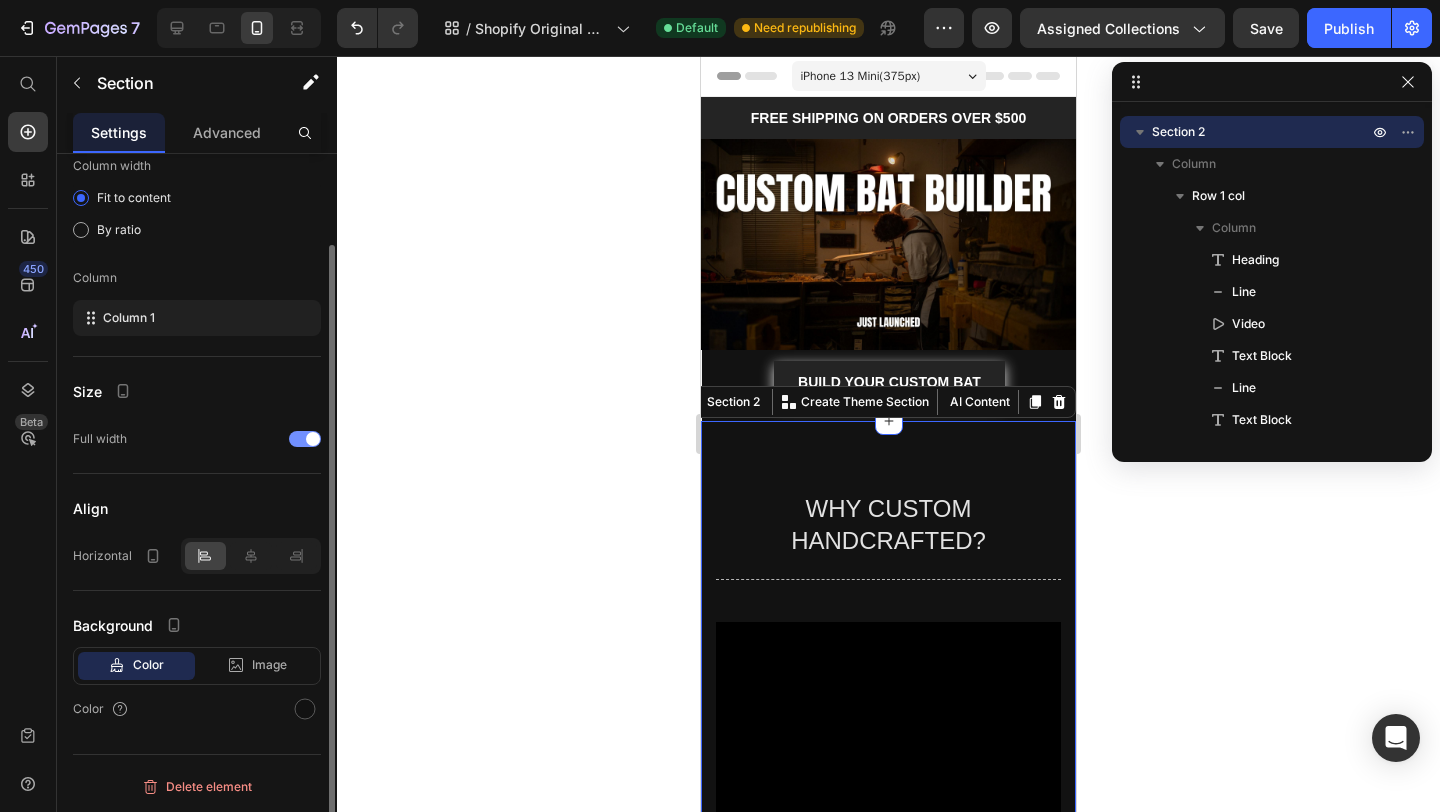 scroll, scrollTop: 0, scrollLeft: 0, axis: both 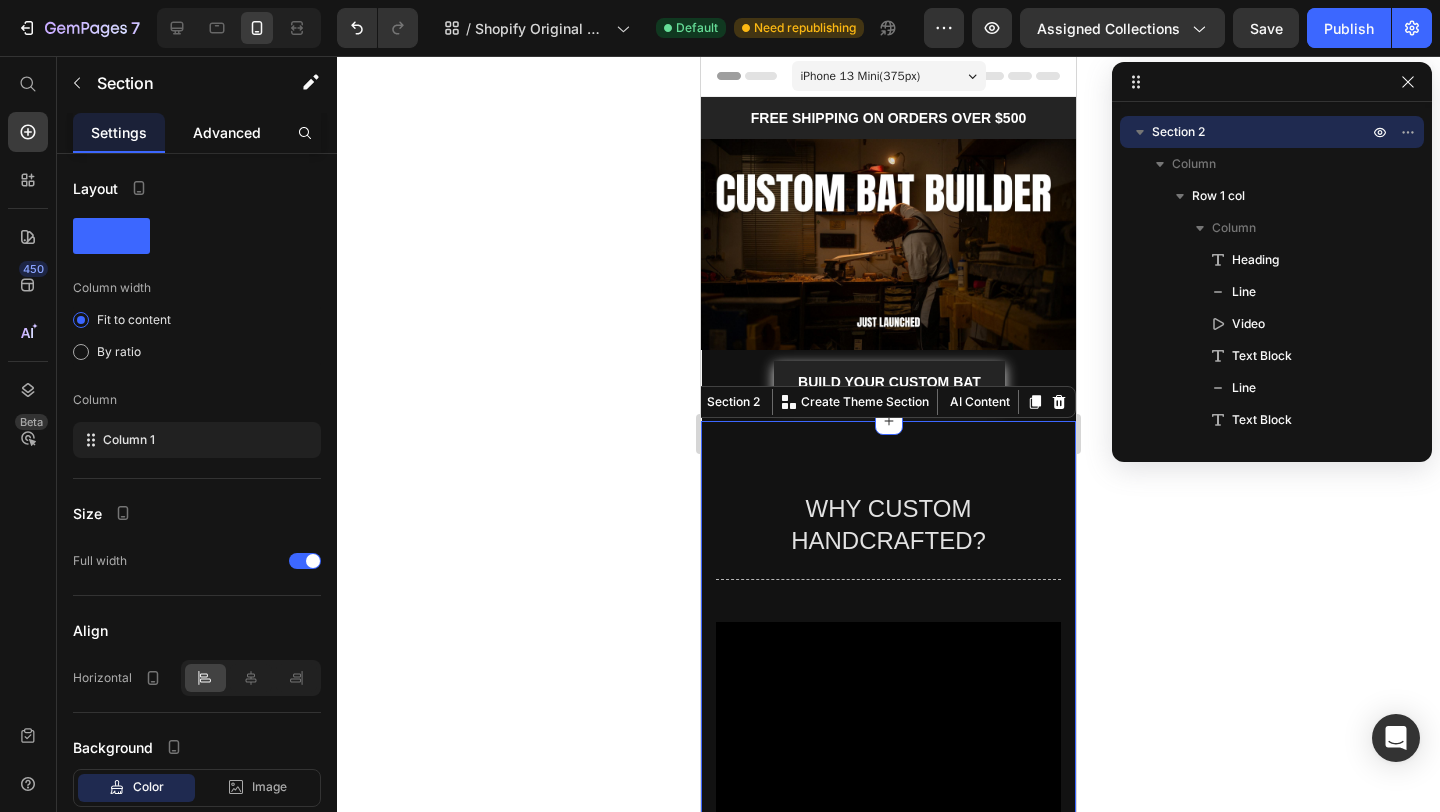 click on "Advanced" at bounding box center (227, 132) 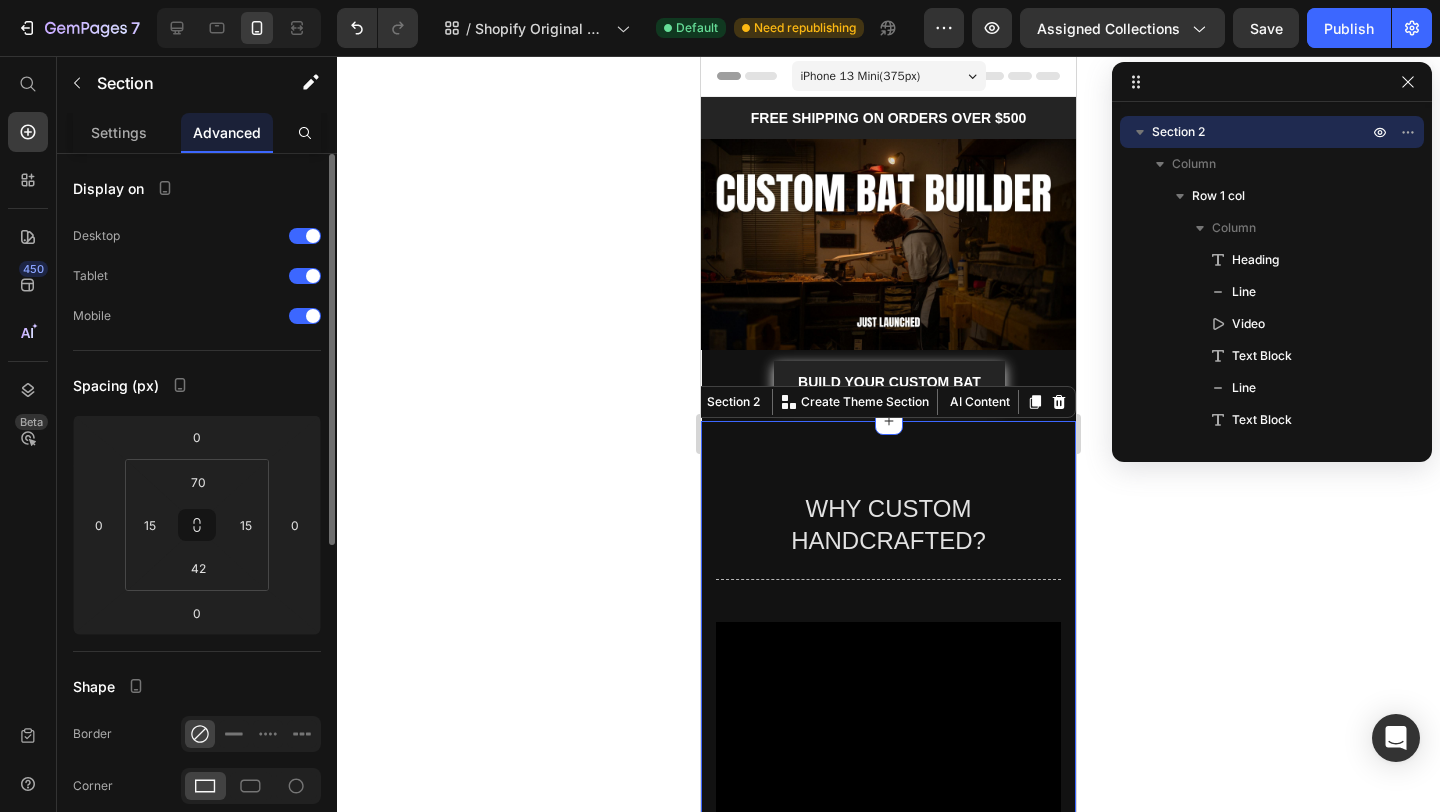 click on "70 15 42 15" at bounding box center [197, 525] 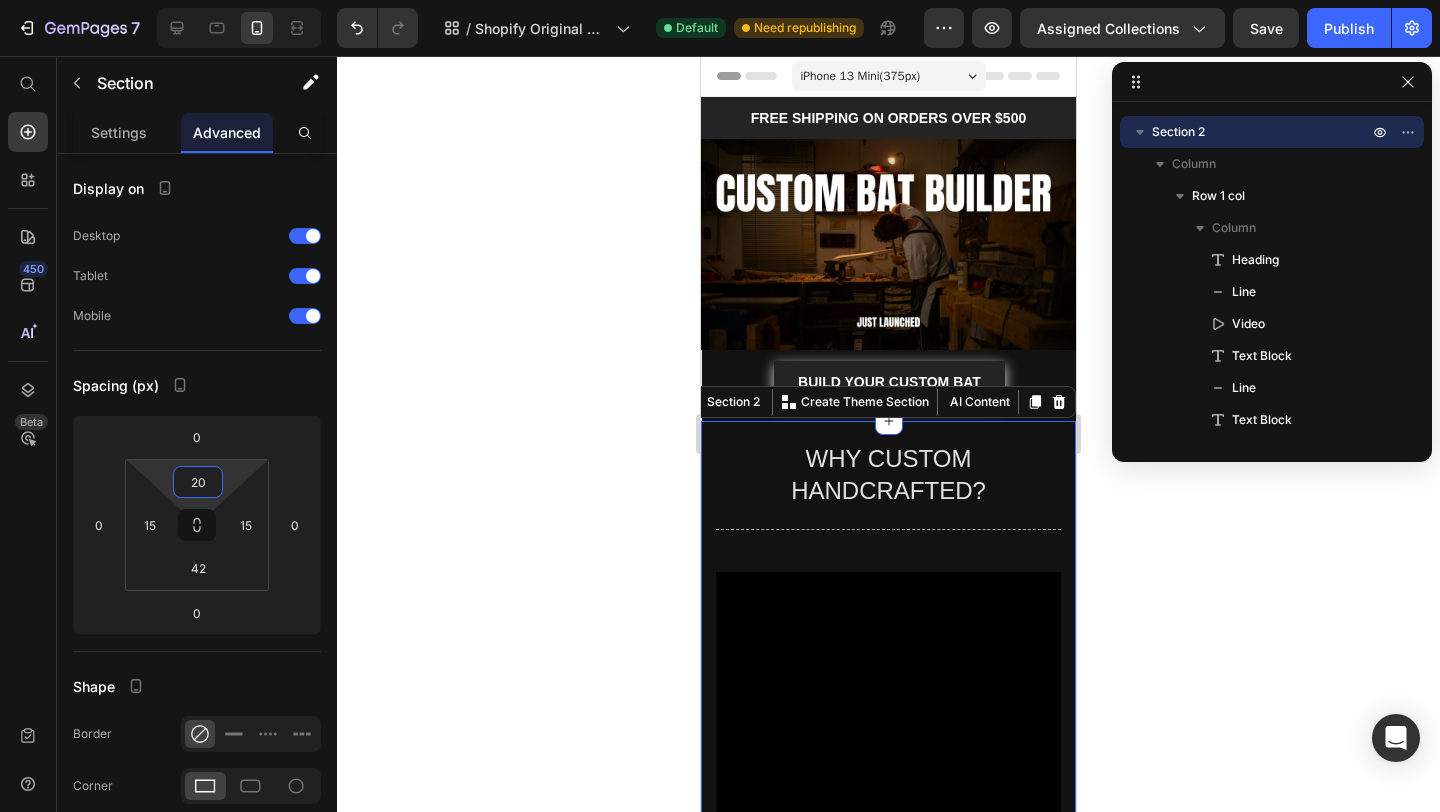 type on "22" 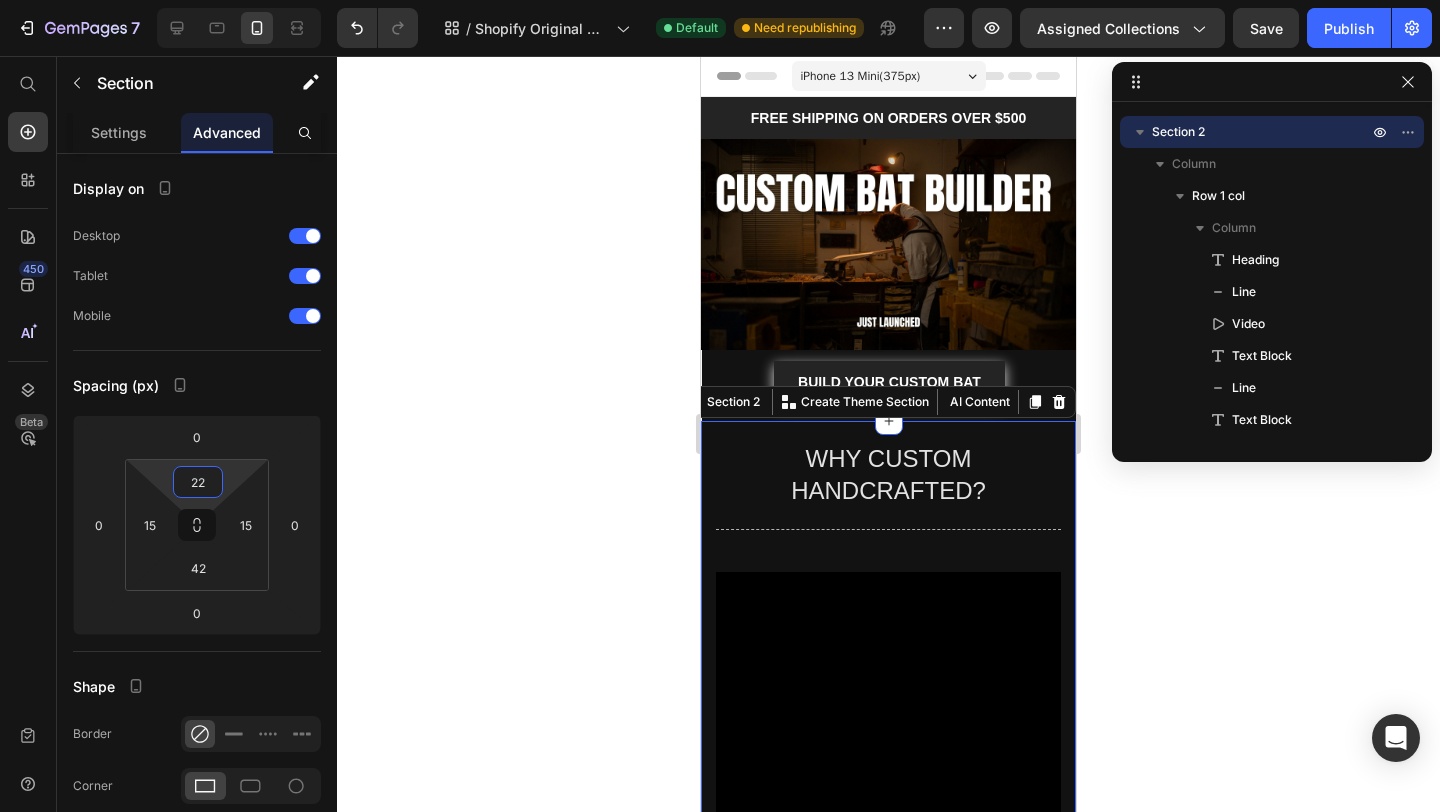 drag, startPoint x: 212, startPoint y: 462, endPoint x: 213, endPoint y: 486, distance: 24.020824 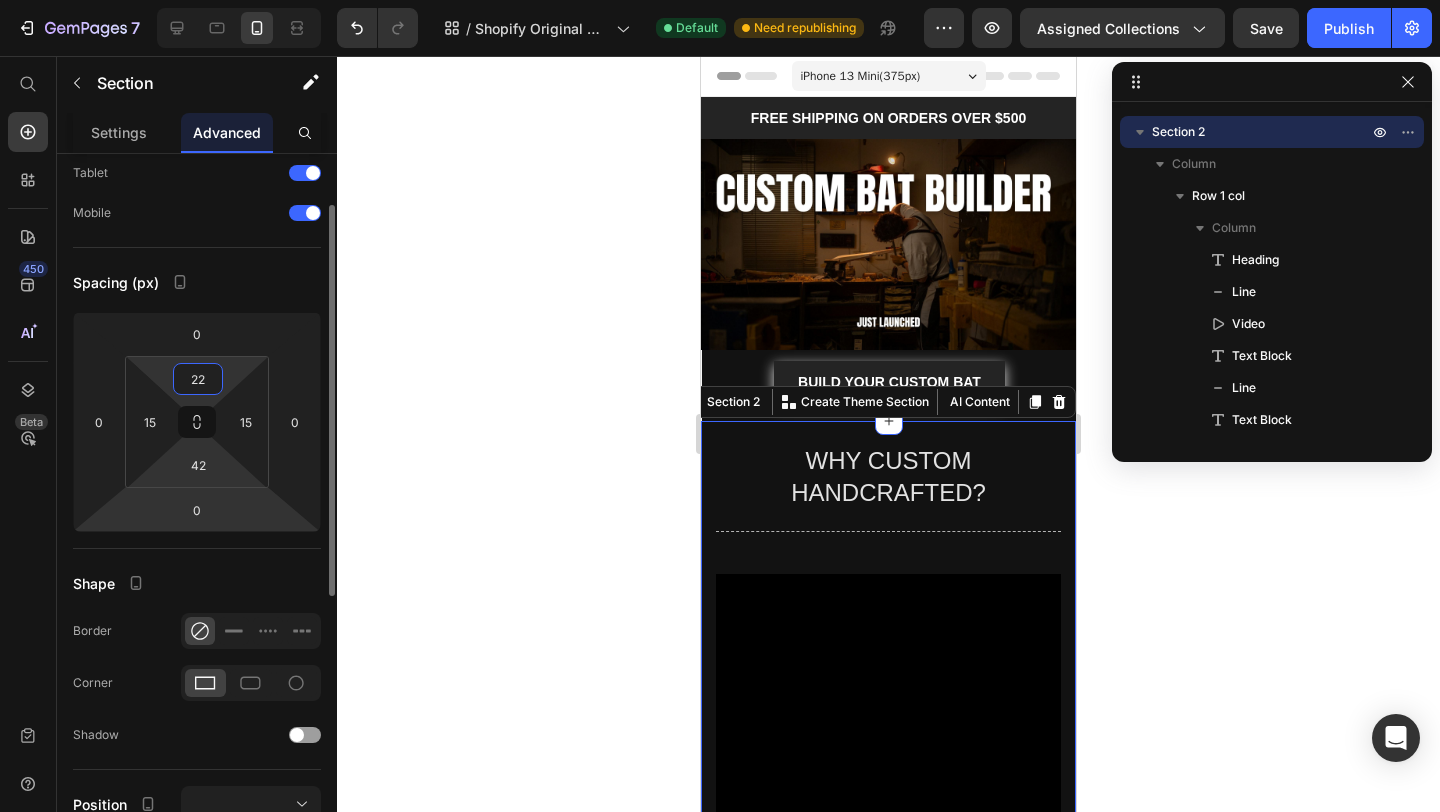 scroll, scrollTop: 106, scrollLeft: 0, axis: vertical 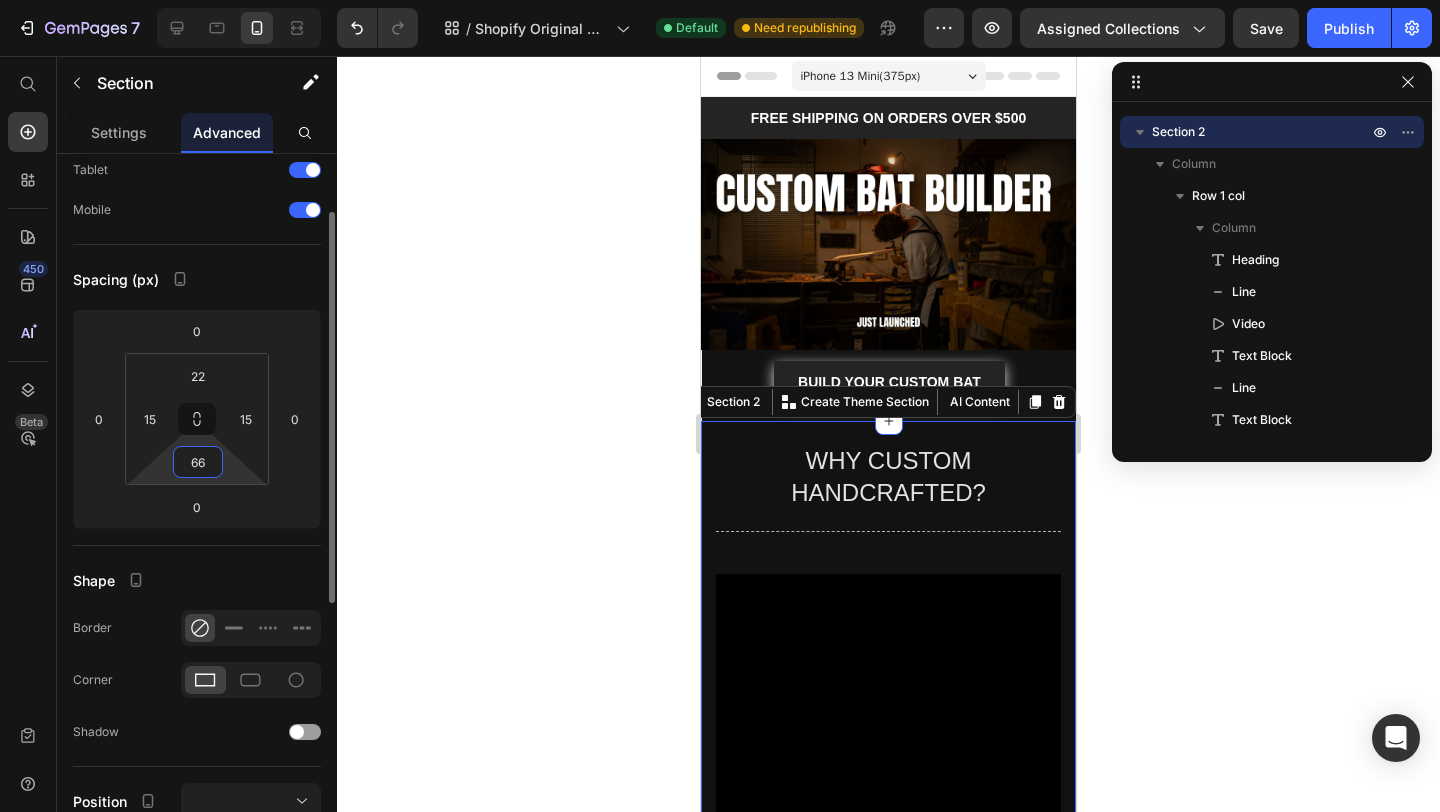 drag, startPoint x: 217, startPoint y: 480, endPoint x: 200, endPoint y: 468, distance: 20.808653 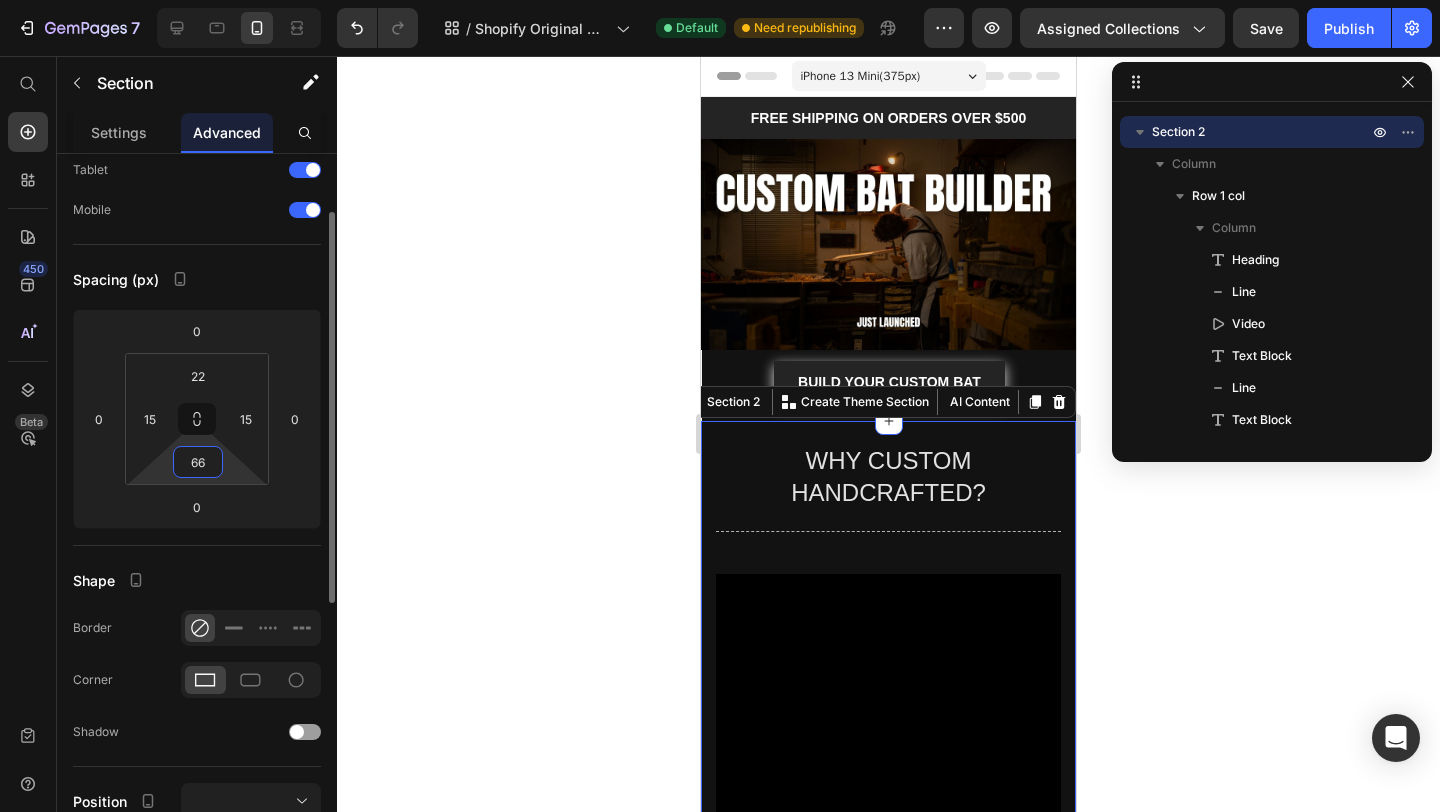 click on "7   /  Shopify Original Collection Template Default Need republishing Preview Assigned Collections  Save   Publish  450 Beta Start with Sections Elements Hero Section Product Detail Brands Trusted Badges Guarantee Product Breakdown How to use Testimonials Compare Bundle FAQs Social Proof Brand Story Product List Collection Blog List Contact Sticky Add to Cart Custom Footer Browse Library 450 Layout
Row
Row
Row
Row Text
Heading
Text Block Button
Button
Button
Sticky Back to top Media" at bounding box center [720, 0] 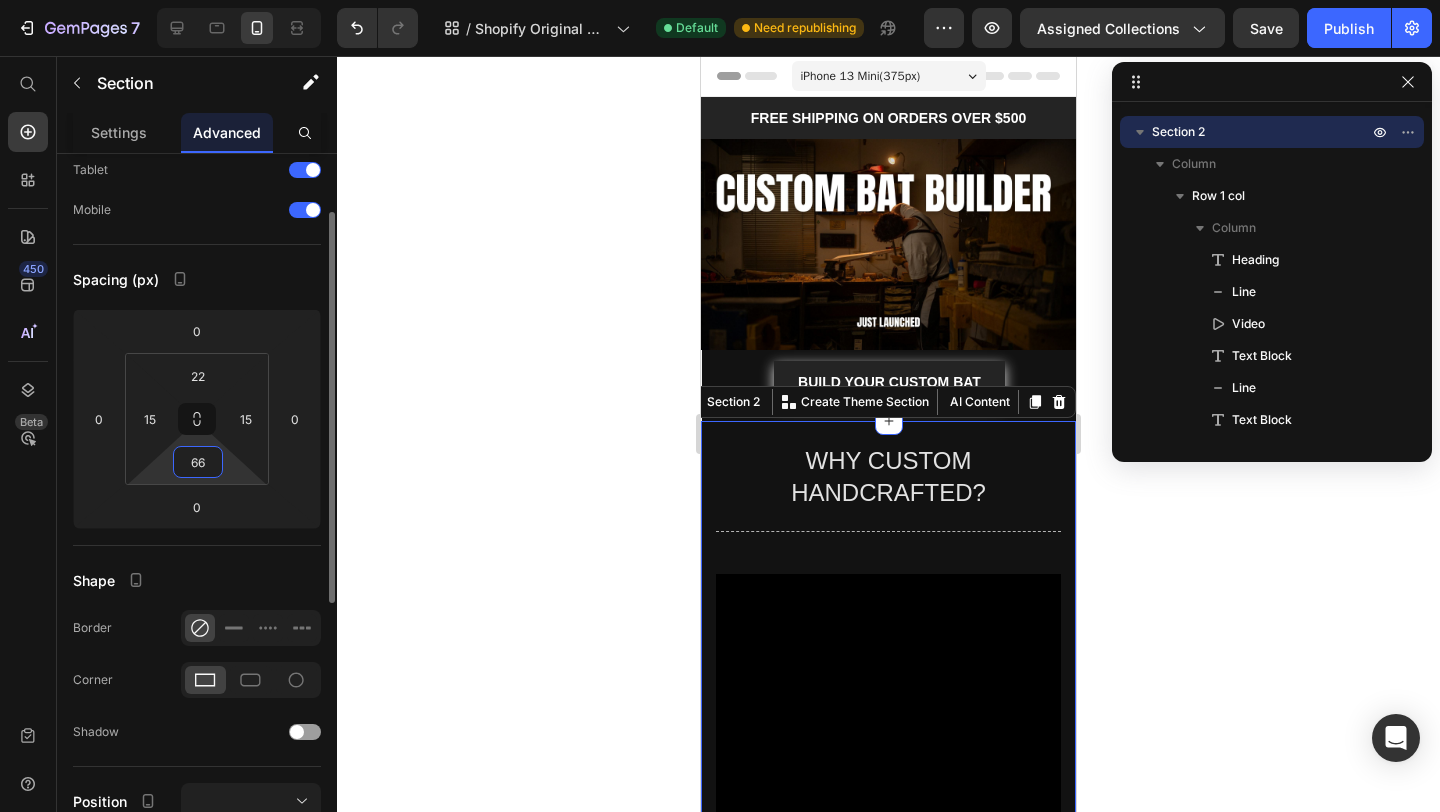 type on "6" 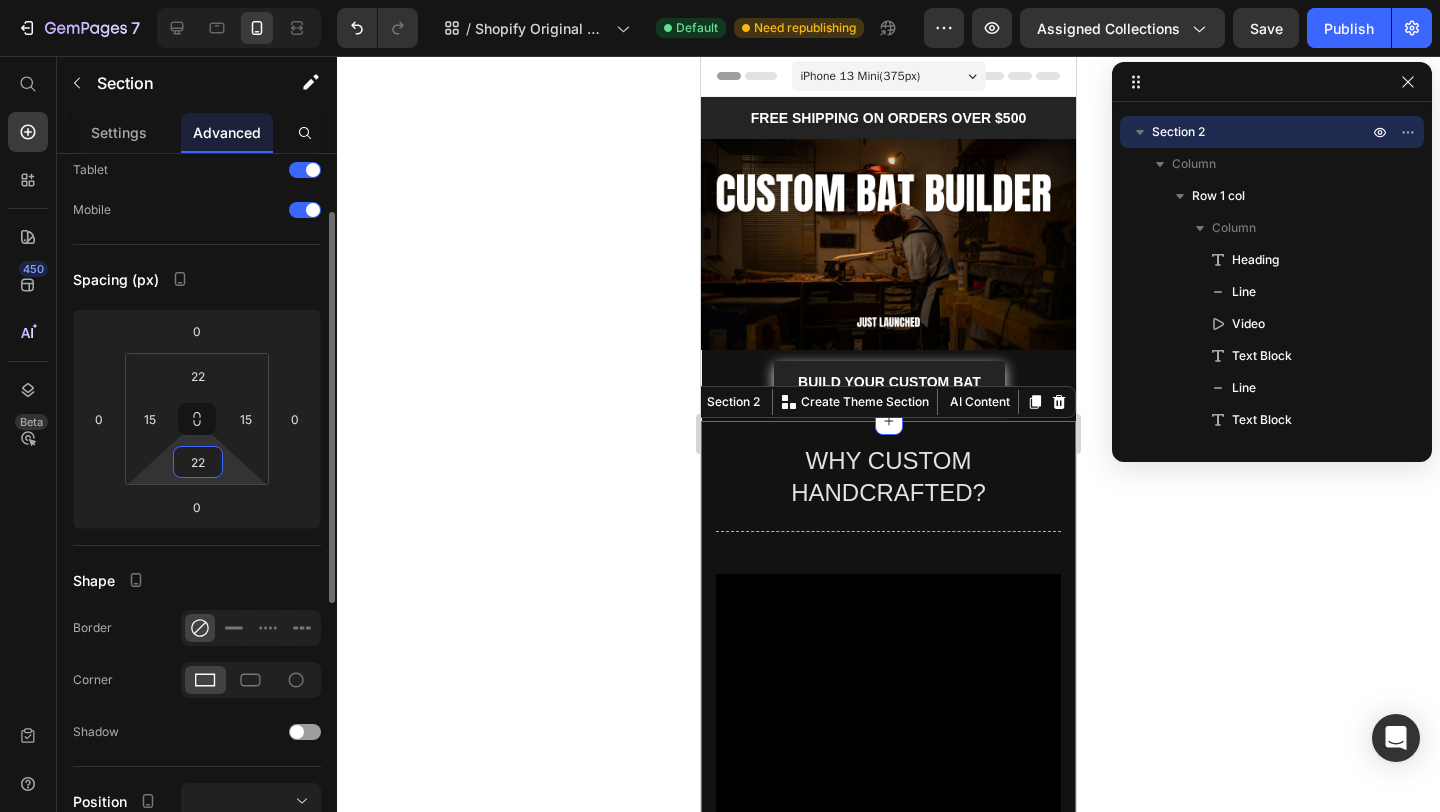 type on "22" 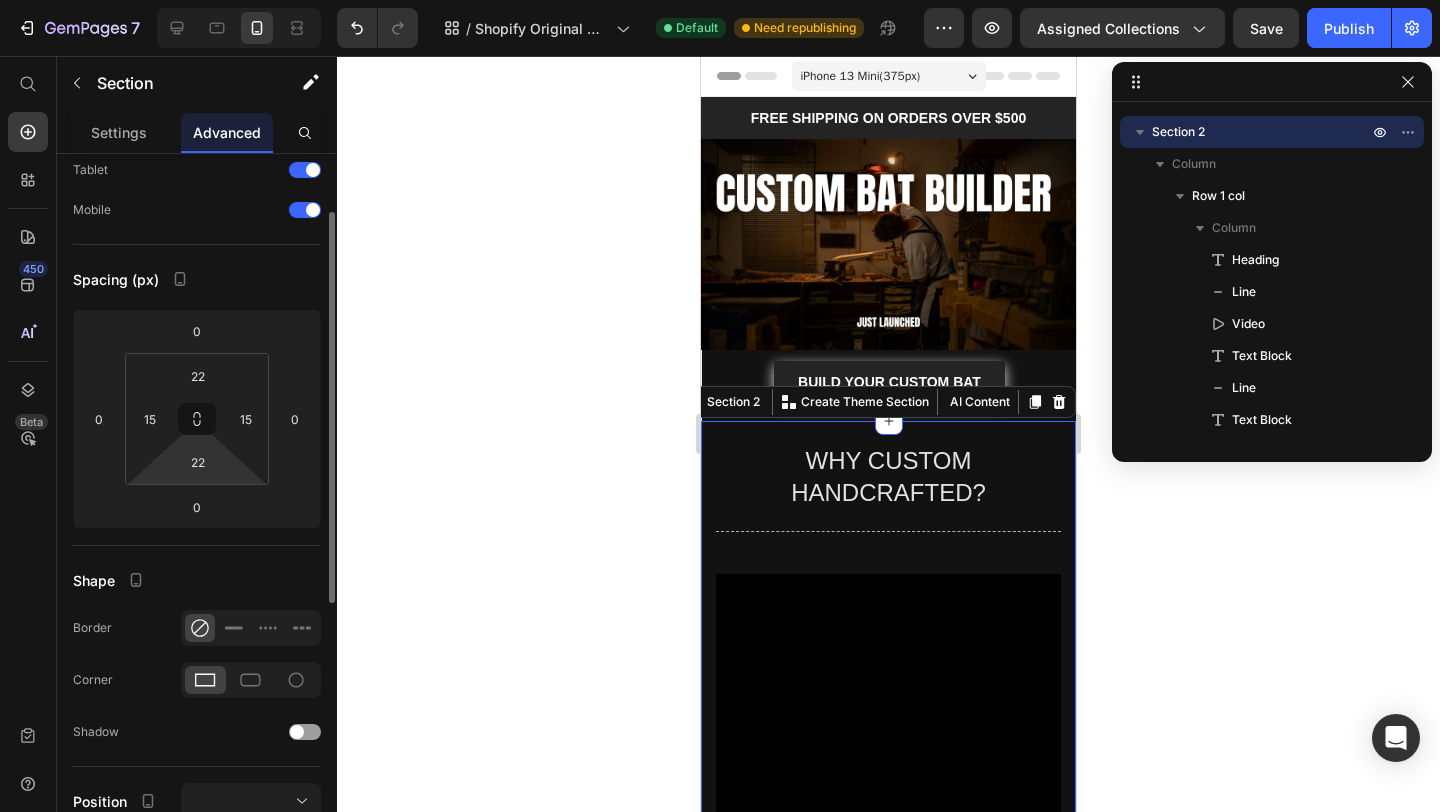 click on "Display on Desktop Tablet Mobile Spacing (px) 0 0 0 0 22 15 22 15 Shape Border Corner Shadow Position Opacity 100 % Animation Upgrade to Build plan  to unlock Animation & other premium features. Interaction Upgrade to Optimize plan  to unlock Interaction & other premium features. CSS class" at bounding box center [197, 651] 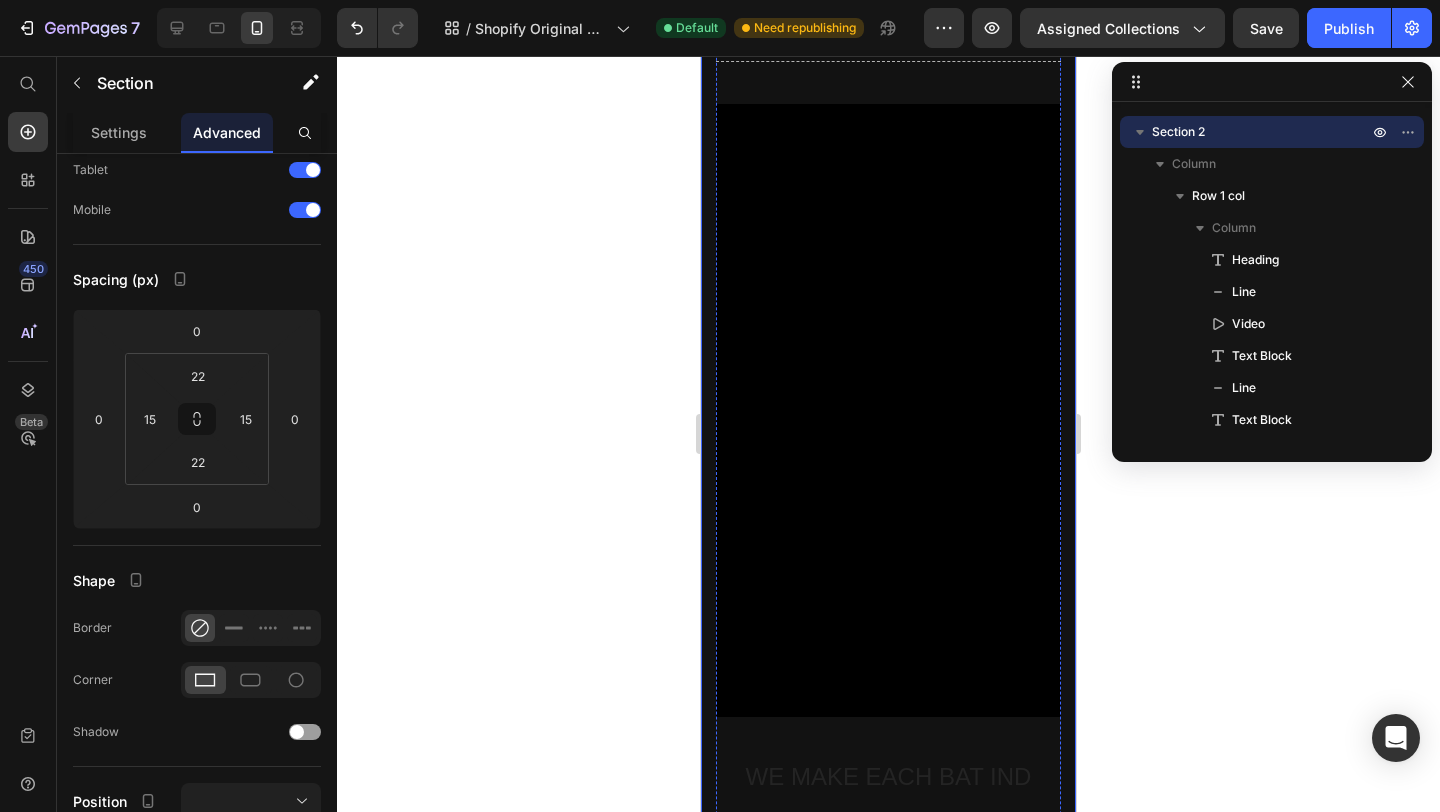 scroll, scrollTop: 477, scrollLeft: 0, axis: vertical 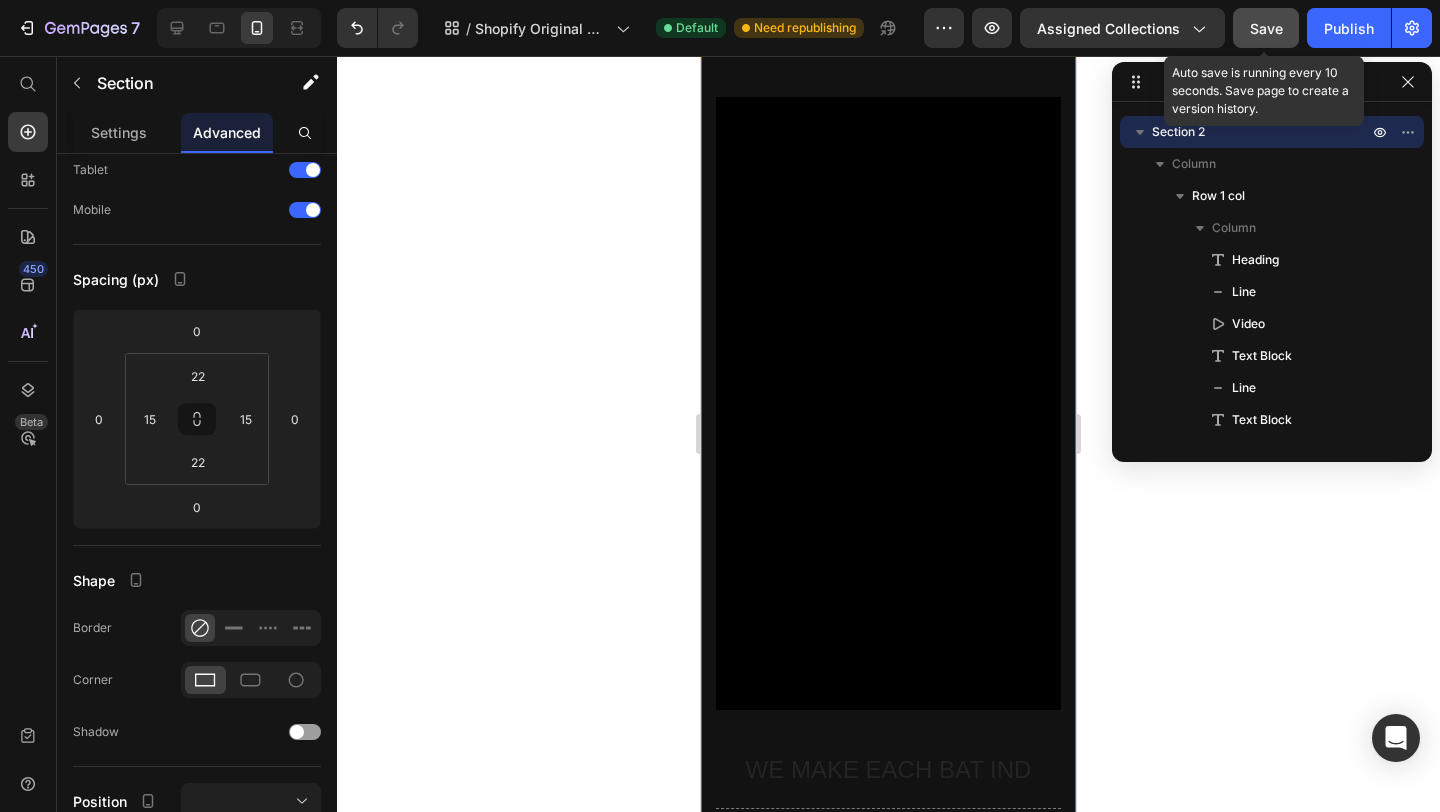 click on "Save" at bounding box center (1266, 28) 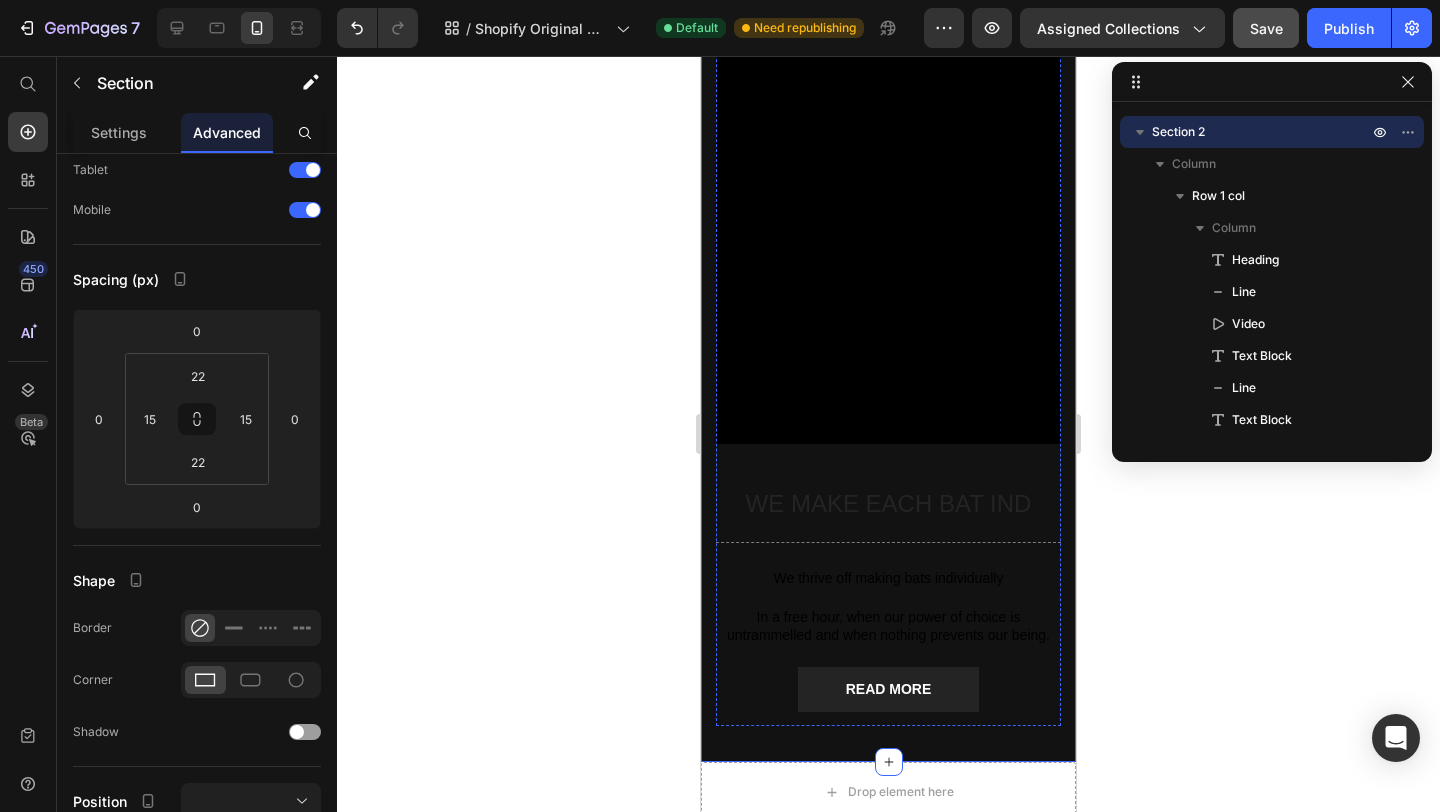 scroll, scrollTop: 746, scrollLeft: 0, axis: vertical 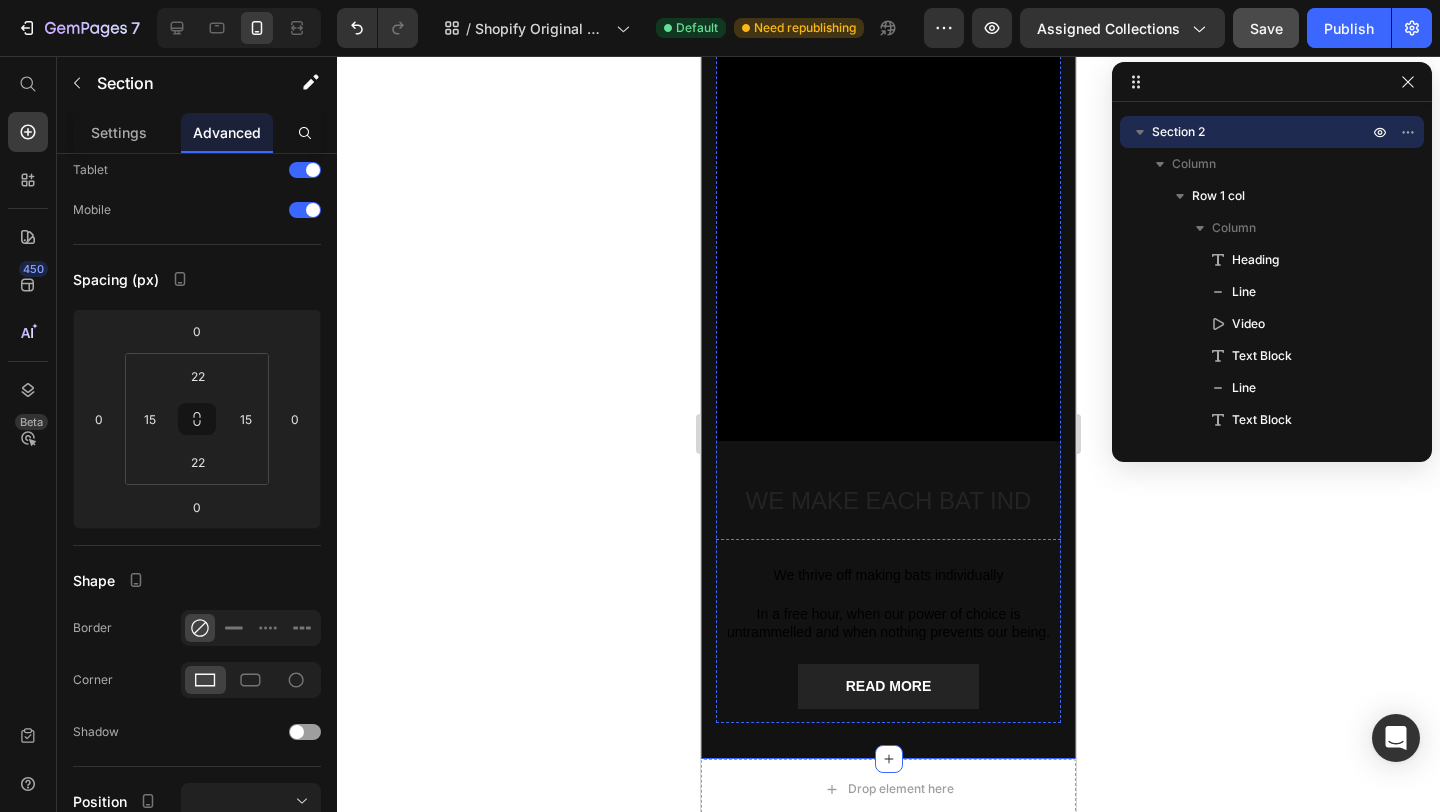 click on "WE MAKE EACH BAT IND" at bounding box center (888, 500) 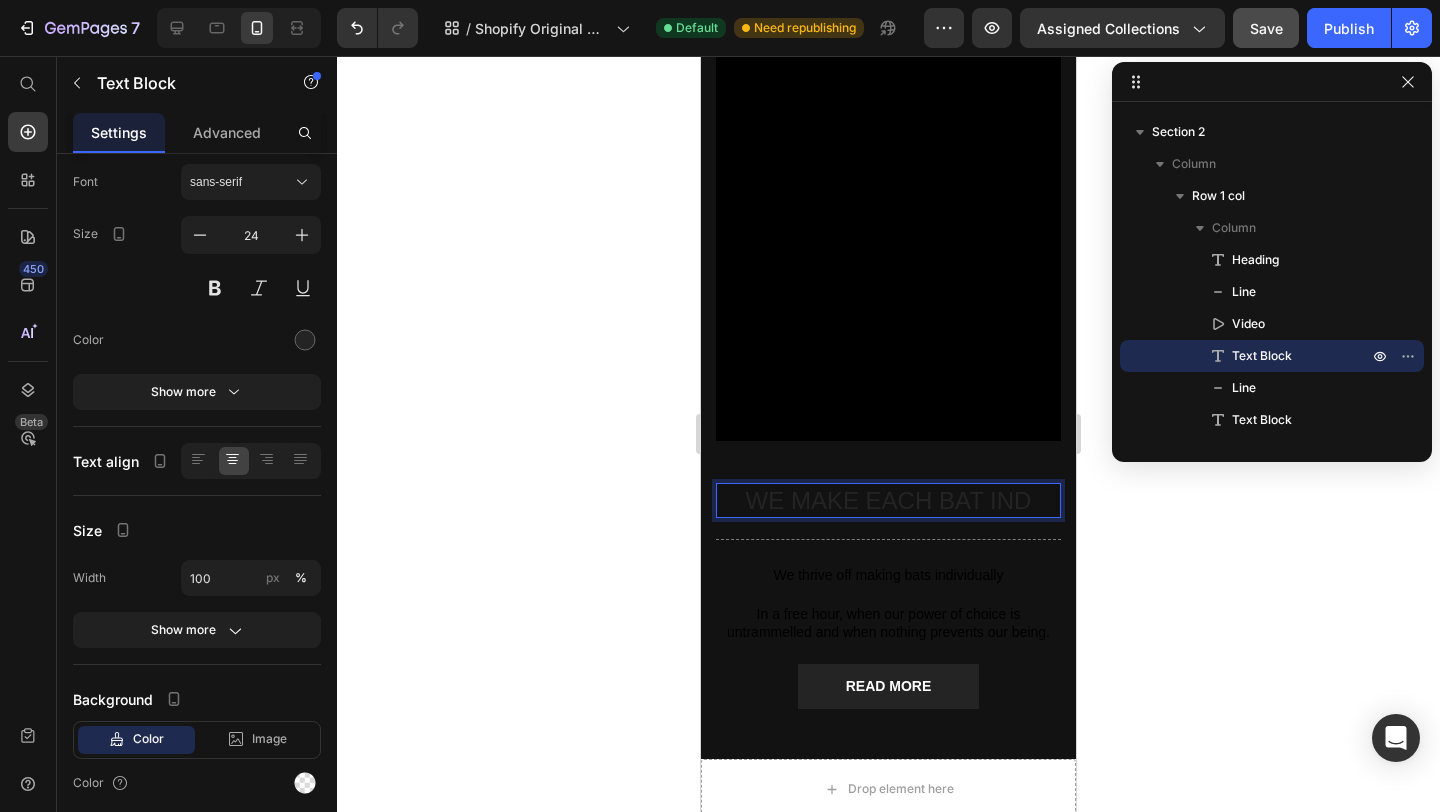 scroll, scrollTop: 0, scrollLeft: 0, axis: both 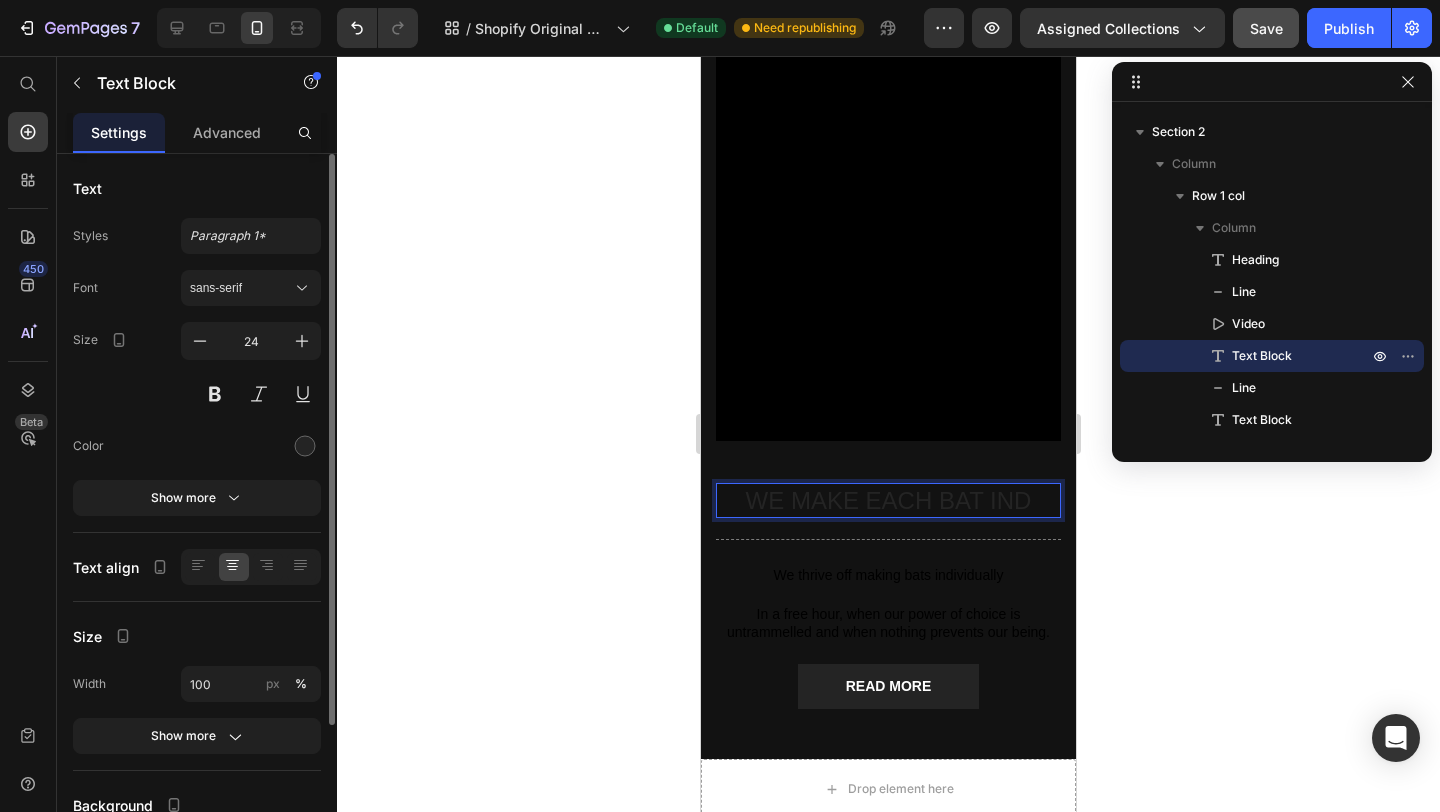 click on "WE MAKE EACH BAT IND" at bounding box center [888, 500] 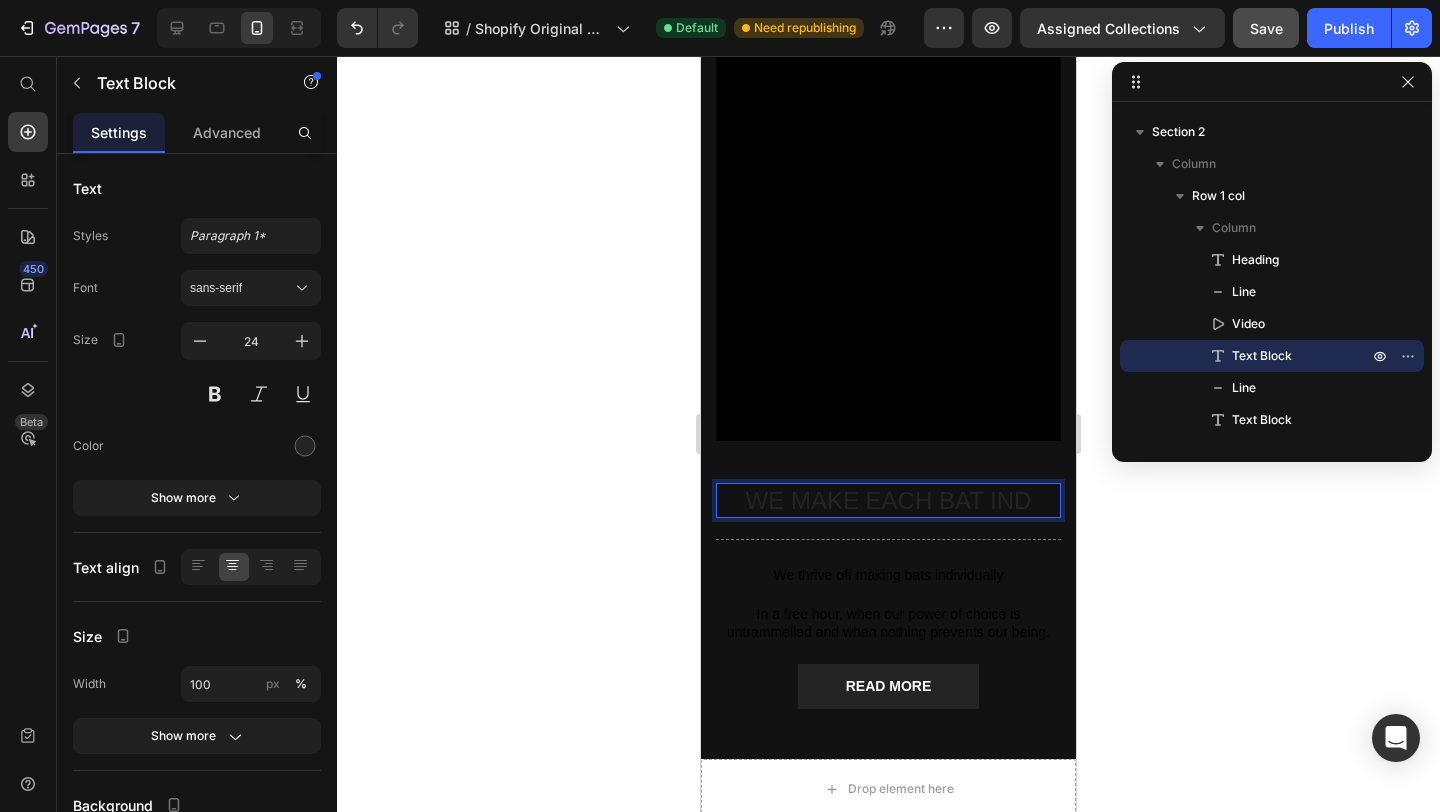 click on "WE MAKE EACH BAT IND" at bounding box center [888, 500] 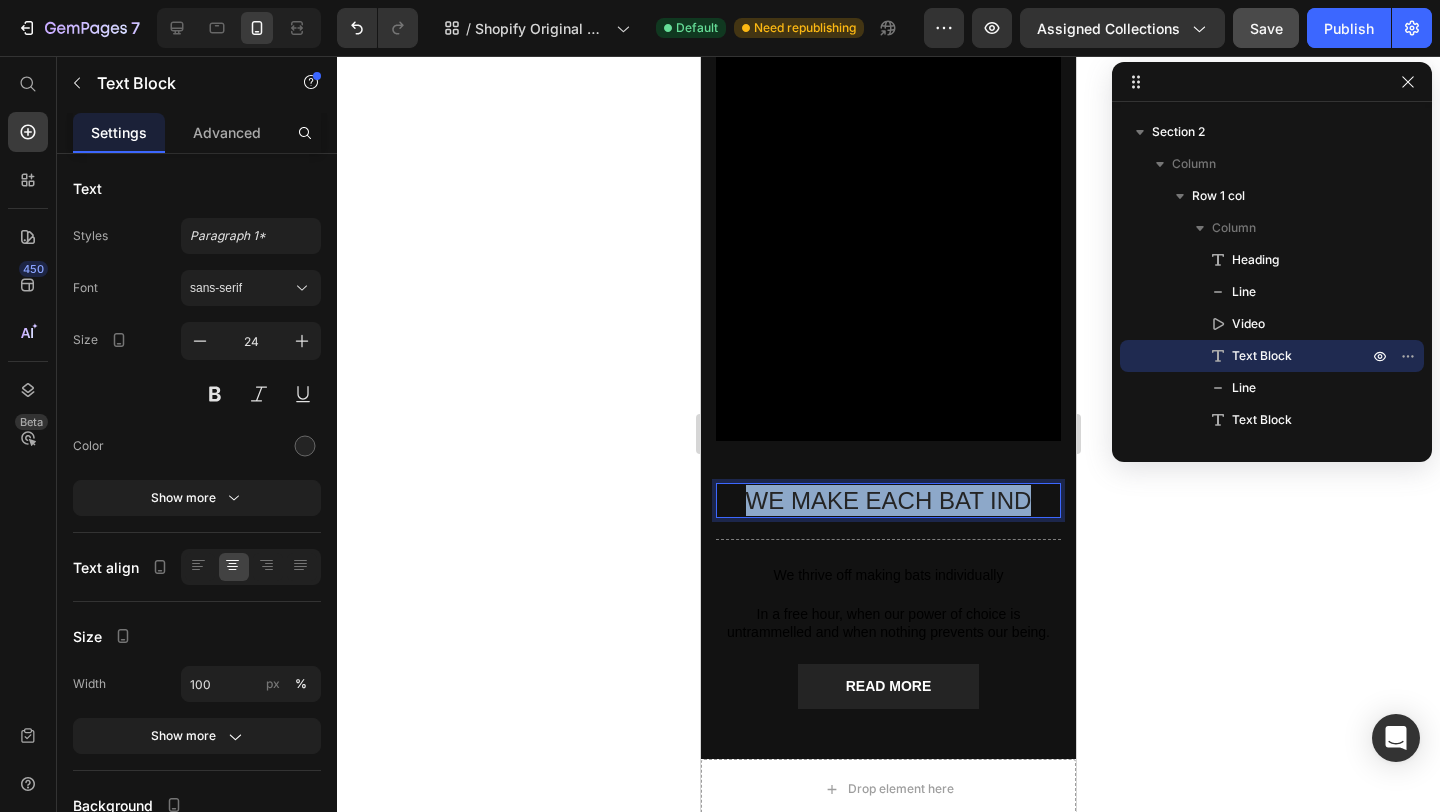 drag, startPoint x: 1033, startPoint y: 505, endPoint x: 723, endPoint y: 486, distance: 310.58173 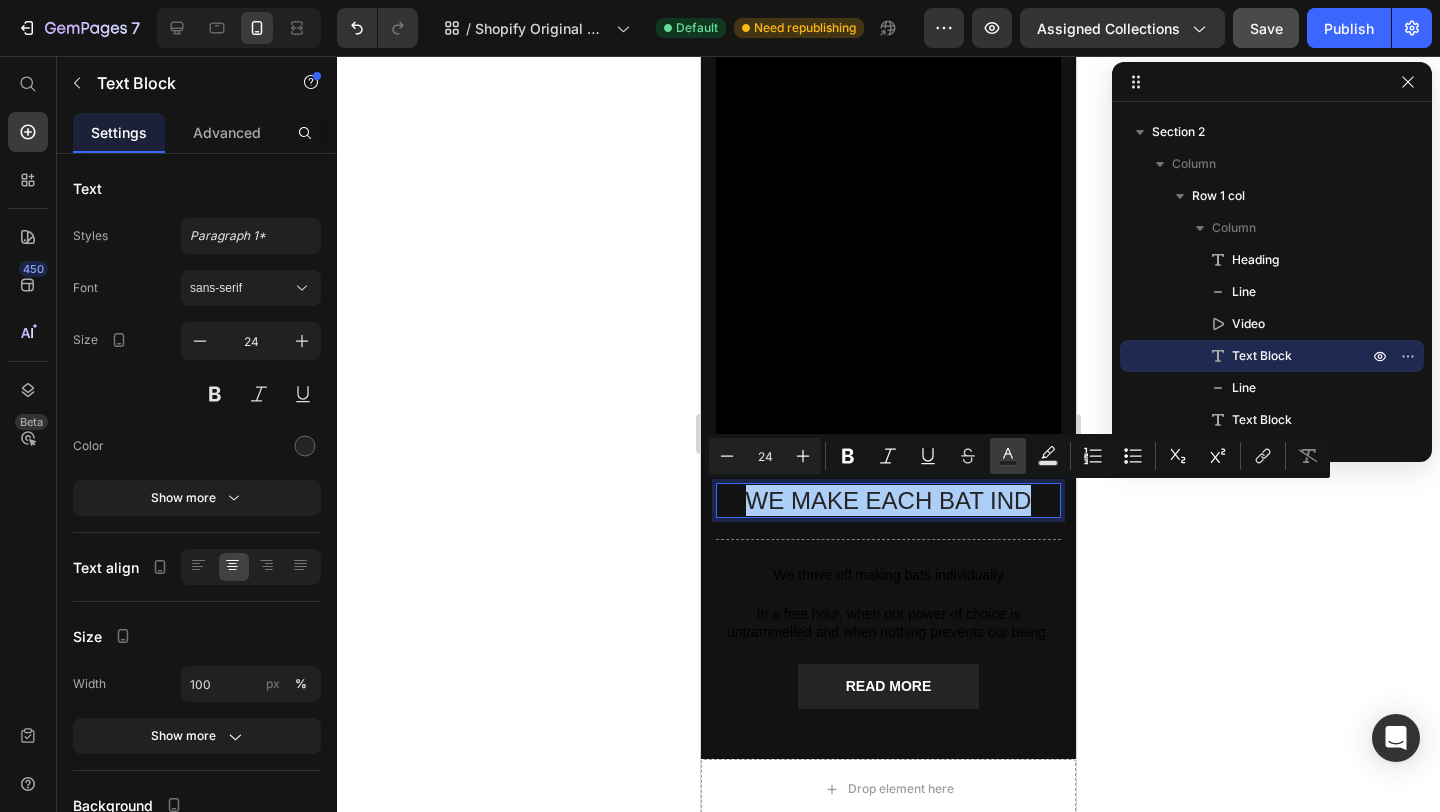 click 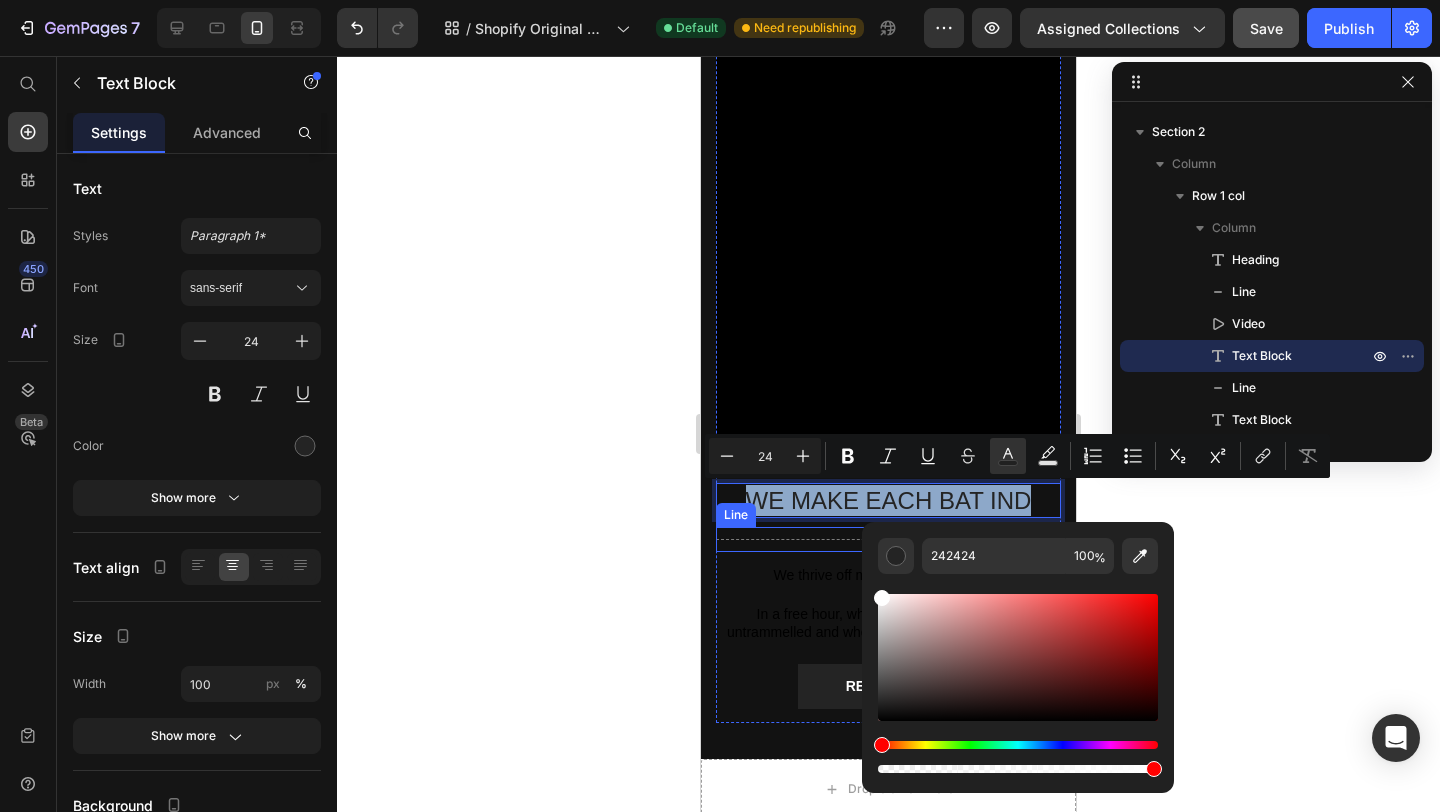 type on "FFFFFF" 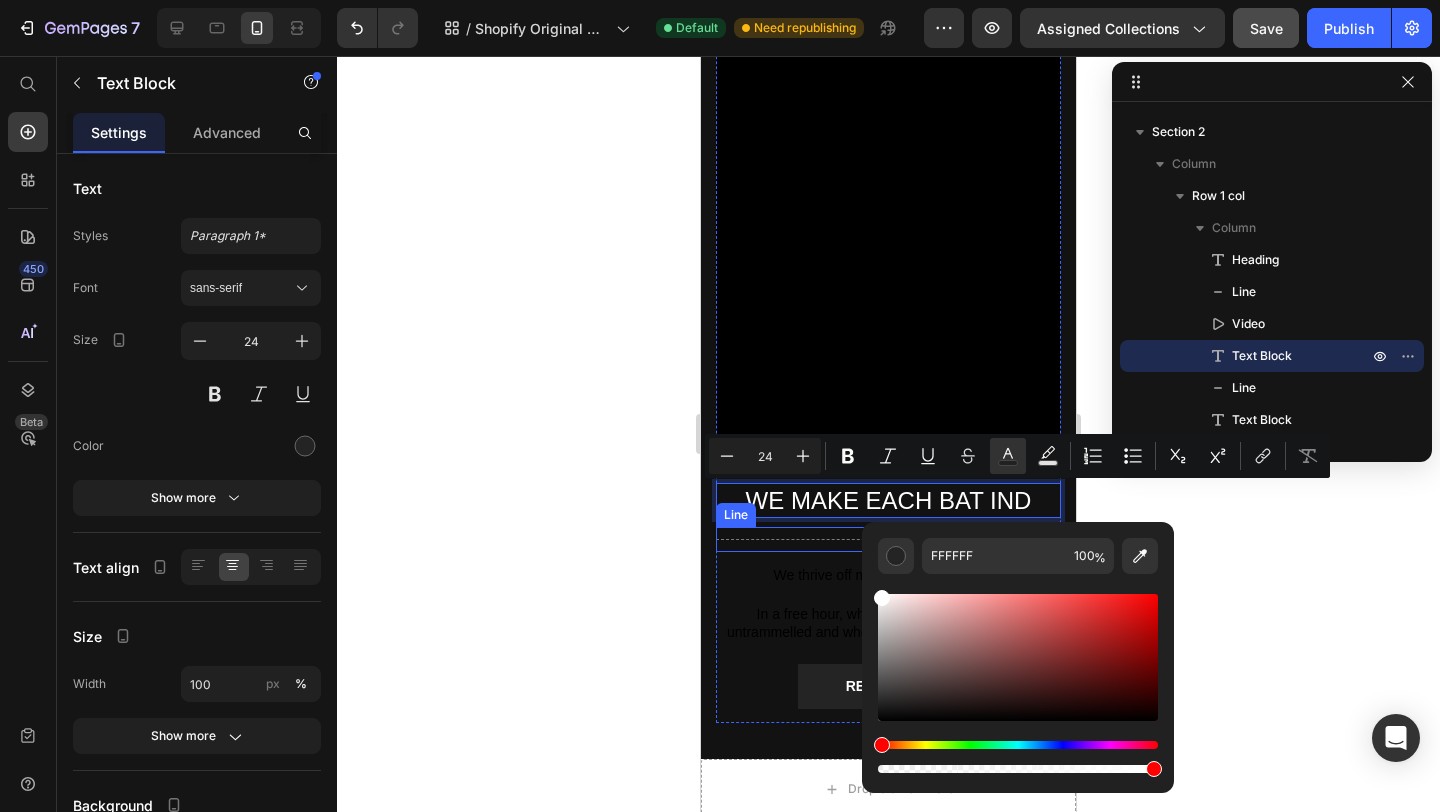 drag, startPoint x: 1592, startPoint y: 680, endPoint x: 837, endPoint y: 546, distance: 766.7992 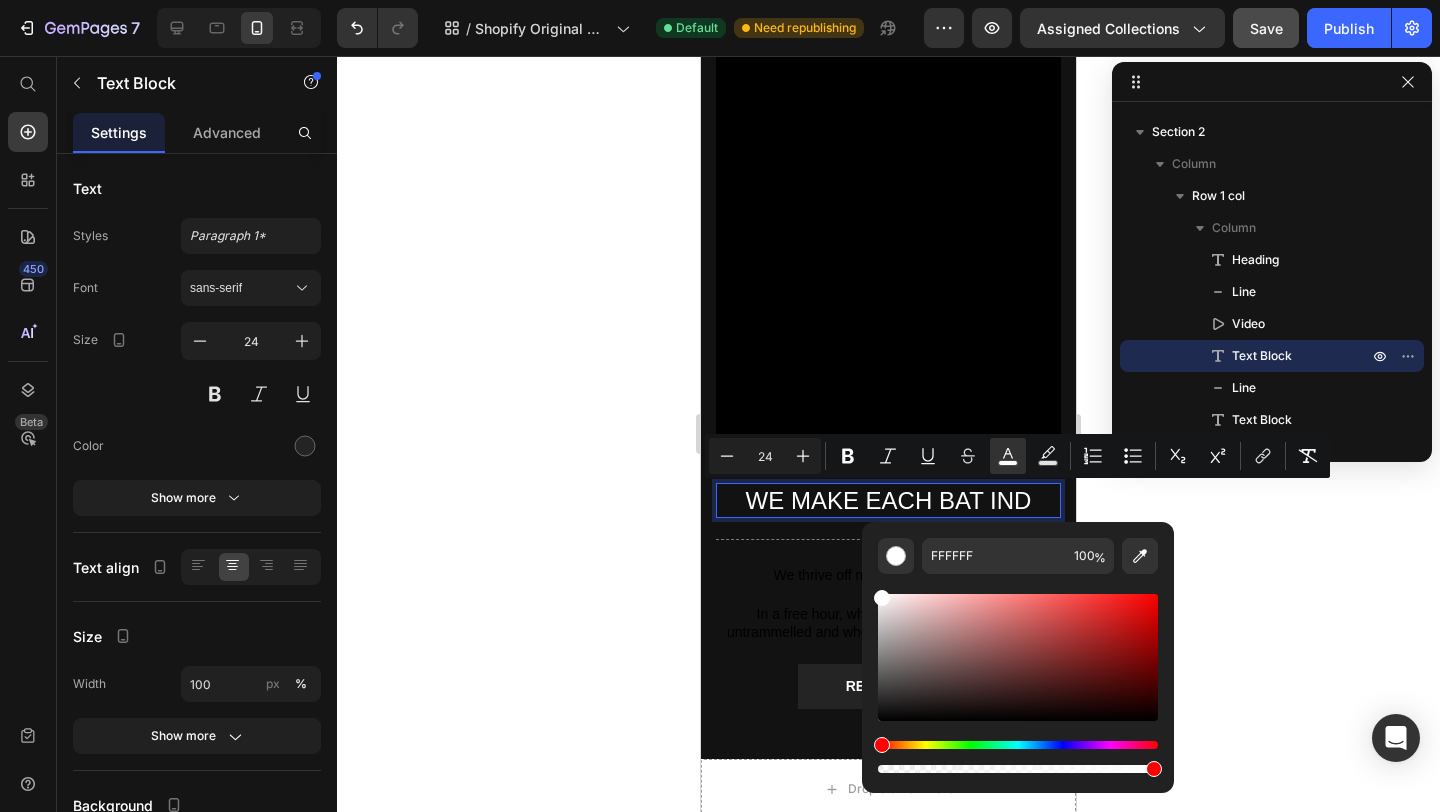 click 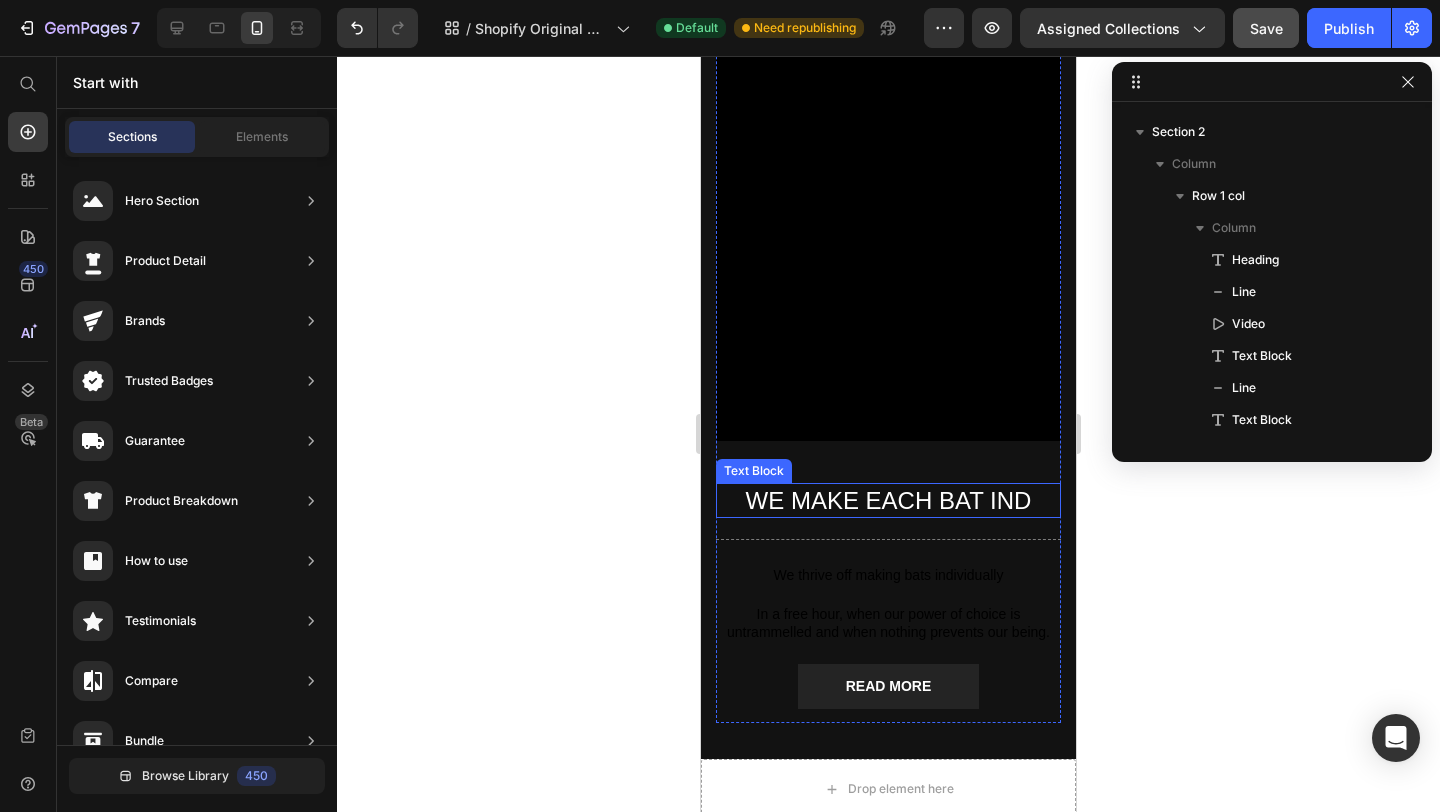 click on "WE MAKE EACH BAT IND" at bounding box center [888, 500] 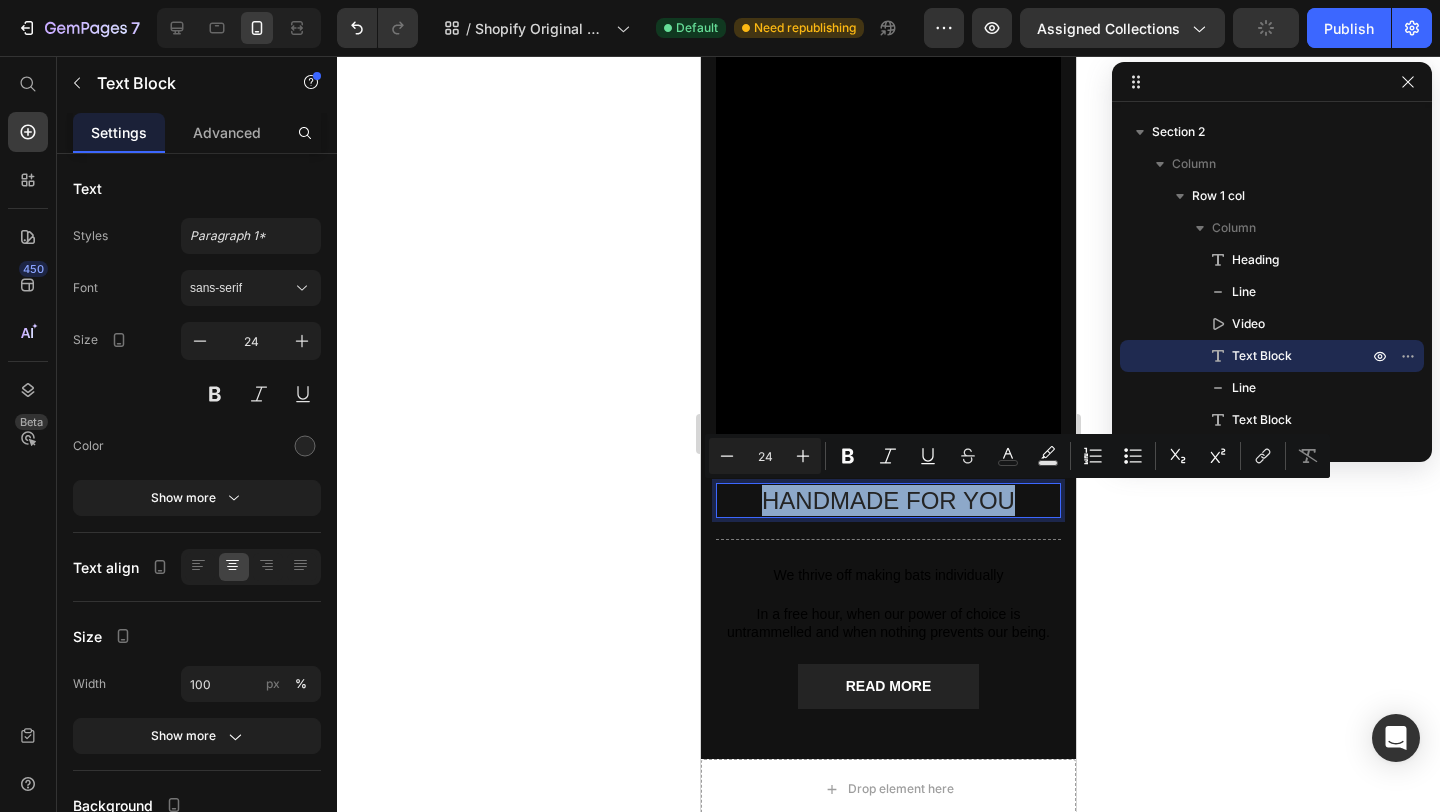drag, startPoint x: 1017, startPoint y: 503, endPoint x: 732, endPoint y: 495, distance: 285.11224 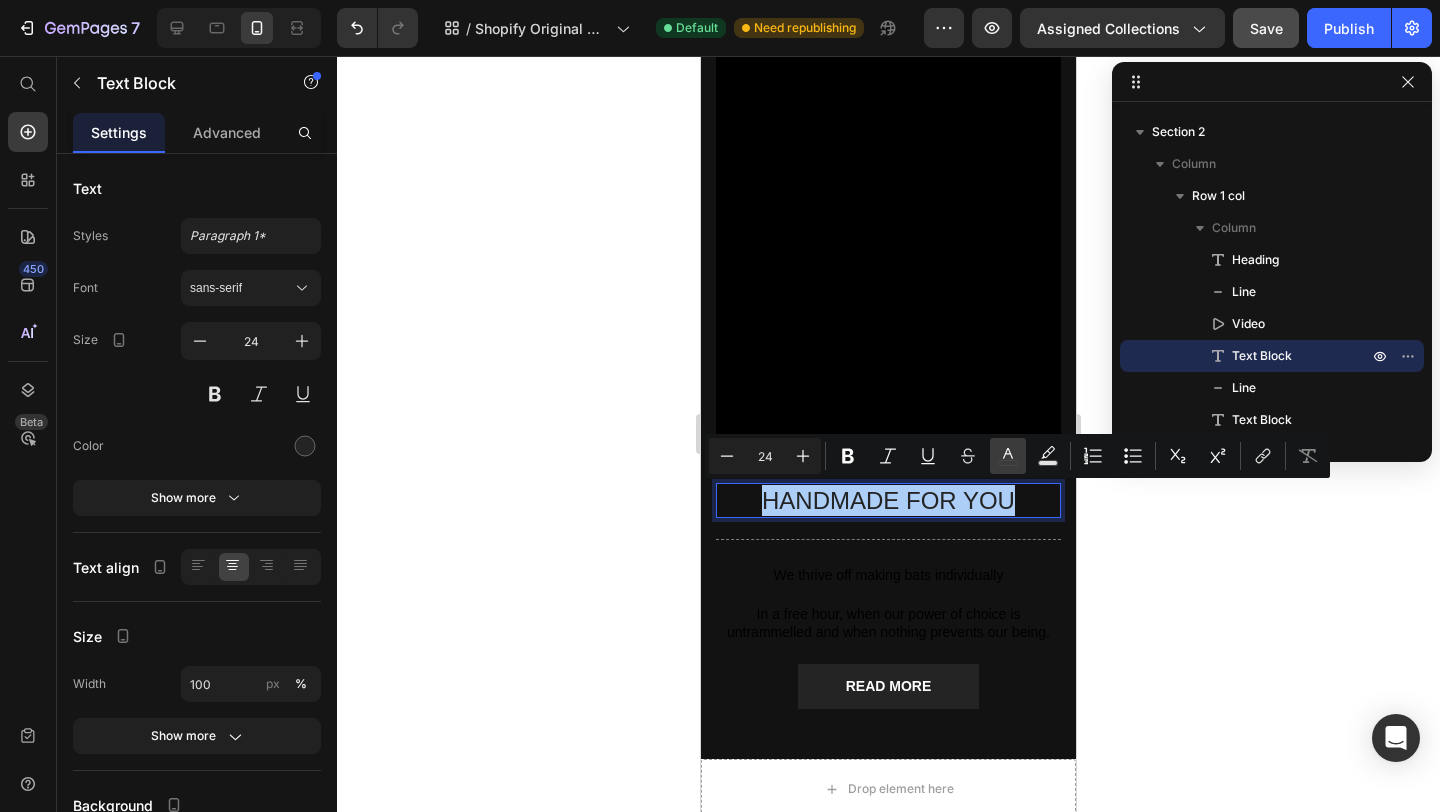 click 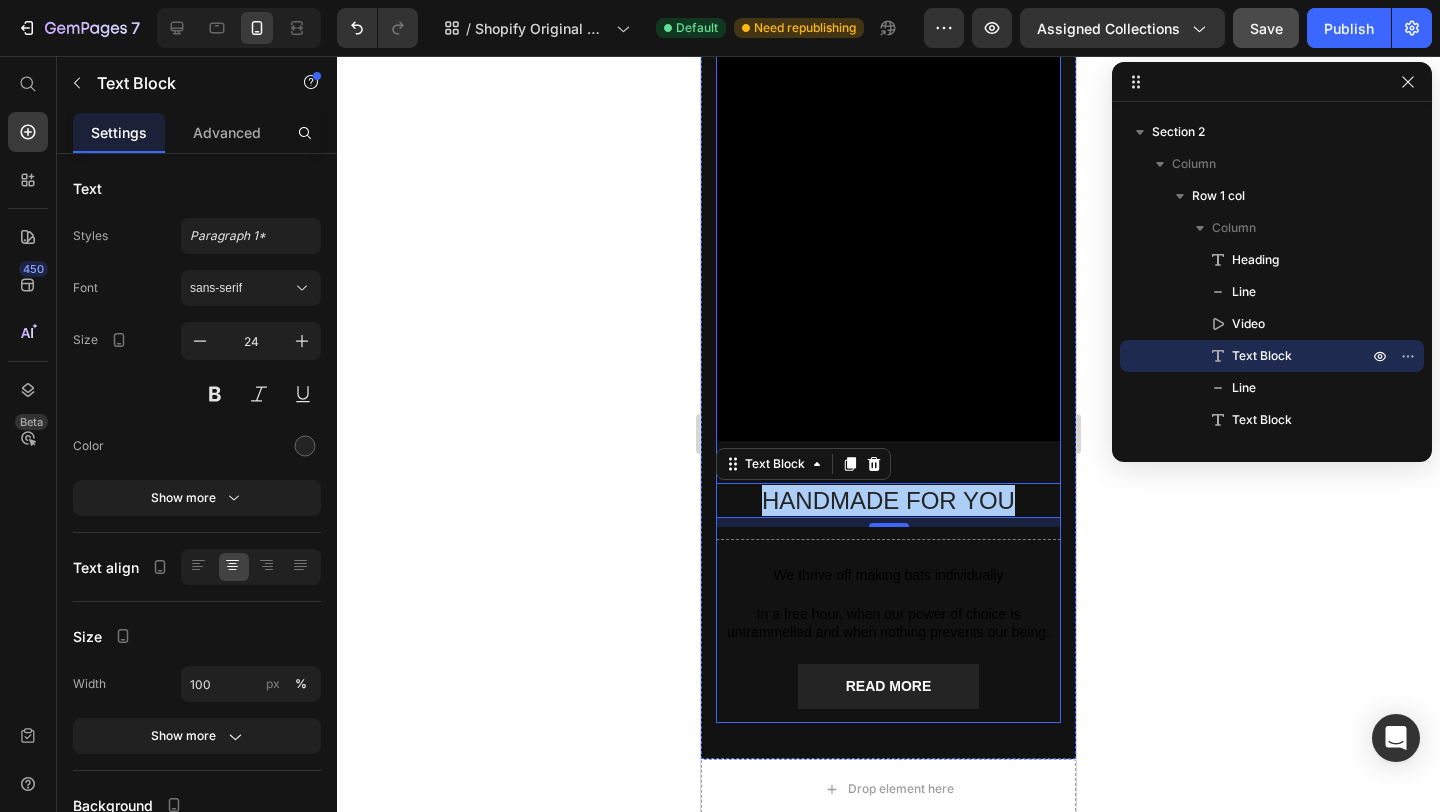 drag, startPoint x: 1574, startPoint y: 718, endPoint x: 873, endPoint y: 597, distance: 711.3663 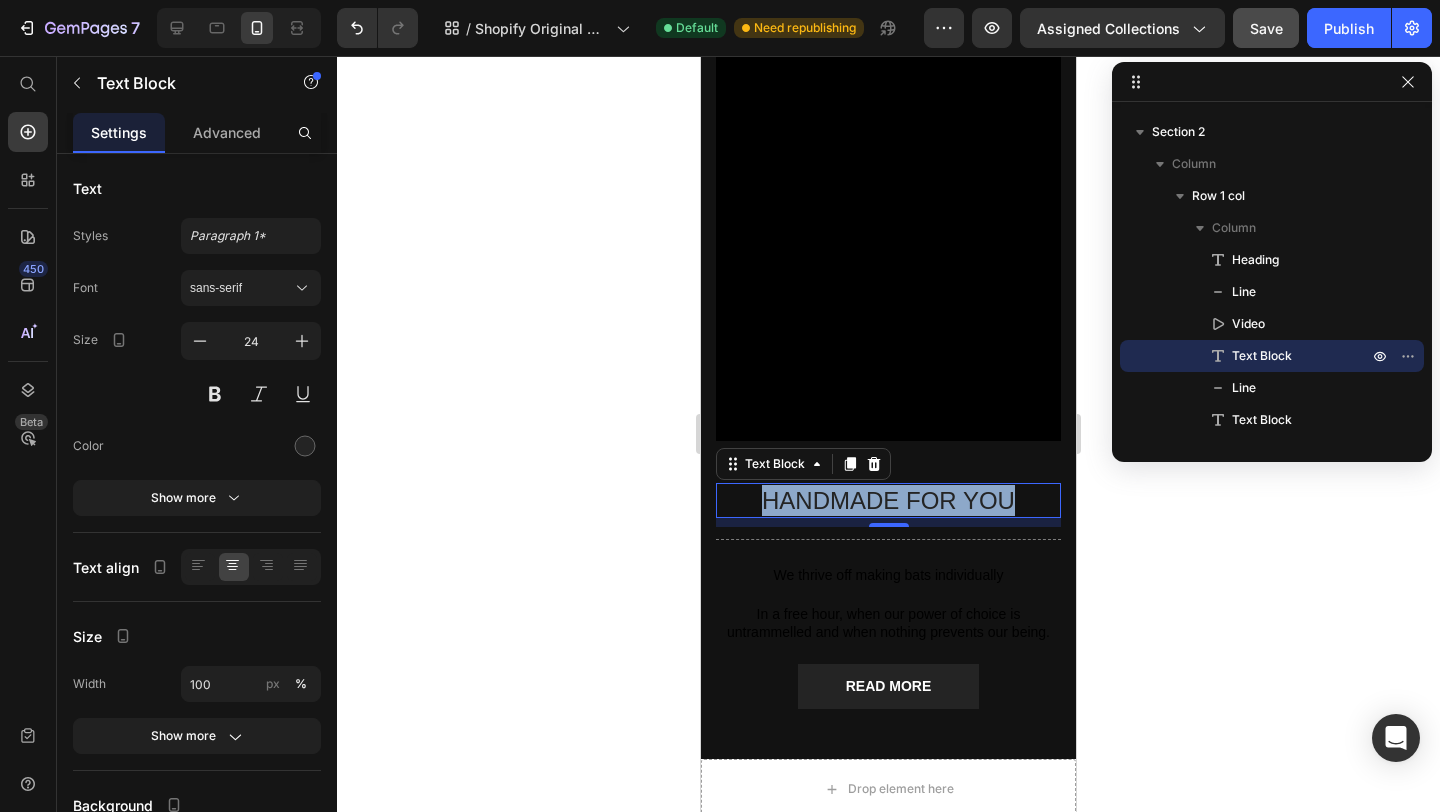 click on "handmade for you" at bounding box center [888, 500] 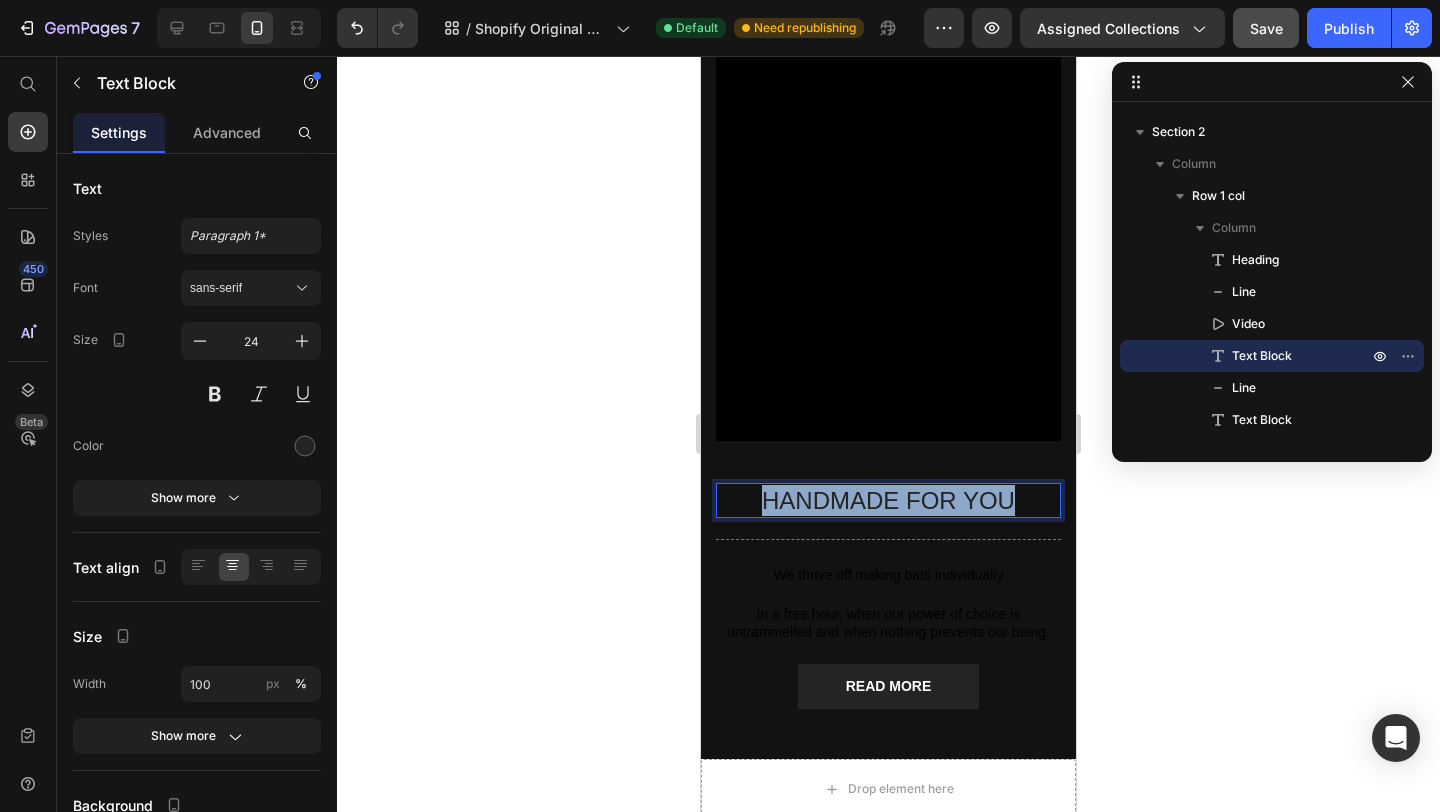 drag, startPoint x: 1021, startPoint y: 511, endPoint x: 735, endPoint y: 499, distance: 286.25165 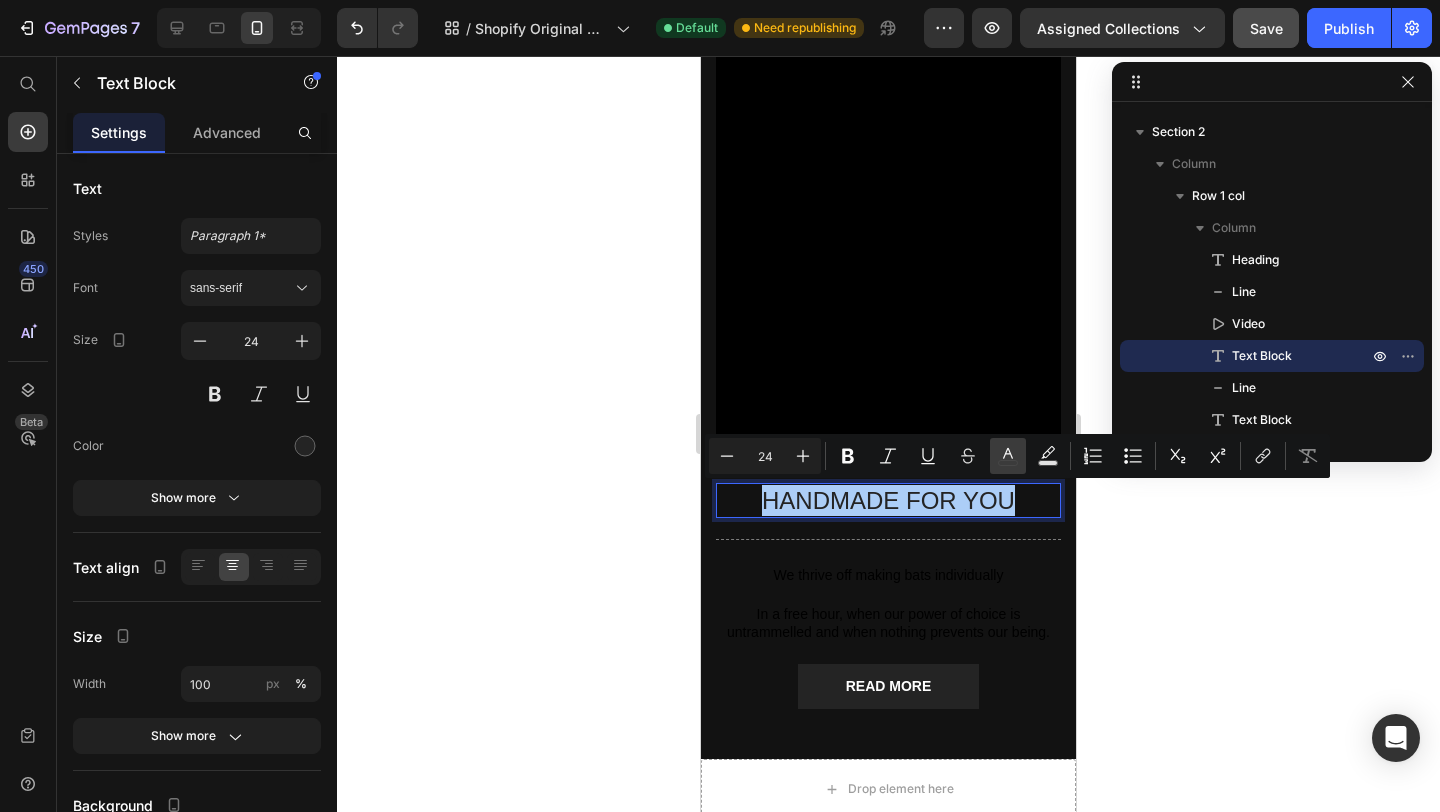 click 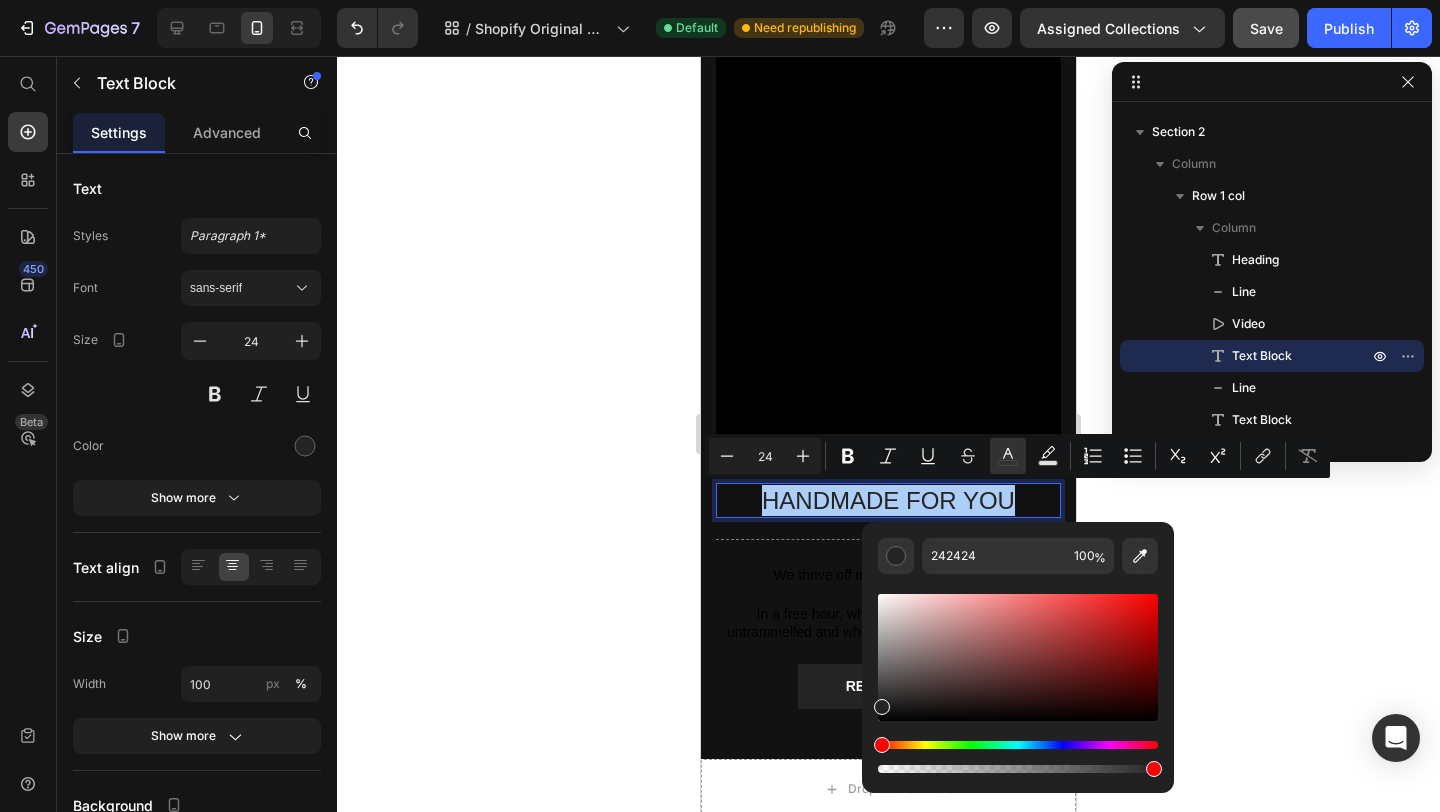 click at bounding box center (1018, 657) 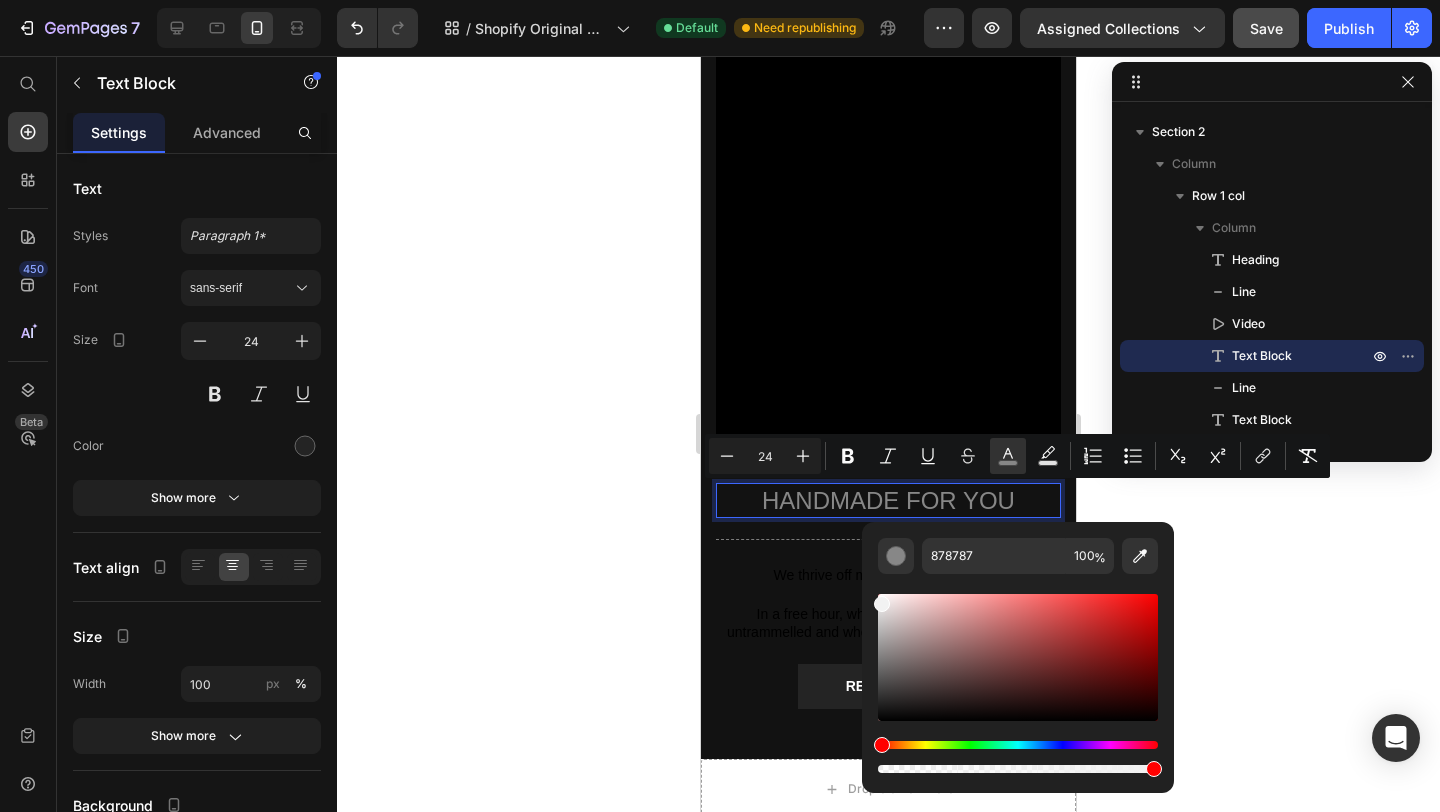 drag, startPoint x: 892, startPoint y: 647, endPoint x: 862, endPoint y: 592, distance: 62.649822 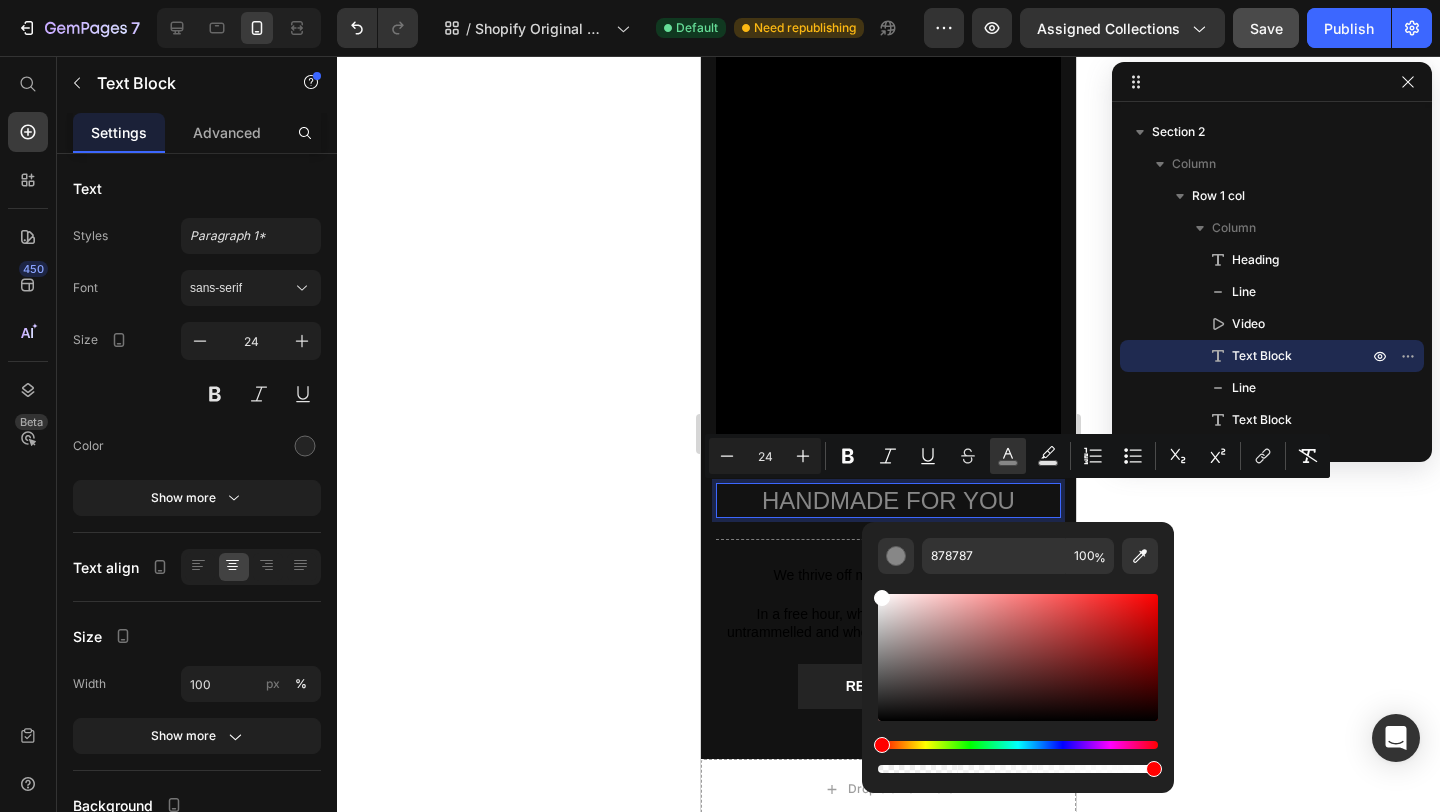 type on "FFFFFF" 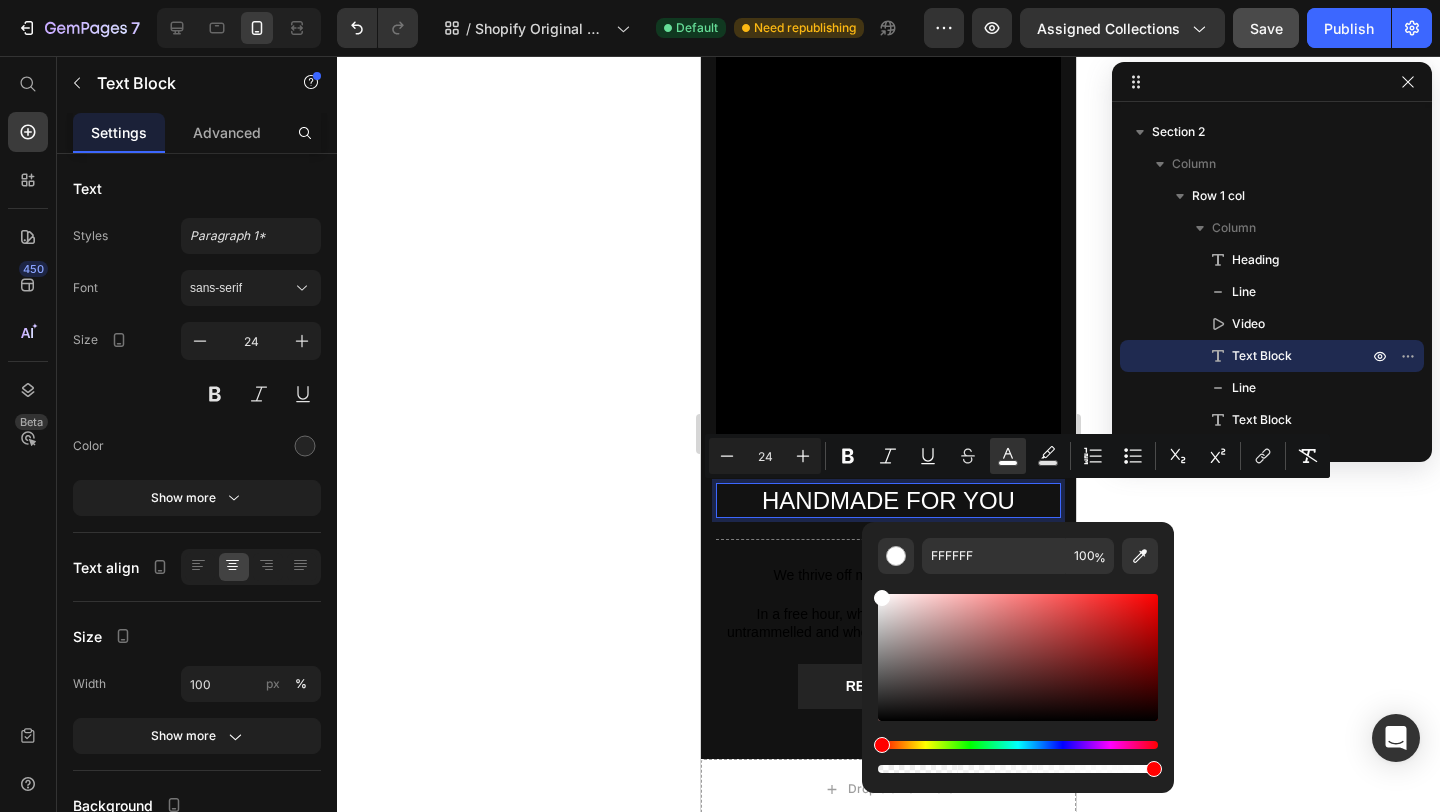 click 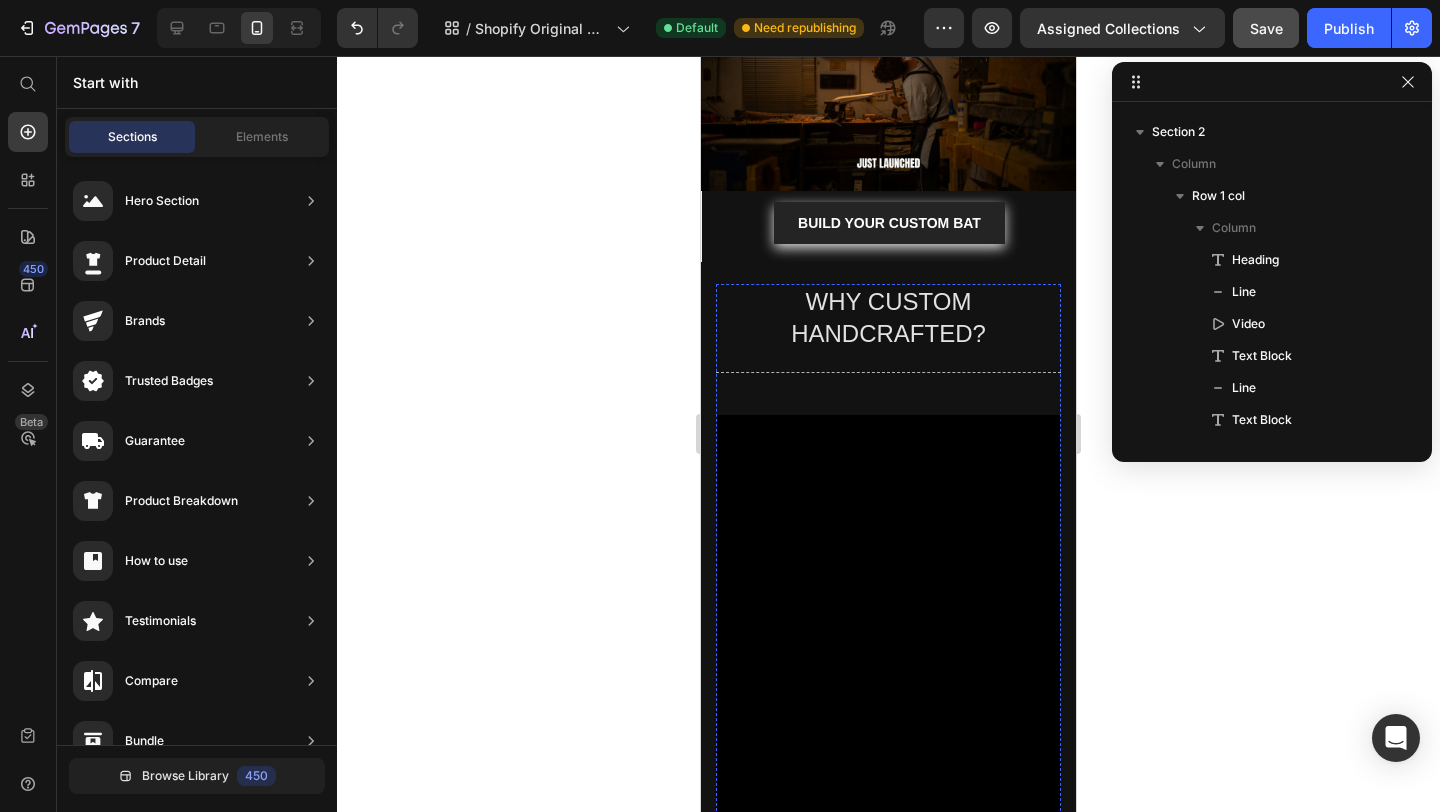 scroll, scrollTop: 0, scrollLeft: 0, axis: both 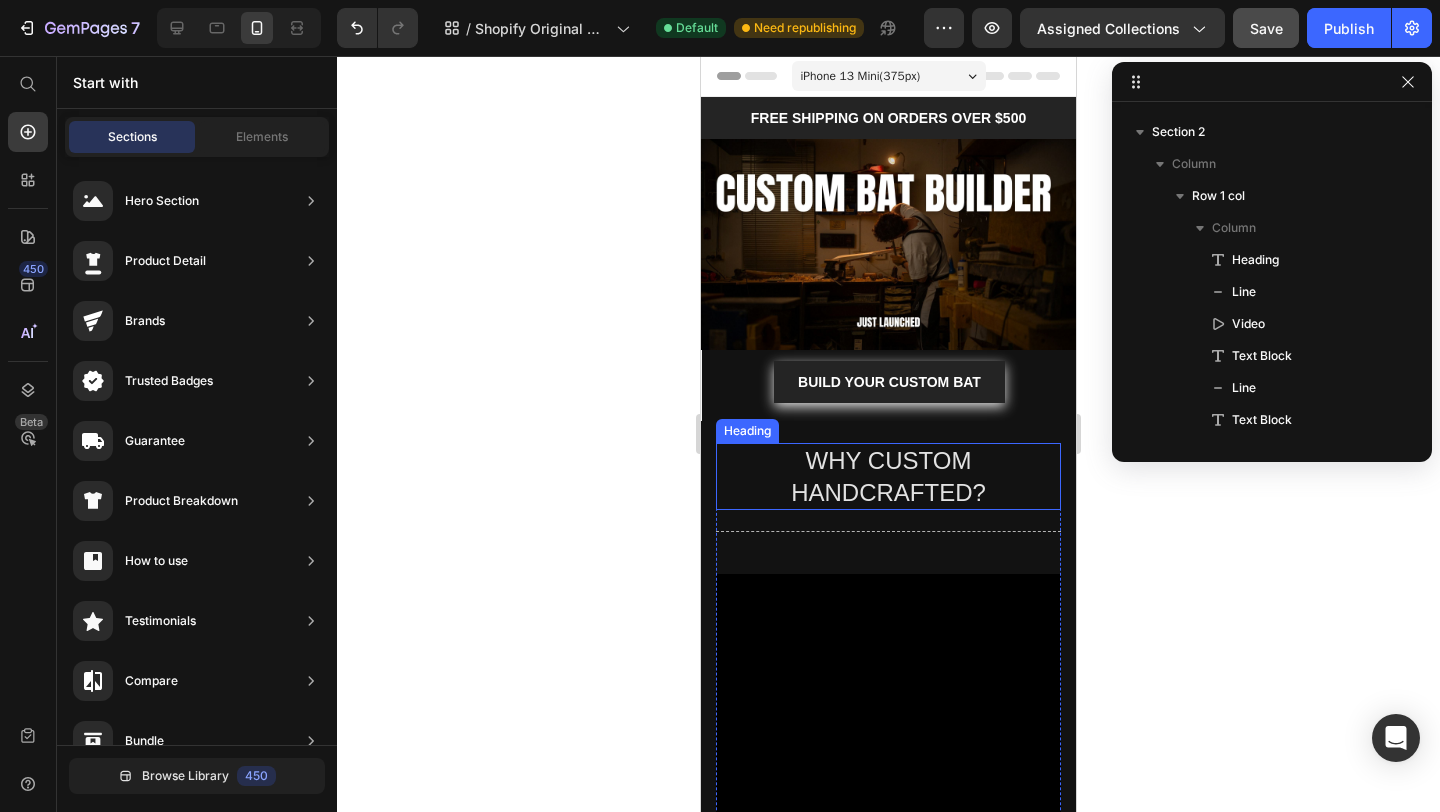 click on "WHY CUSTOM HANDCRAFTED?" at bounding box center (888, 476) 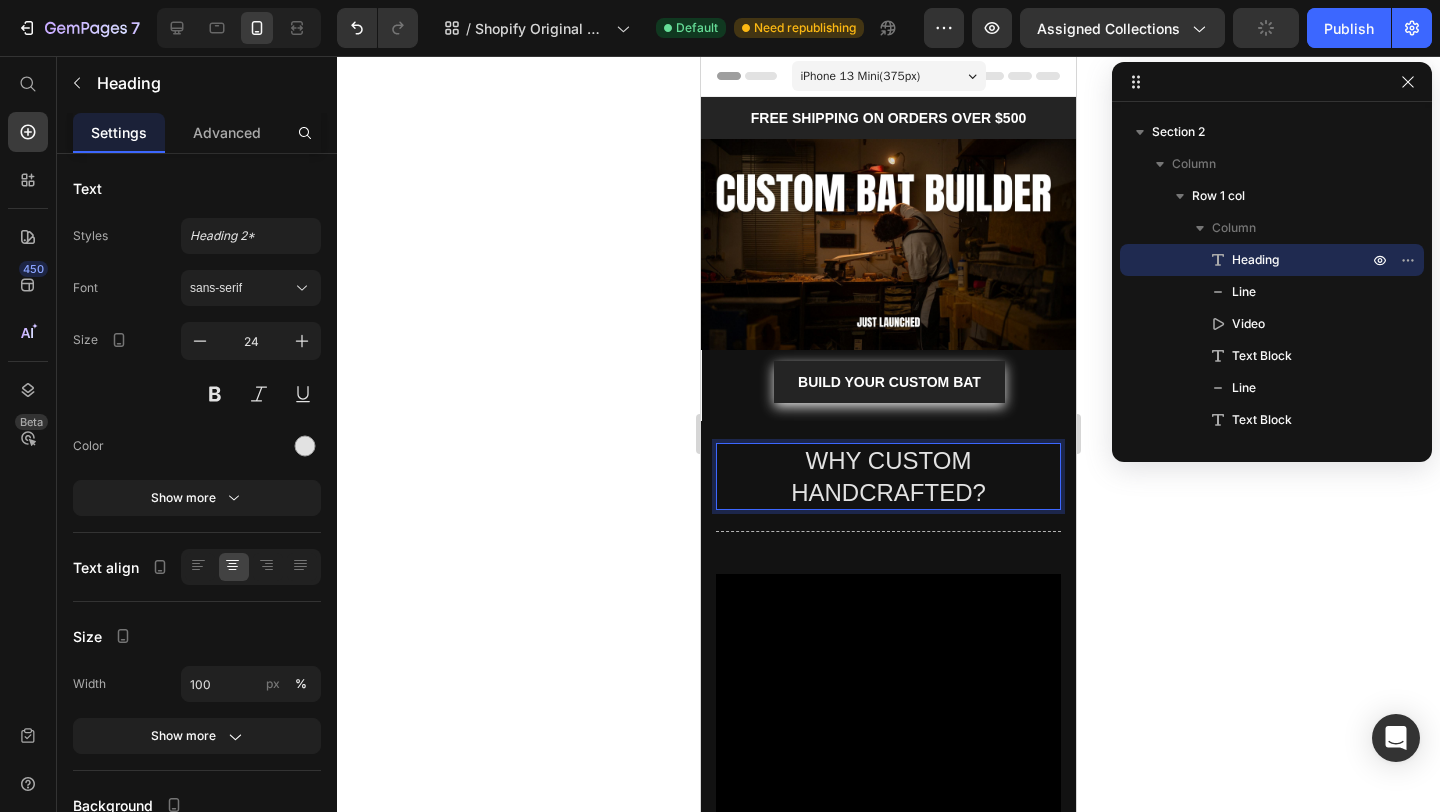 click on "WHY CUSTOM HANDCRAFTED?" at bounding box center (888, 476) 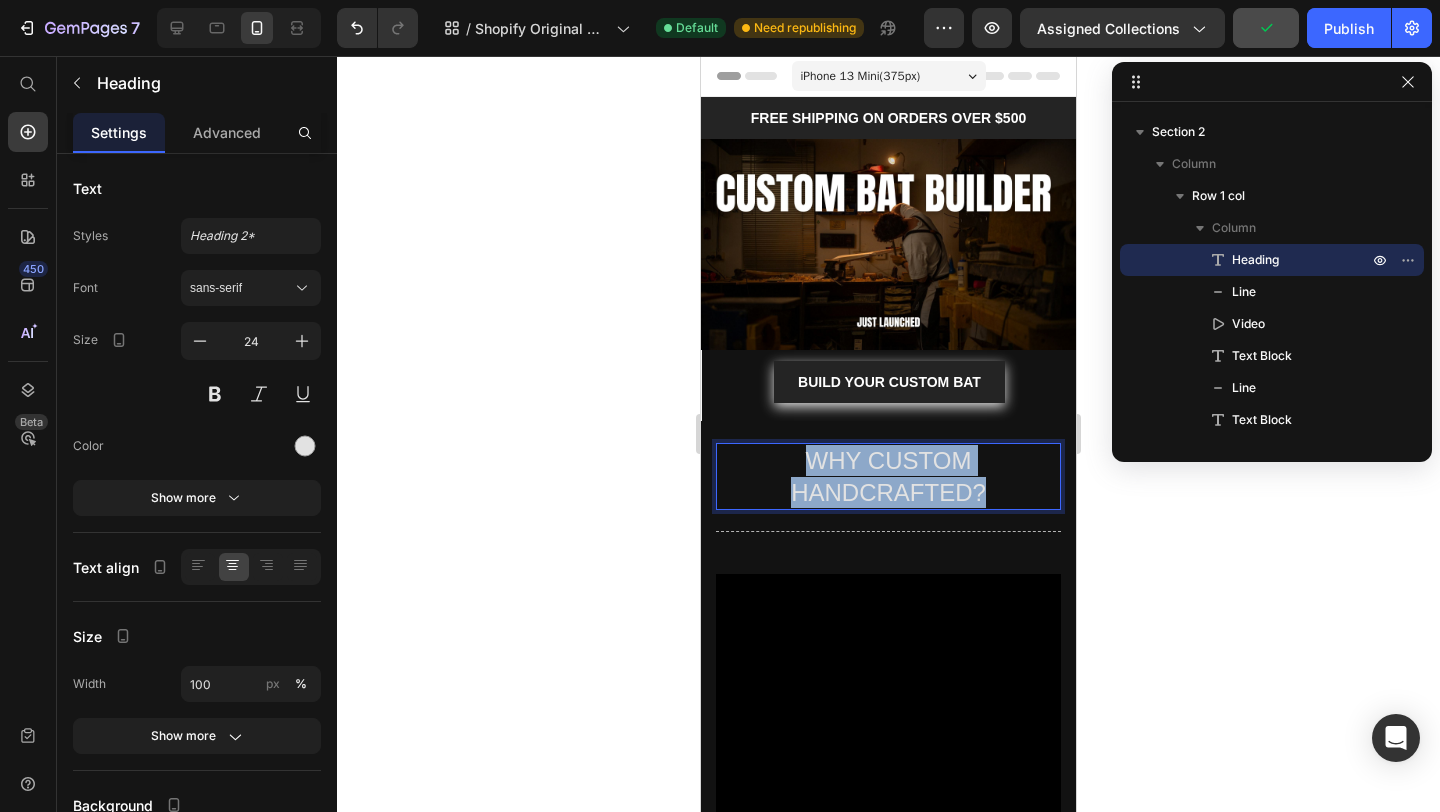 drag, startPoint x: 980, startPoint y: 495, endPoint x: 778, endPoint y: 448, distance: 207.39575 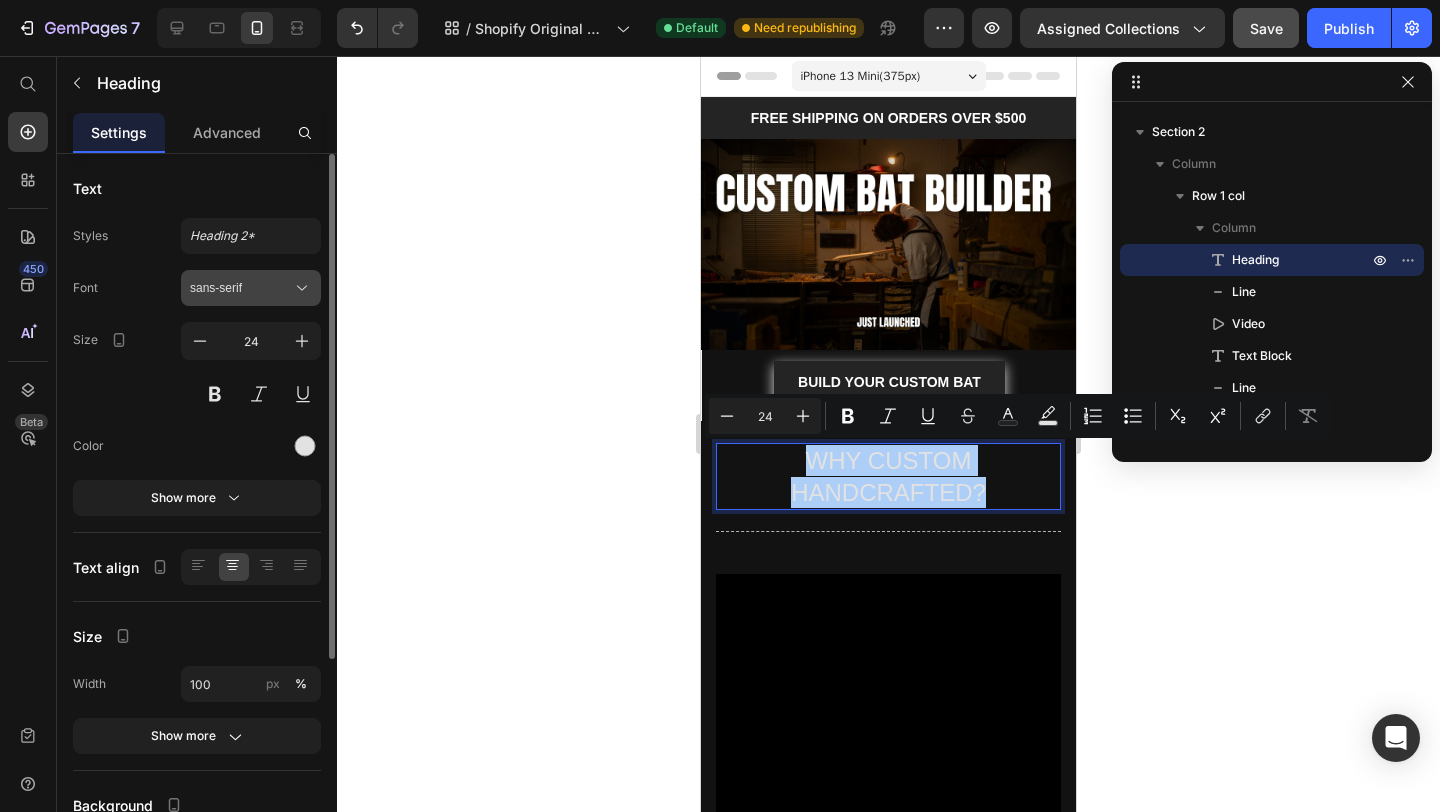 click 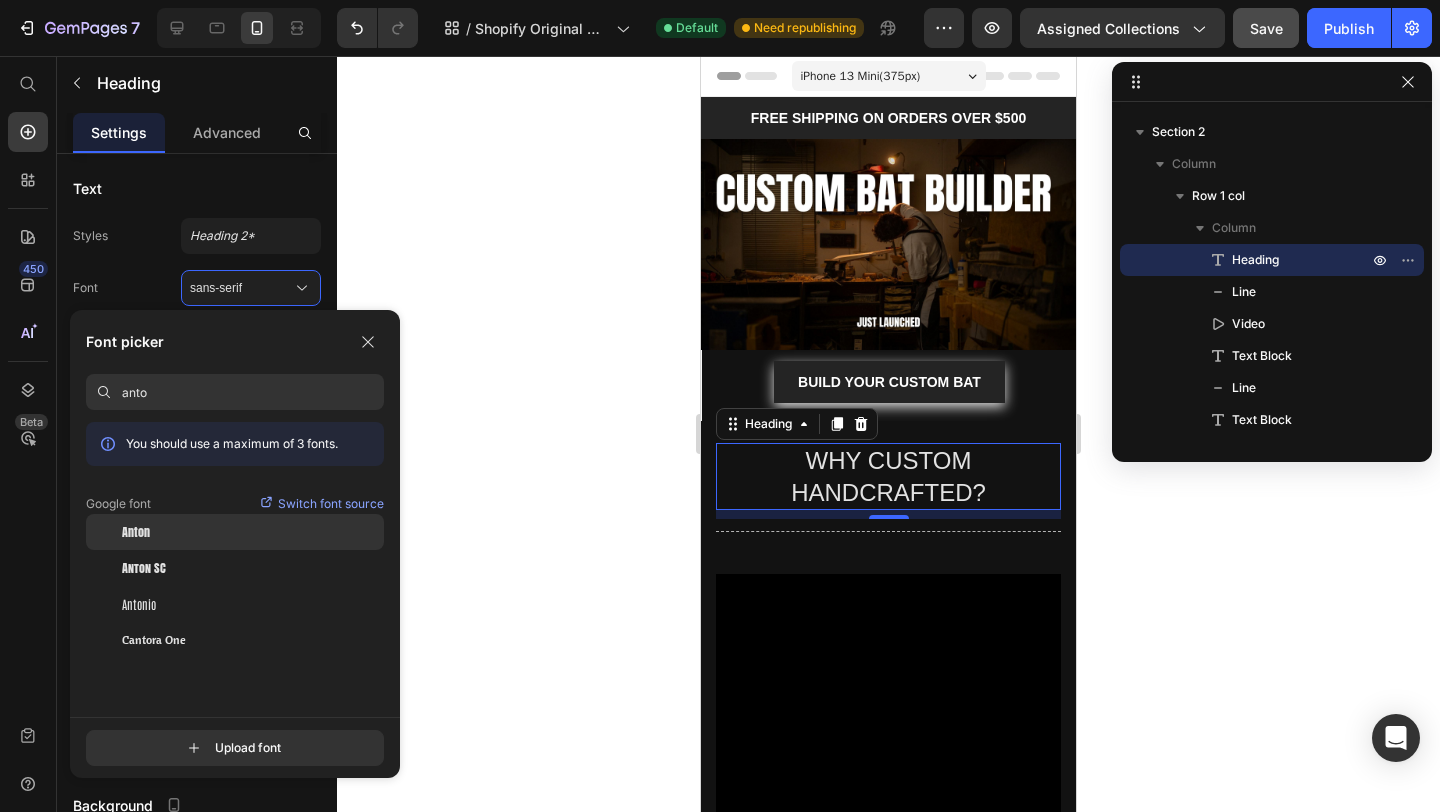 click on "Anton" at bounding box center (136, 532) 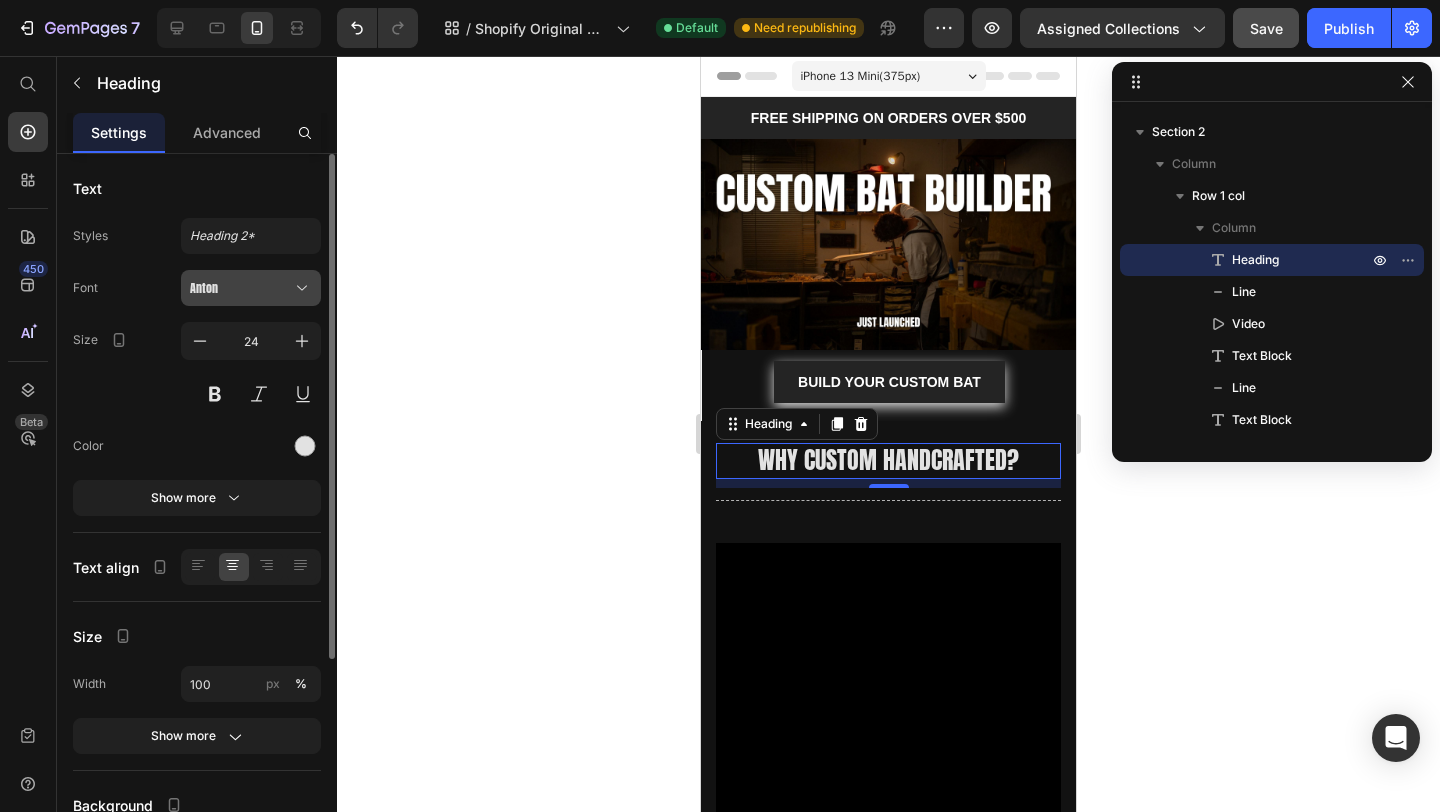 click 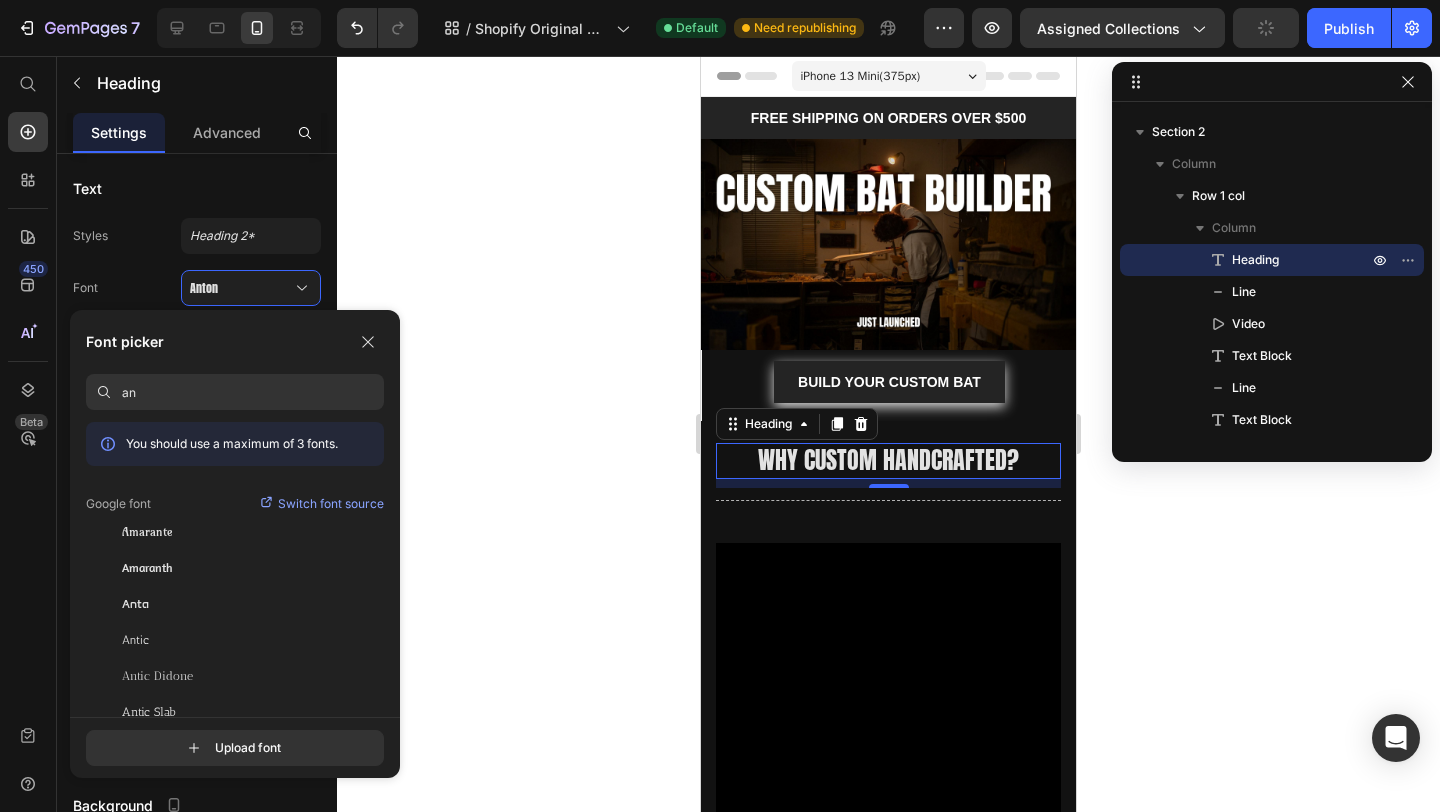 type on "a" 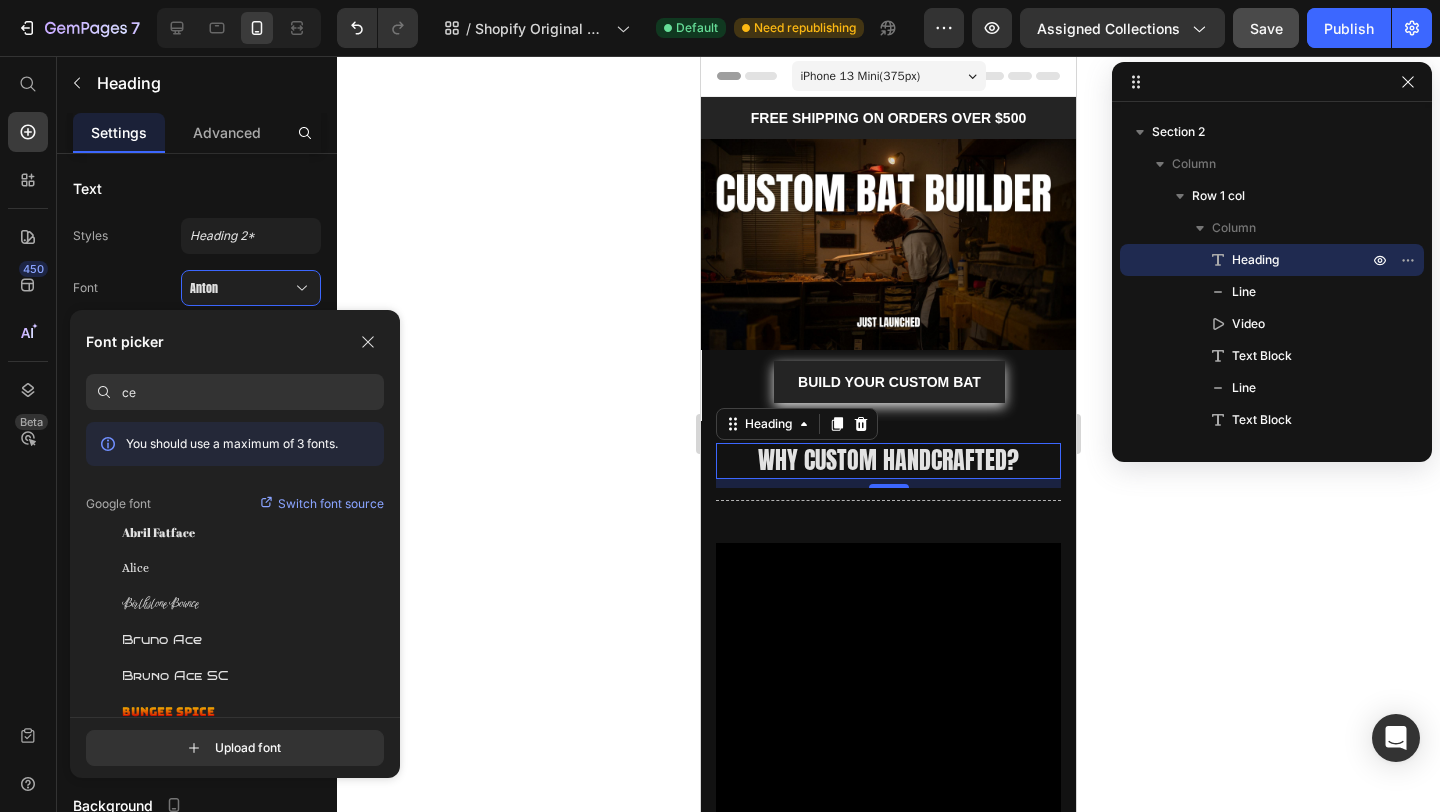 type on "c" 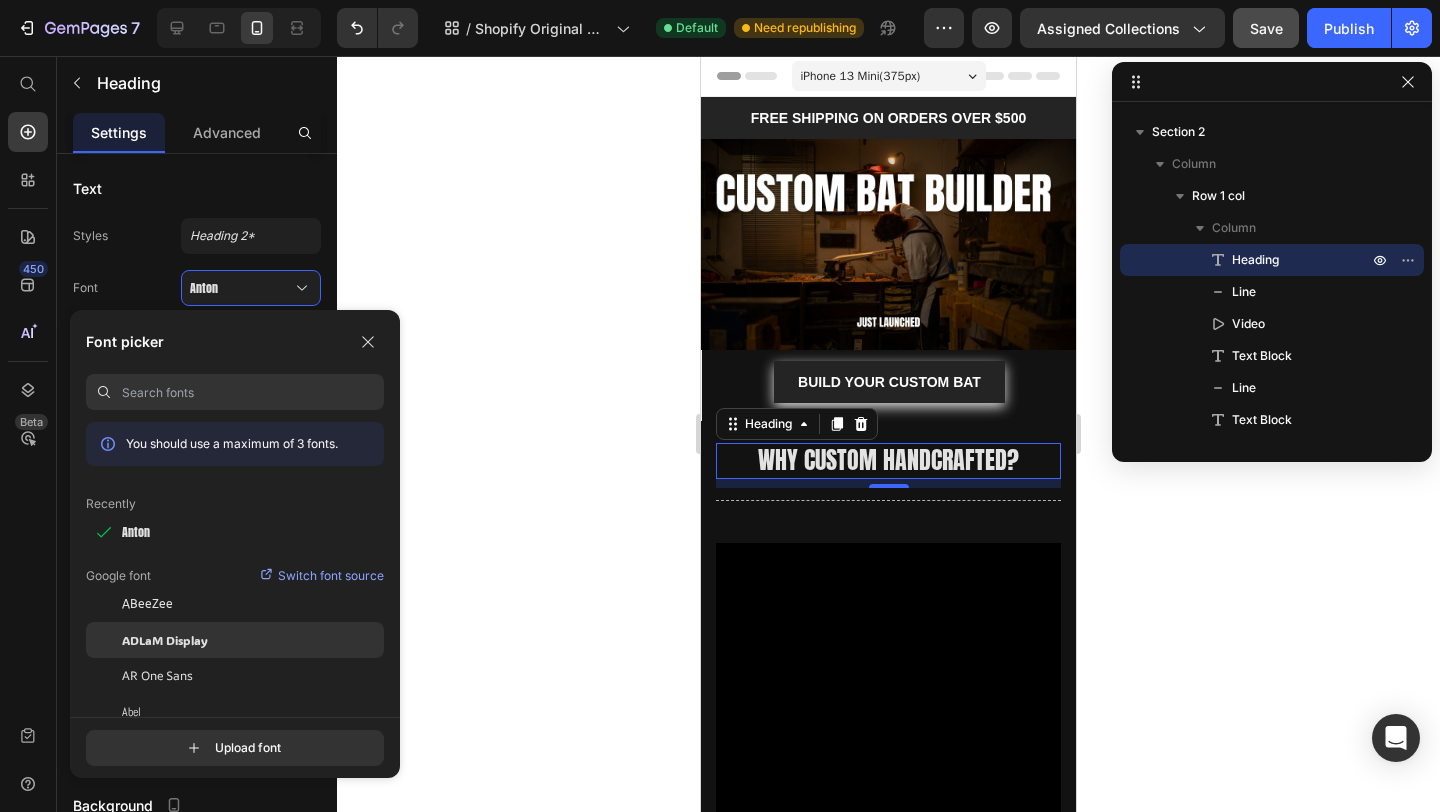 click on "ADLaM Display" at bounding box center (165, 640) 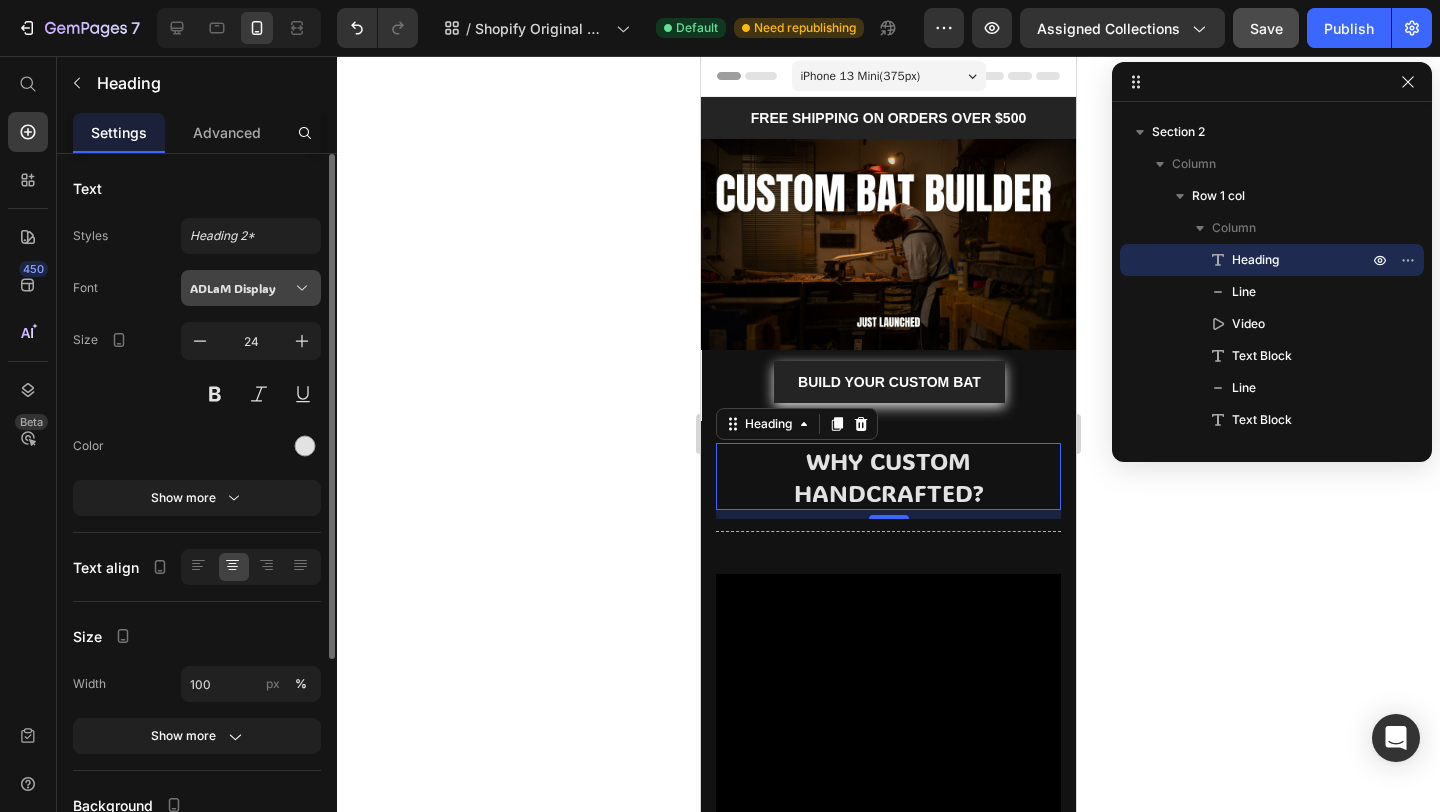 click 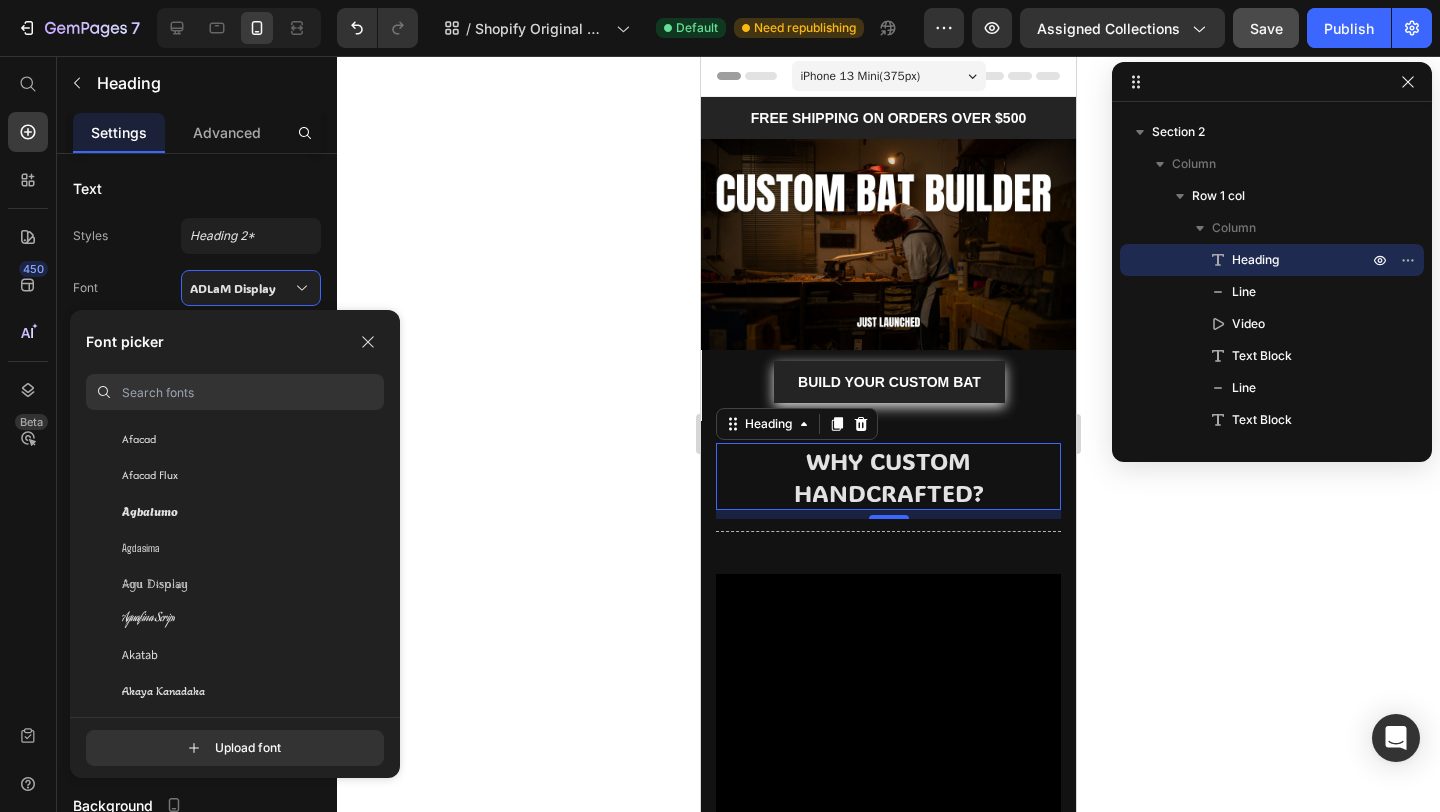 scroll, scrollTop: 636, scrollLeft: 0, axis: vertical 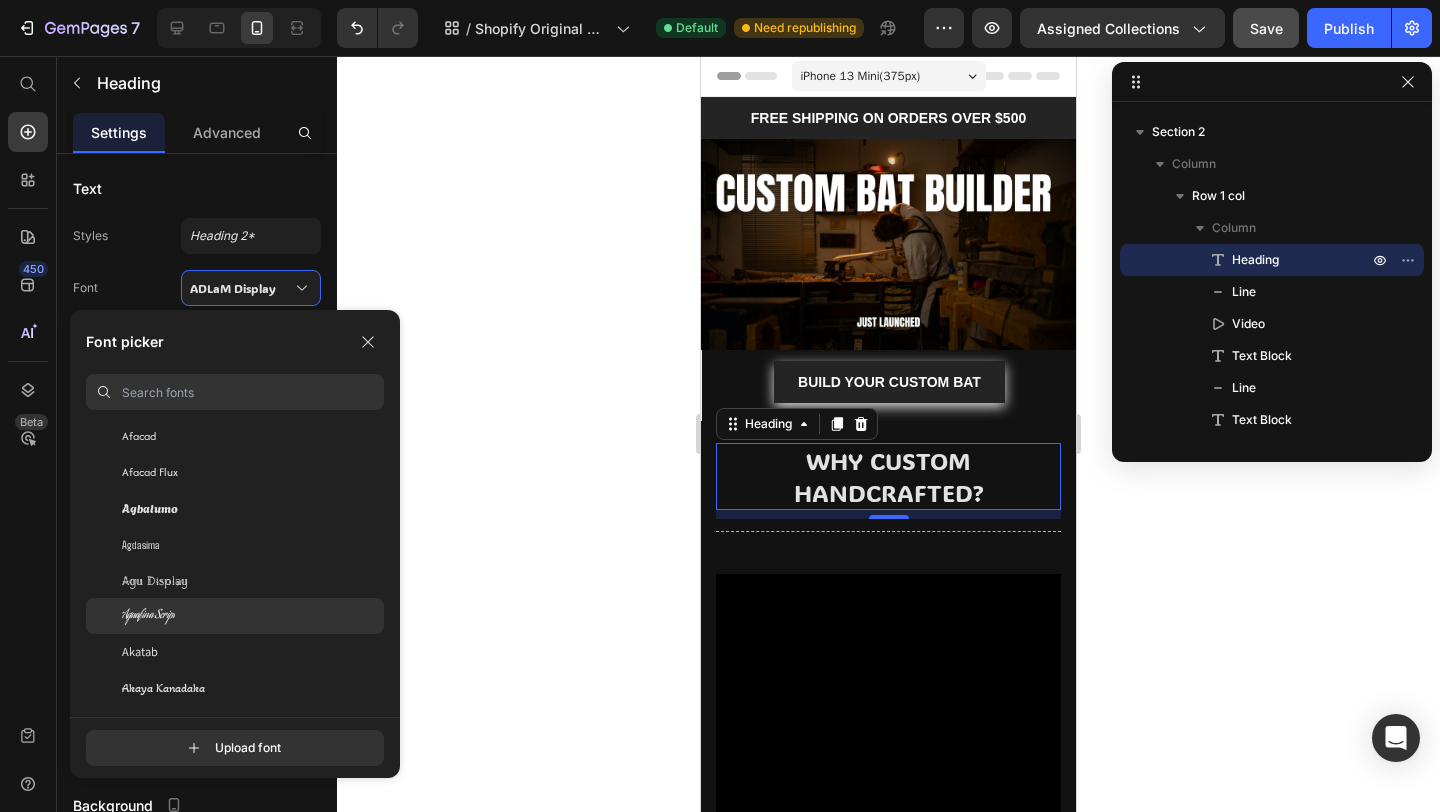 click on "Aguafina Script" at bounding box center [148, 616] 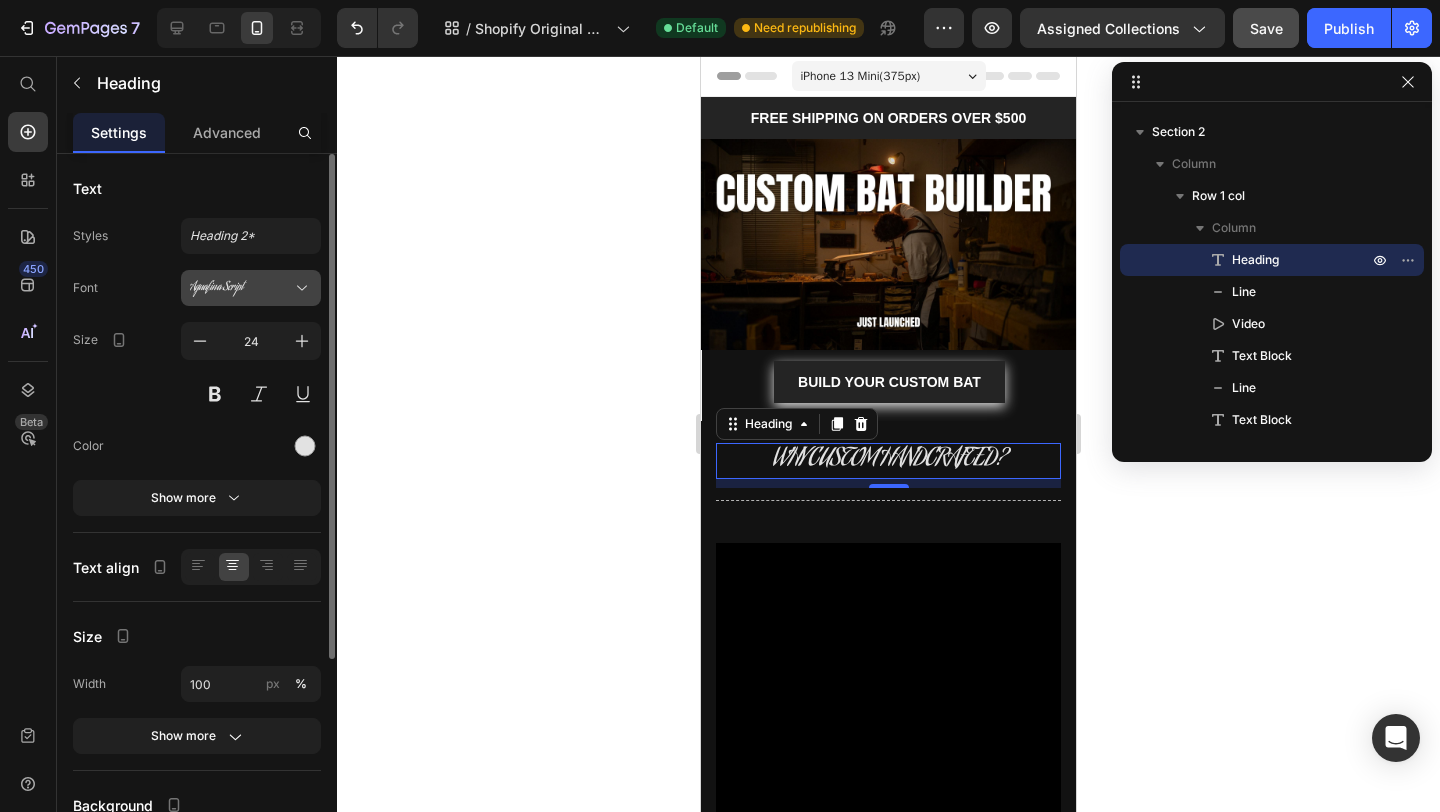 click 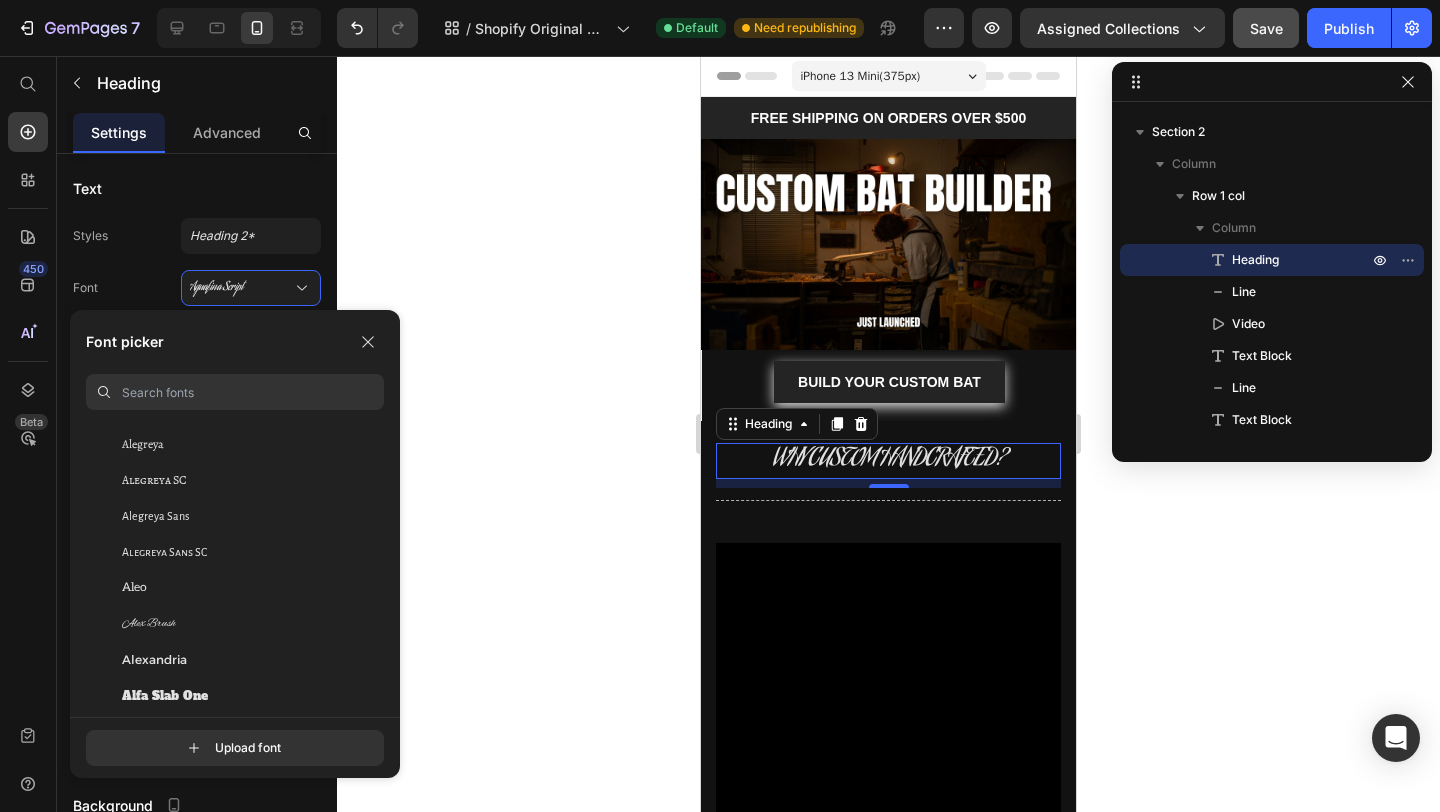 scroll, scrollTop: 1254, scrollLeft: 0, axis: vertical 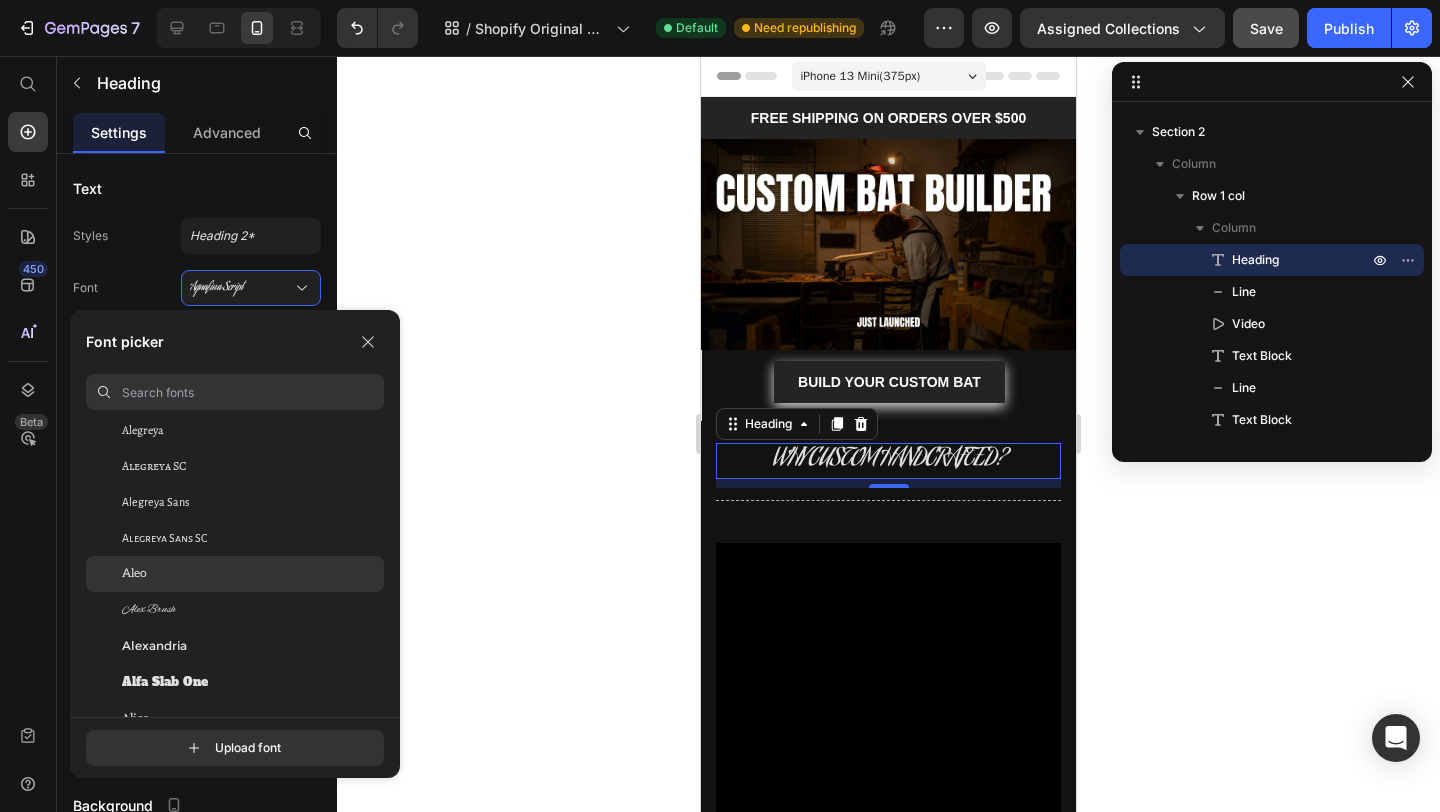 click on "Aleo" 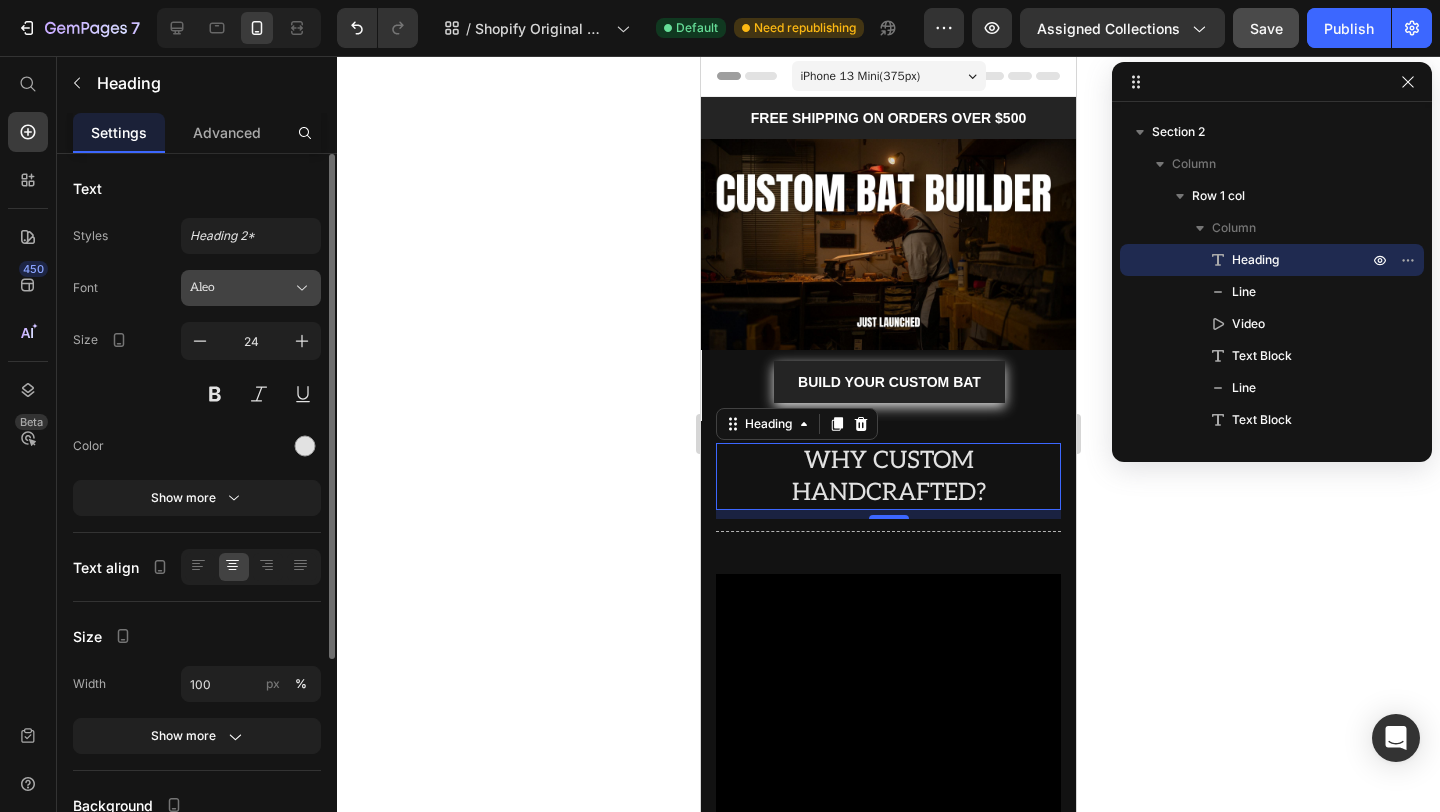 click on "Aleo" at bounding box center (241, 288) 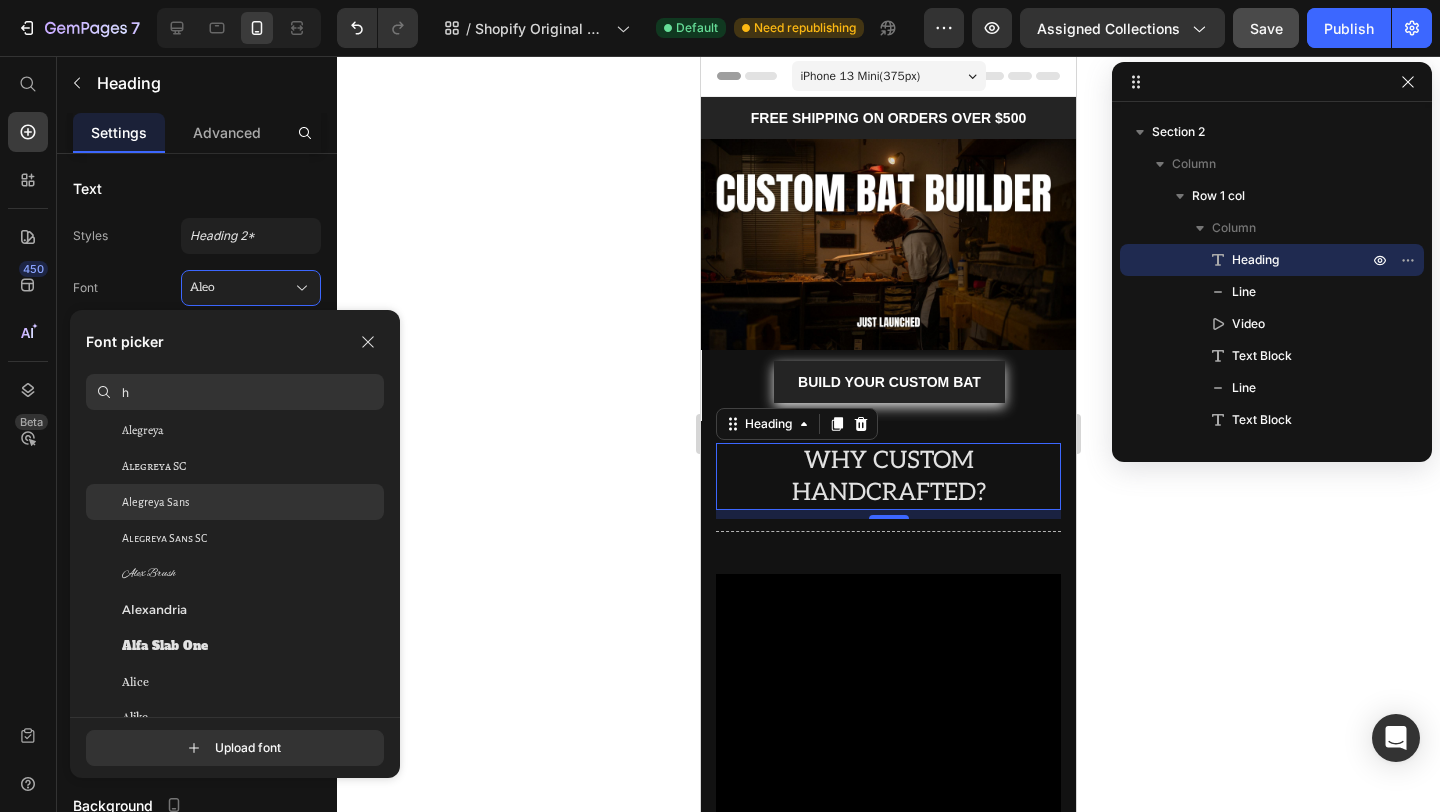 scroll, scrollTop: 0, scrollLeft: 0, axis: both 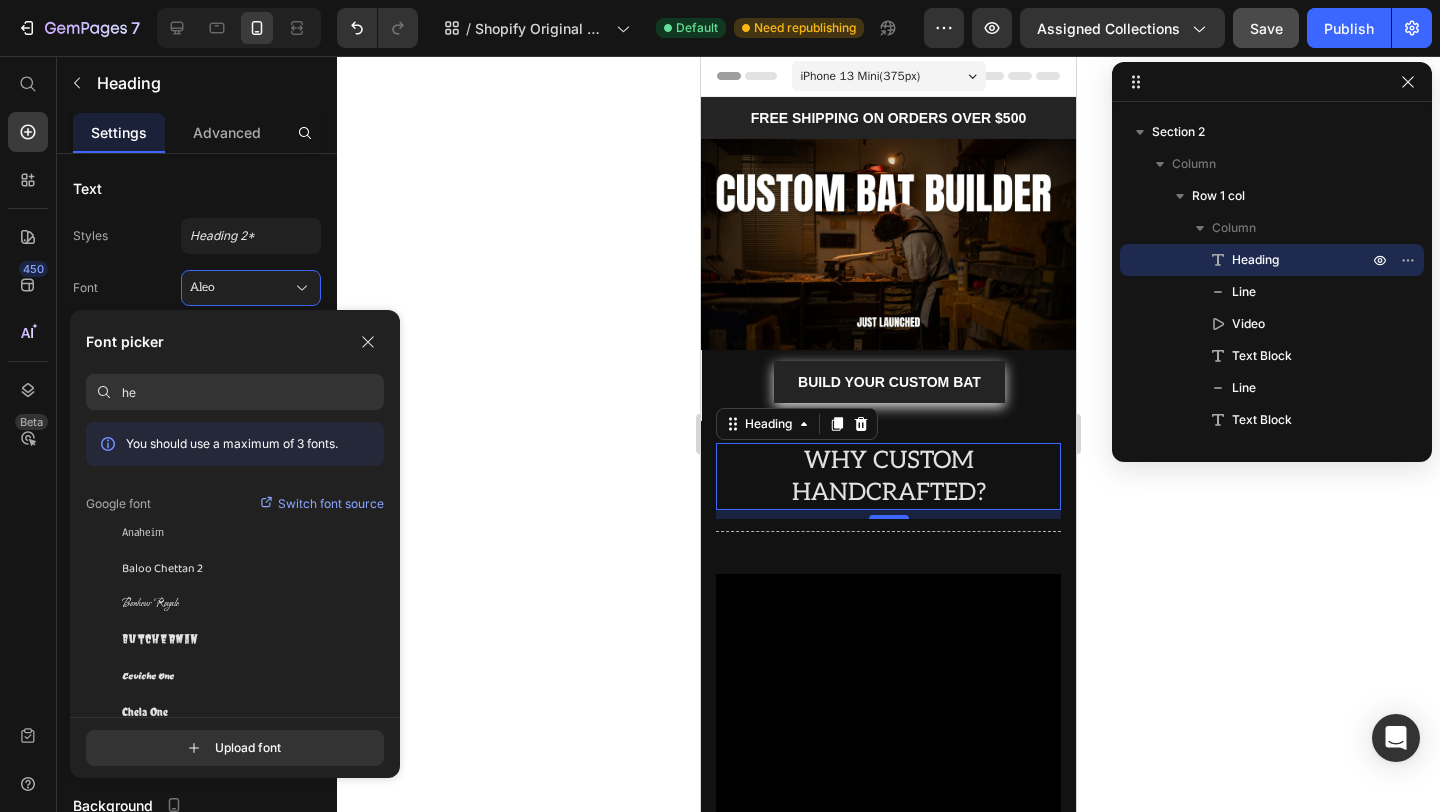type on "he" 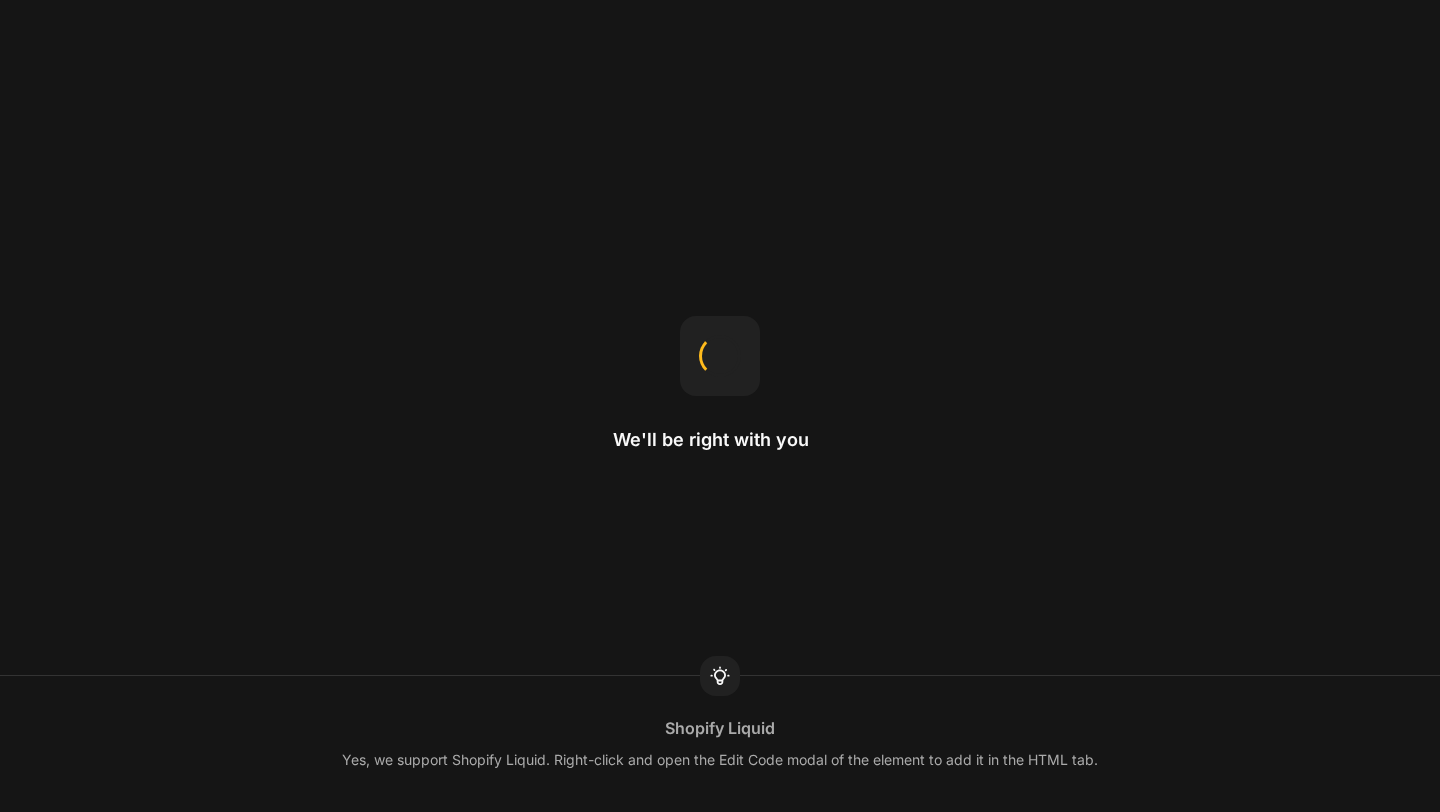 scroll, scrollTop: 0, scrollLeft: 0, axis: both 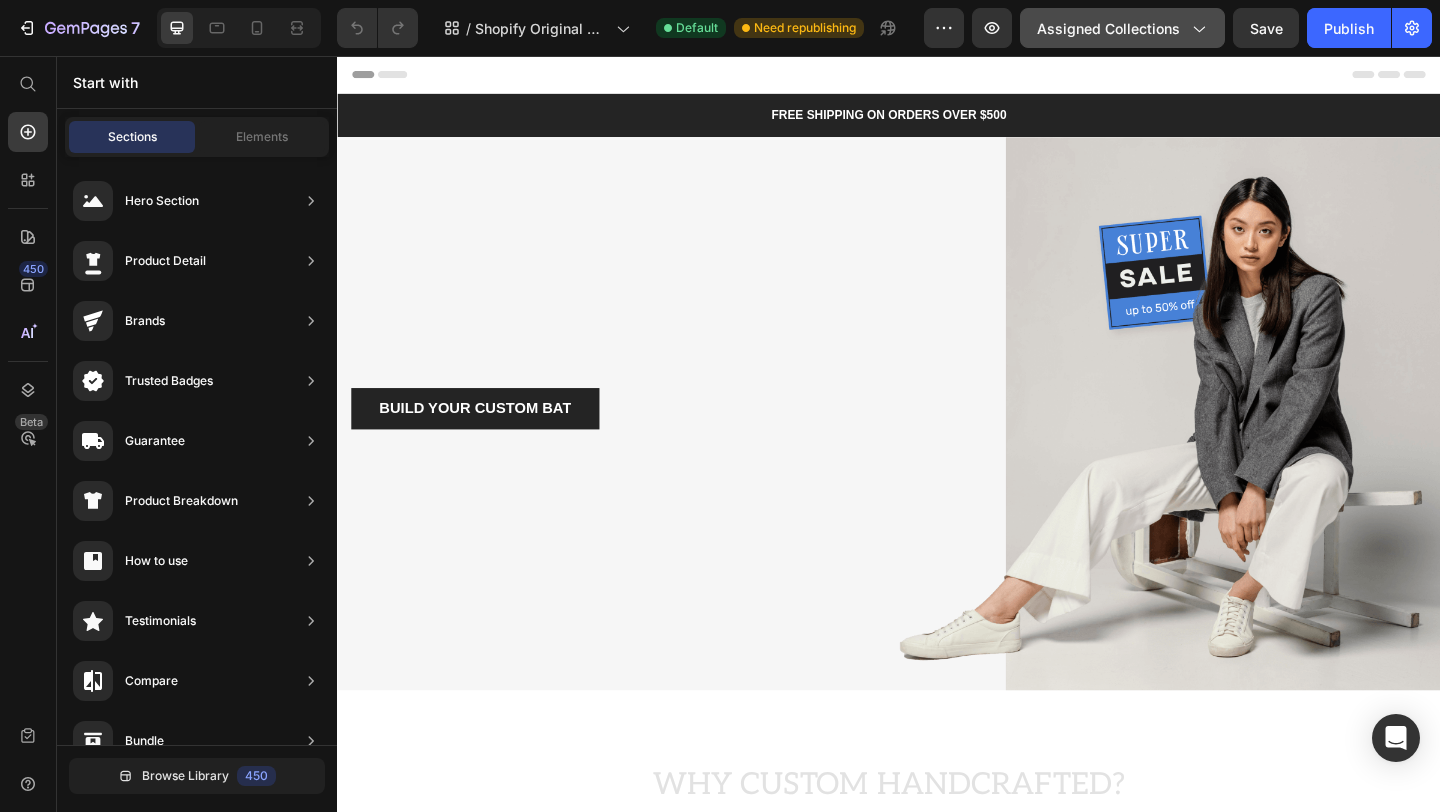 click on "Assigned Collections" at bounding box center (1122, 28) 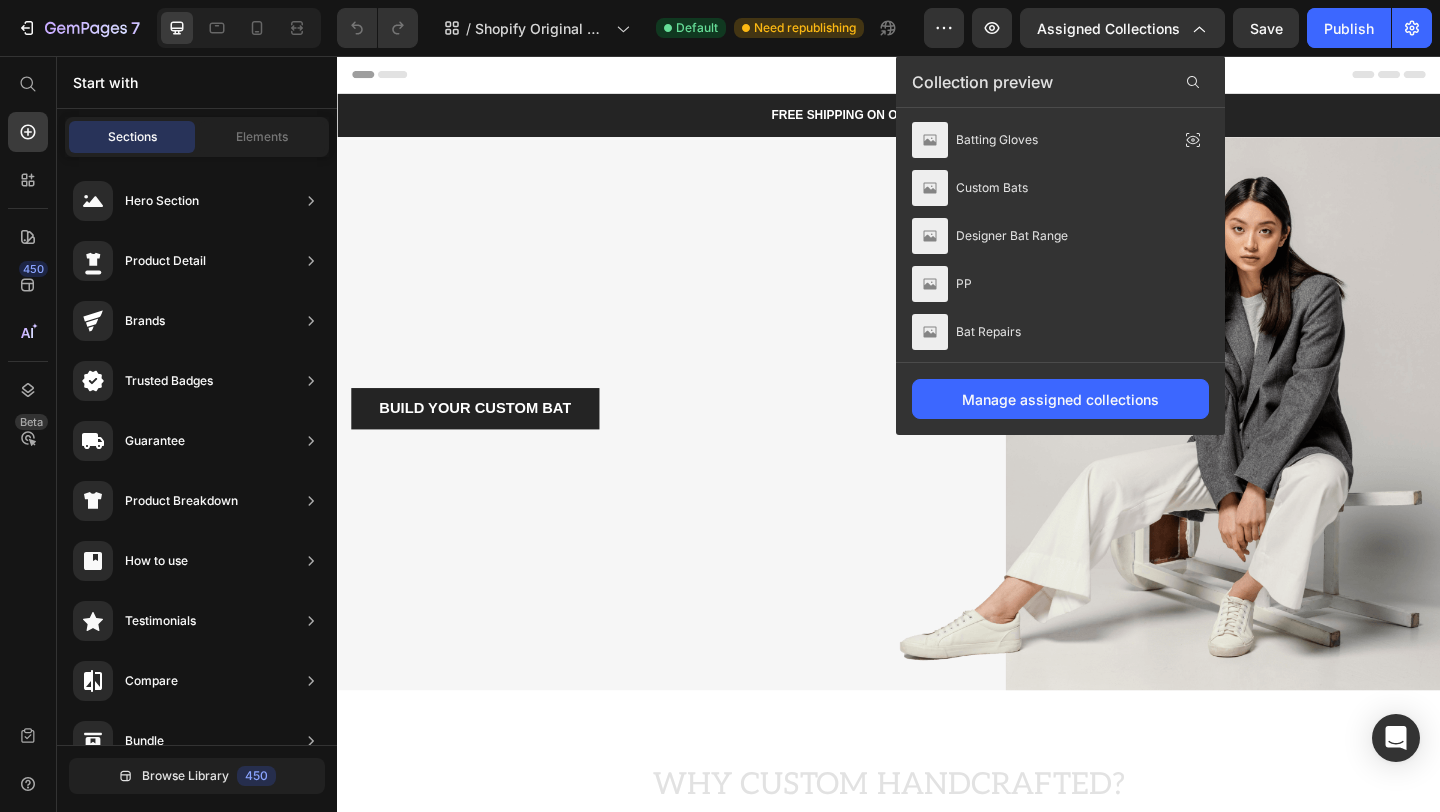 click at bounding box center (937, 76) 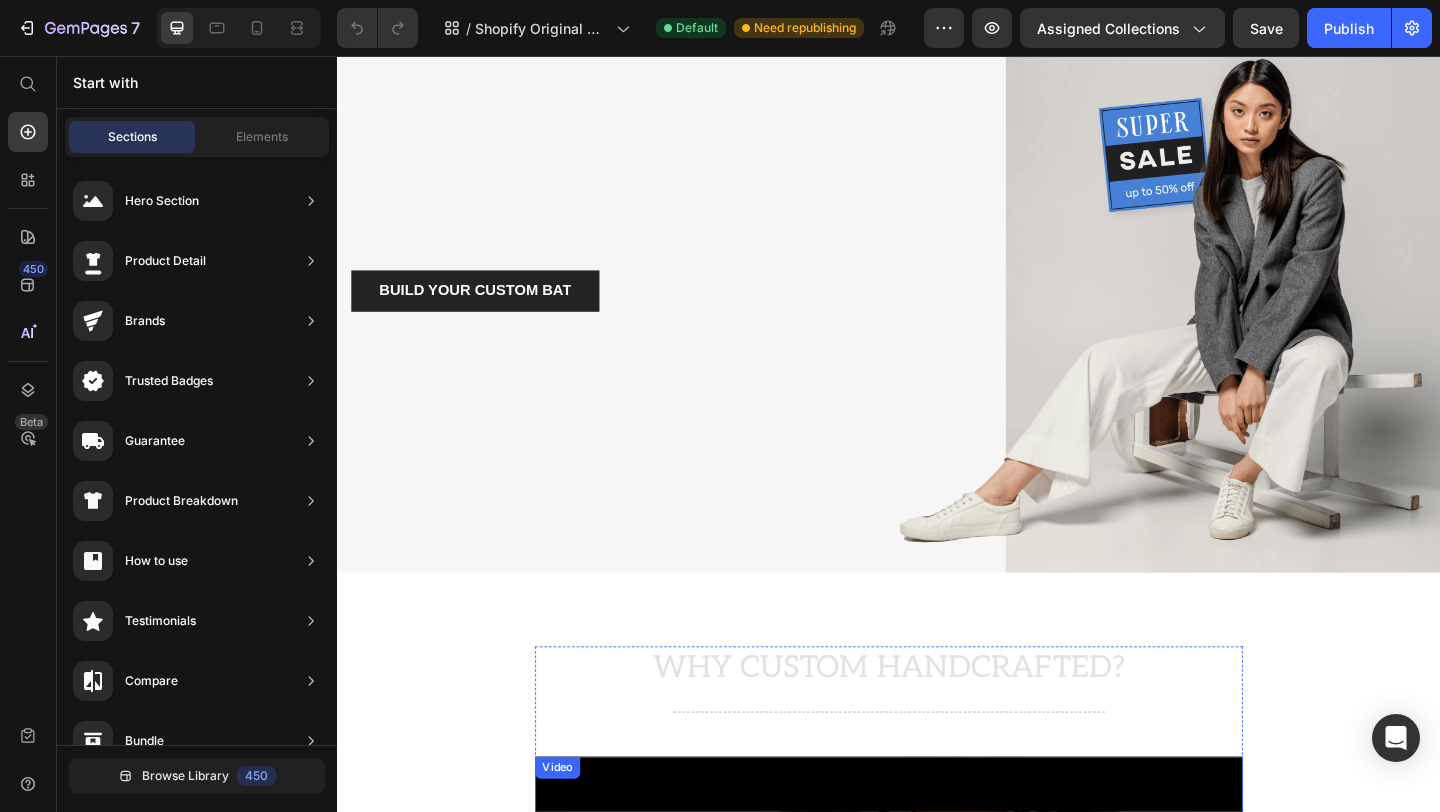 scroll, scrollTop: 0, scrollLeft: 0, axis: both 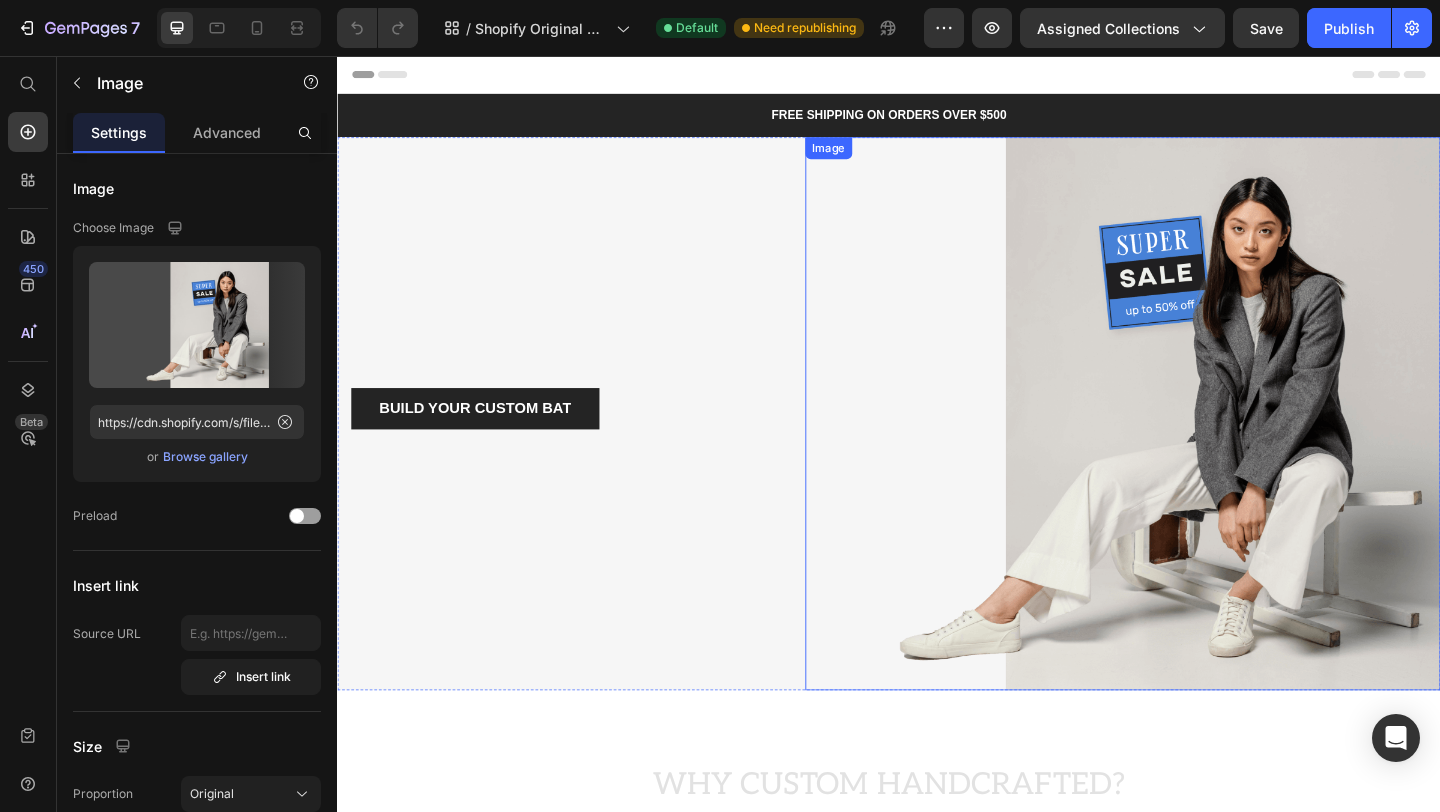 click at bounding box center [1191, 445] 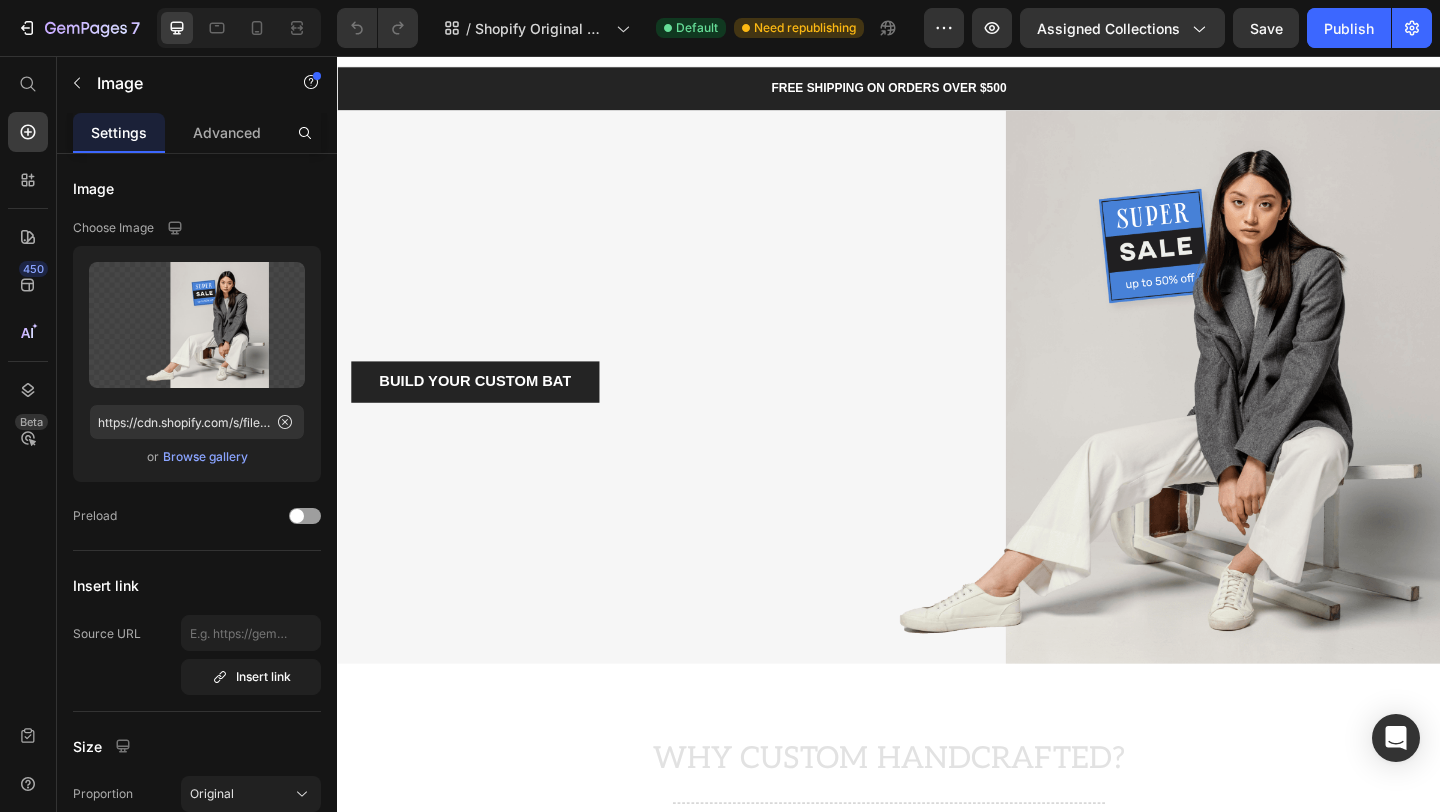 scroll, scrollTop: 0, scrollLeft: 0, axis: both 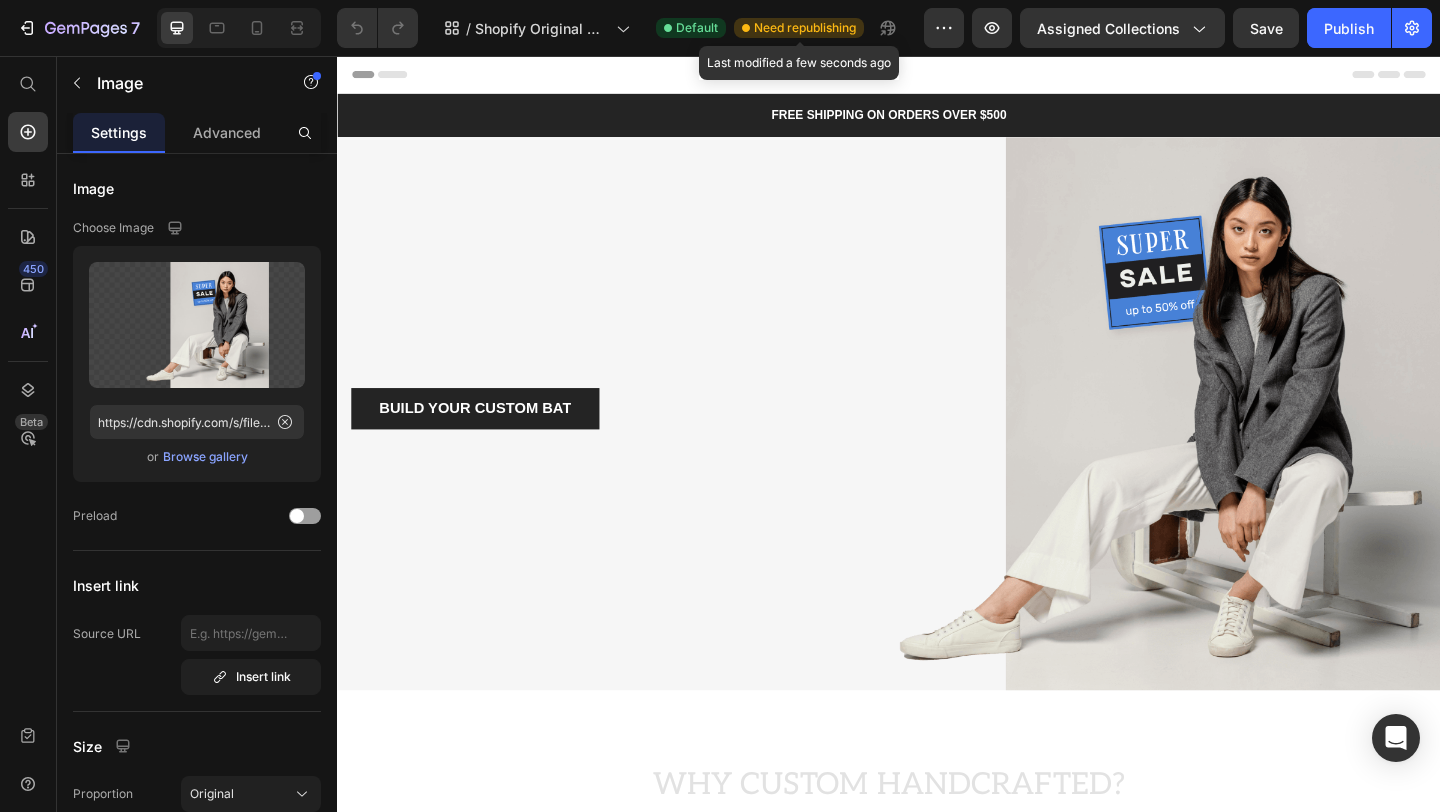 click on "Need republishing" at bounding box center [805, 28] 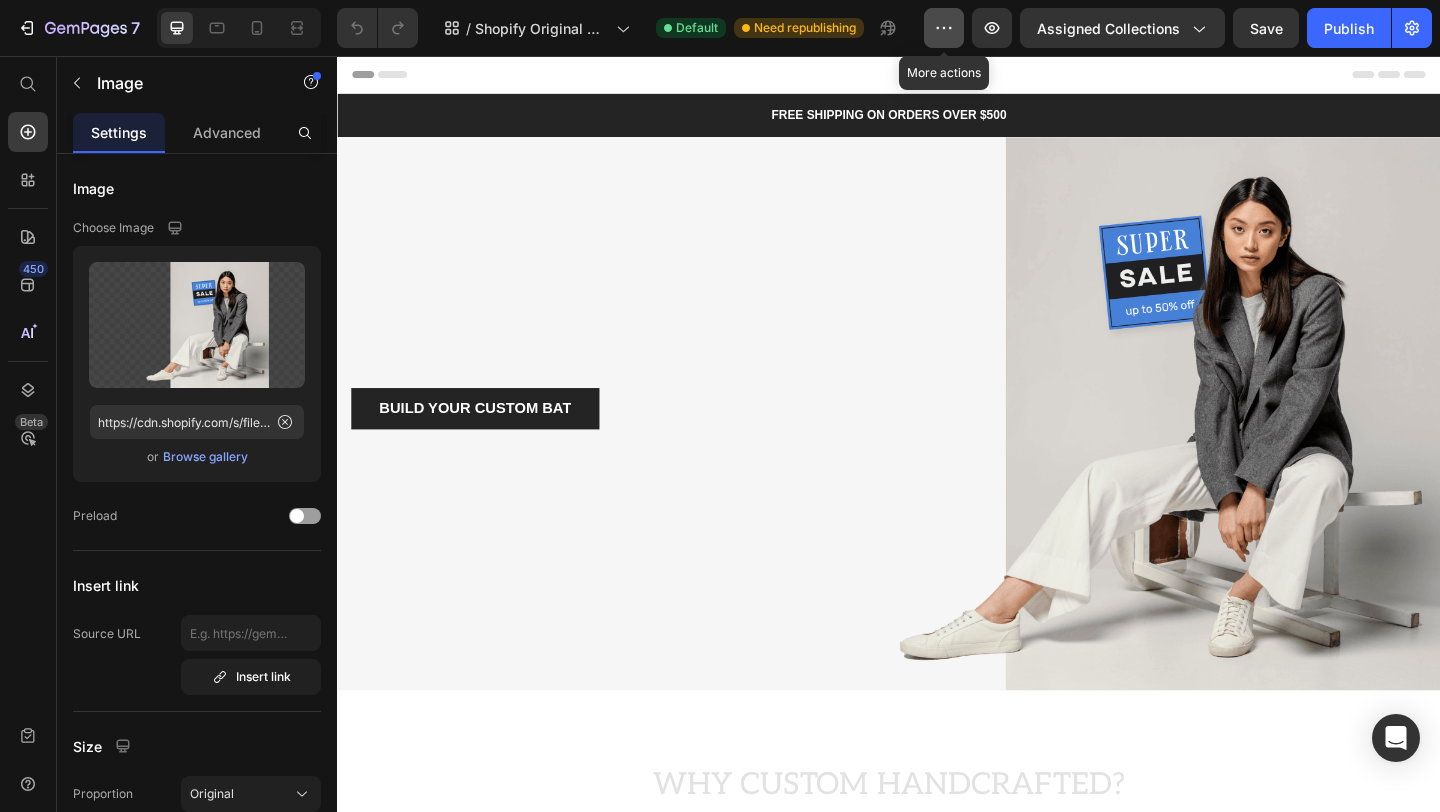 click 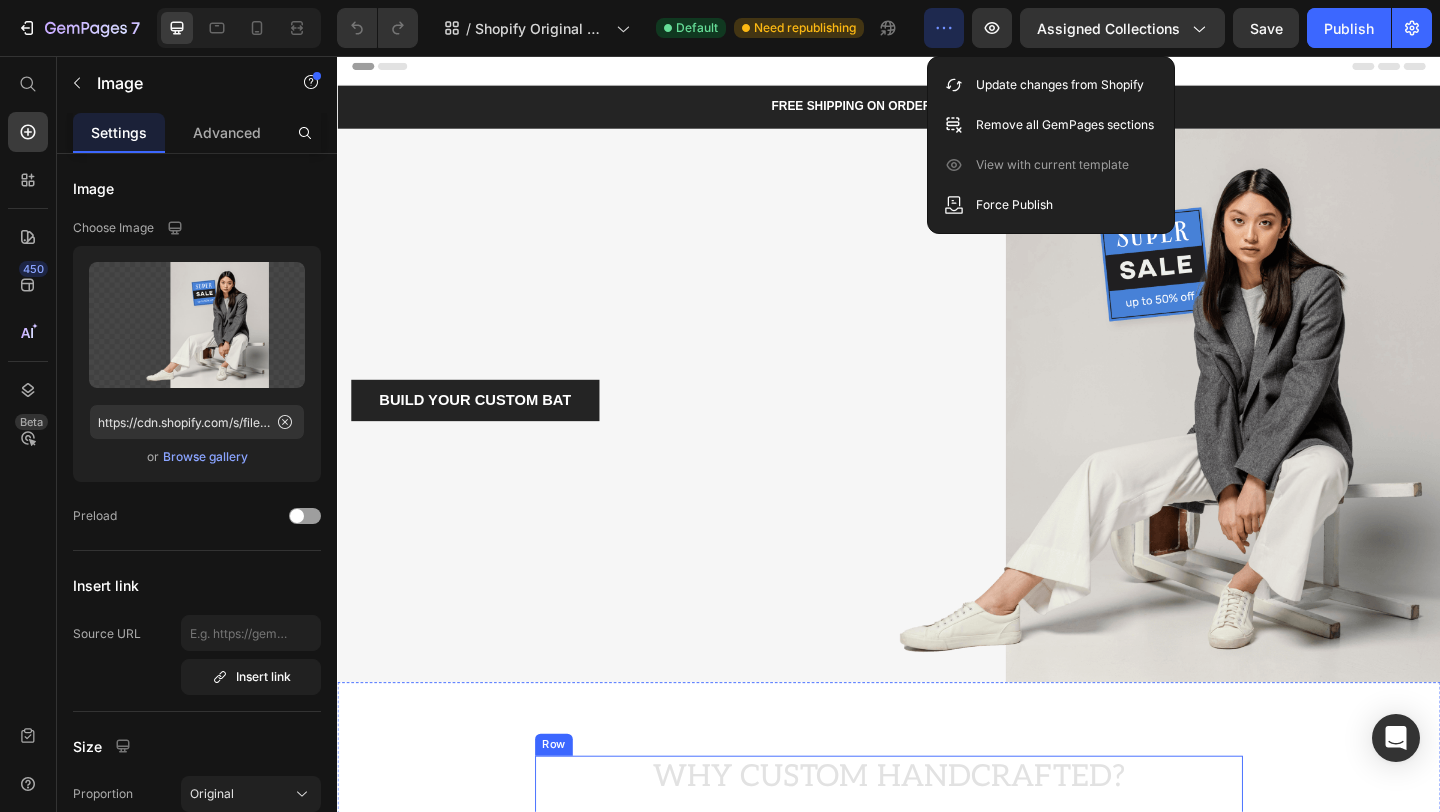 scroll, scrollTop: 0, scrollLeft: 0, axis: both 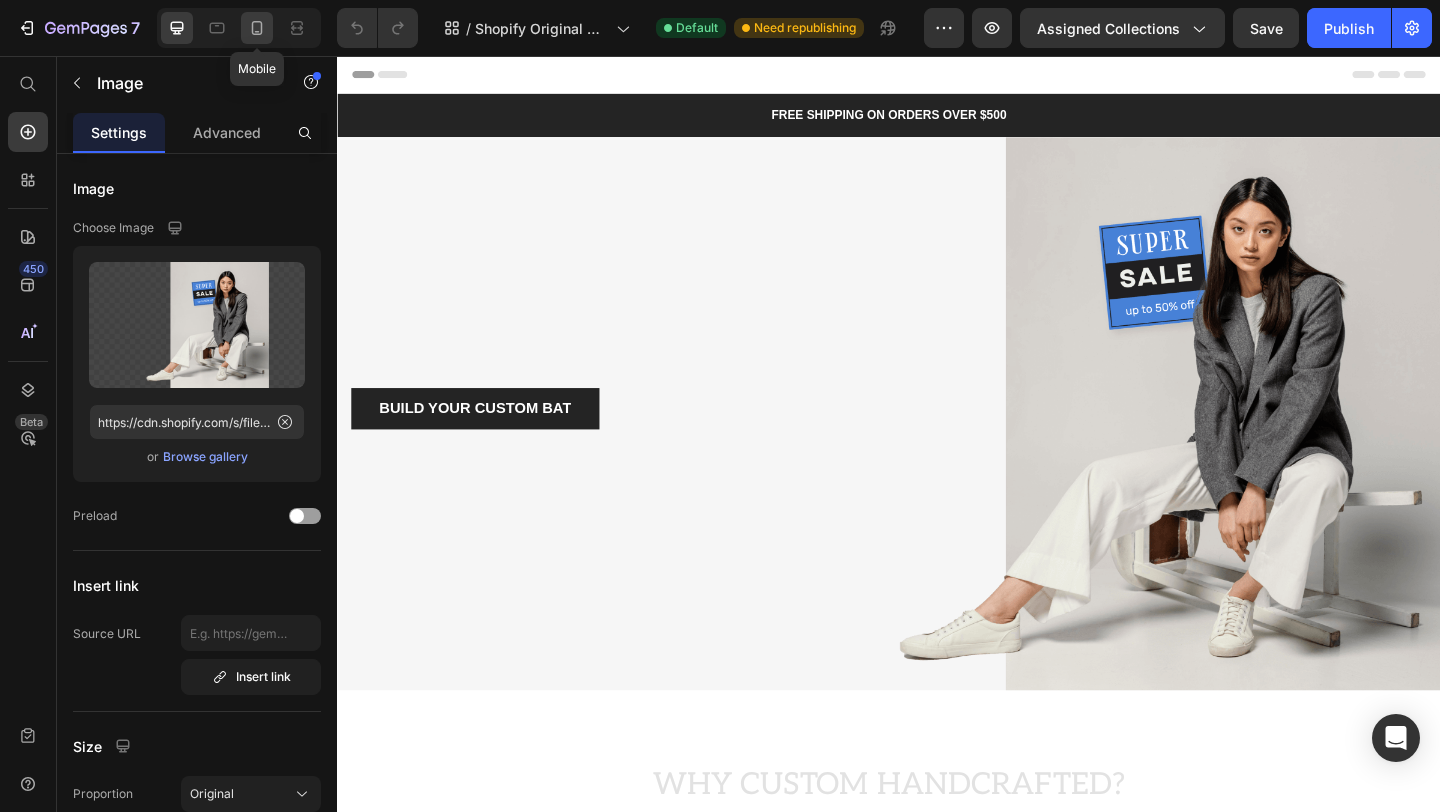 click 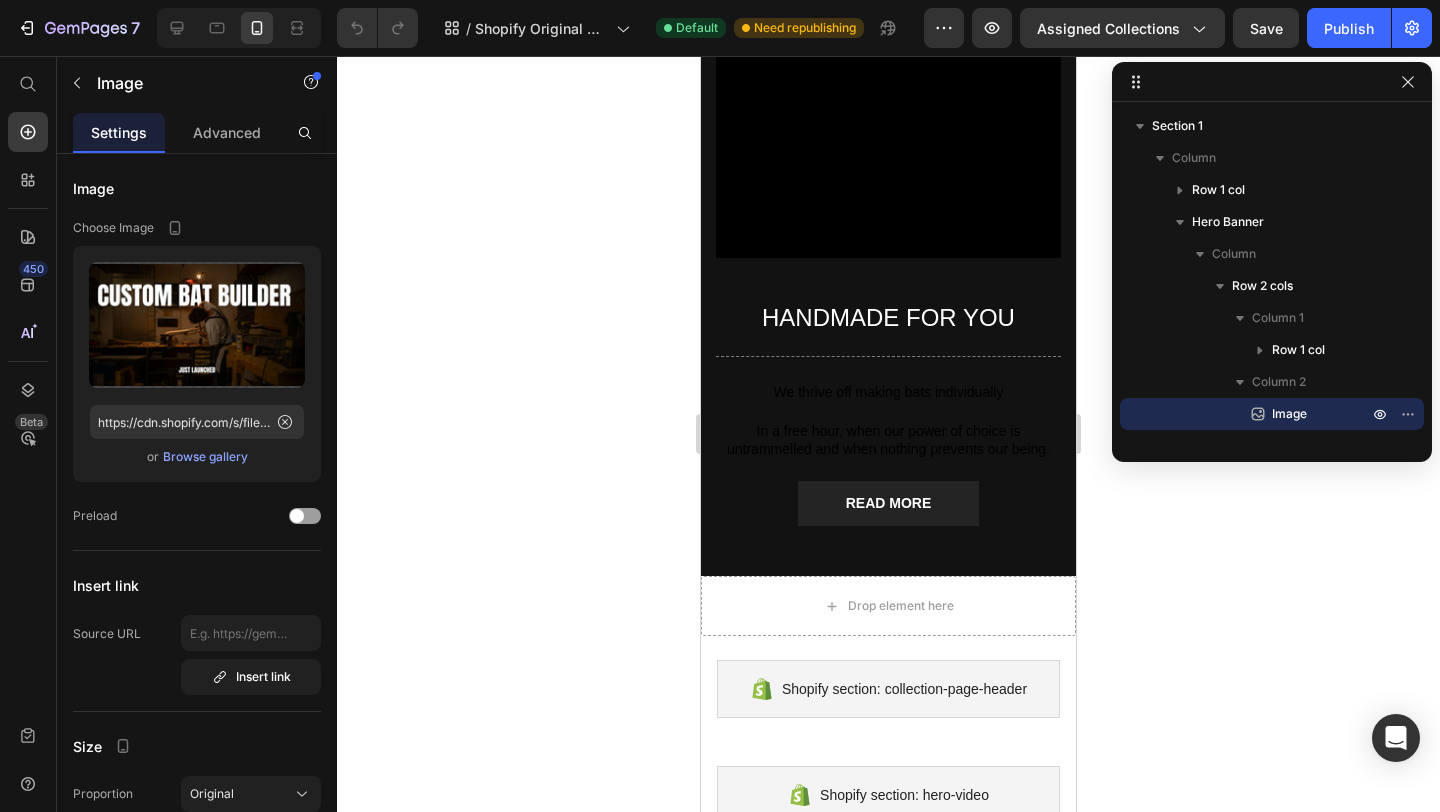 scroll, scrollTop: 931, scrollLeft: 0, axis: vertical 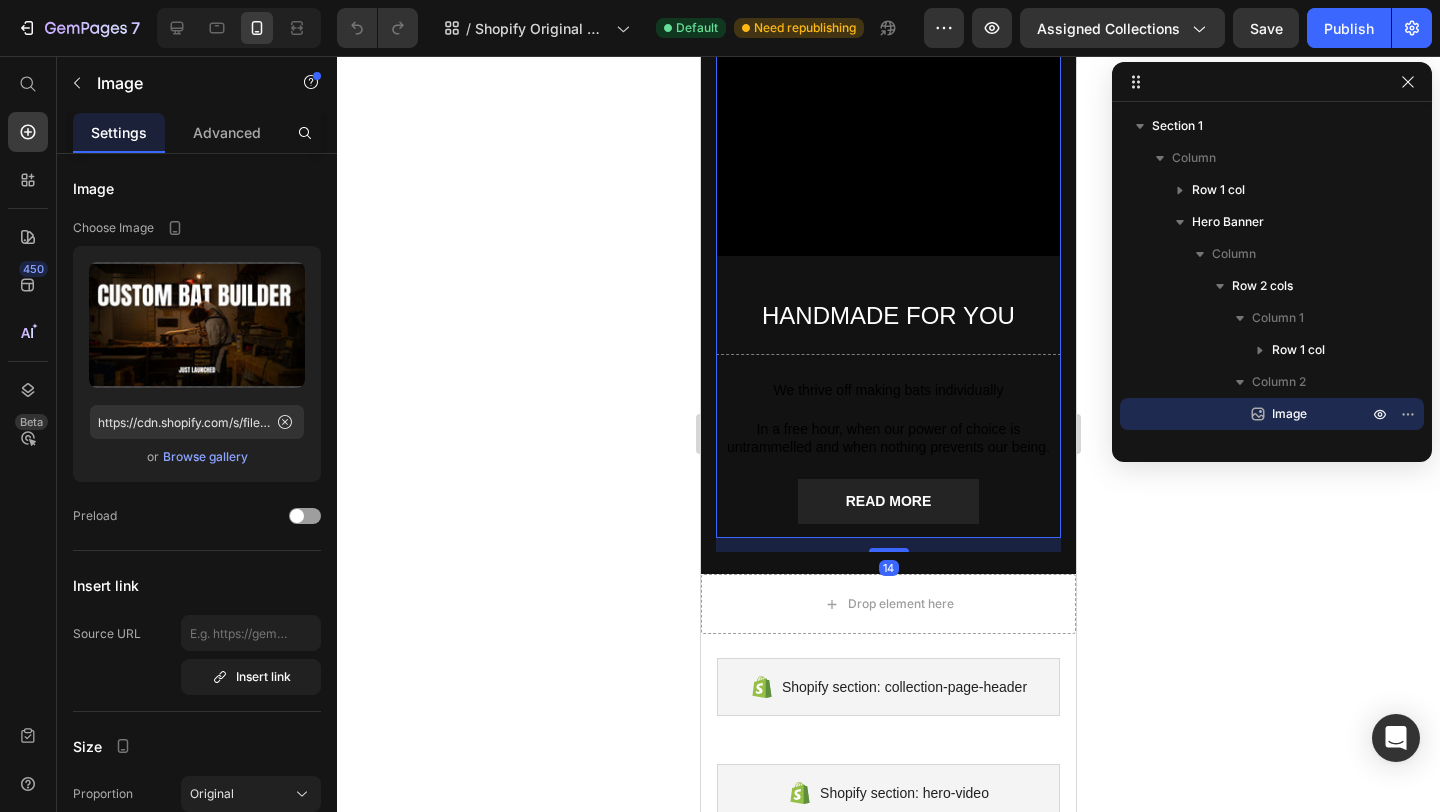 click on "WHY CUSTOM HANDCRAFTED? Heading                Title Line Video handmade for you Text Block                Title Line We thrive off making bats individually  Text Block In a free hour, when our power of choice is untrammelled and when nothing prevents our being. Text Block READ MORE Button" at bounding box center [888, 25] 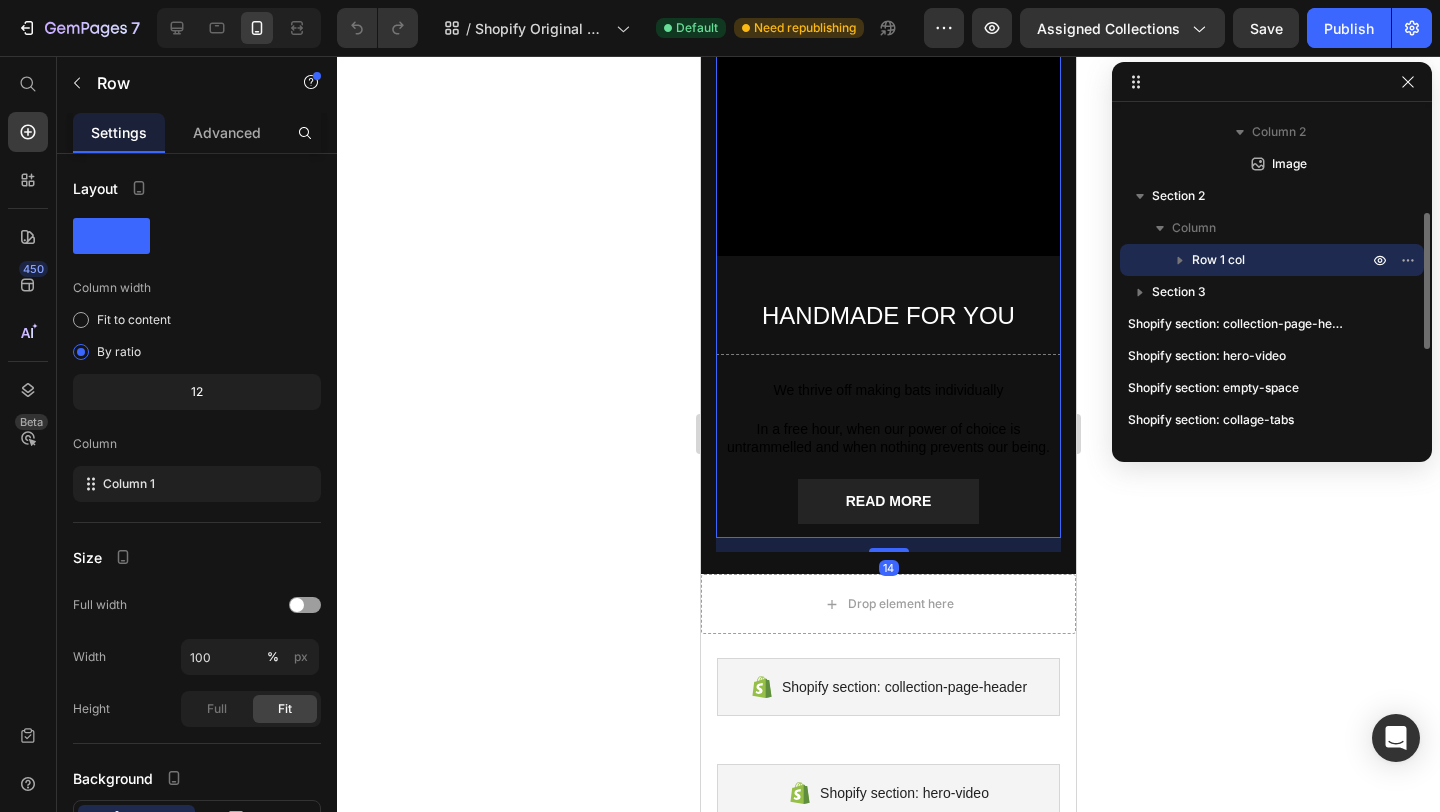 click on "WHY CUSTOM HANDCRAFTED? Heading                Title Line Video handmade for you Text Block                Title Line We thrive off making bats individually  Text Block In a free hour, when our power of choice is untrammelled and when nothing prevents our being. Text Block READ MORE Button" at bounding box center [888, 25] 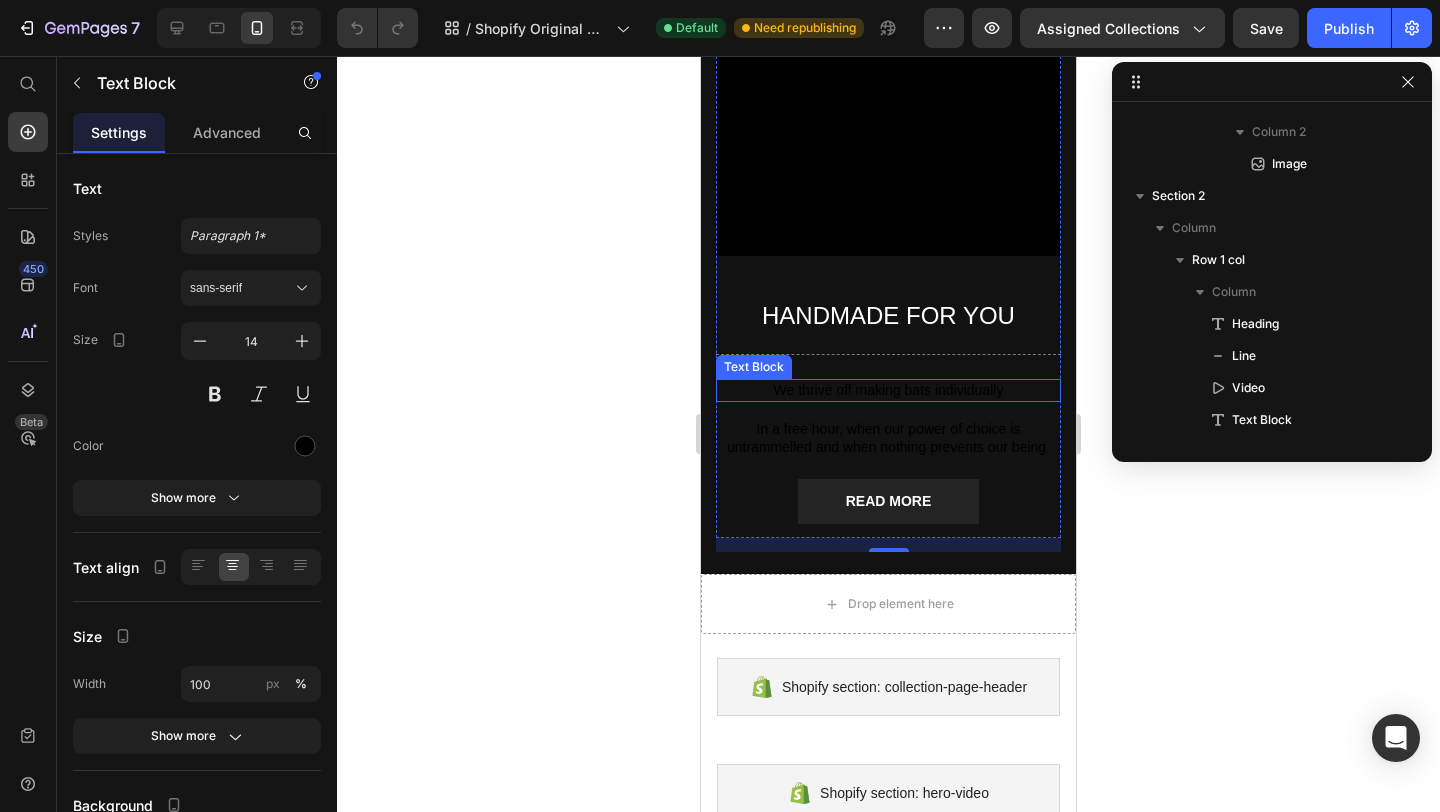 click on "We thrive off making bats individually" at bounding box center [888, 390] 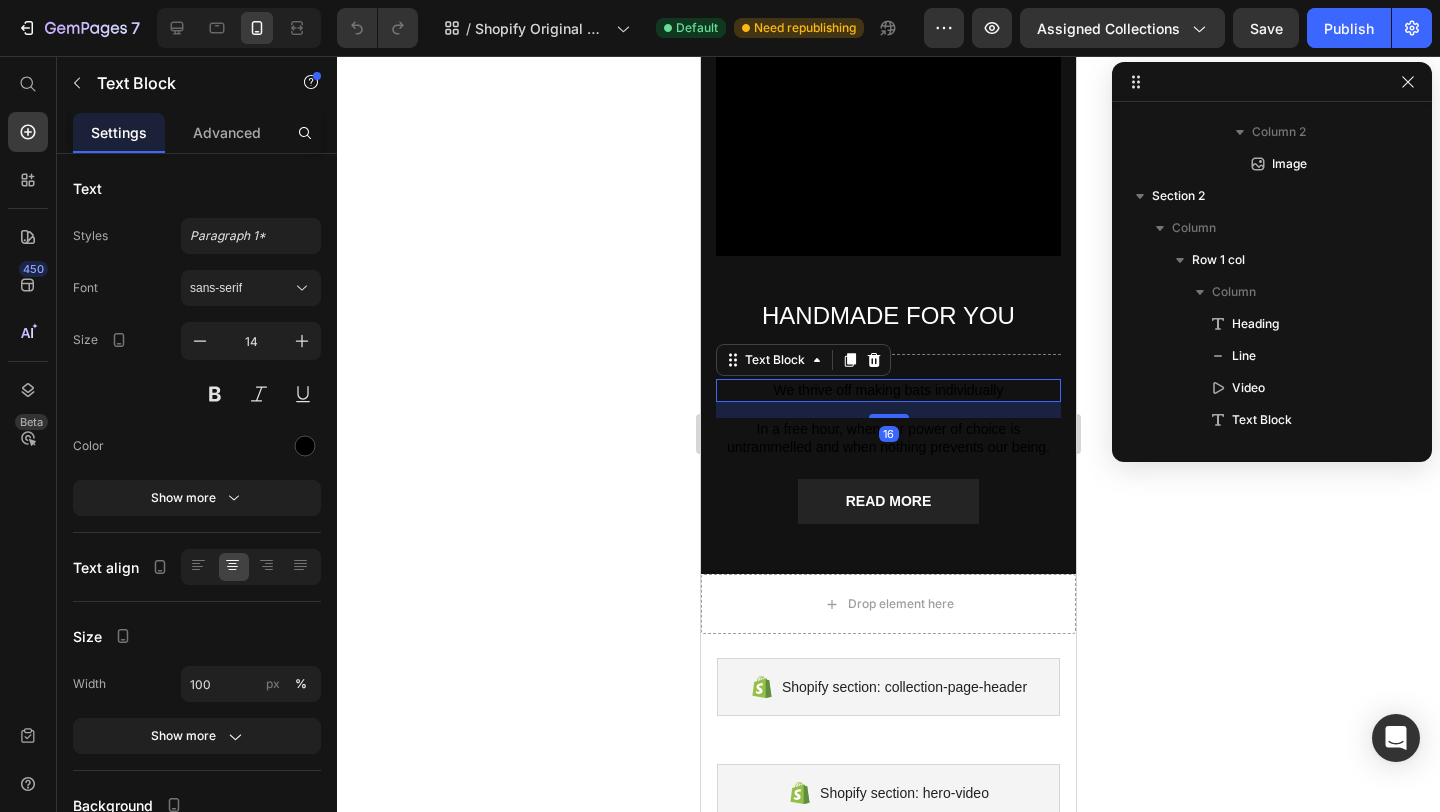 scroll, scrollTop: 474, scrollLeft: 0, axis: vertical 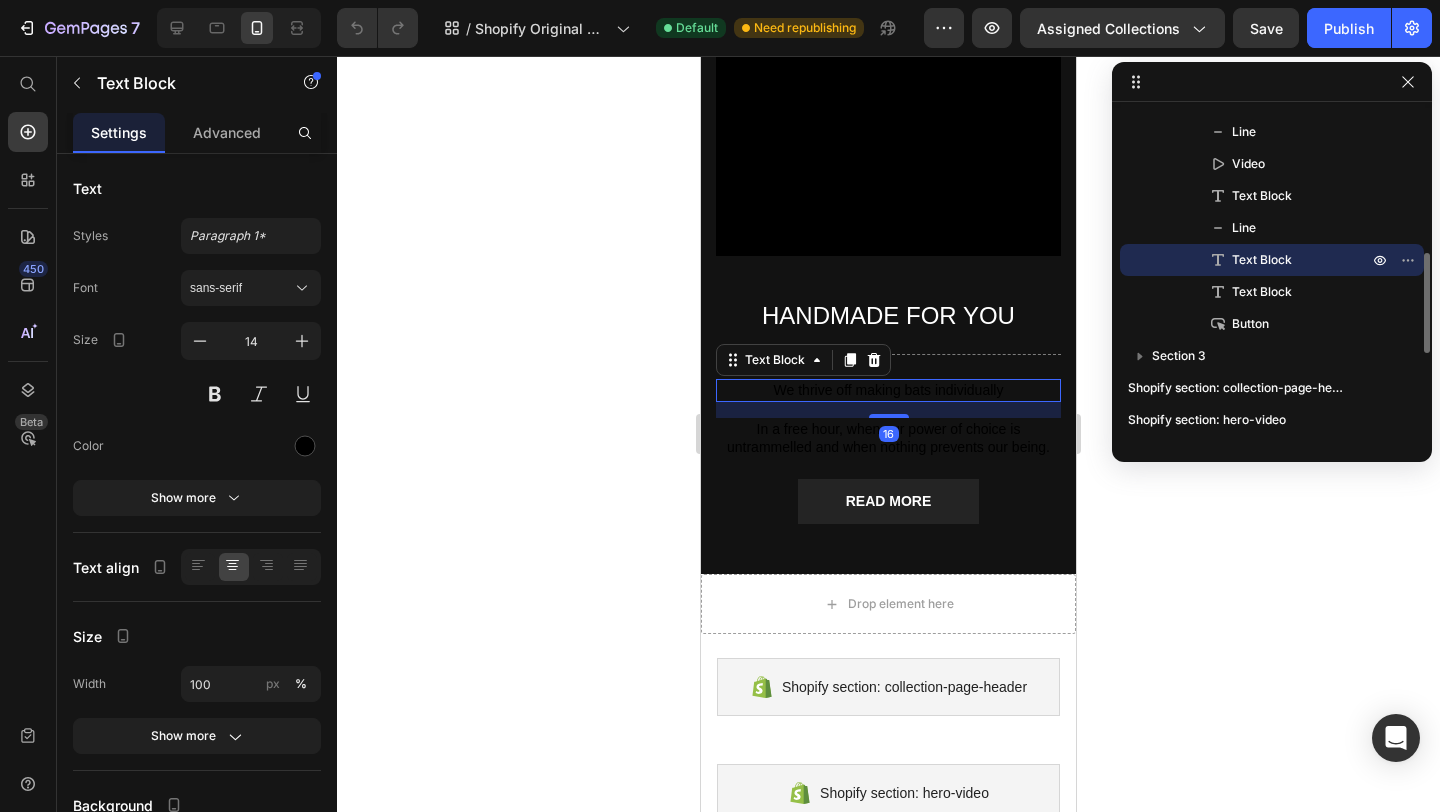 click on "We thrive off making bats individually" at bounding box center [888, 390] 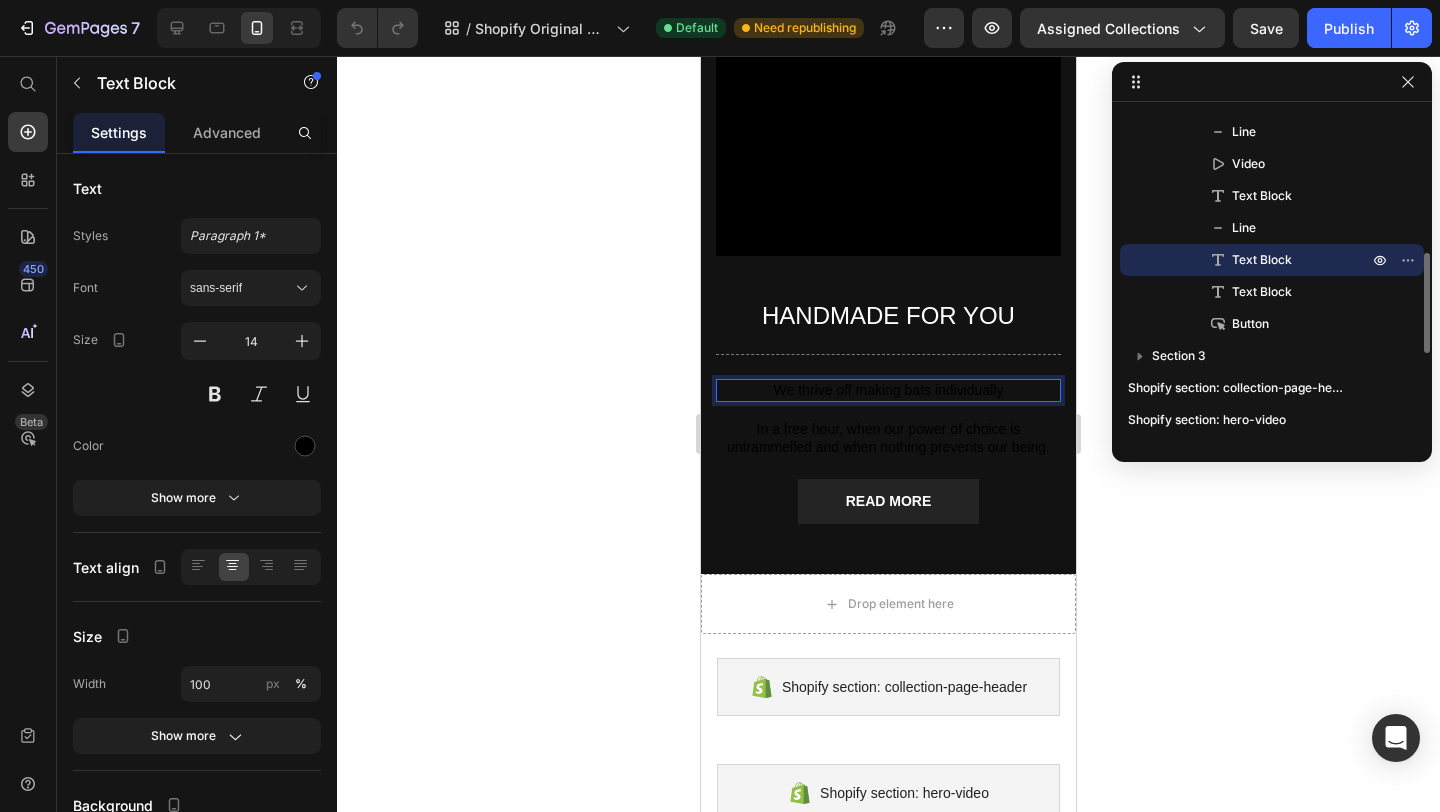 click on "We thrive off making bats individually" at bounding box center [888, 390] 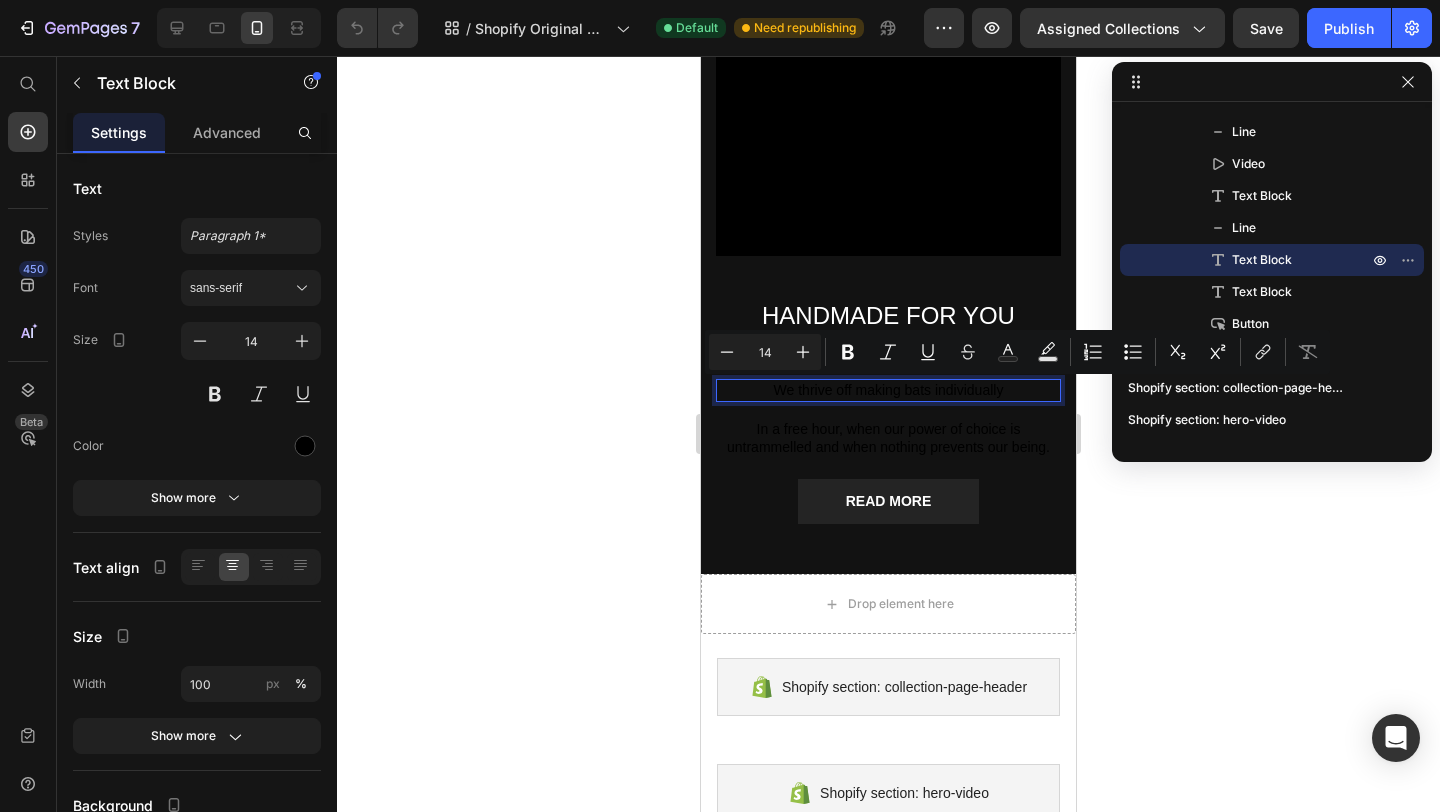 drag, startPoint x: 756, startPoint y: 390, endPoint x: 1131, endPoint y: 442, distance: 378.58817 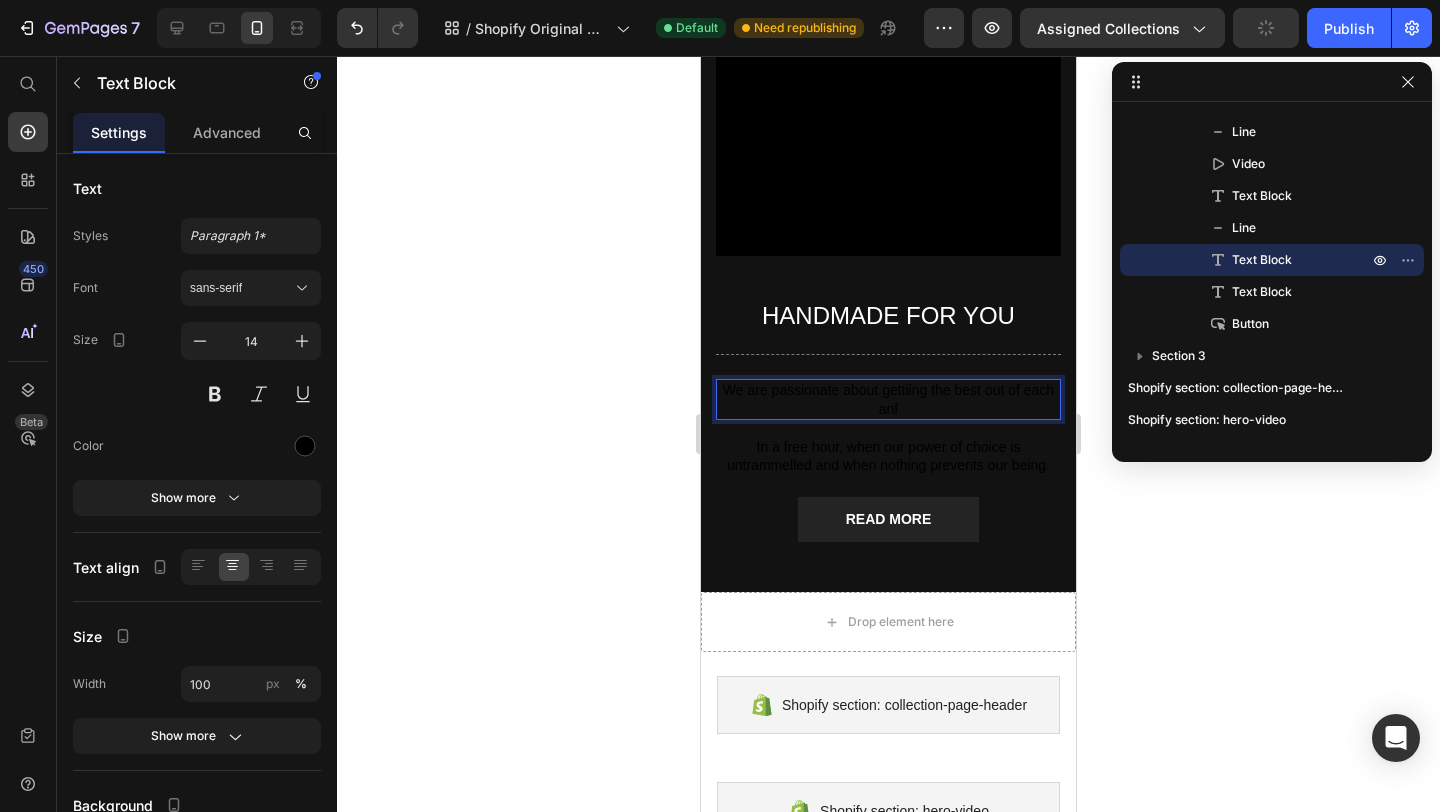 drag, startPoint x: 967, startPoint y: 412, endPoint x: 881, endPoint y: 408, distance: 86.09297 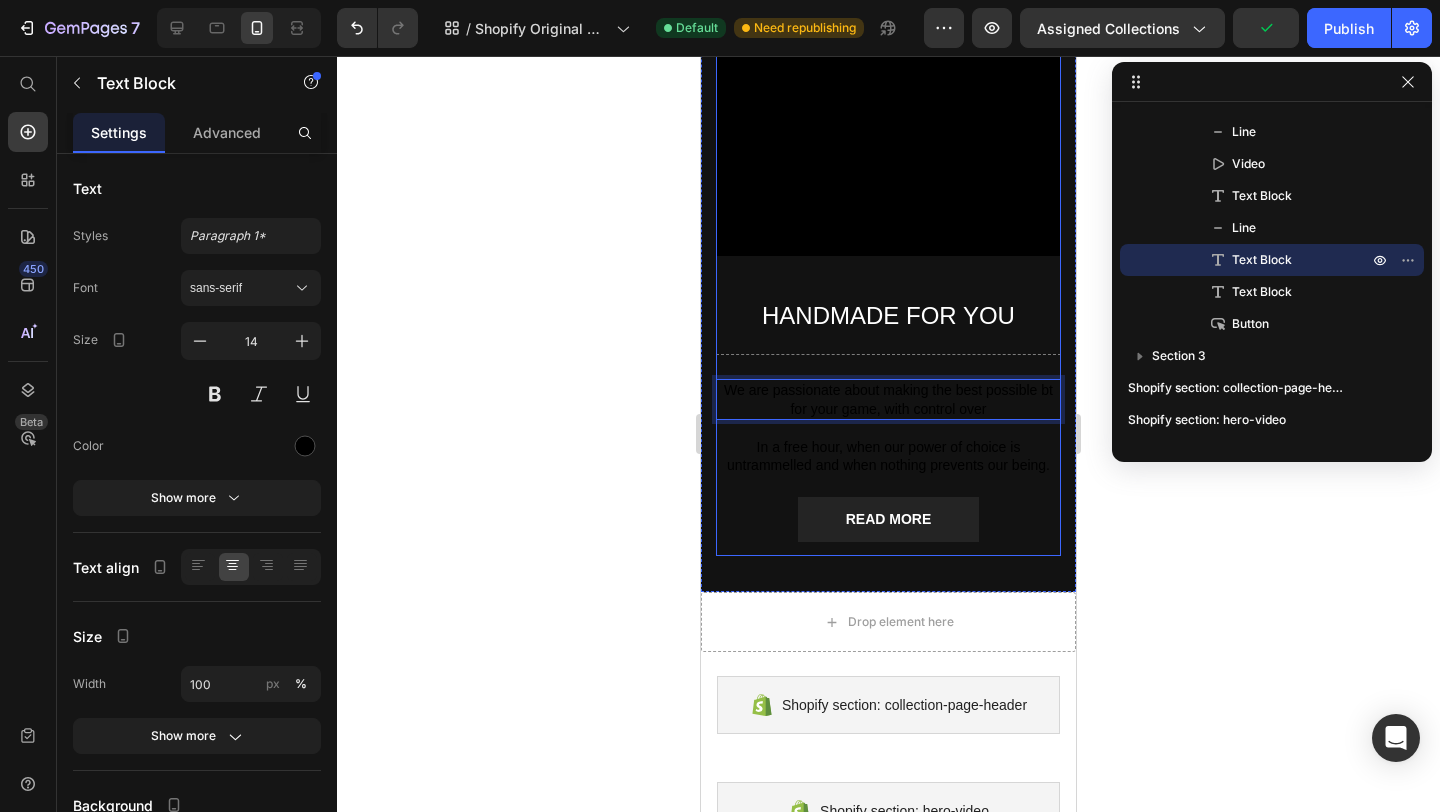 drag, startPoint x: 1026, startPoint y: 408, endPoint x: 739, endPoint y: 374, distance: 289.00693 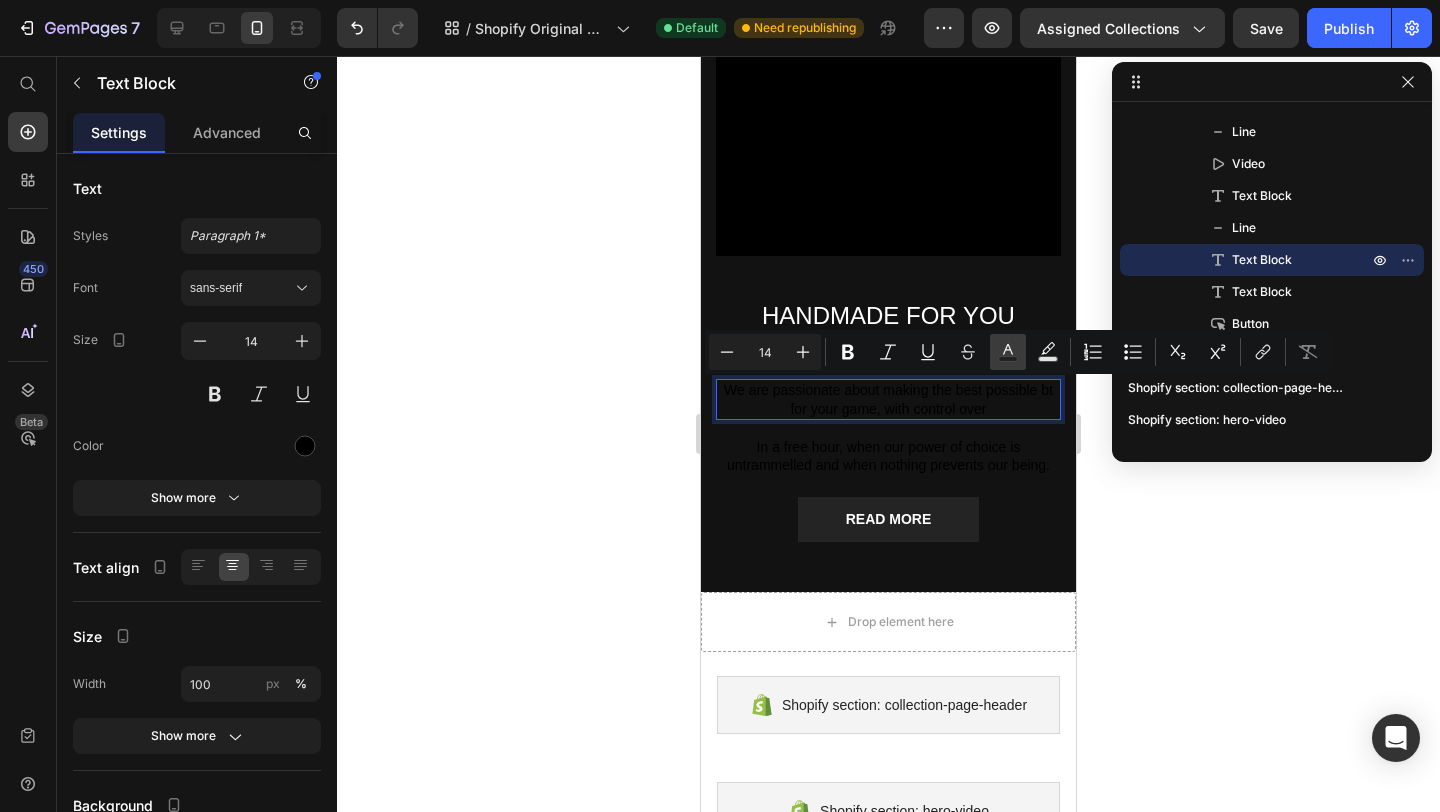 click 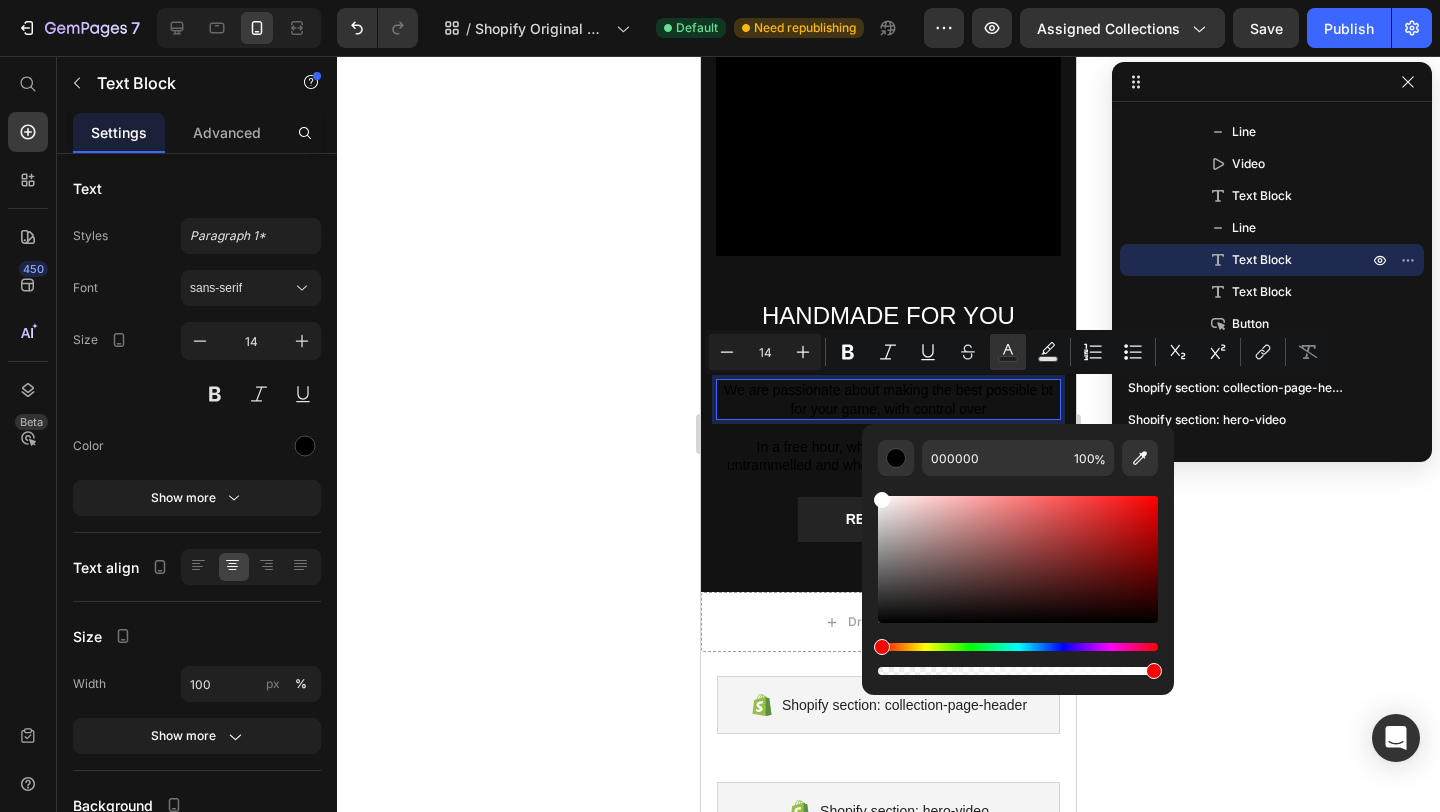 drag, startPoint x: 1623, startPoint y: 583, endPoint x: 798, endPoint y: 425, distance: 839.99347 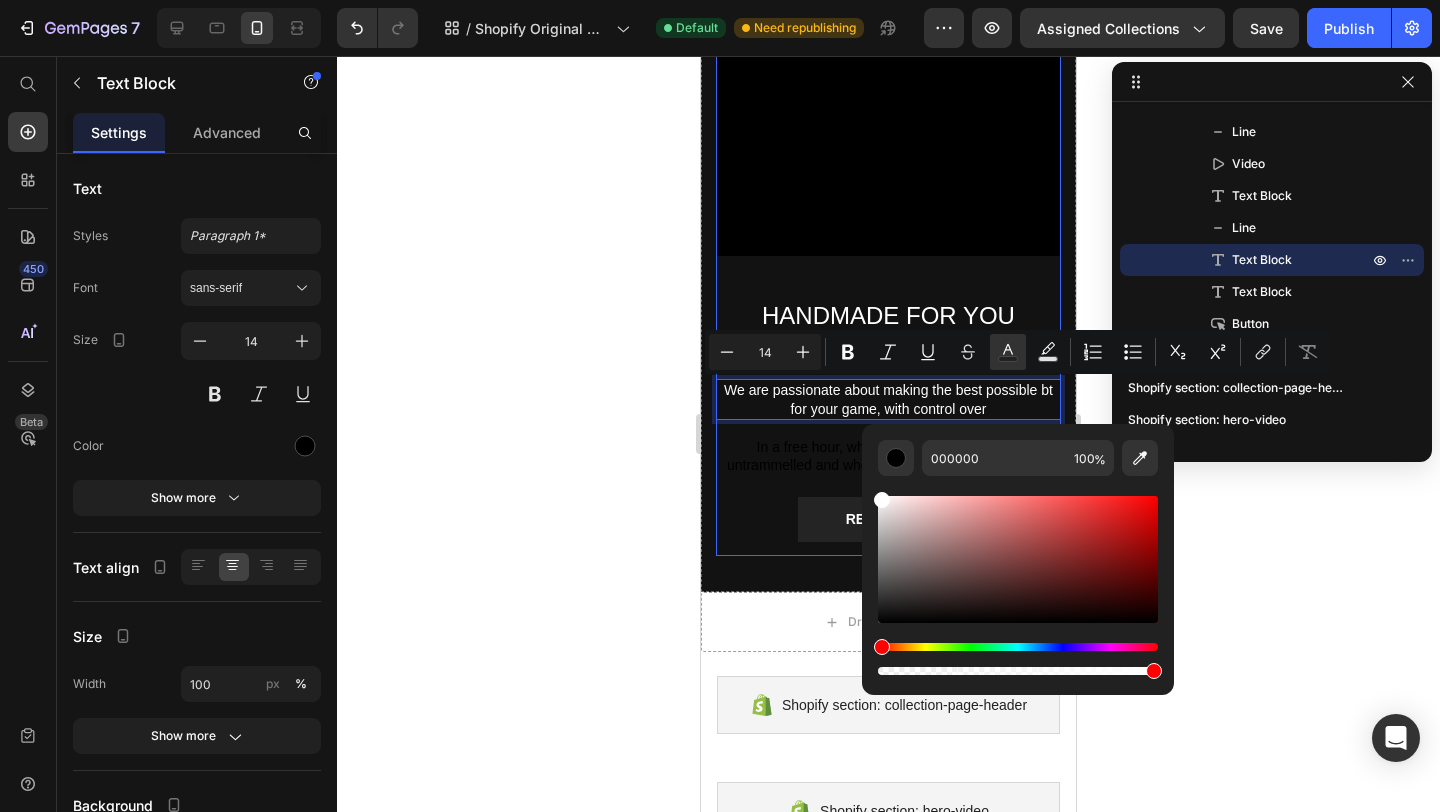 type on "FFFFFF" 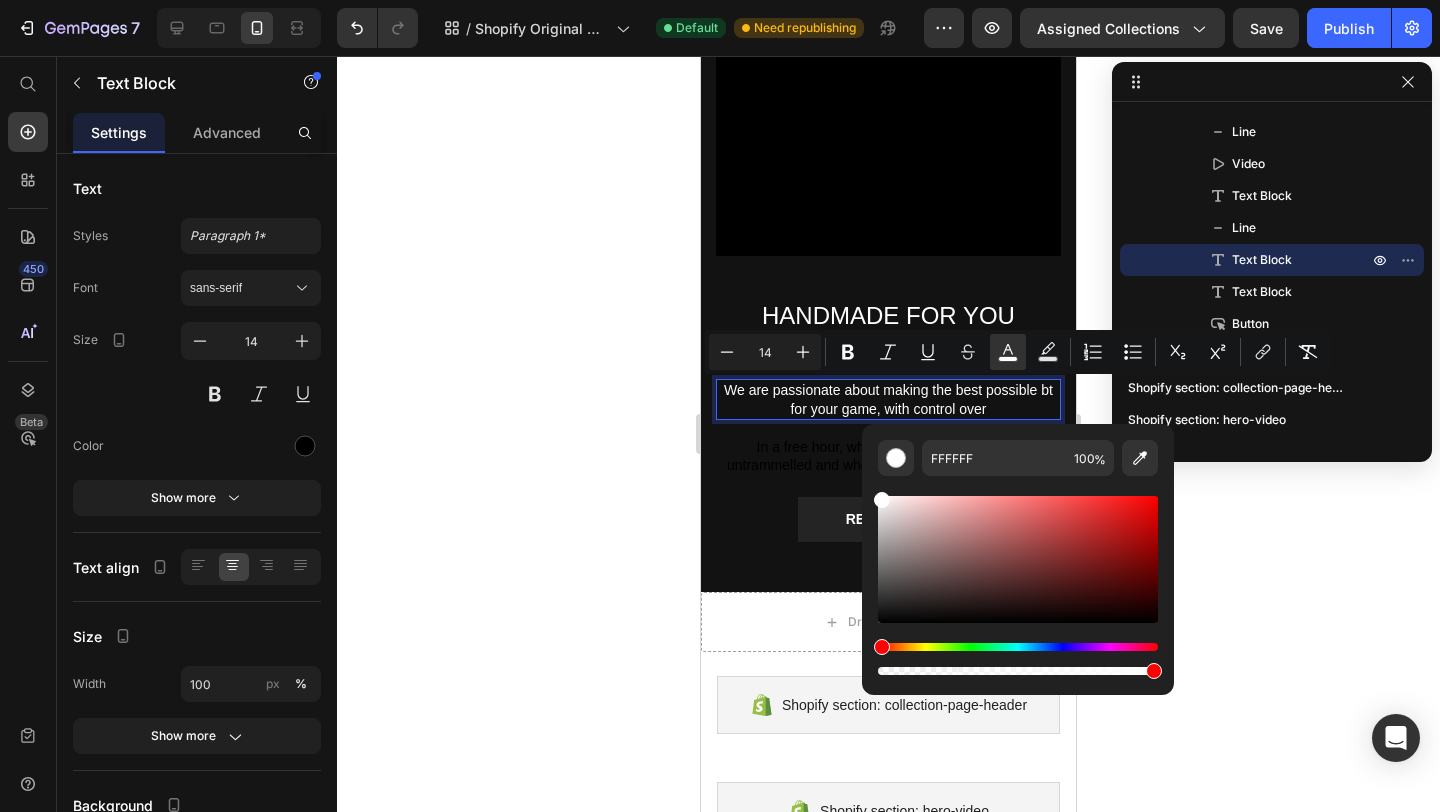 click 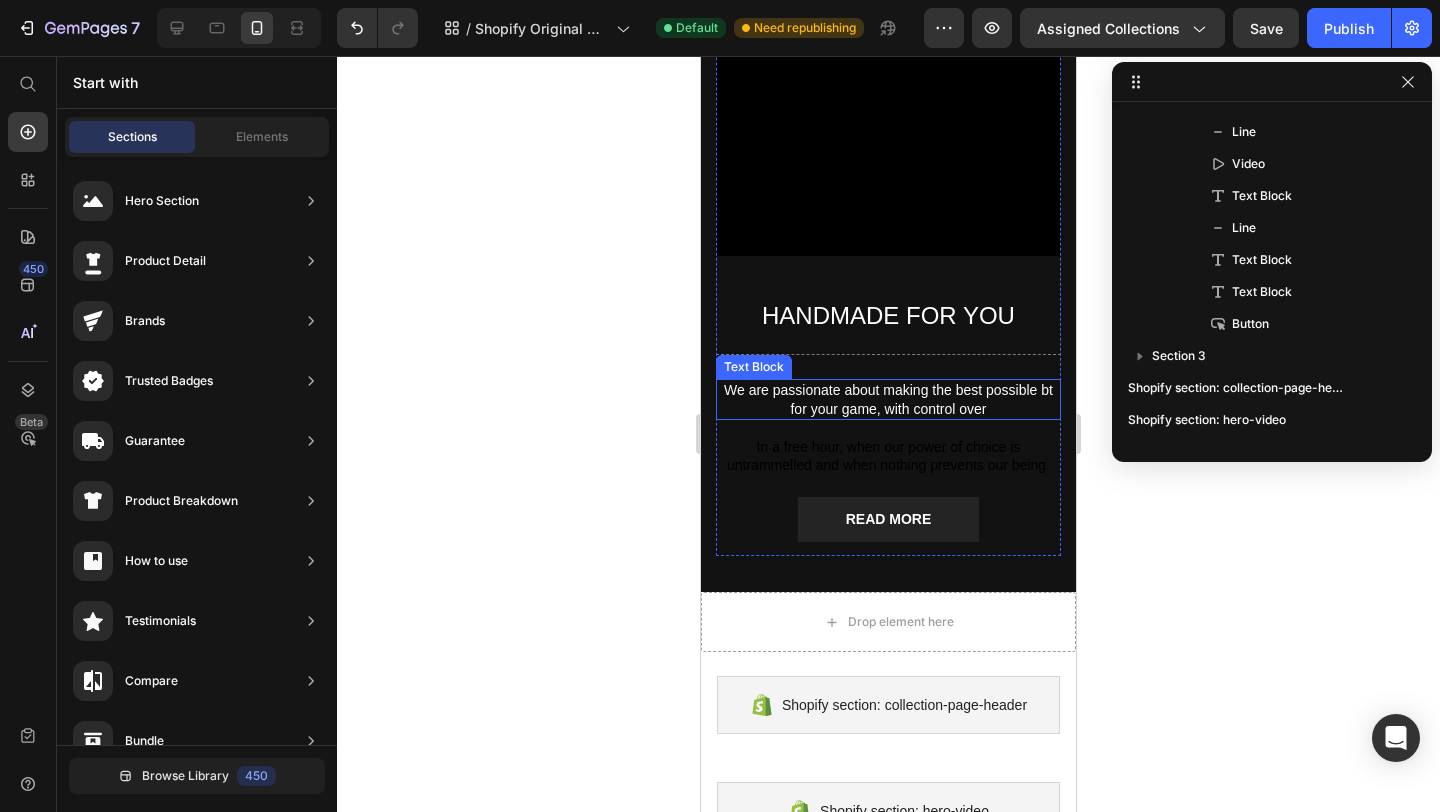 click on "We are passionate about making the best possible bt for your game, with control over" at bounding box center (888, 399) 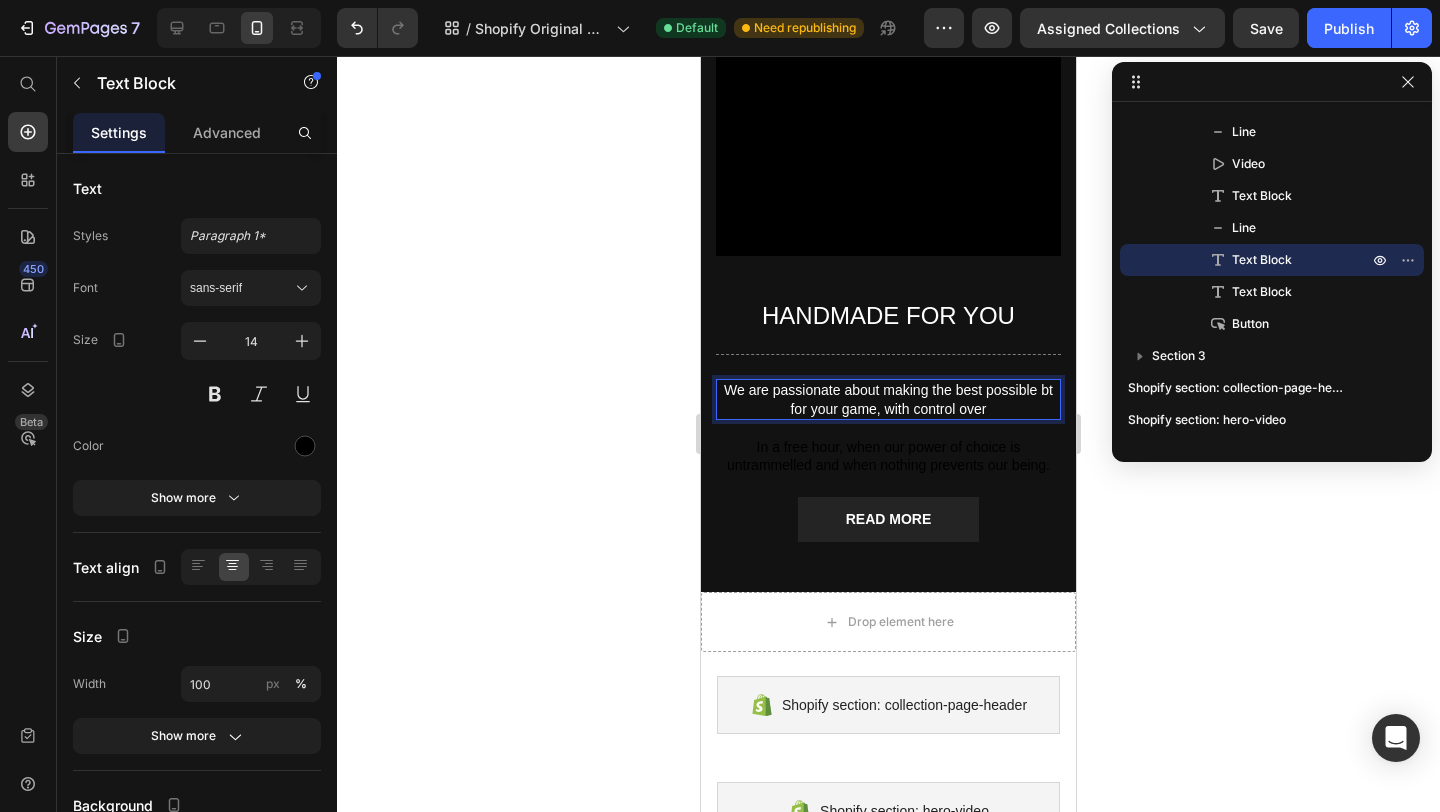 click on "We are passionate about making the best possible bt for your game, with control over" at bounding box center [888, 399] 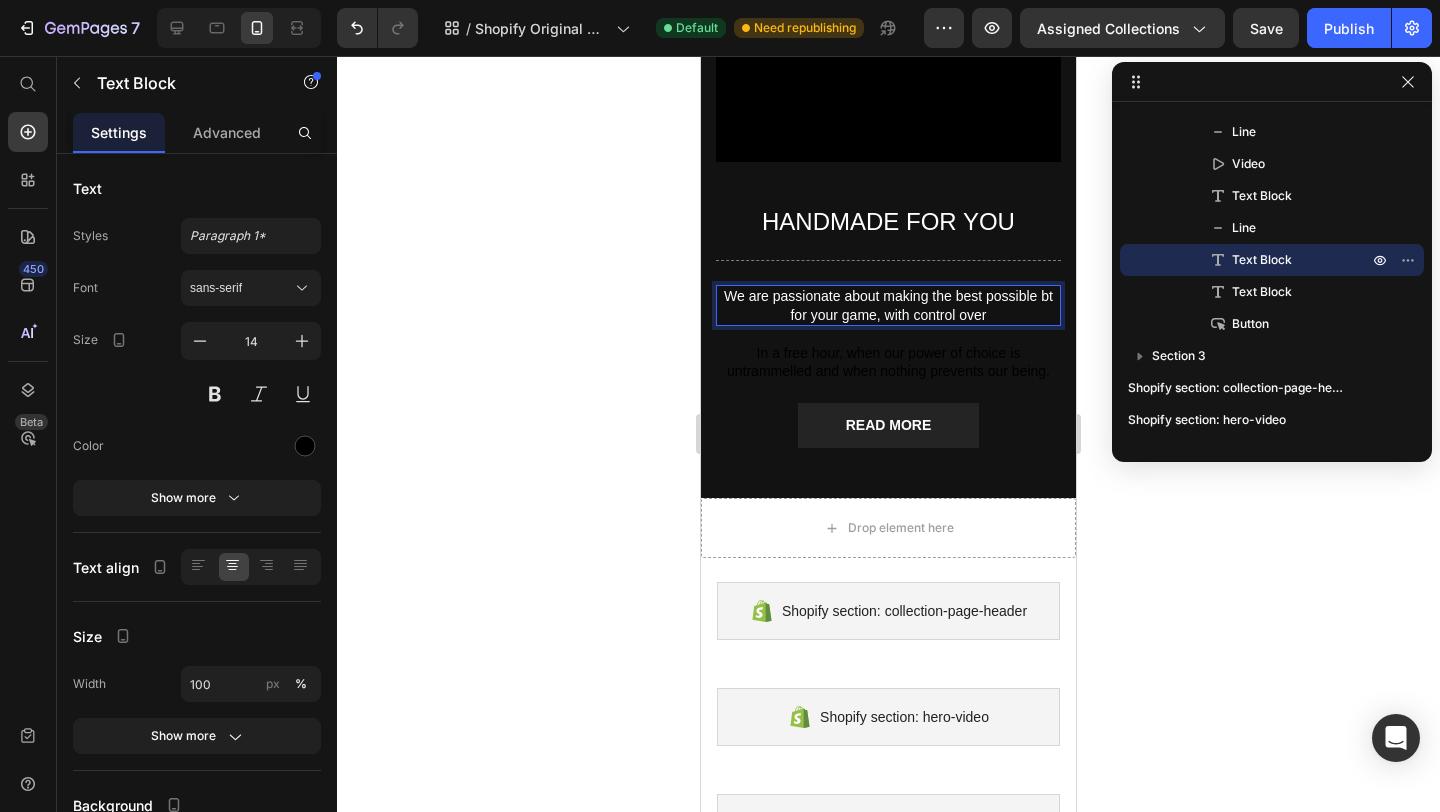 scroll, scrollTop: 1024, scrollLeft: 0, axis: vertical 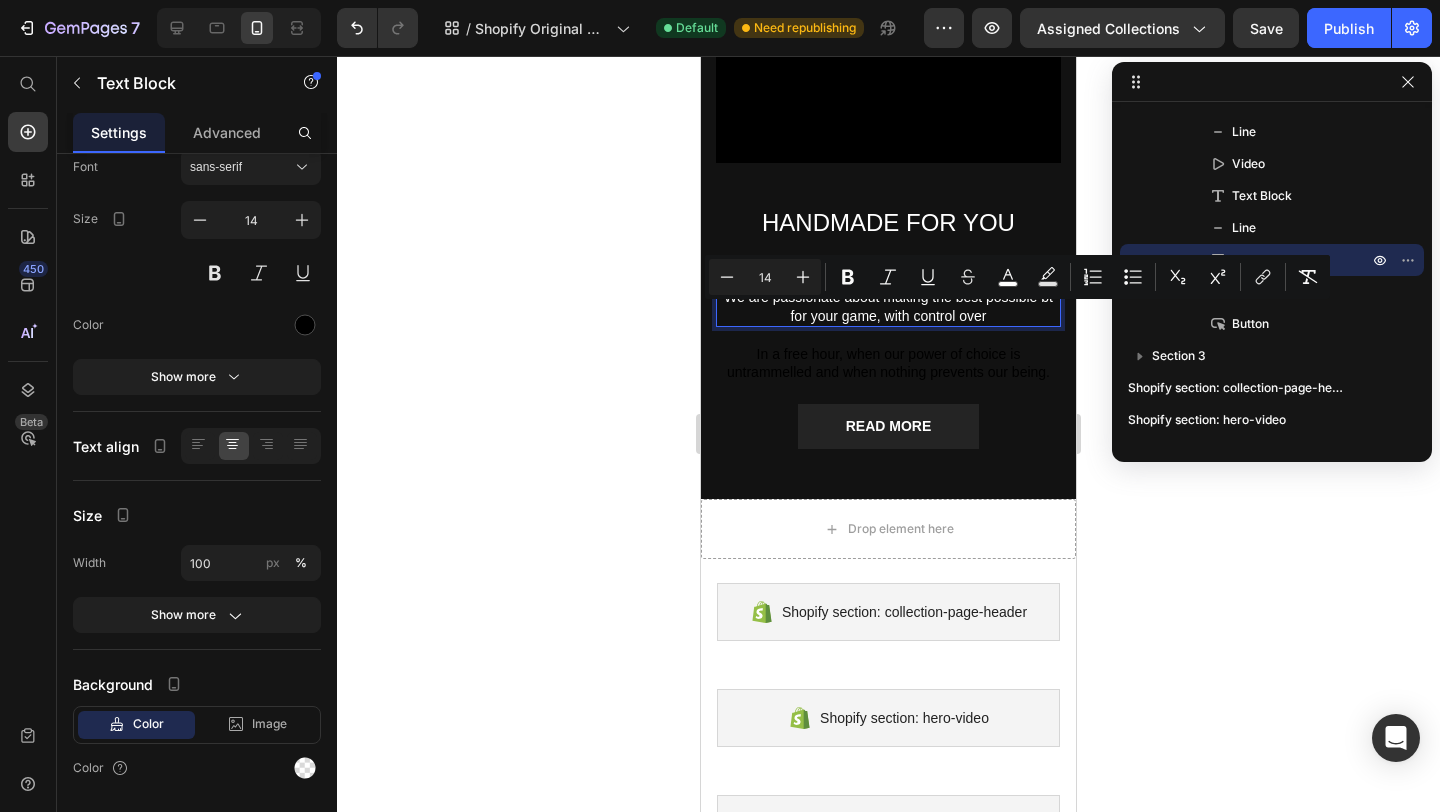 drag, startPoint x: 992, startPoint y: 318, endPoint x: 891, endPoint y: 316, distance: 101.0198 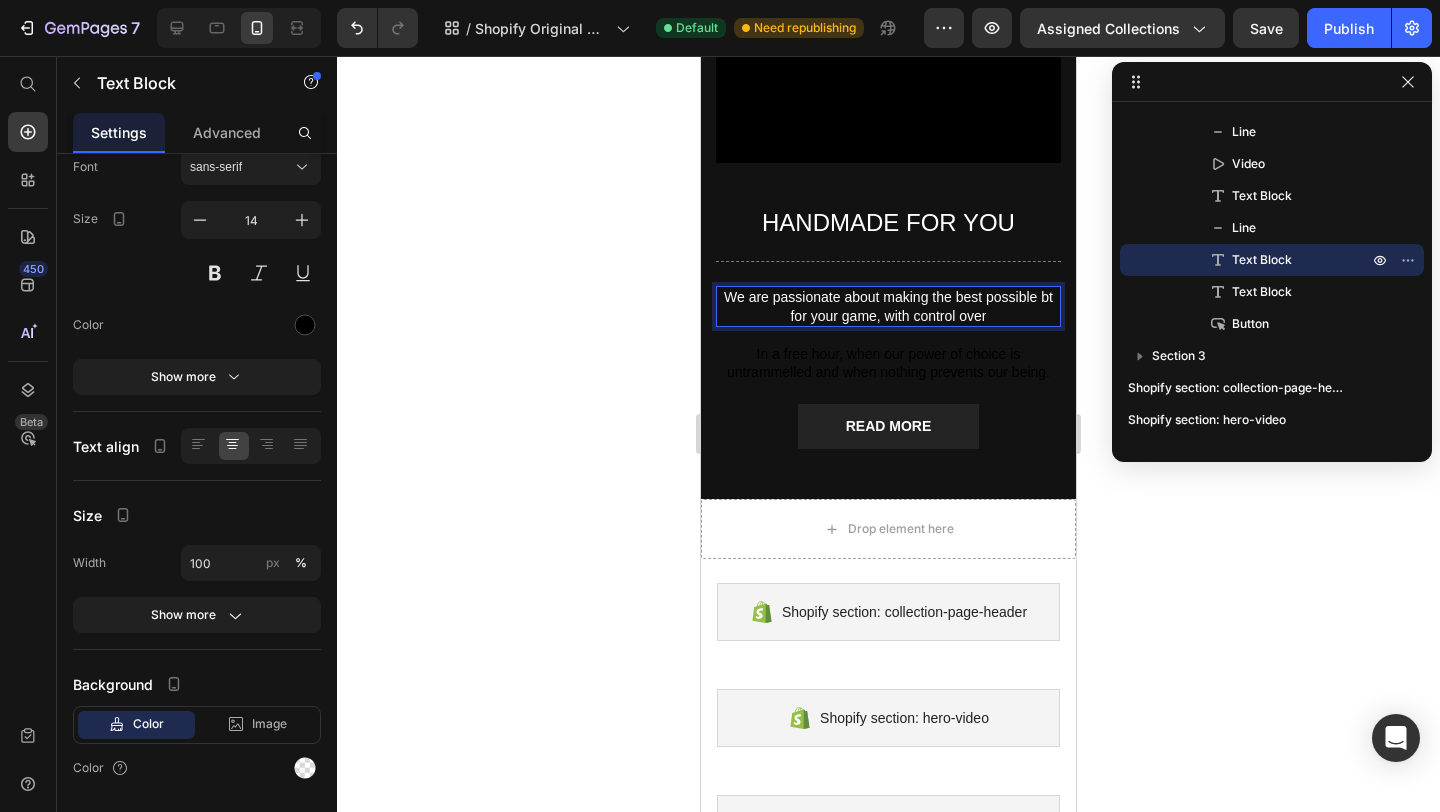 click on "We are passionate about making the best possible bt for your game, with control over" at bounding box center [888, 306] 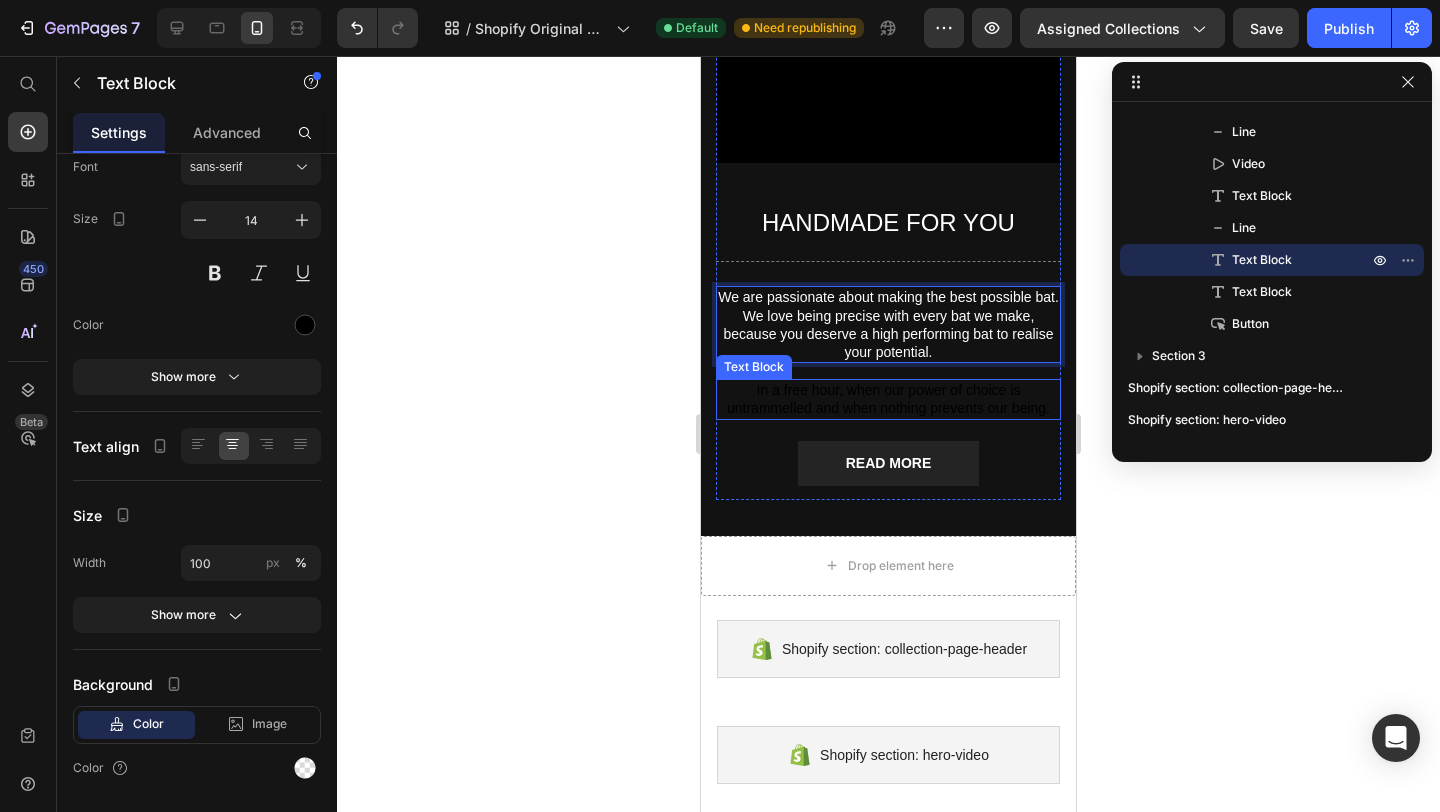 click on "In a free hour, when our power of choice is untrammelled and when nothing prevents our being." at bounding box center [888, 399] 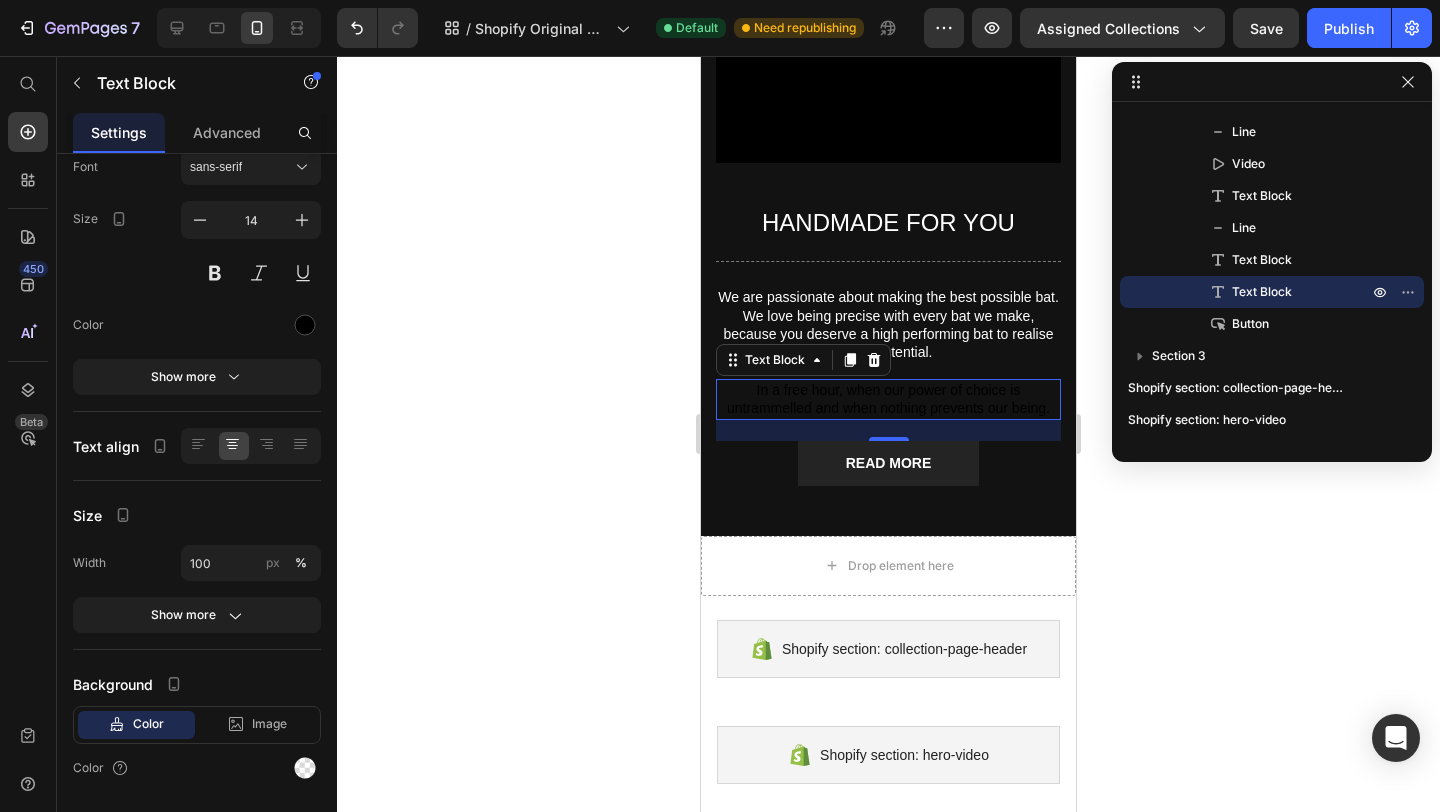 click on "0" at bounding box center (888, 430) 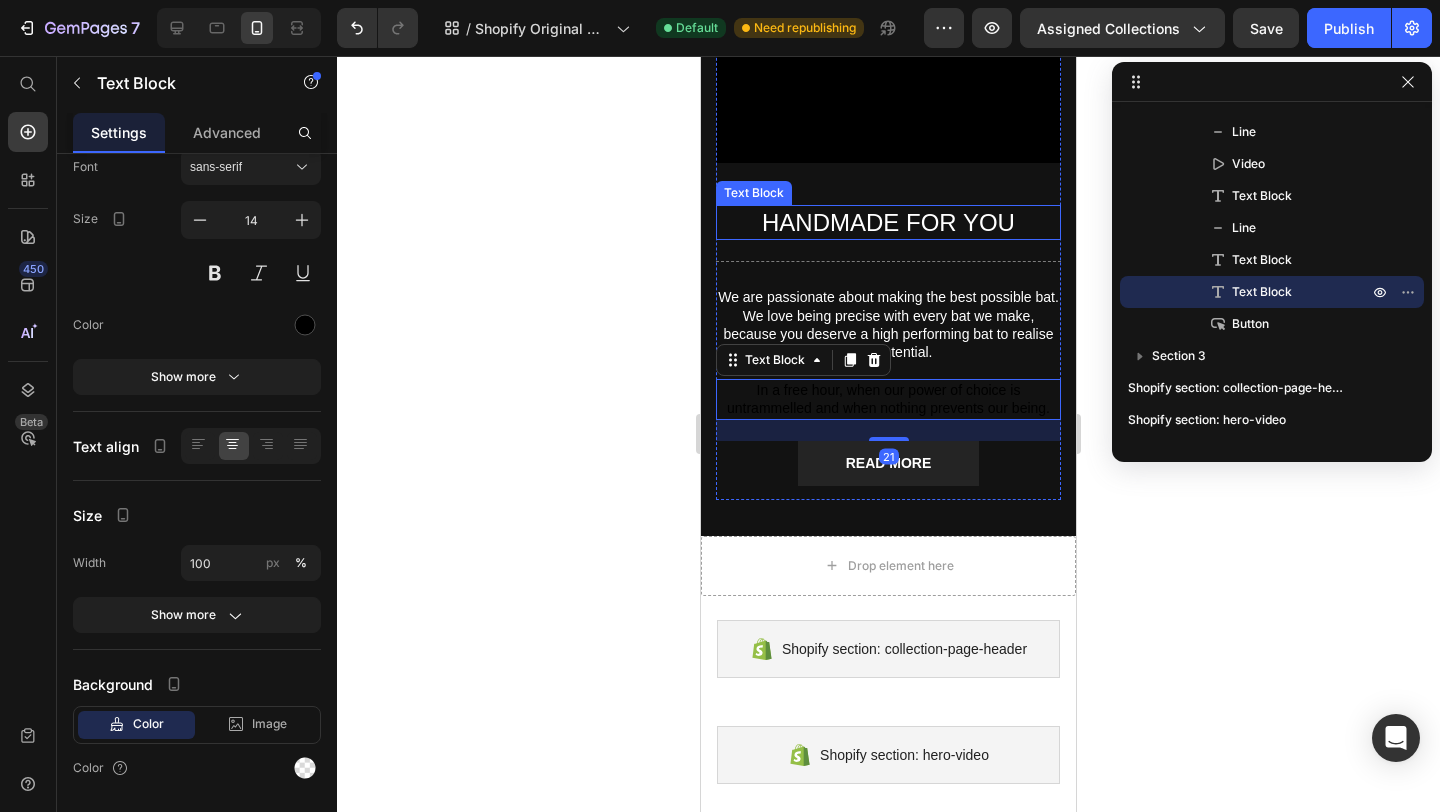 click on "handmade for you" at bounding box center [888, 222] 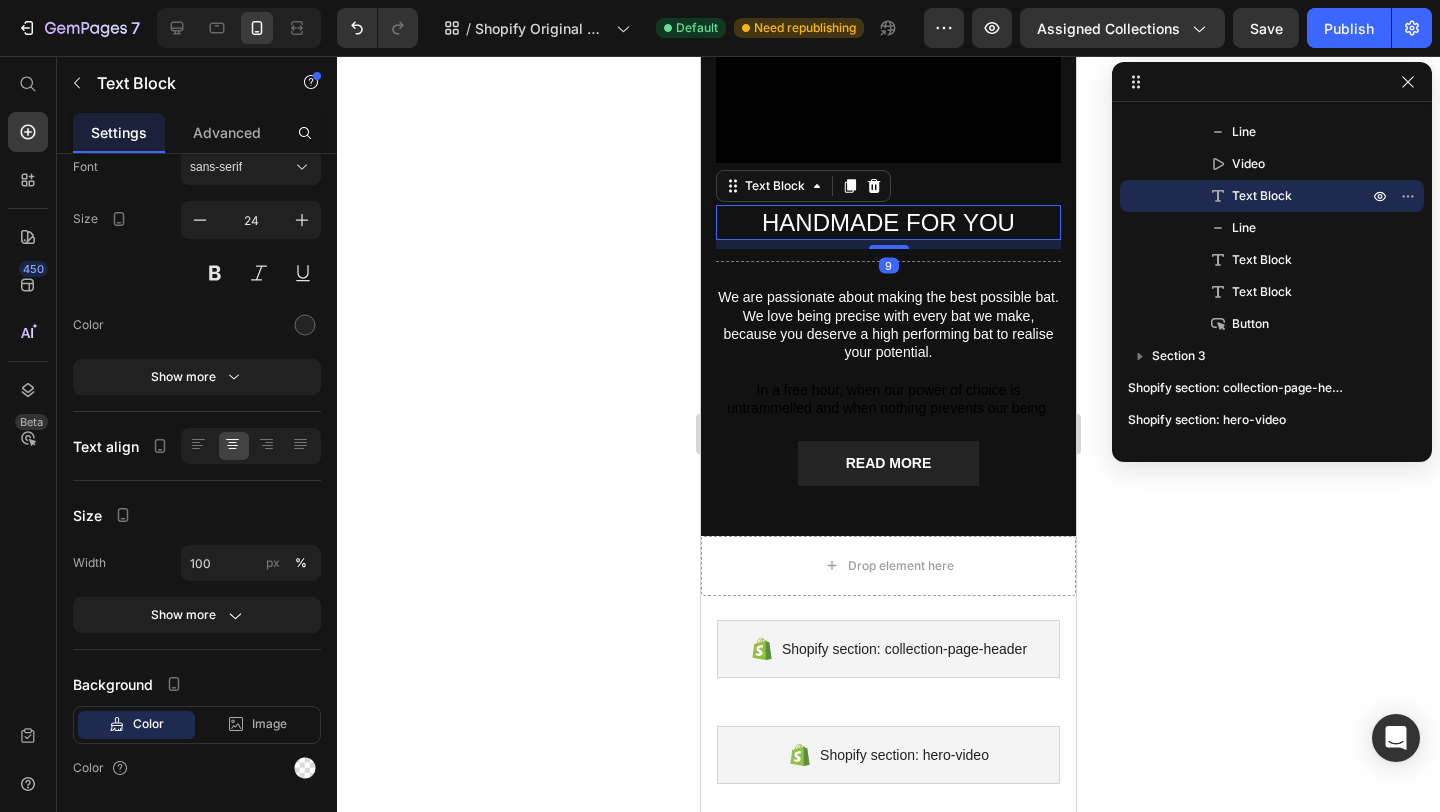 click on "handmade for you" at bounding box center (888, 222) 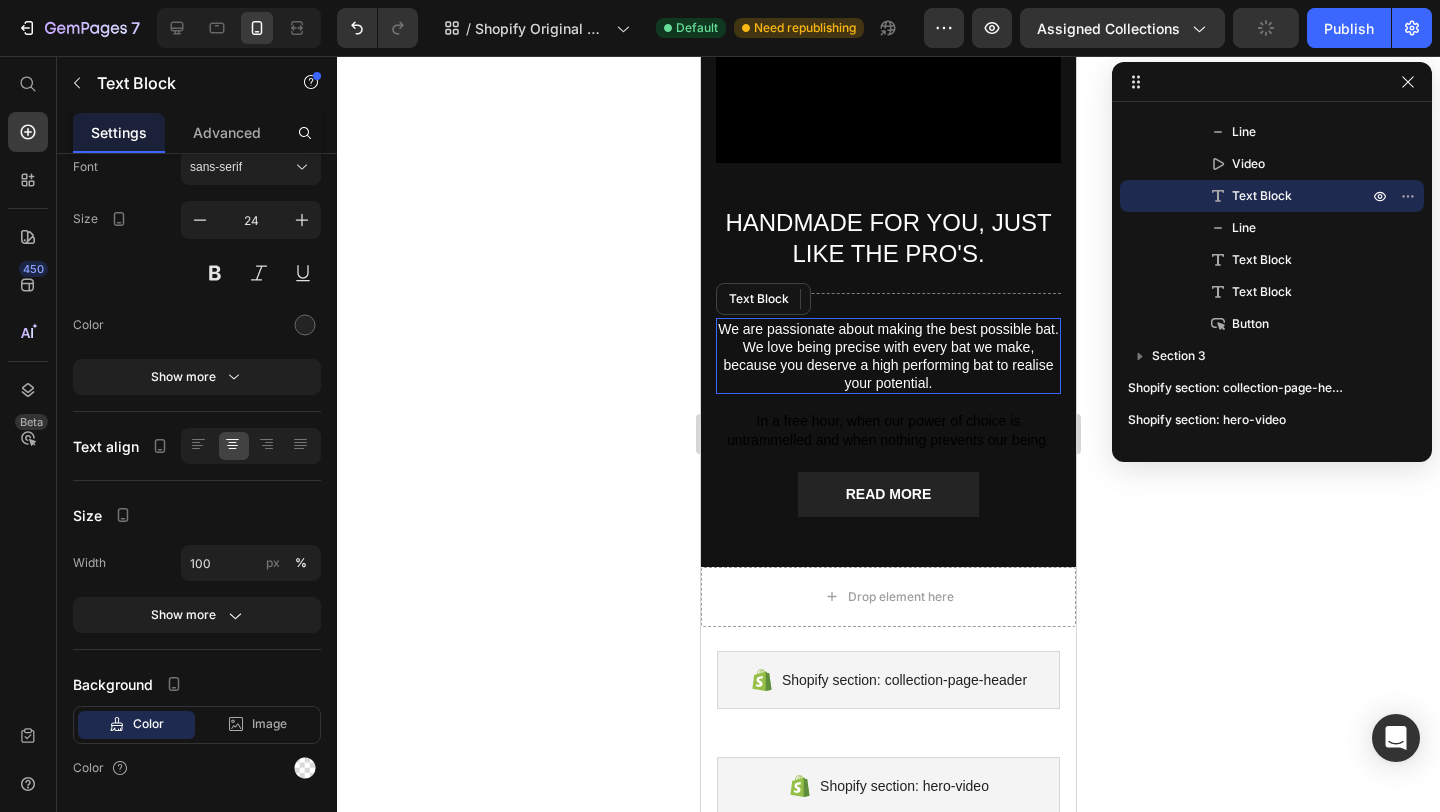 click on "We are passionate about making the best possible bat. We love being precise with every bat we make, because you deserve a high performing bat to realise your potential." at bounding box center (888, 356) 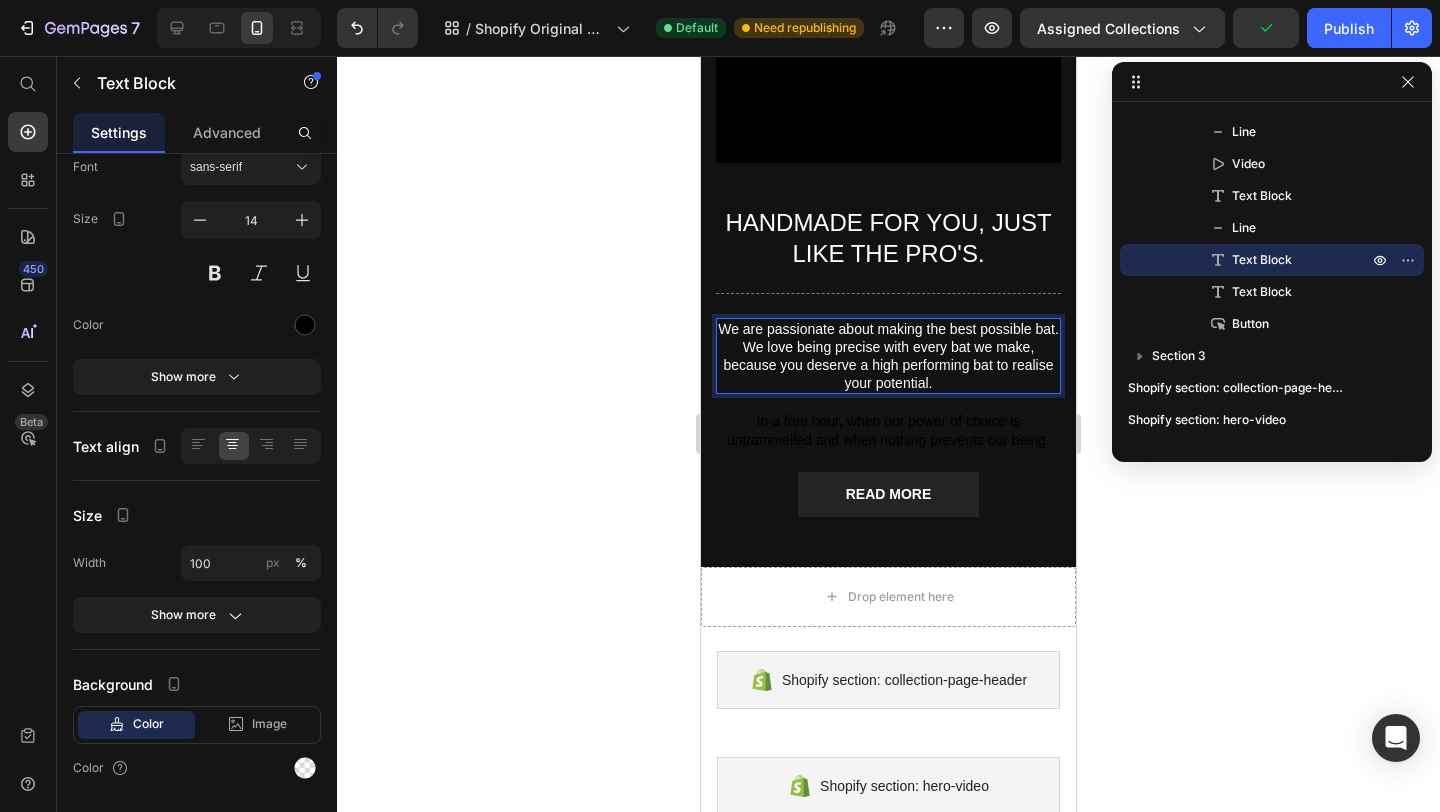 click on "We are passionate about making the best possible bat. We love being precise with every bat we make, because you deserve a high performing bat to realise your potential." at bounding box center (888, 356) 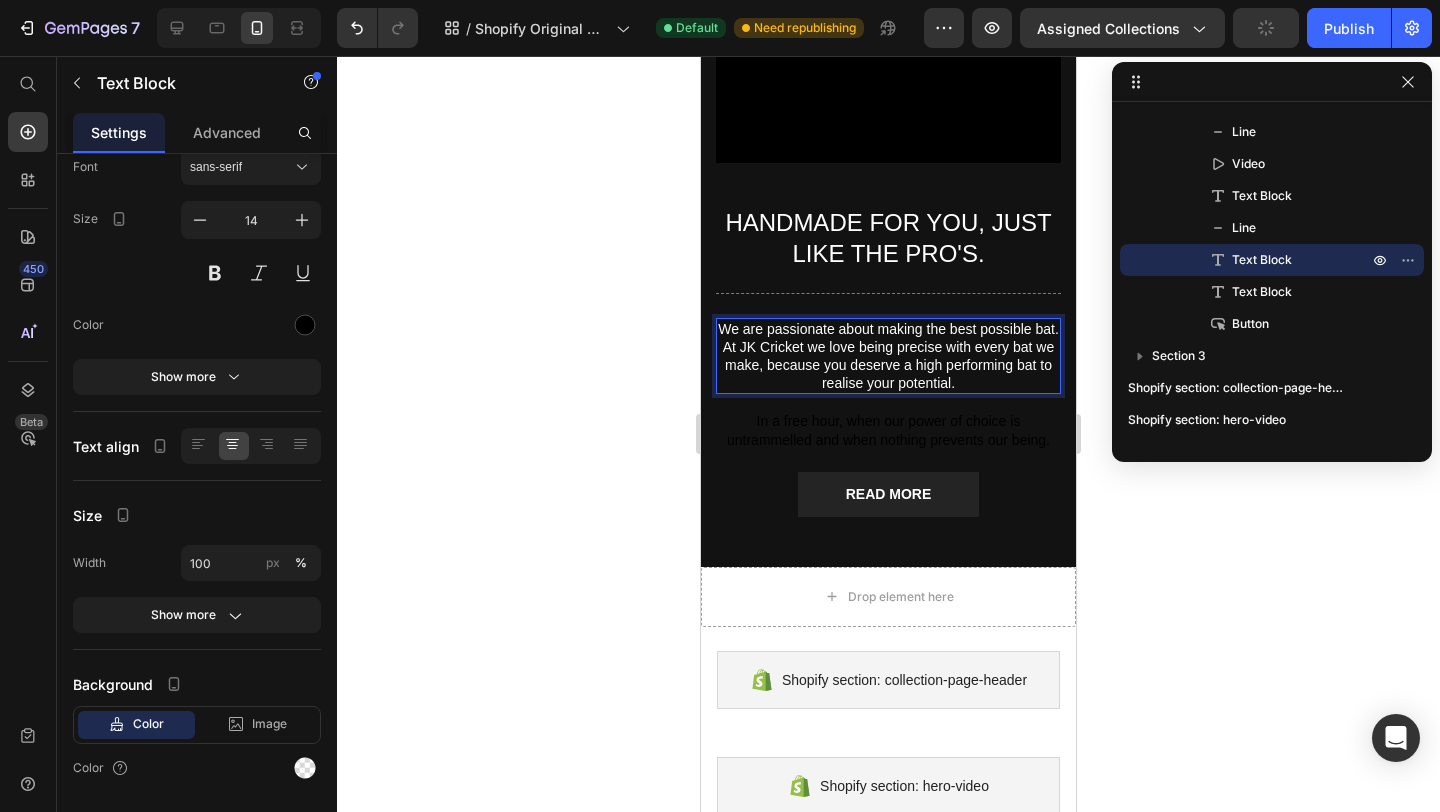 click on "We are passionate about making the best possible bat. At JK Cricket we love being precise with every bat we make, because you deserve a high performing bat to realise your potential." at bounding box center [888, 356] 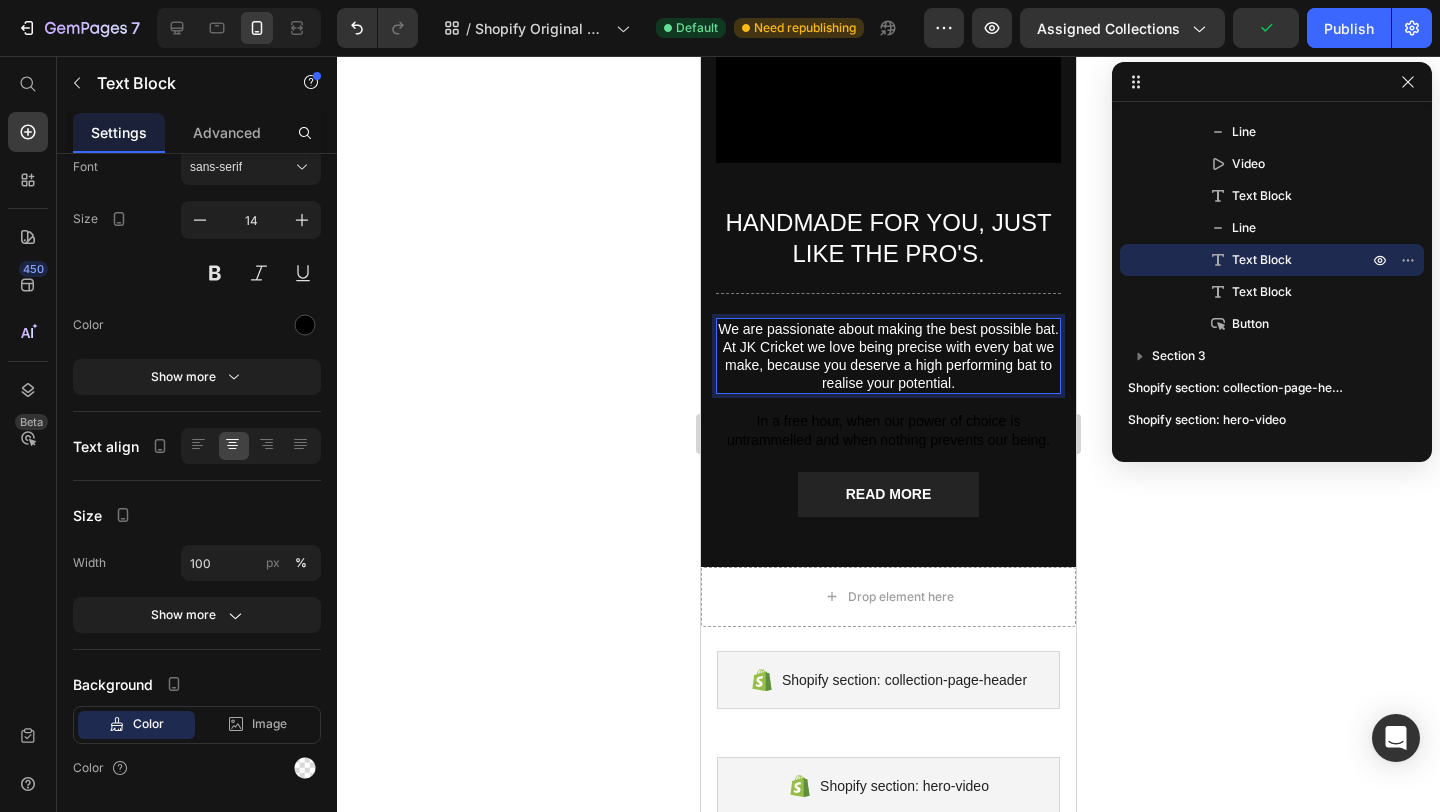 click on "We are passionate about making the best possible bat. At JK Cricket we love being precise with every bat we make, because you deserve a high performing bat to realise your potential." at bounding box center (888, 356) 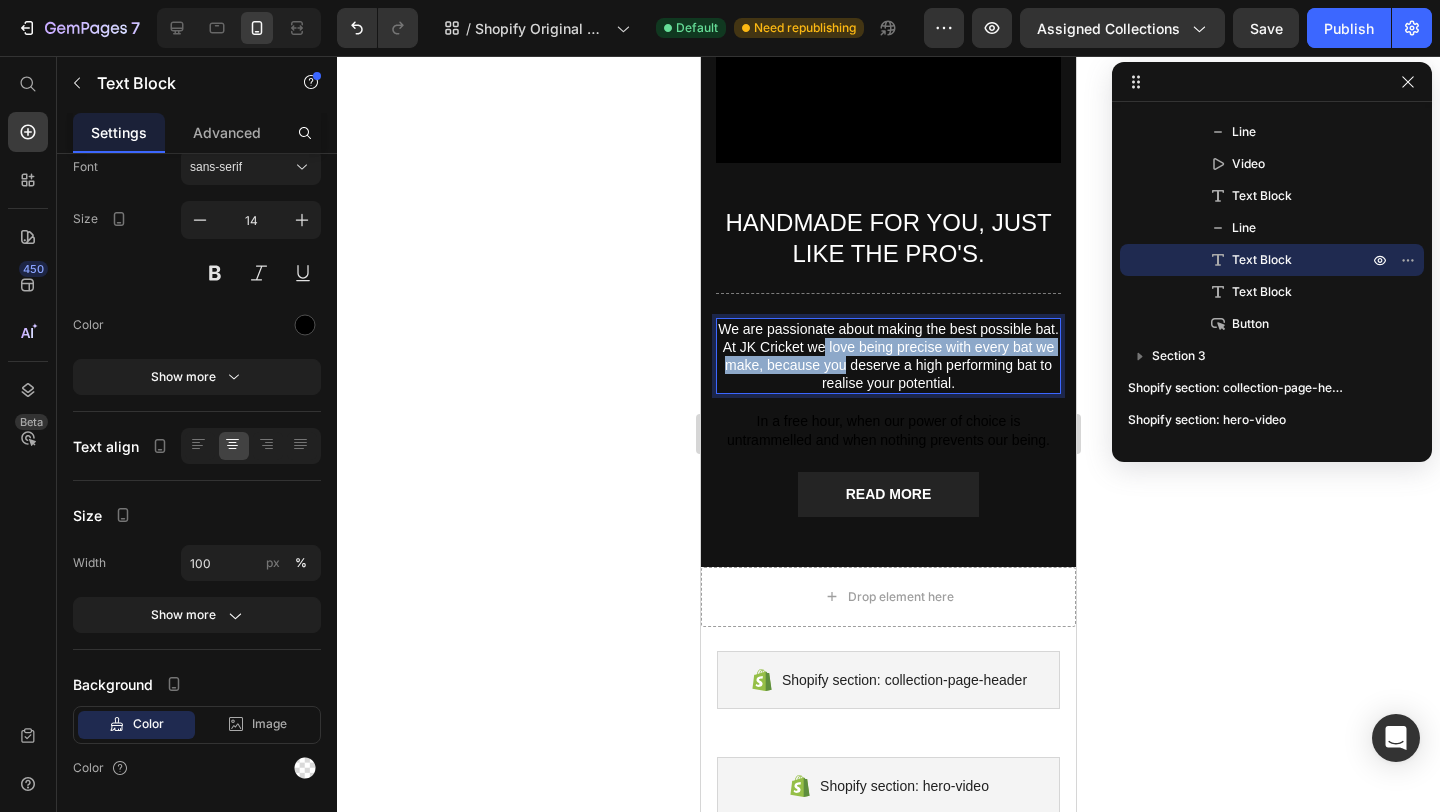 drag, startPoint x: 847, startPoint y: 366, endPoint x: 826, endPoint y: 350, distance: 26.400757 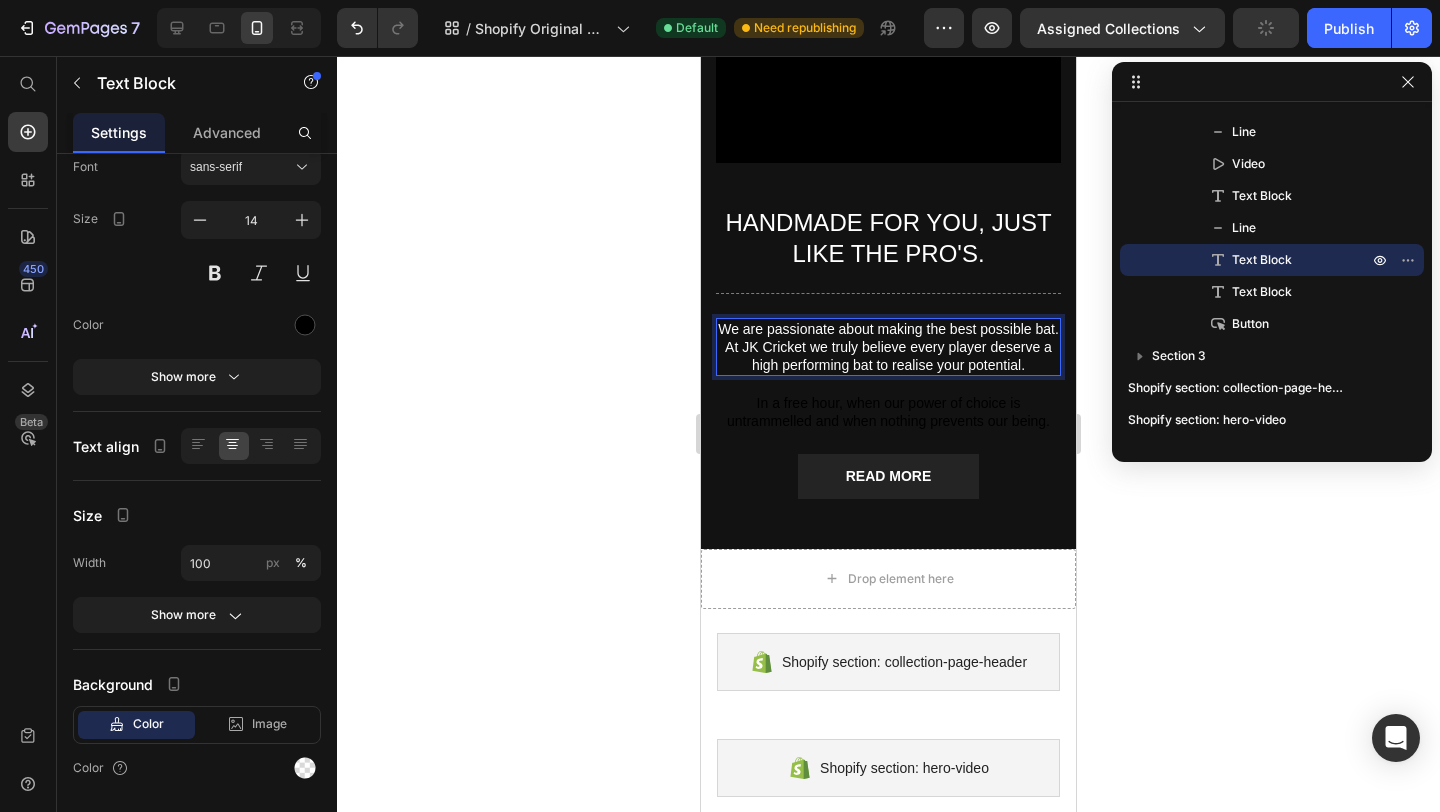 click on "We are passionate about making the best possible bat. At JK Cricket we truly believe every player deserve a high performing bat to realise your potential." at bounding box center [888, 347] 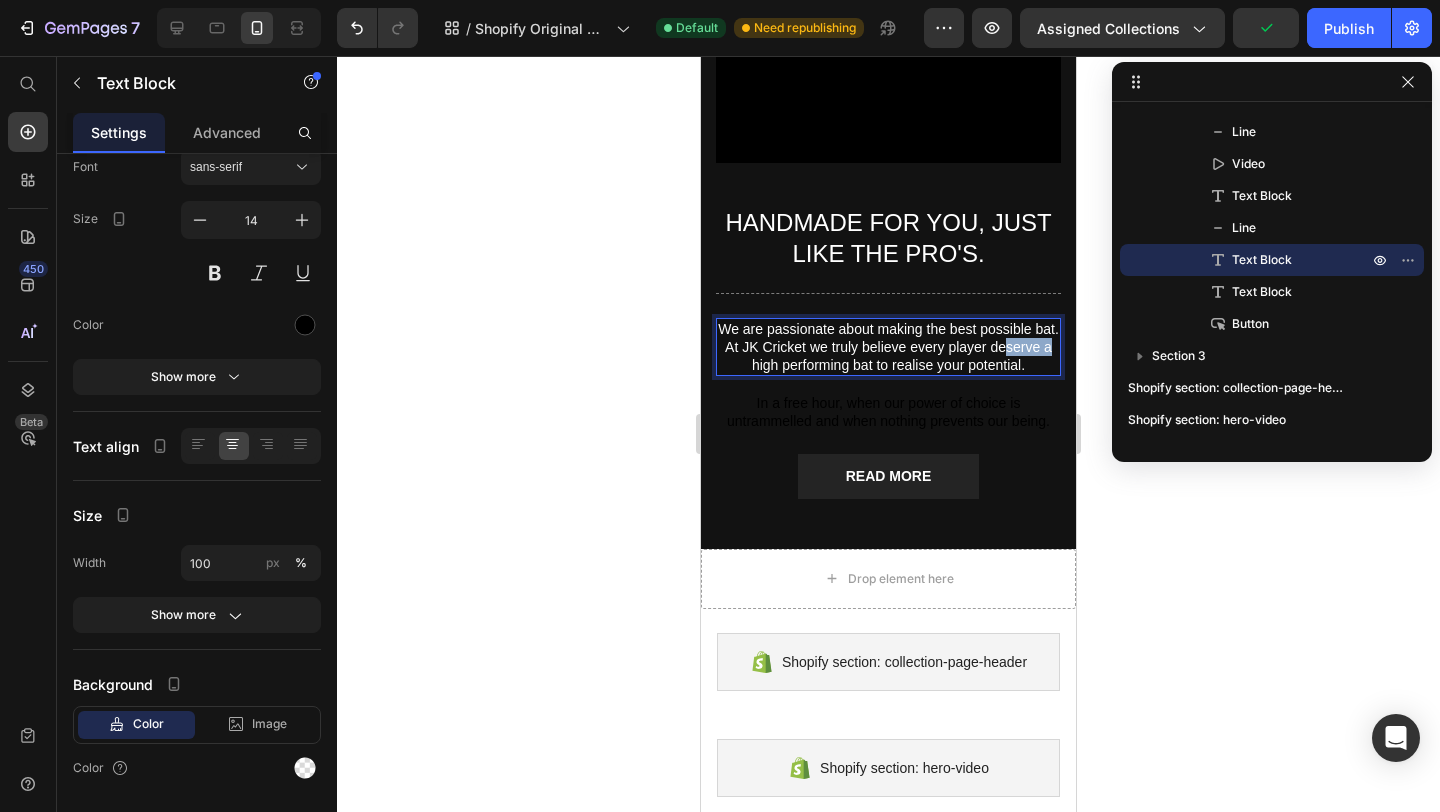 drag, startPoint x: 1053, startPoint y: 351, endPoint x: 1002, endPoint y: 349, distance: 51.0392 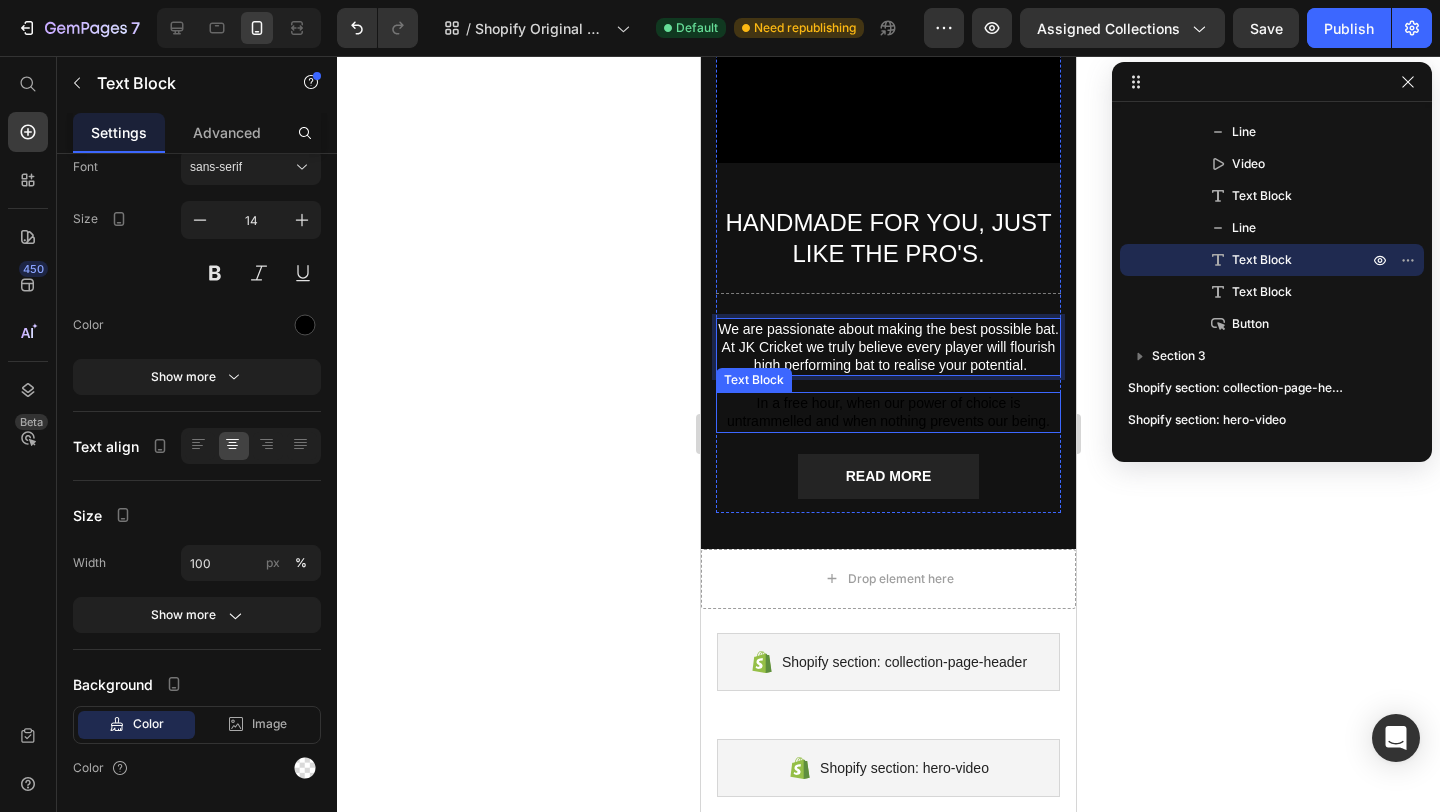 click on "In a free hour, when our power of choice is untrammelled and when nothing prevents our being." at bounding box center (888, 412) 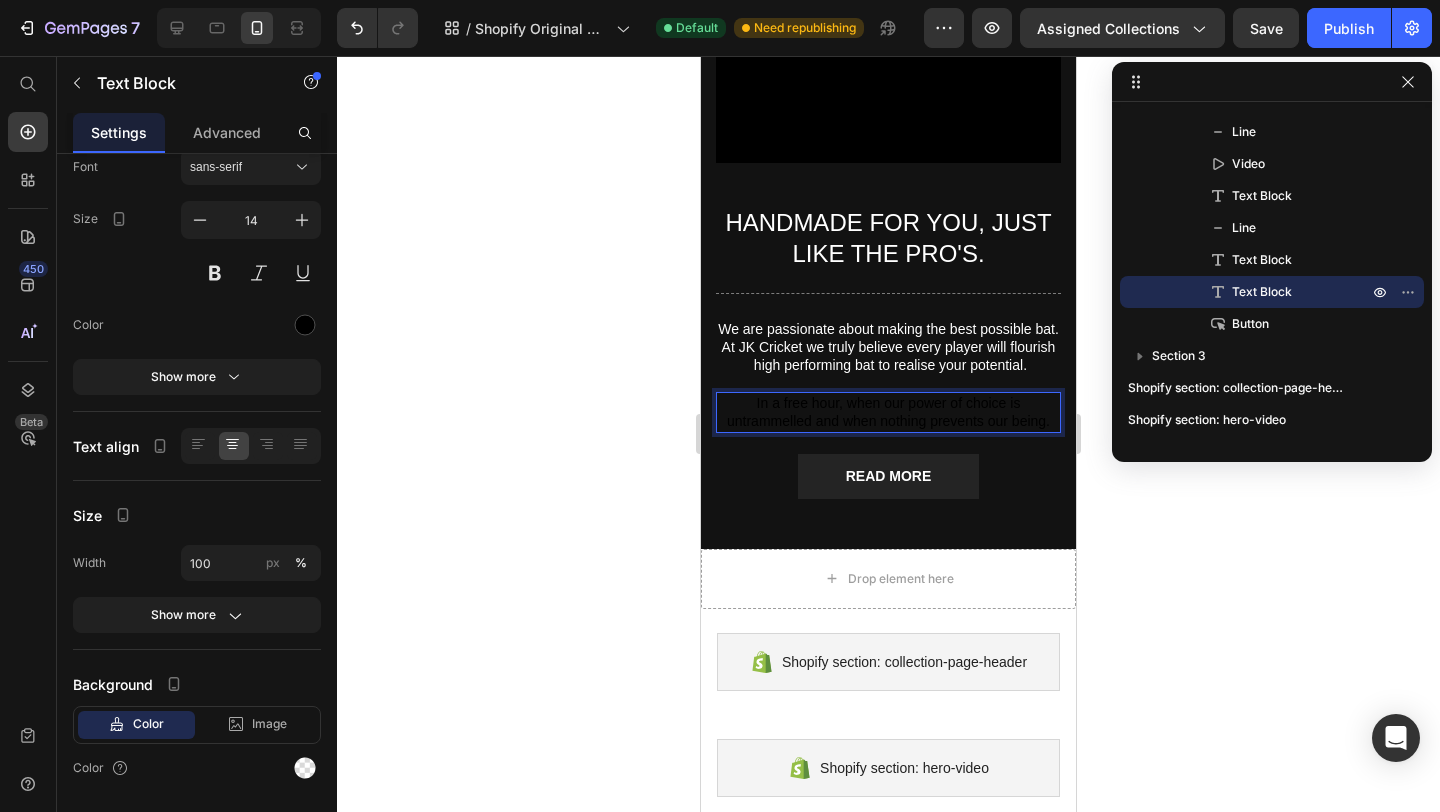 click on "In a free hour, when our power of choice is untrammelled and when nothing prevents our being." at bounding box center (888, 412) 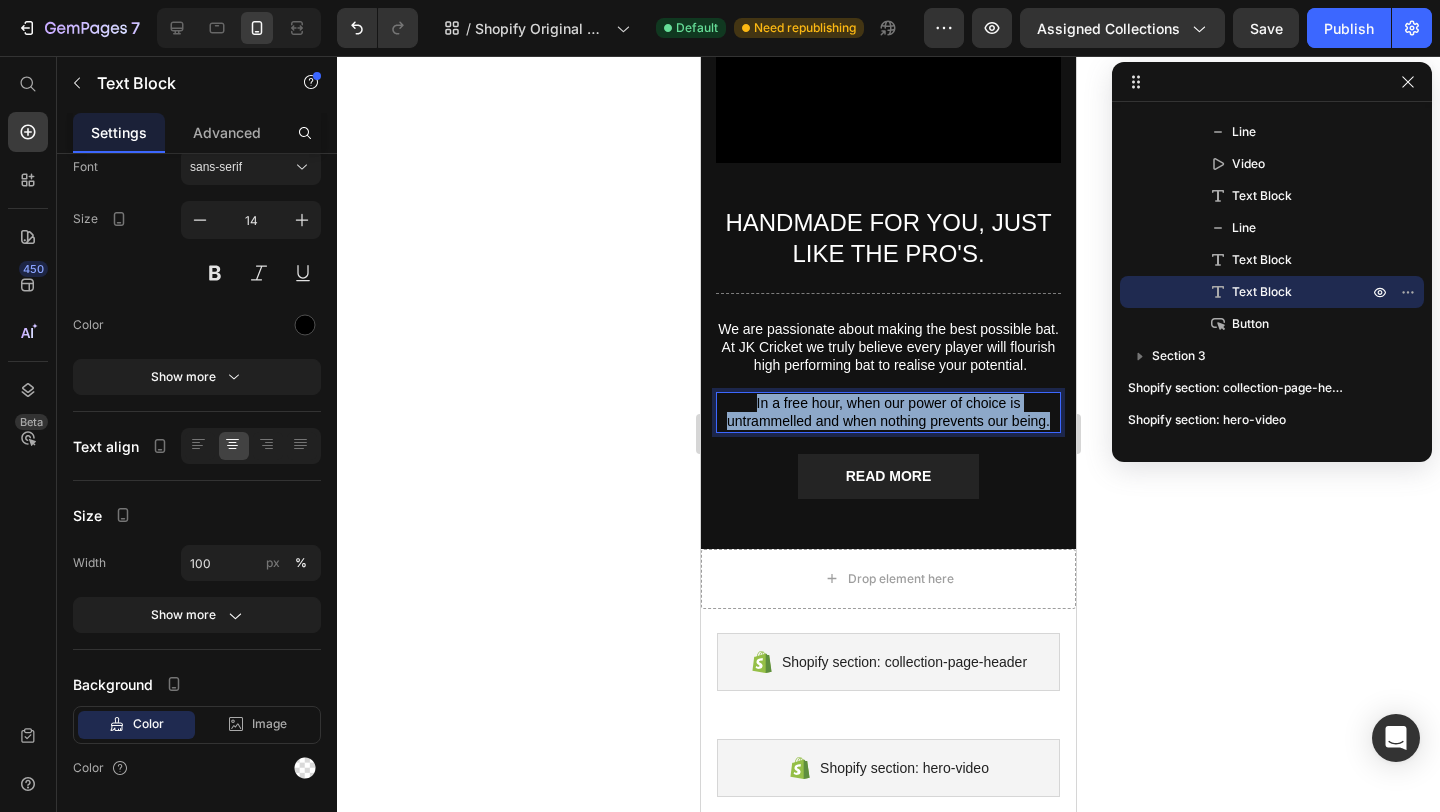 drag, startPoint x: 737, startPoint y: 396, endPoint x: 1063, endPoint y: 434, distance: 328.20724 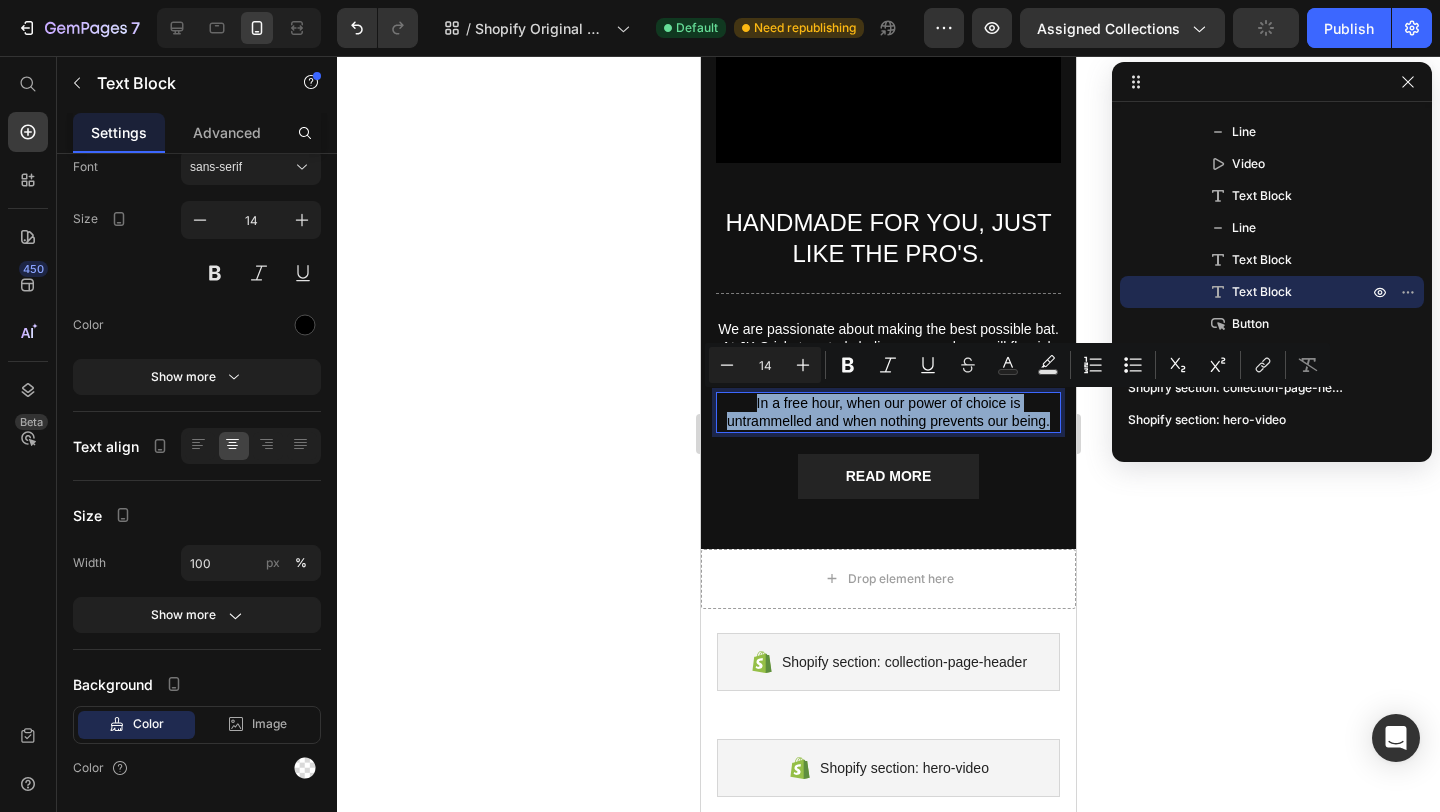 click on "In a free hour, when our power of choice is untrammelled and when nothing prevents our being." at bounding box center [888, 412] 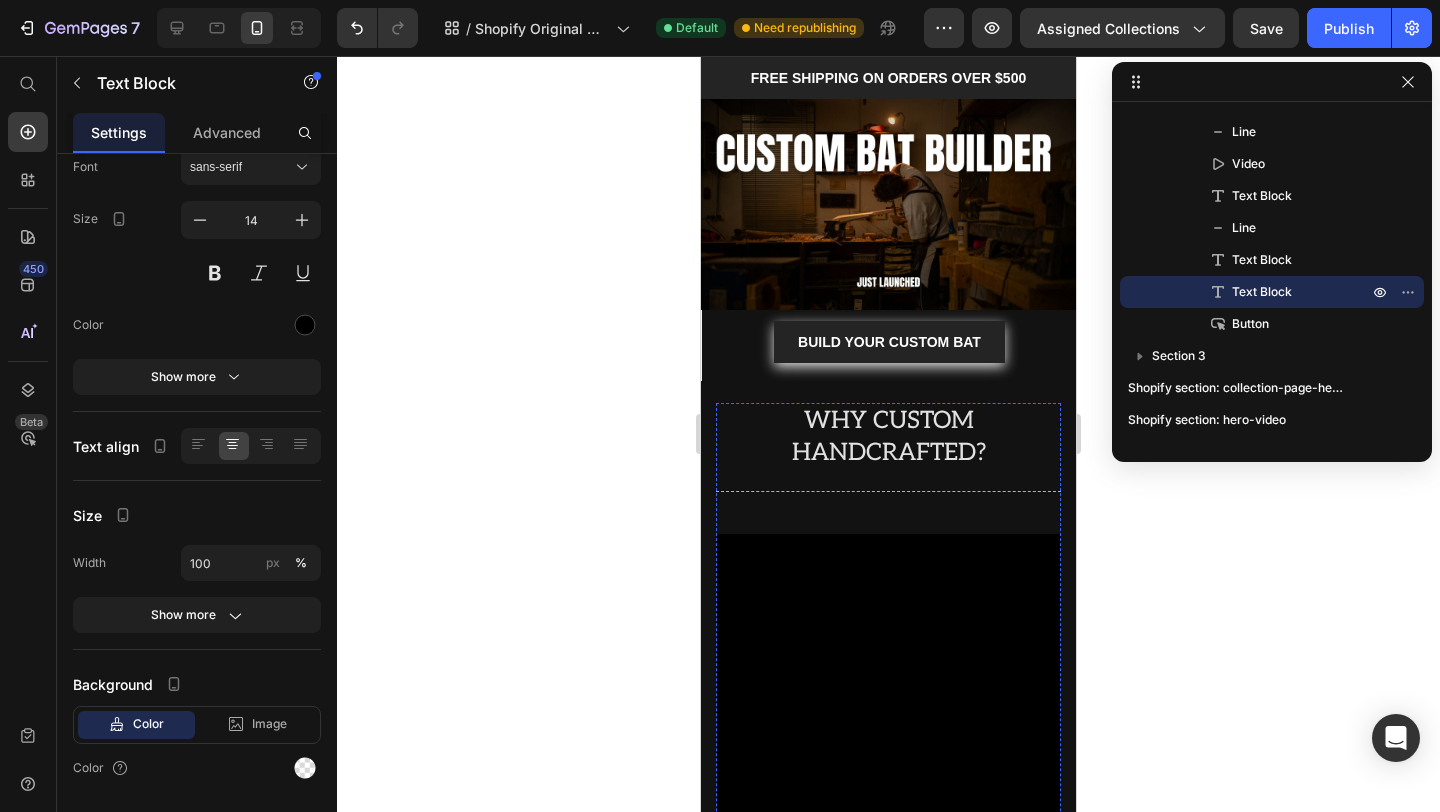 scroll, scrollTop: 0, scrollLeft: 0, axis: both 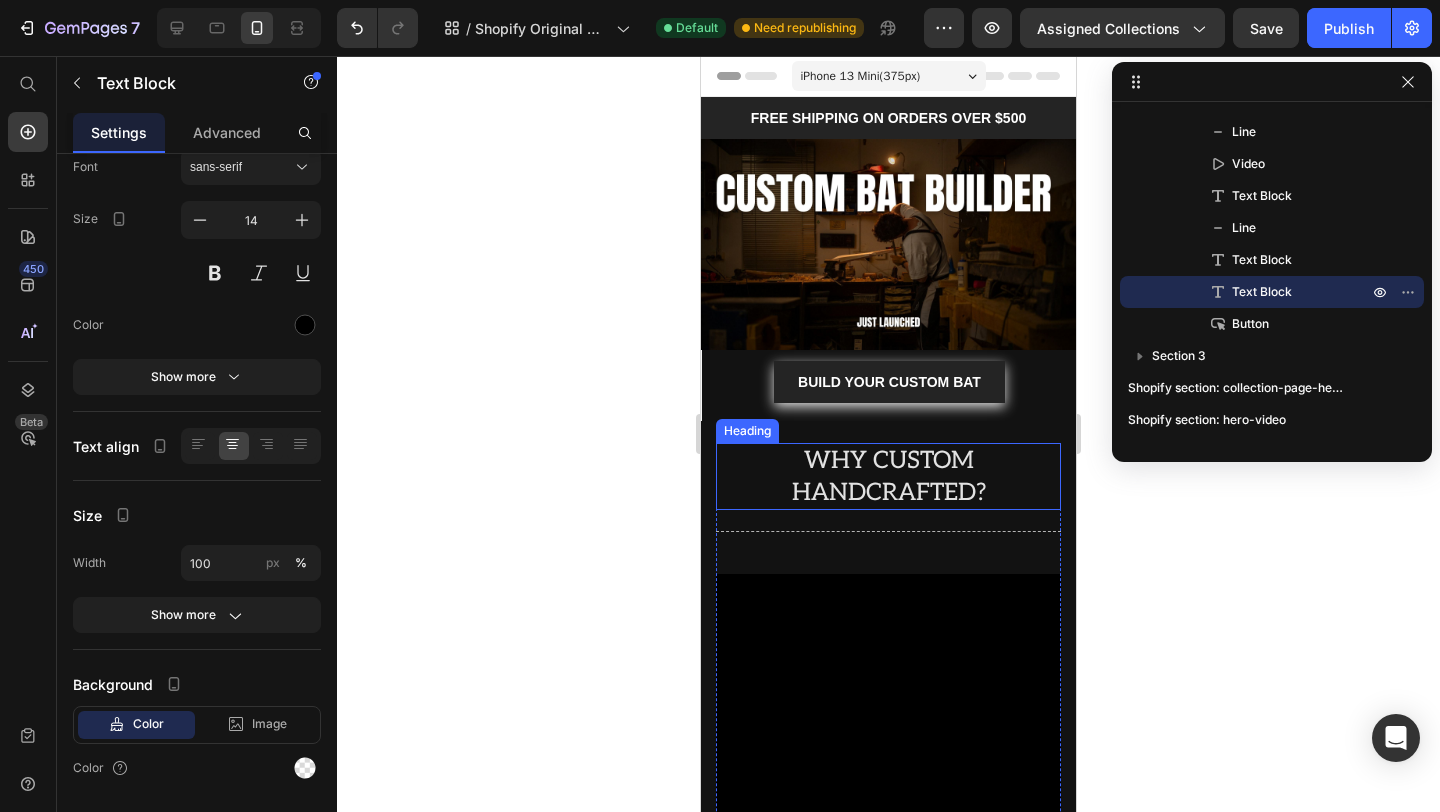 click on "WHY CUSTOM HANDCRAFTED?" at bounding box center [888, 476] 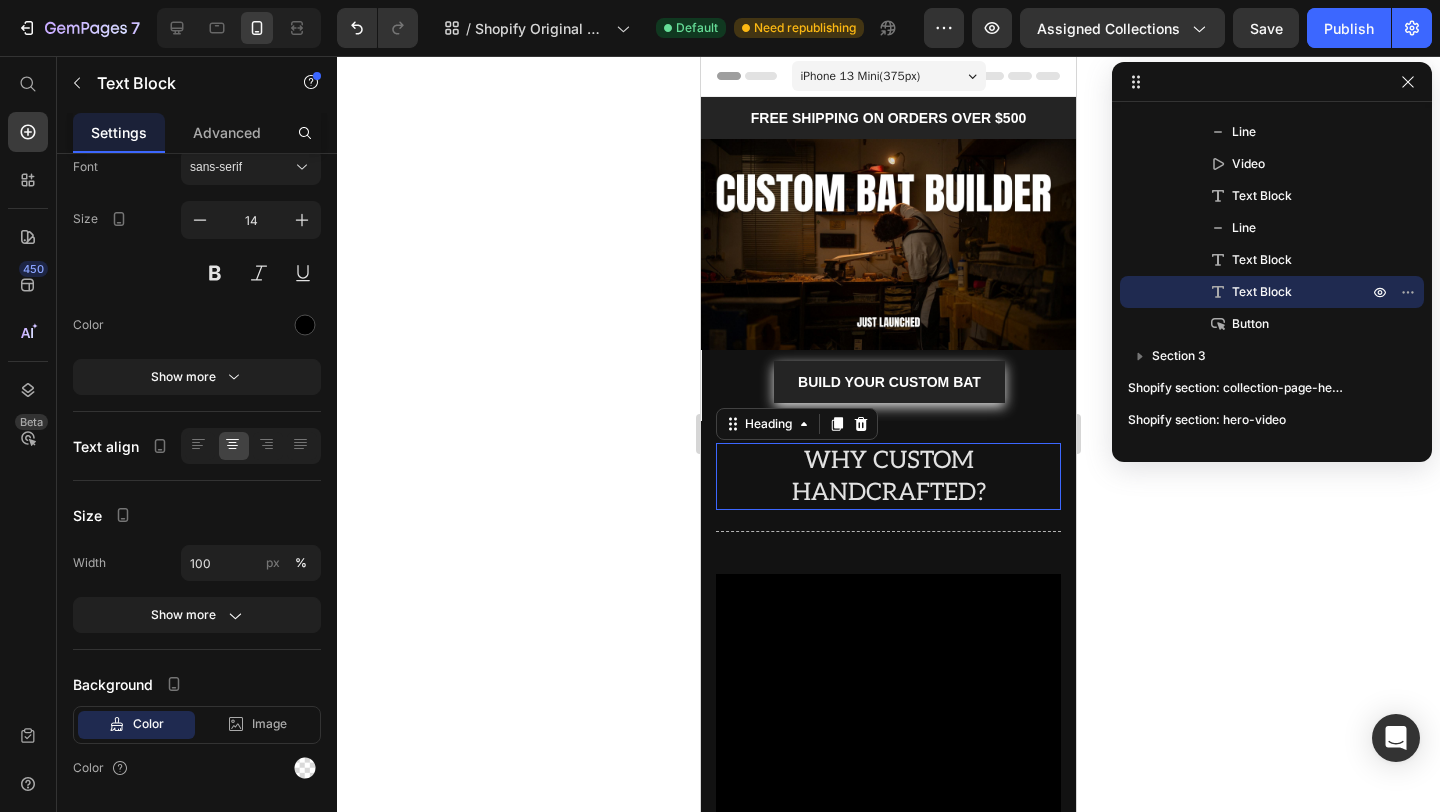 scroll, scrollTop: 314, scrollLeft: 0, axis: vertical 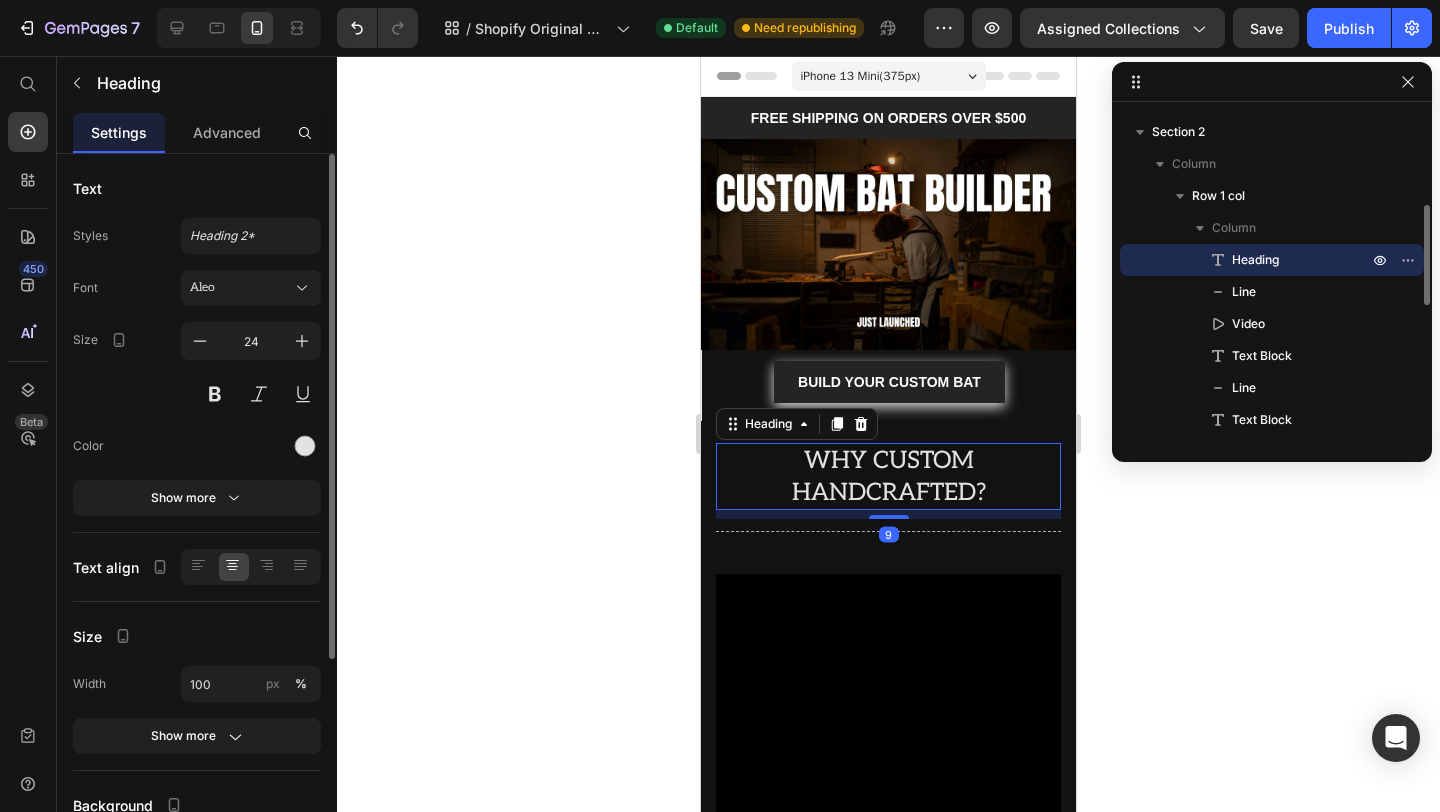 click on "WHY CUSTOM HANDCRAFTED?" at bounding box center (888, 476) 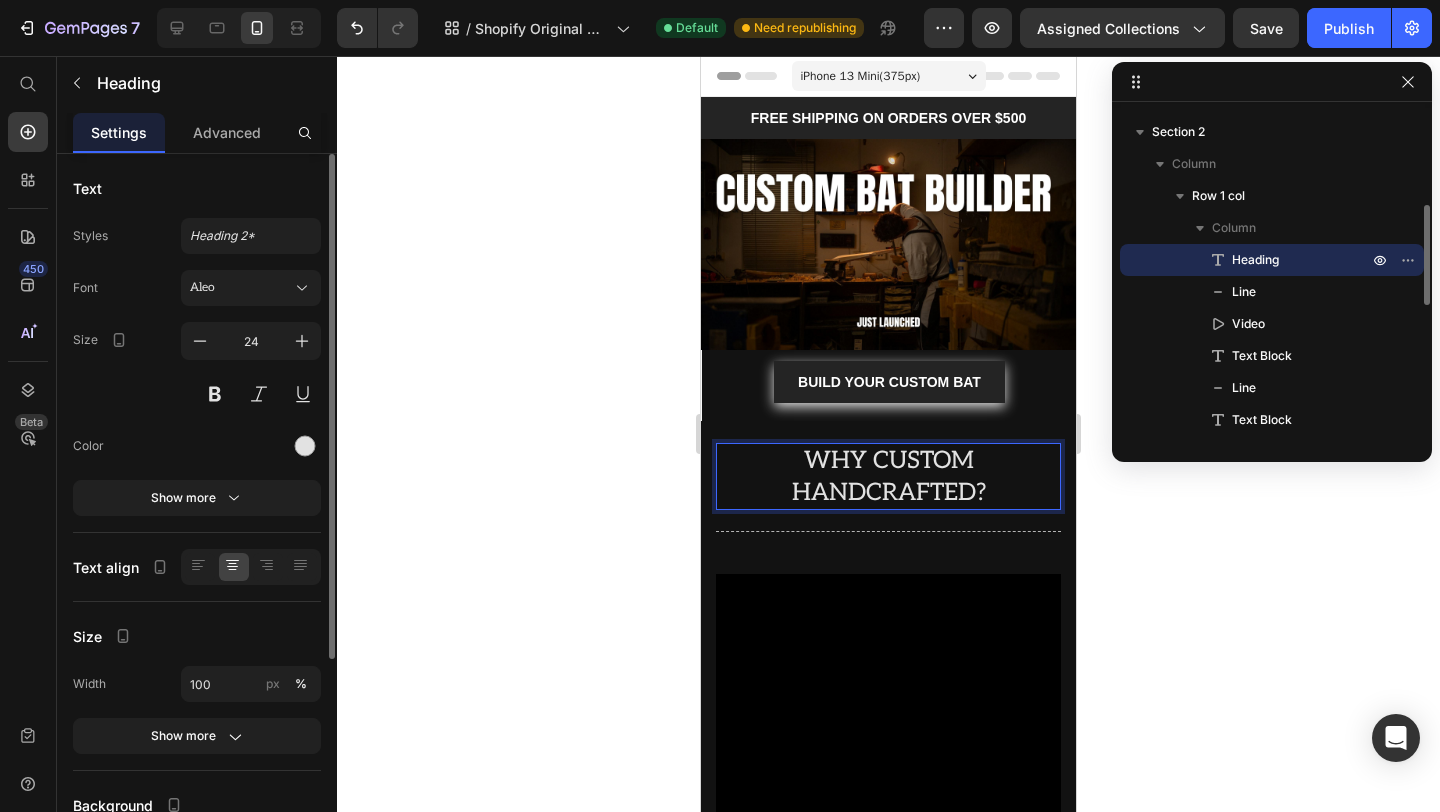 click on "WHY CUSTOM HANDCRAFTED?" at bounding box center (888, 476) 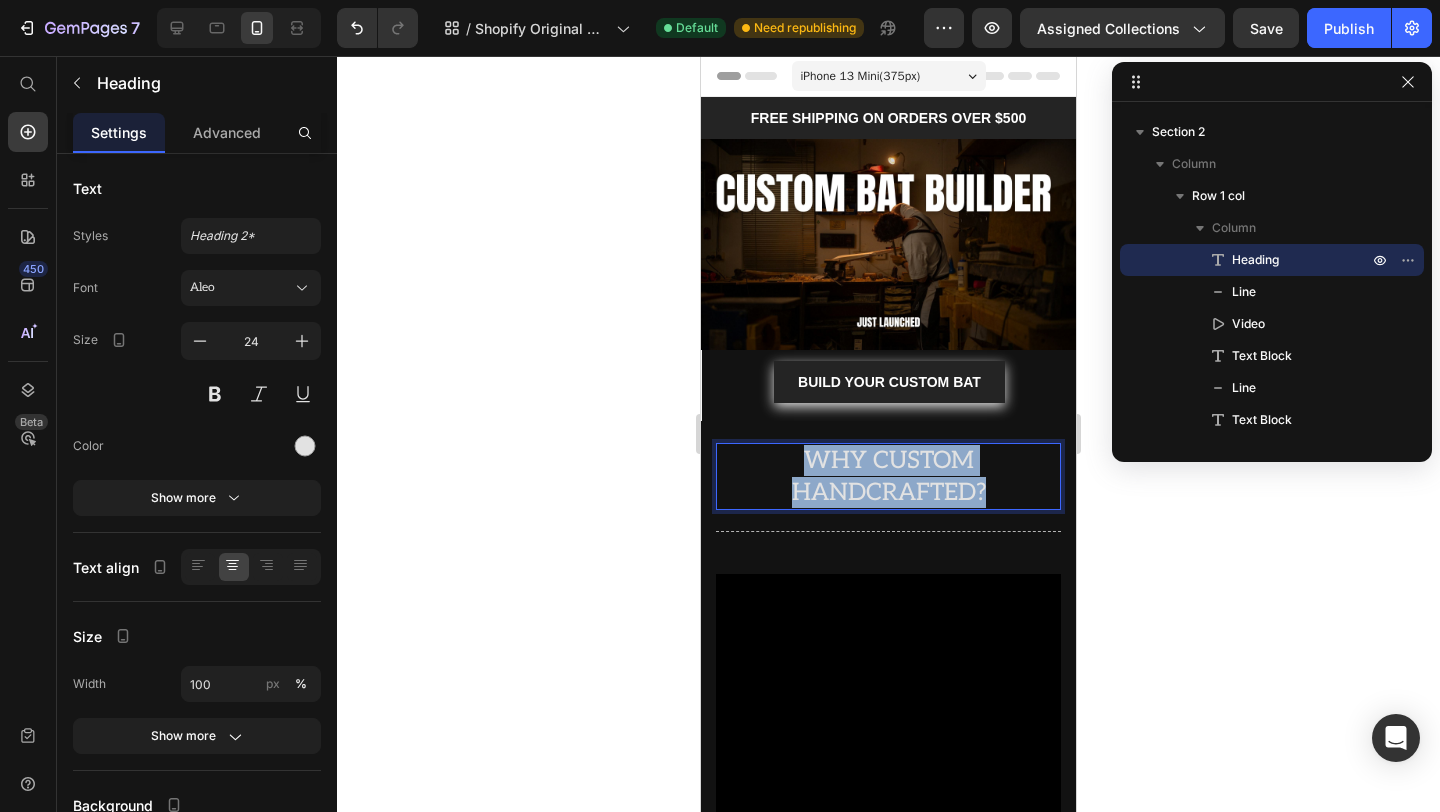 drag, startPoint x: 810, startPoint y: 466, endPoint x: 1158, endPoint y: 512, distance: 351.02707 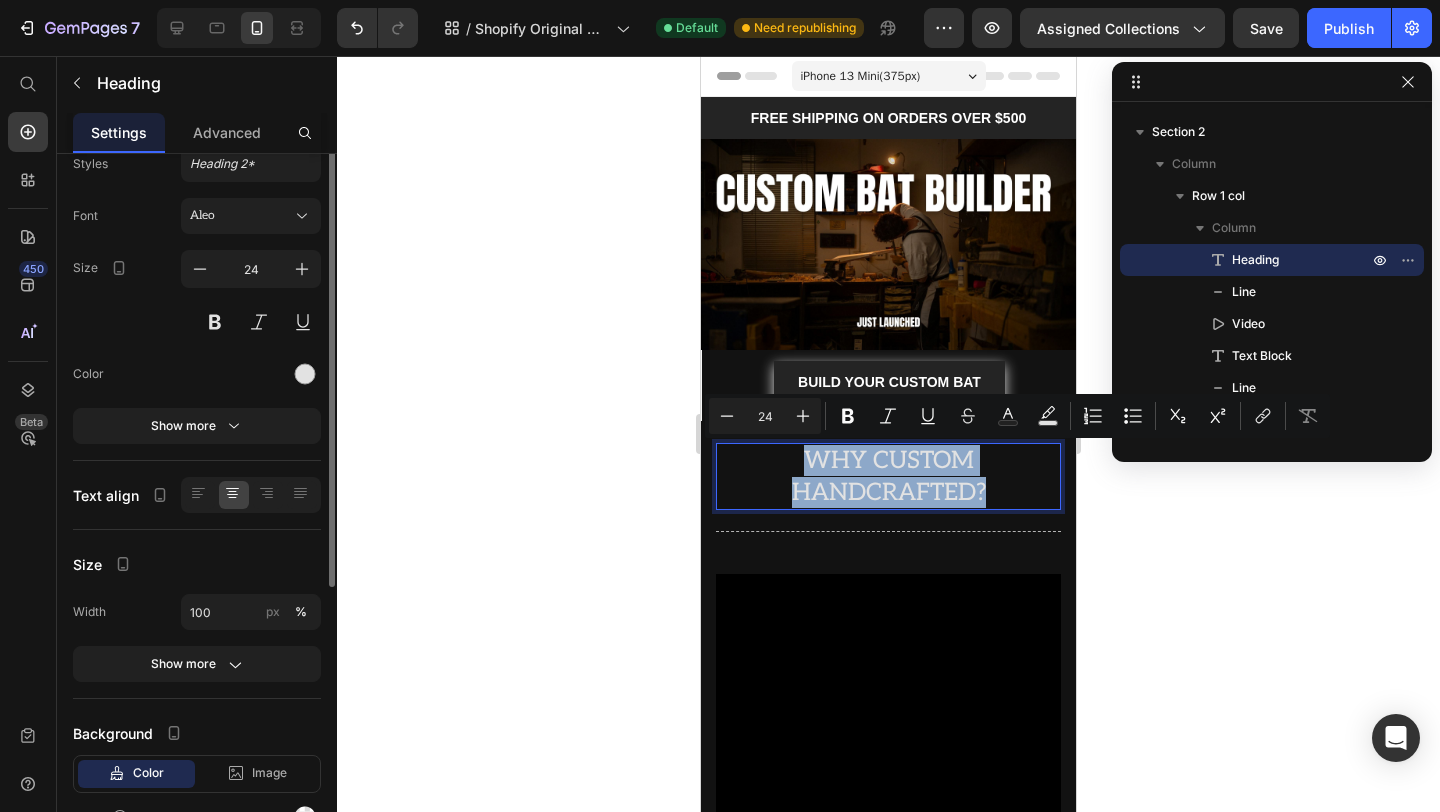 scroll, scrollTop: 0, scrollLeft: 0, axis: both 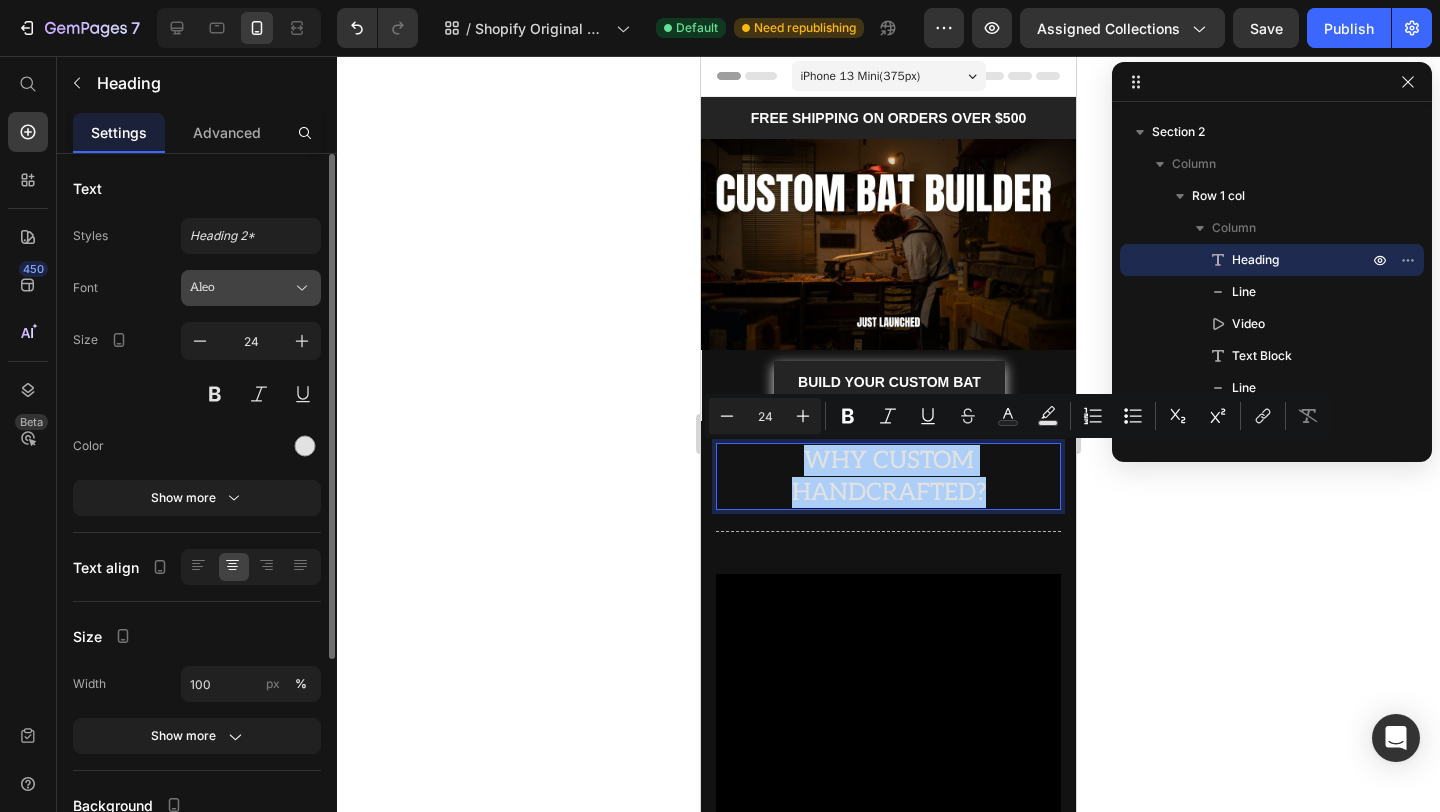 click on "Aleo" at bounding box center (241, 288) 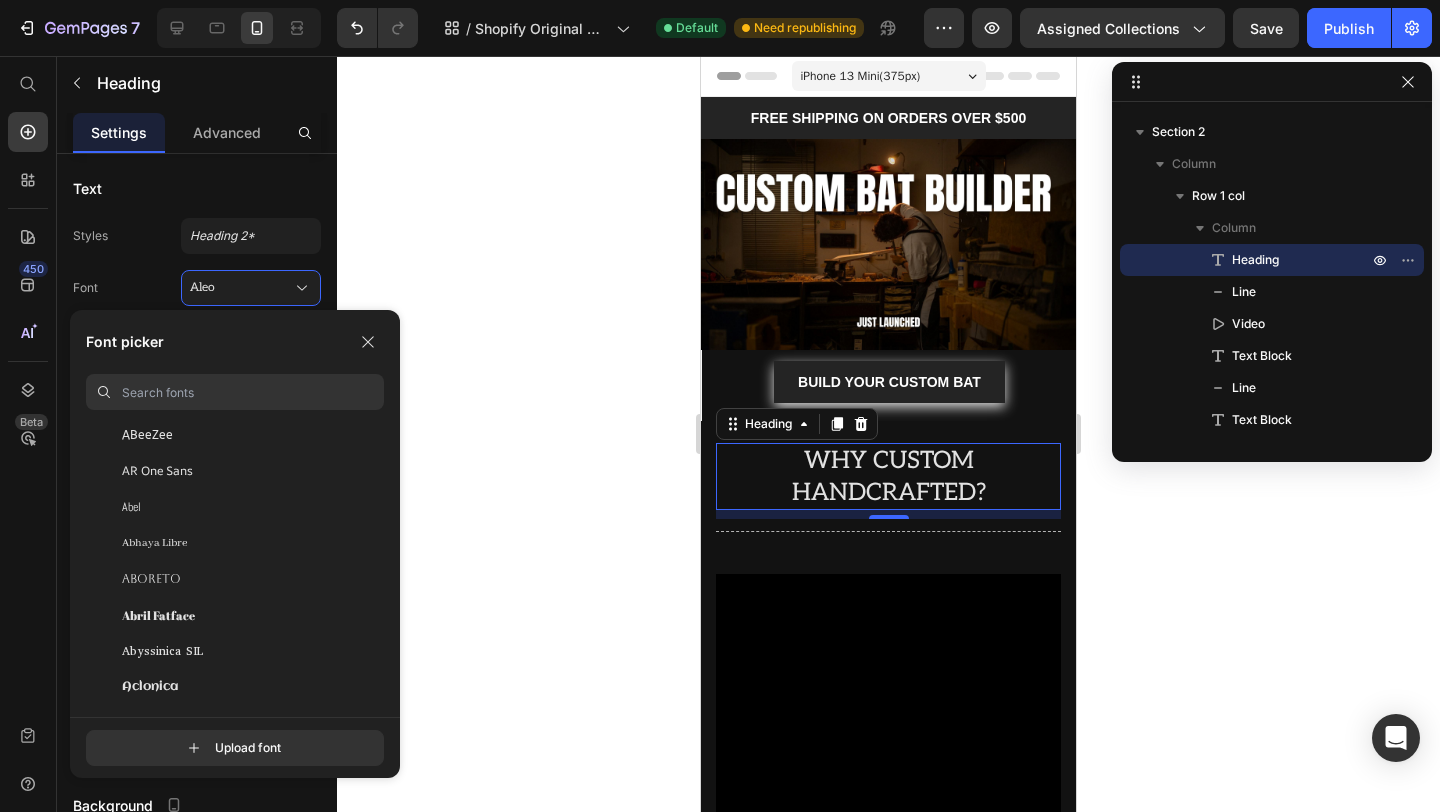 scroll, scrollTop: 242, scrollLeft: 0, axis: vertical 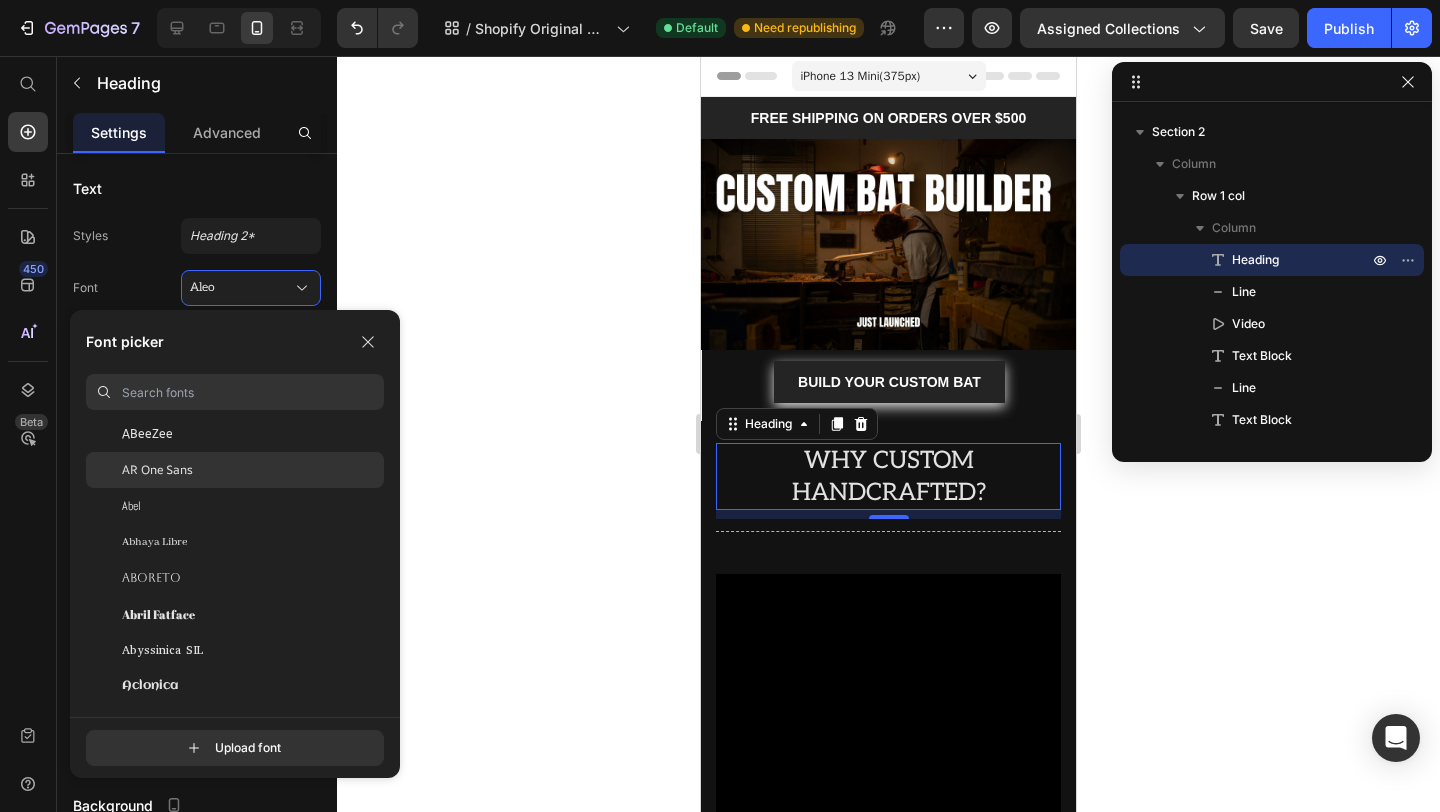 click on "AR One Sans" at bounding box center (157, 470) 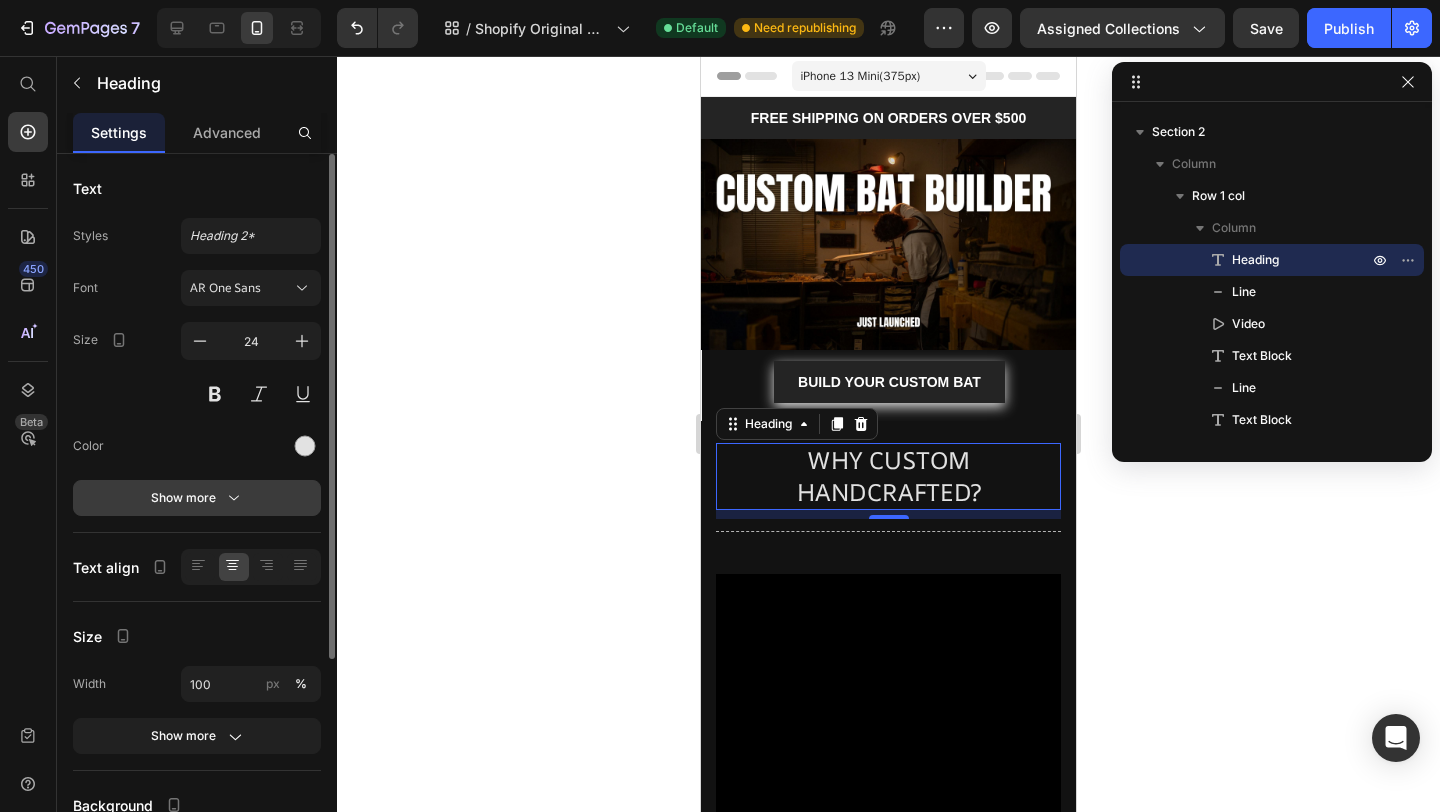 click 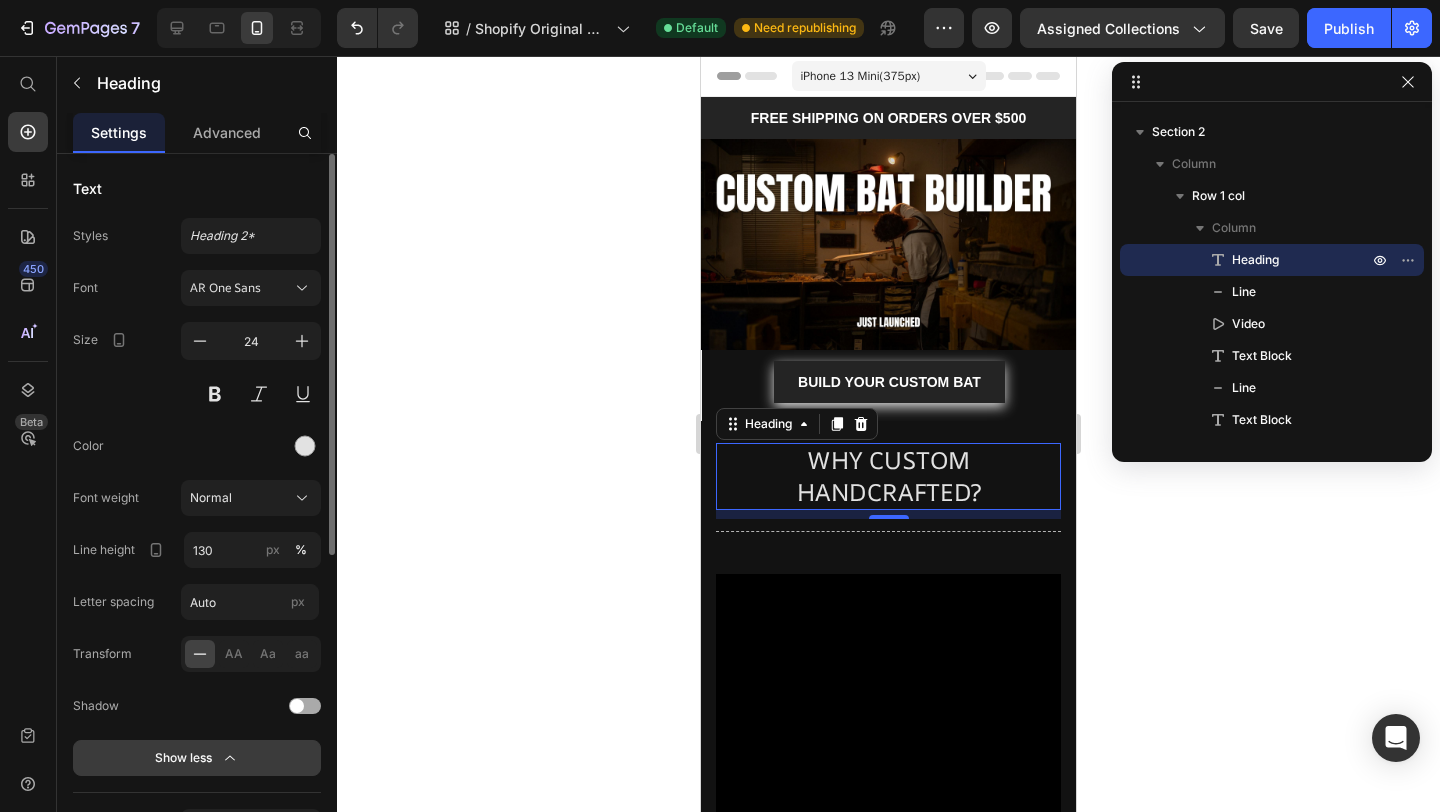 click on "WHY CUSTOM HANDCRAFTED?" at bounding box center [888, 476] 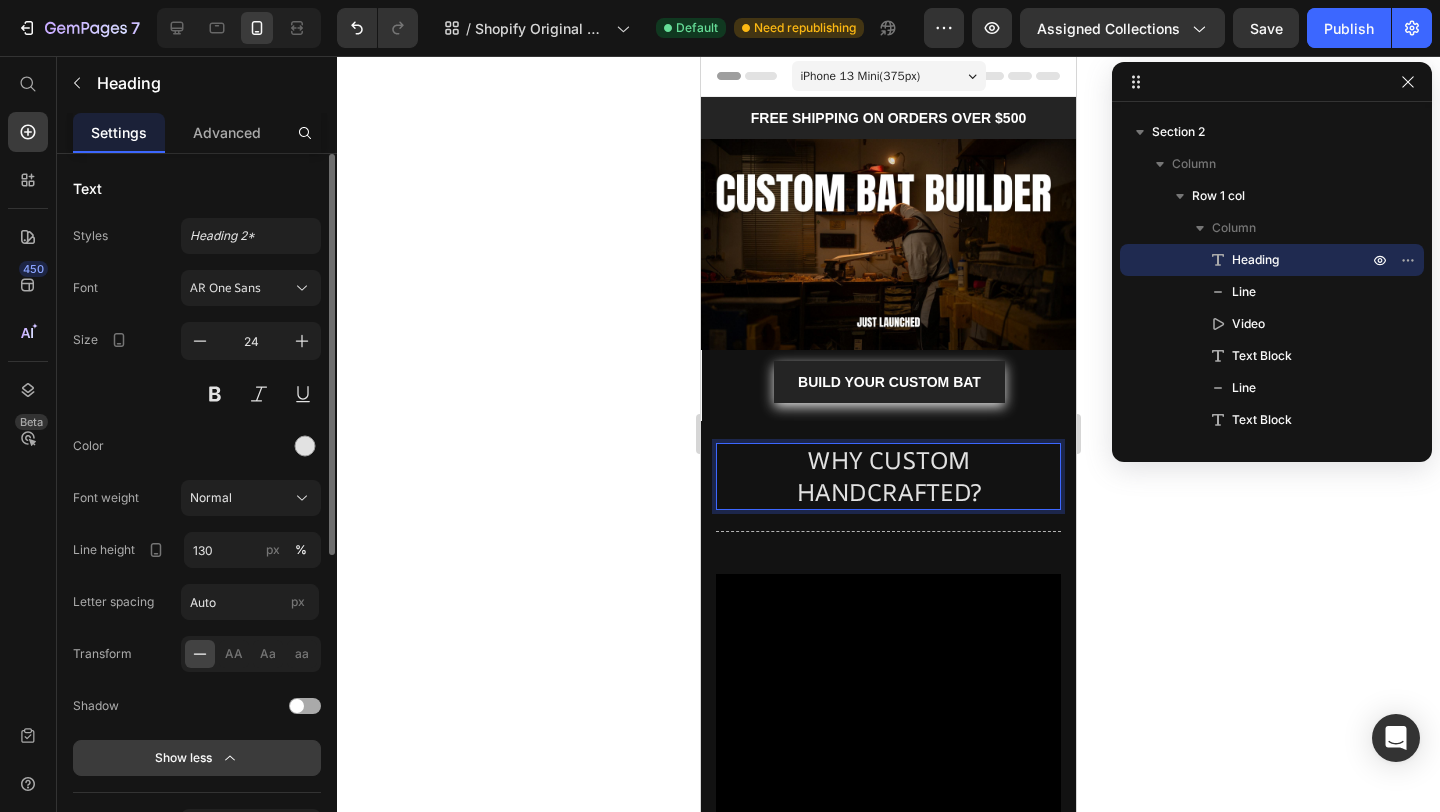 click on "WHY CUSTOM HANDCRAFTED?" at bounding box center [888, 476] 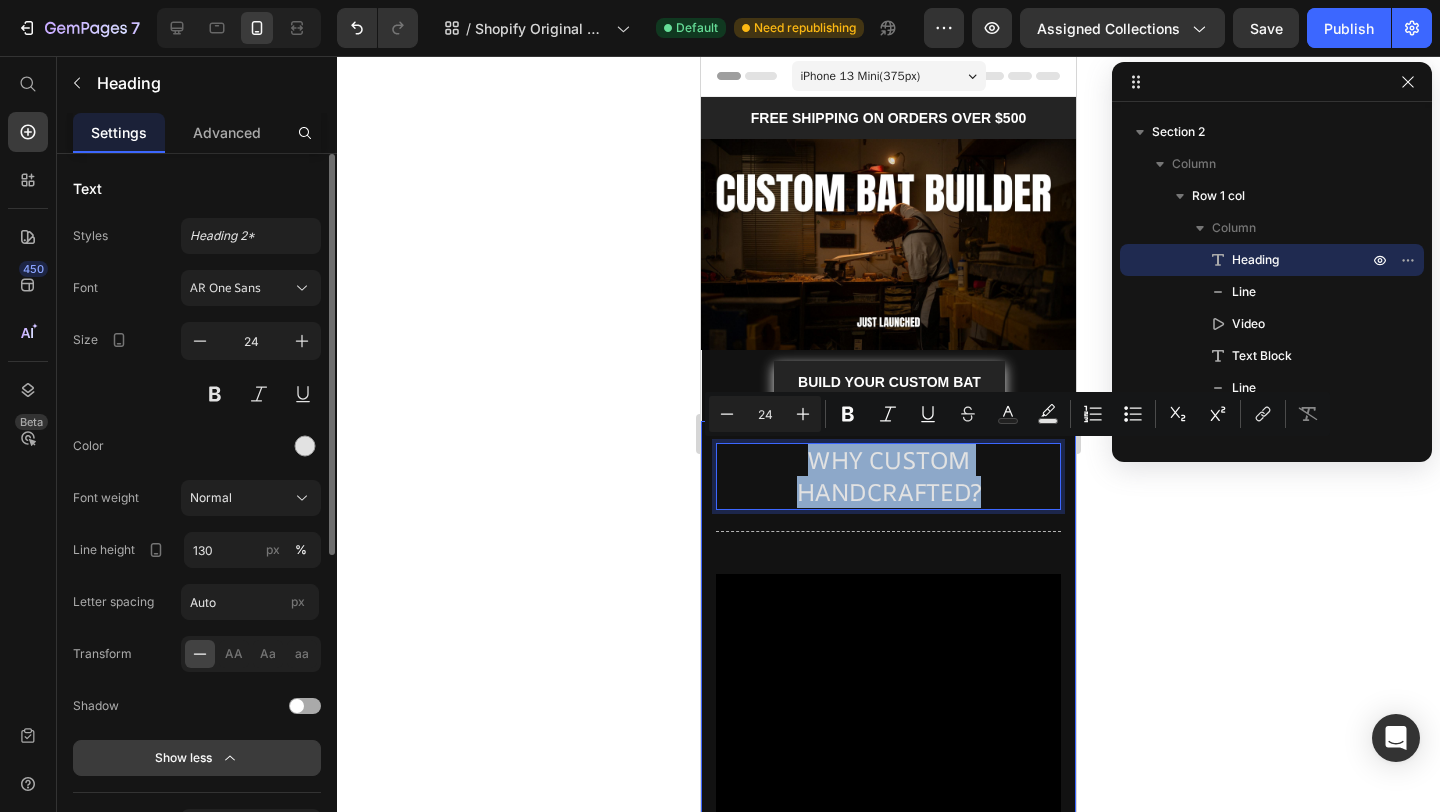 drag, startPoint x: 990, startPoint y: 499, endPoint x: 701, endPoint y: 464, distance: 291.11166 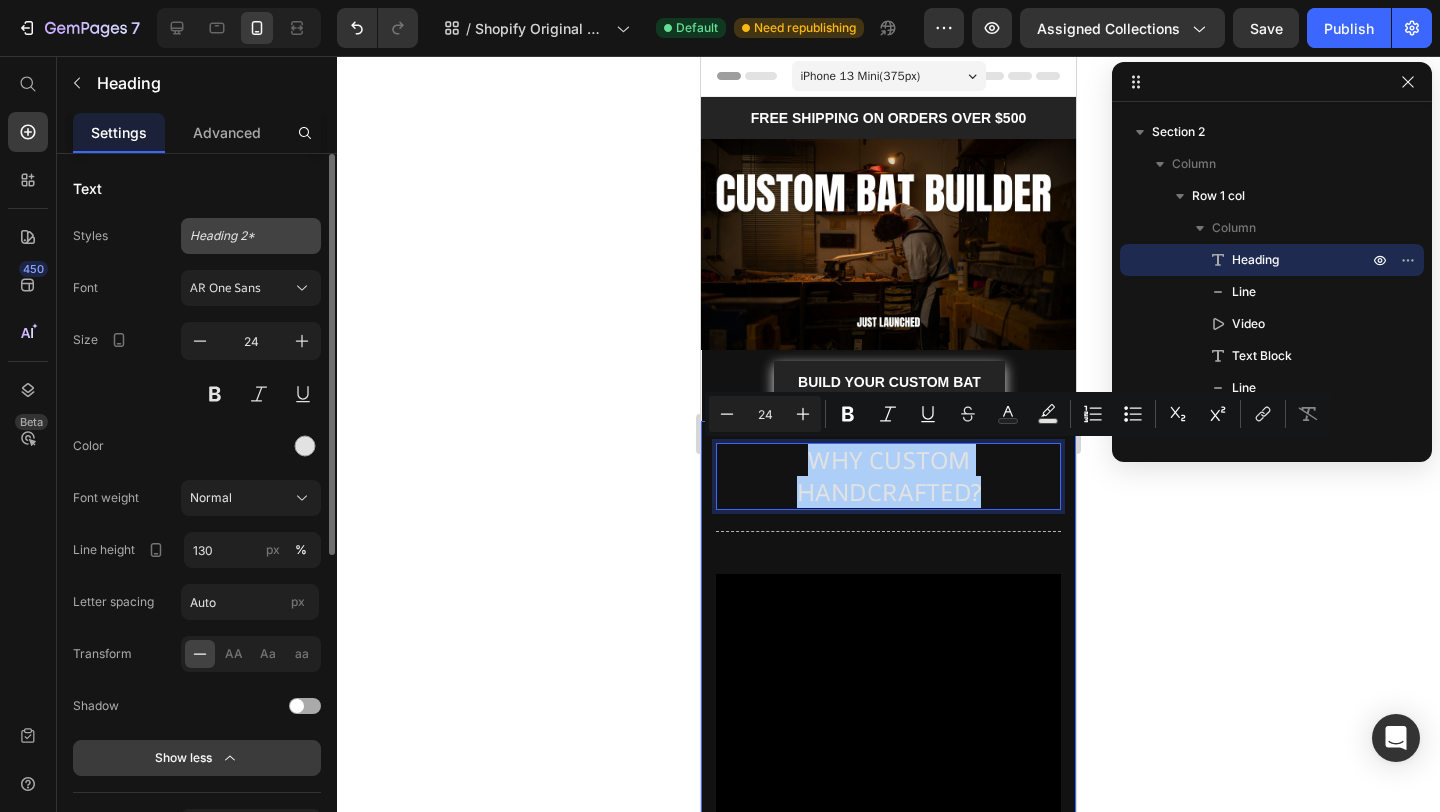click on "Heading 2*" at bounding box center [251, 236] 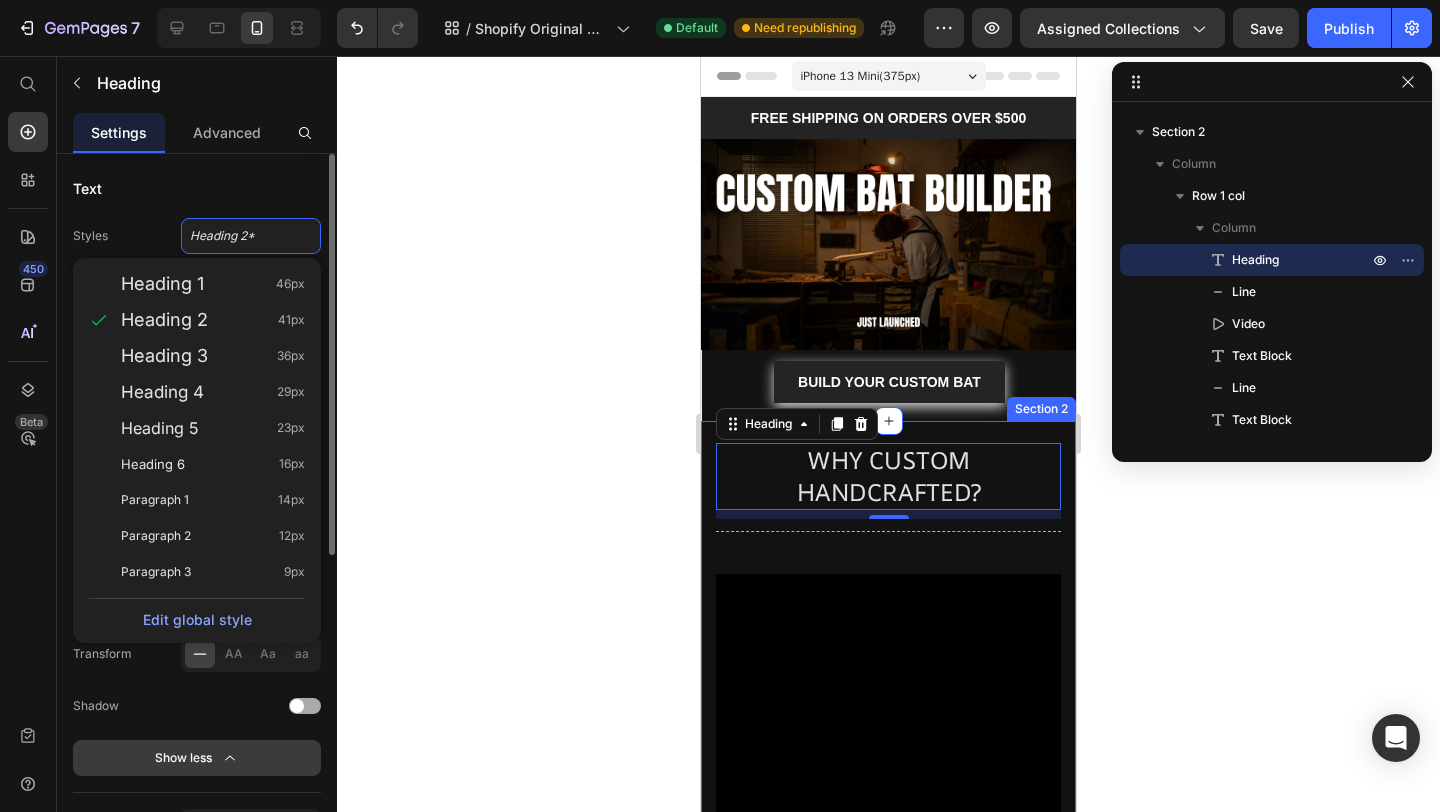 click on "Styles Heading 2* Heading 1 46px Heading 2 41px Heading 3 36px Heading 4 29px Heading 5 23px Heading 6 16px Paragraph 1 14px Paragraph 2 12px Paragraph 3 9px  Edit global style" at bounding box center [197, 236] 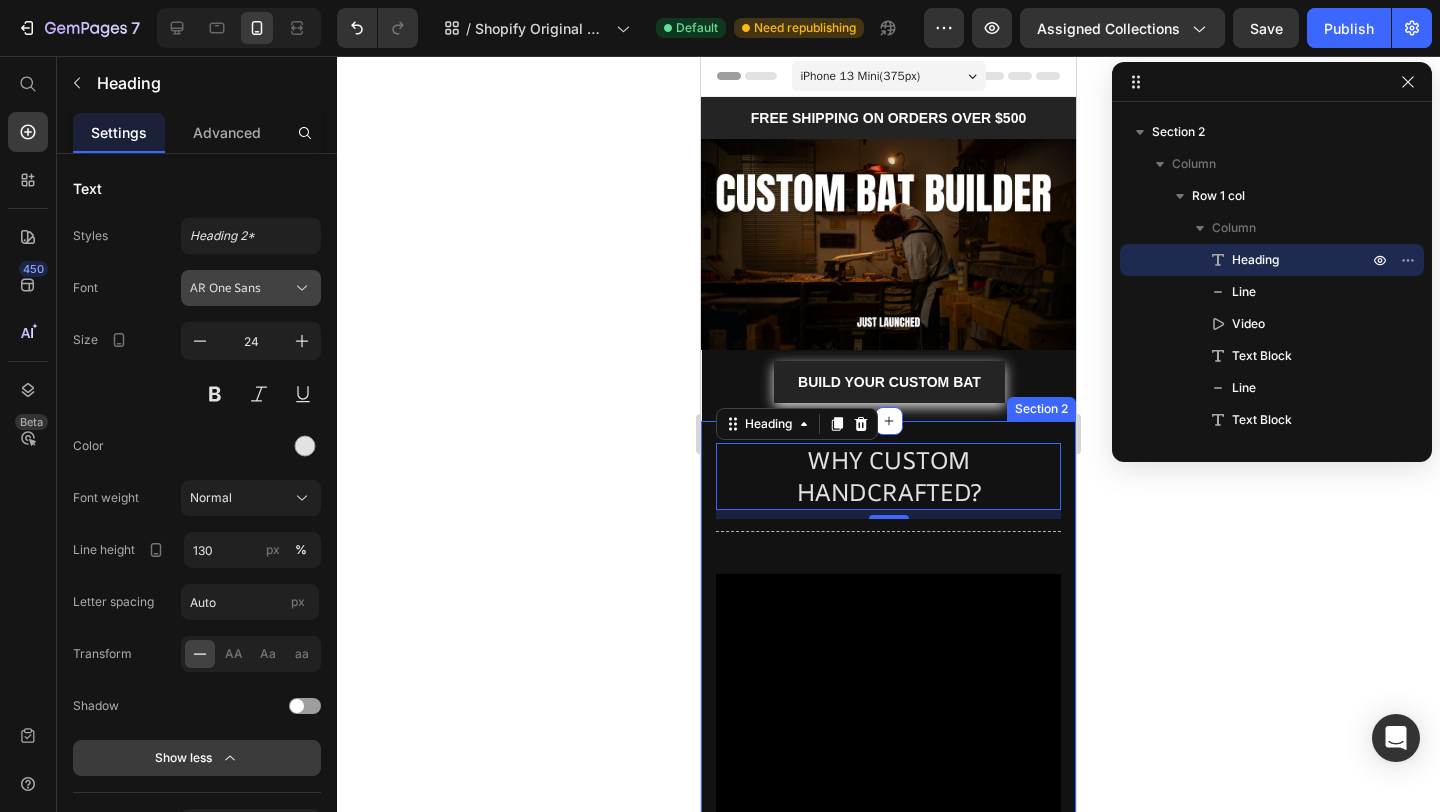 click on "AR One Sans" at bounding box center (241, 288) 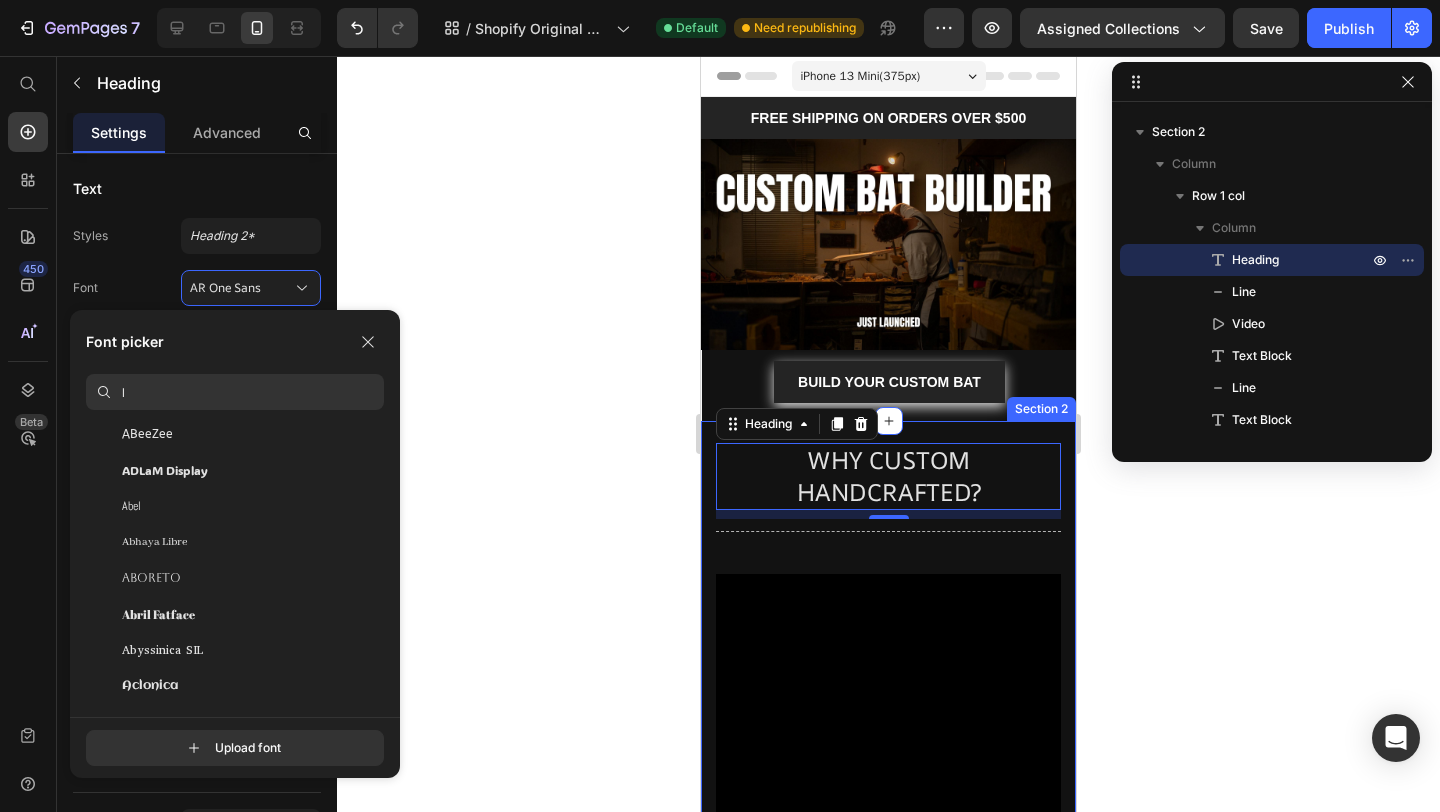 scroll, scrollTop: 0, scrollLeft: 0, axis: both 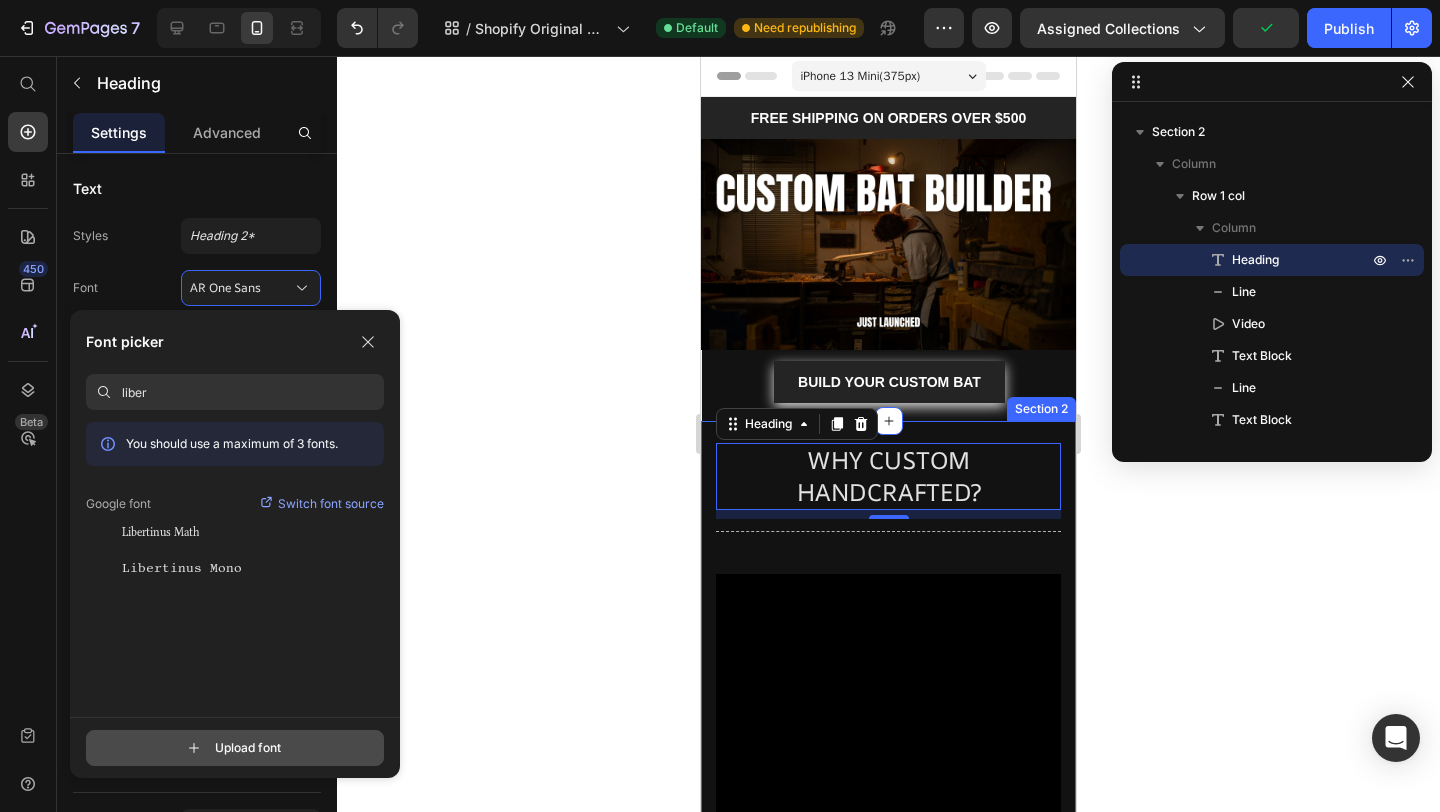 type on "liber" 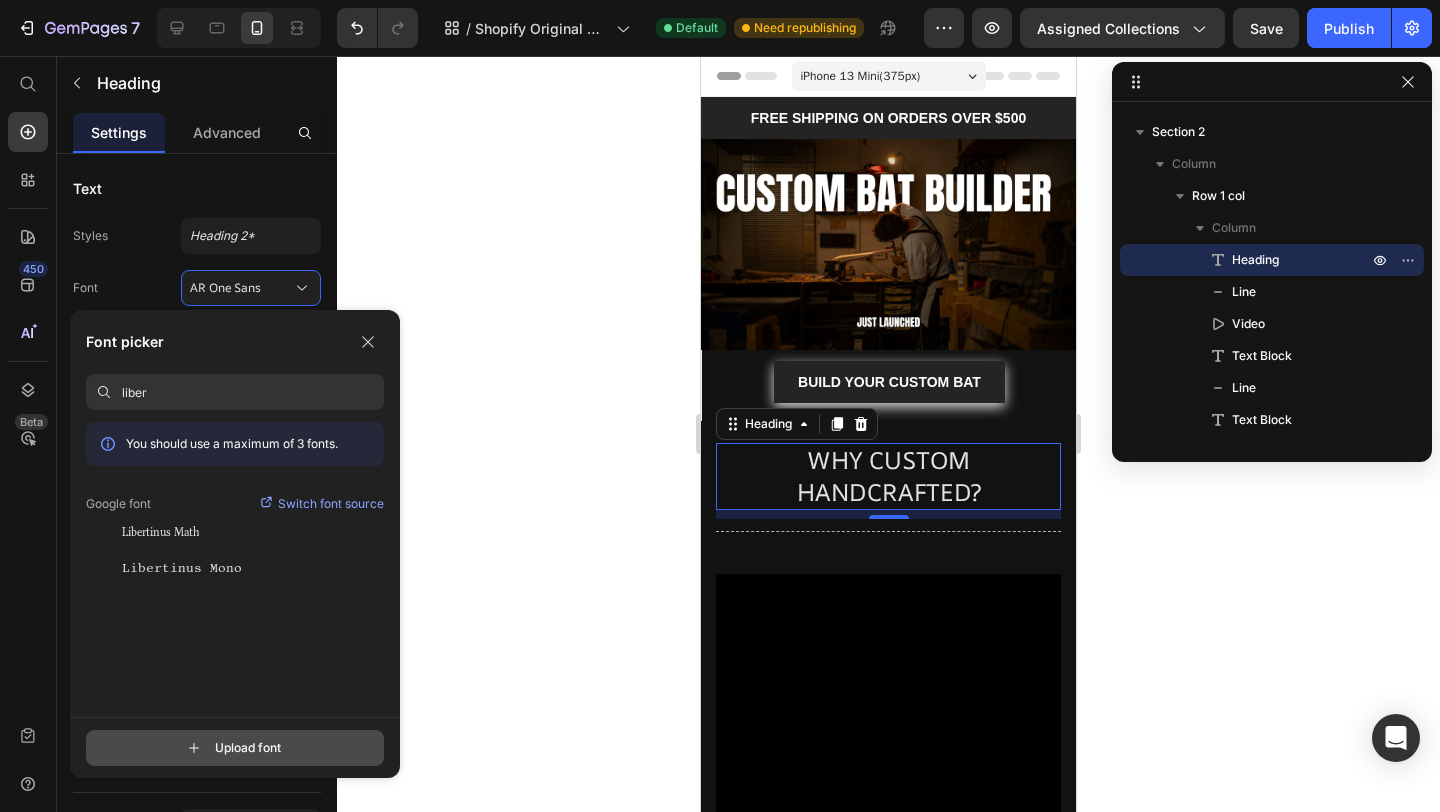 click 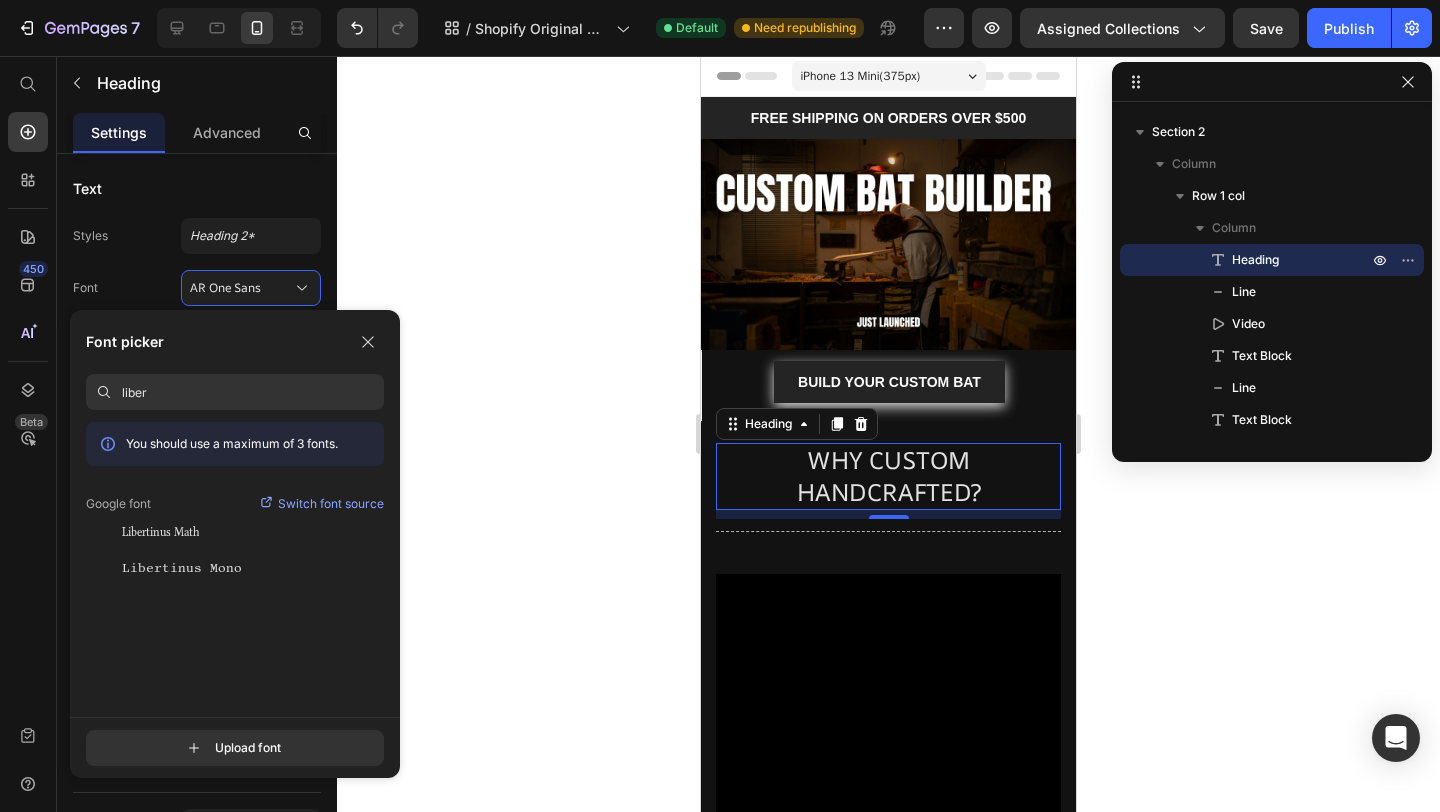 type on "C:\fakepath\LibreBaskerville-Bold.ttf" 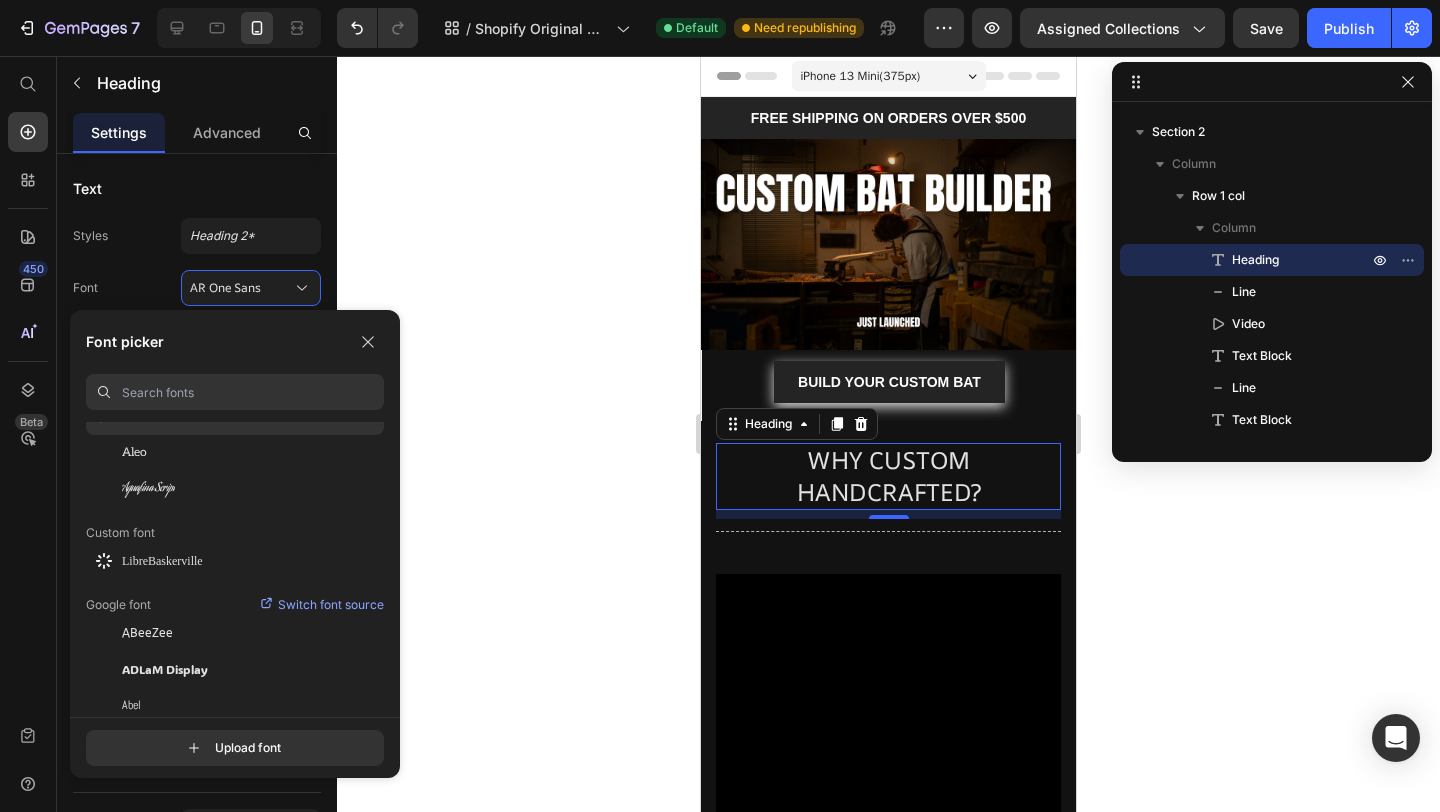 scroll, scrollTop: 130, scrollLeft: 0, axis: vertical 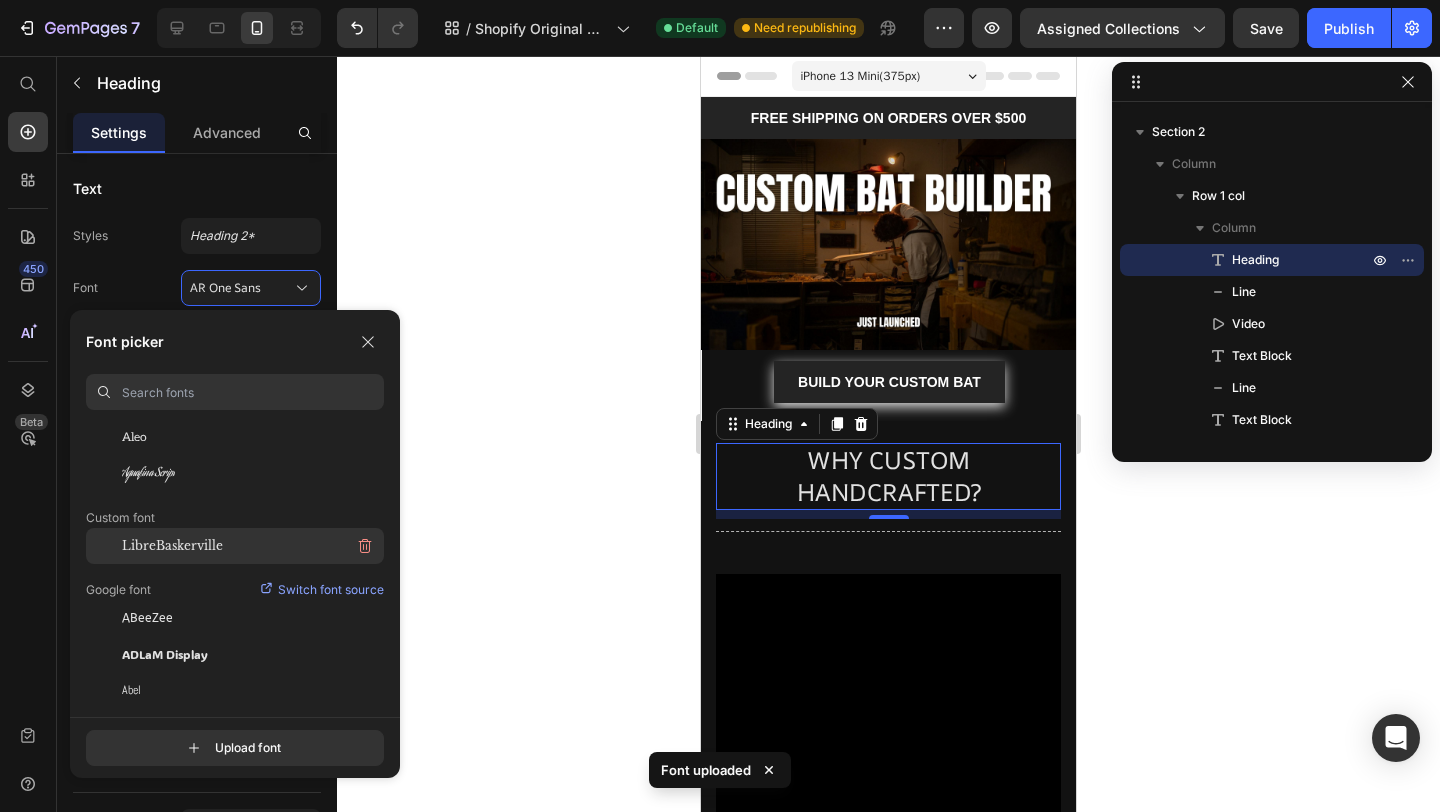 click on "LibreBaskerville" at bounding box center (172, 546) 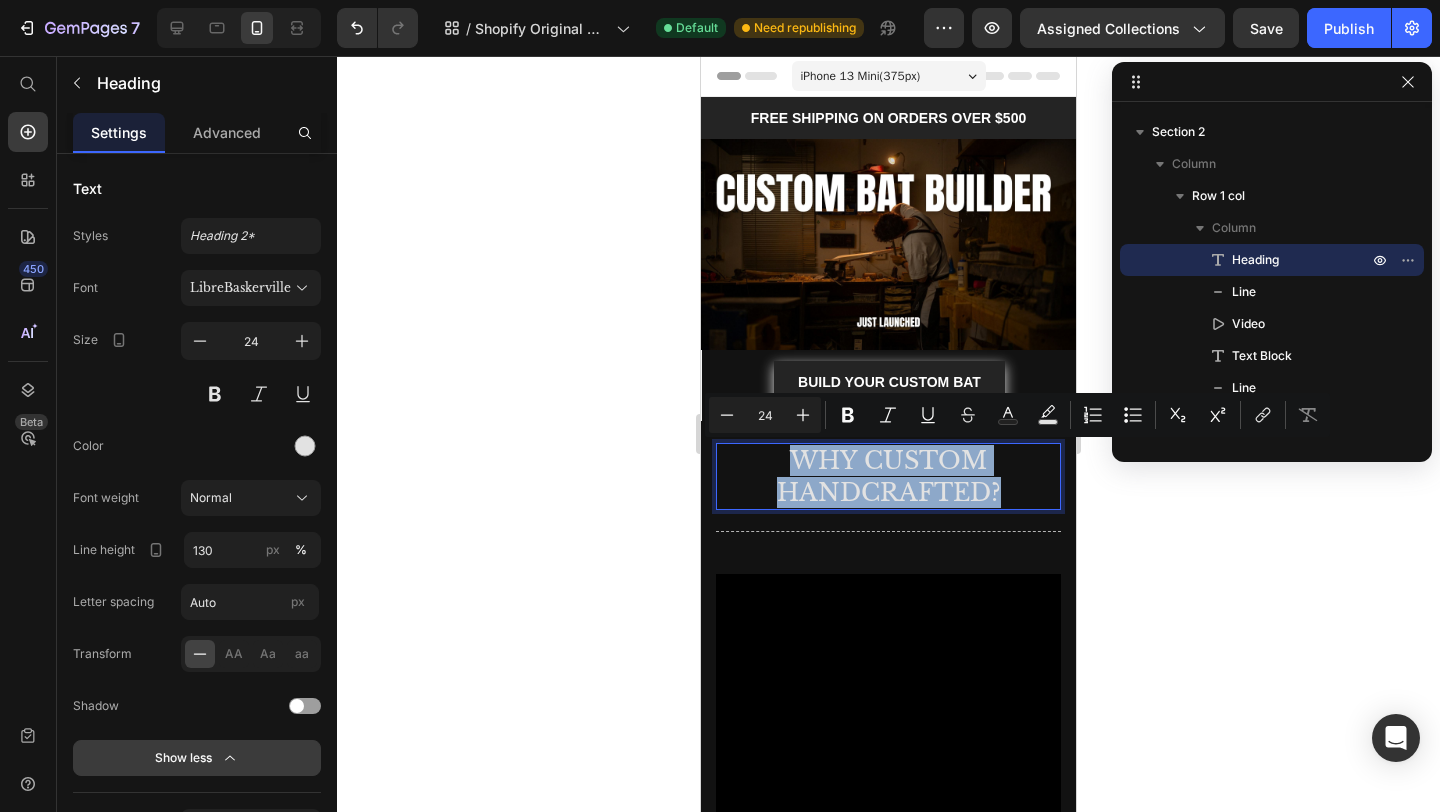 drag, startPoint x: 1002, startPoint y: 493, endPoint x: 791, endPoint y: 459, distance: 213.72179 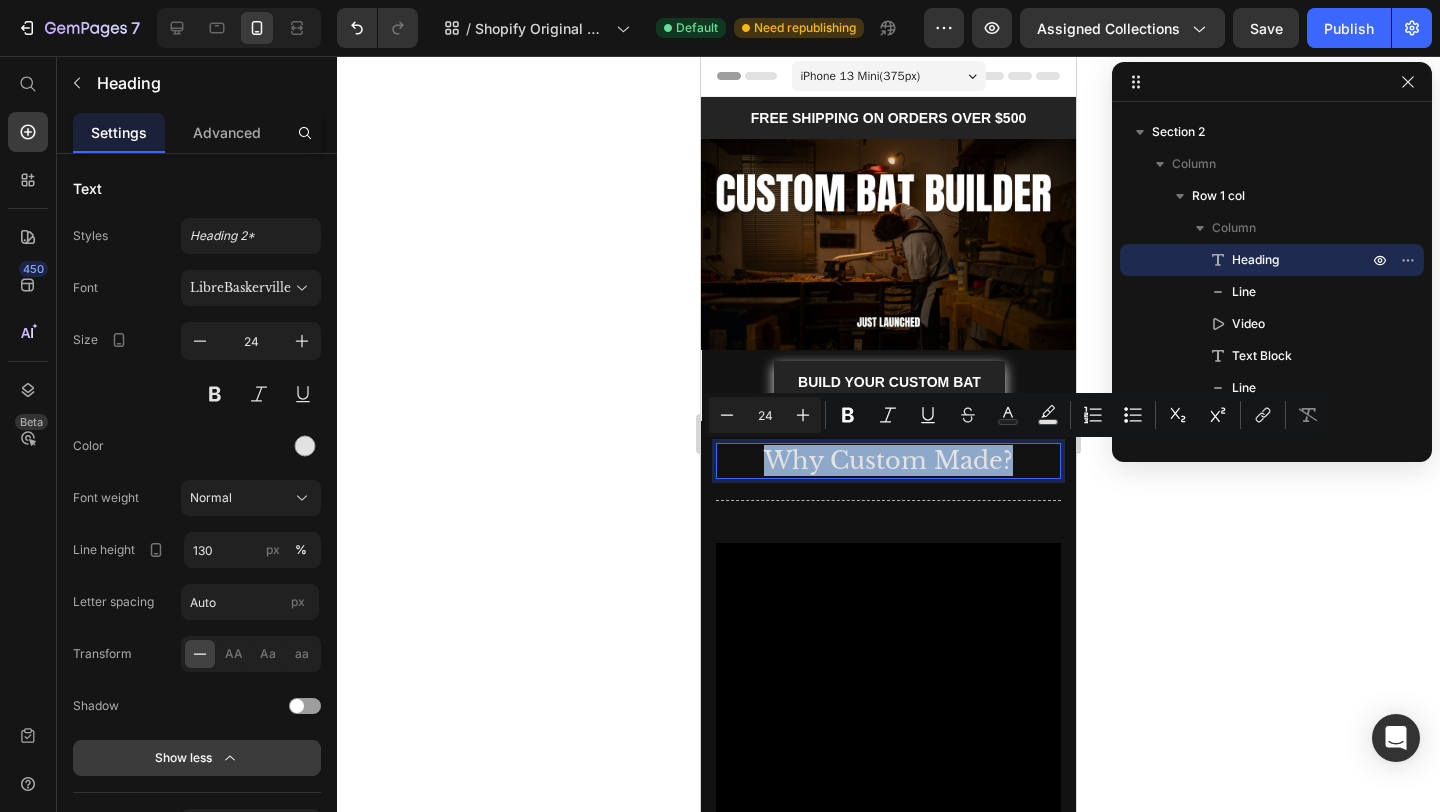 drag, startPoint x: 753, startPoint y: 463, endPoint x: 1029, endPoint y: 464, distance: 276.0018 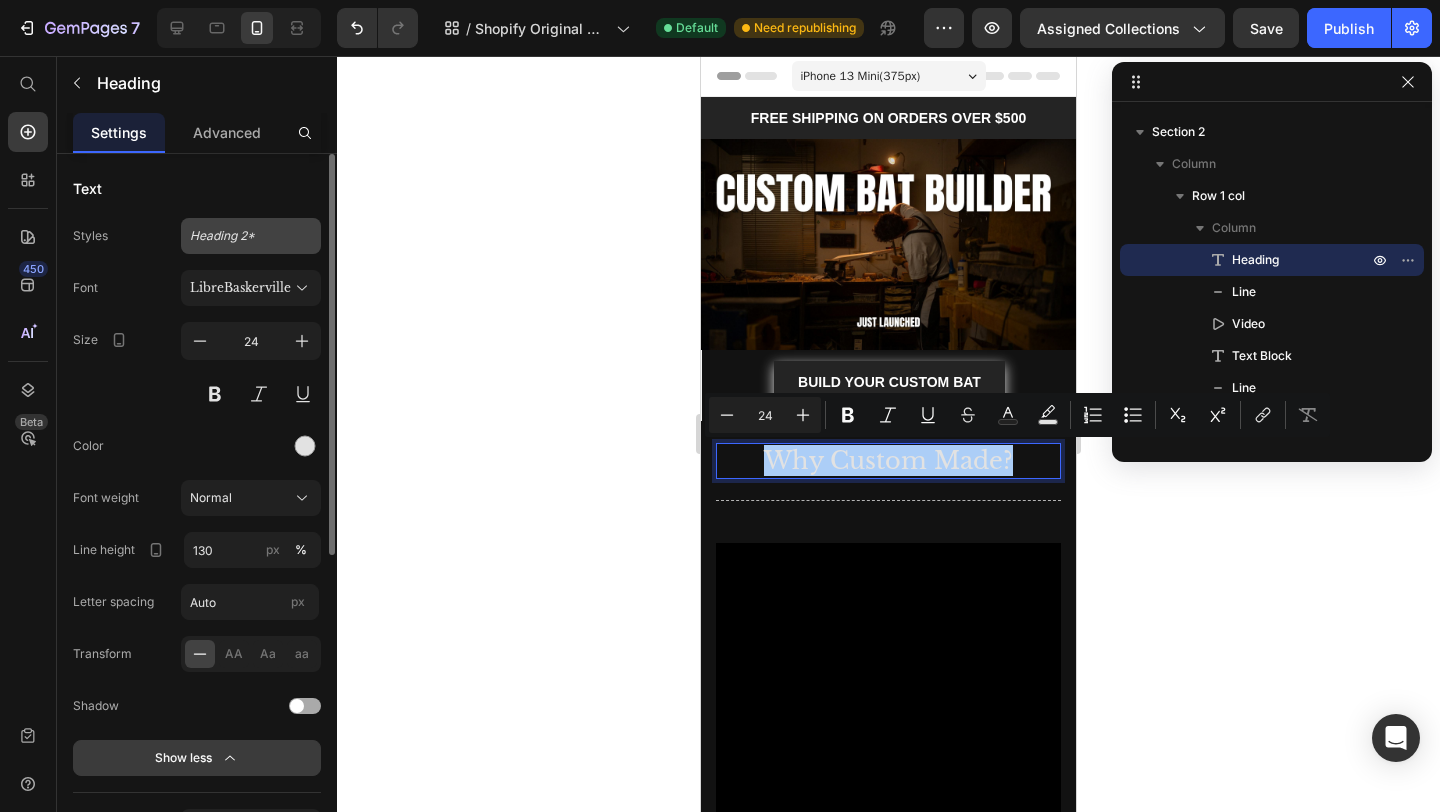 click on "Heading 2*" at bounding box center (251, 236) 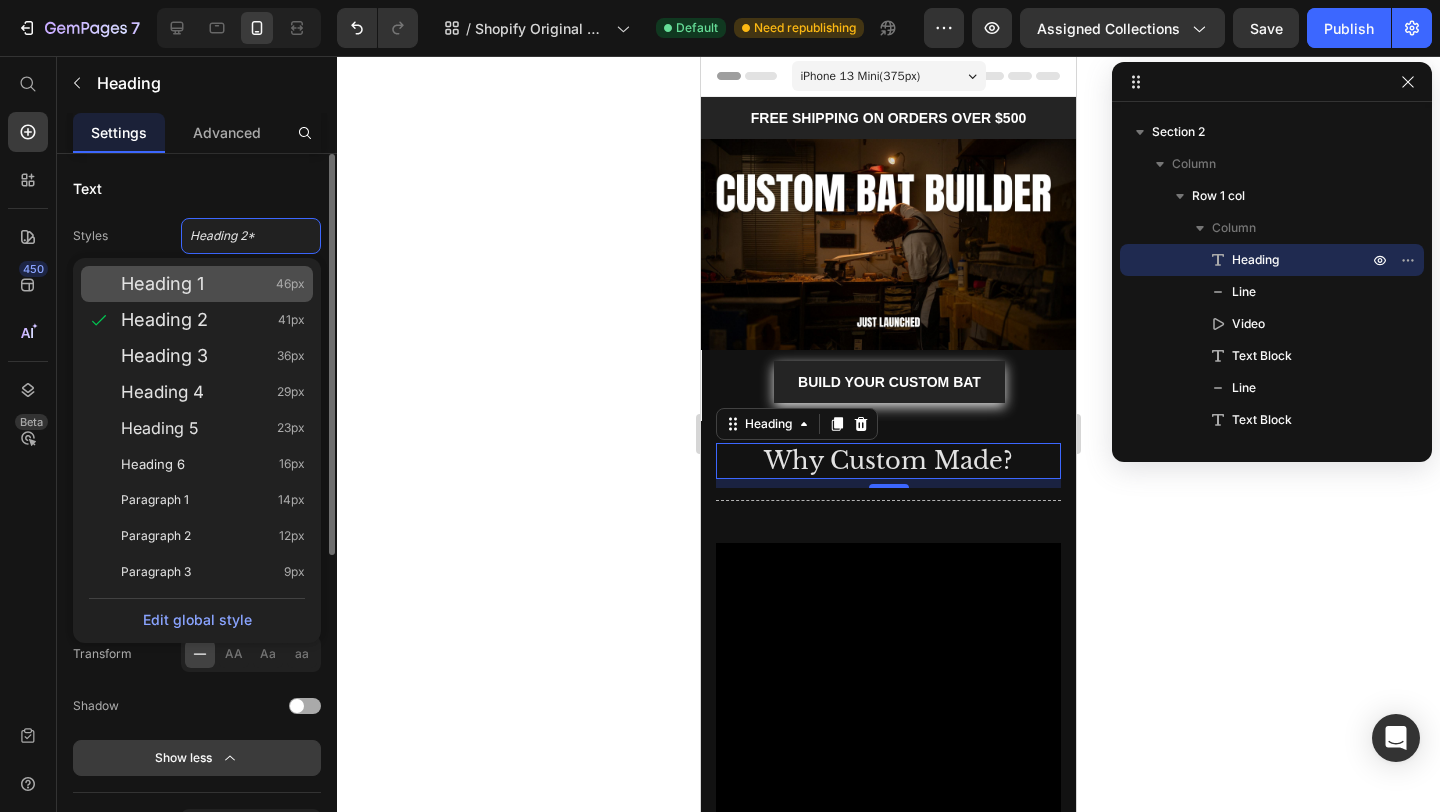 click on "Heading 1" at bounding box center (162, 284) 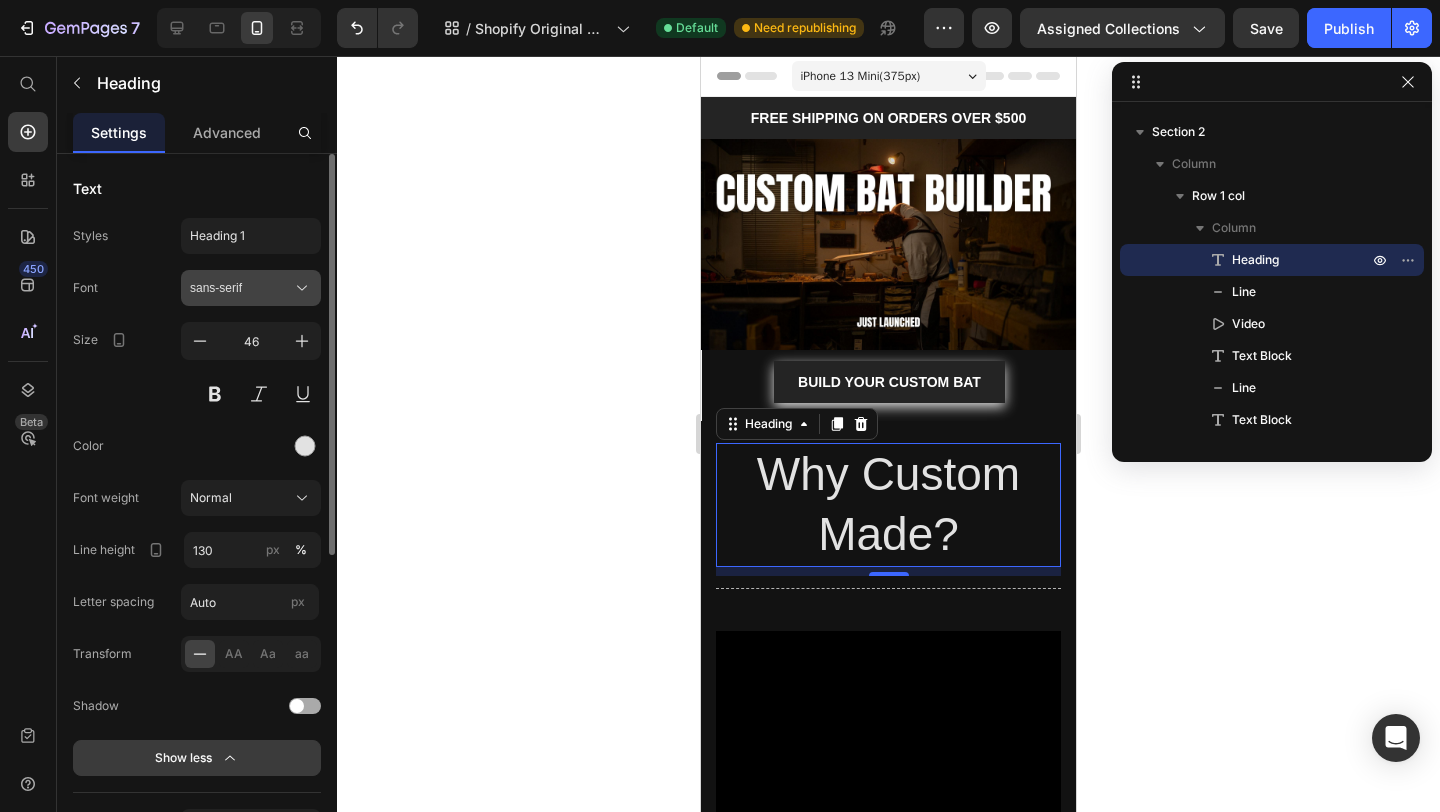 click on "sans-serif" at bounding box center [241, 288] 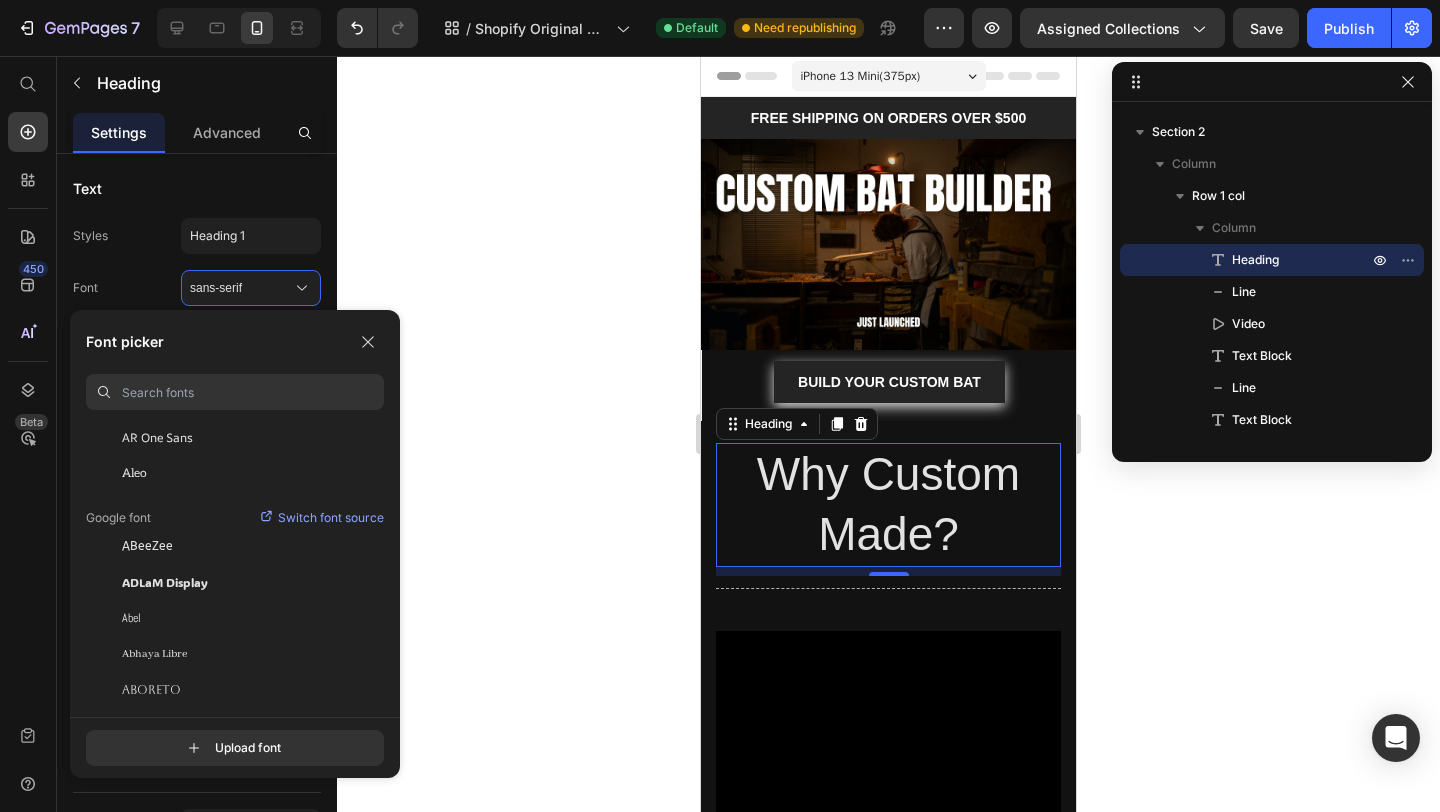 click at bounding box center (253, 392) 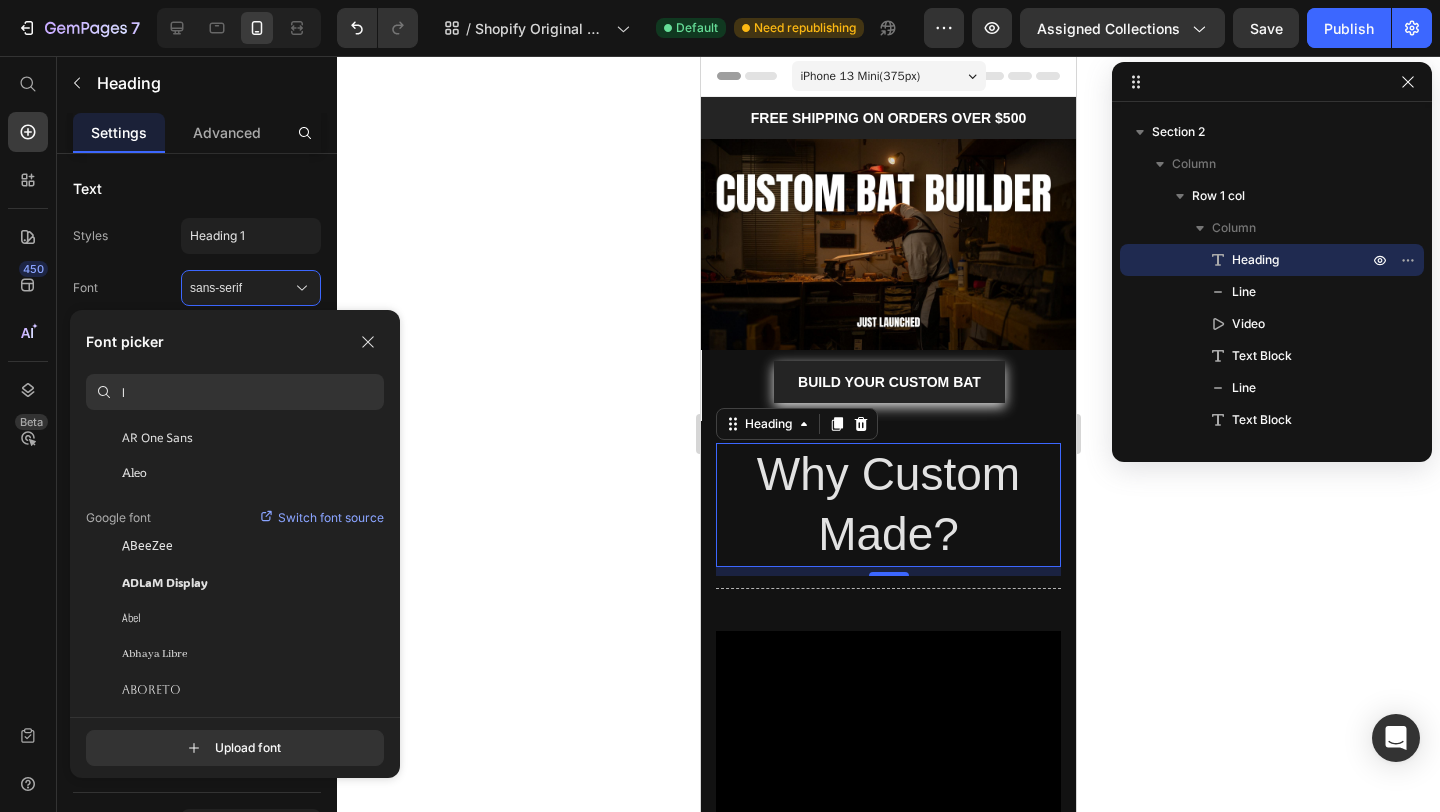 scroll, scrollTop: 0, scrollLeft: 0, axis: both 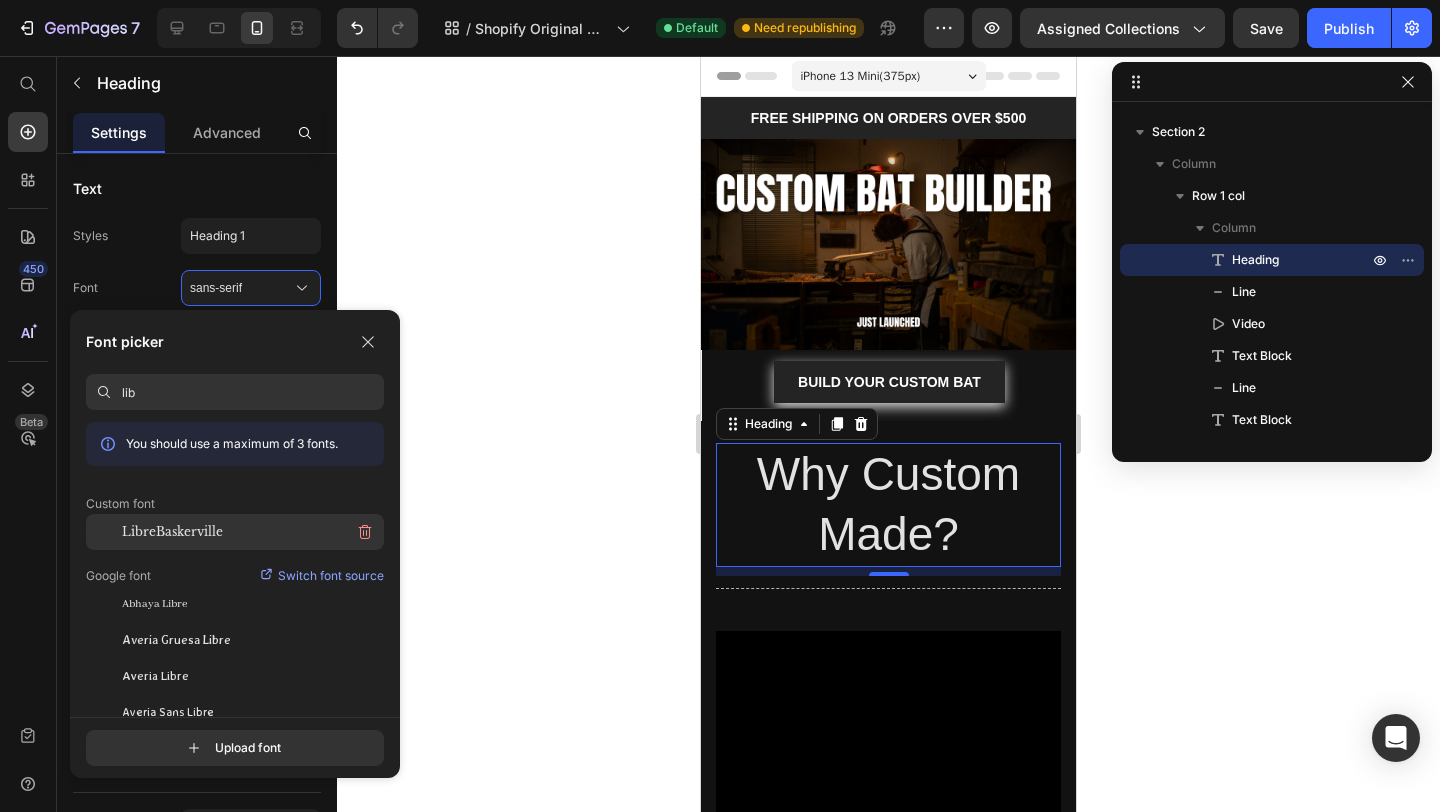 type on "lib" 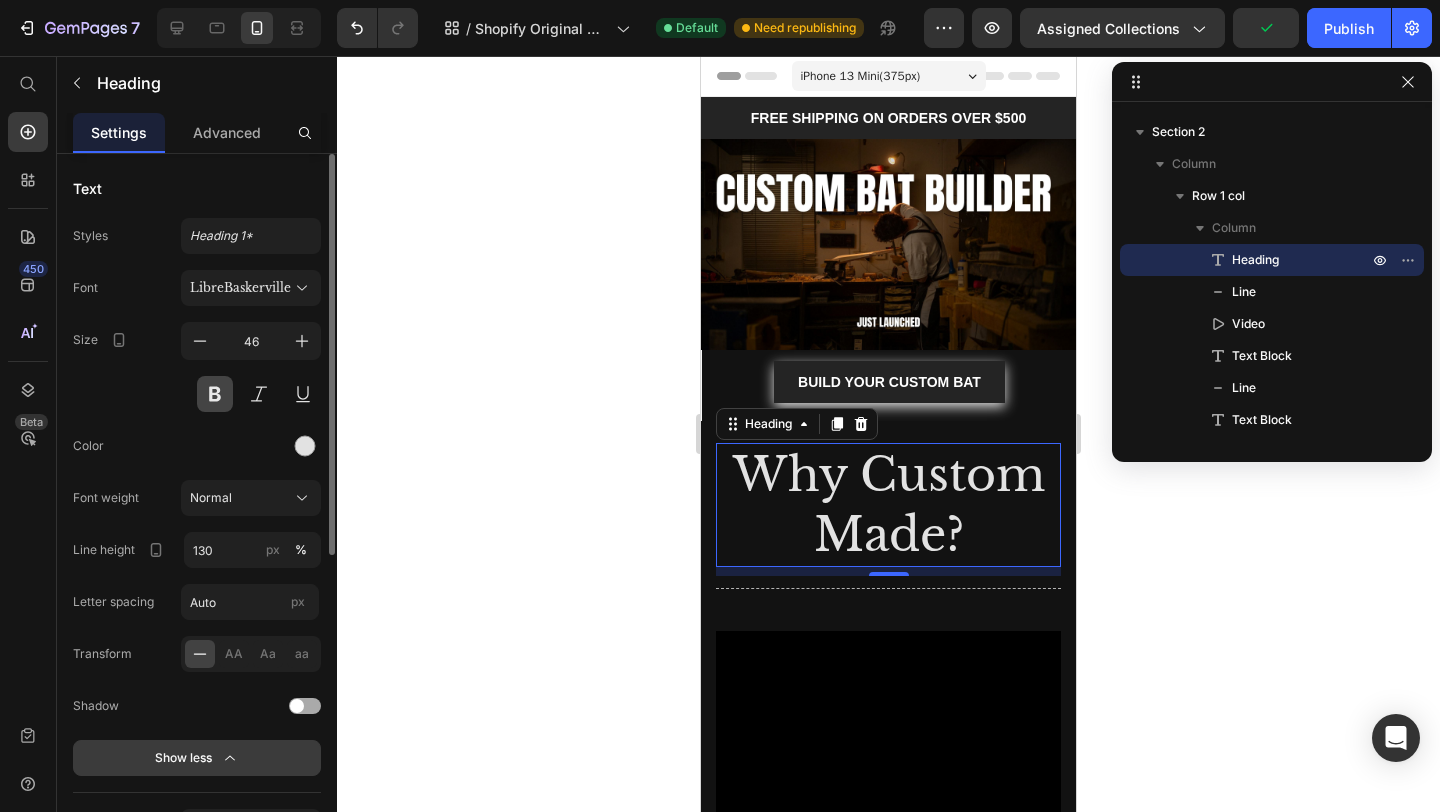 click at bounding box center (215, 394) 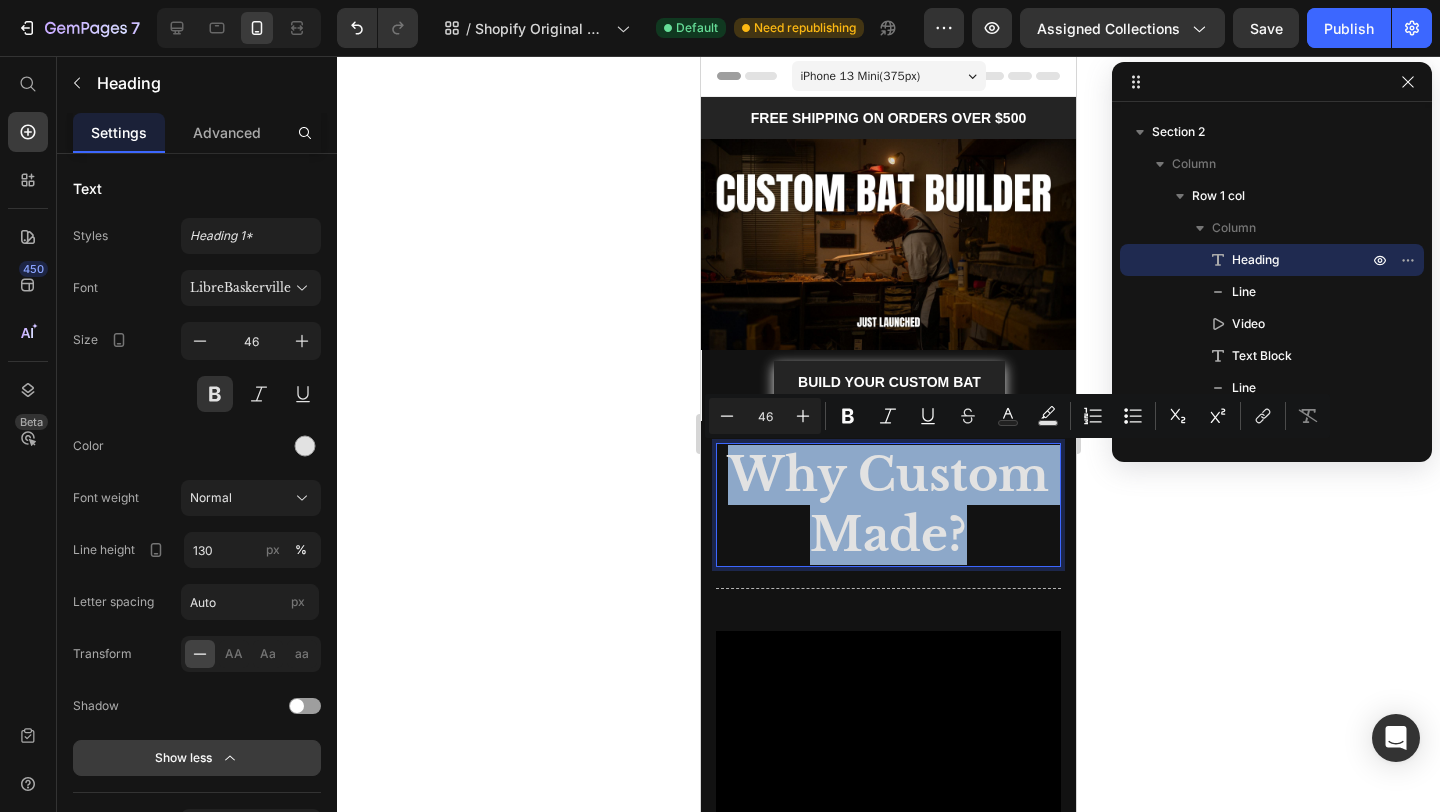 drag, startPoint x: 967, startPoint y: 546, endPoint x: 717, endPoint y: 482, distance: 258.062 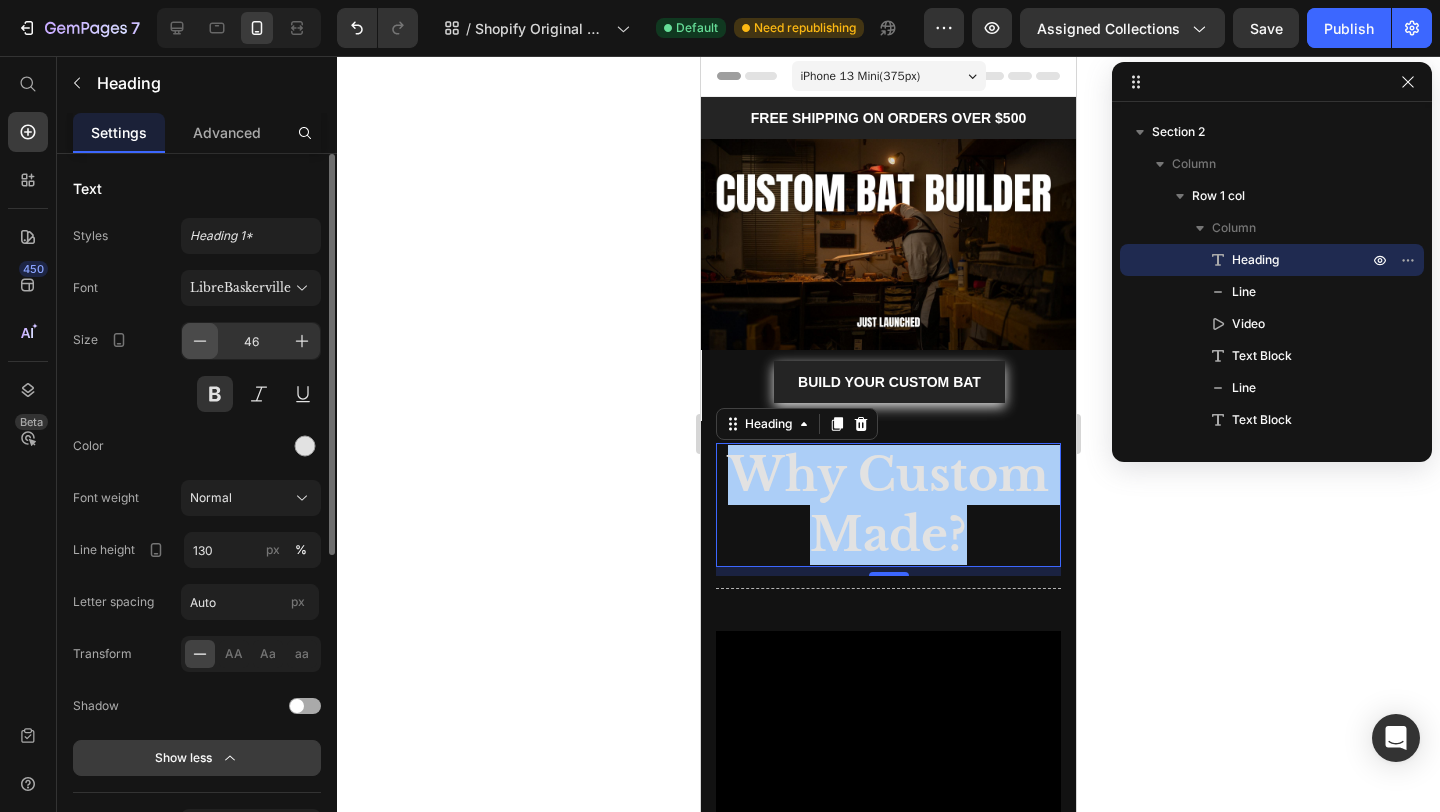 click at bounding box center (200, 341) 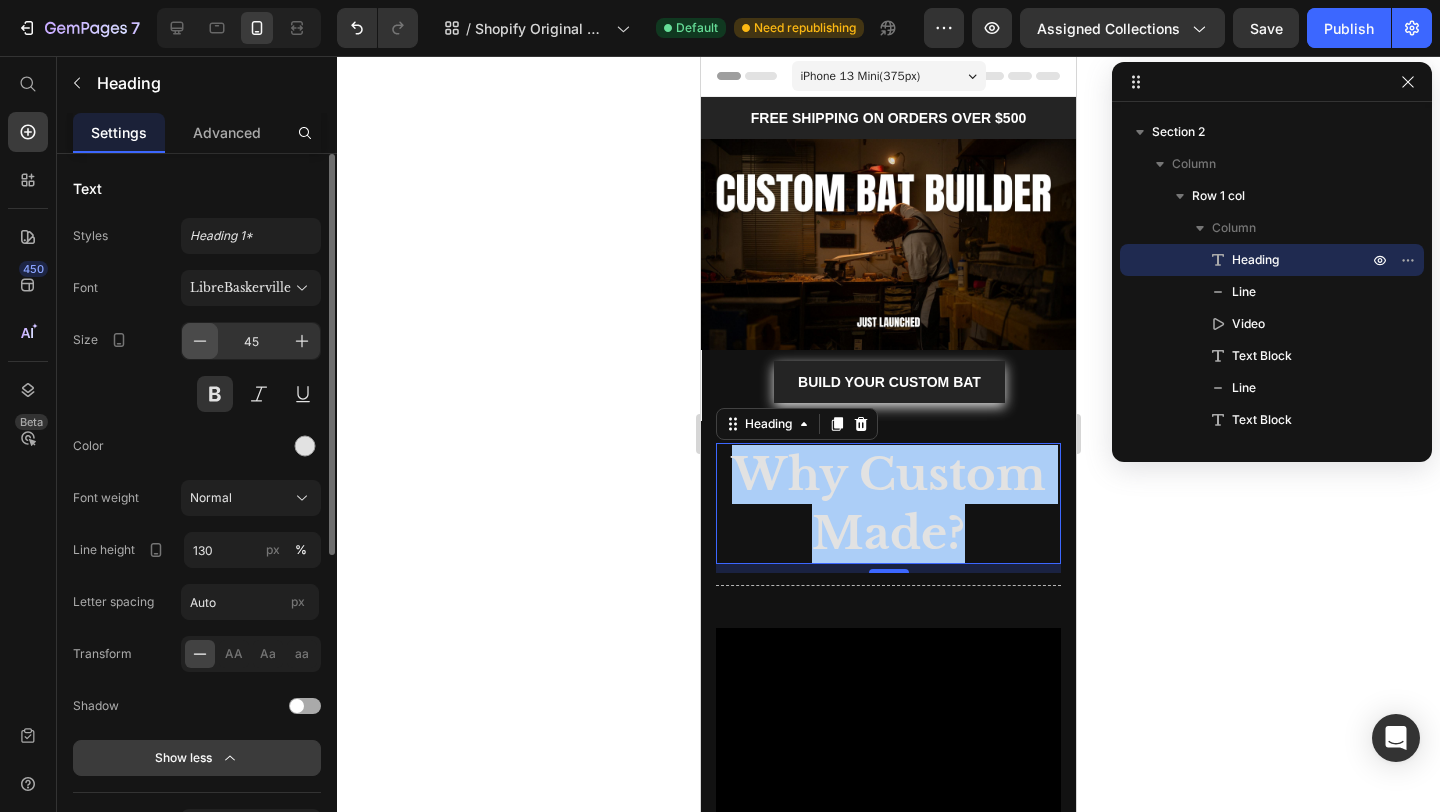 click at bounding box center [200, 341] 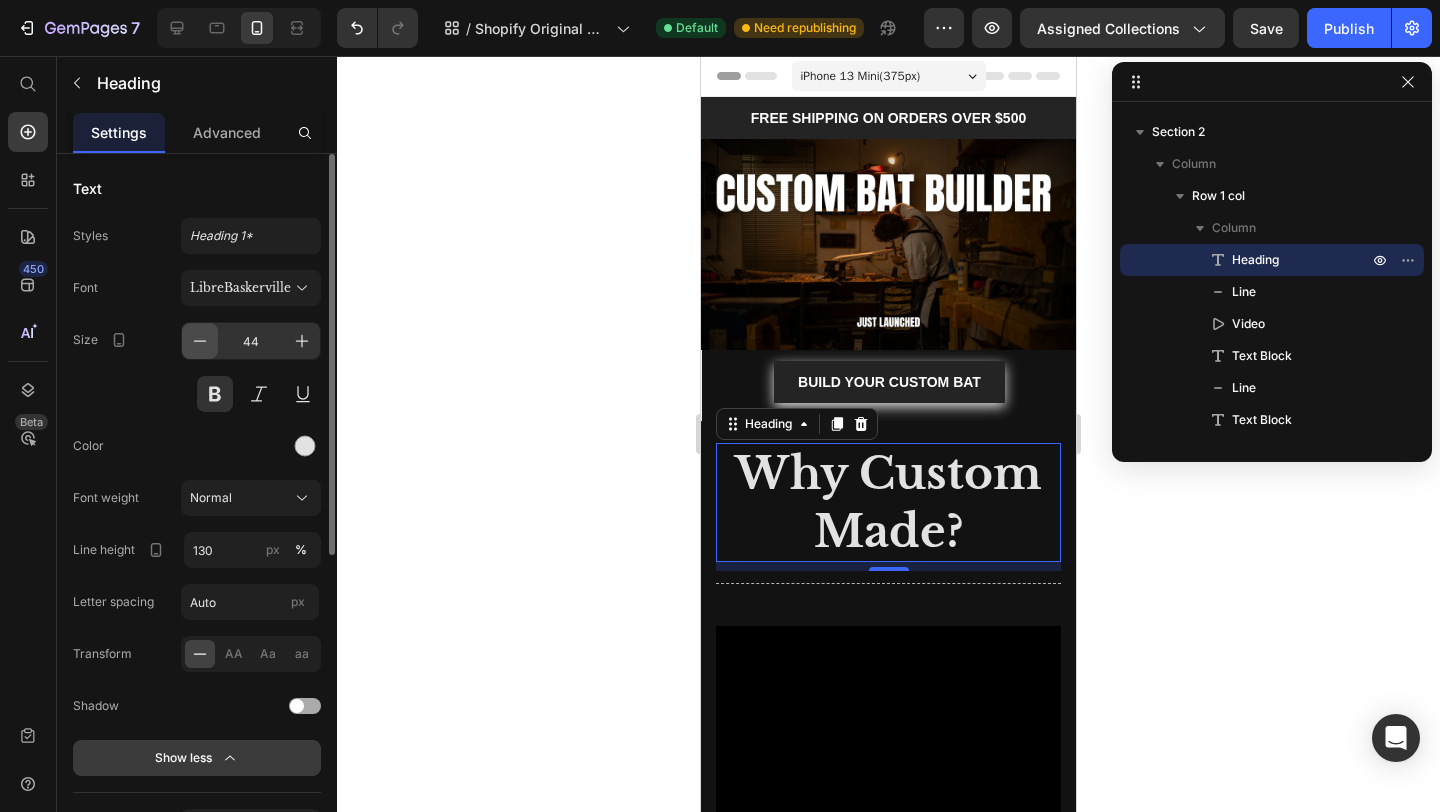 click at bounding box center (200, 341) 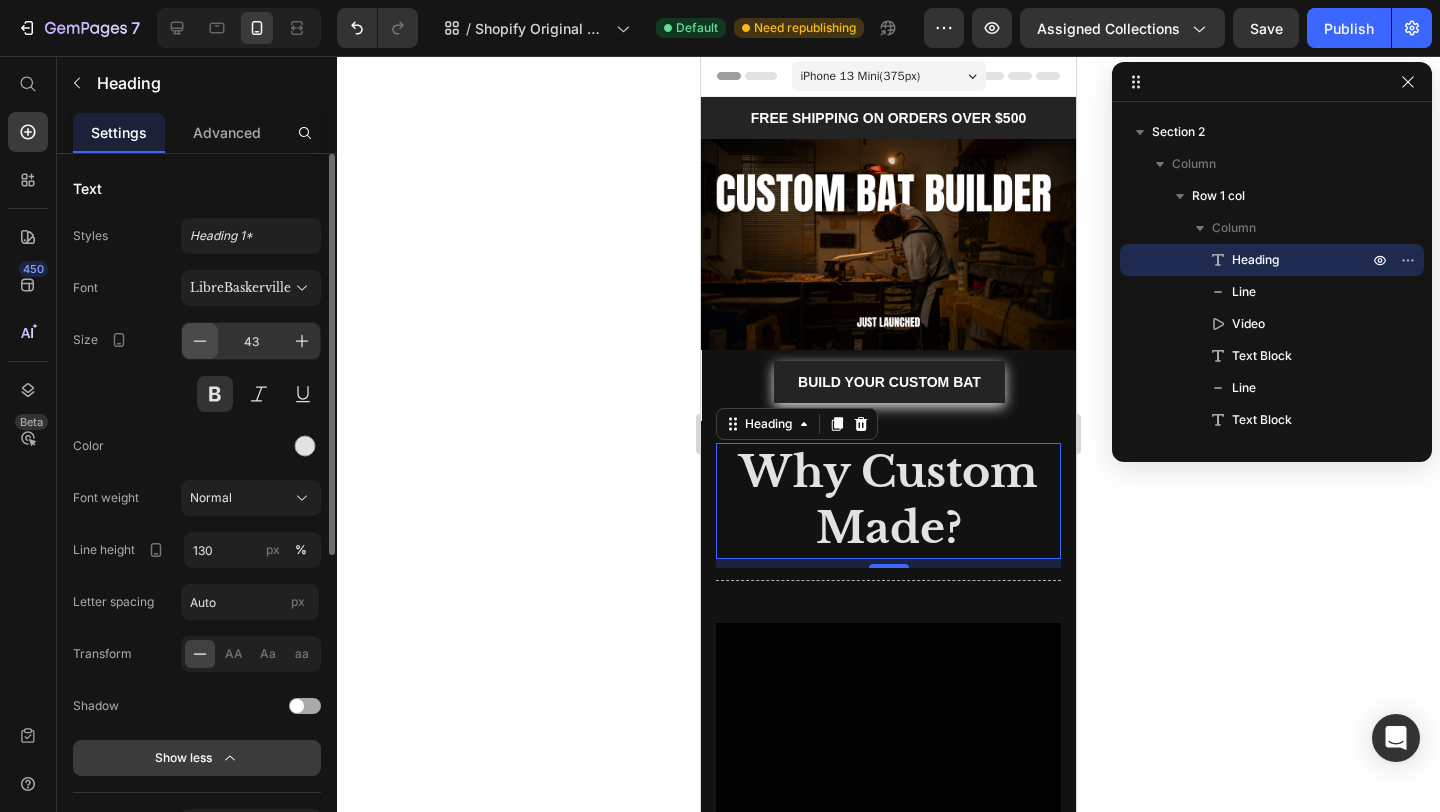 click at bounding box center (200, 341) 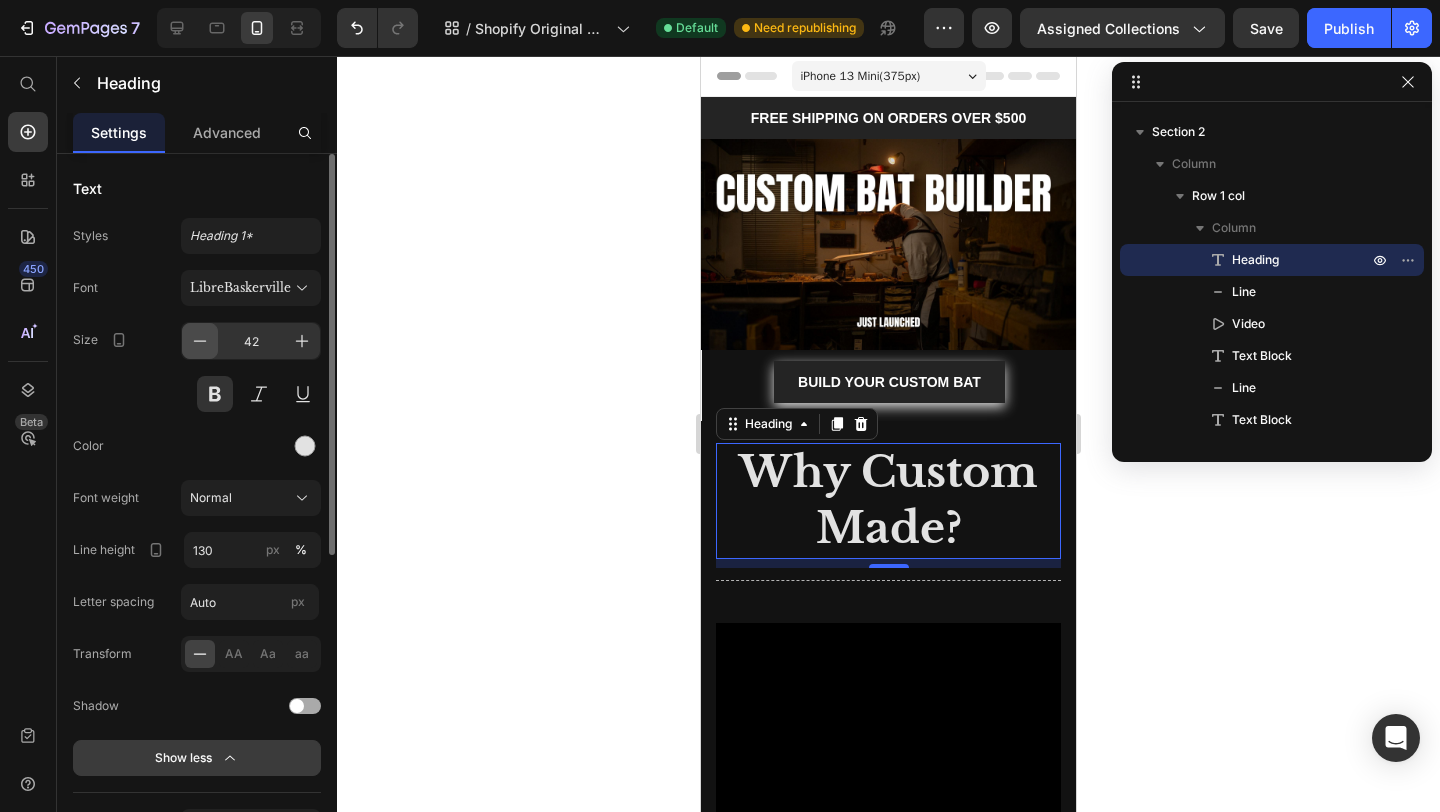 click at bounding box center (200, 341) 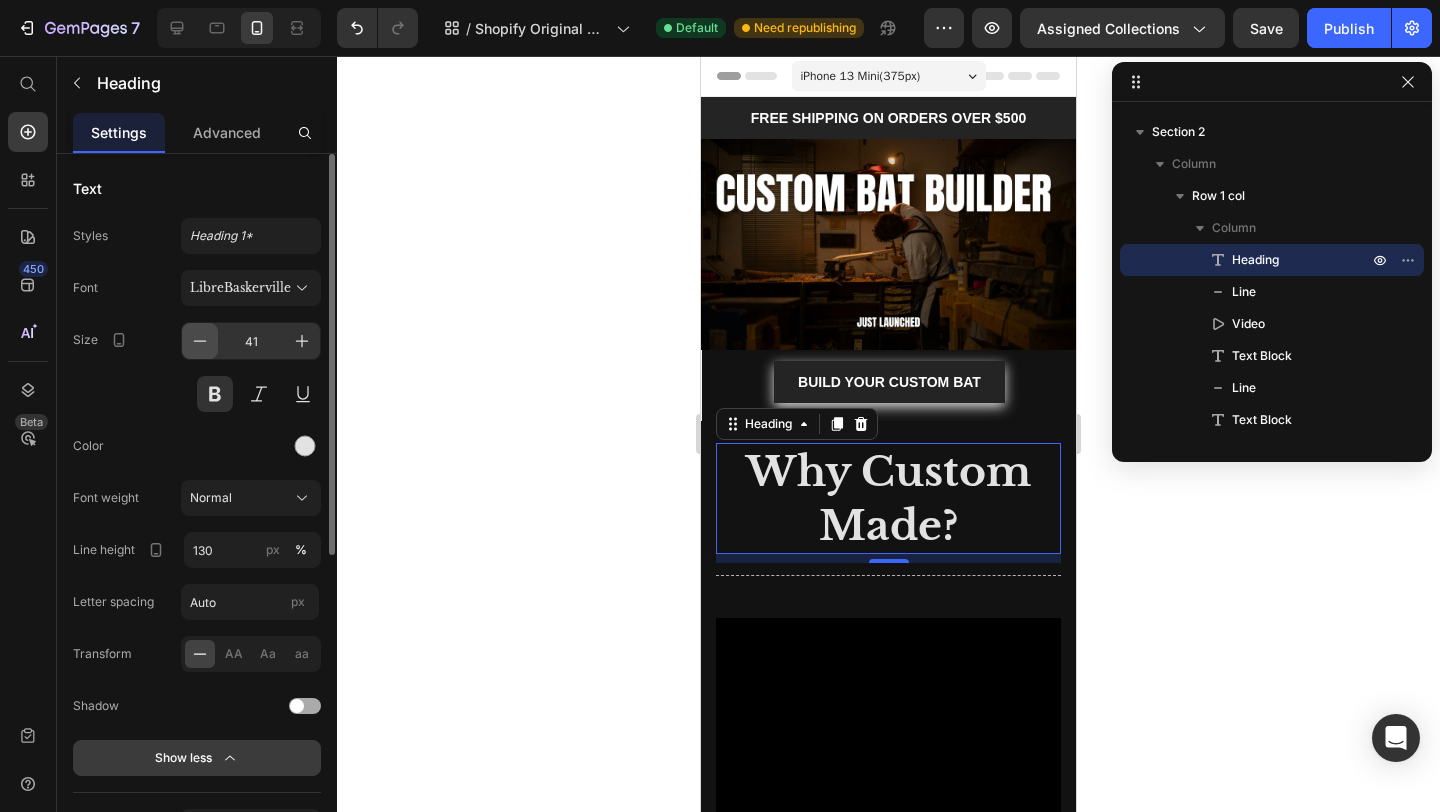 click at bounding box center (200, 341) 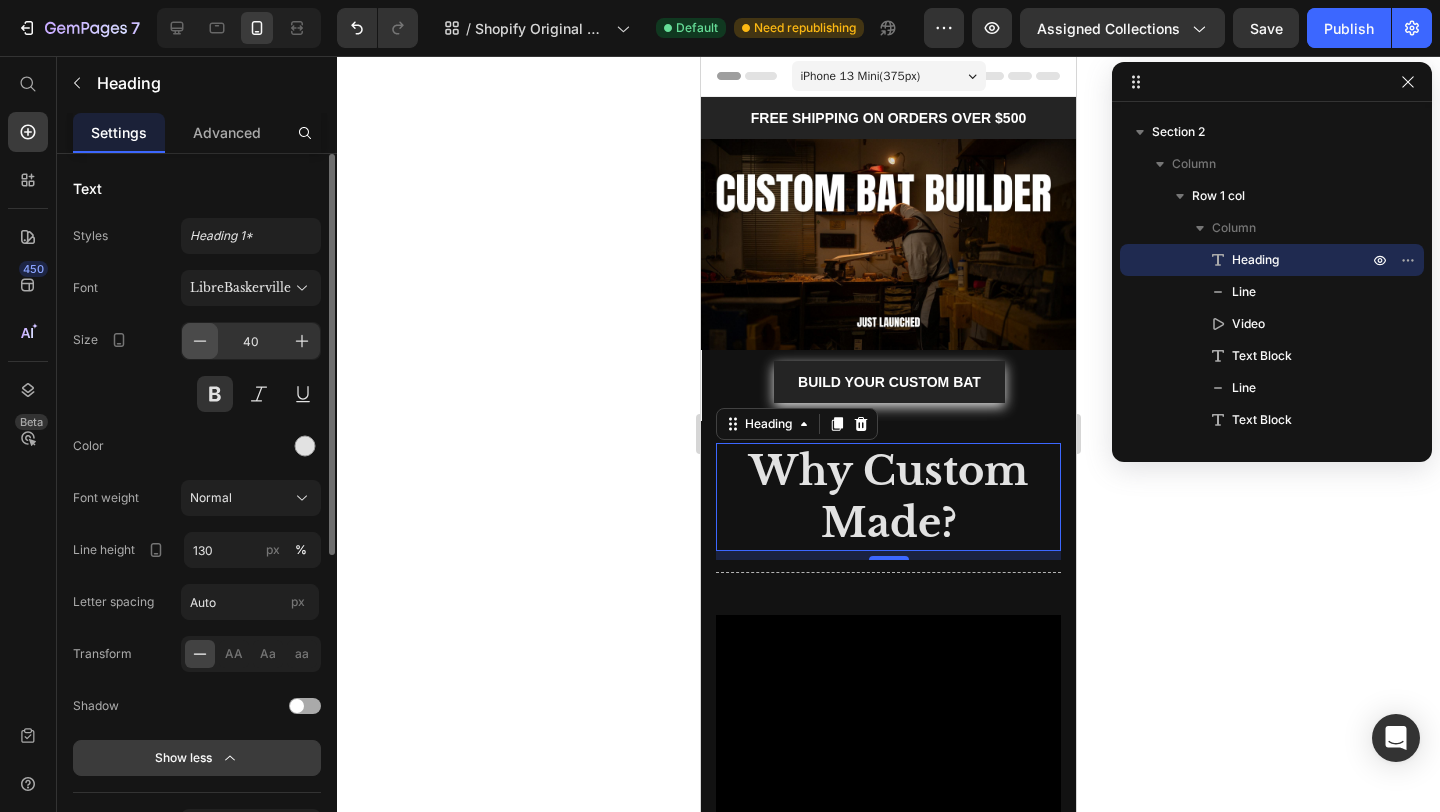 click 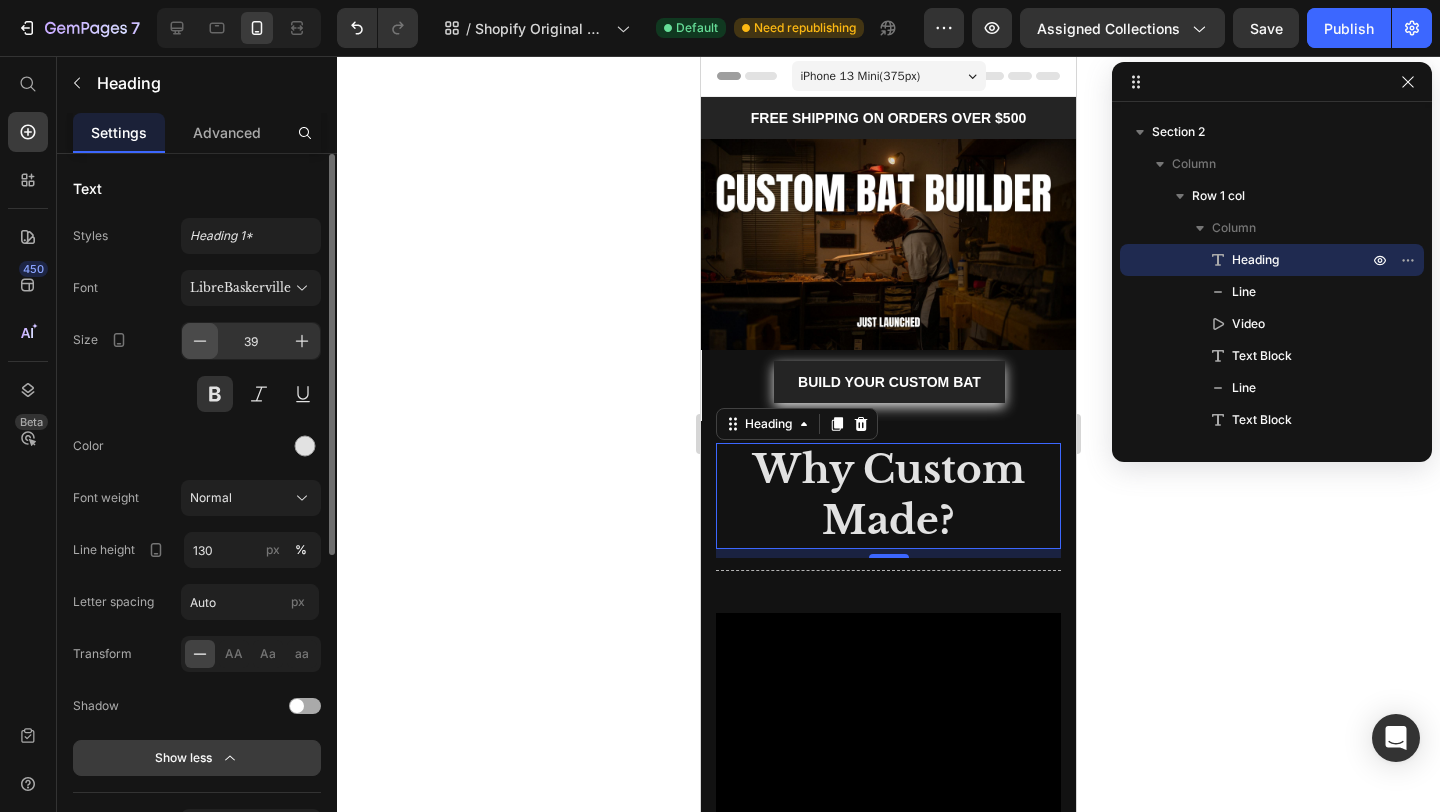 click 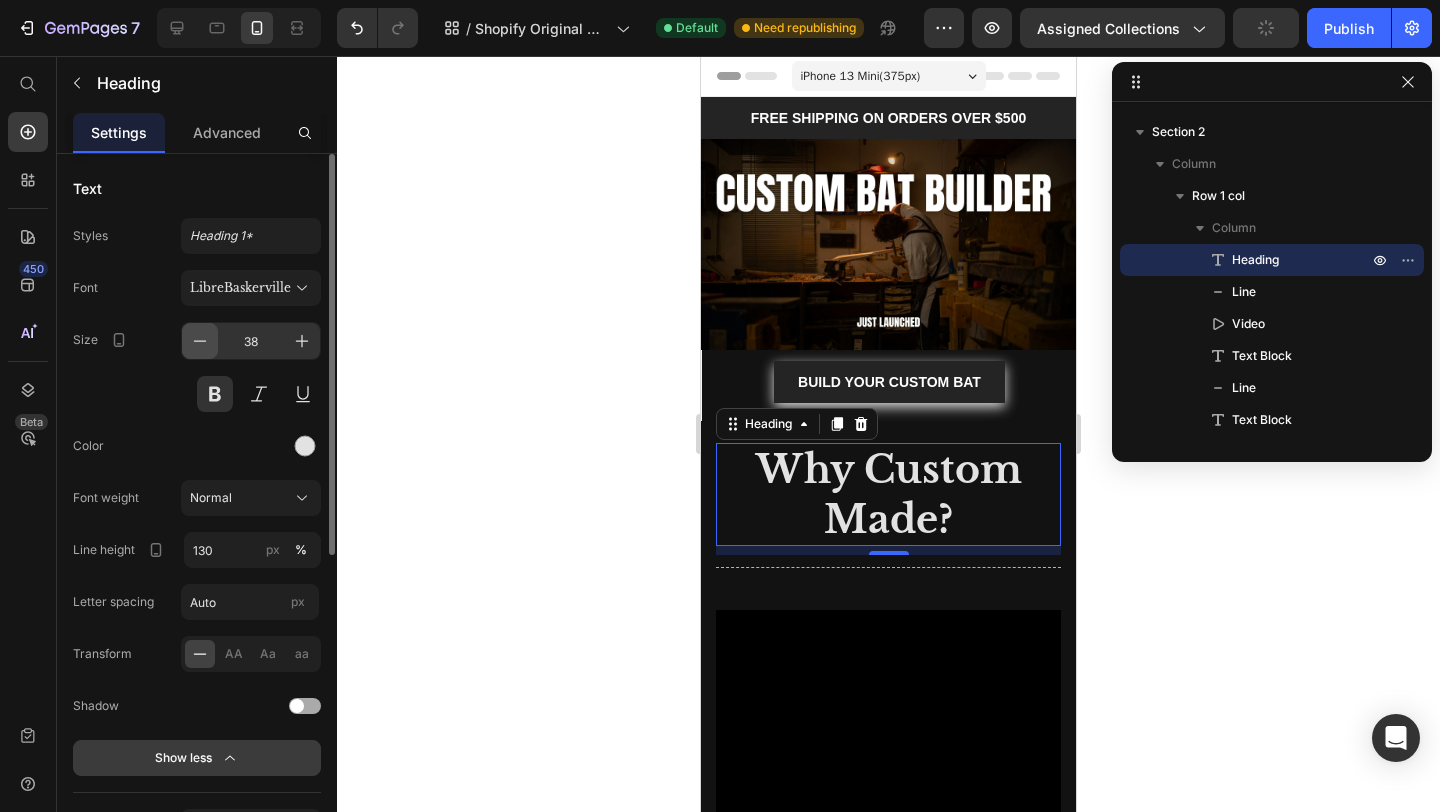 click 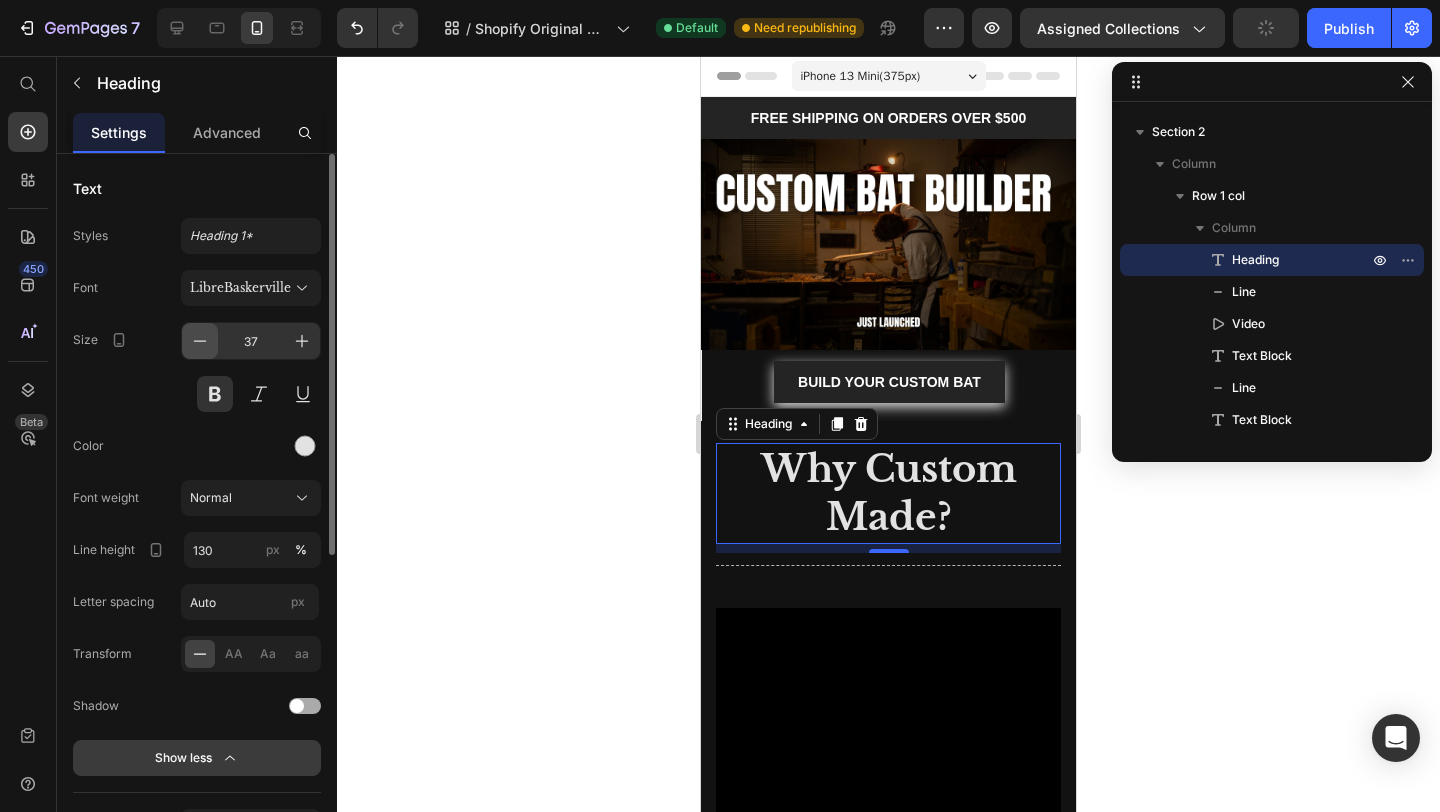 click 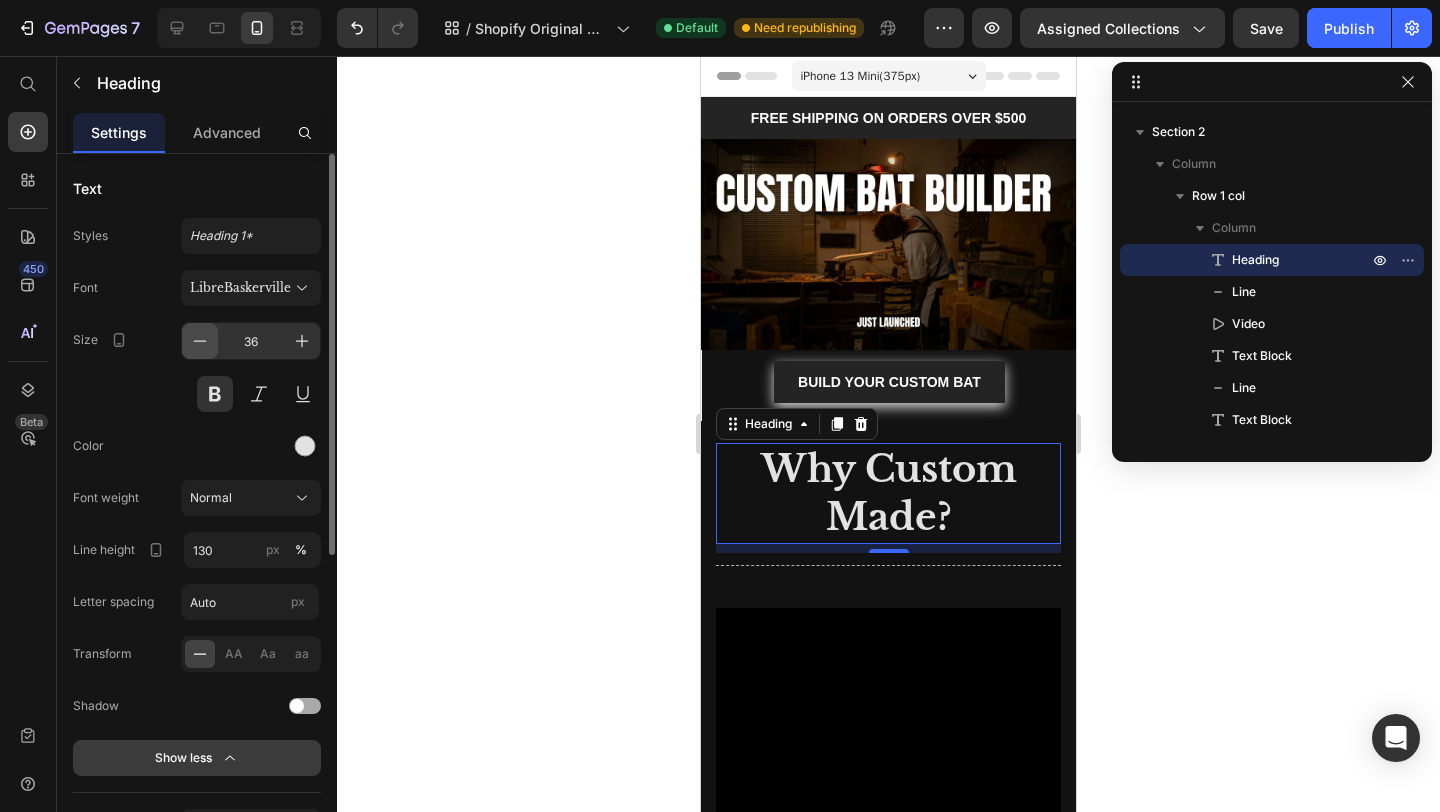 click 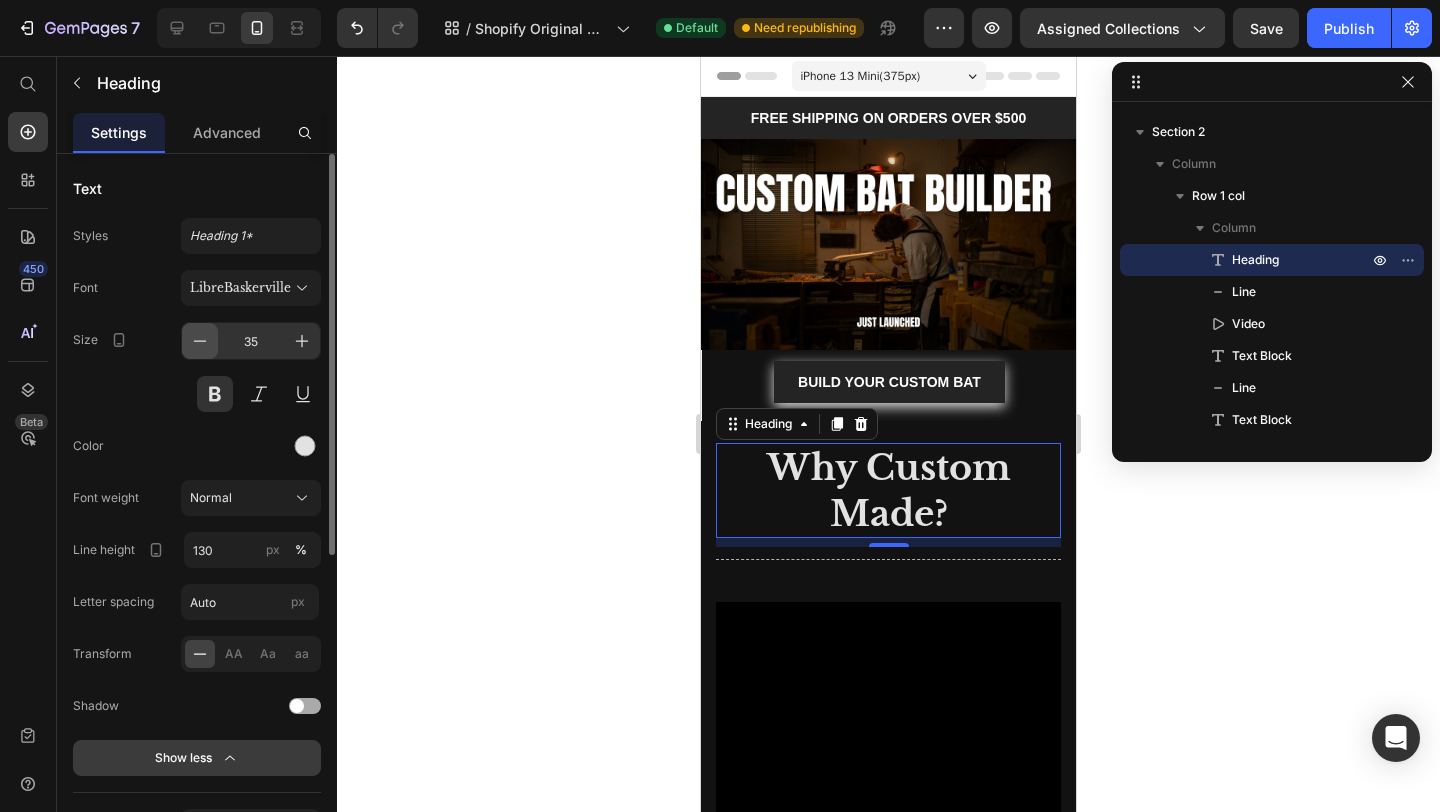 click 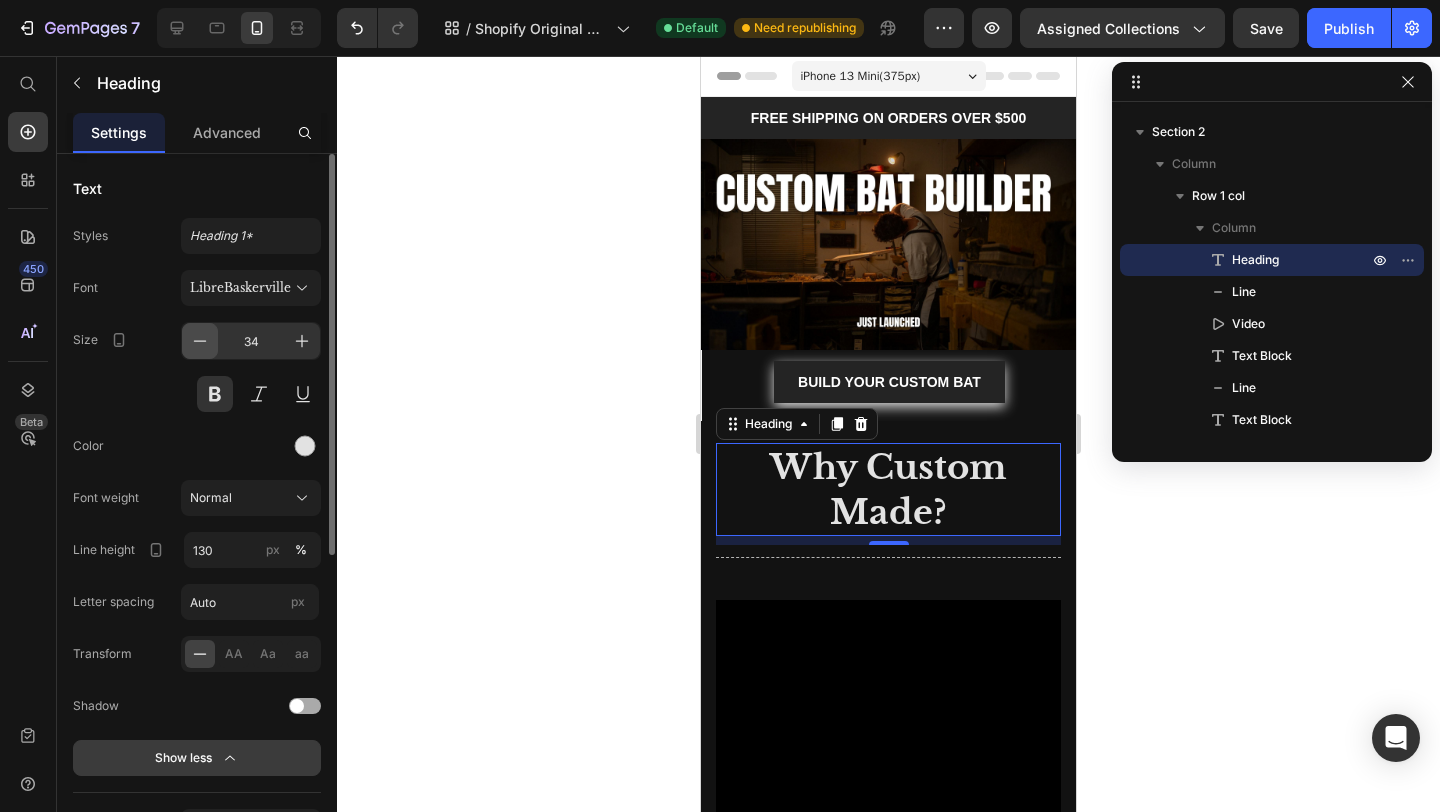 click 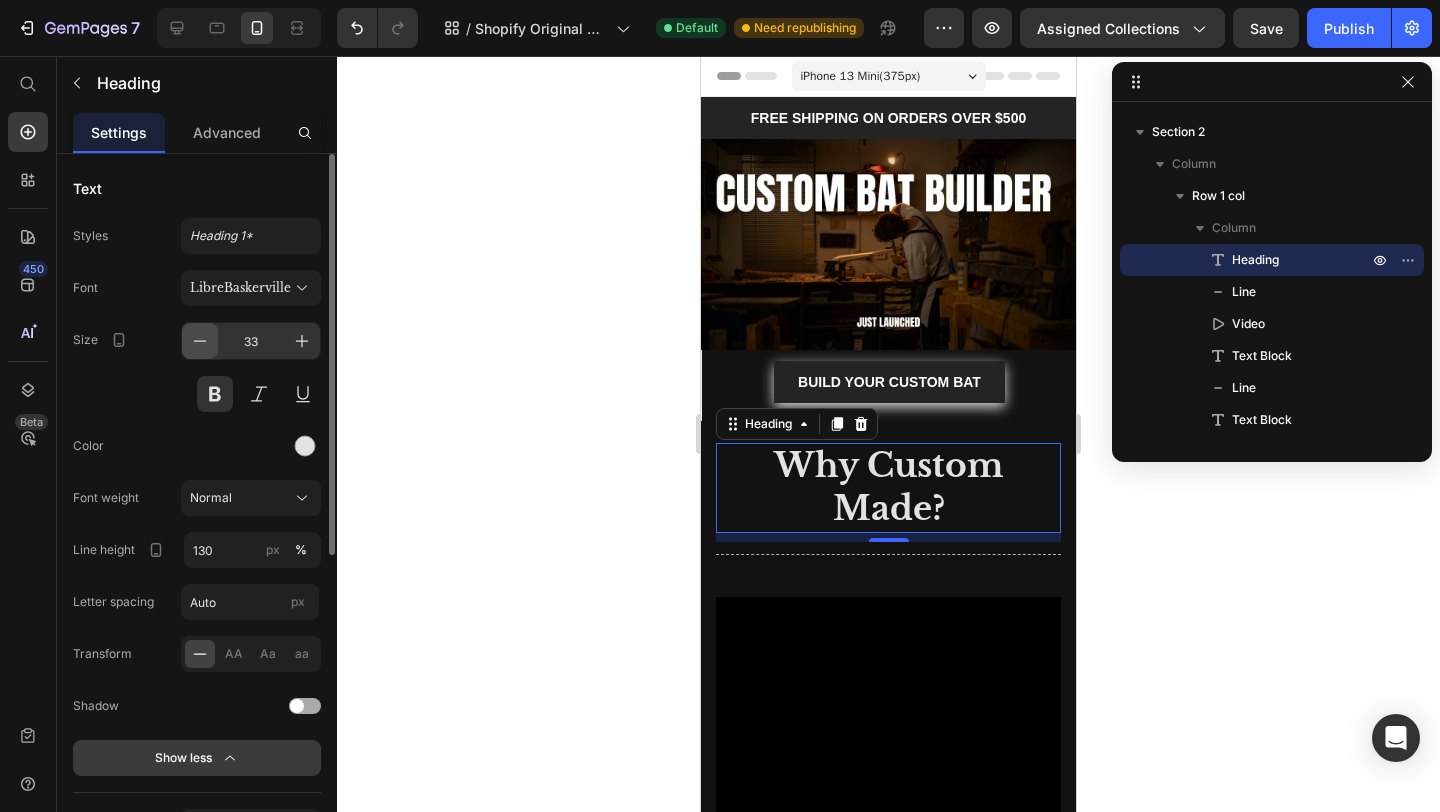click 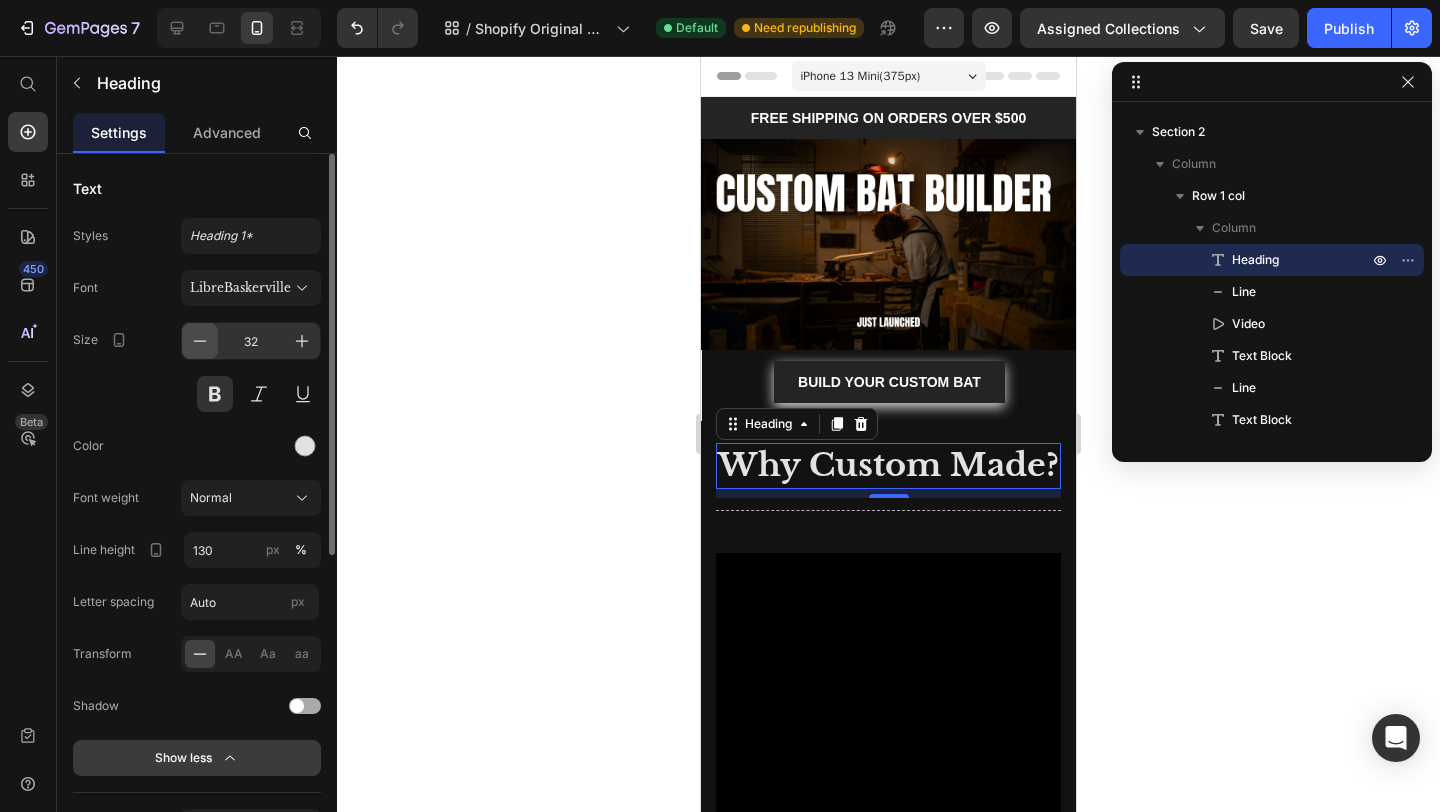 click 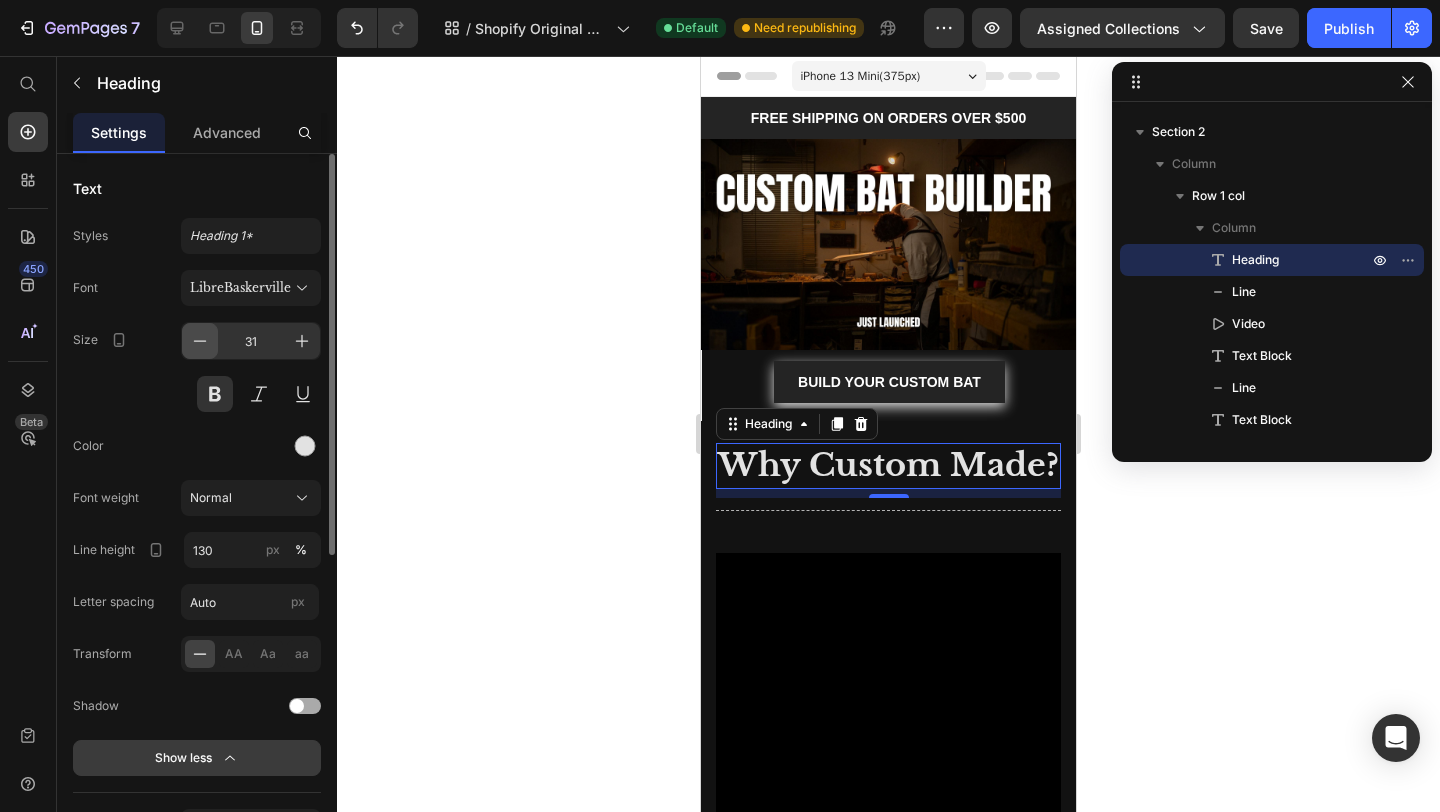 click 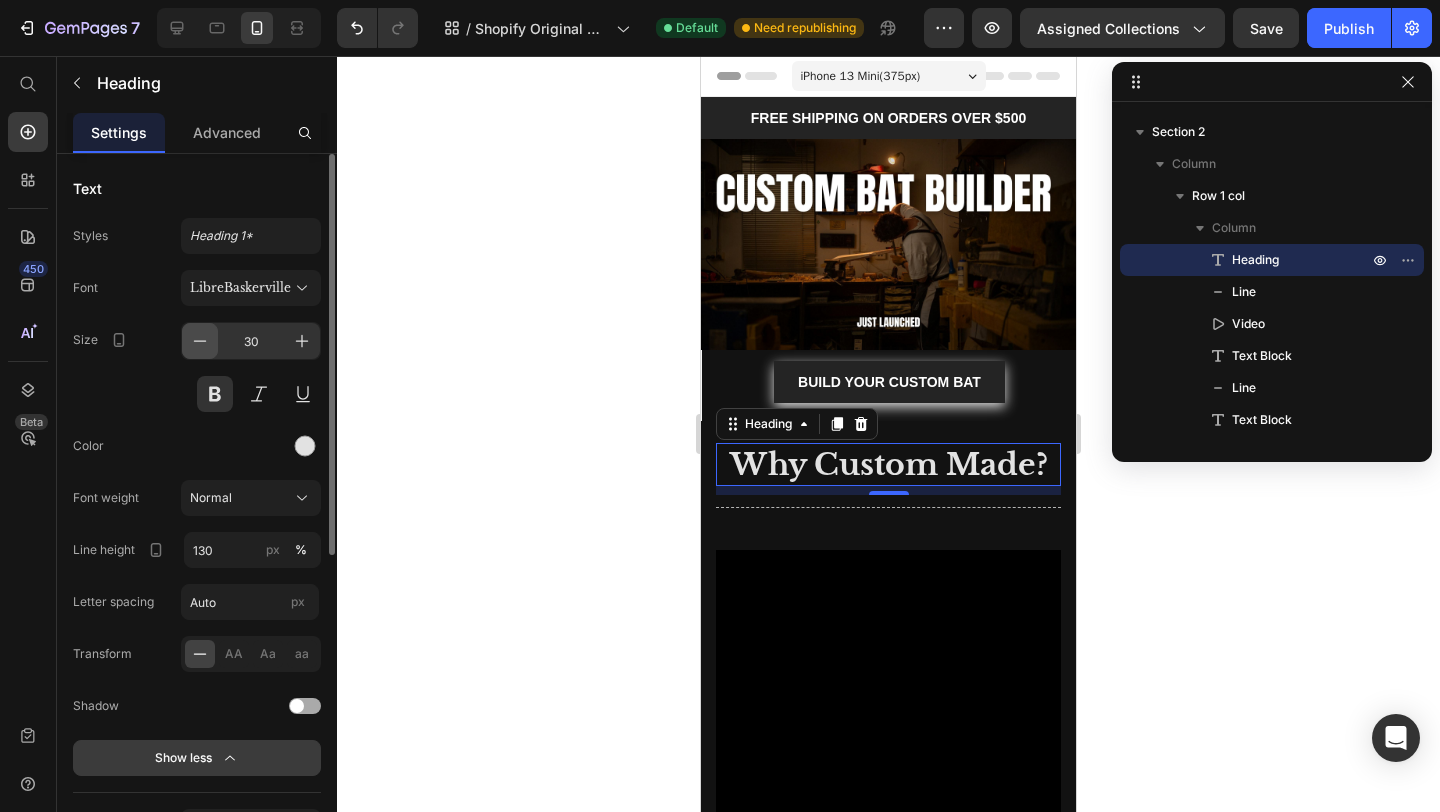 click 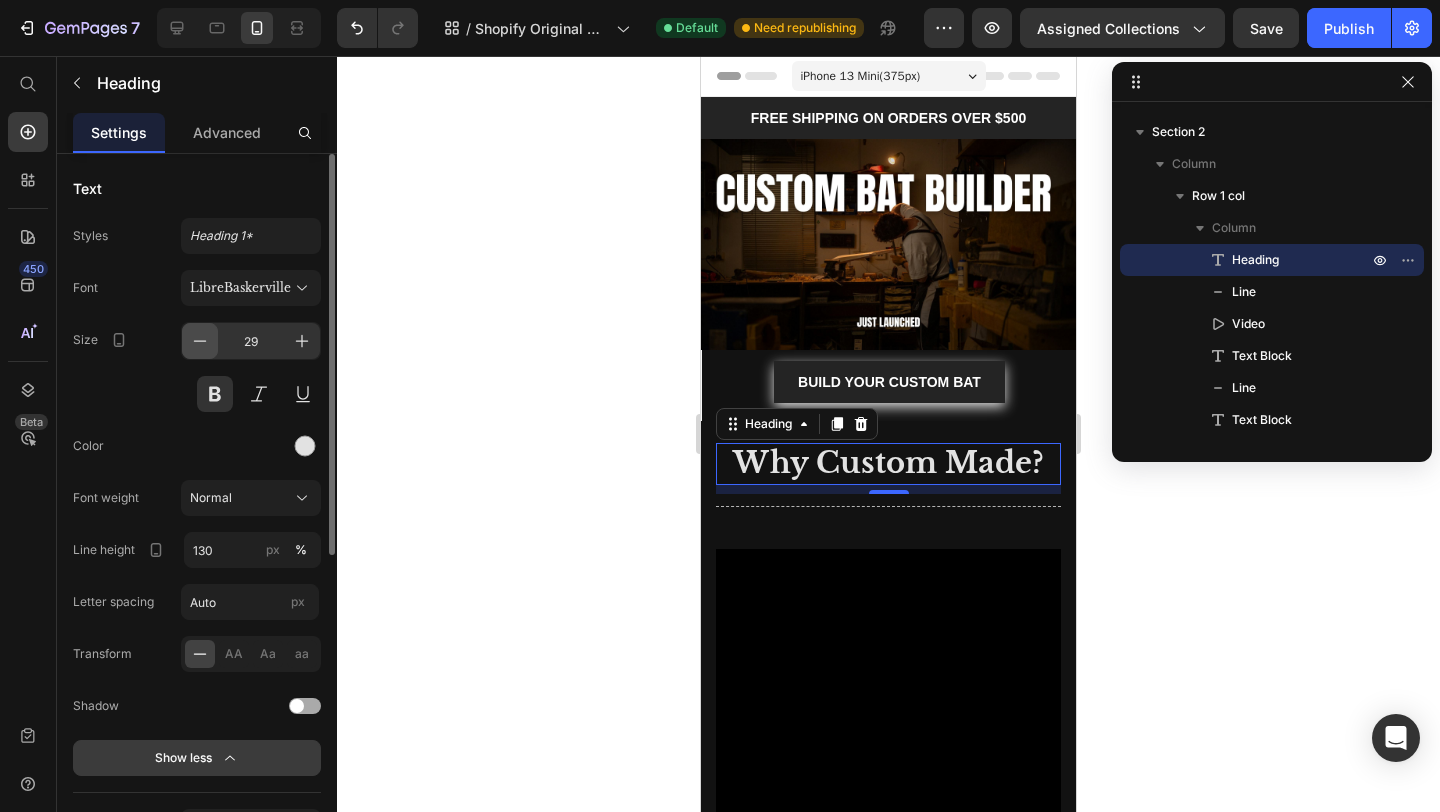 click 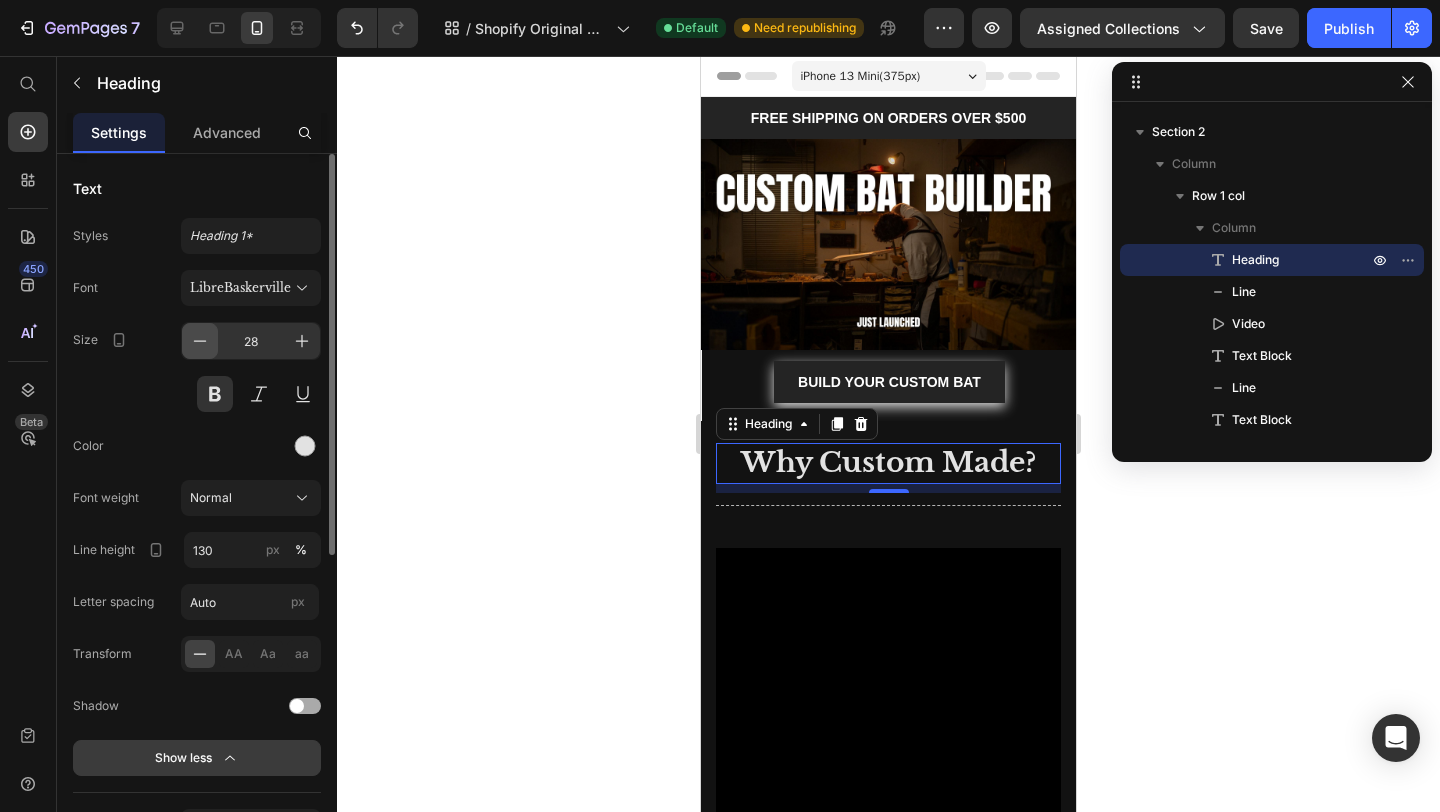 click 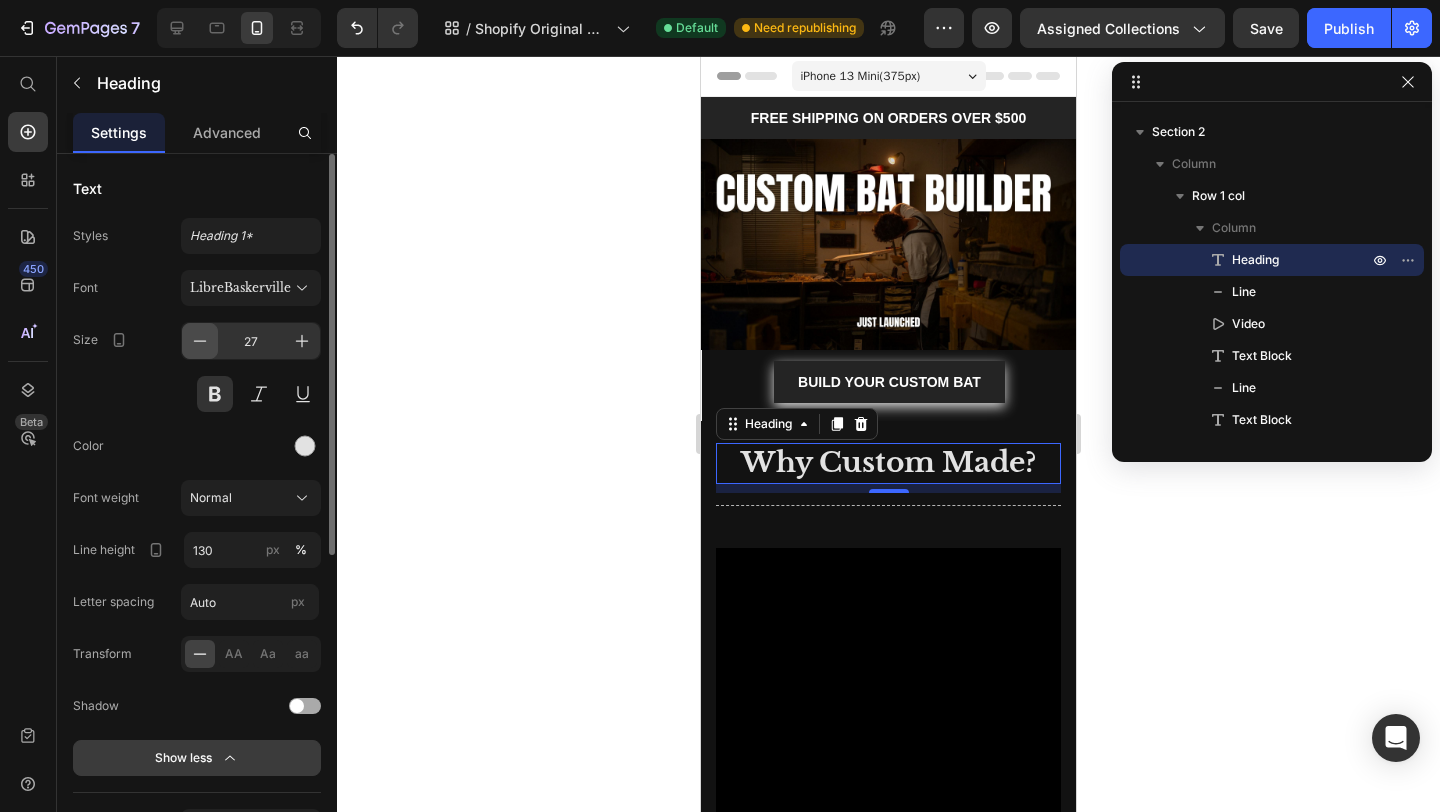 click 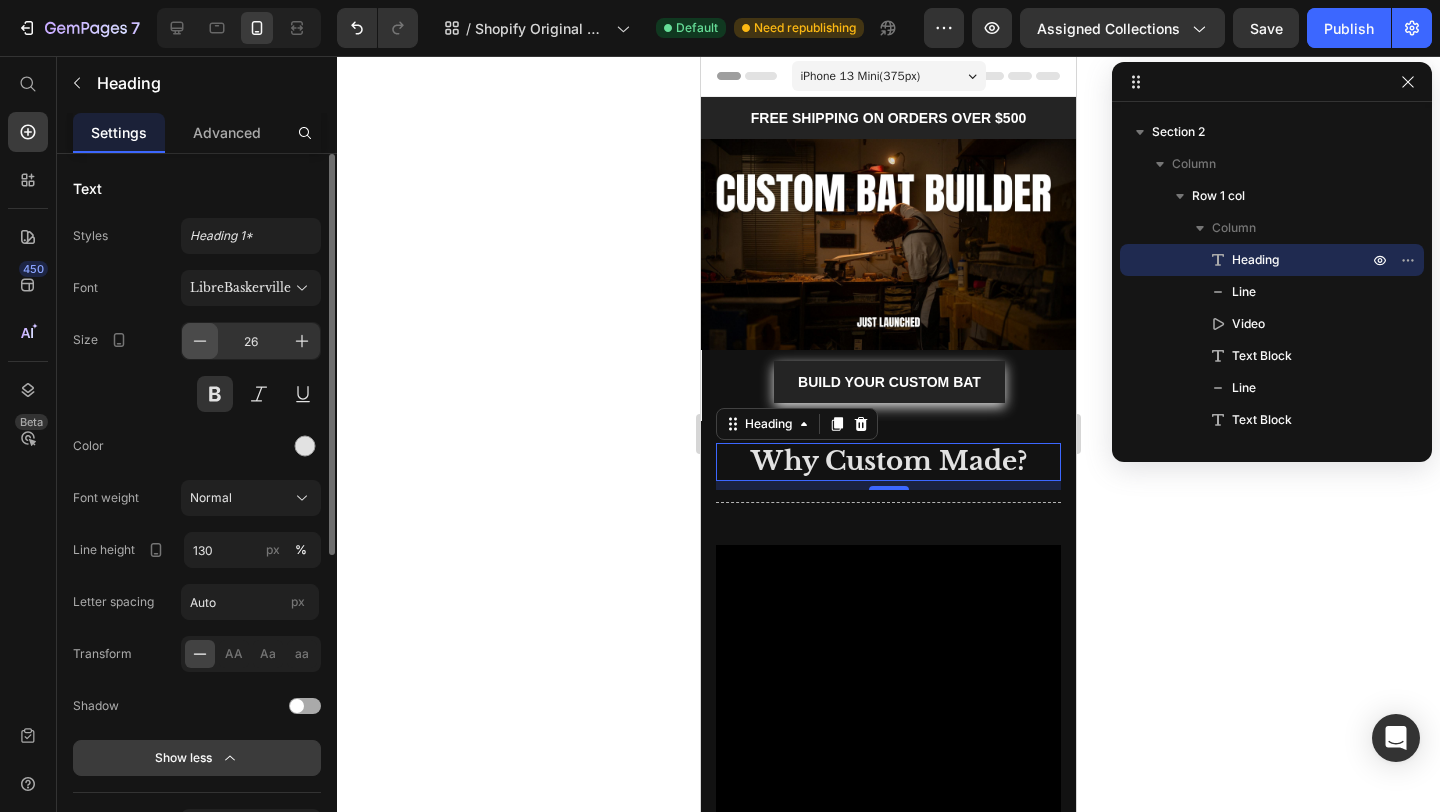 click 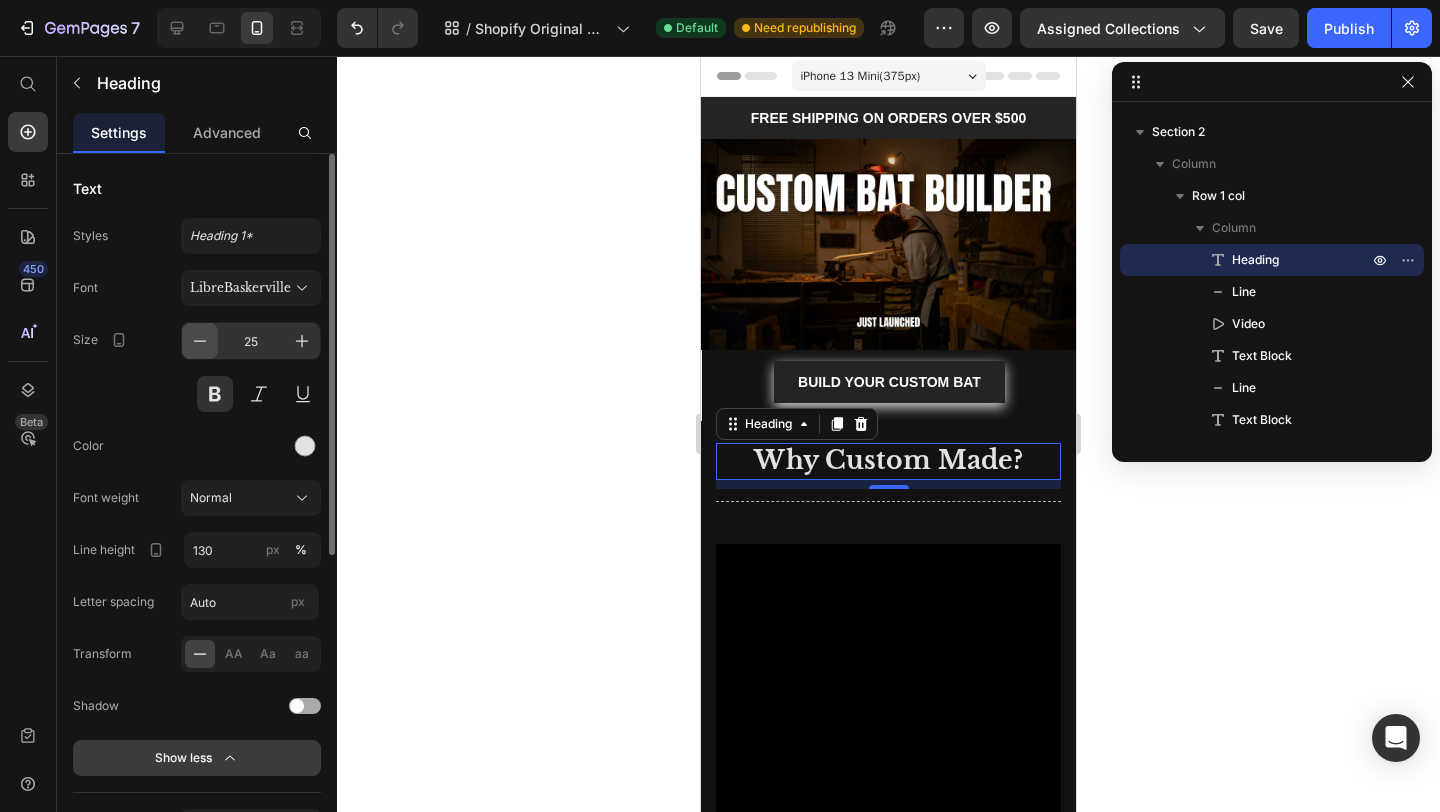 click 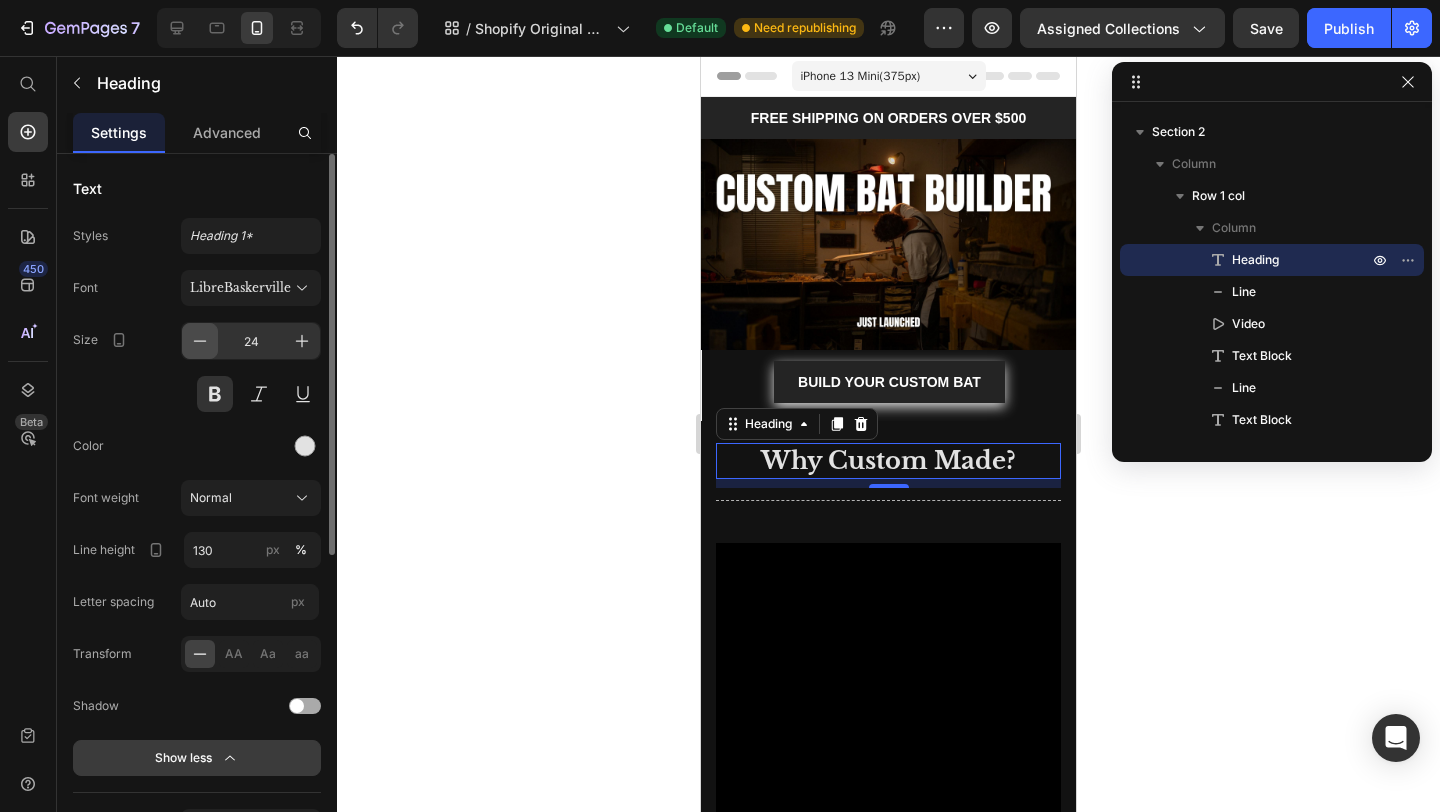 click 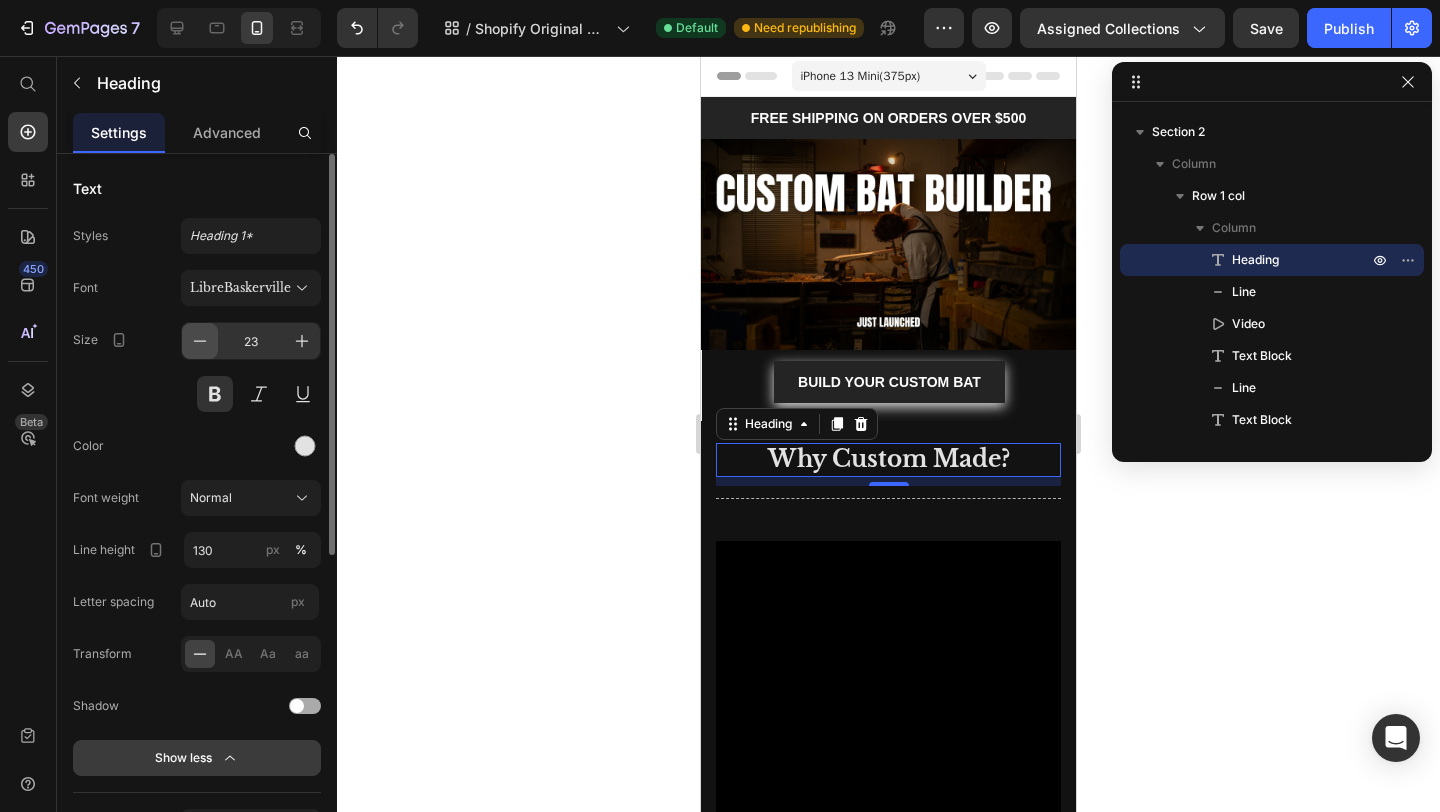 click 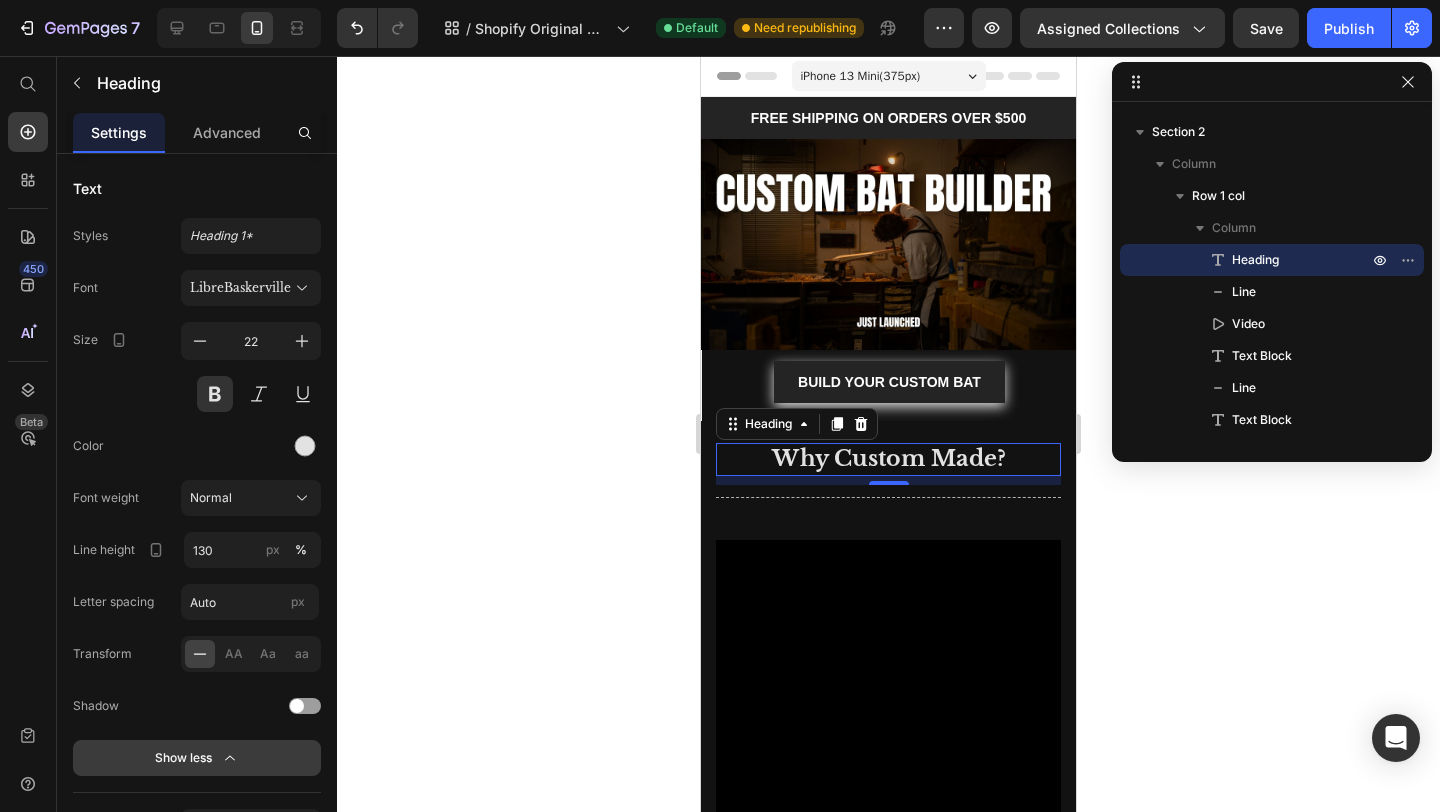 click 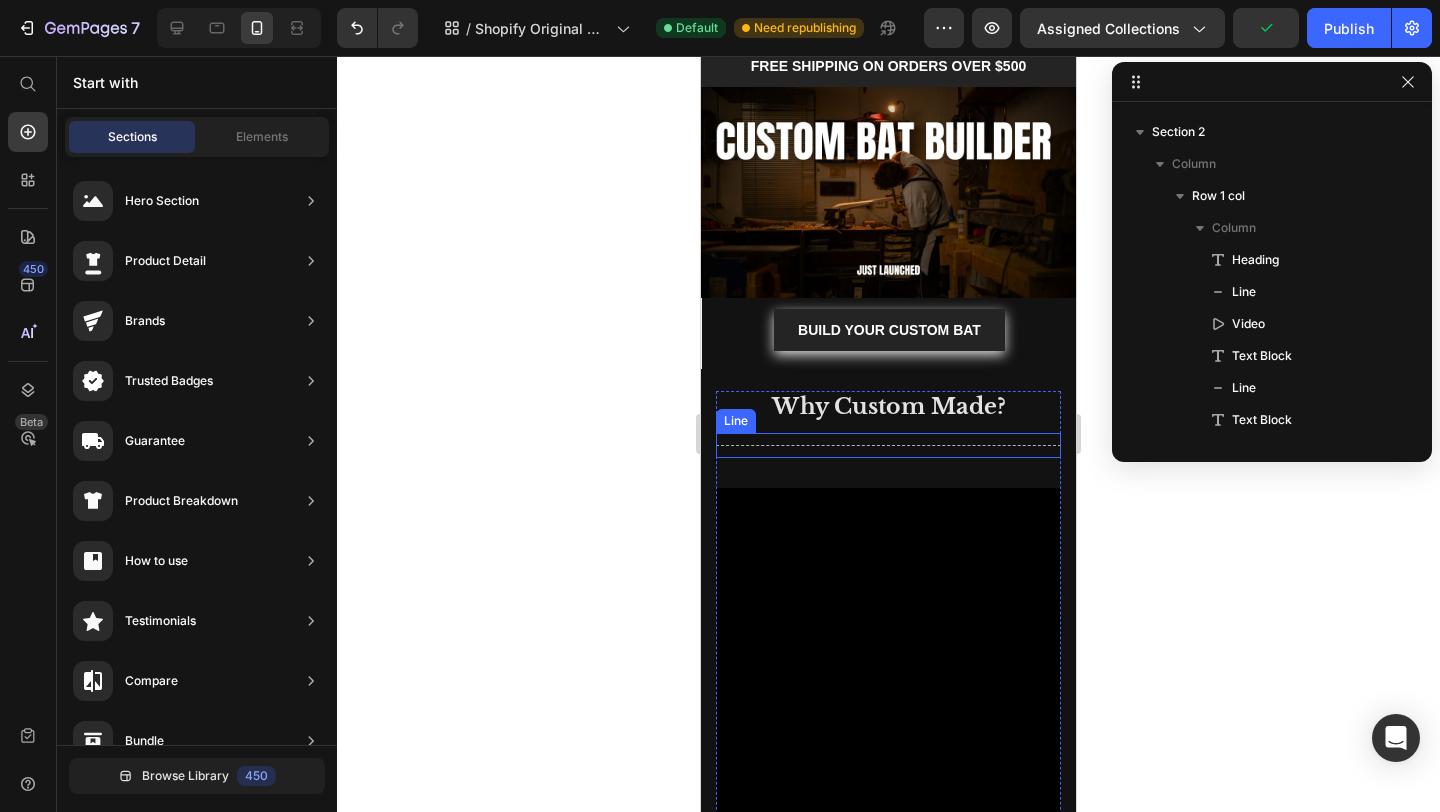 scroll, scrollTop: 0, scrollLeft: 0, axis: both 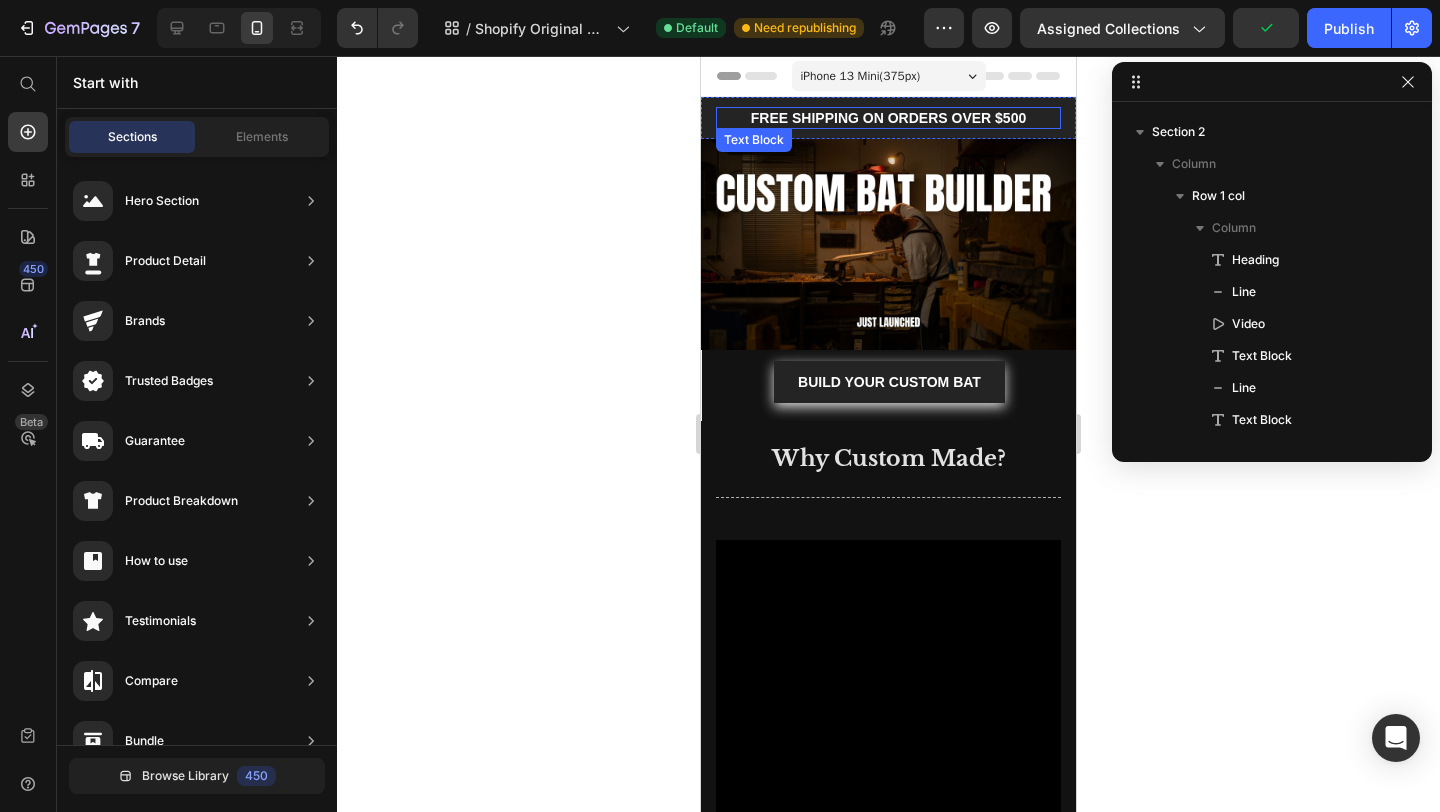click on "FREE SHIPPING ON ORDERS OVER $500" at bounding box center (888, 118) 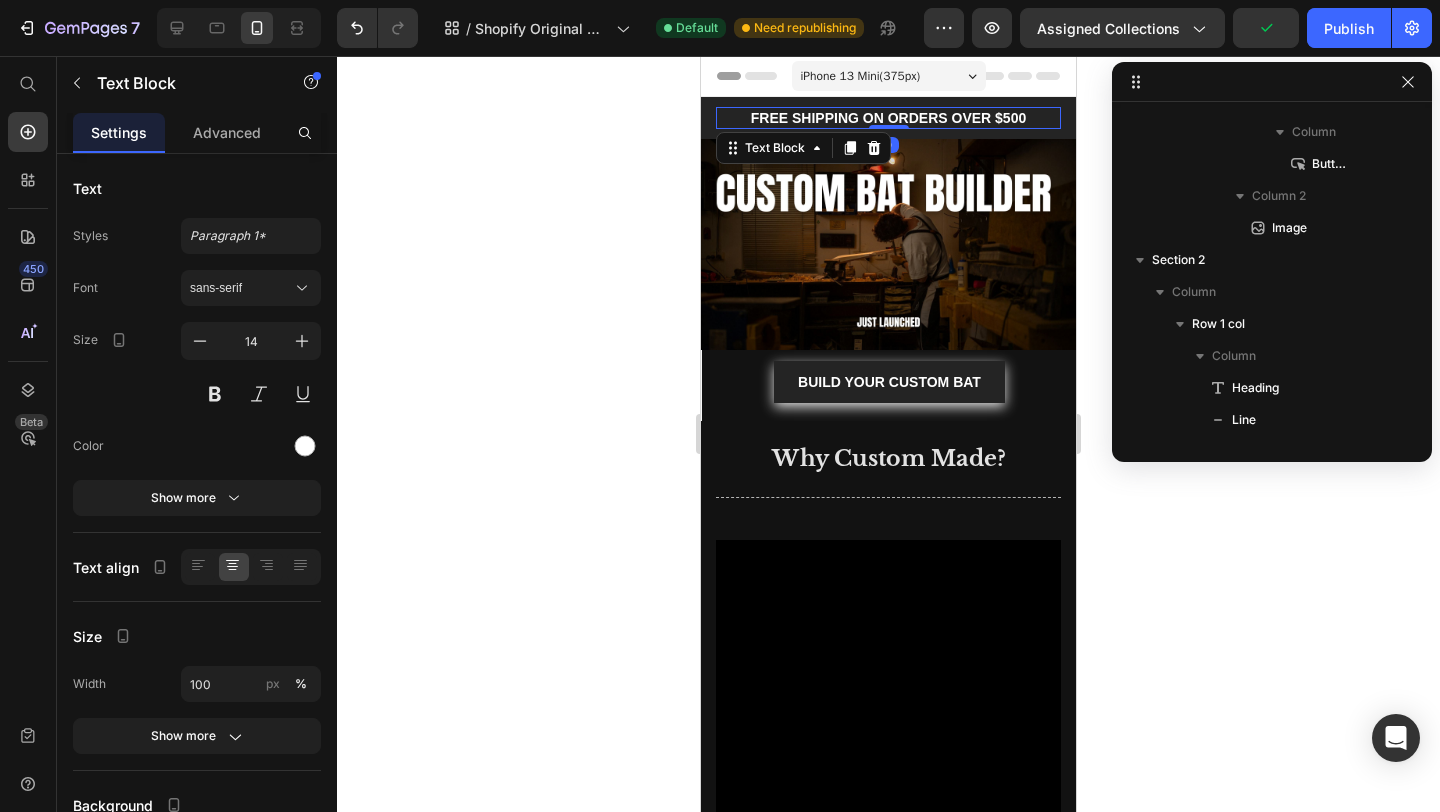 scroll, scrollTop: 0, scrollLeft: 0, axis: both 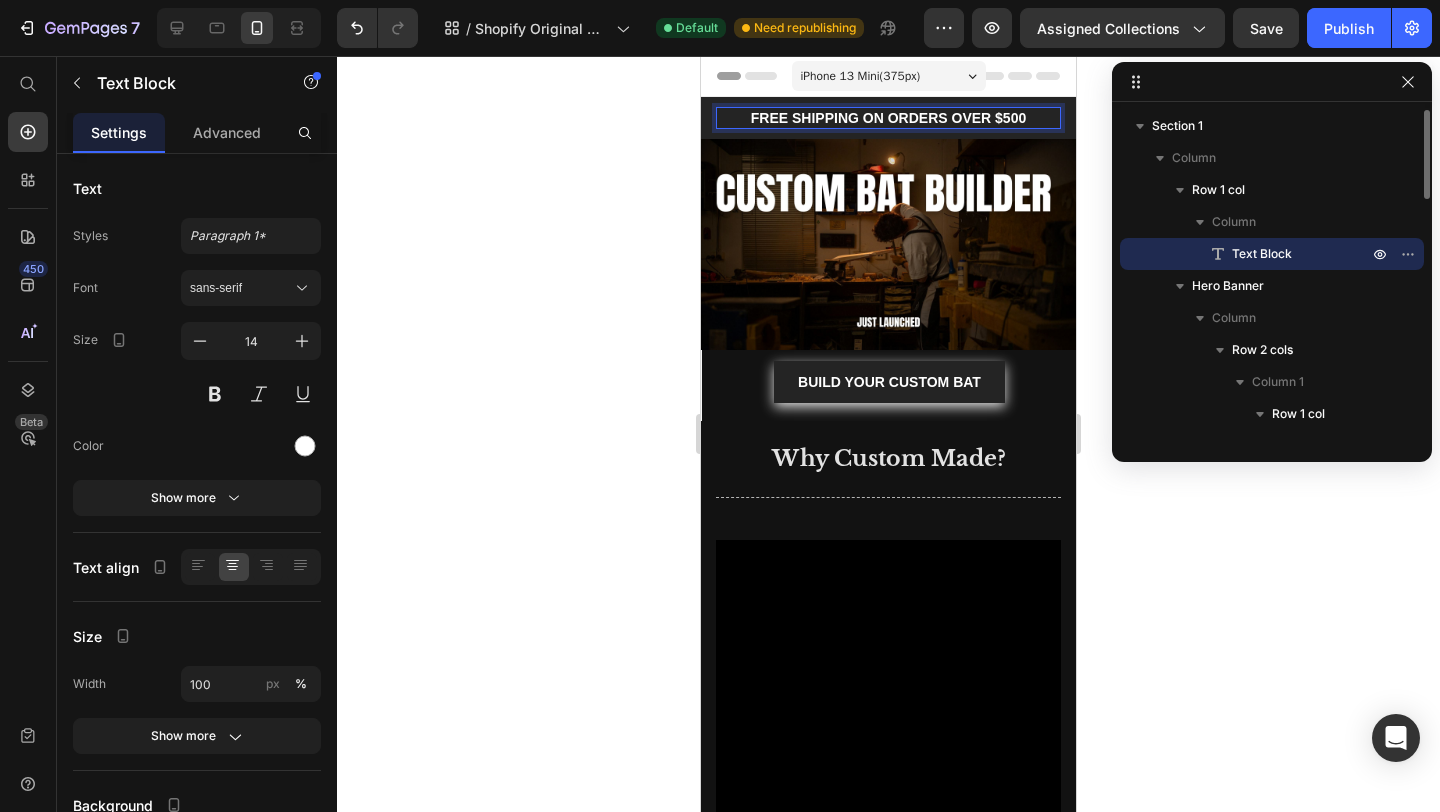 click on "FREE SHIPPING ON ORDERS OVER $500" at bounding box center [888, 118] 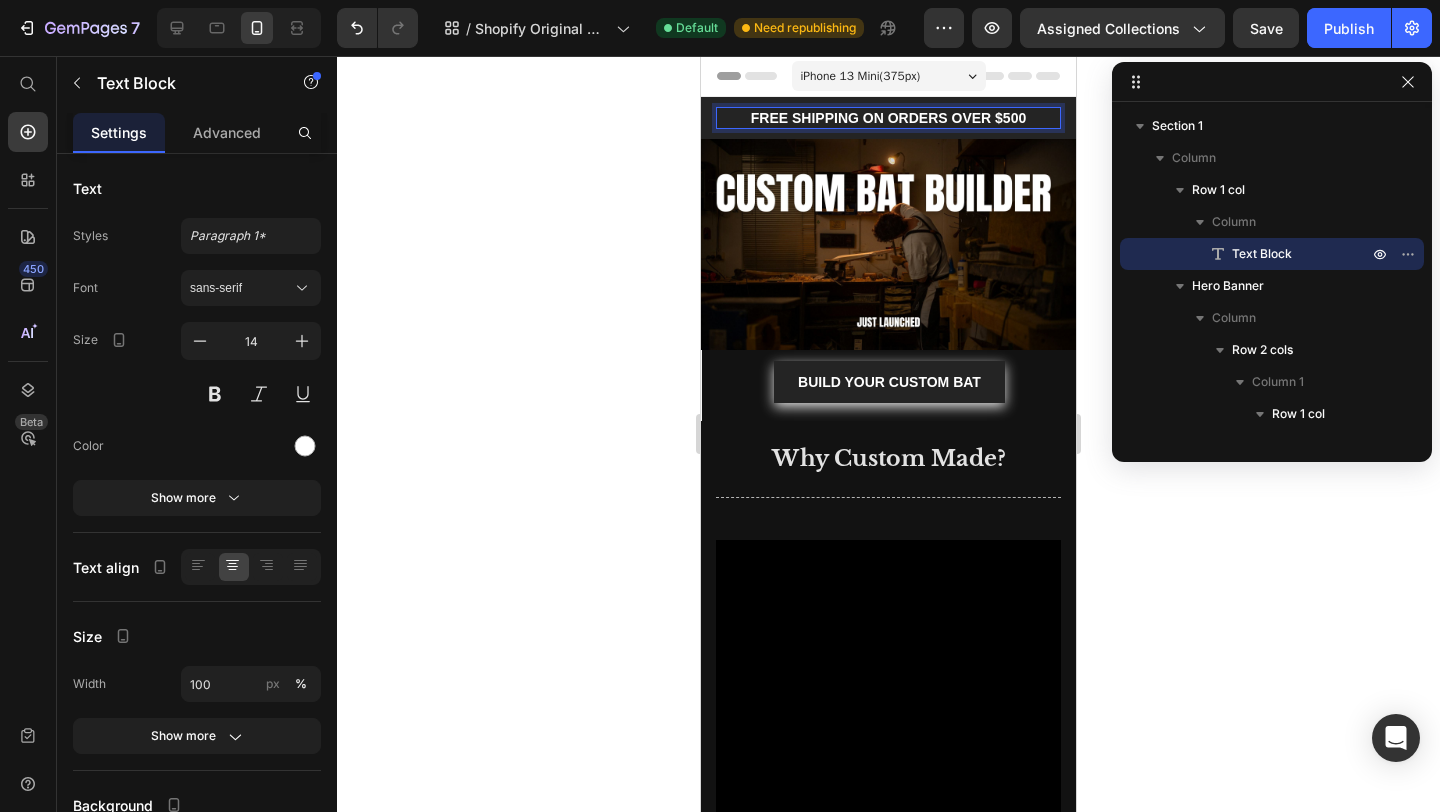 click on "FREE SHIPPING ON ORDERS OVER $500" at bounding box center [888, 118] 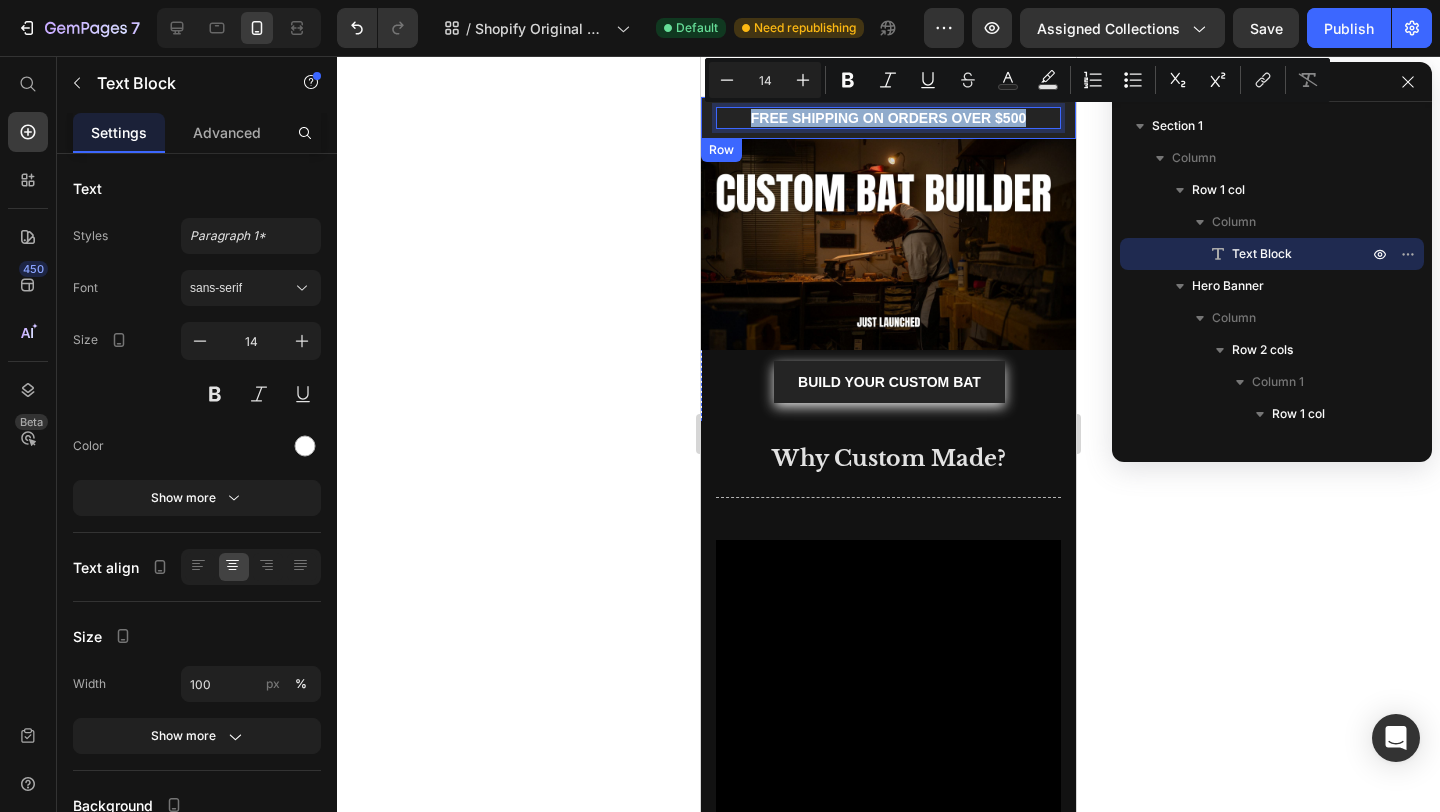 drag, startPoint x: 1034, startPoint y: 122, endPoint x: 713, endPoint y: 120, distance: 321.00623 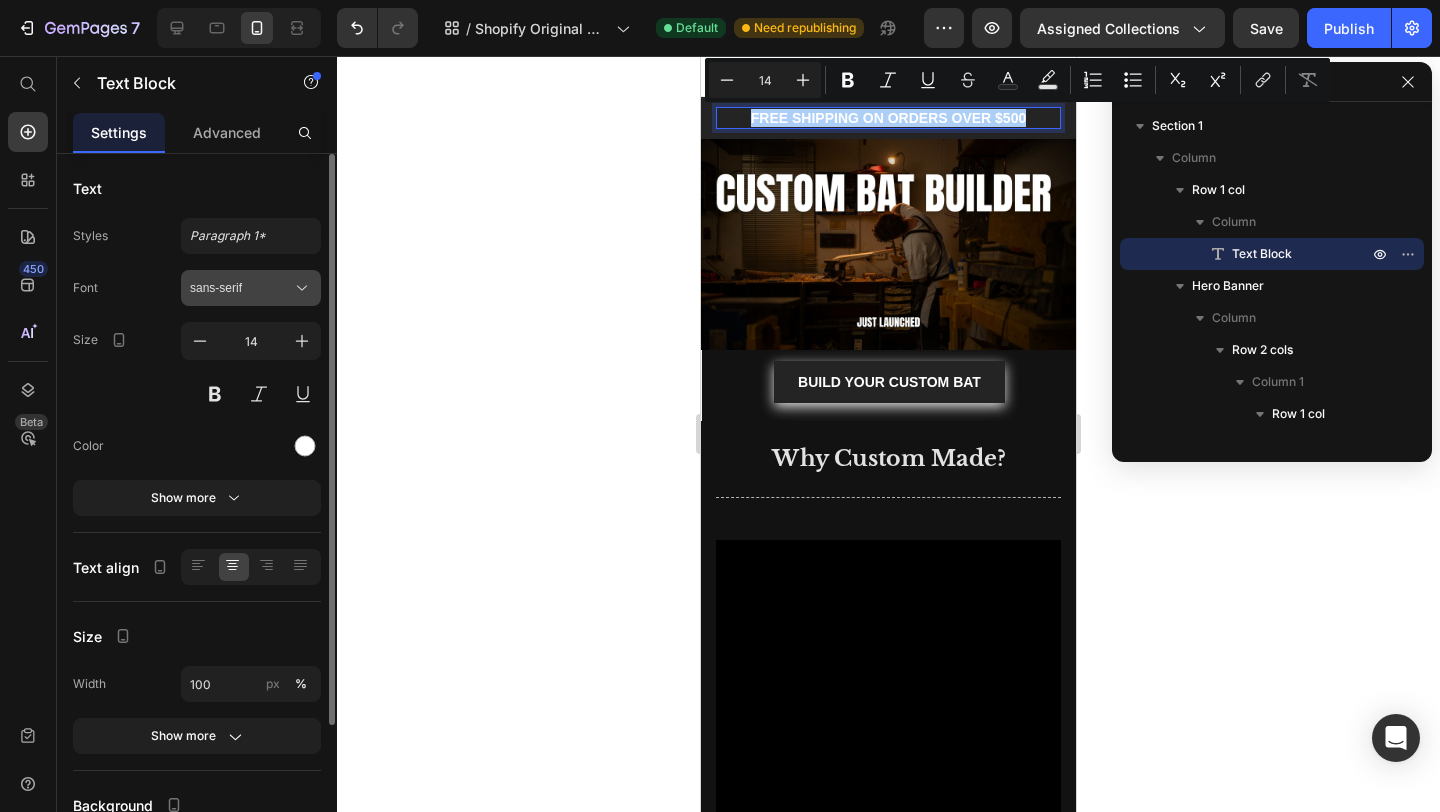 click on "sans-serif" at bounding box center [241, 288] 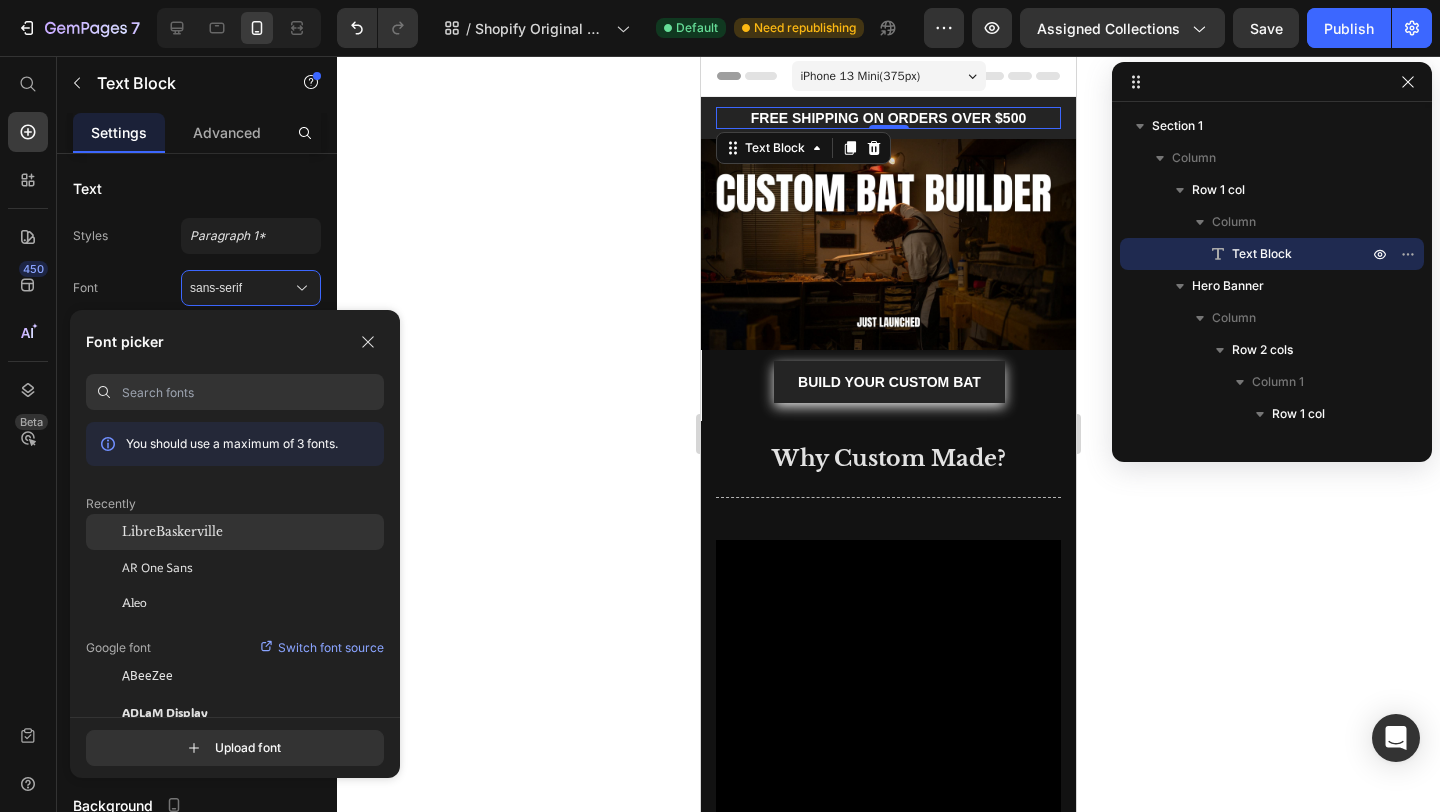 click on "LibreBaskerville" at bounding box center (172, 532) 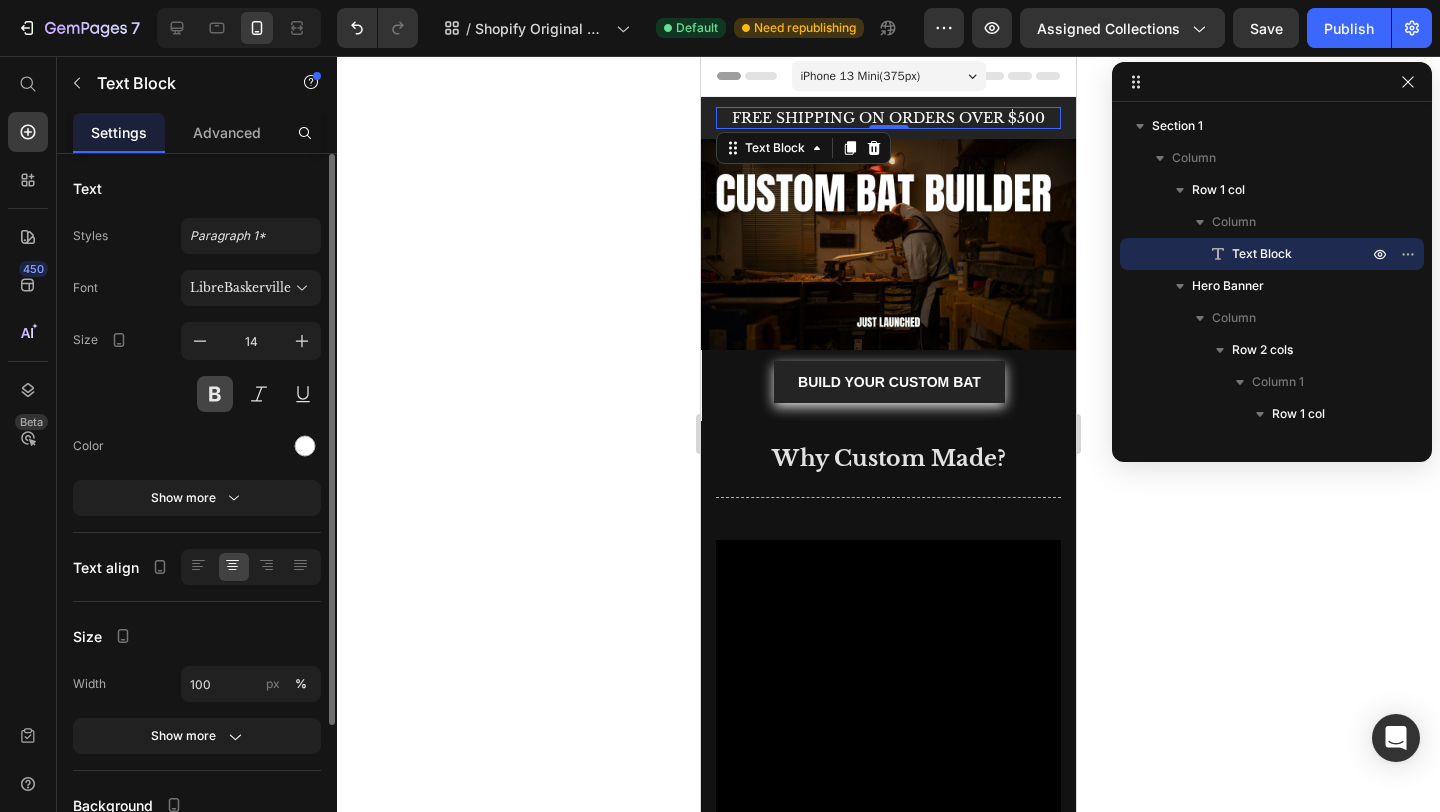 click at bounding box center (215, 394) 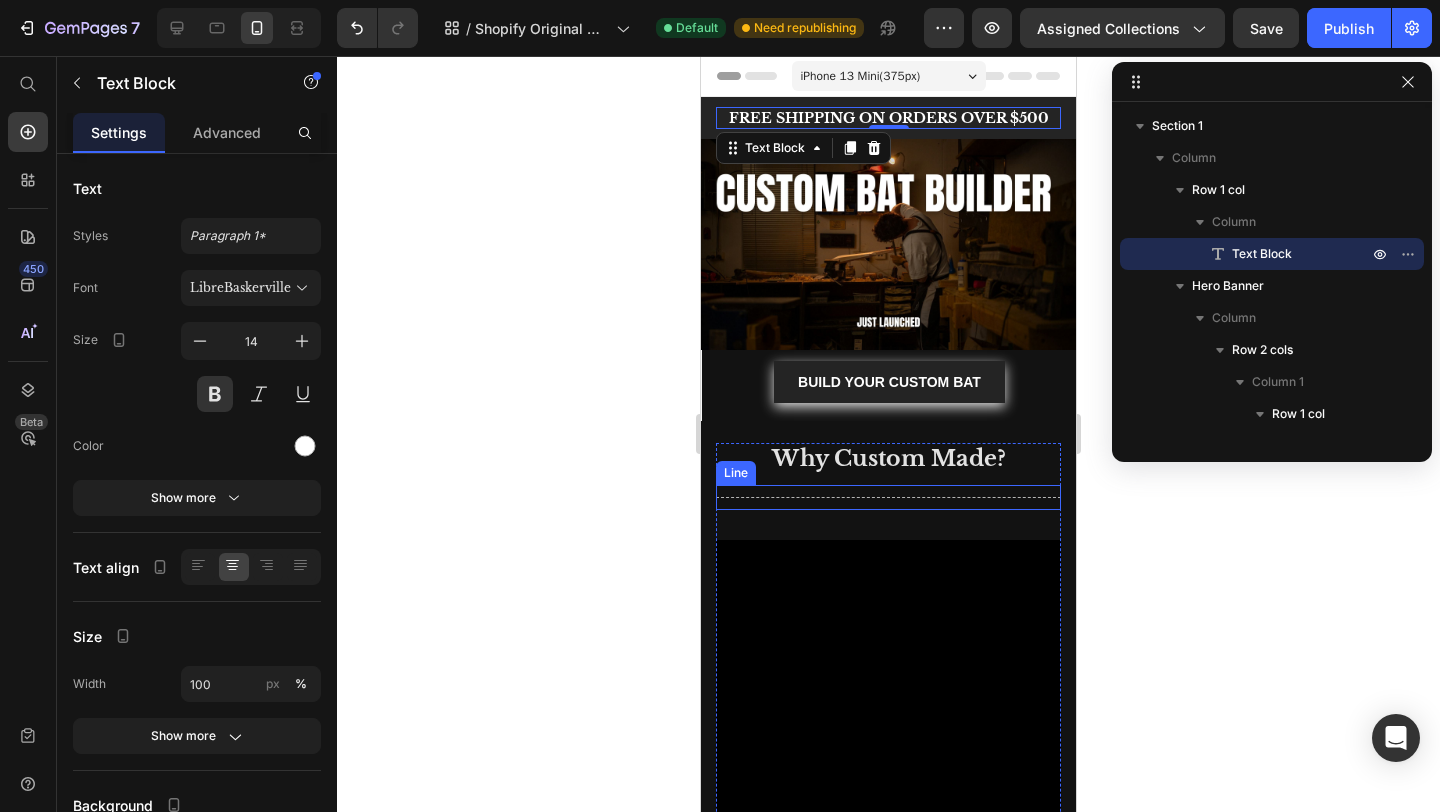click on "Title Line" at bounding box center (888, 497) 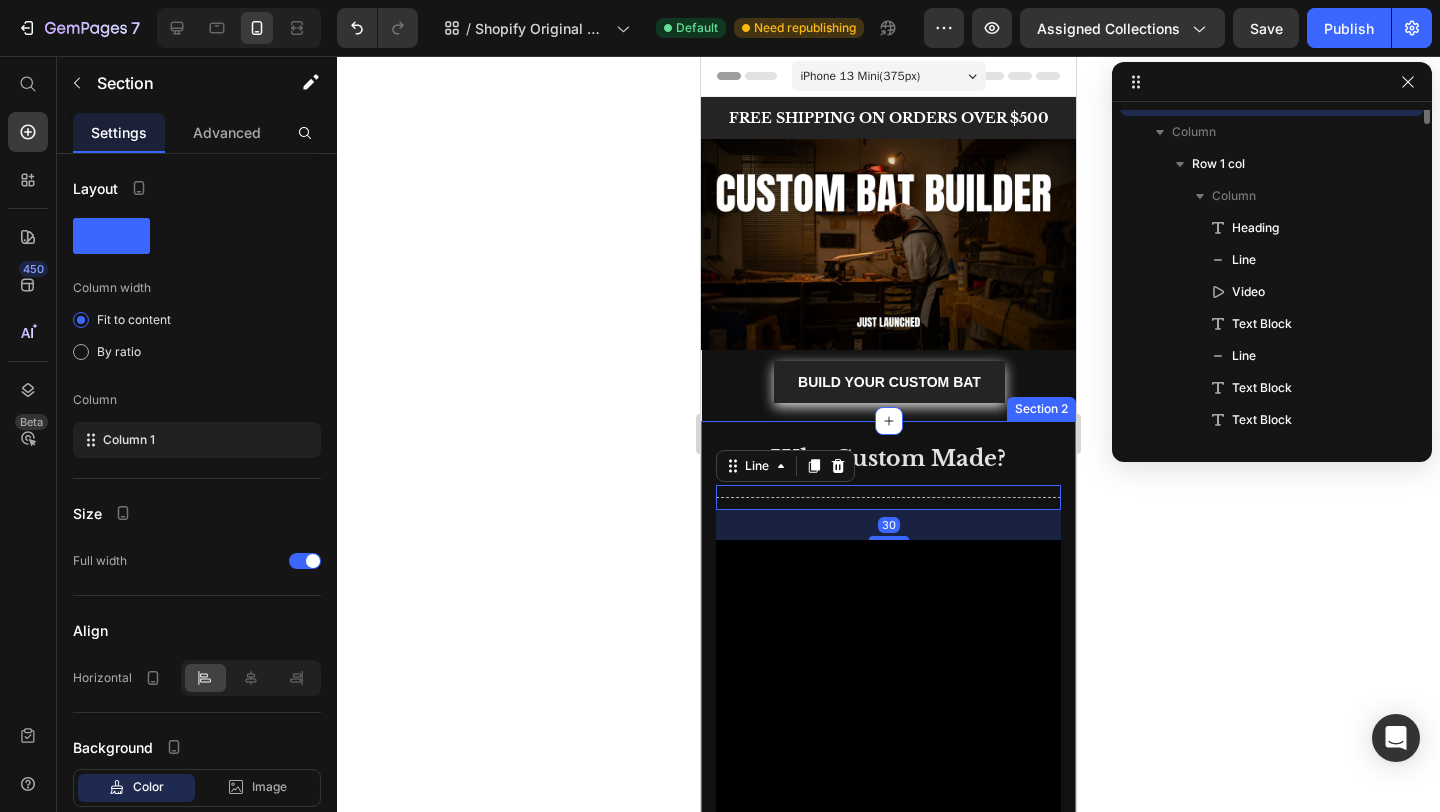 click on "Why Custom Made? Heading                Title Line   30 Video handmade for you, just like the pro's. Text Block                Title Line We are passionate about making the best possible bat. At JK Cricket we truly believe every player will flourish  high performing bat to realise your potential.  Text Block In a free hour, when our power of choice is untrammelled and when nothing prevents our being. Text Block READ MORE Button Row Section 2" at bounding box center [888, 979] 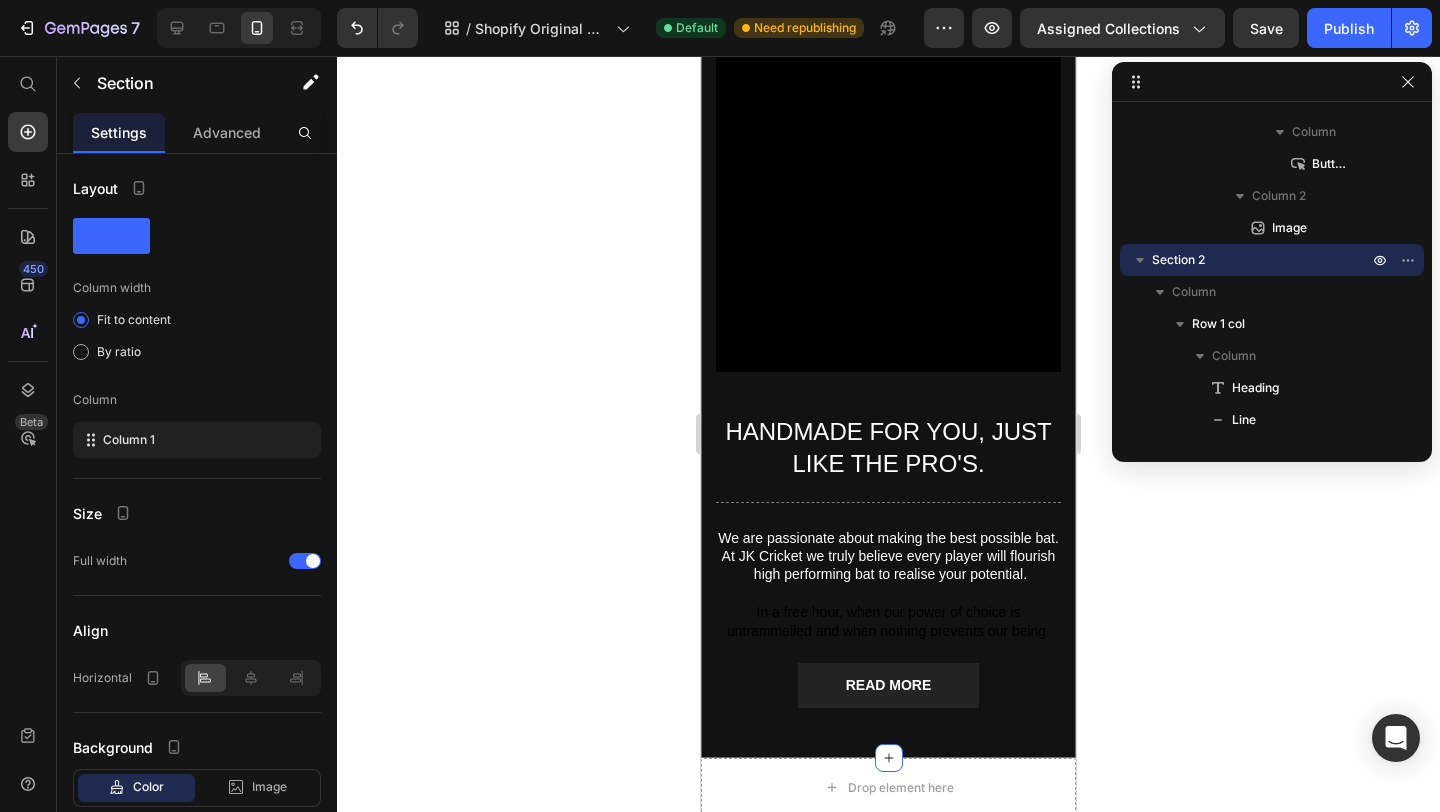 scroll, scrollTop: 788, scrollLeft: 0, axis: vertical 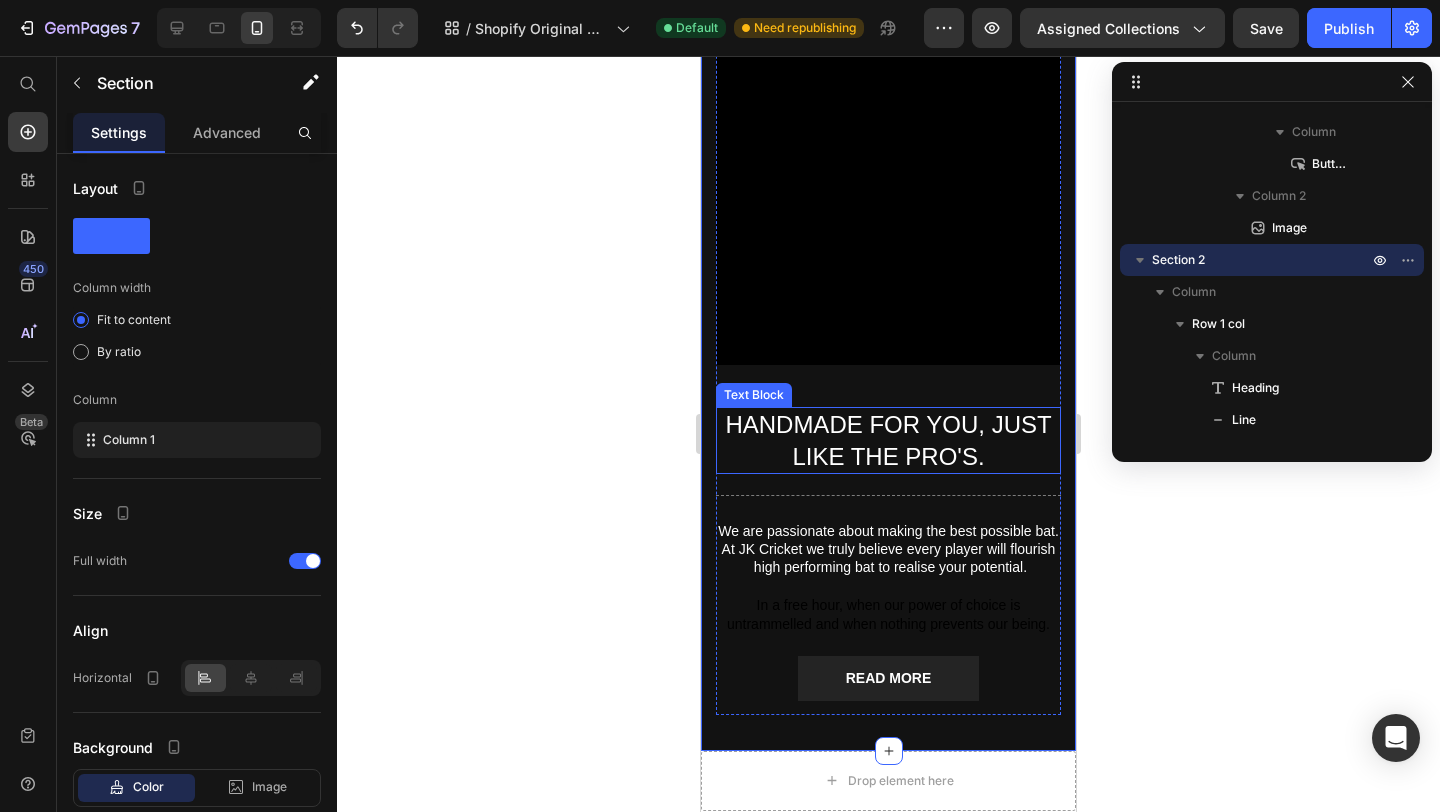 click on "handmade for you, just like the pro's." at bounding box center [888, 440] 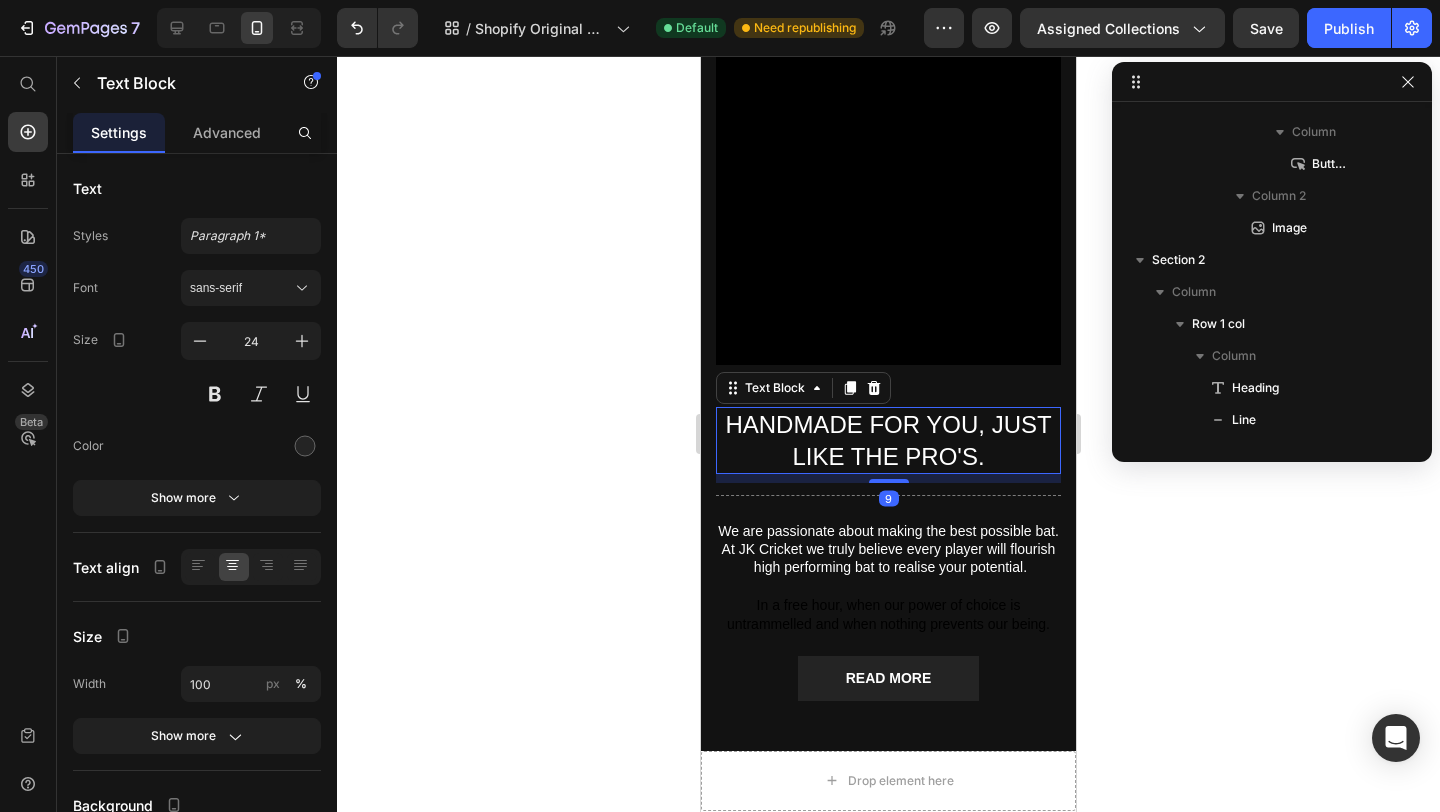 scroll, scrollTop: 538, scrollLeft: 0, axis: vertical 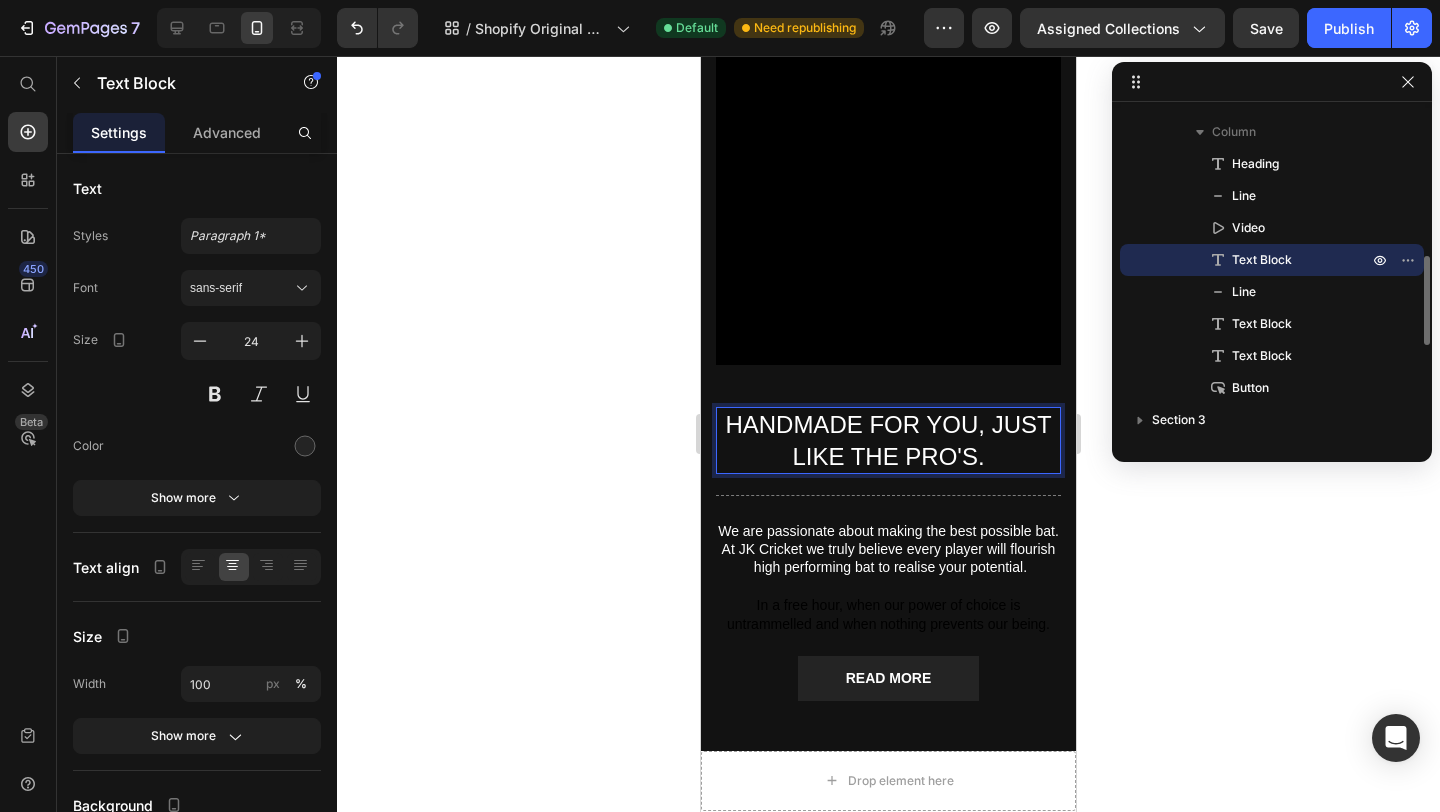 click on "handmade for you, just like the pro's." at bounding box center (888, 440) 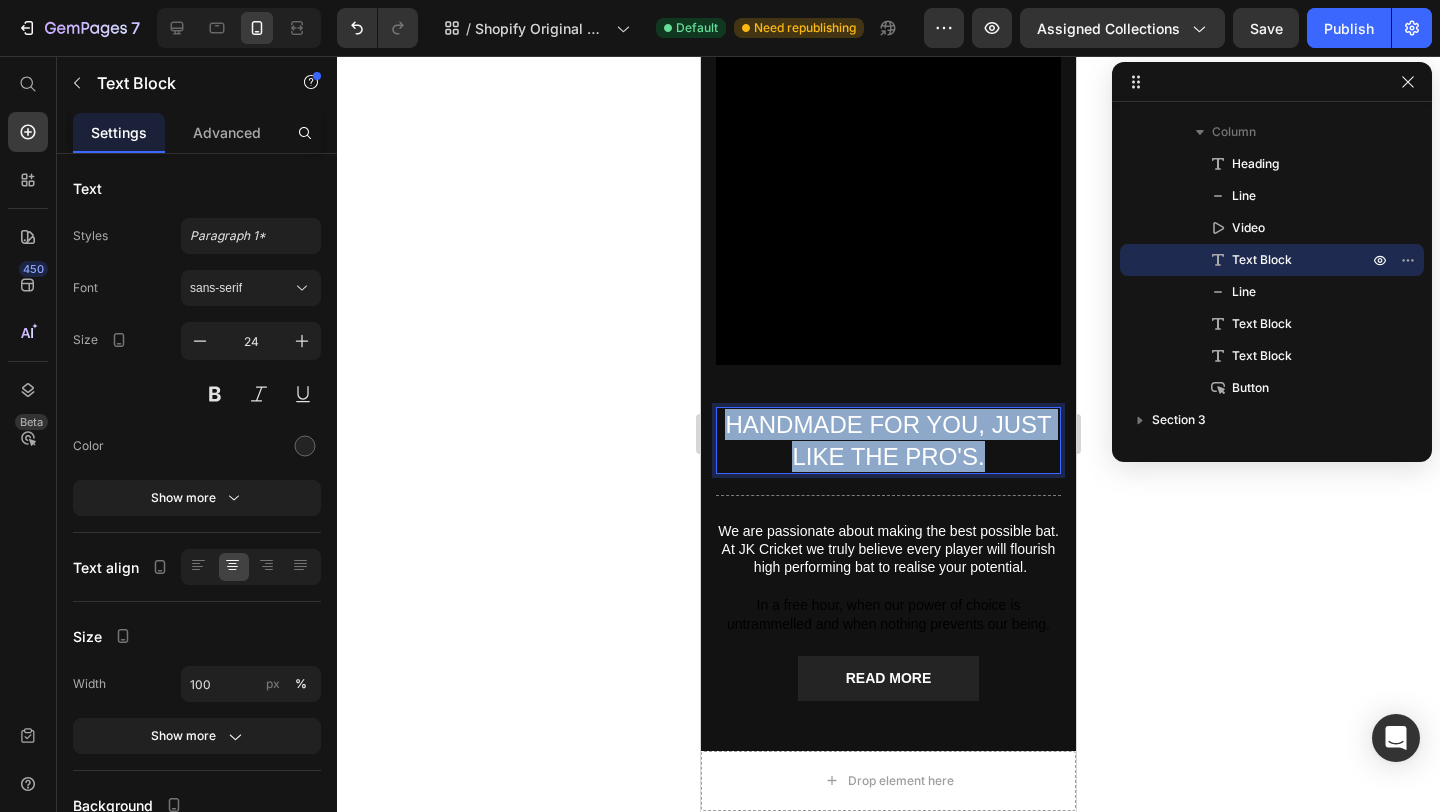drag, startPoint x: 981, startPoint y: 455, endPoint x: 1387, endPoint y: 469, distance: 406.2413 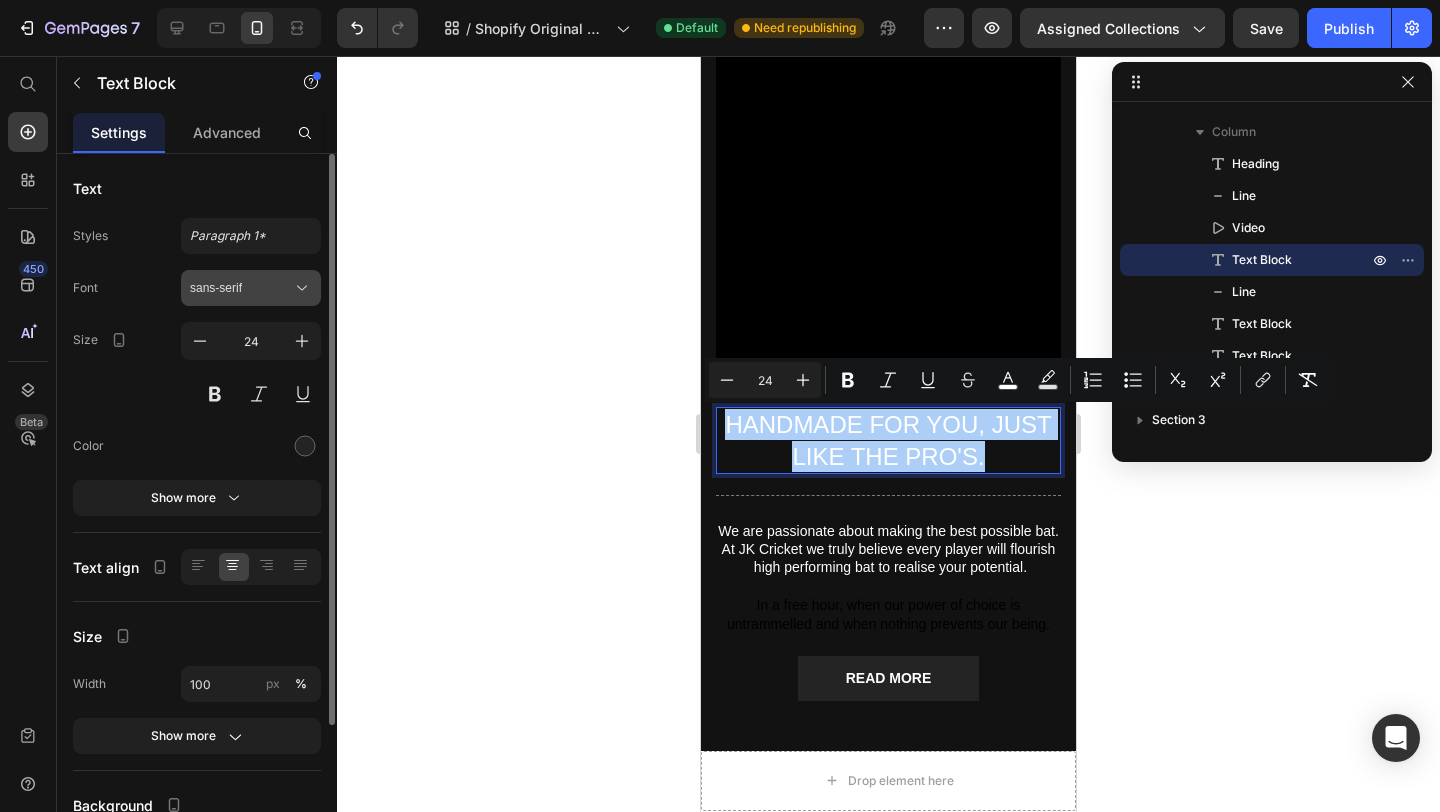 click on "sans-serif" at bounding box center (241, 288) 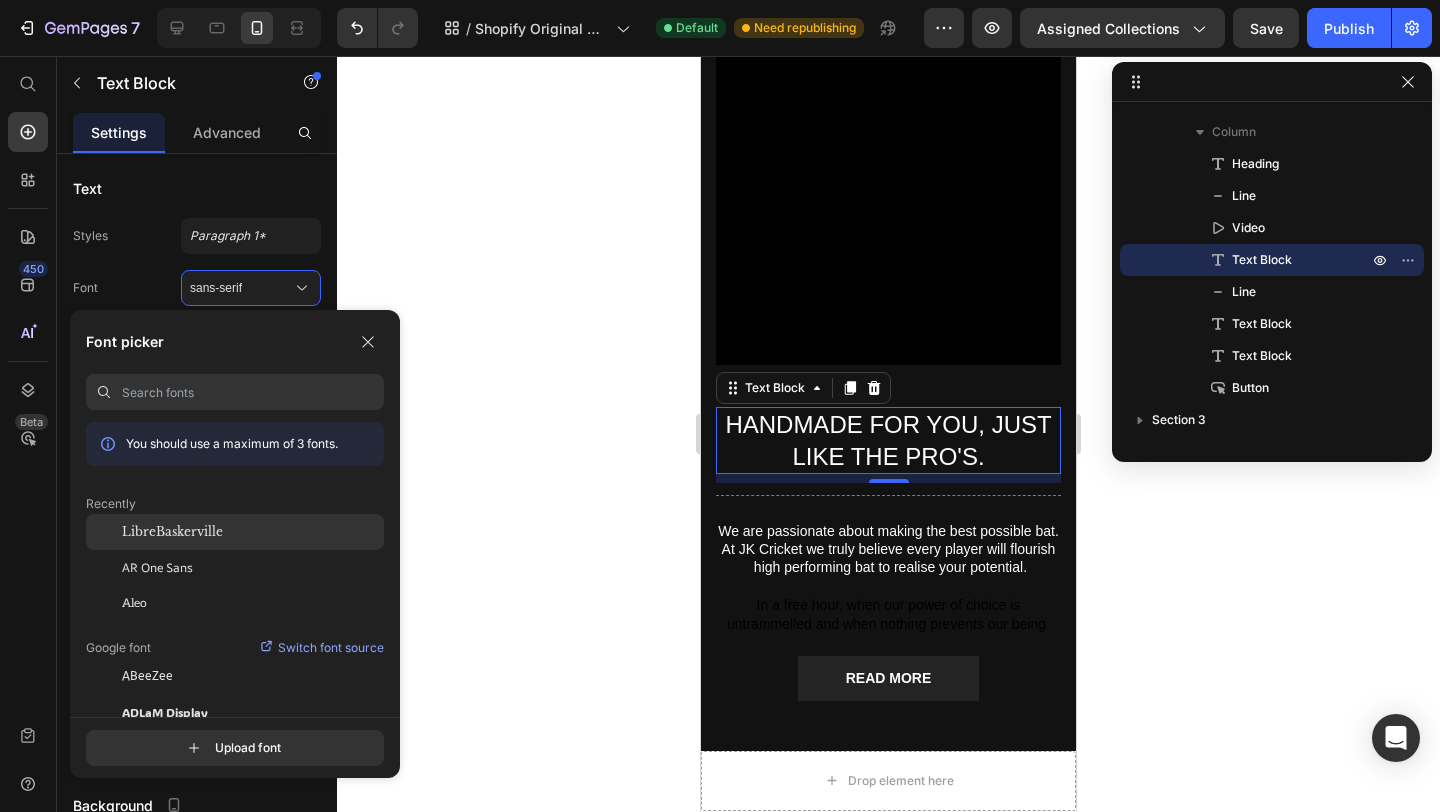 click on "LibreBaskerville" at bounding box center [172, 532] 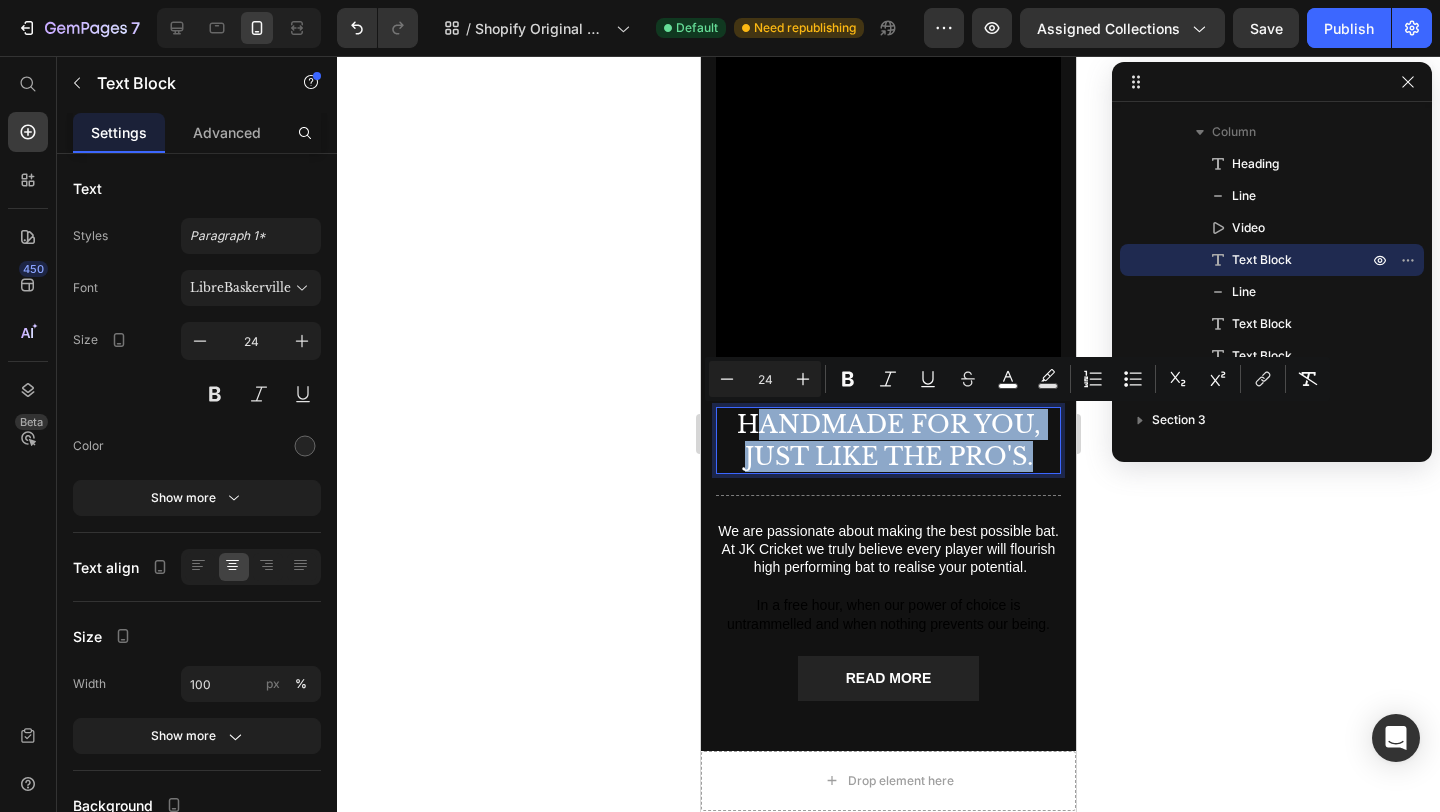 drag, startPoint x: 1037, startPoint y: 457, endPoint x: 761, endPoint y: 434, distance: 276.95667 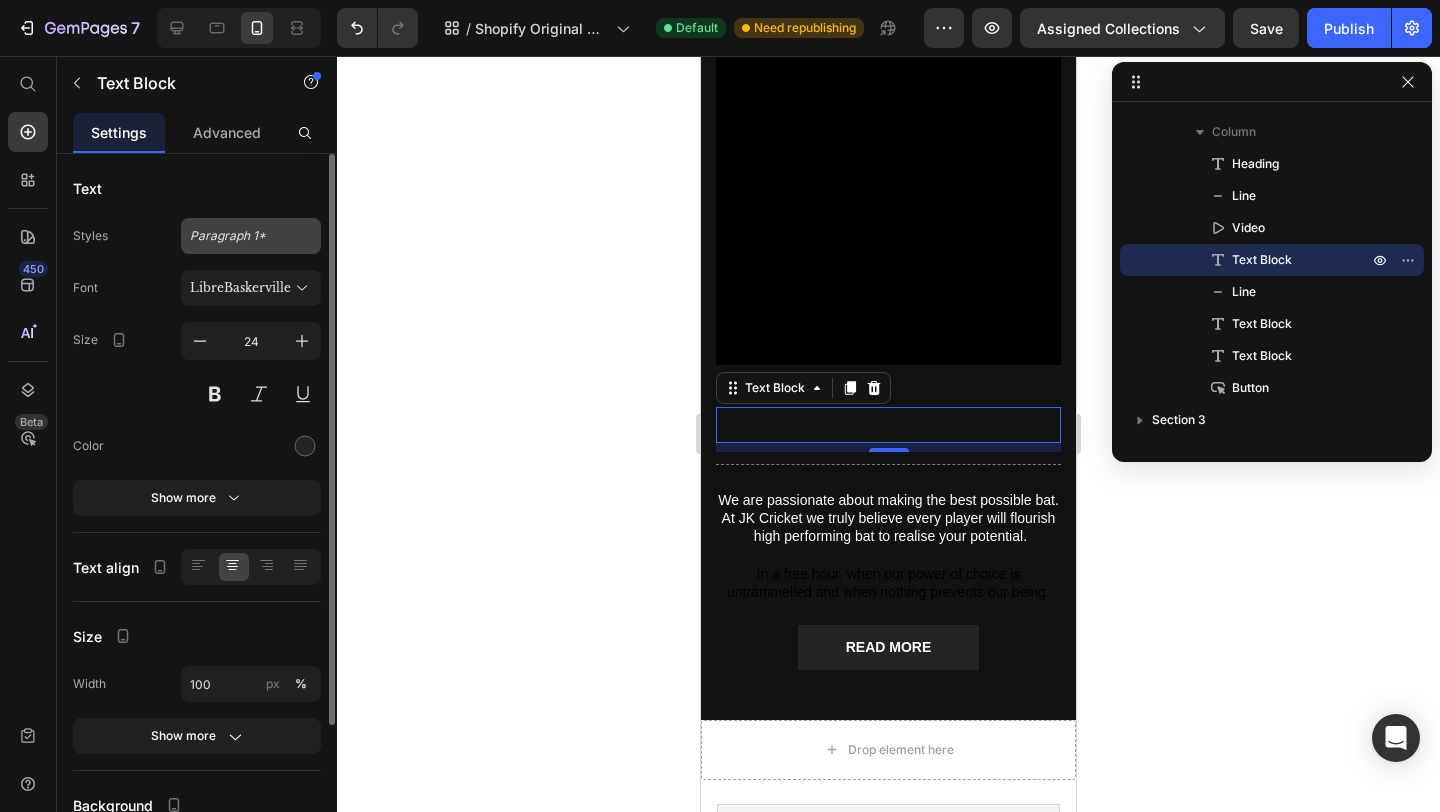 click on "Paragraph 1*" at bounding box center [251, 236] 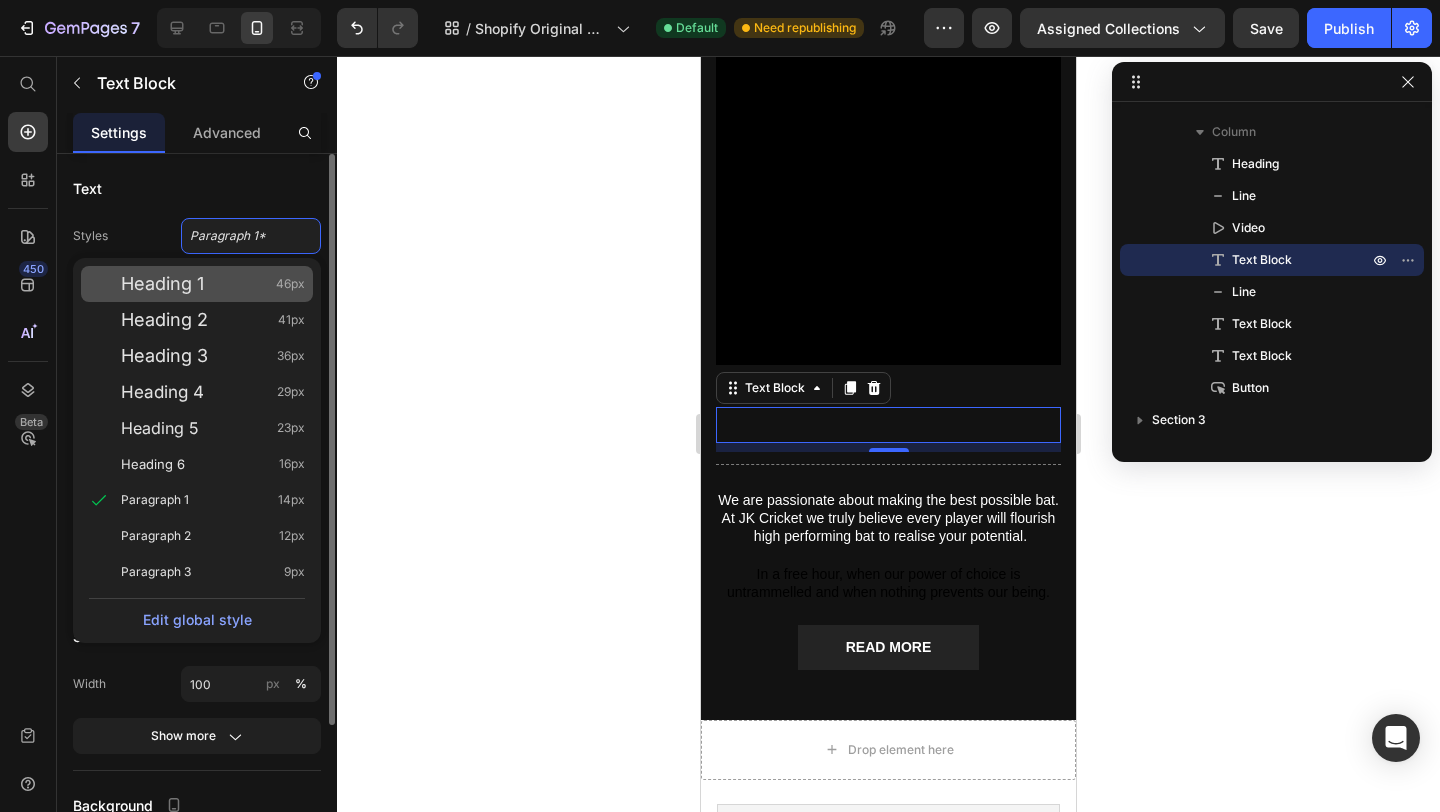 click on "Heading 1" at bounding box center (162, 284) 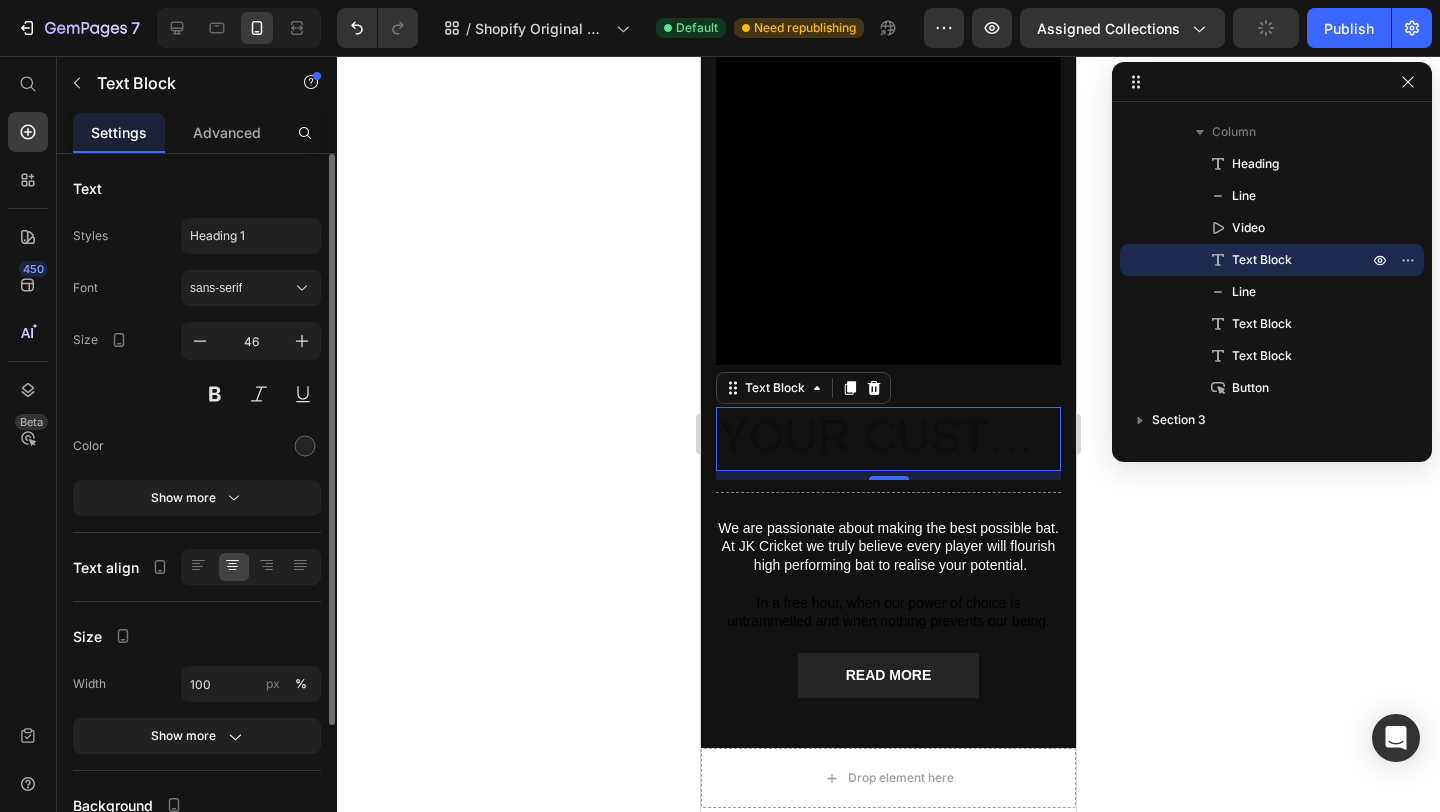click at bounding box center [888, 439] 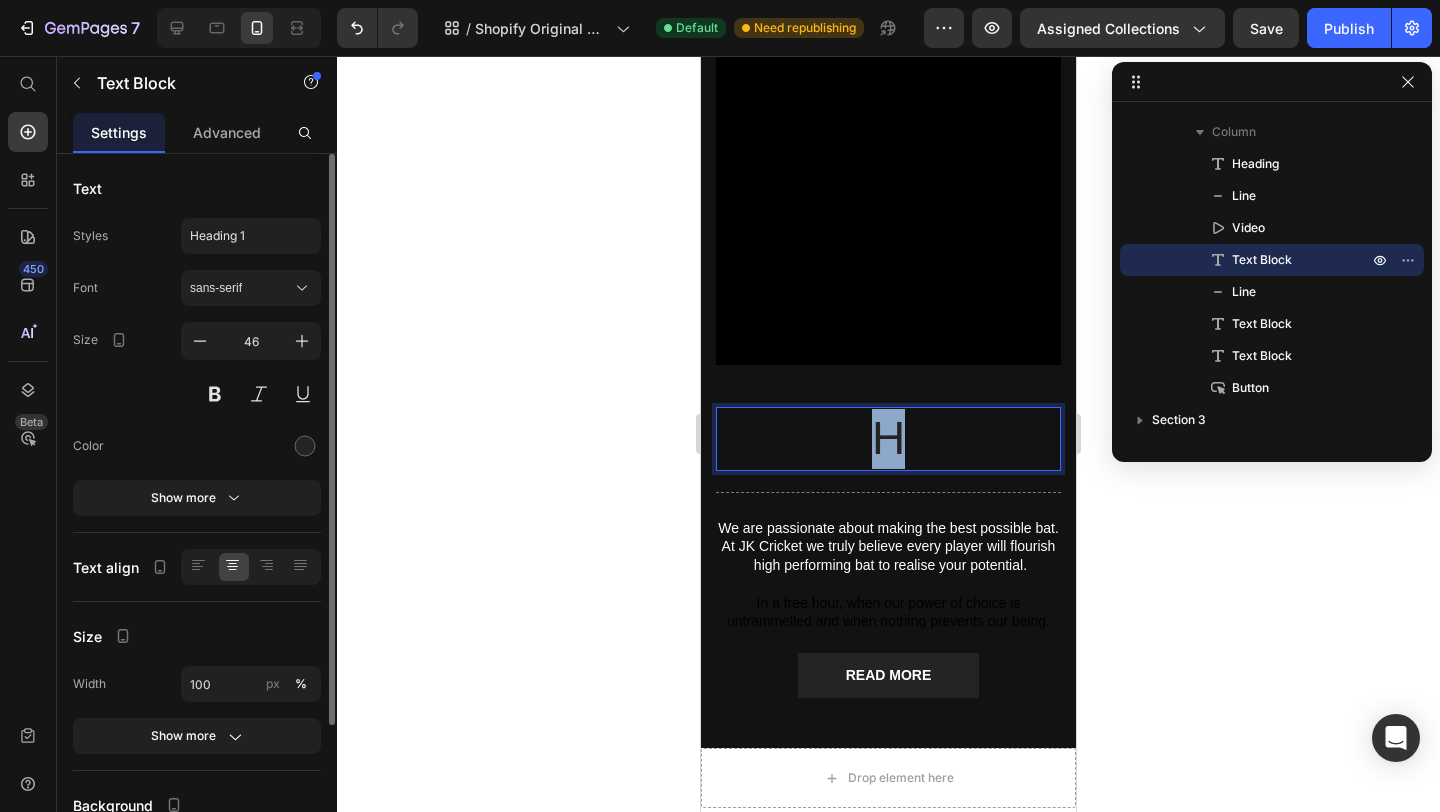 drag, startPoint x: 918, startPoint y: 443, endPoint x: 823, endPoint y: 442, distance: 95.005264 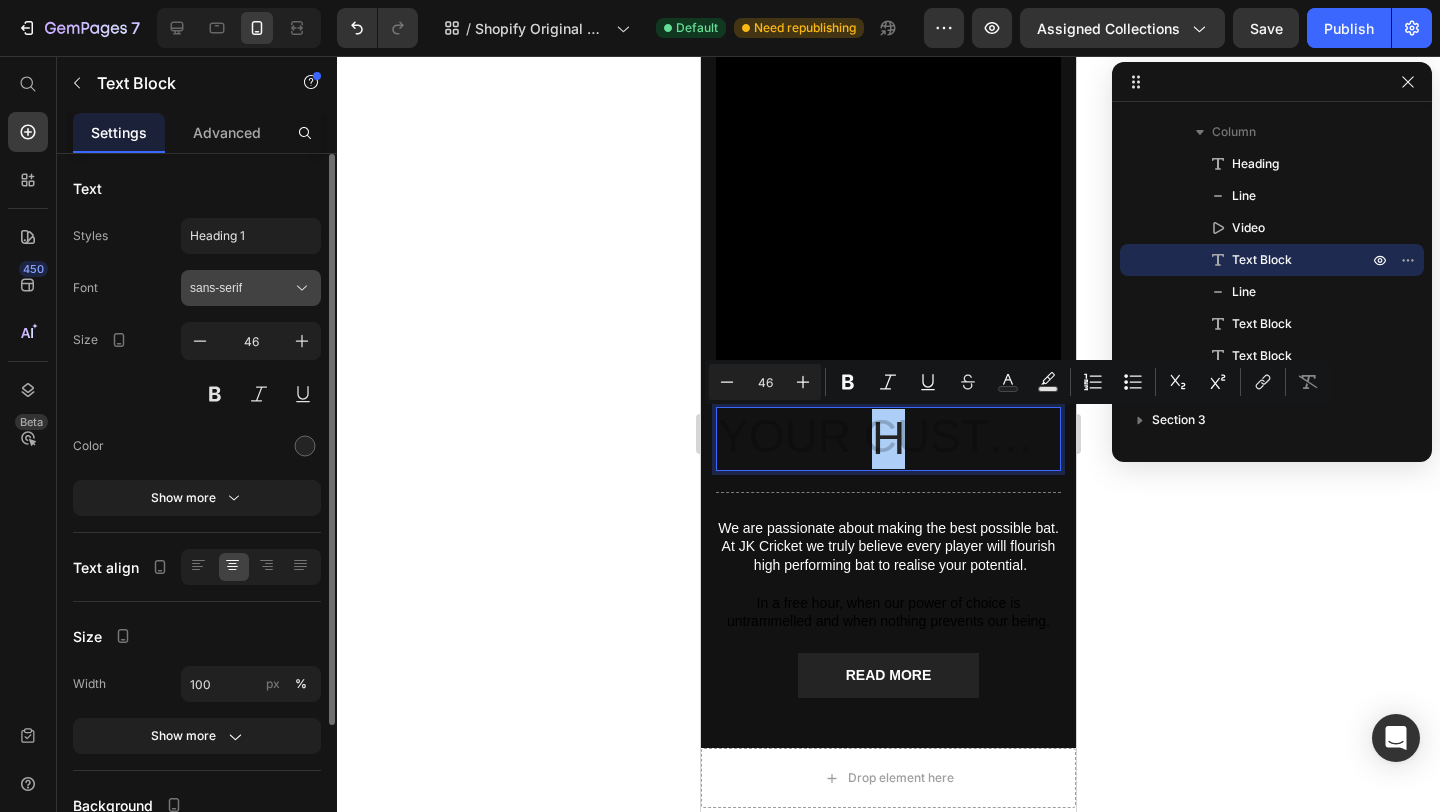 click 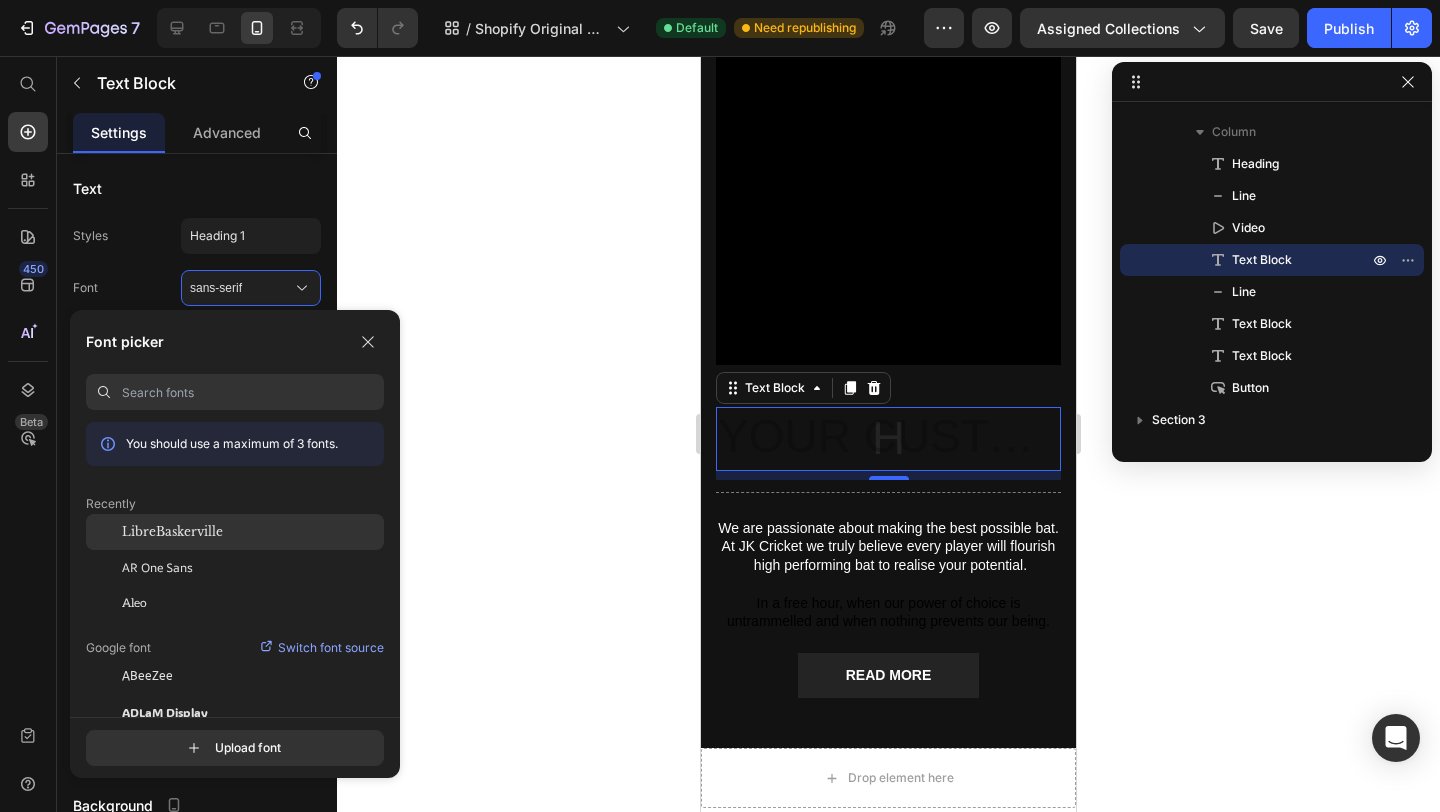 click on "LibreBaskerville" at bounding box center (172, 532) 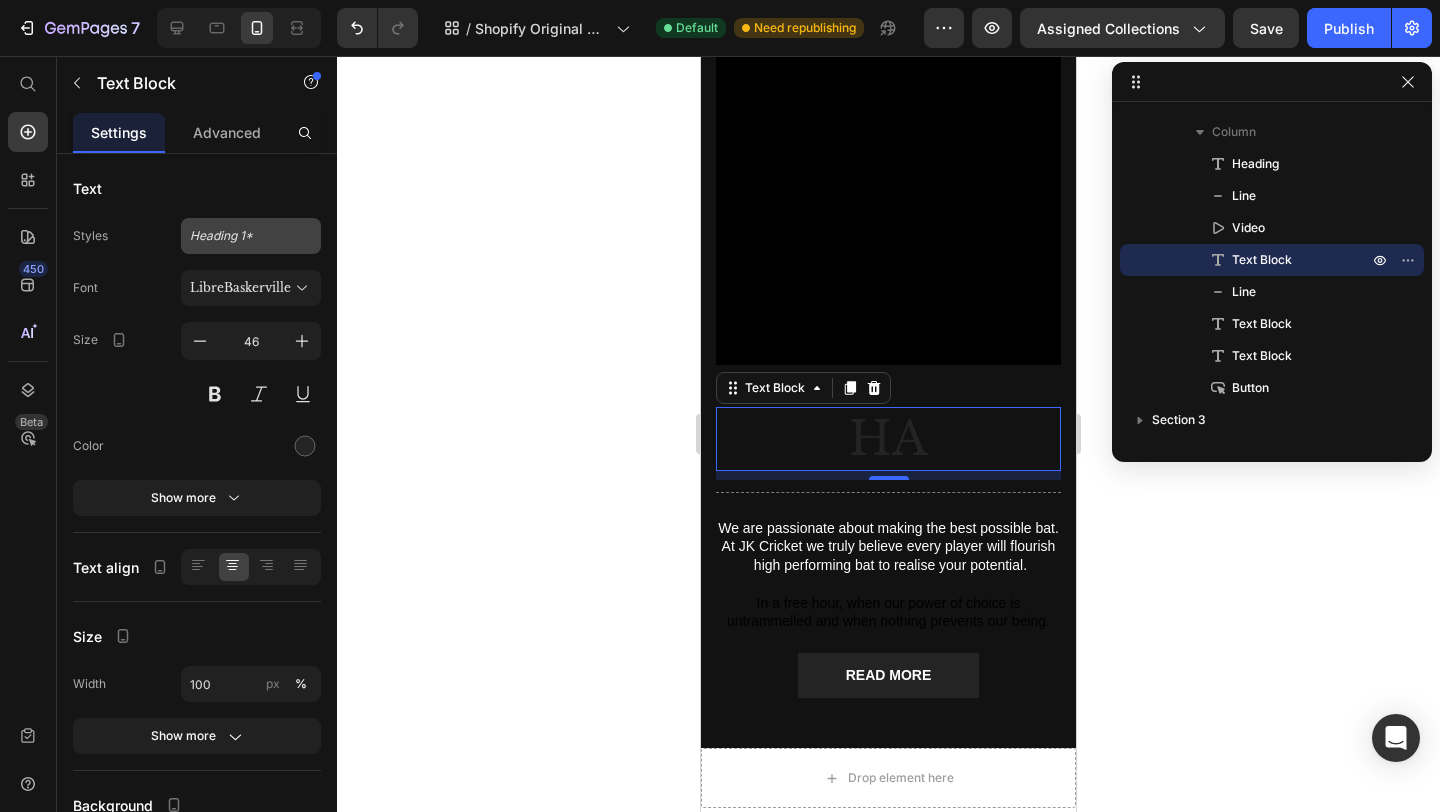 click on "Heading 1*" at bounding box center [239, 236] 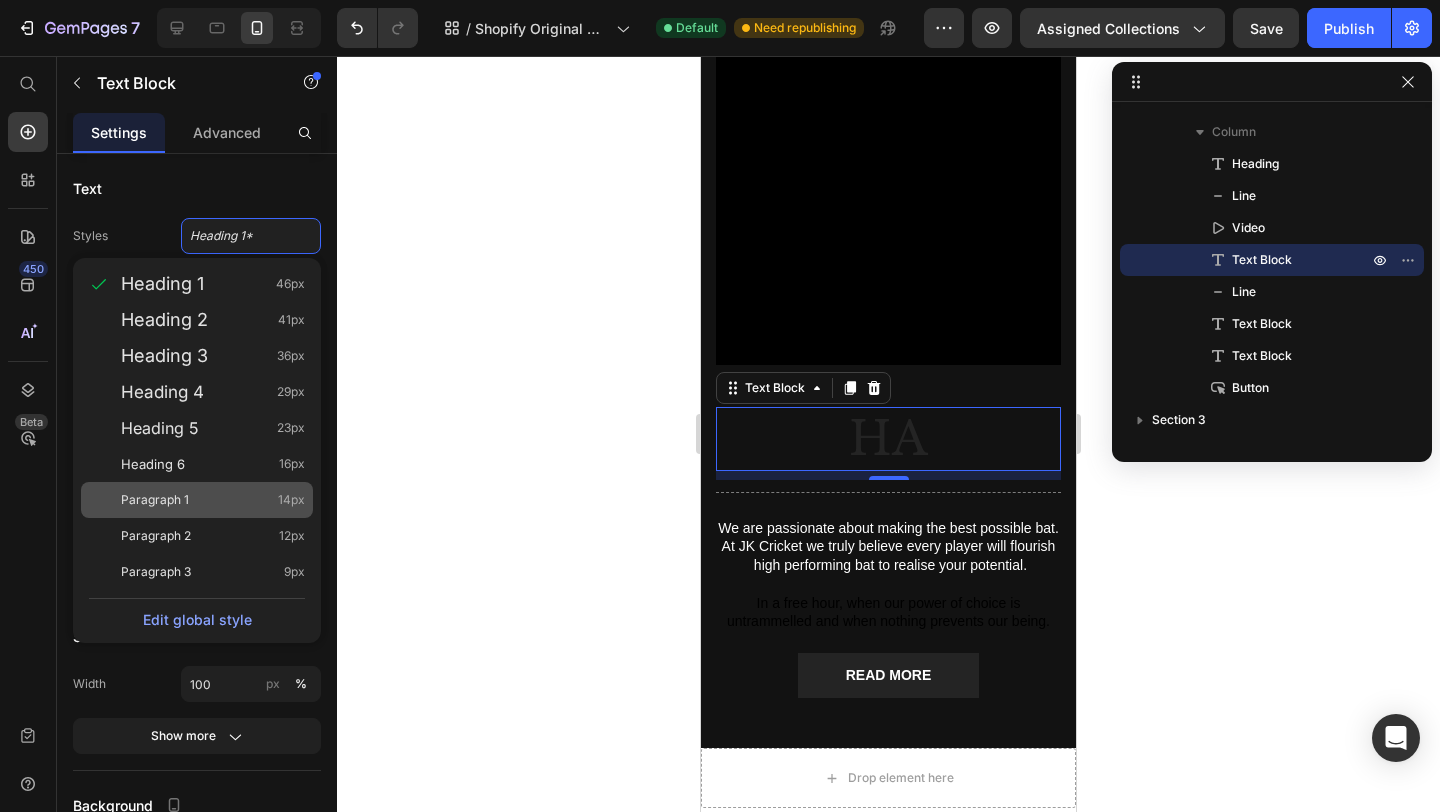 click on "Paragraph 1 14px" at bounding box center [213, 500] 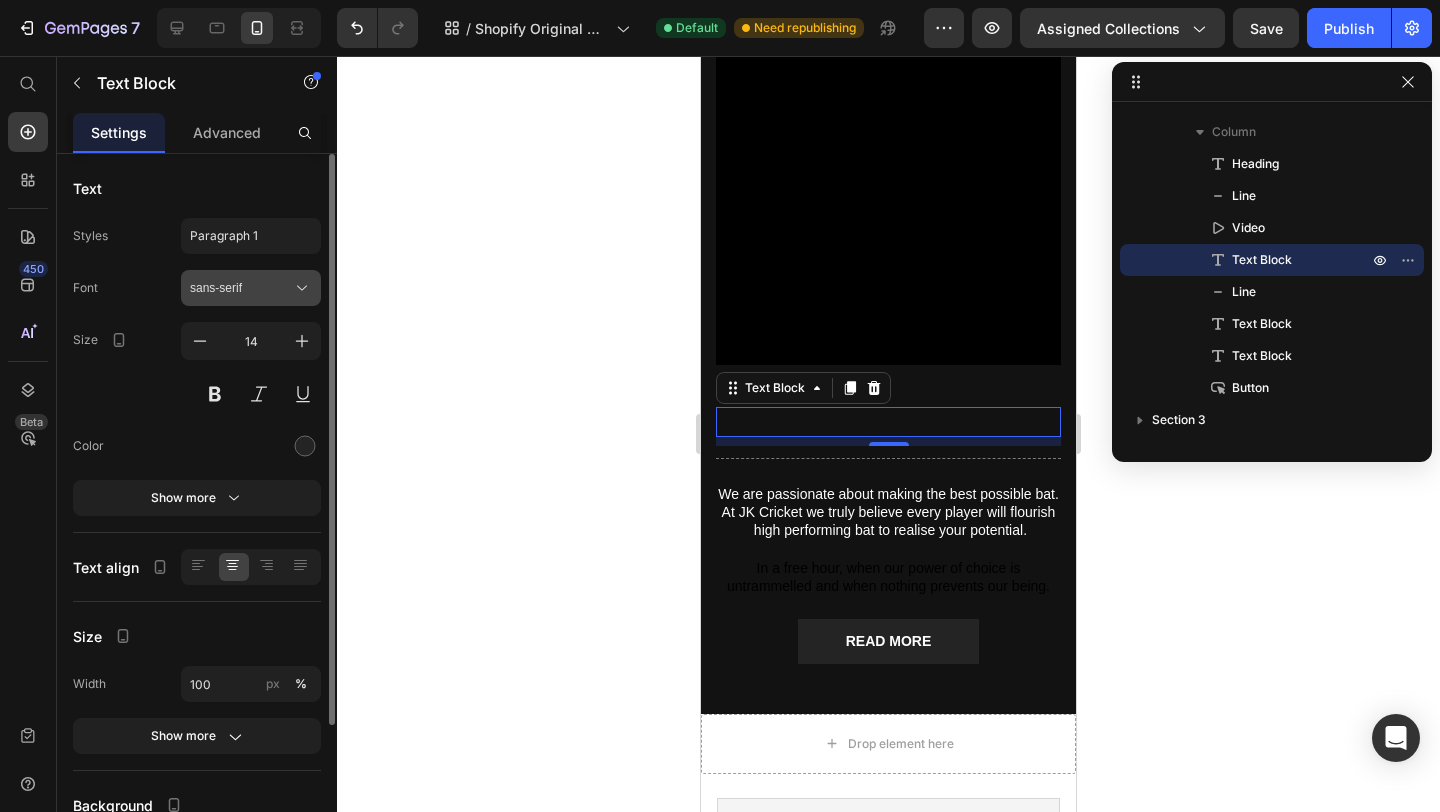 click on "sans-serif" at bounding box center (251, 288) 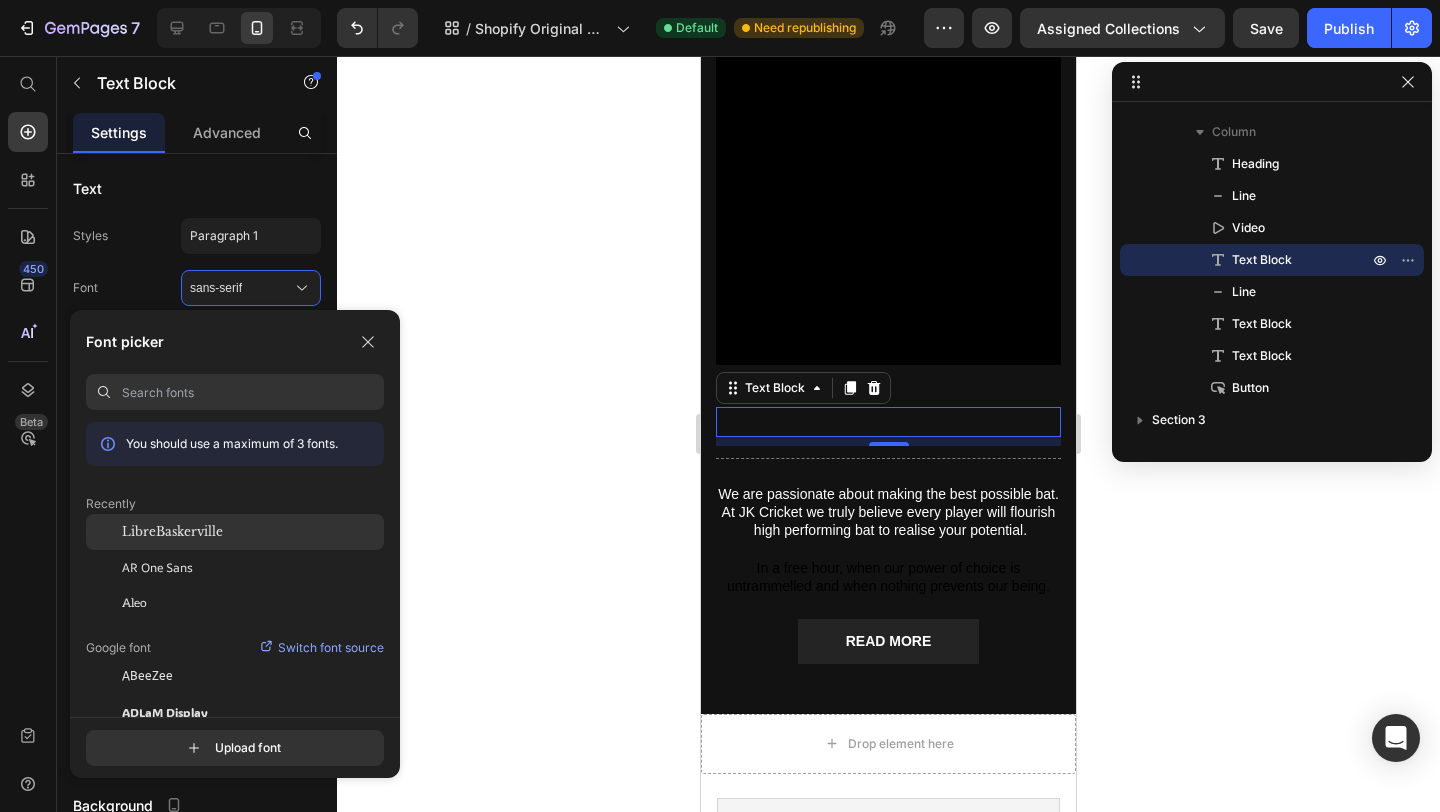 click on "LibreBaskerville" 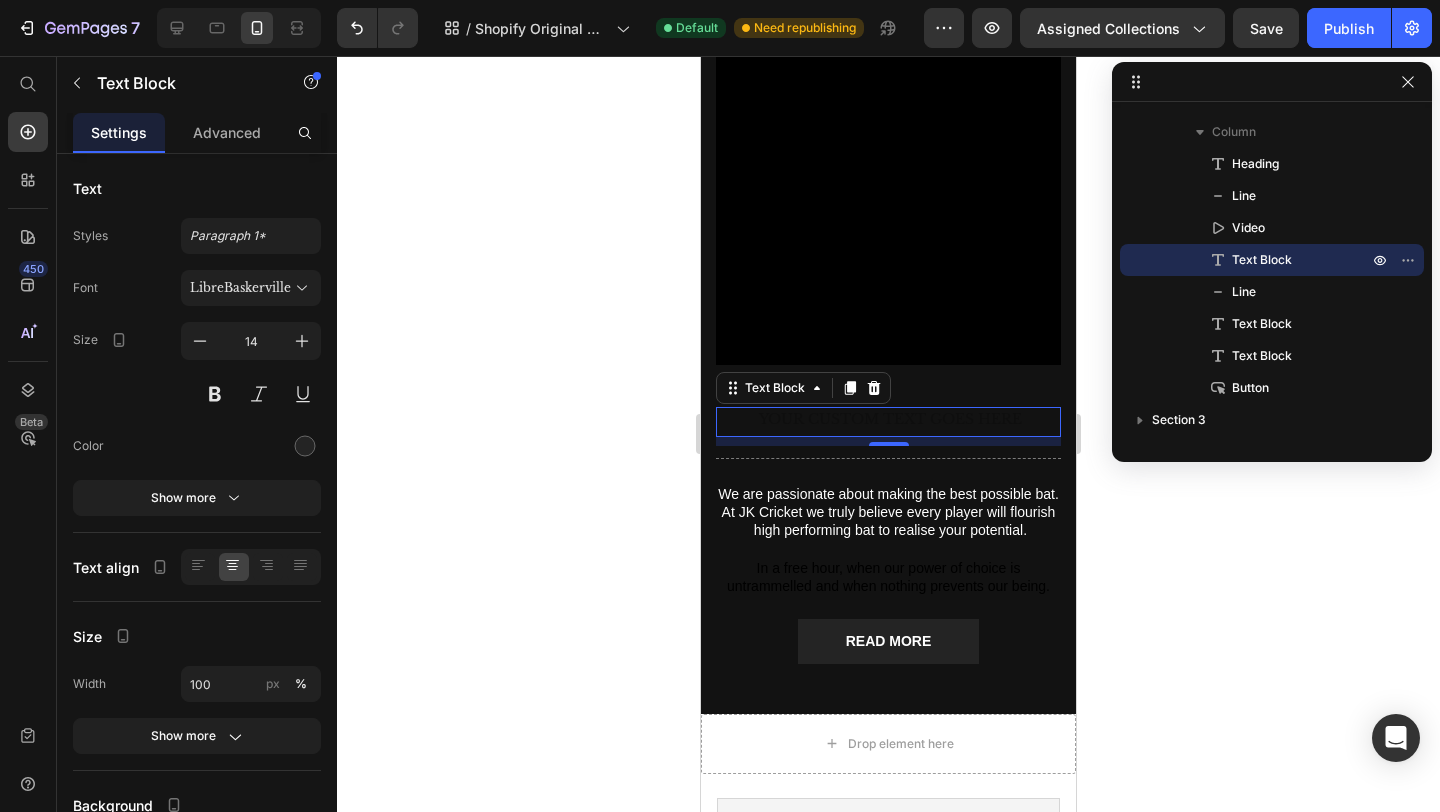 click at bounding box center [888, 421] 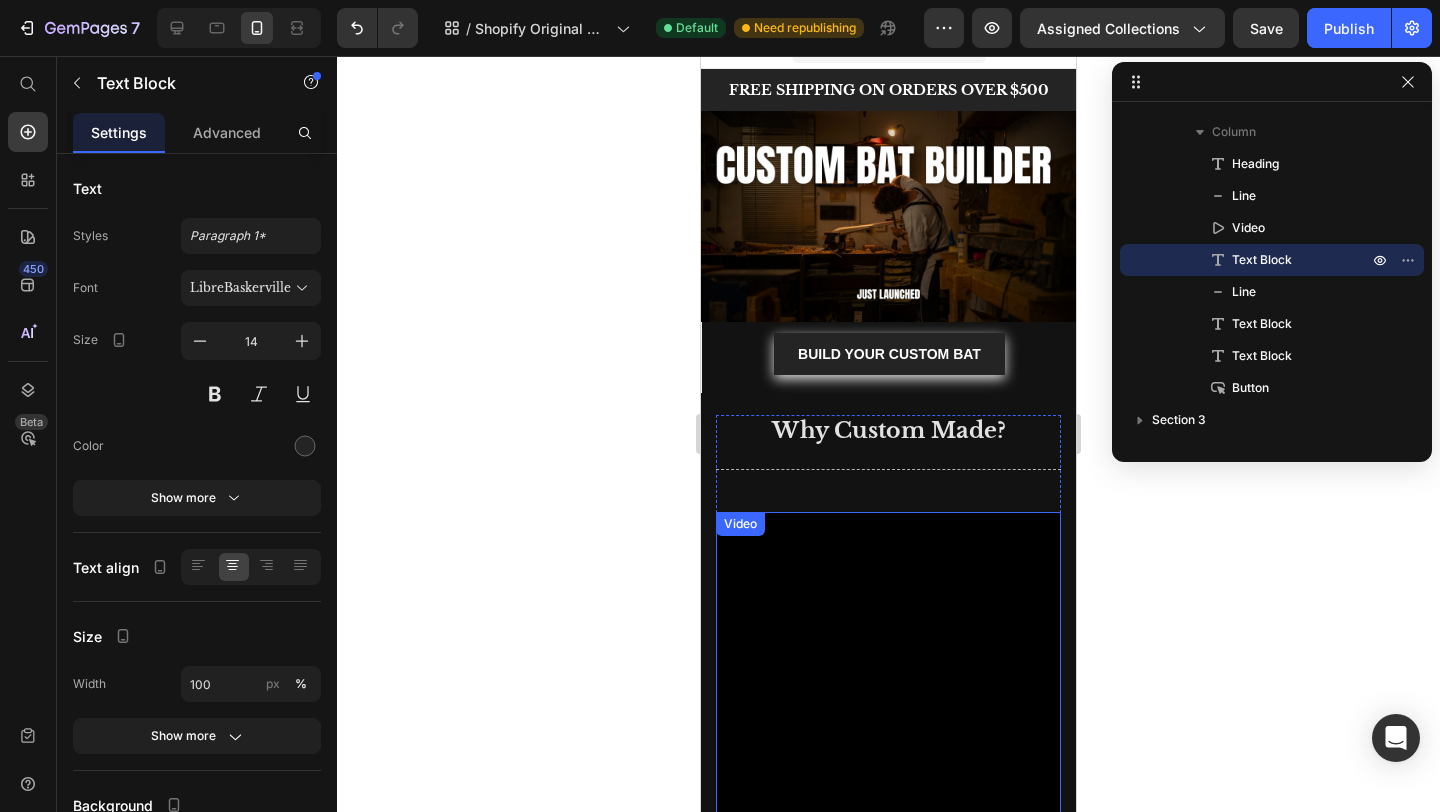 scroll, scrollTop: 0, scrollLeft: 0, axis: both 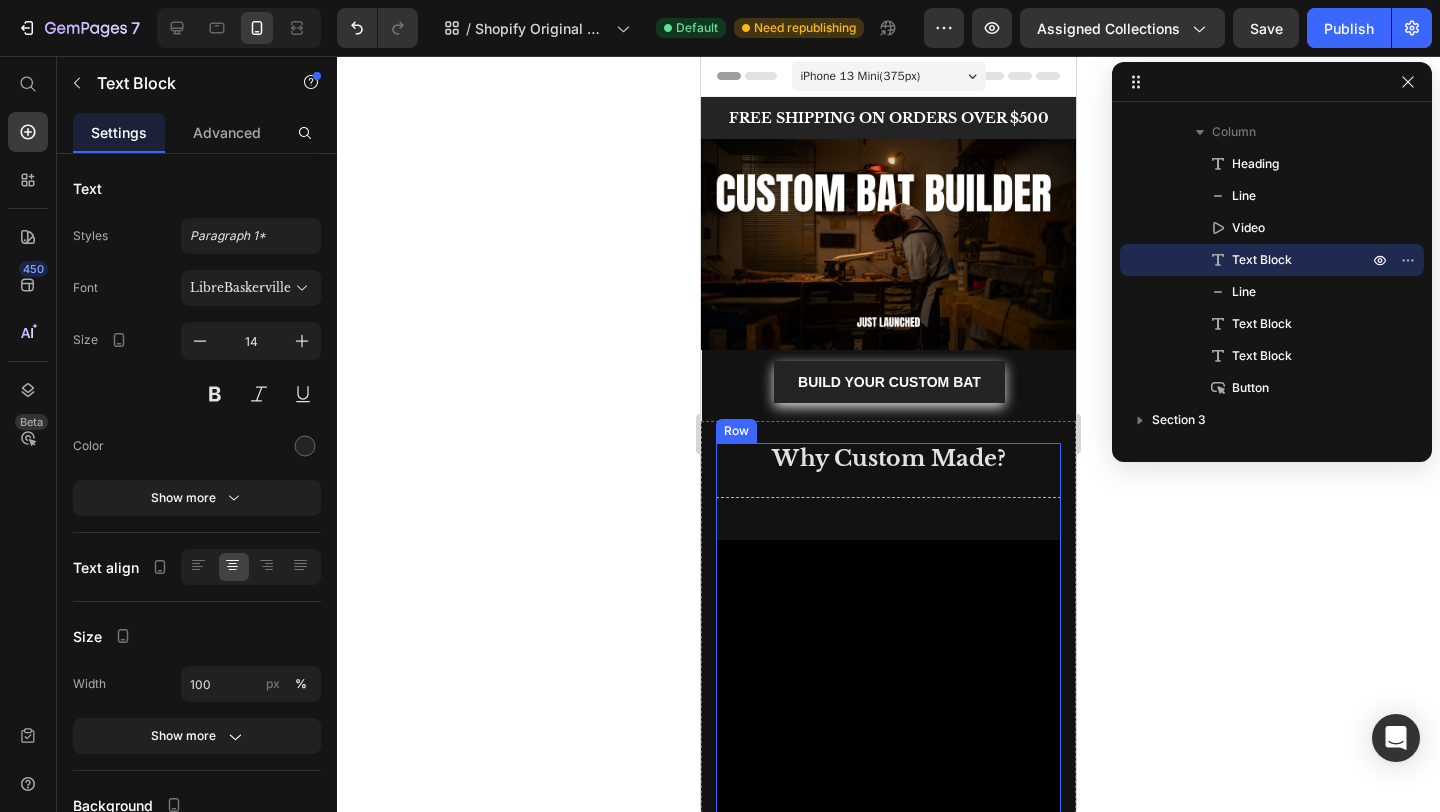 click on "Why Custom Made? Heading                Title Line Video H Text Block   9                Title Line We are passionate about making the best possible bat. At JK Cricket we truly believe every player will flourish  high performing bat to realise your potential.  Text Block In a free hour, when our power of choice is untrammelled and when nothing prevents our being. Text Block READ MORE Button" at bounding box center [888, 954] 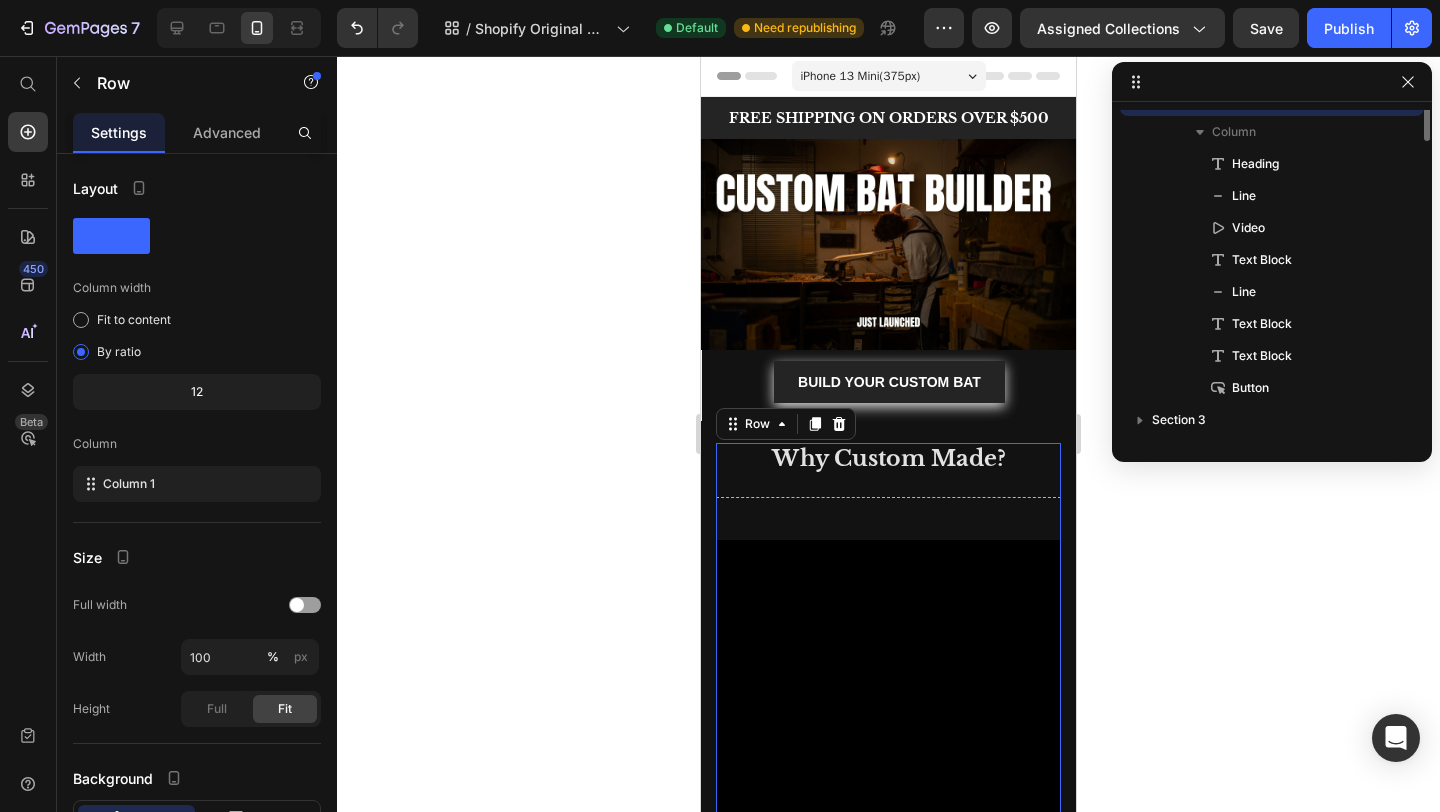scroll, scrollTop: 378, scrollLeft: 0, axis: vertical 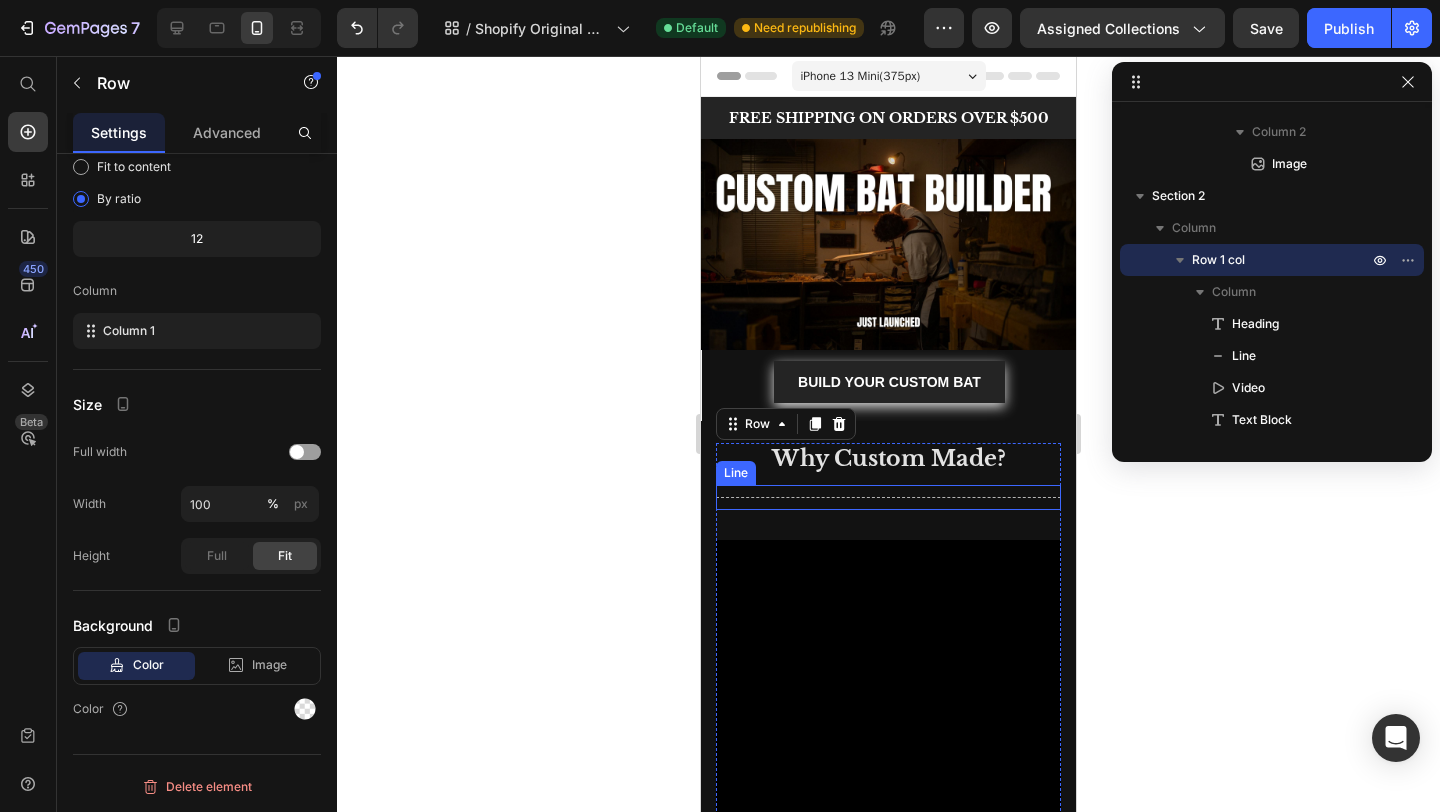 click on "Title Line" at bounding box center (888, 497) 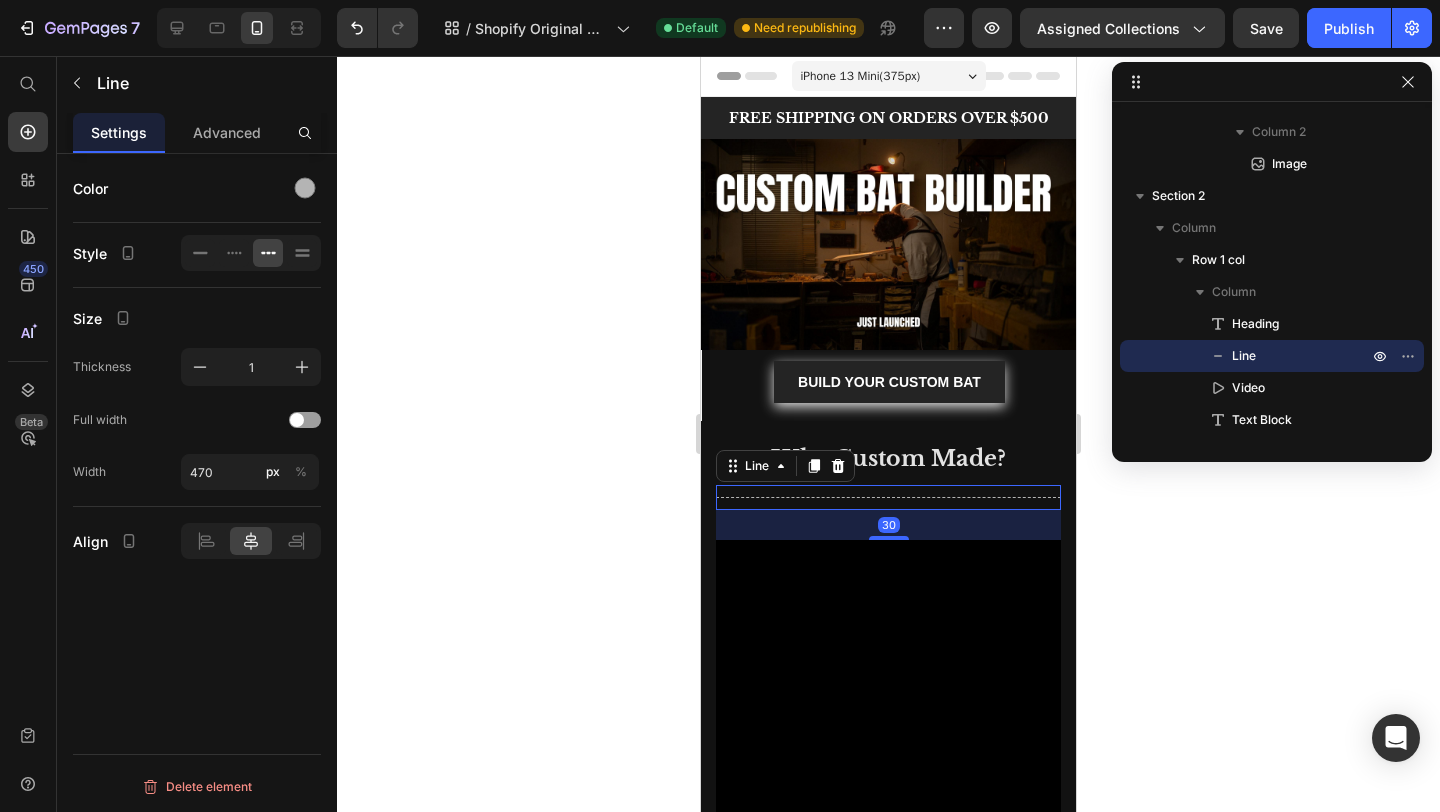 scroll, scrollTop: 0, scrollLeft: 0, axis: both 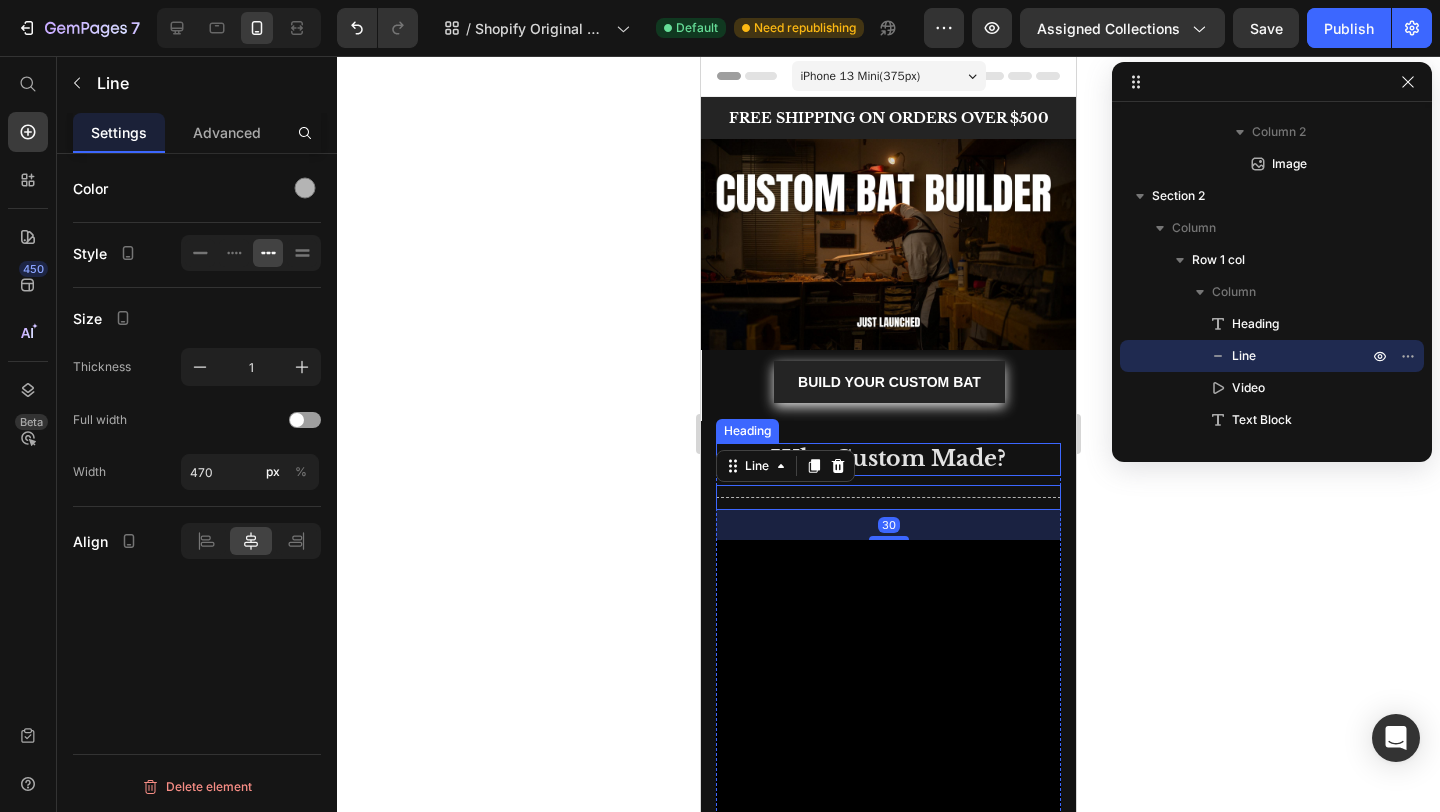 click on "Why Custom Made?" at bounding box center (888, 459) 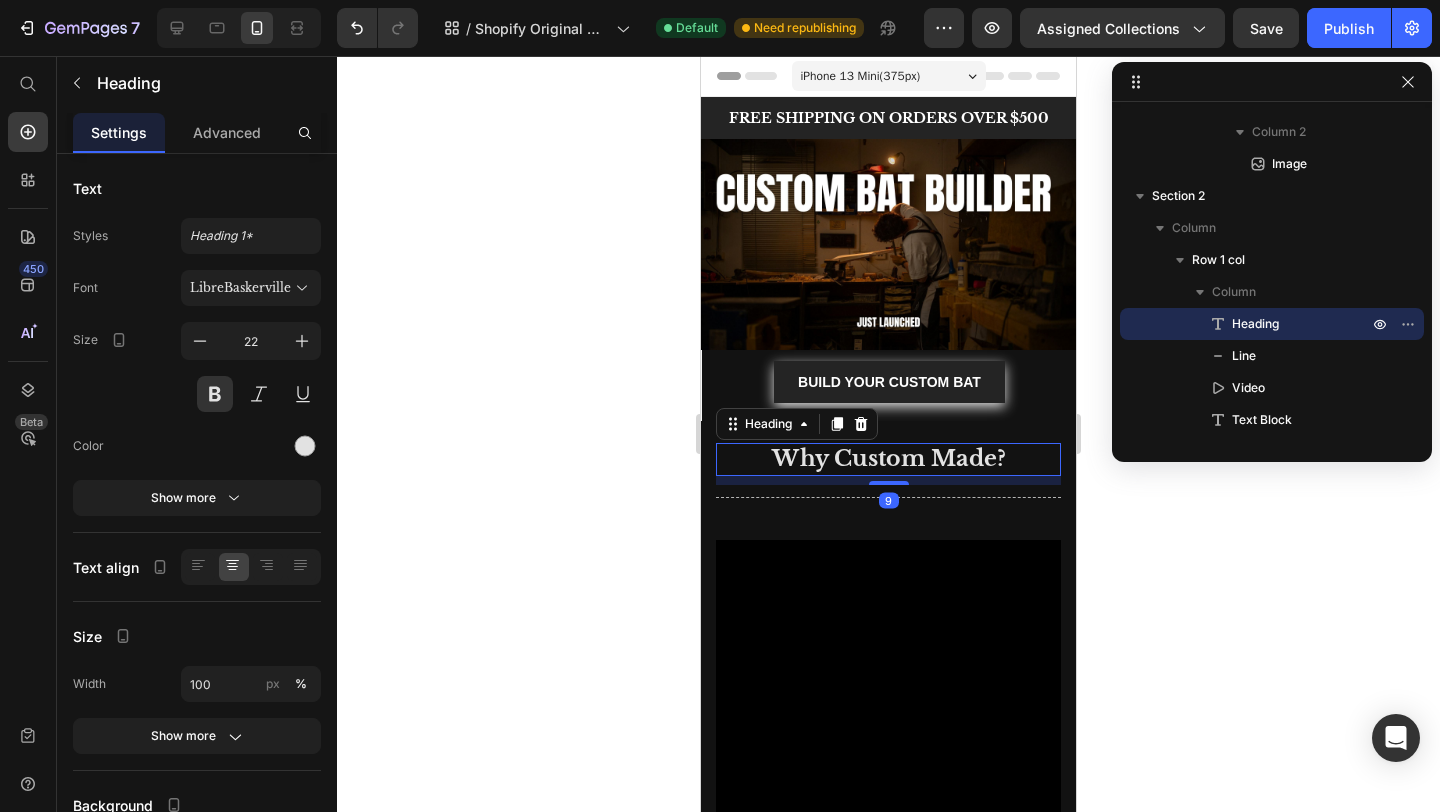 click on "Why Custom Made?" at bounding box center [888, 459] 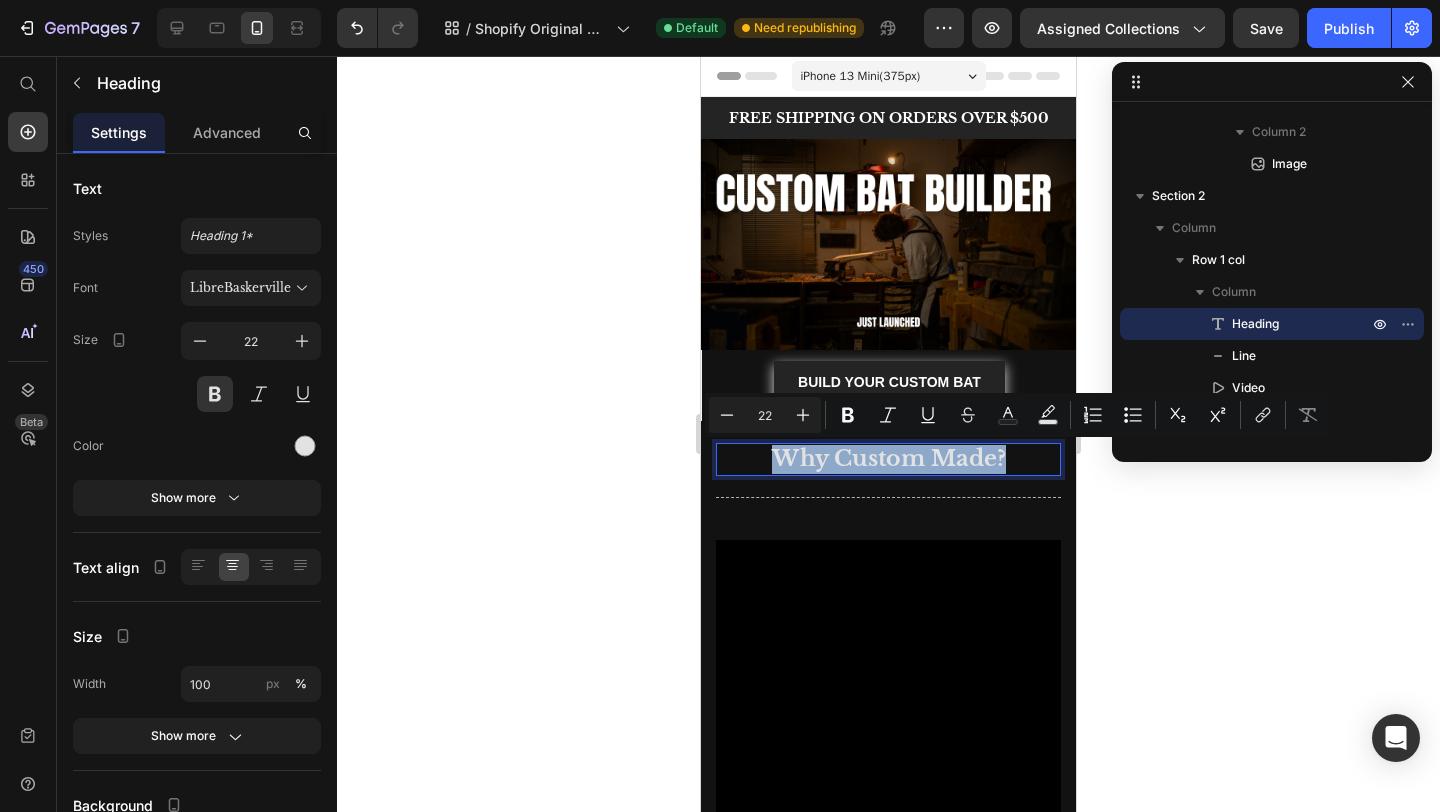 drag, startPoint x: 1011, startPoint y: 464, endPoint x: 772, endPoint y: 447, distance: 239.60384 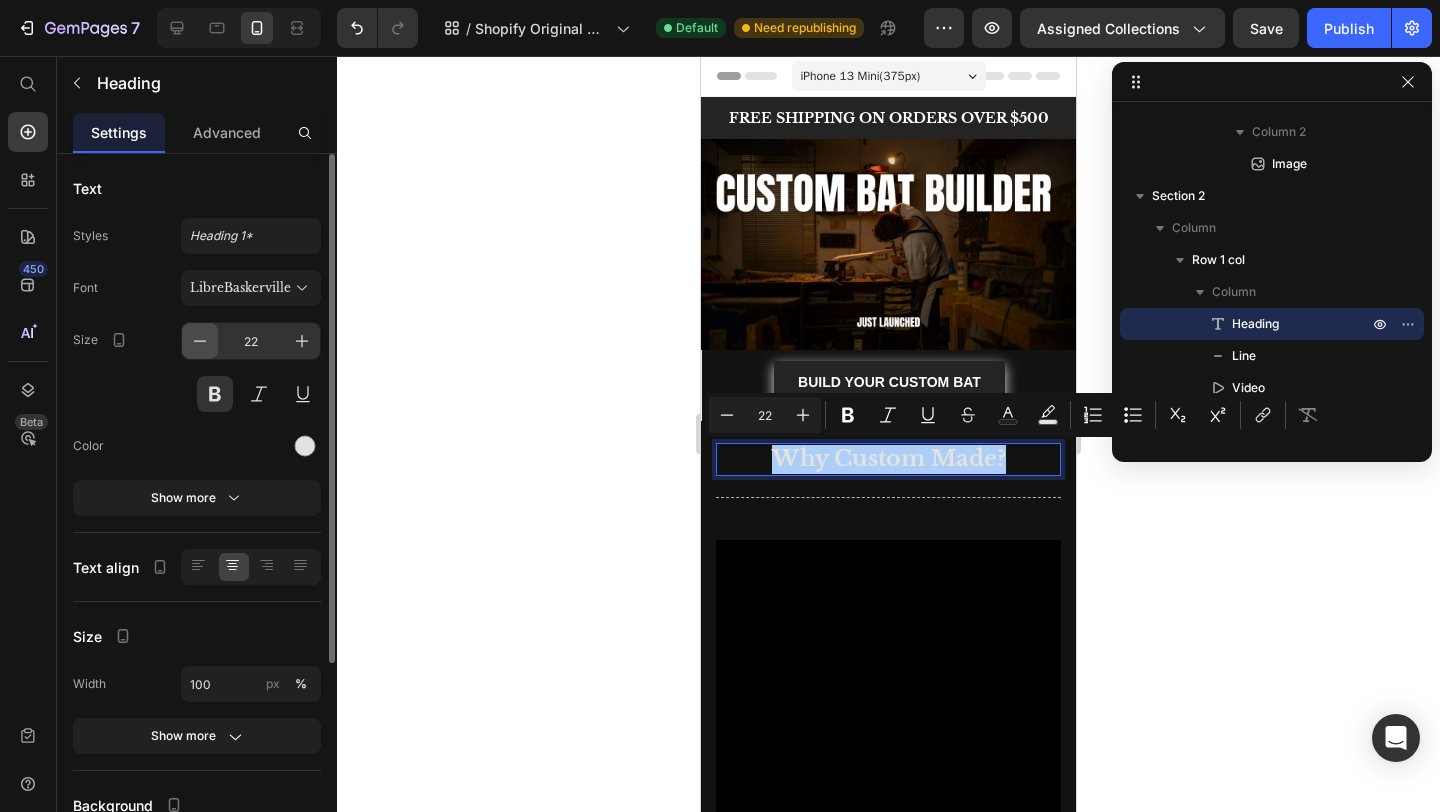 click 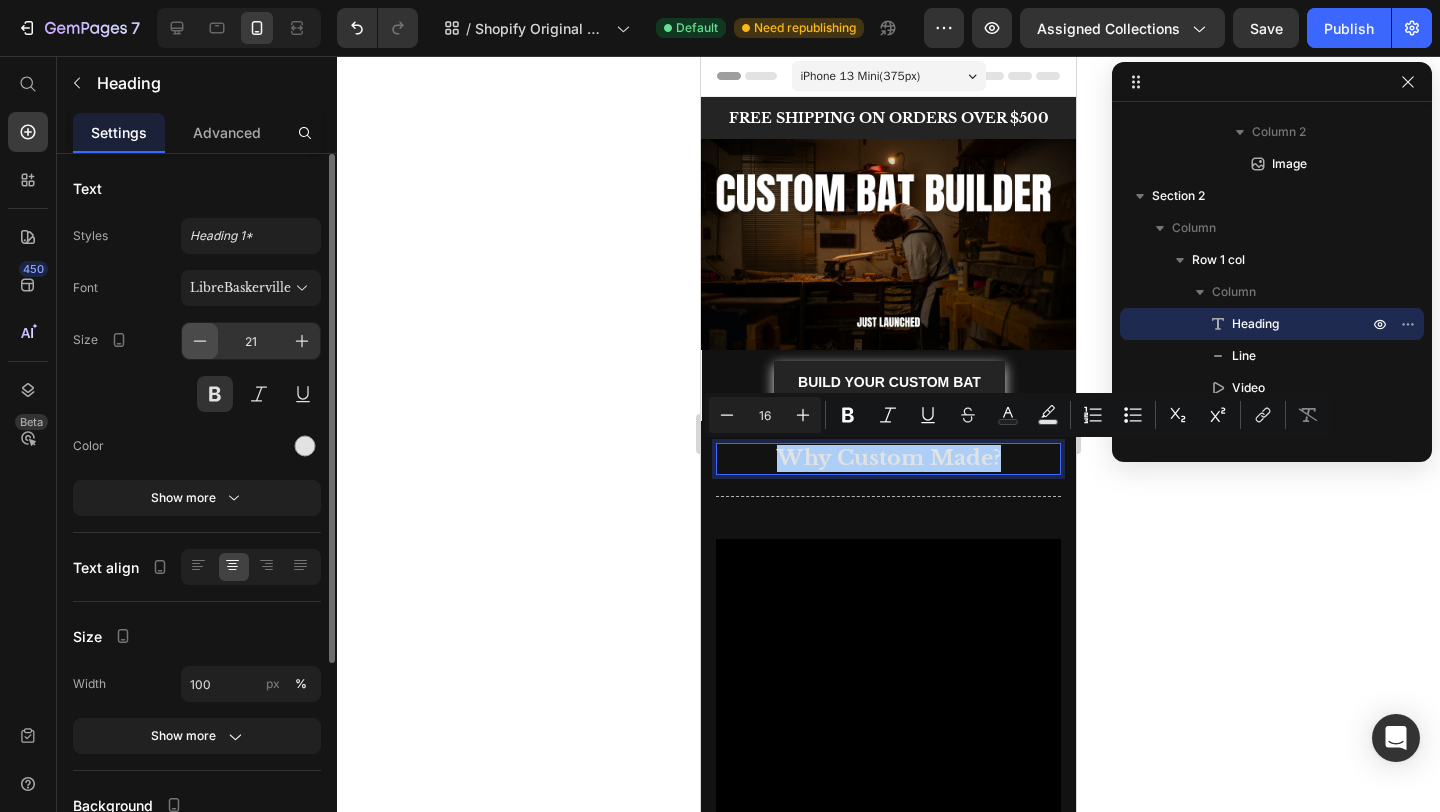 click 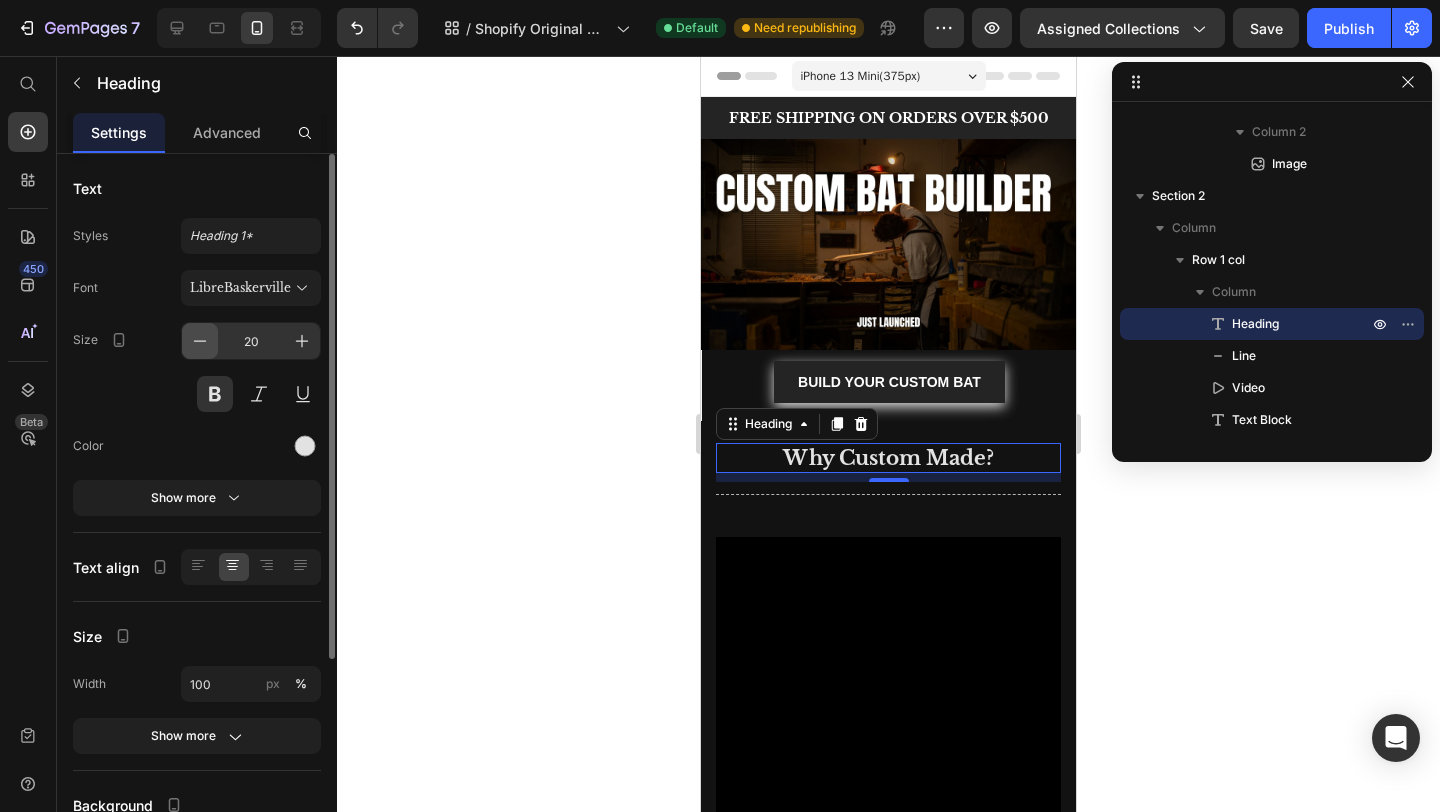 click 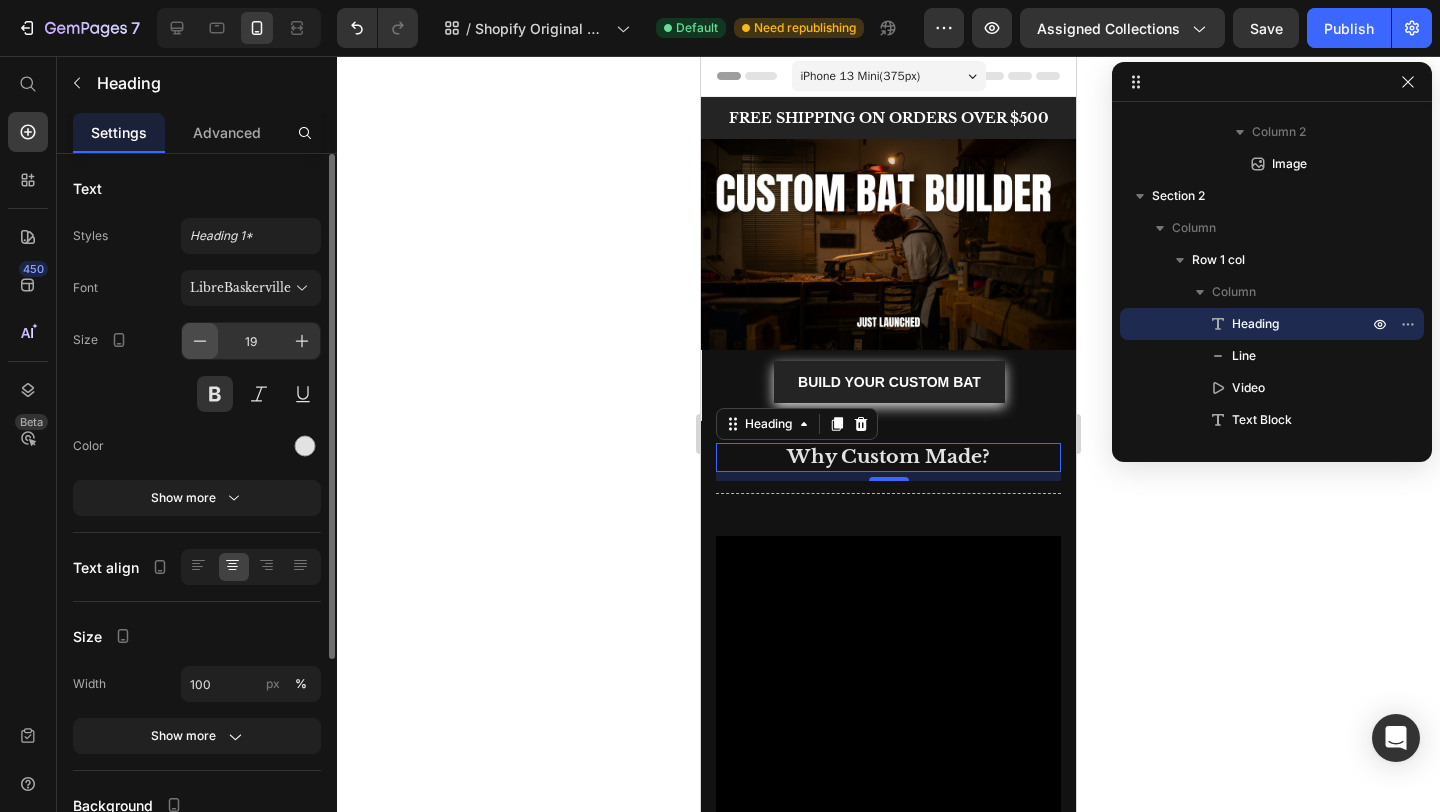 click 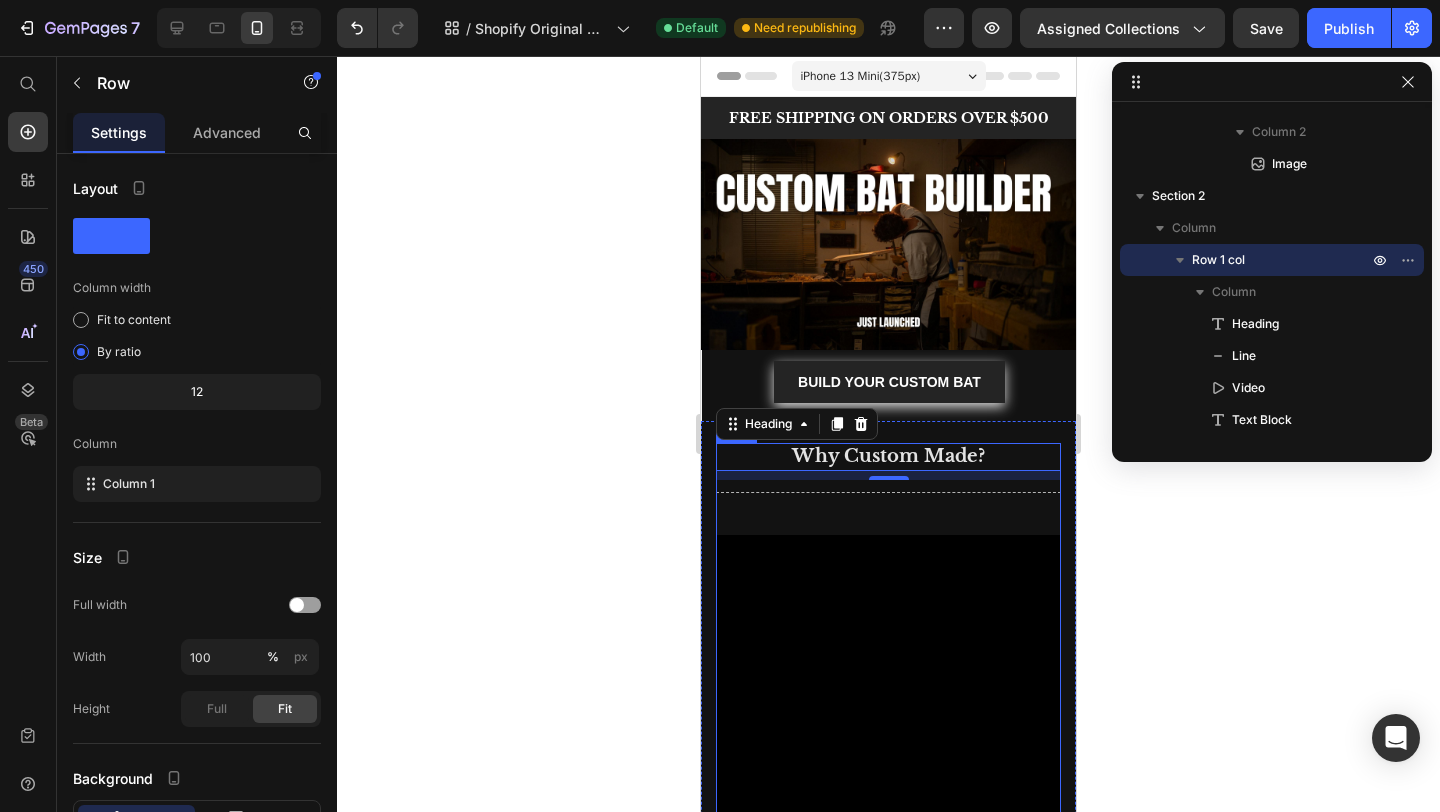 click on "Why Custom Made? Heading   9                Title Line Video H Text Block                Title Line We are passionate about making the best possible bat. At JK Cricket we truly believe every player will flourish  high performing bat to realise your potential.  Text Block In a free hour, when our power of choice is untrammelled and when nothing prevents our being. Text Block READ MORE Button" at bounding box center (888, 951) 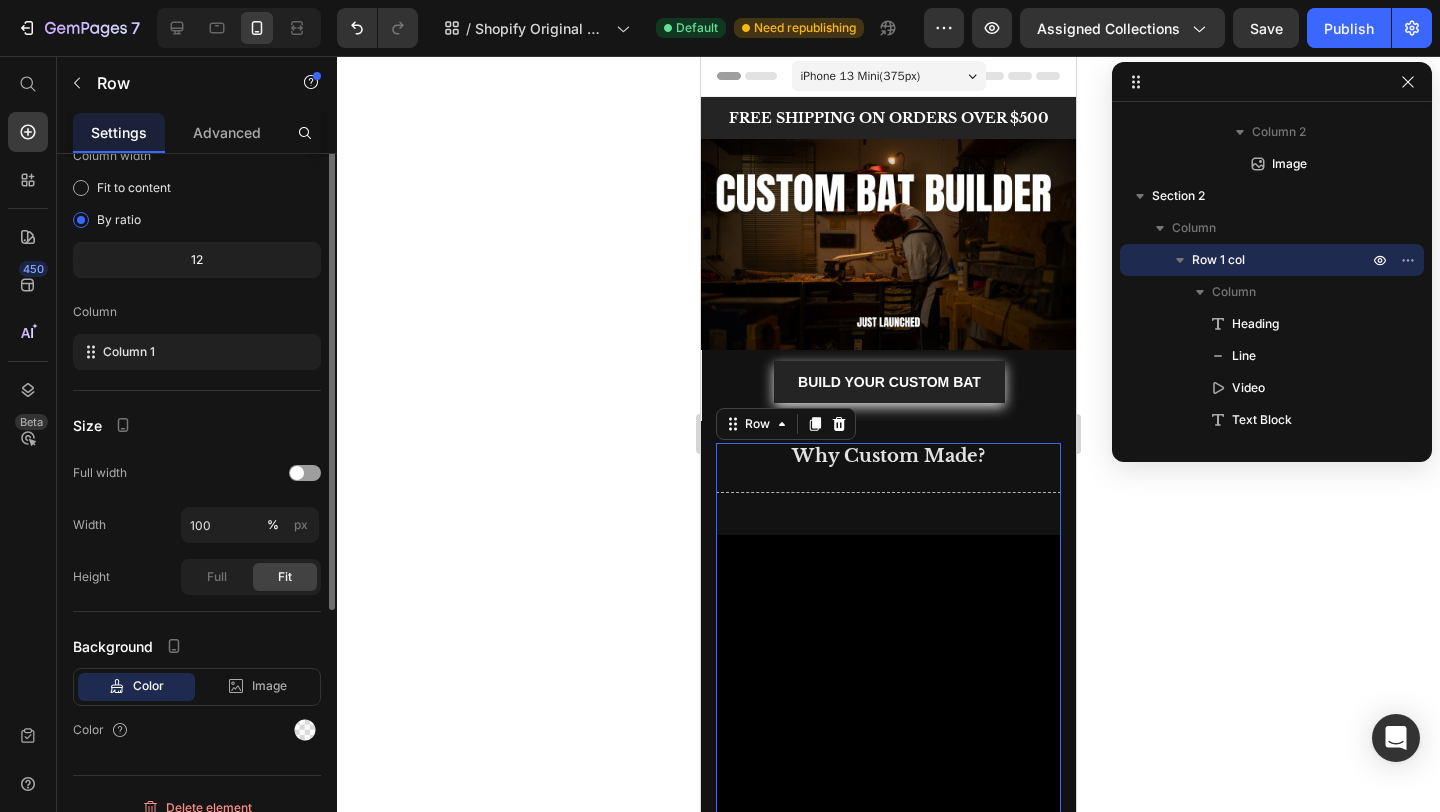 scroll, scrollTop: 0, scrollLeft: 0, axis: both 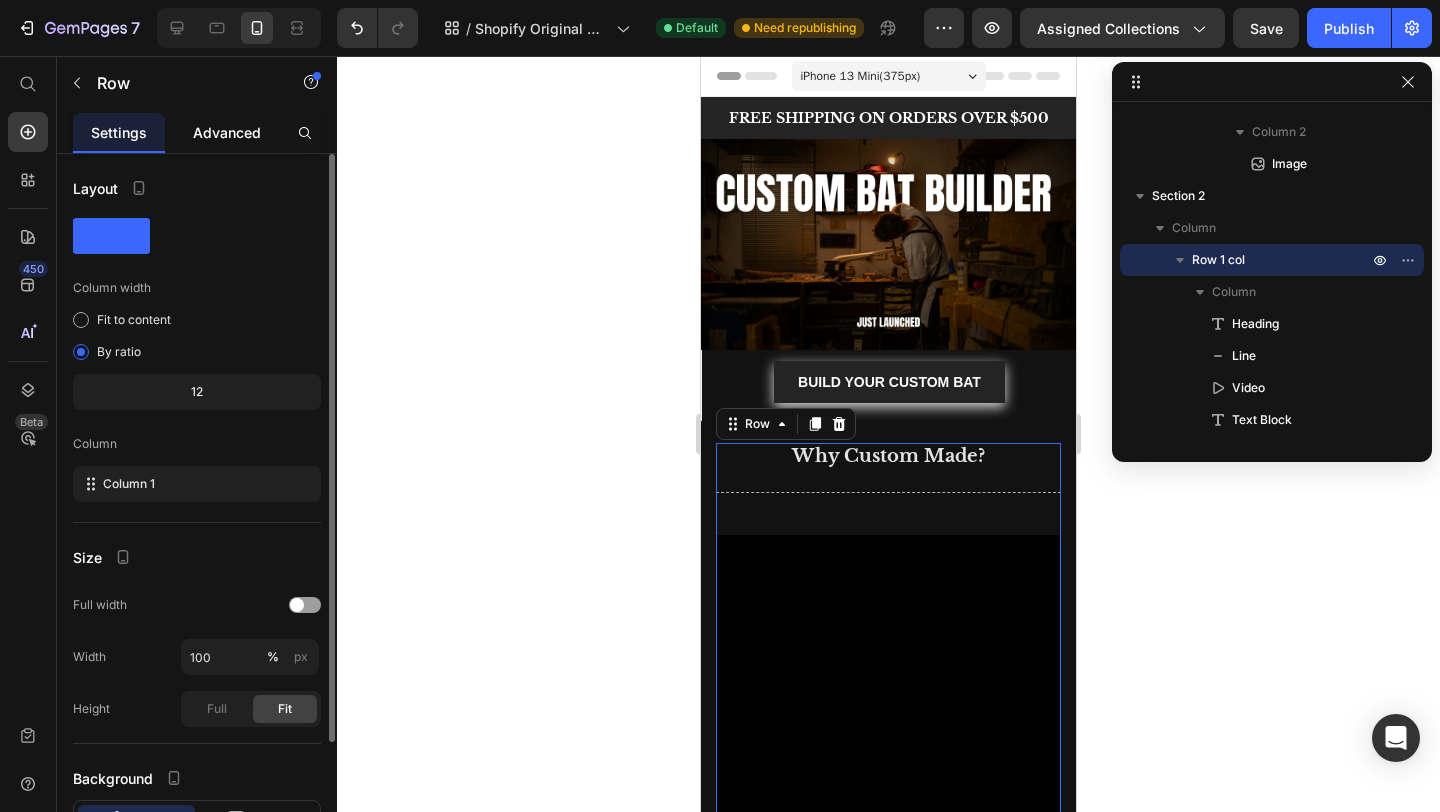 click on "Advanced" at bounding box center (227, 132) 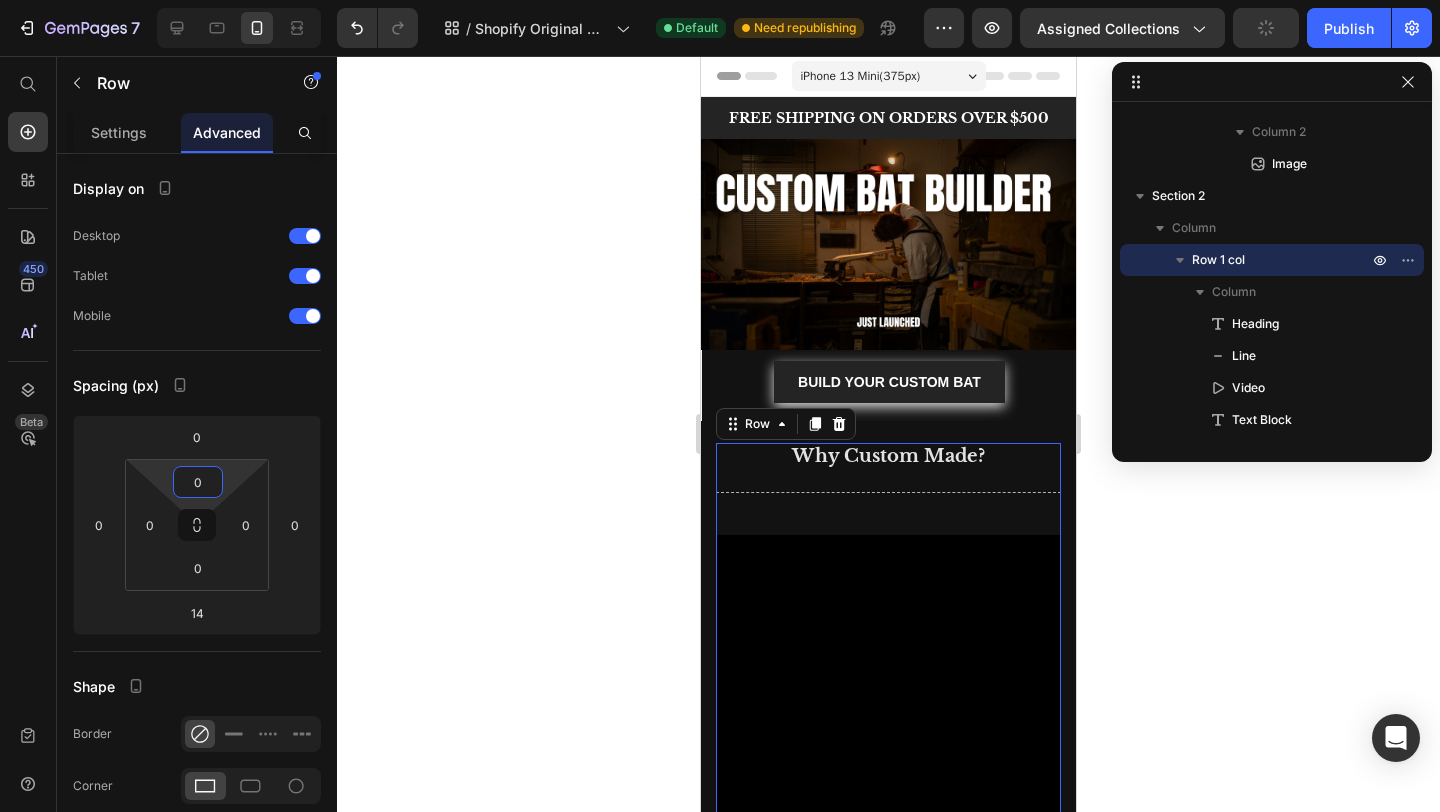drag, startPoint x: 208, startPoint y: 461, endPoint x: 215, endPoint y: 559, distance: 98.24968 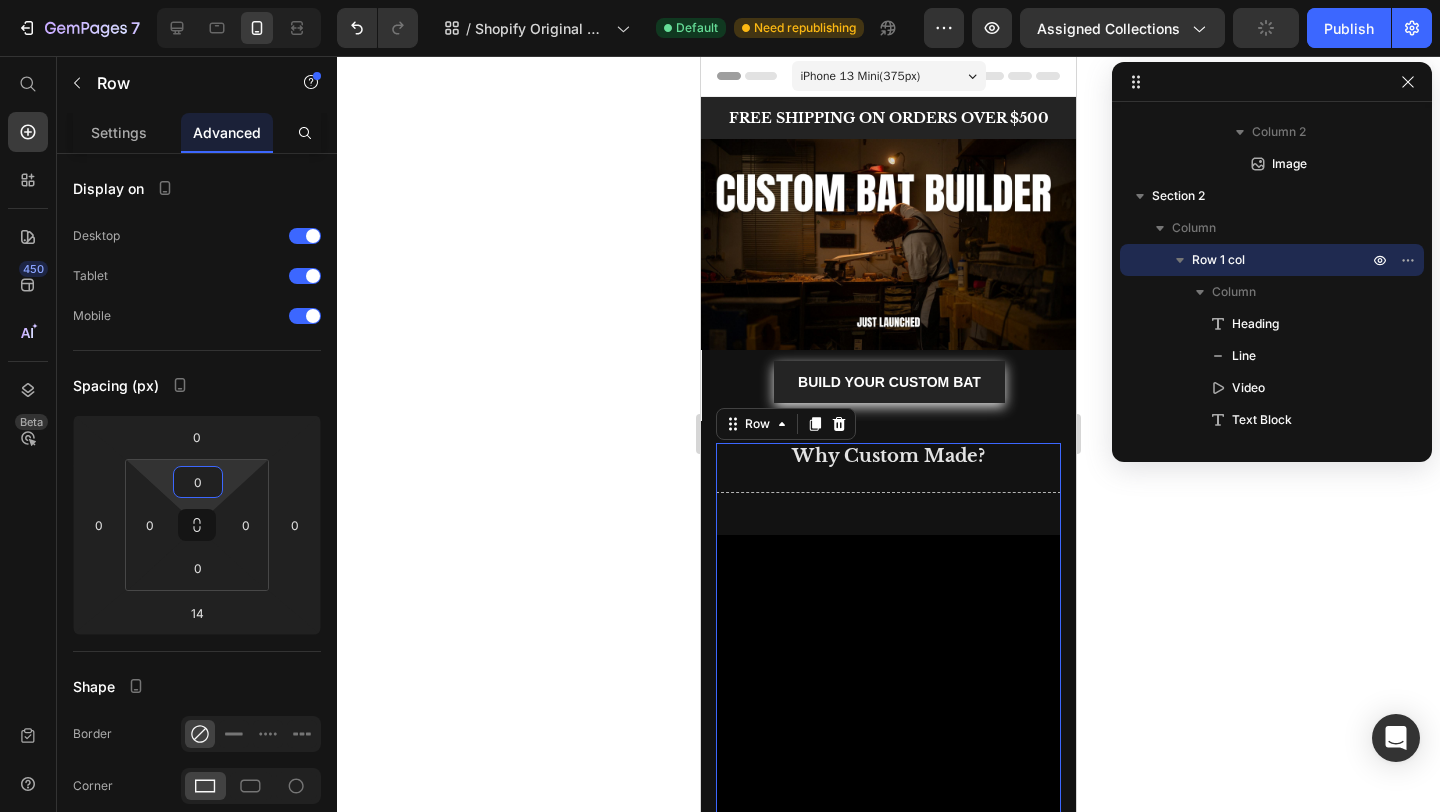 click on "7   /  Shopify Original Collection Template Default Need republishing Preview Assigned Collections  Publish  450 Beta Start with Sections Elements Hero Section Product Detail Brands Trusted Badges Guarantee Product Breakdown How to use Testimonials Compare Bundle FAQs Social Proof Brand Story Product List Collection Blog List Contact Sticky Add to Cart Custom Footer Browse Library 450 Layout
Row
Row
Row
Row Text
Heading
Text Block Button
Button
Button
Sticky Back to top Media" at bounding box center [720, 0] 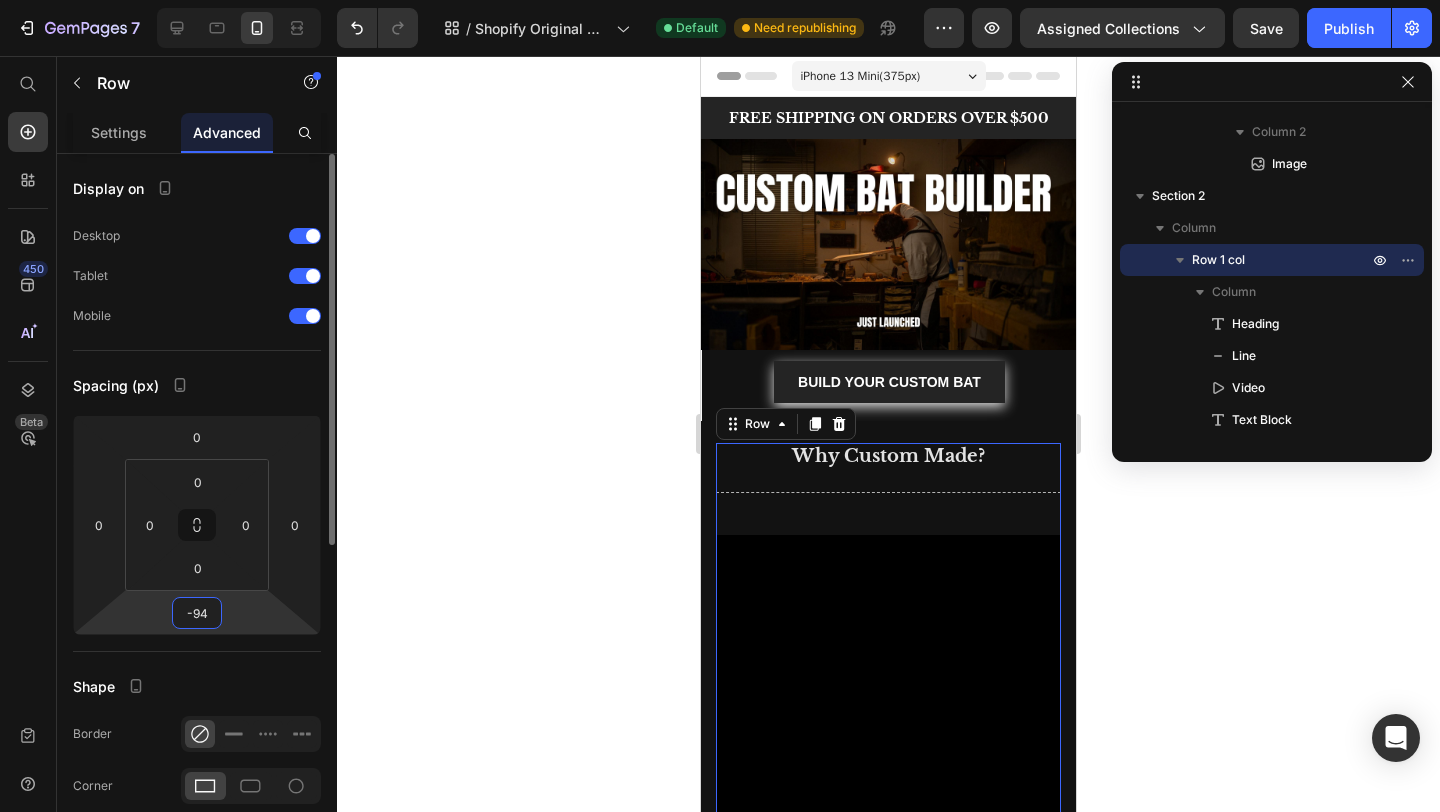 type on "-92" 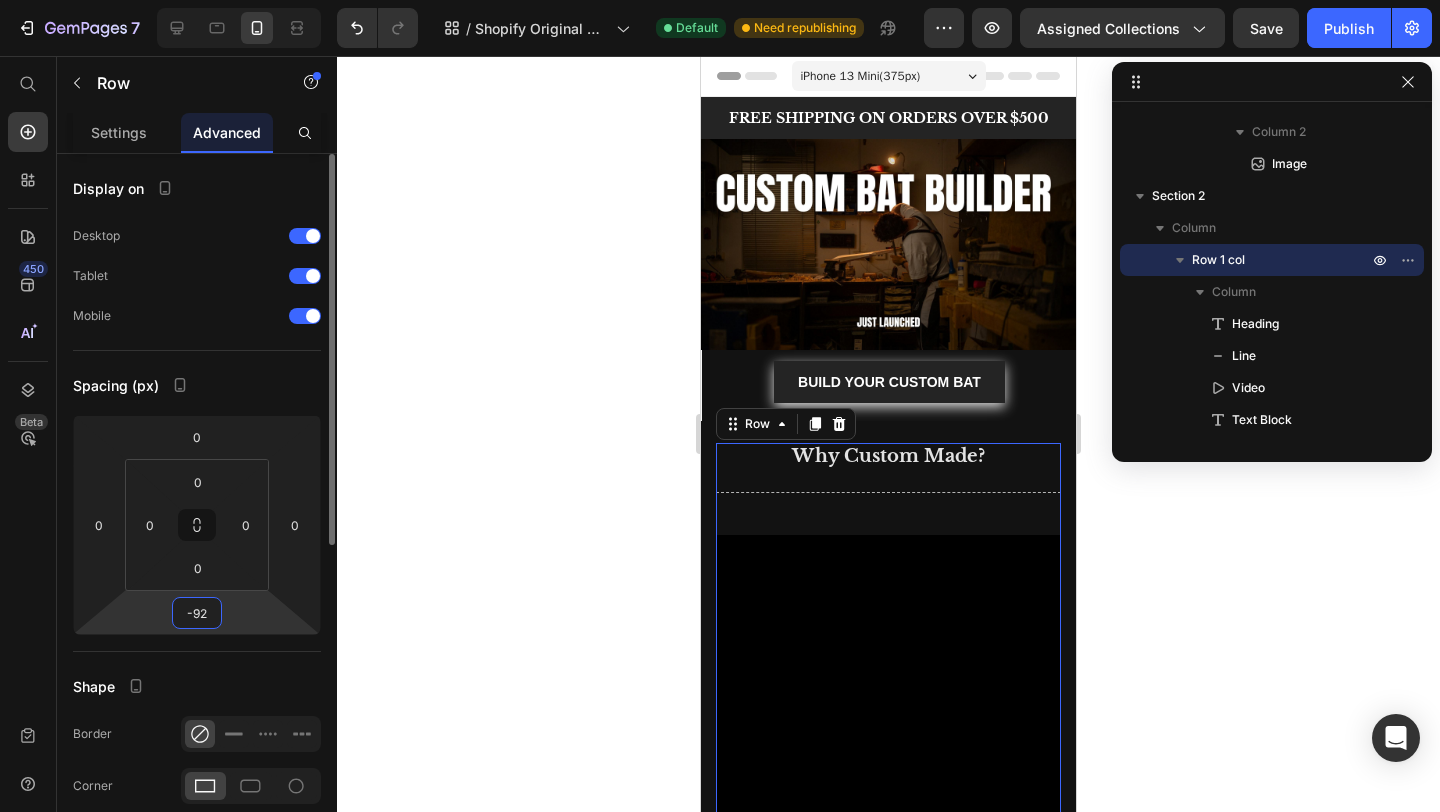 drag, startPoint x: 207, startPoint y: 594, endPoint x: 217, endPoint y: 647, distance: 53.935146 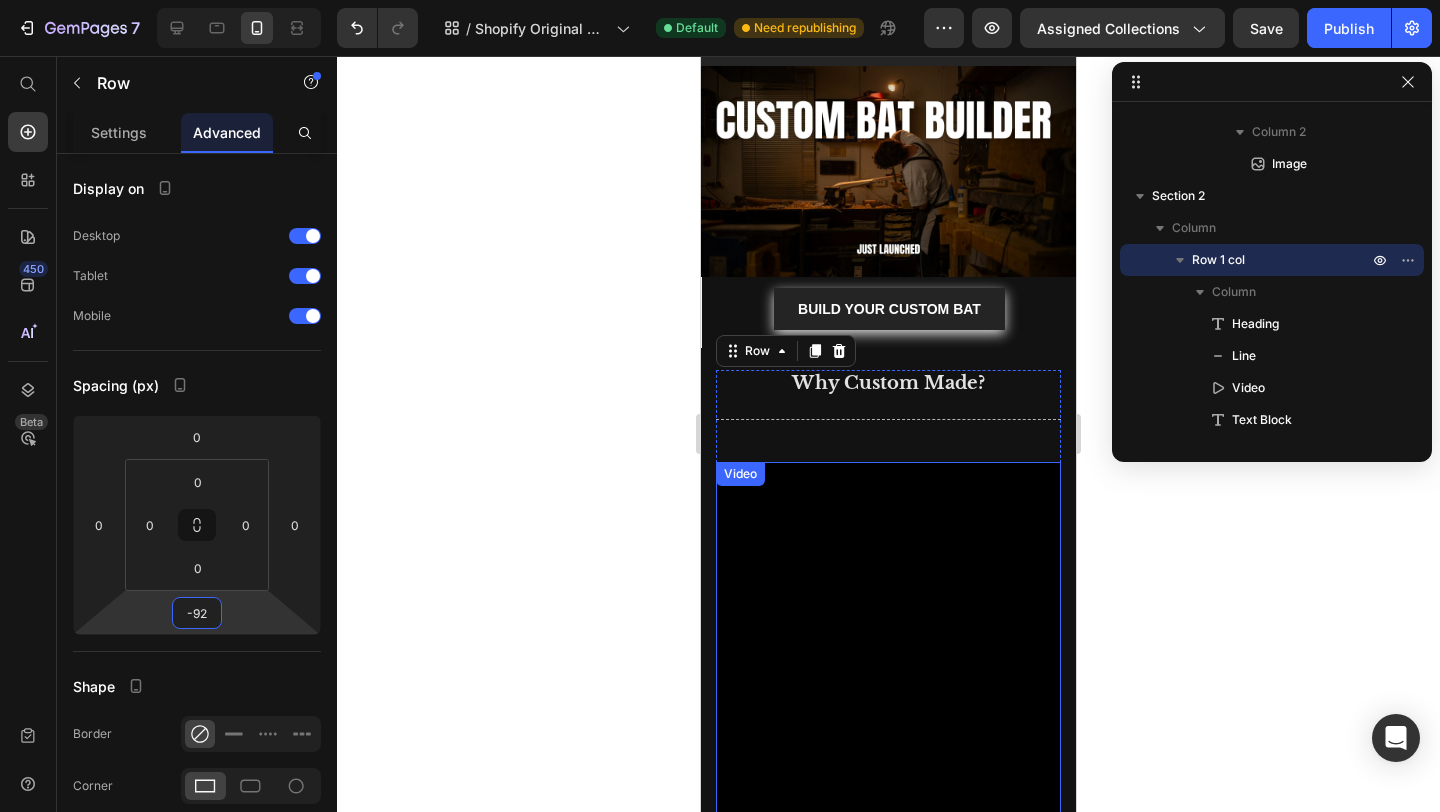 scroll, scrollTop: 45, scrollLeft: 0, axis: vertical 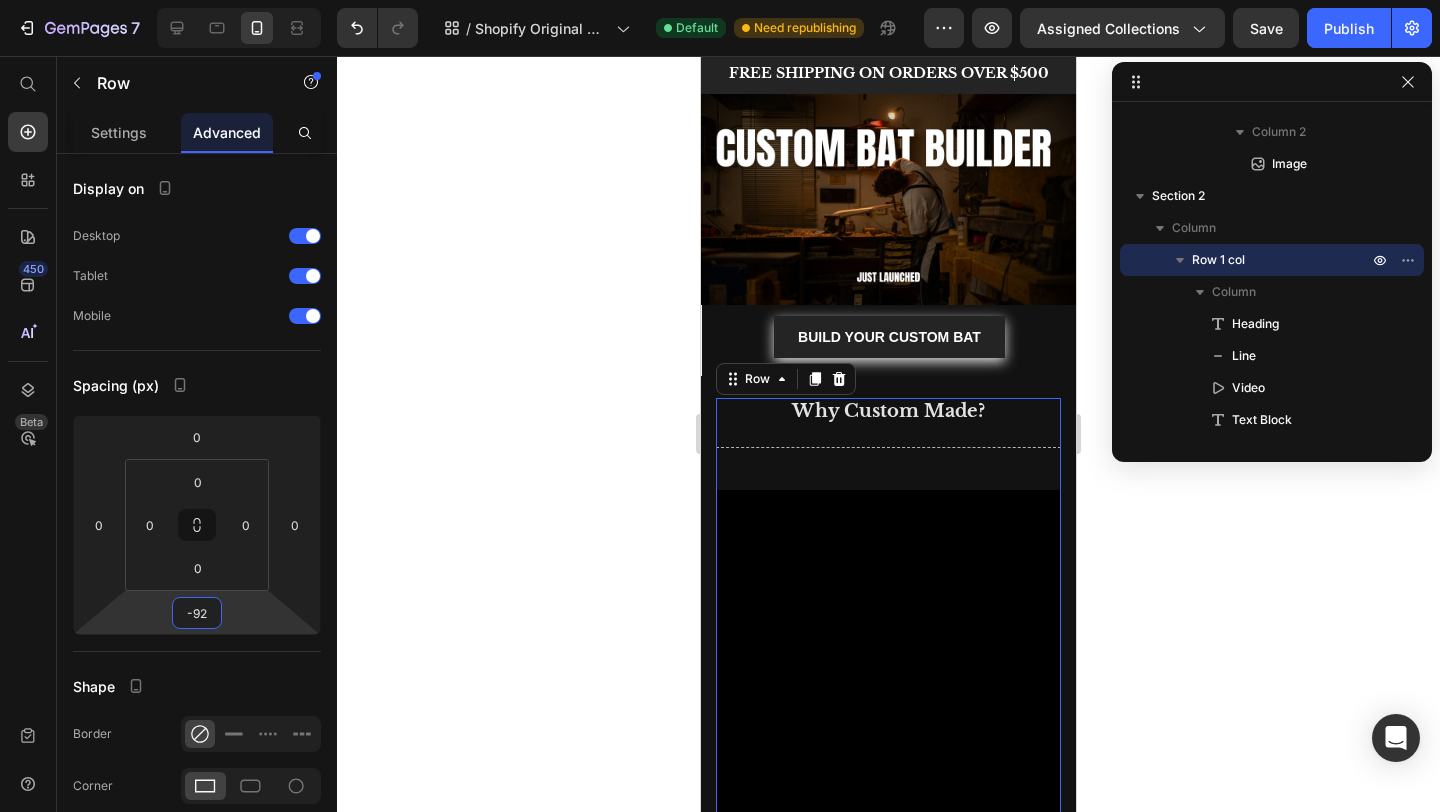 click on "Why Custom Made? Heading                Title Line Video H Text Block                Title Line We are passionate about making the best possible bat. At JK Cricket we truly believe every player will flourish  high performing bat to realise your potential.  Text Block In a free hour, when our power of choice is untrammelled and when nothing prevents our being. Text Block READ MORE Button" at bounding box center [888, 906] 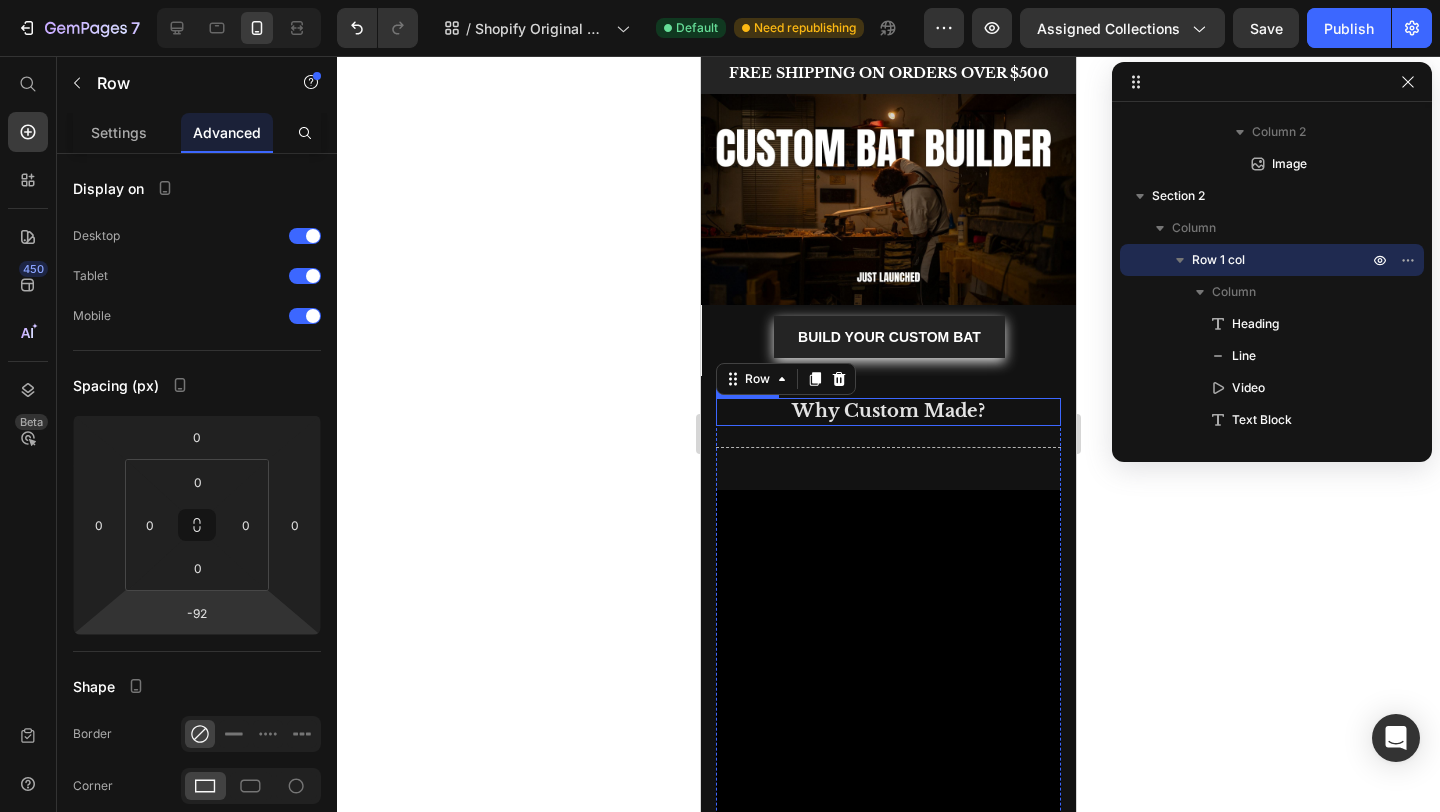 click on "Why Custom Made?" at bounding box center [888, 411] 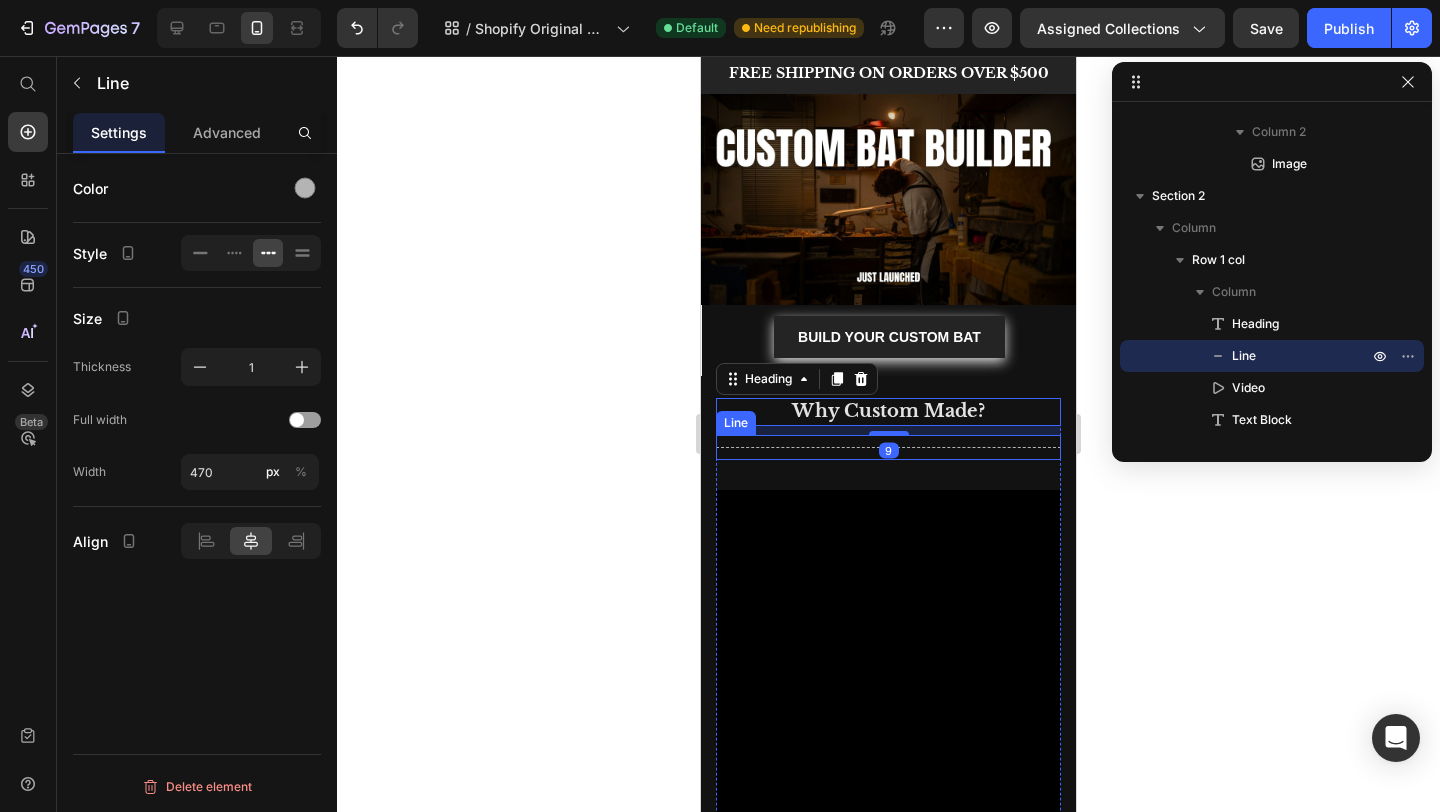 click on "Title Line" at bounding box center [888, 447] 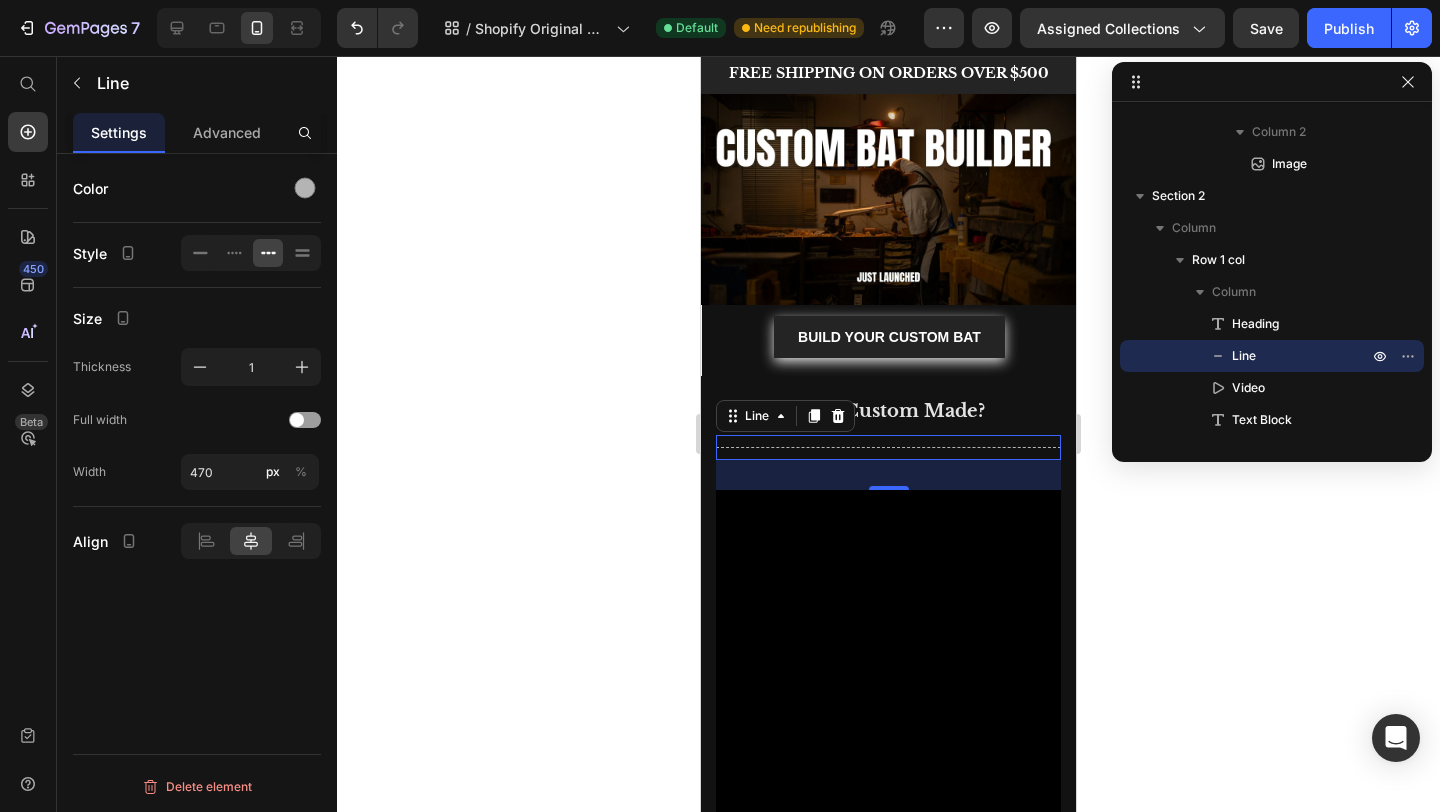 click on "30" at bounding box center [888, 475] 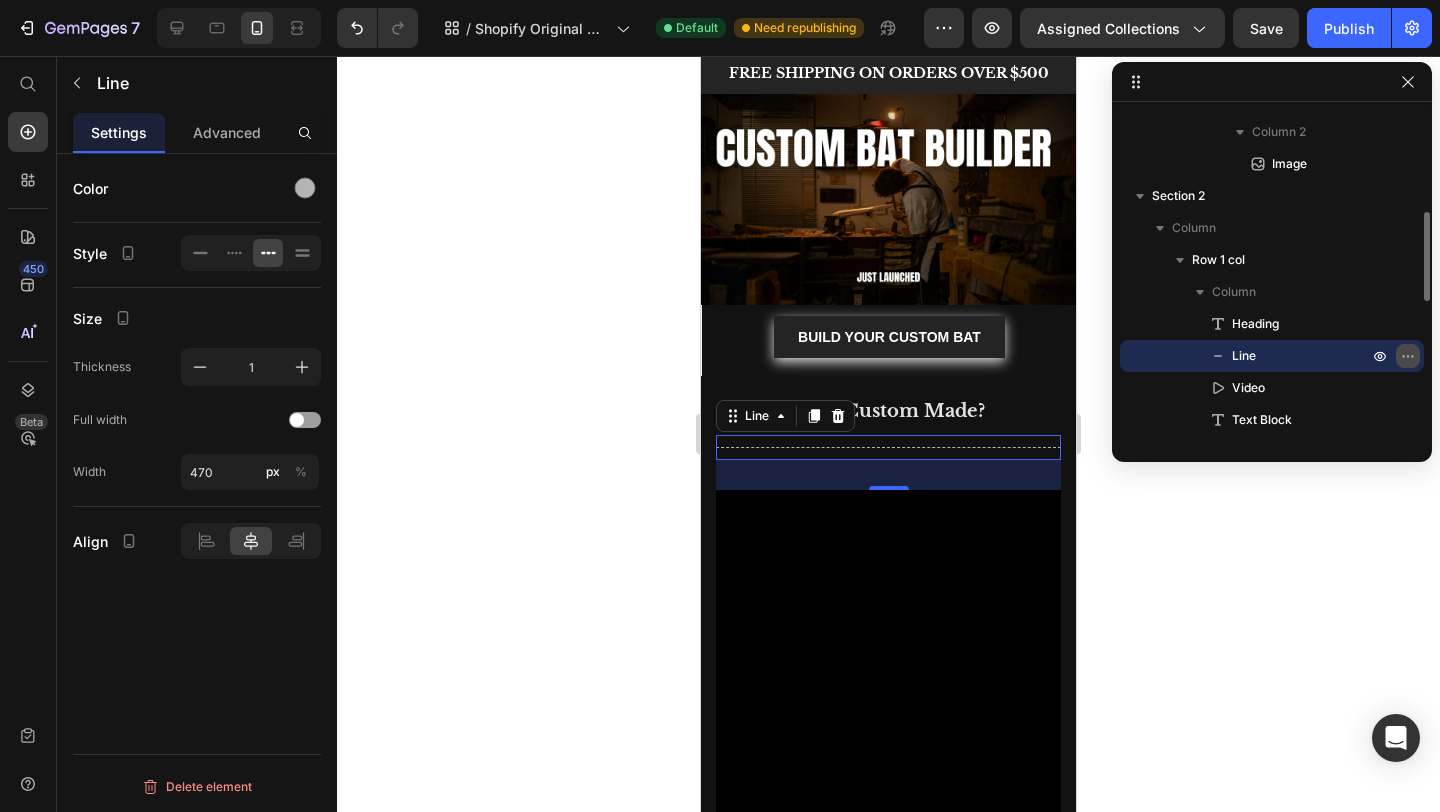 click 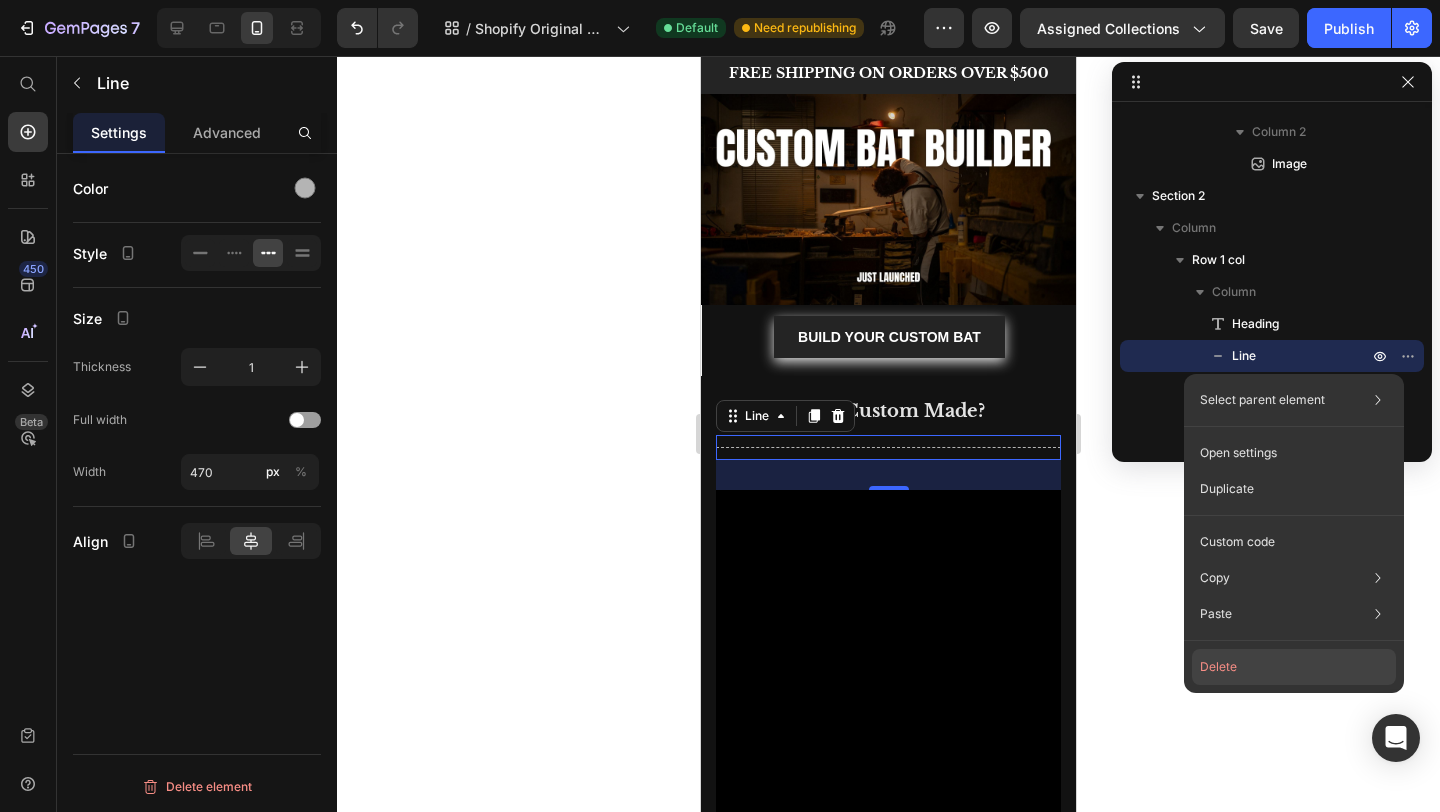 click on "Delete" 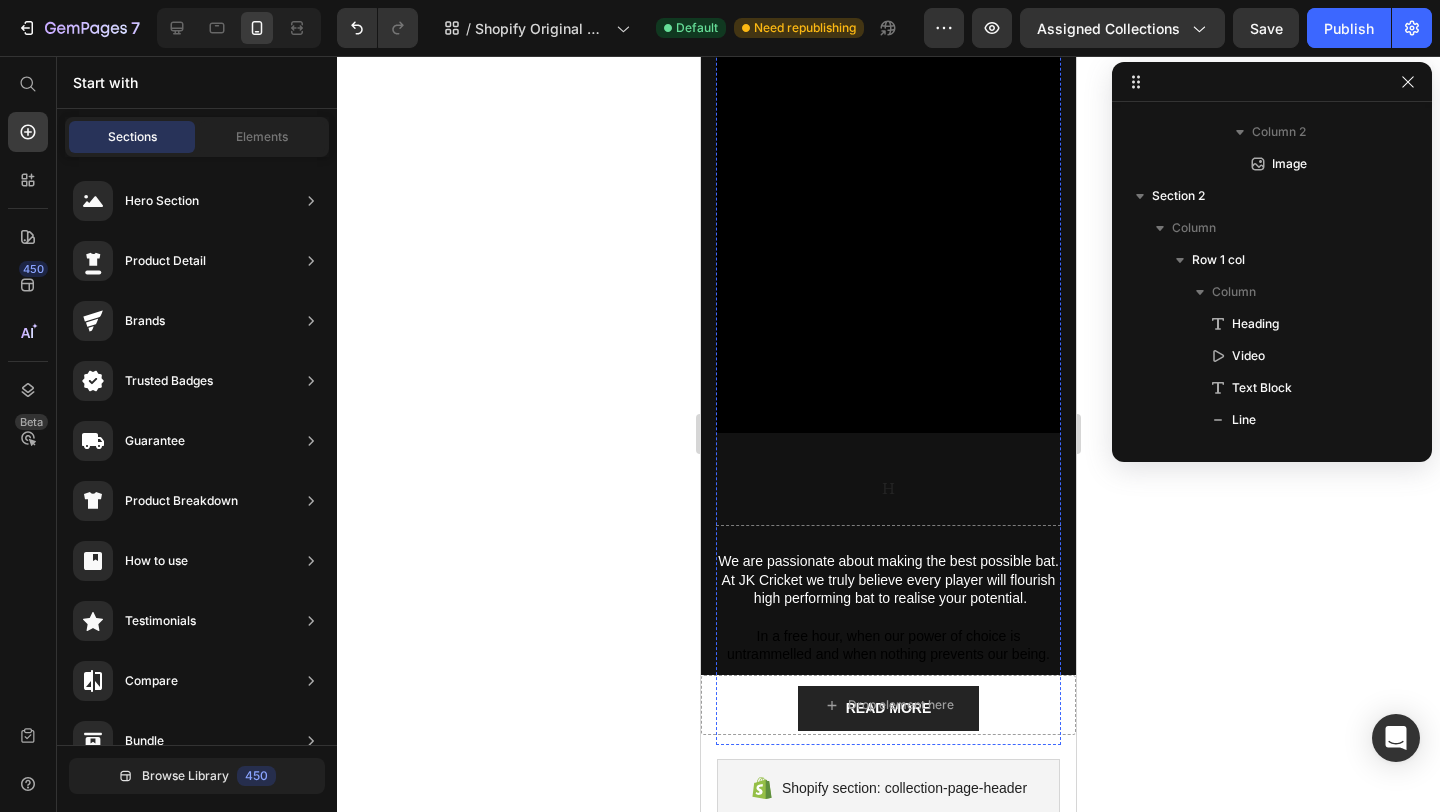 scroll, scrollTop: 717, scrollLeft: 0, axis: vertical 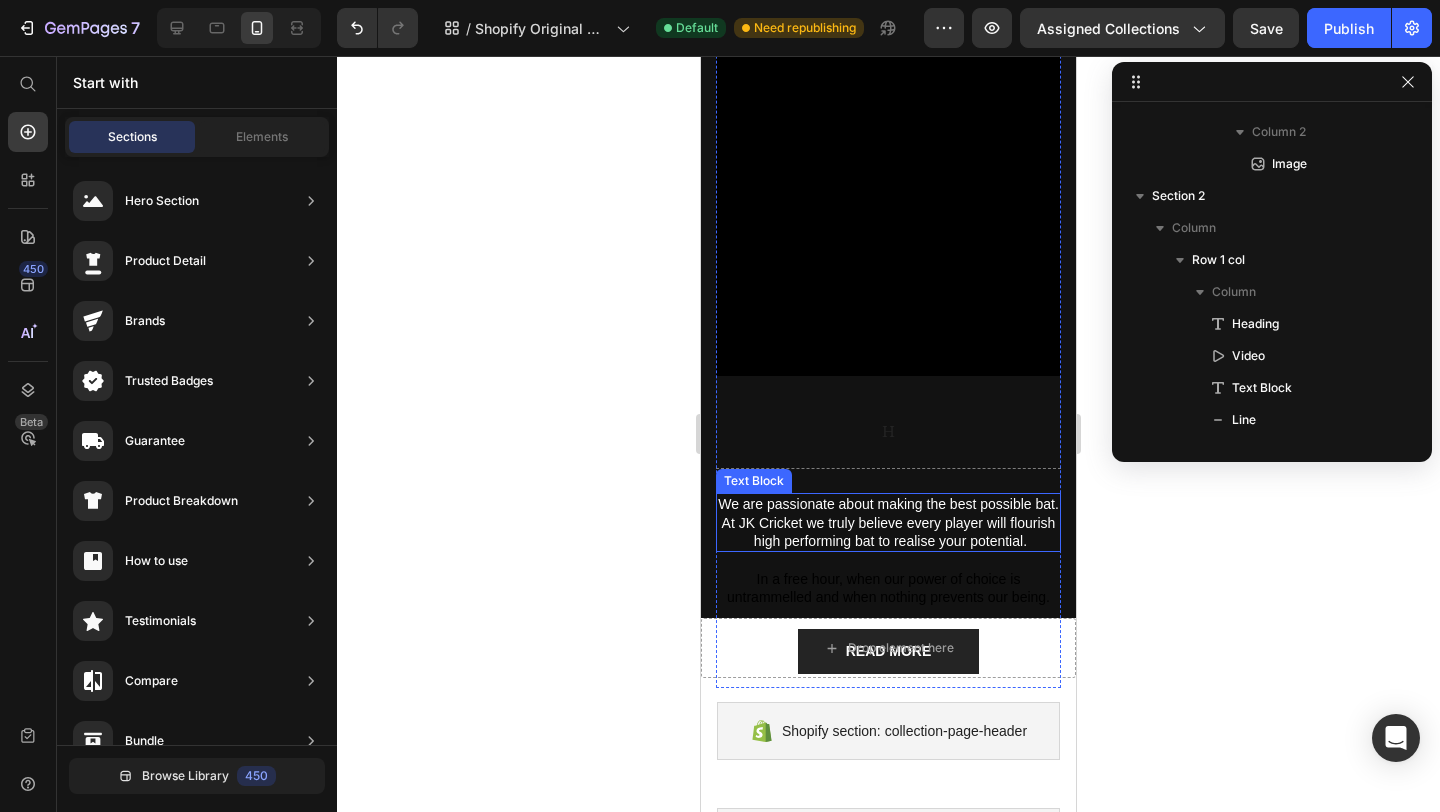 click on "We are passionate about making the best possible bat. At JK Cricket we truly believe every player will flourish  high performing bat to realise your potential." at bounding box center [888, 522] 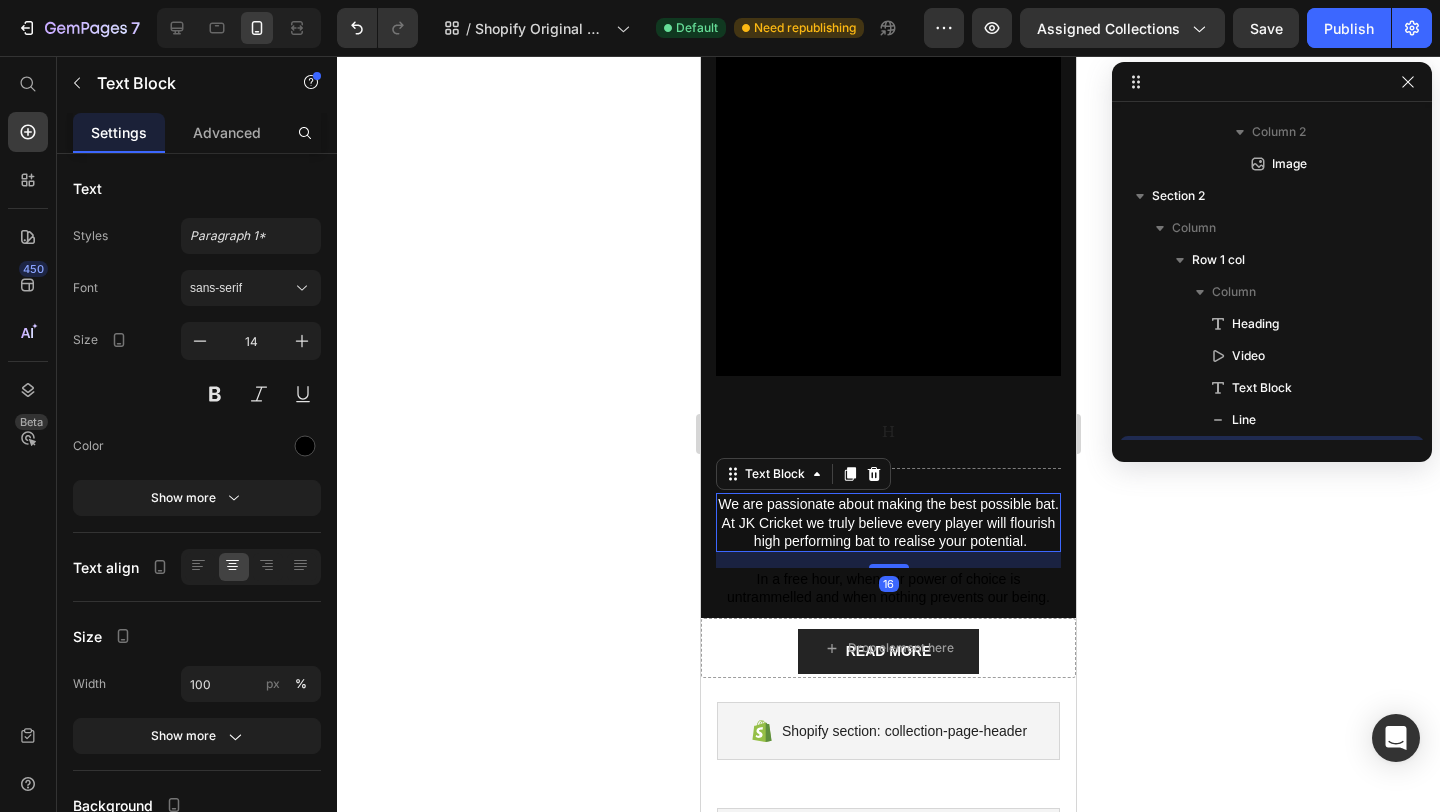 scroll, scrollTop: 570, scrollLeft: 0, axis: vertical 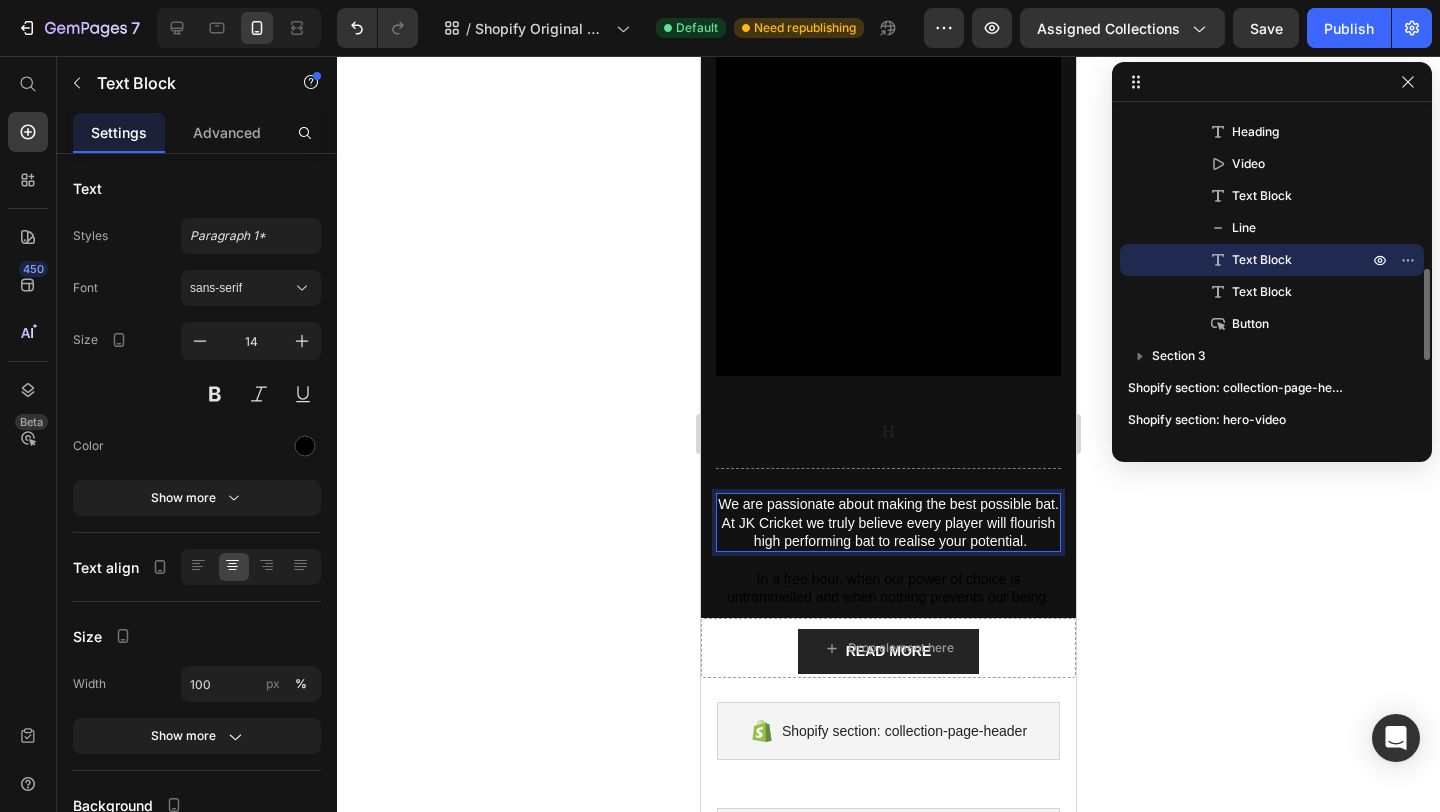 click on "We are passionate about making the best possible bat. At JK Cricket we truly believe every player will flourish  high performing bat to realise your potential." at bounding box center (888, 522) 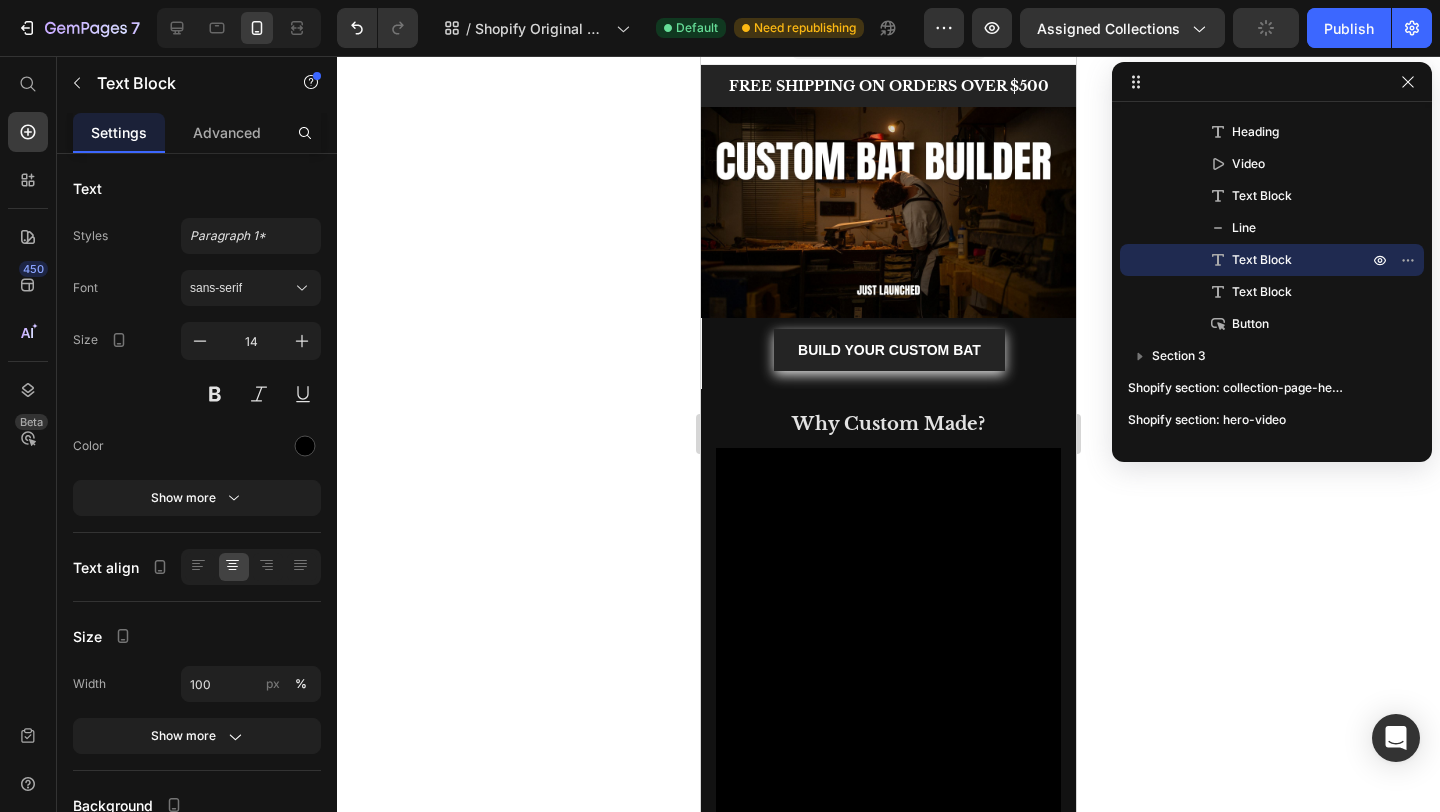 scroll, scrollTop: 29, scrollLeft: 0, axis: vertical 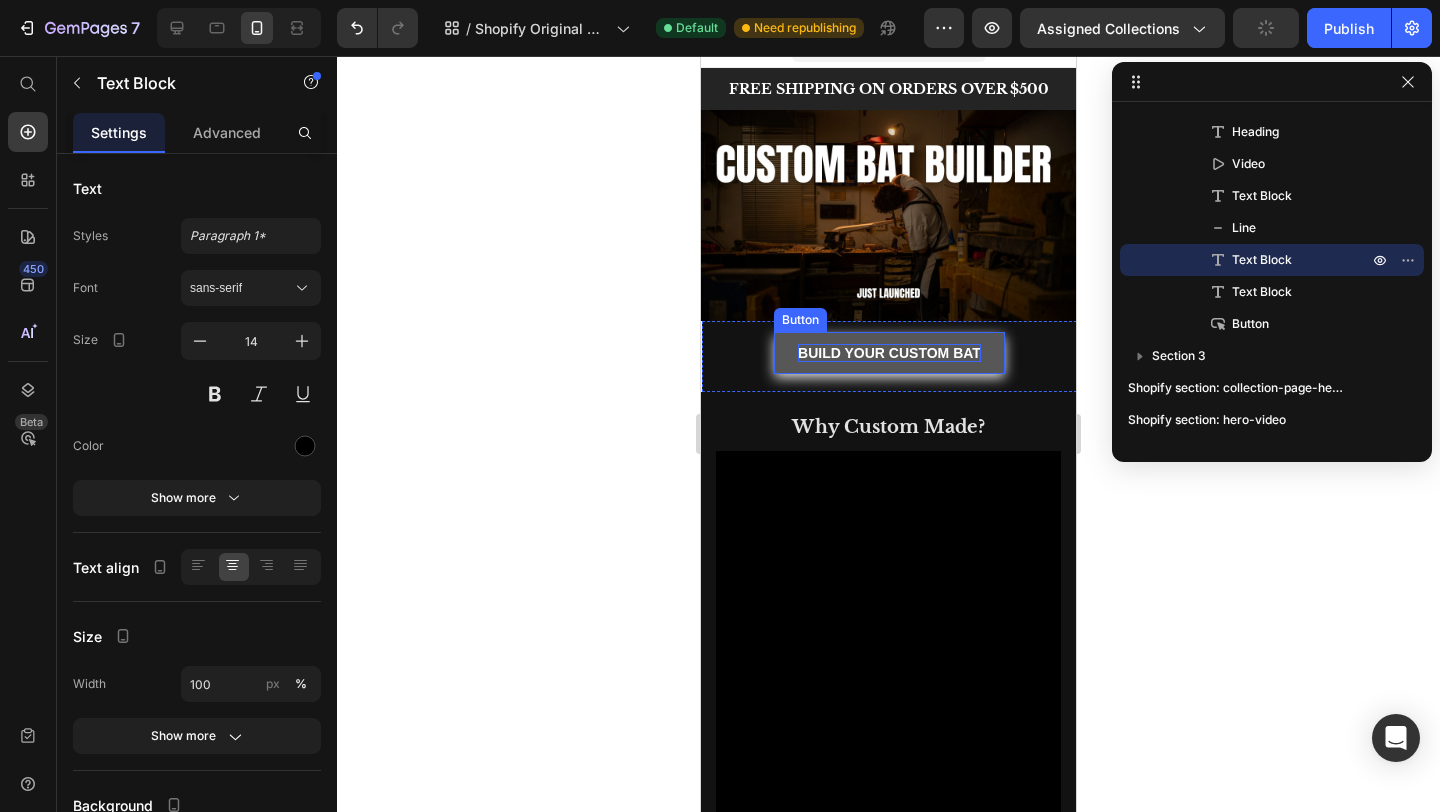 click on "build your custom bat" at bounding box center (889, 353) 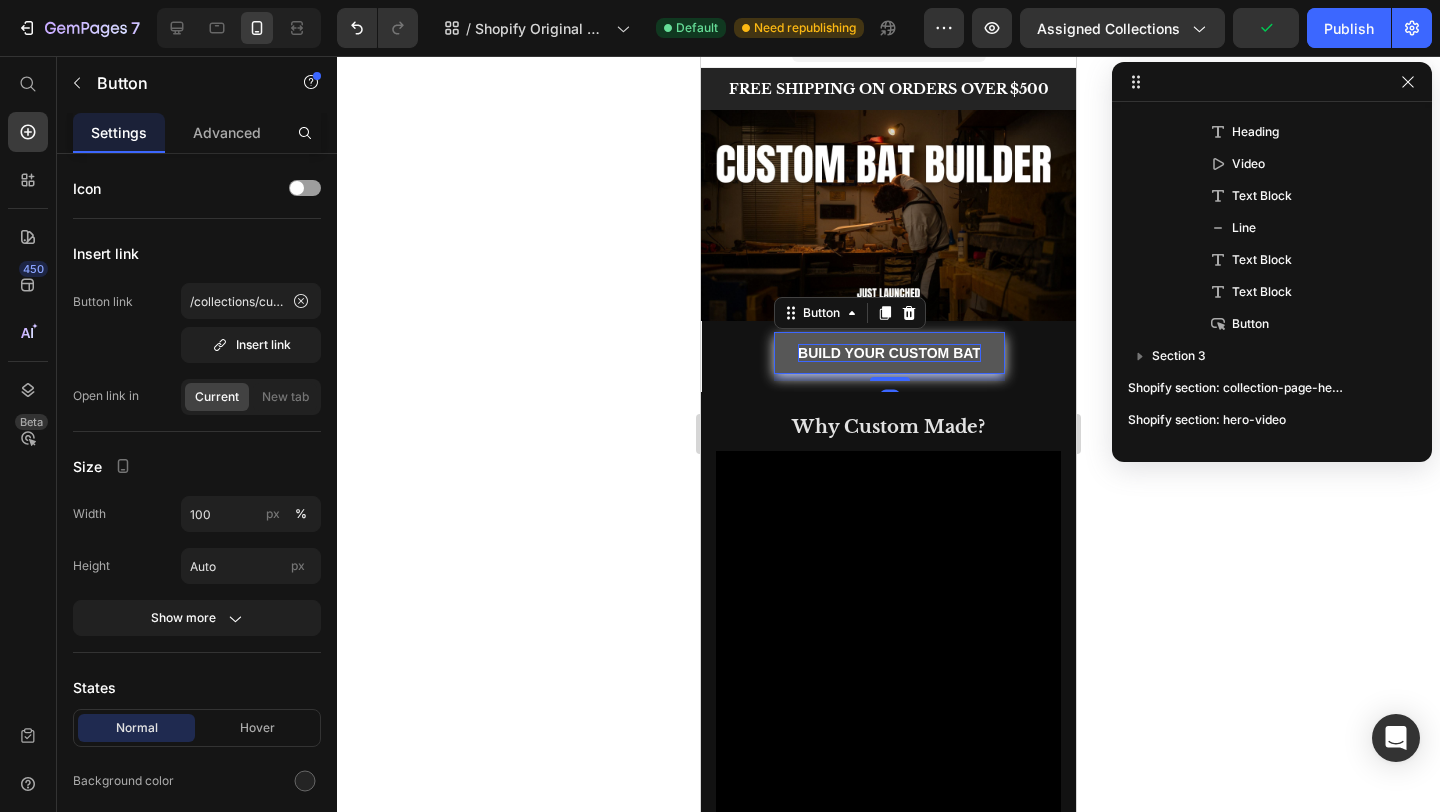 scroll, scrollTop: 218, scrollLeft: 0, axis: vertical 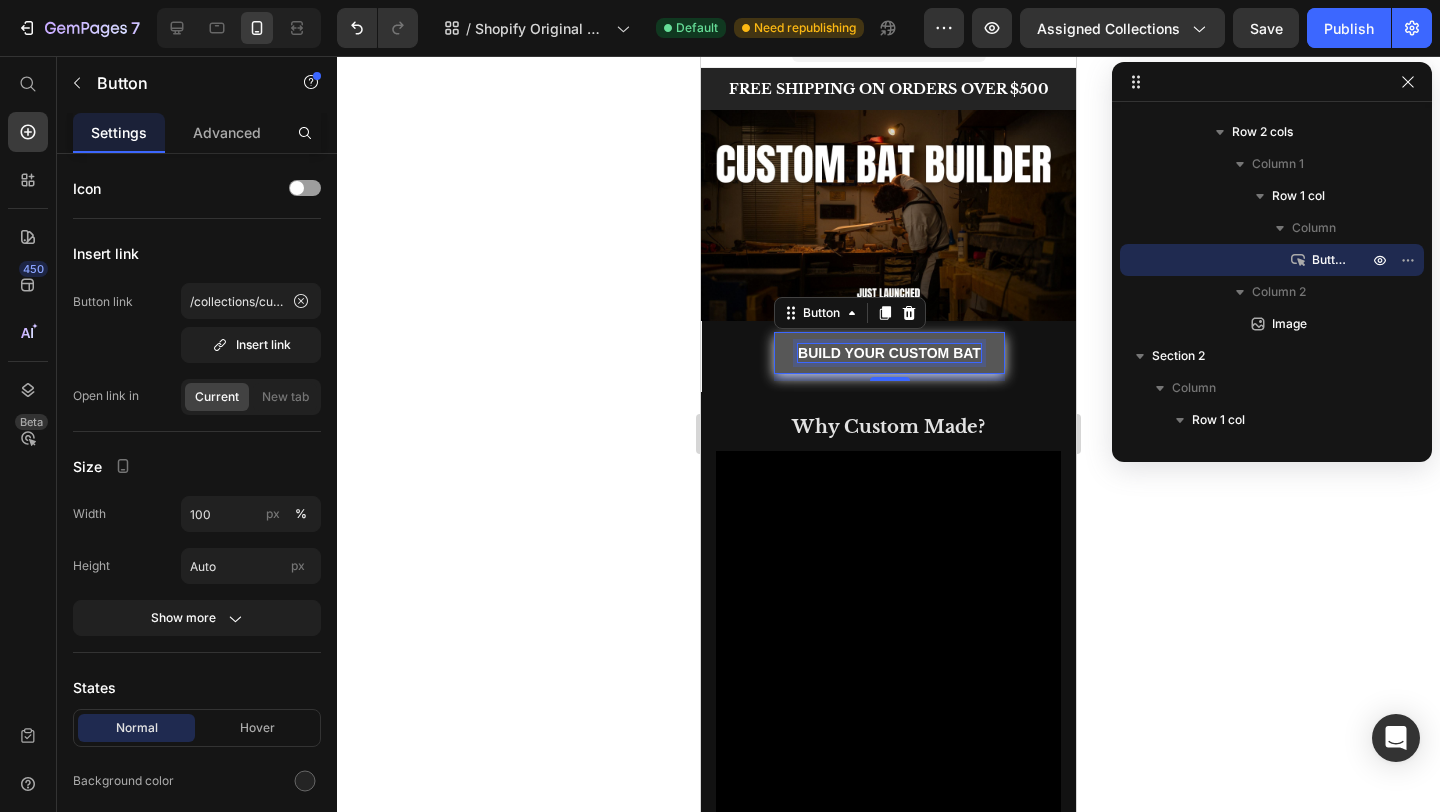 click on "build your custom bat" at bounding box center (889, 353) 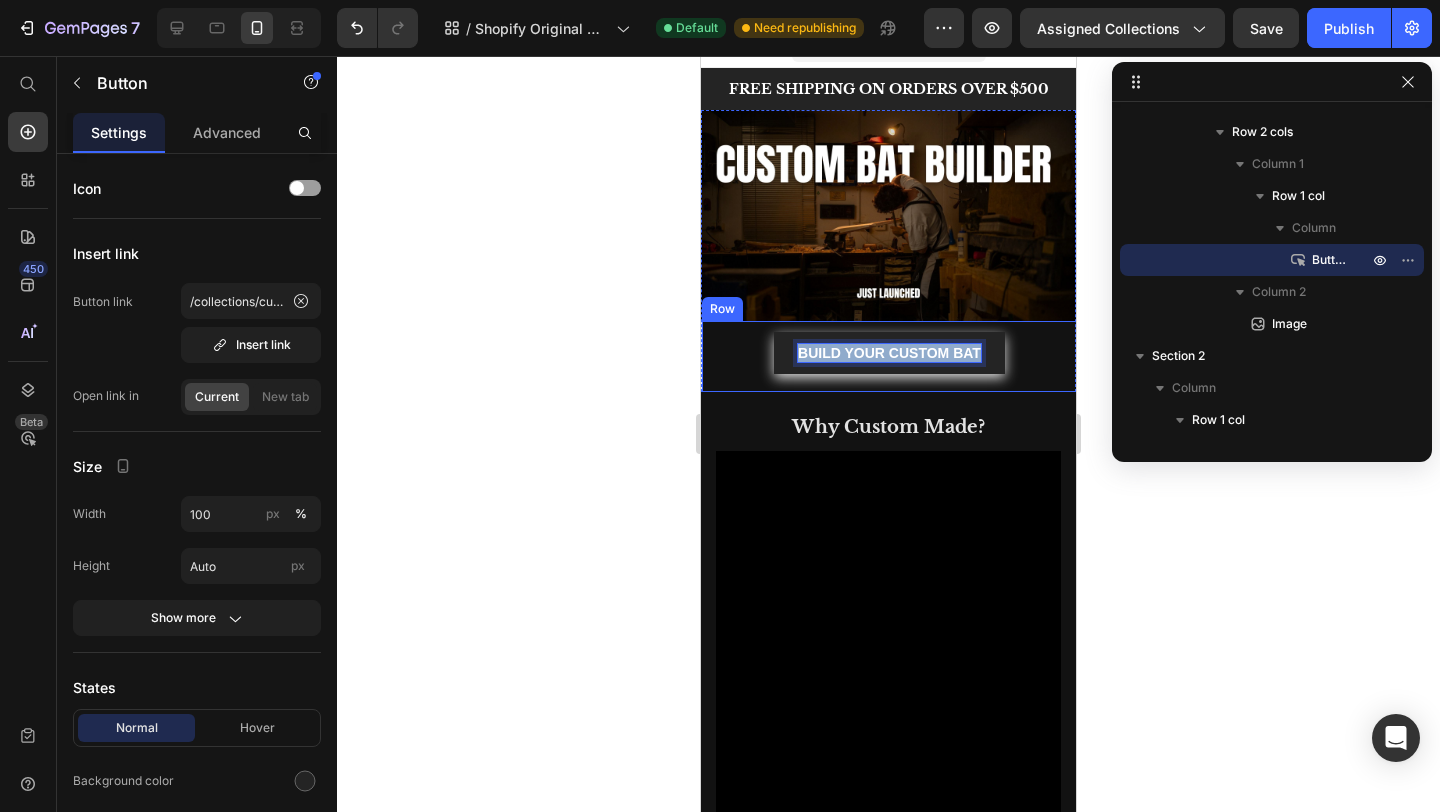 drag, startPoint x: 801, startPoint y: 350, endPoint x: 1019, endPoint y: 369, distance: 218.82642 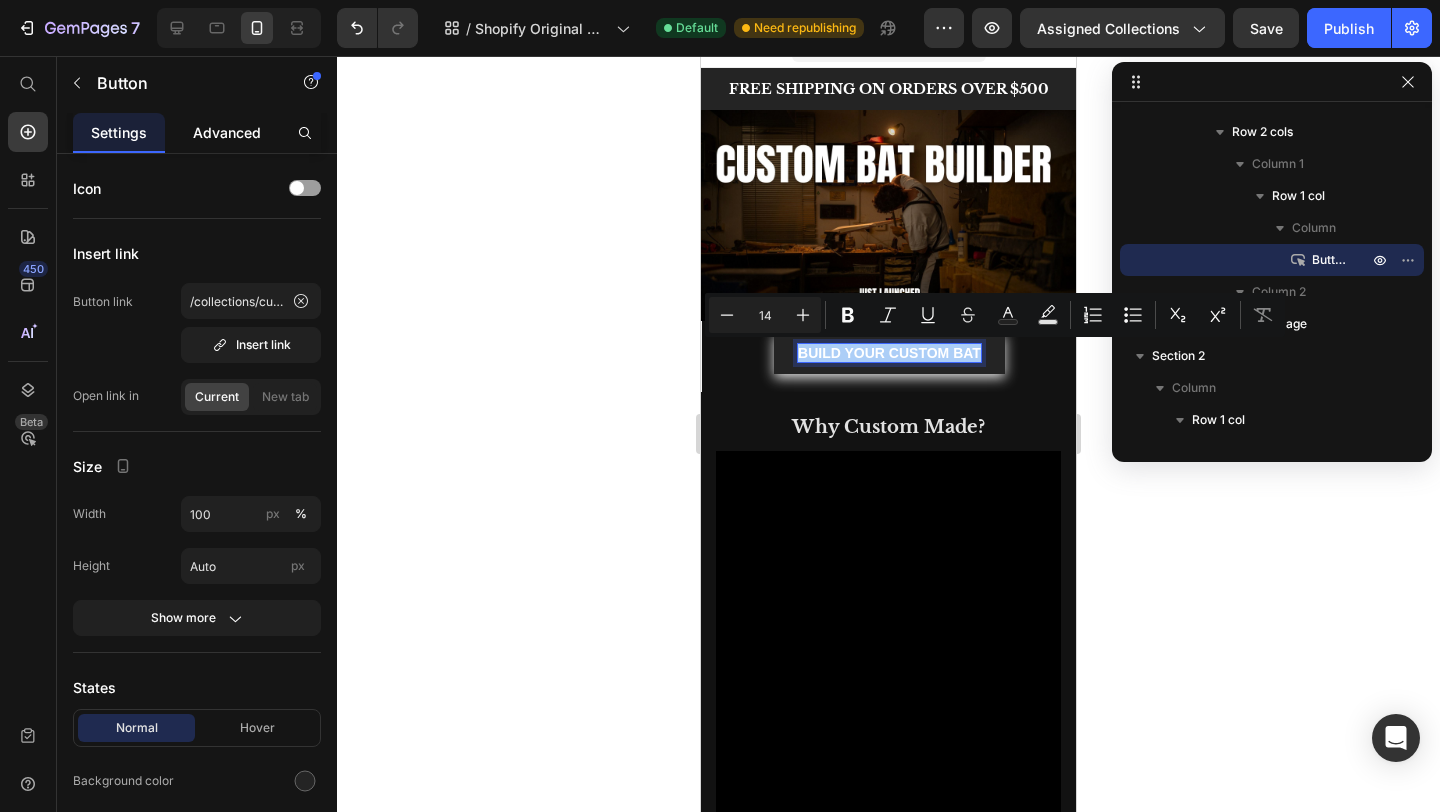 click on "Advanced" at bounding box center [227, 132] 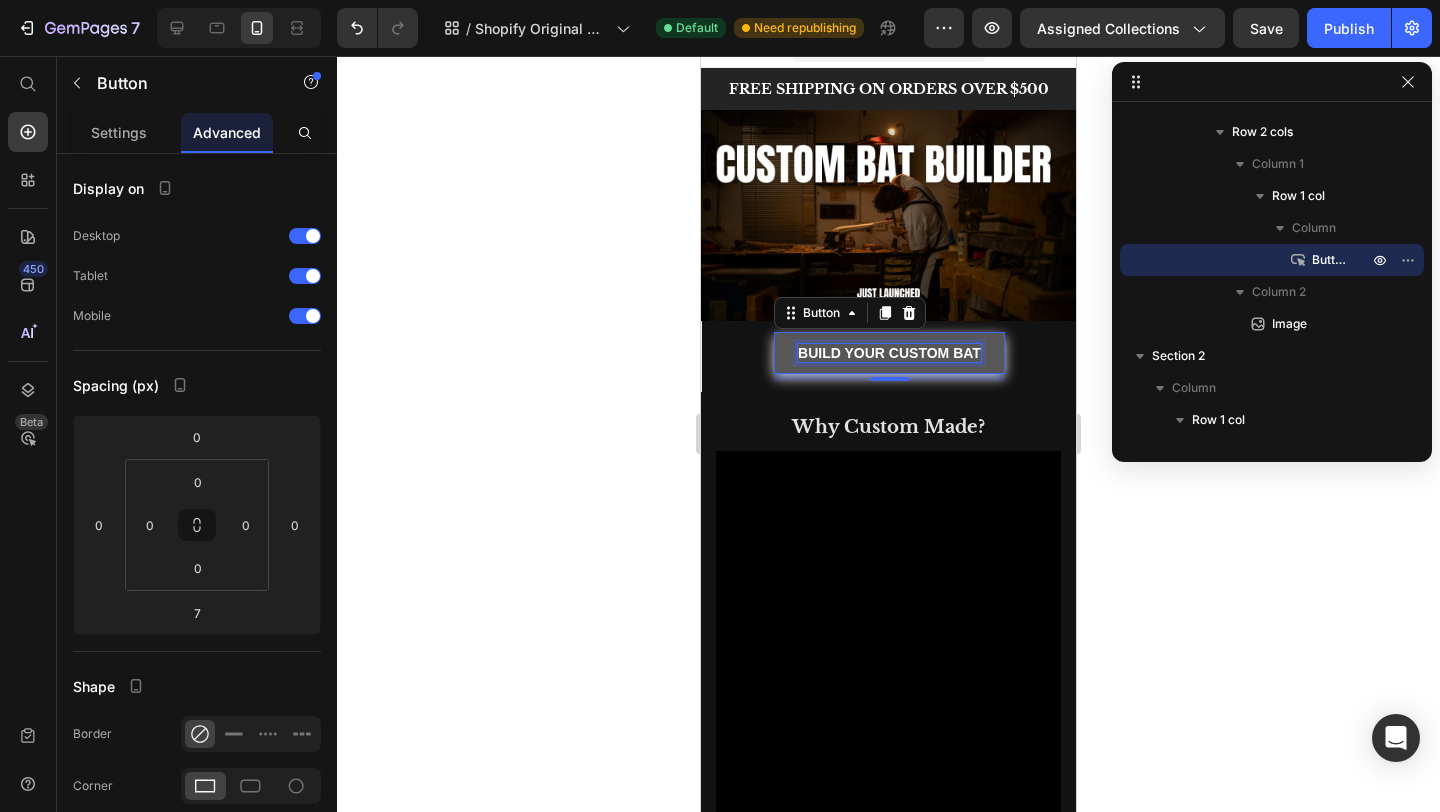 click on "build your custom bat" at bounding box center [889, 353] 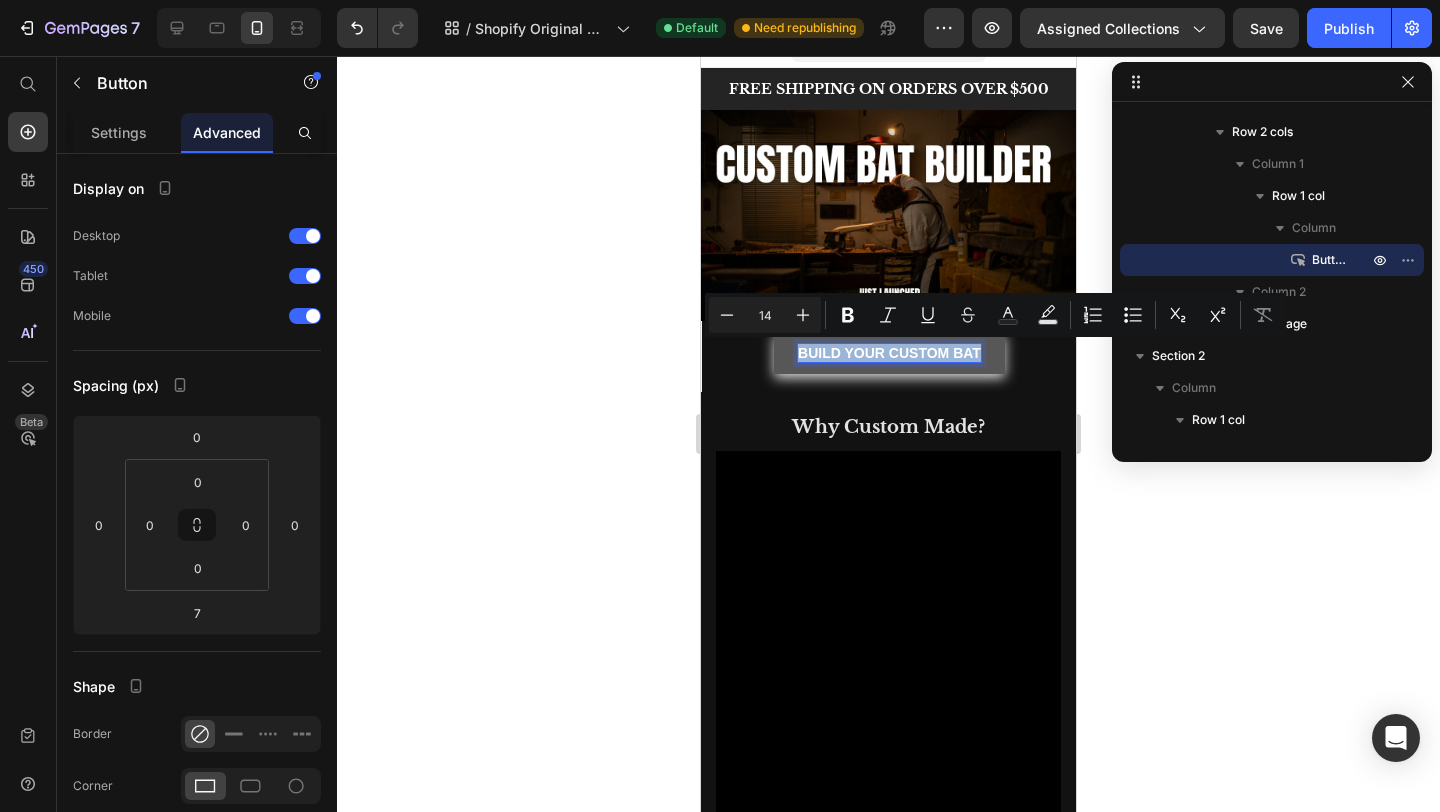 drag, startPoint x: 979, startPoint y: 351, endPoint x: 798, endPoint y: 351, distance: 181 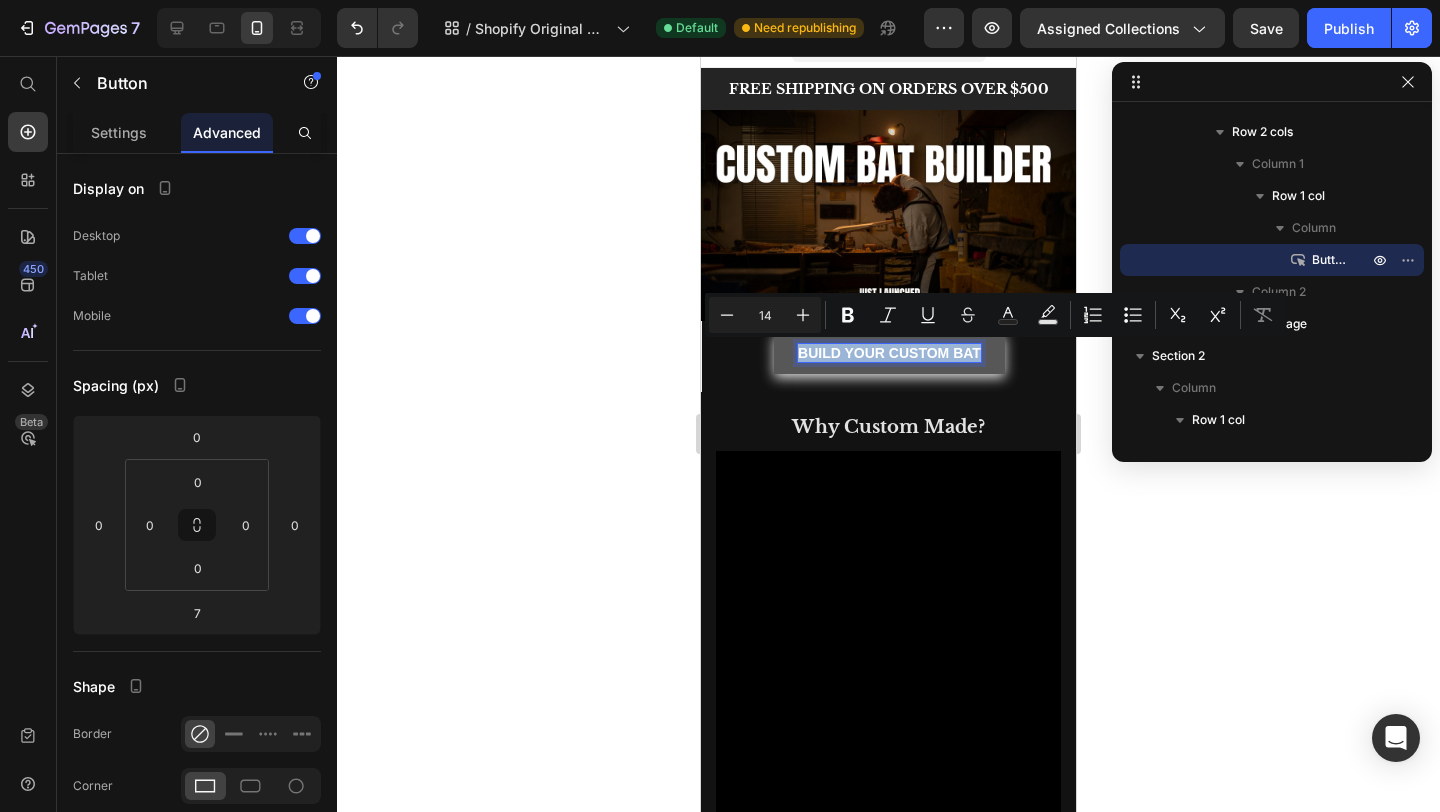 click on "build your custom bat" at bounding box center [889, 353] 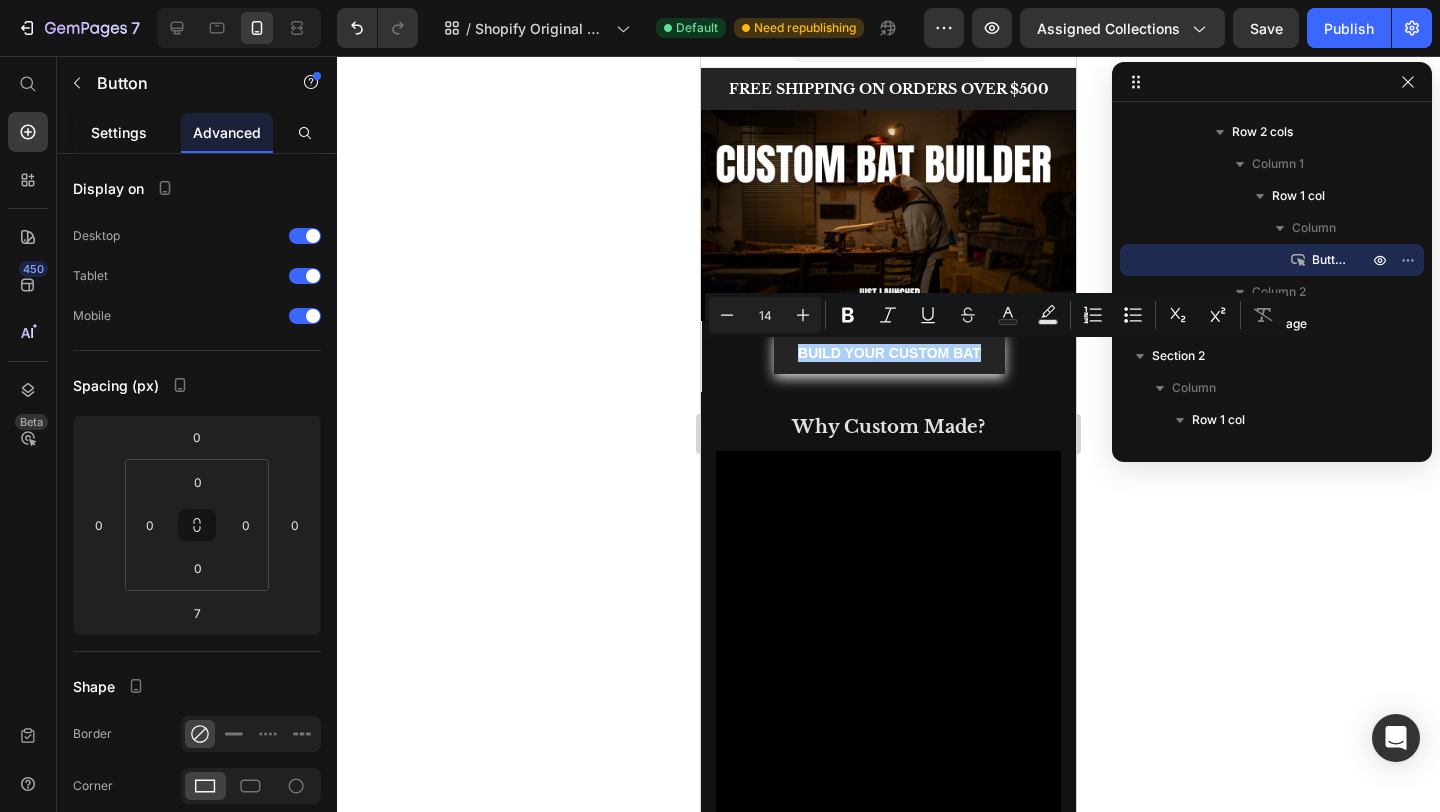 click on "Settings" at bounding box center [119, 132] 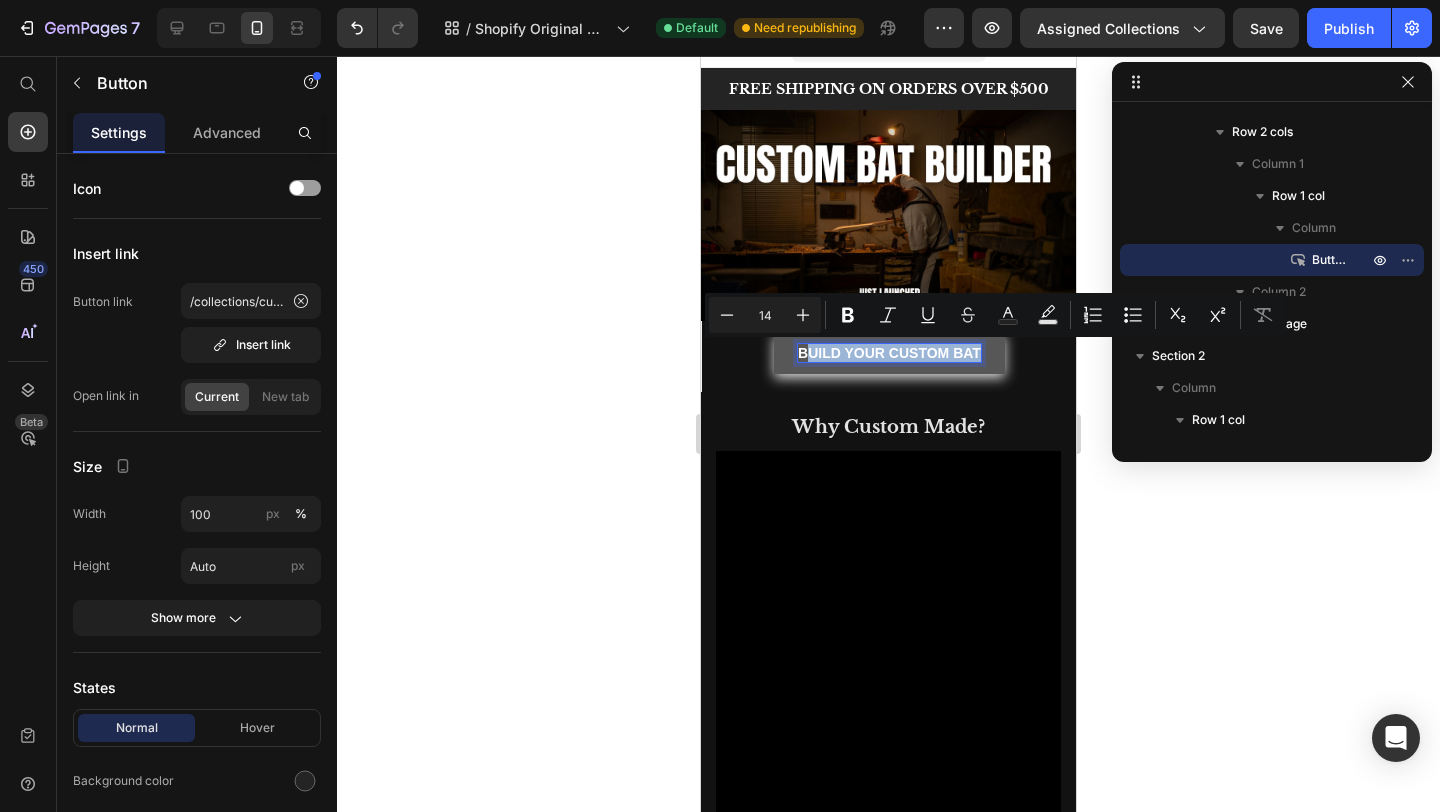 drag, startPoint x: 812, startPoint y: 357, endPoint x: 988, endPoint y: 360, distance: 176.02557 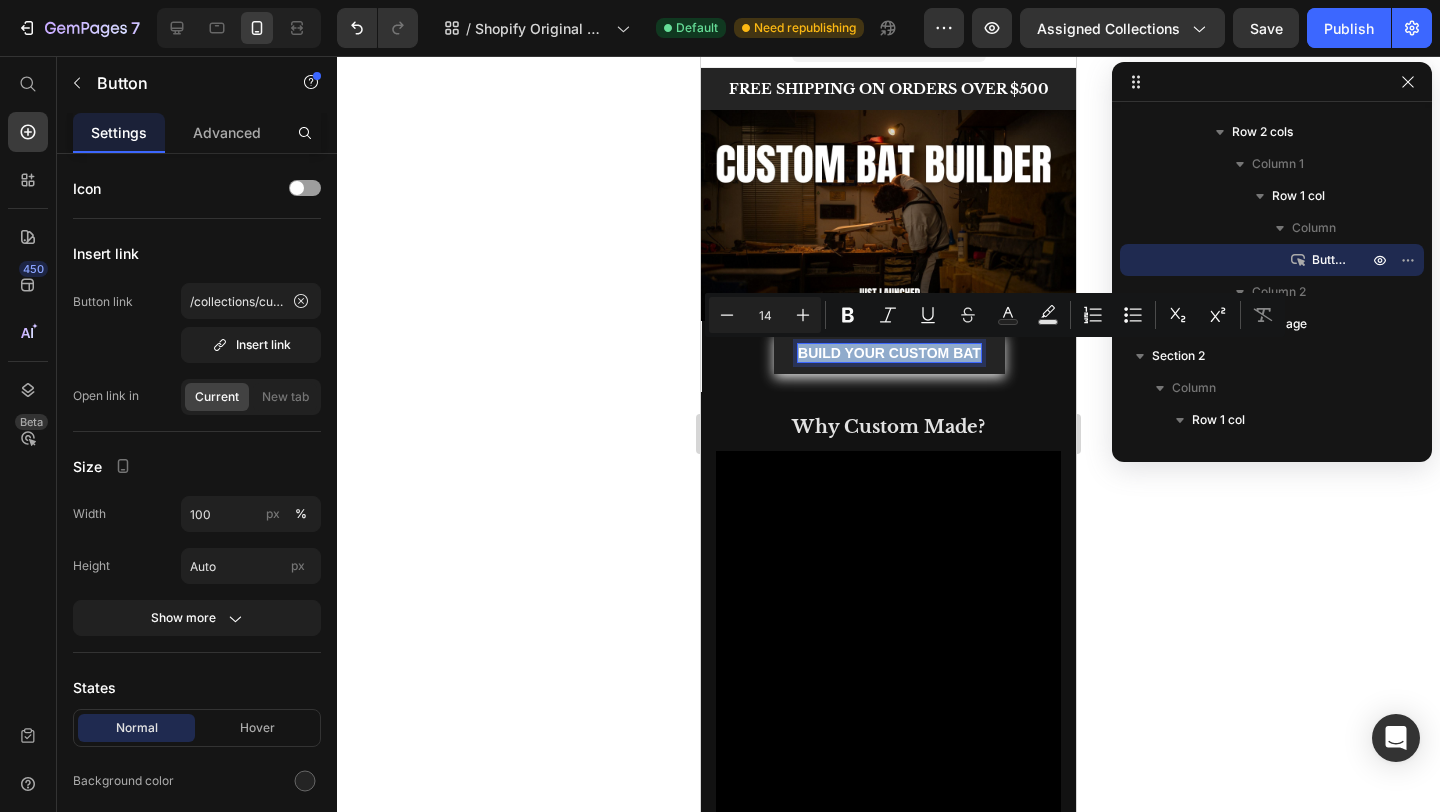 drag, startPoint x: 800, startPoint y: 352, endPoint x: 982, endPoint y: 352, distance: 182 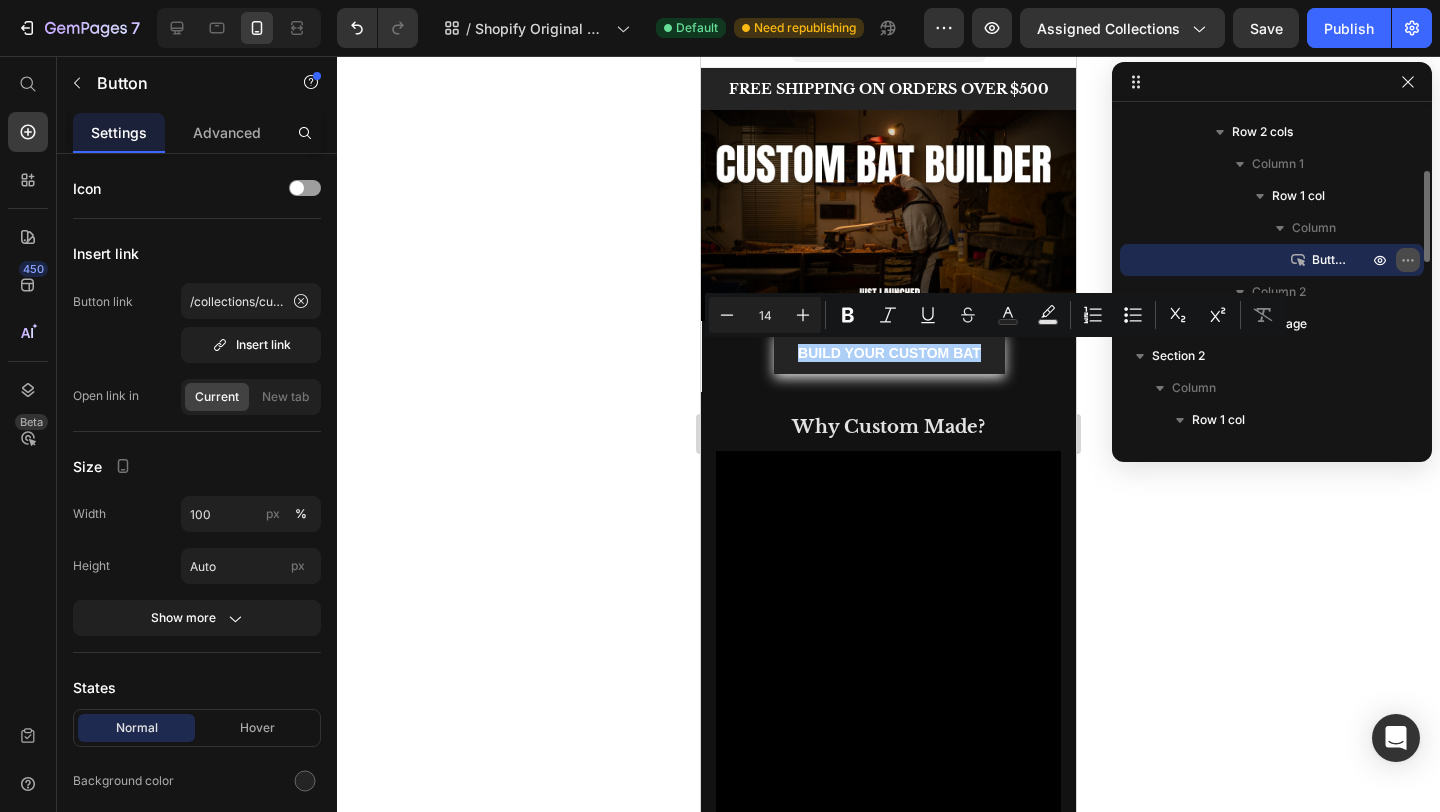 click 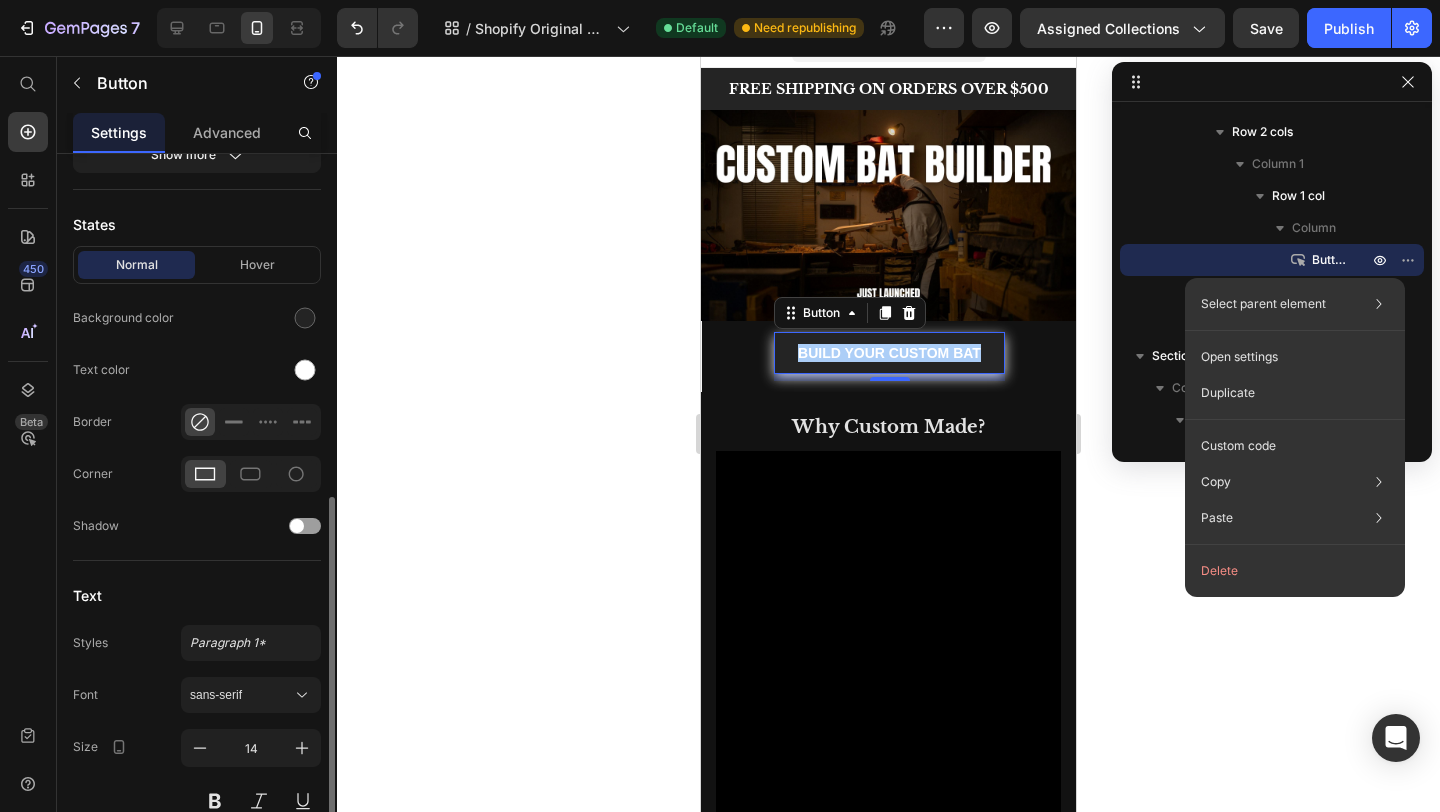 scroll, scrollTop: 613, scrollLeft: 0, axis: vertical 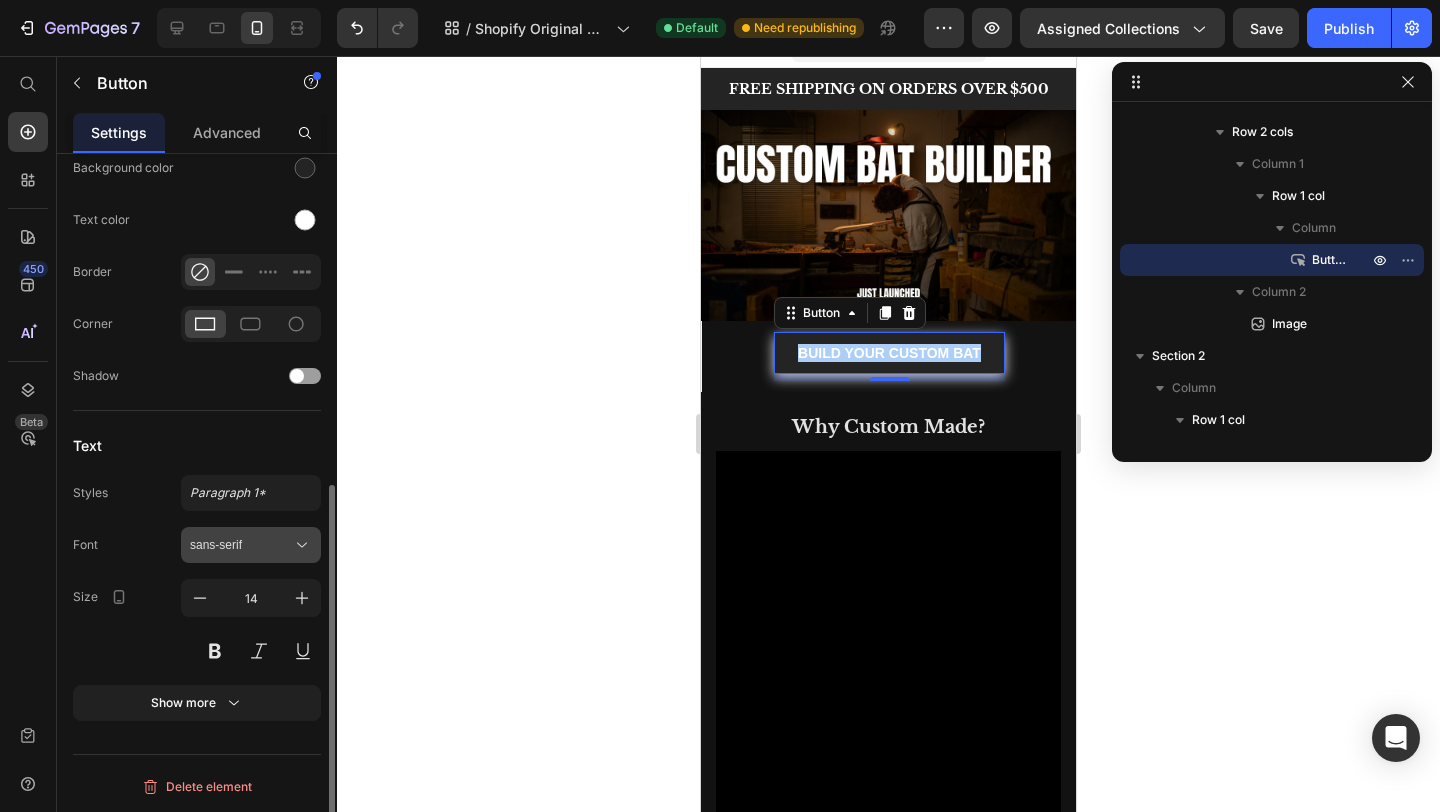 click on "sans-serif" at bounding box center [241, 545] 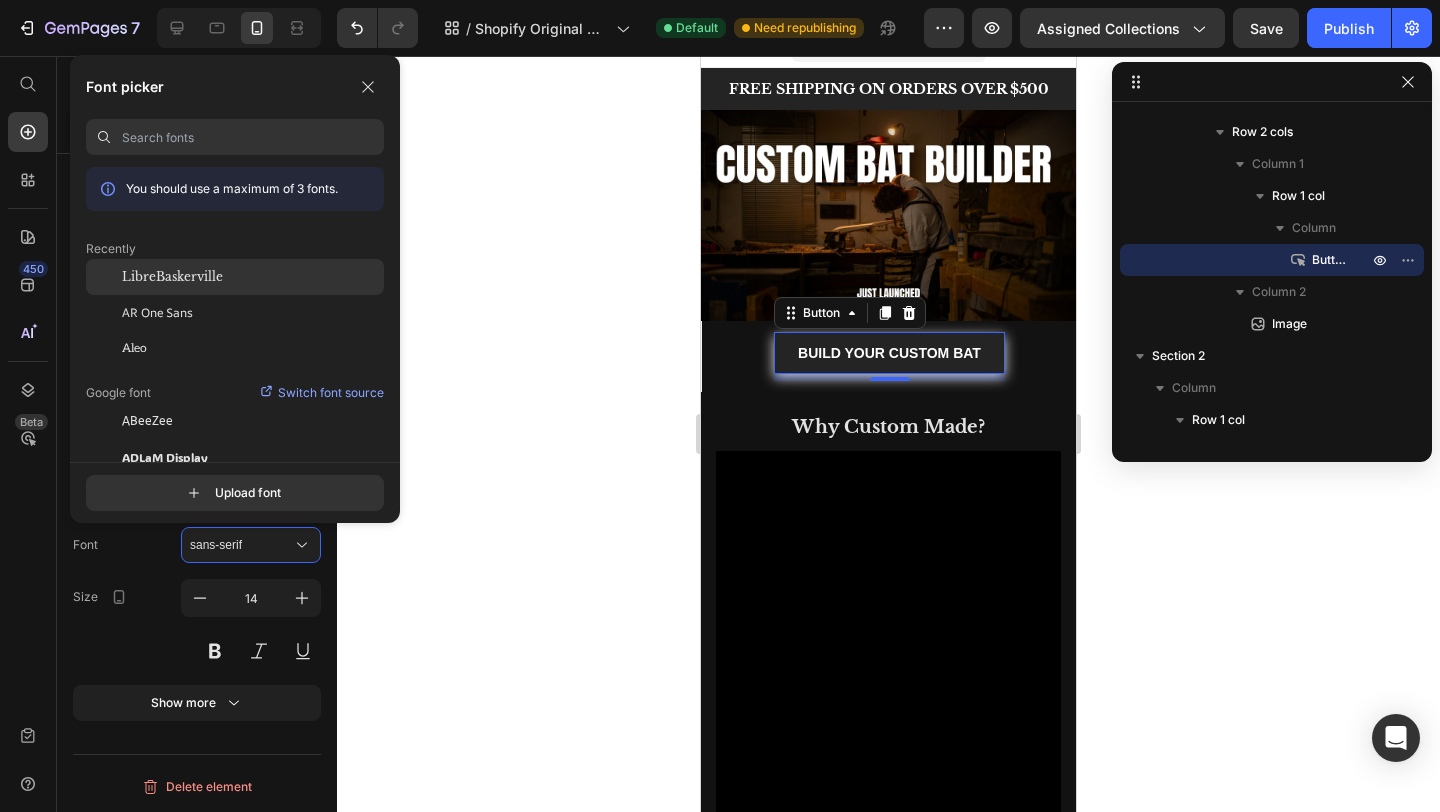 click on "LibreBaskerville" 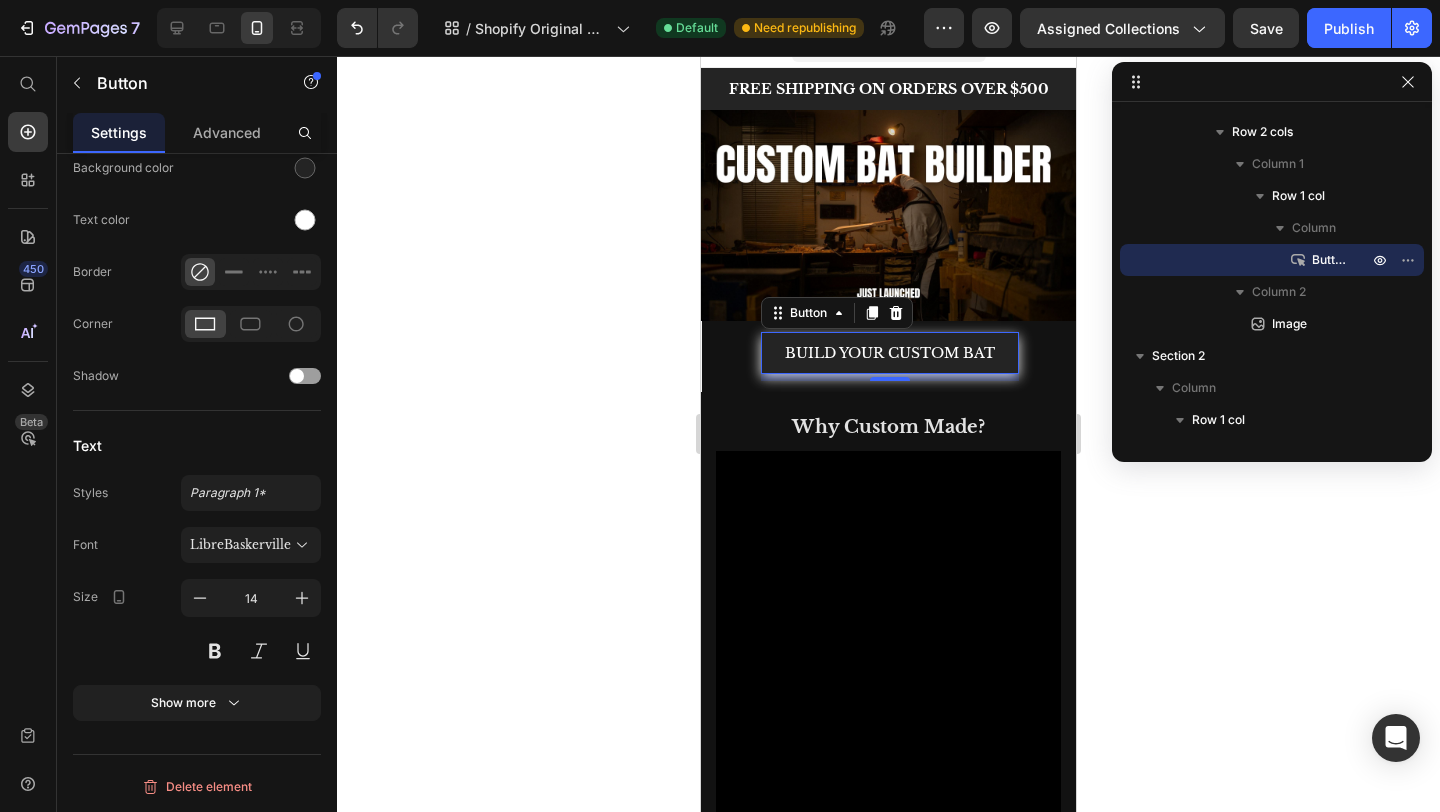 click 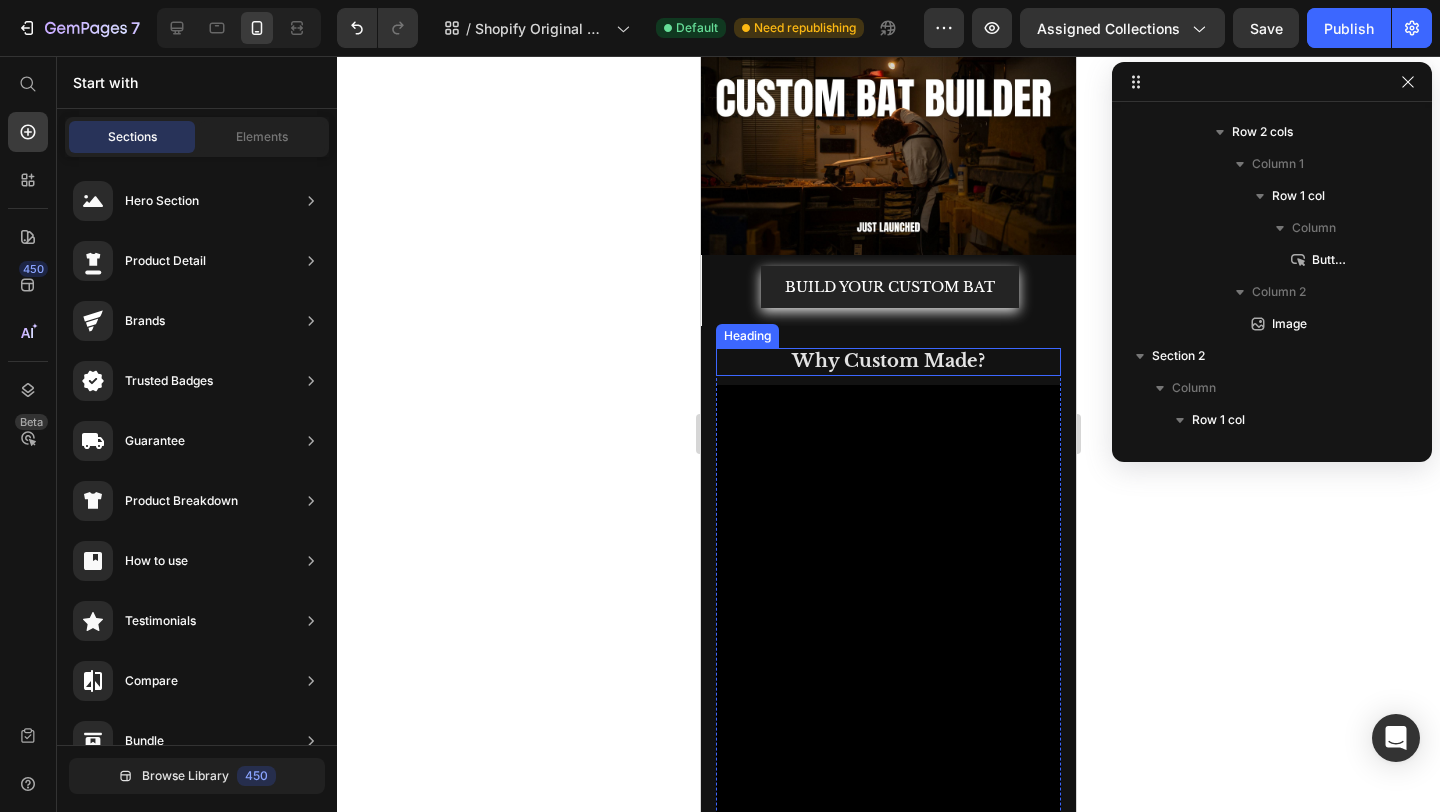 scroll, scrollTop: 103, scrollLeft: 0, axis: vertical 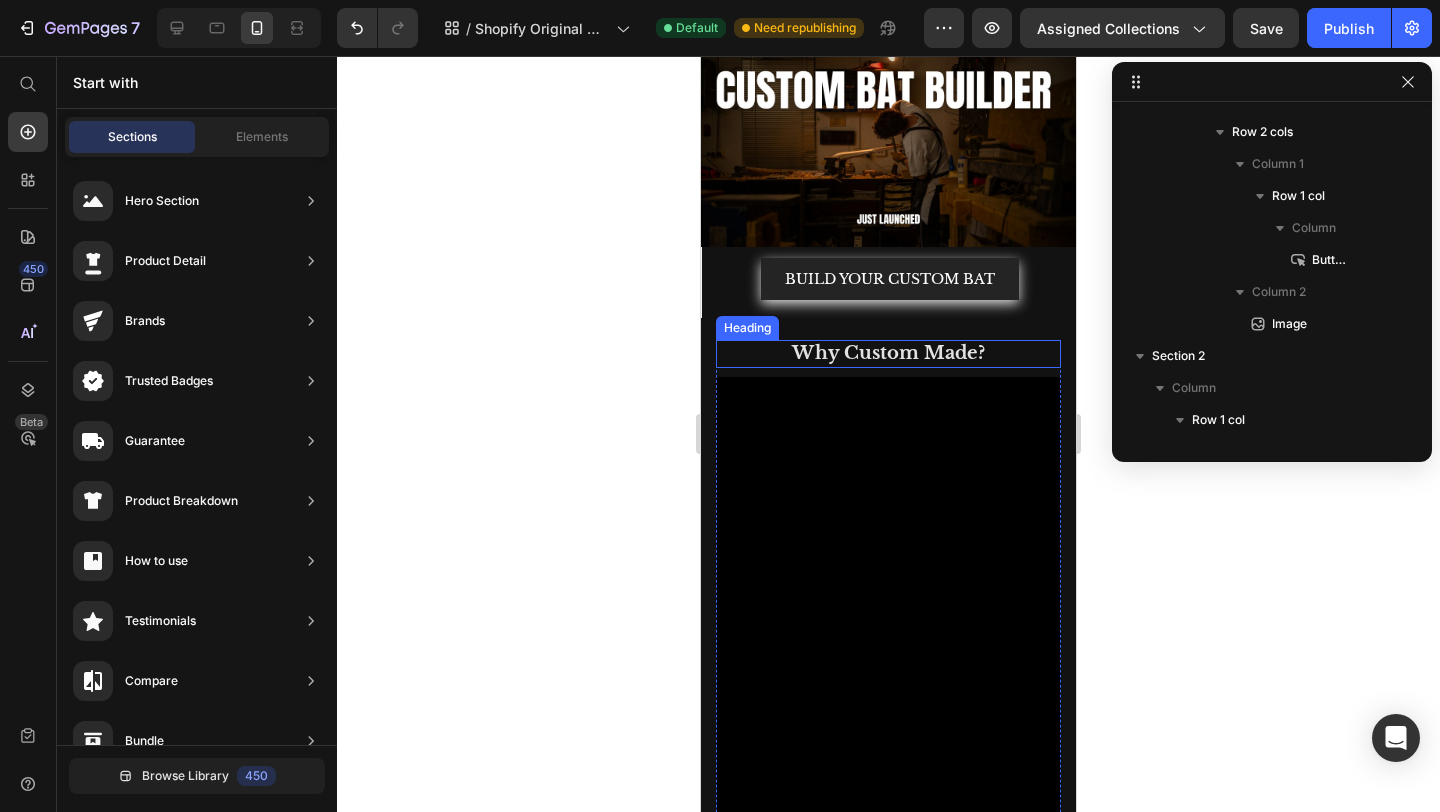 click on "Why Custom Made?" at bounding box center (888, 353) 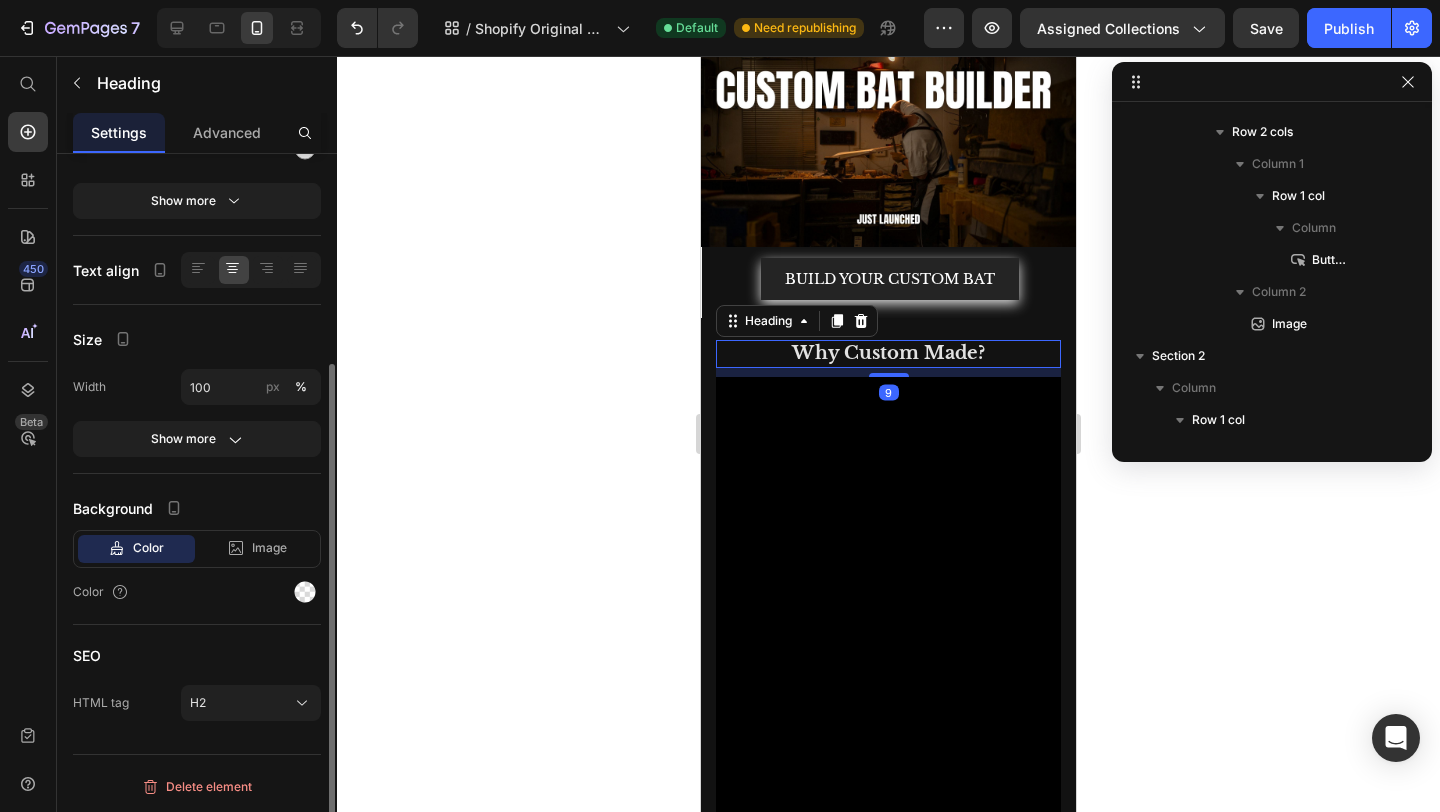 scroll, scrollTop: 442, scrollLeft: 0, axis: vertical 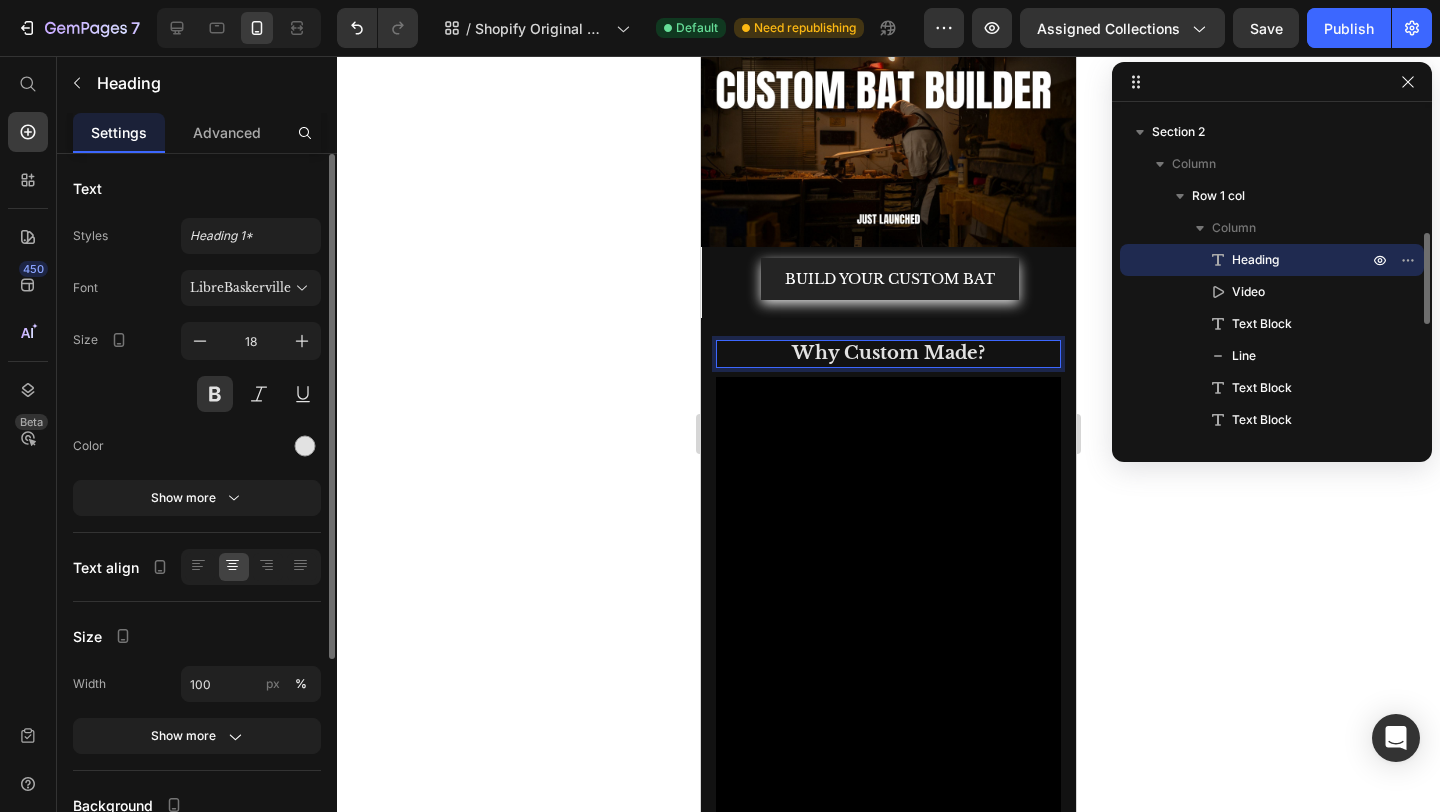 click on "Why Custom Made?" at bounding box center (888, 353) 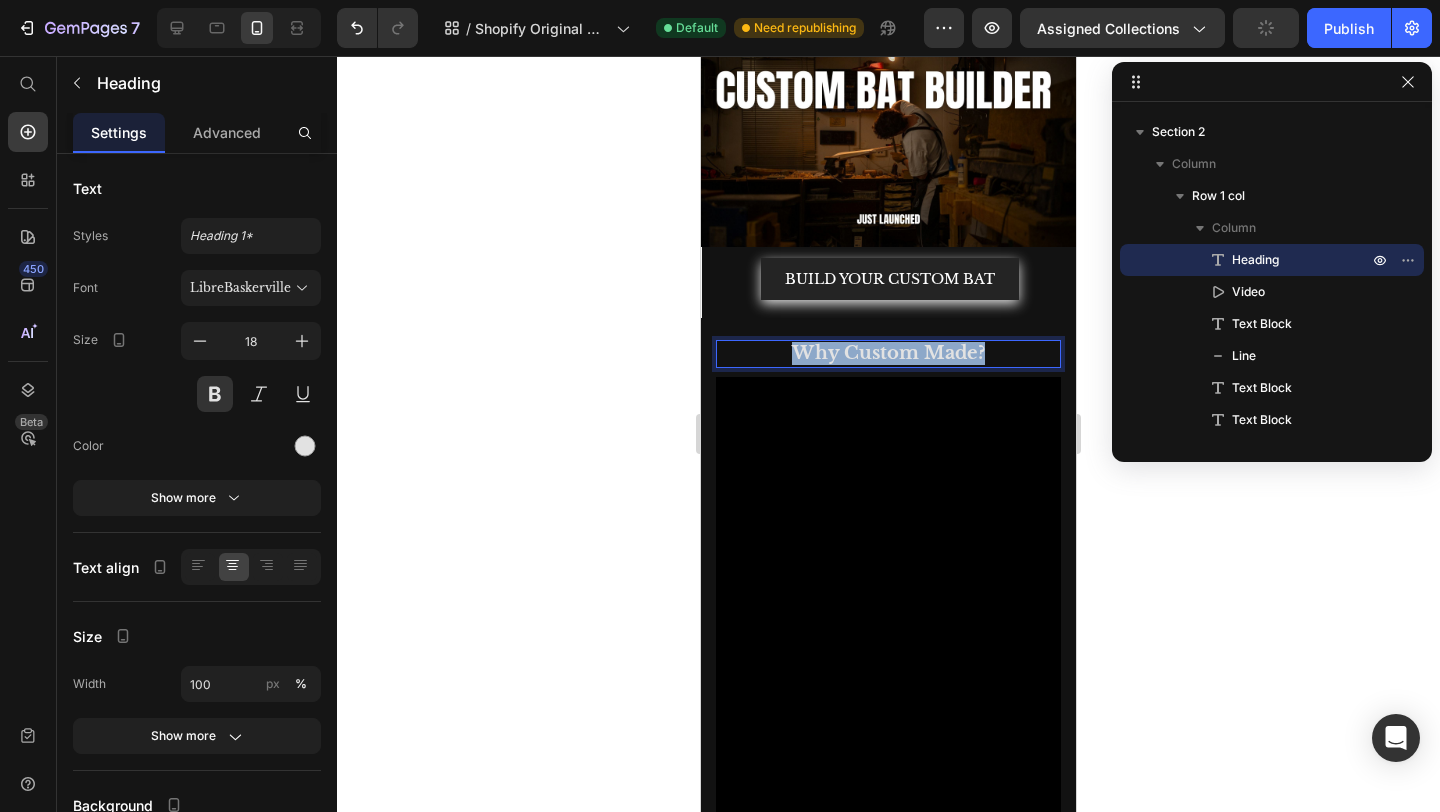 drag, startPoint x: 993, startPoint y: 357, endPoint x: 749, endPoint y: 354, distance: 244.01845 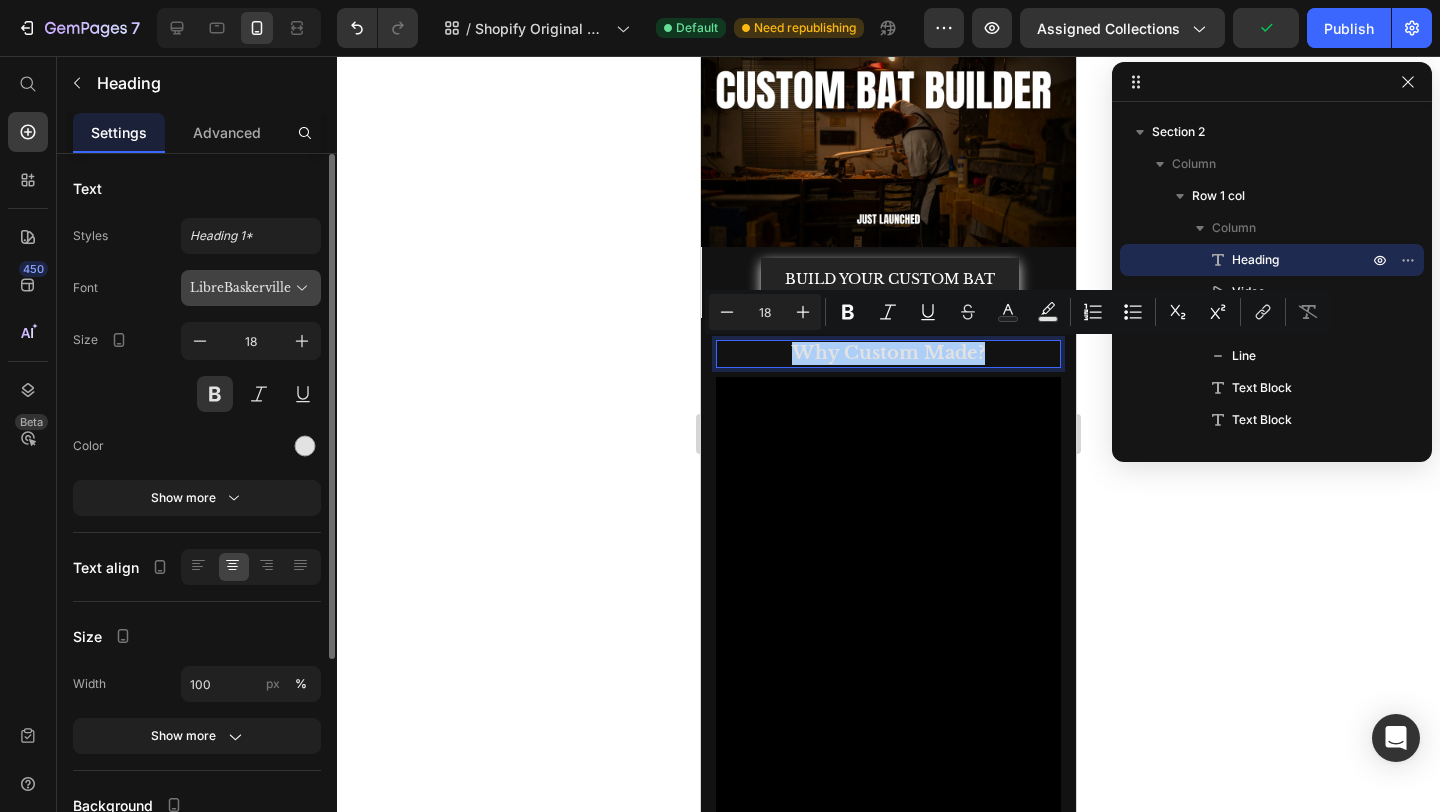 click on "LibreBaskerville" at bounding box center (241, 288) 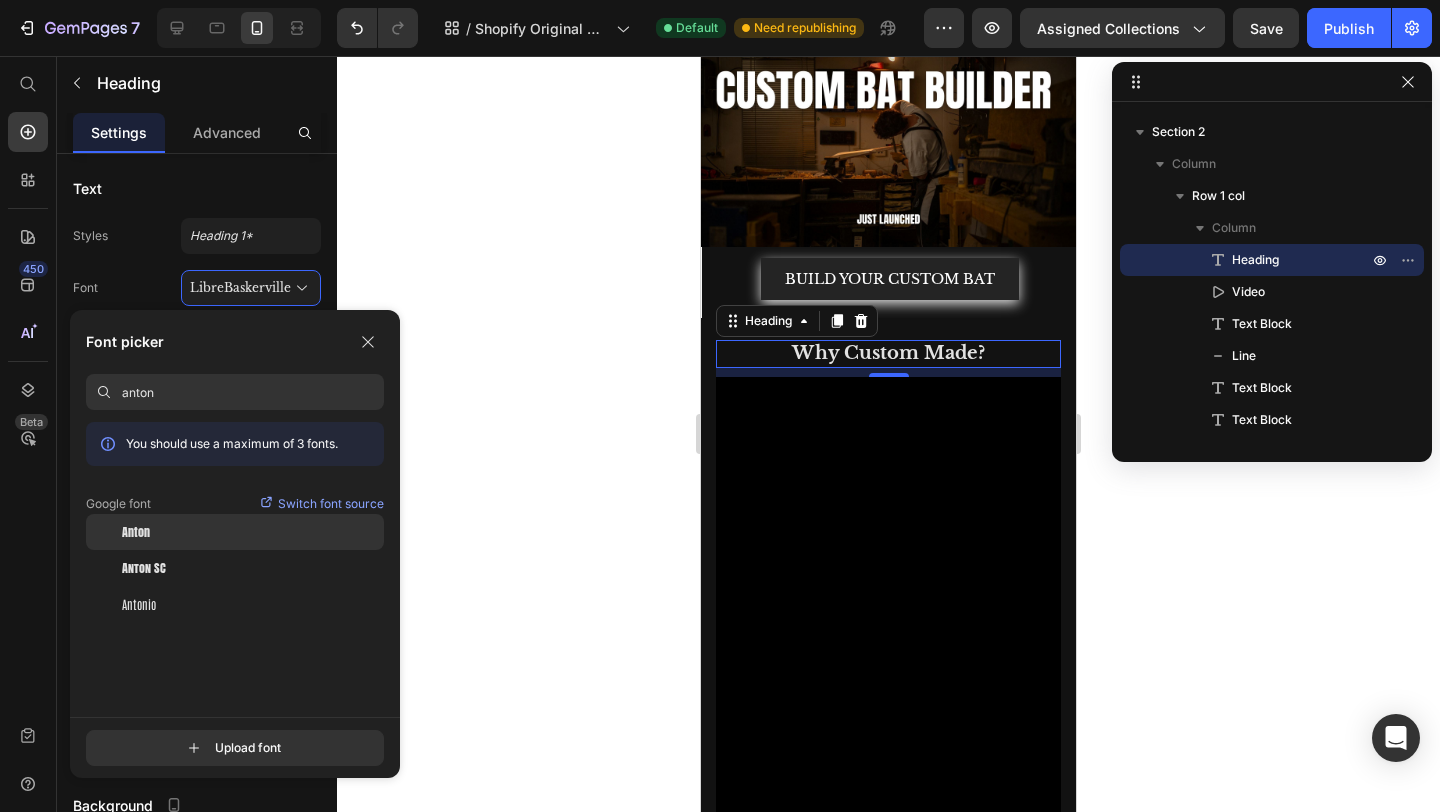 type on "anton" 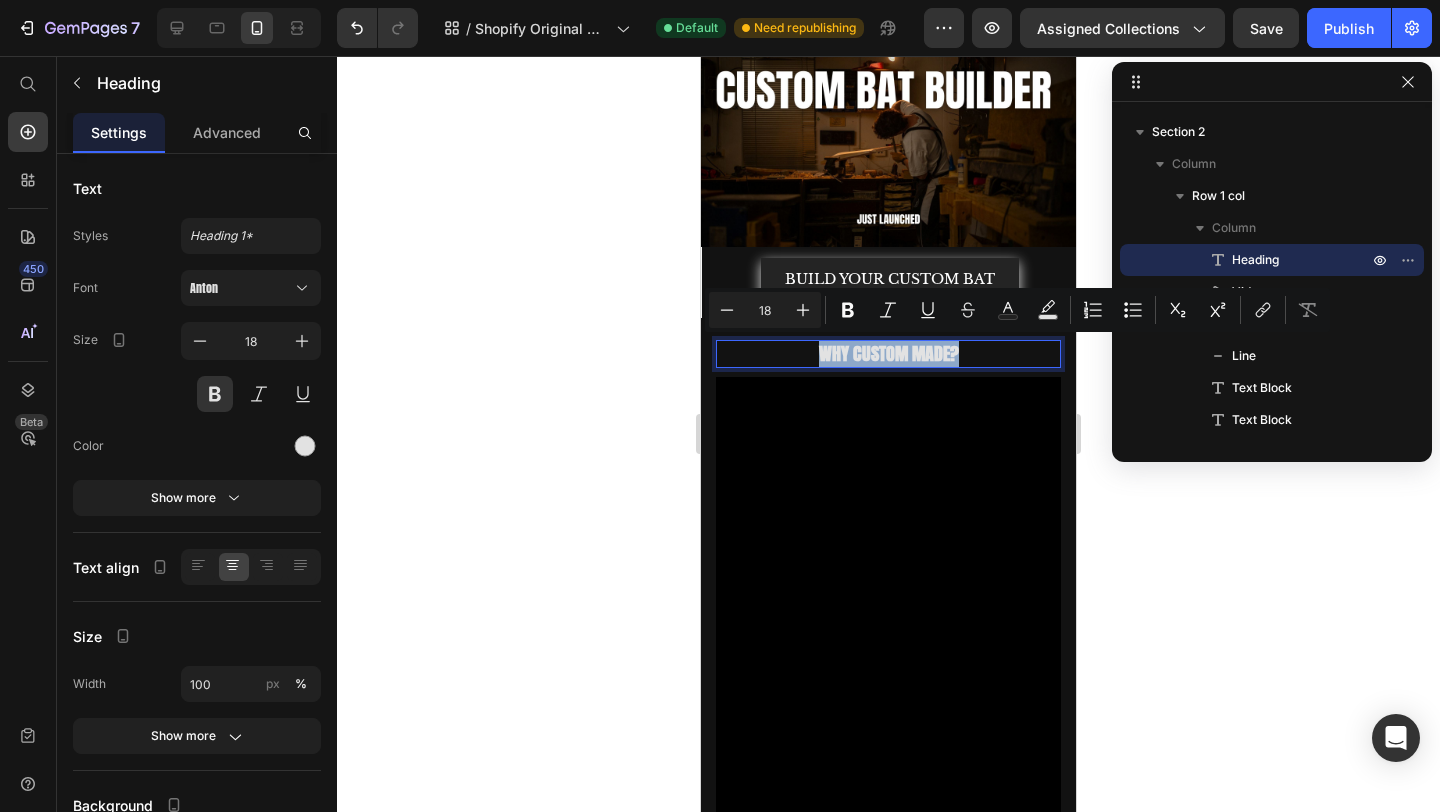 drag, startPoint x: 967, startPoint y: 349, endPoint x: 798, endPoint y: 345, distance: 169.04733 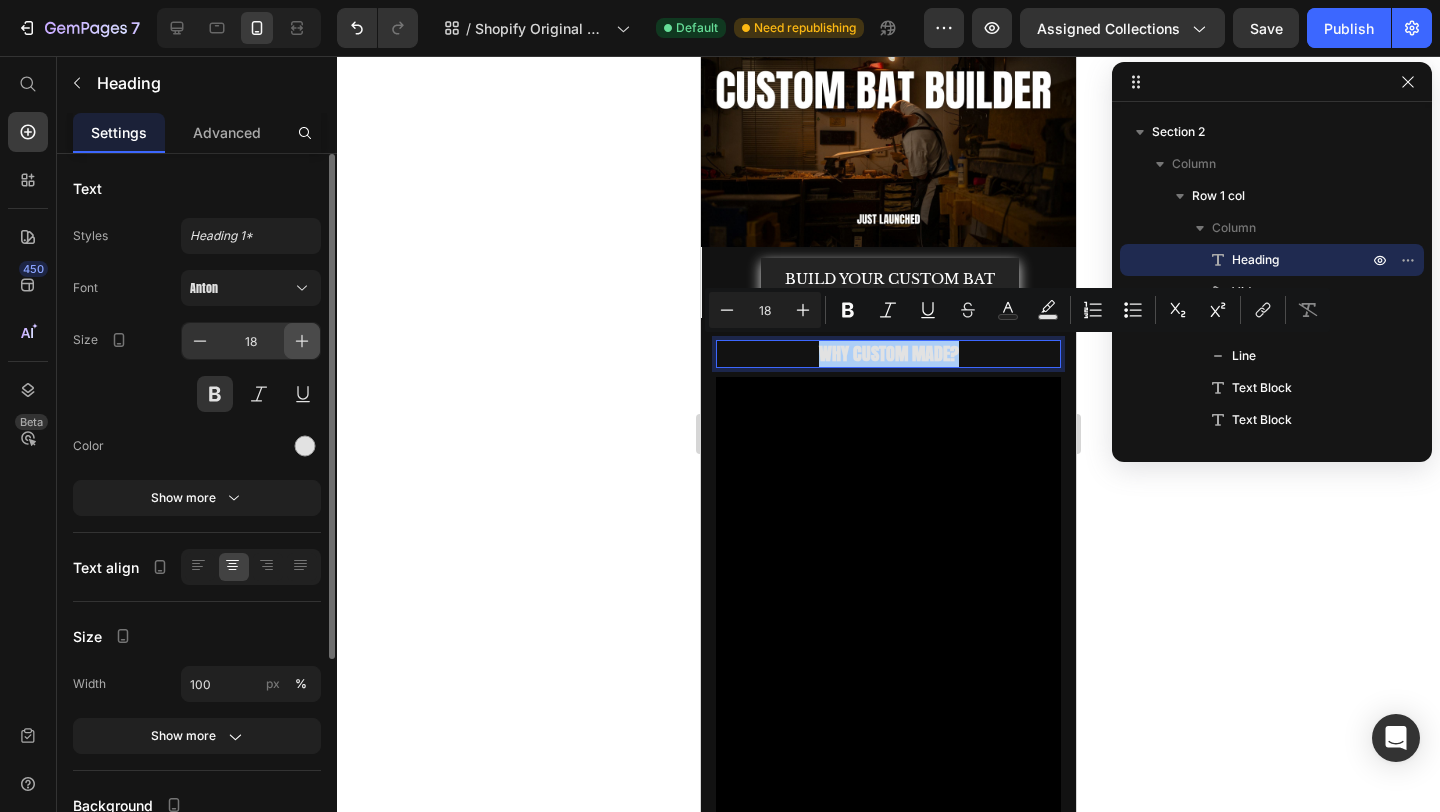 click 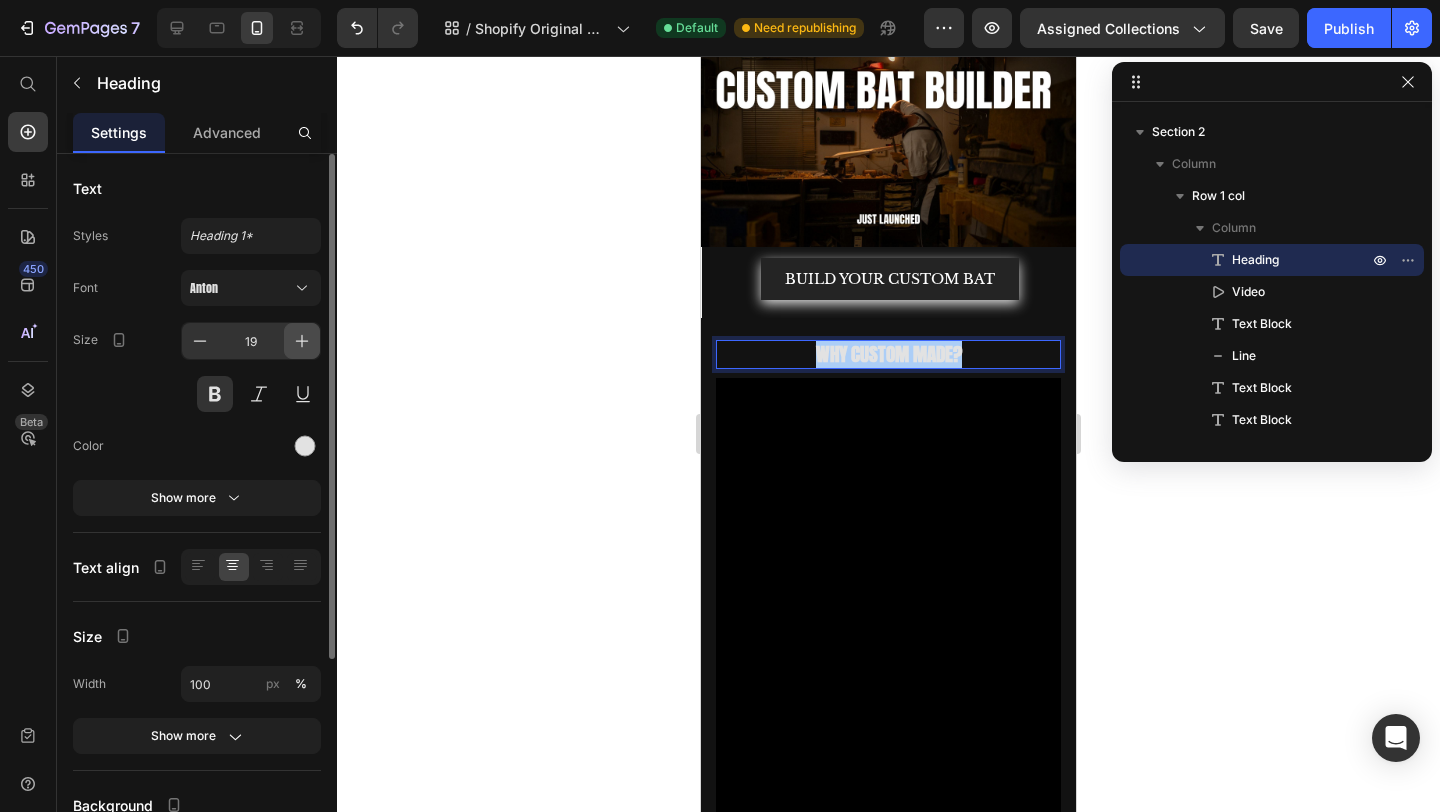 click 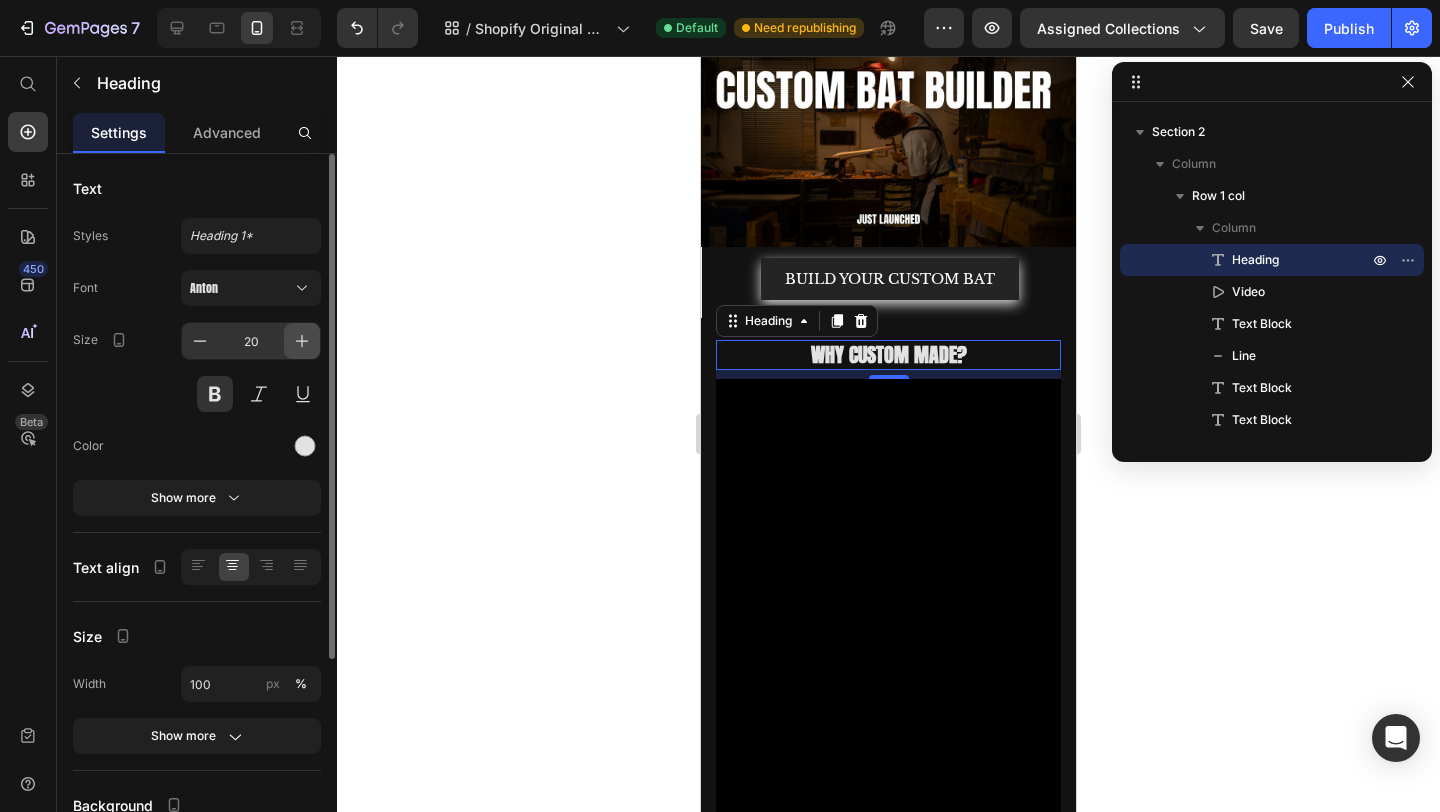 click 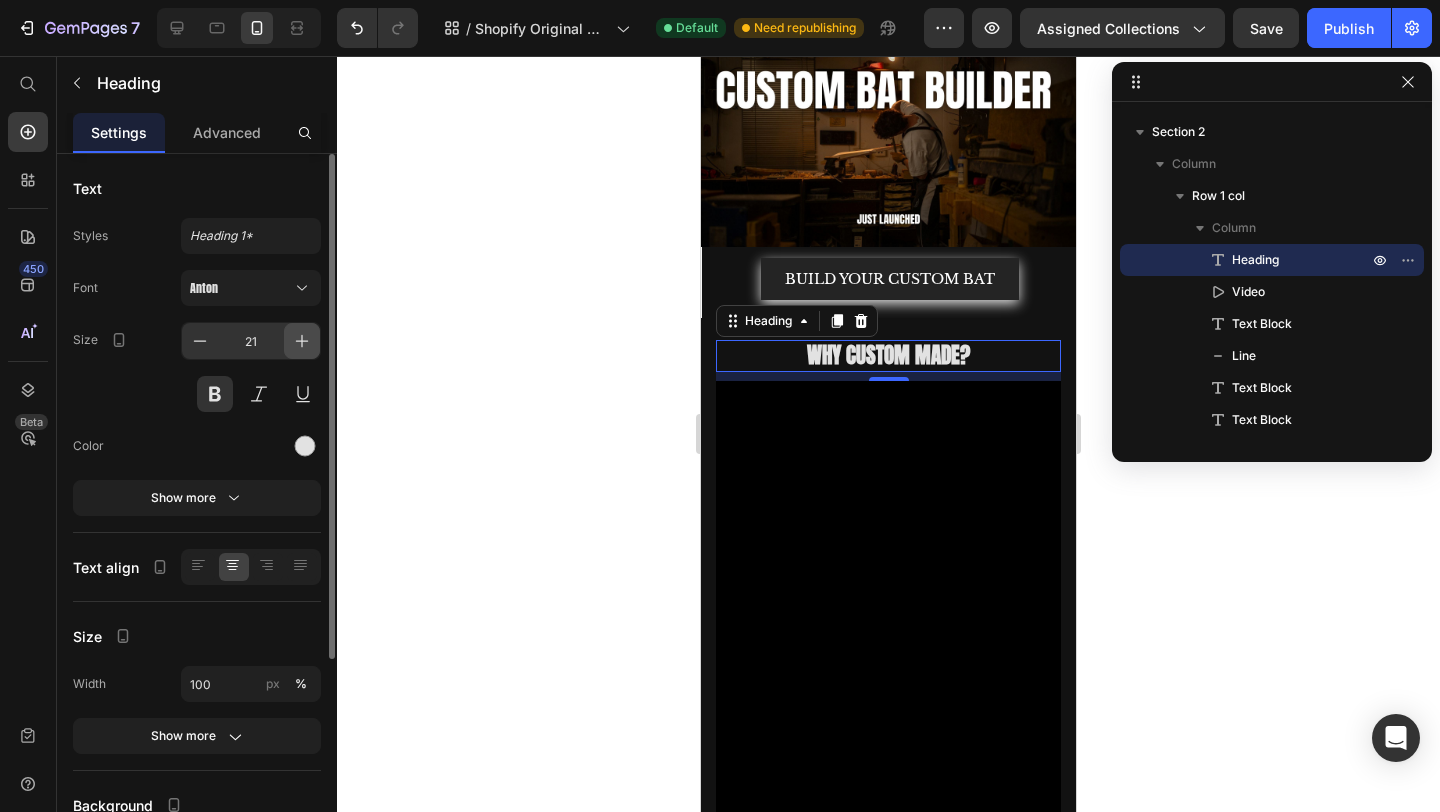 click 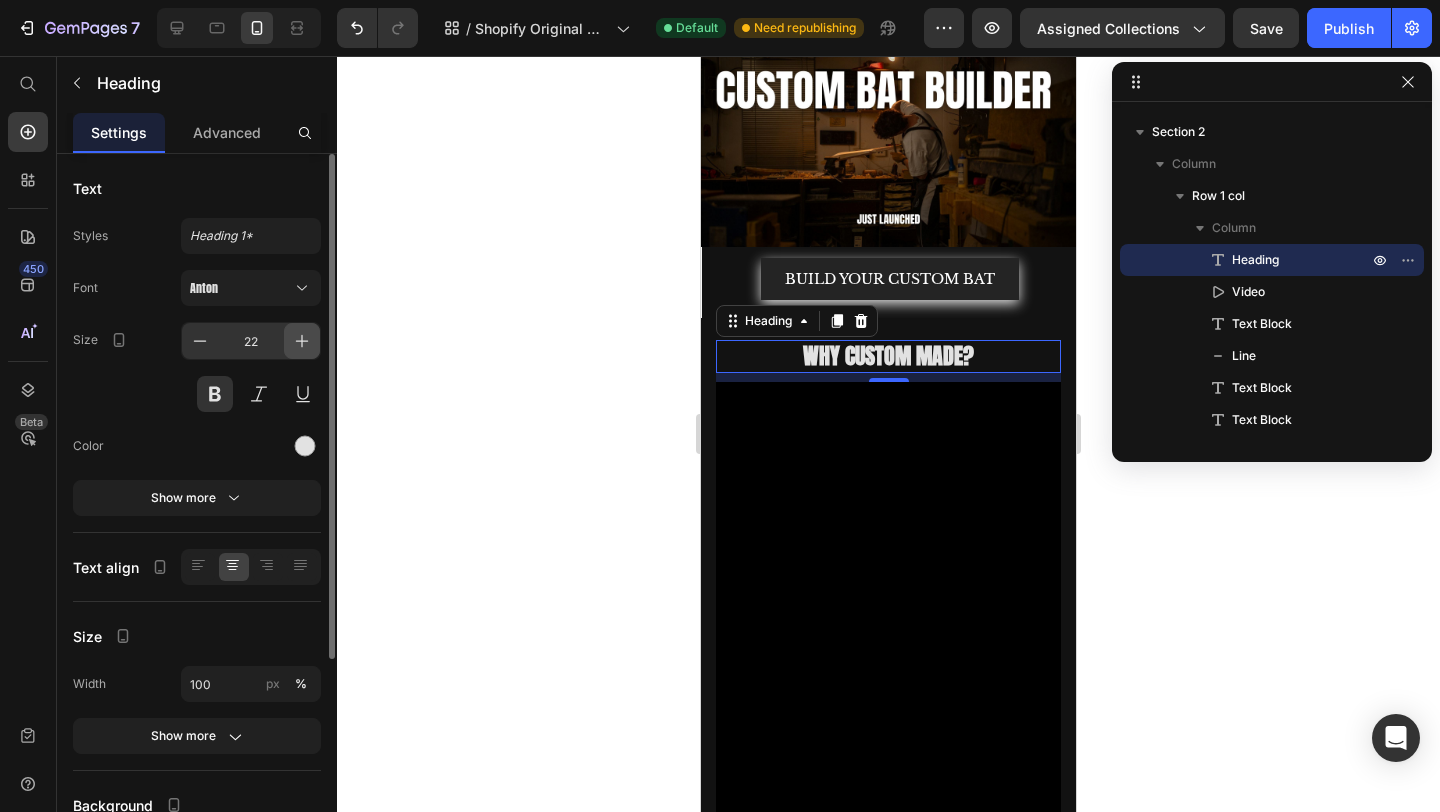 click 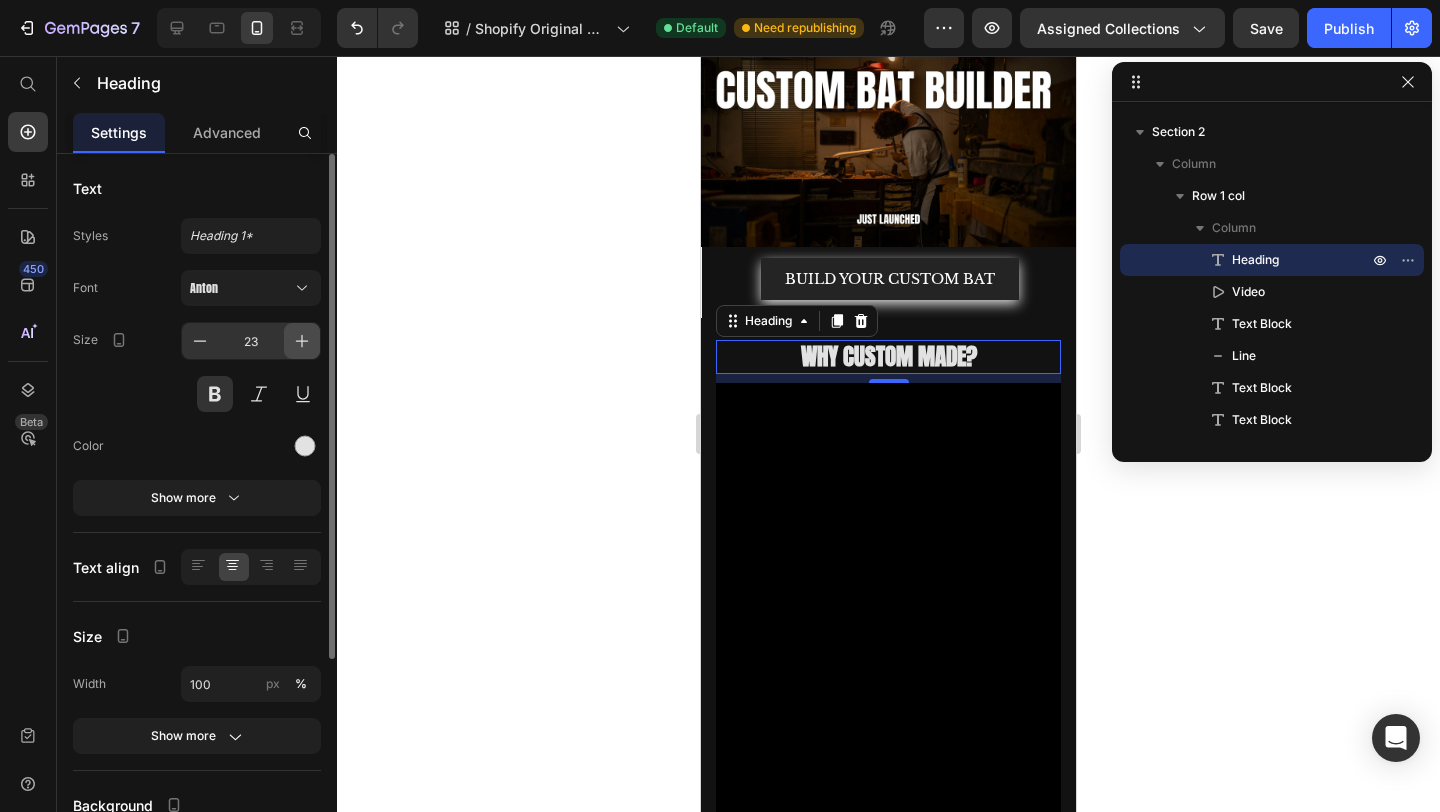 click 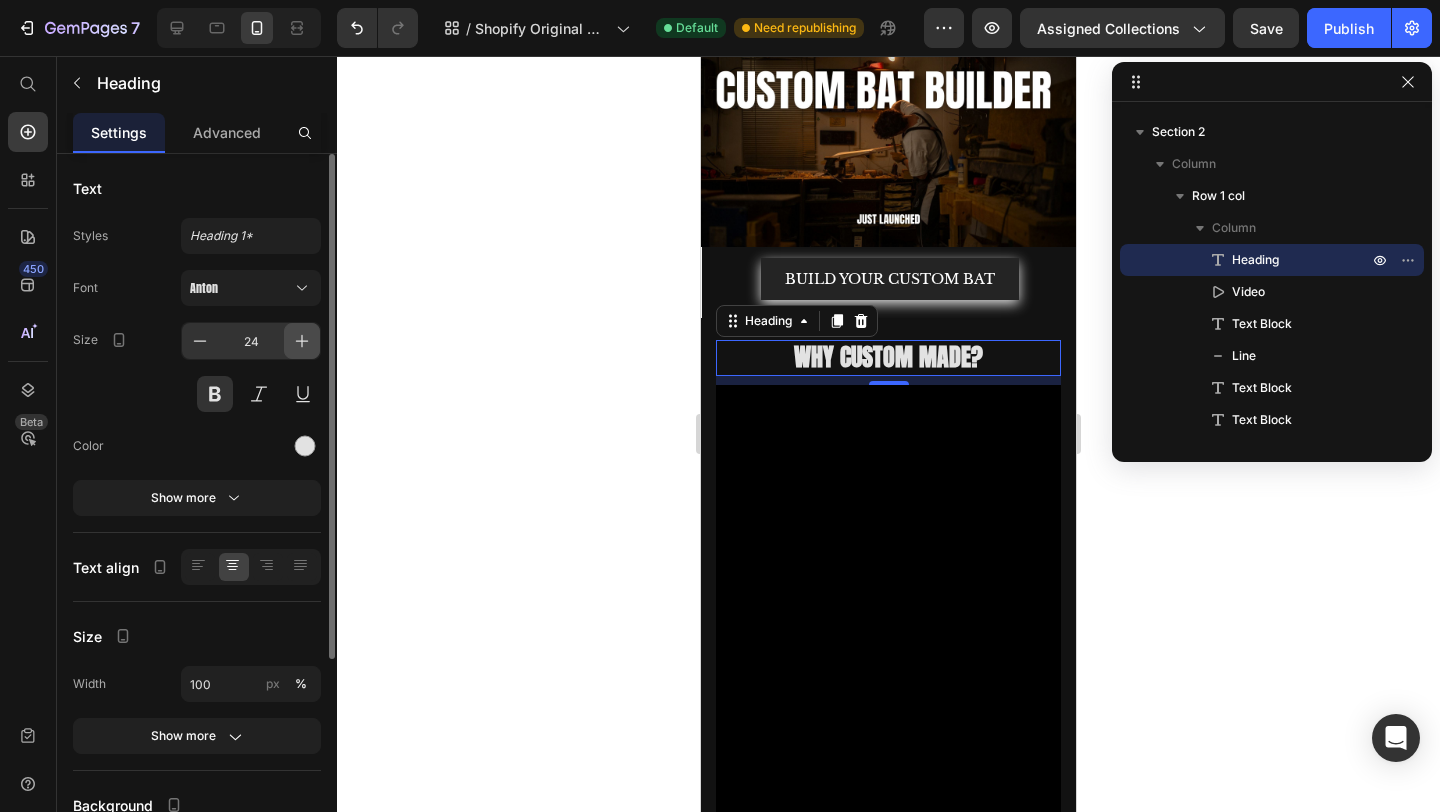 click 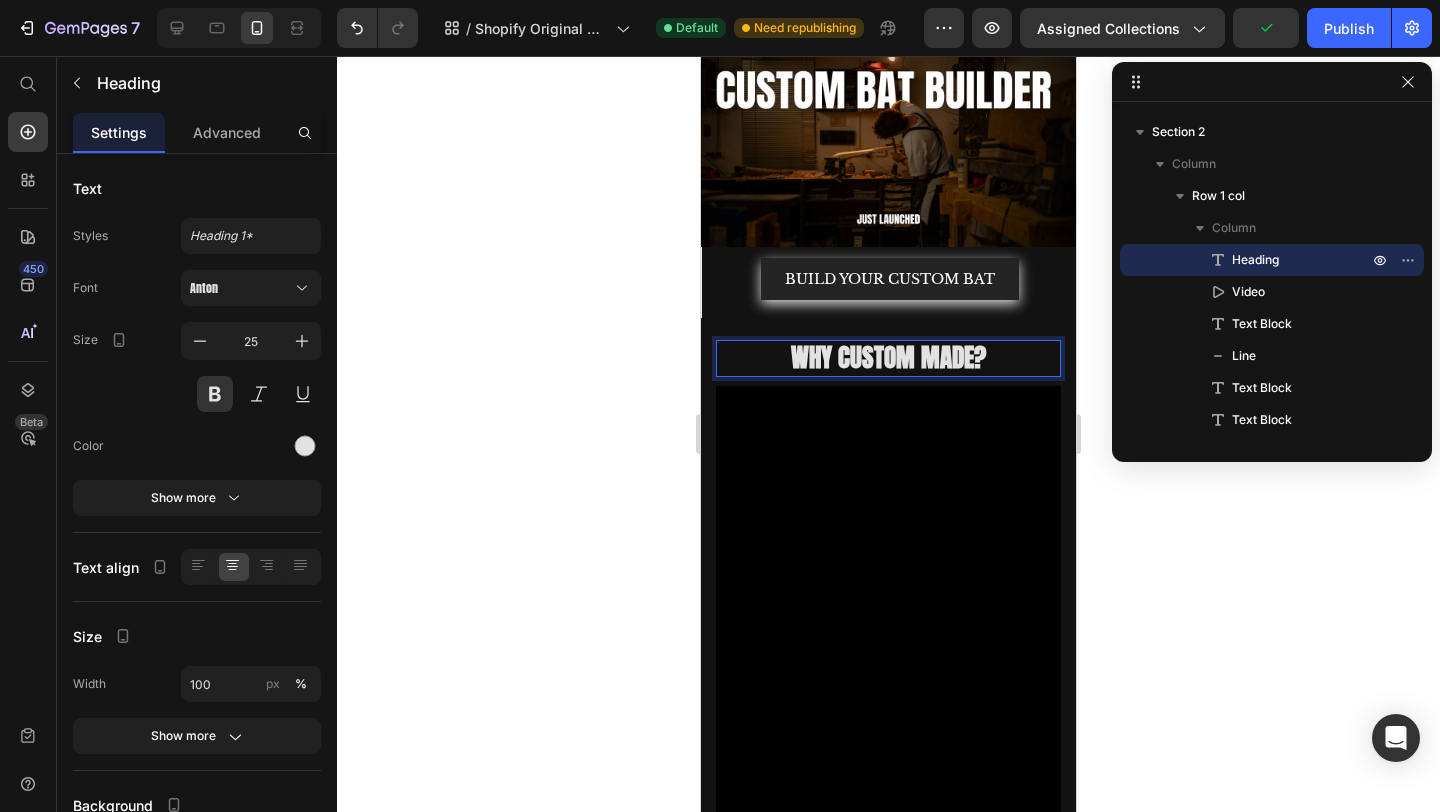 click on "WHY CUSTOM MADE?" at bounding box center [888, 358] 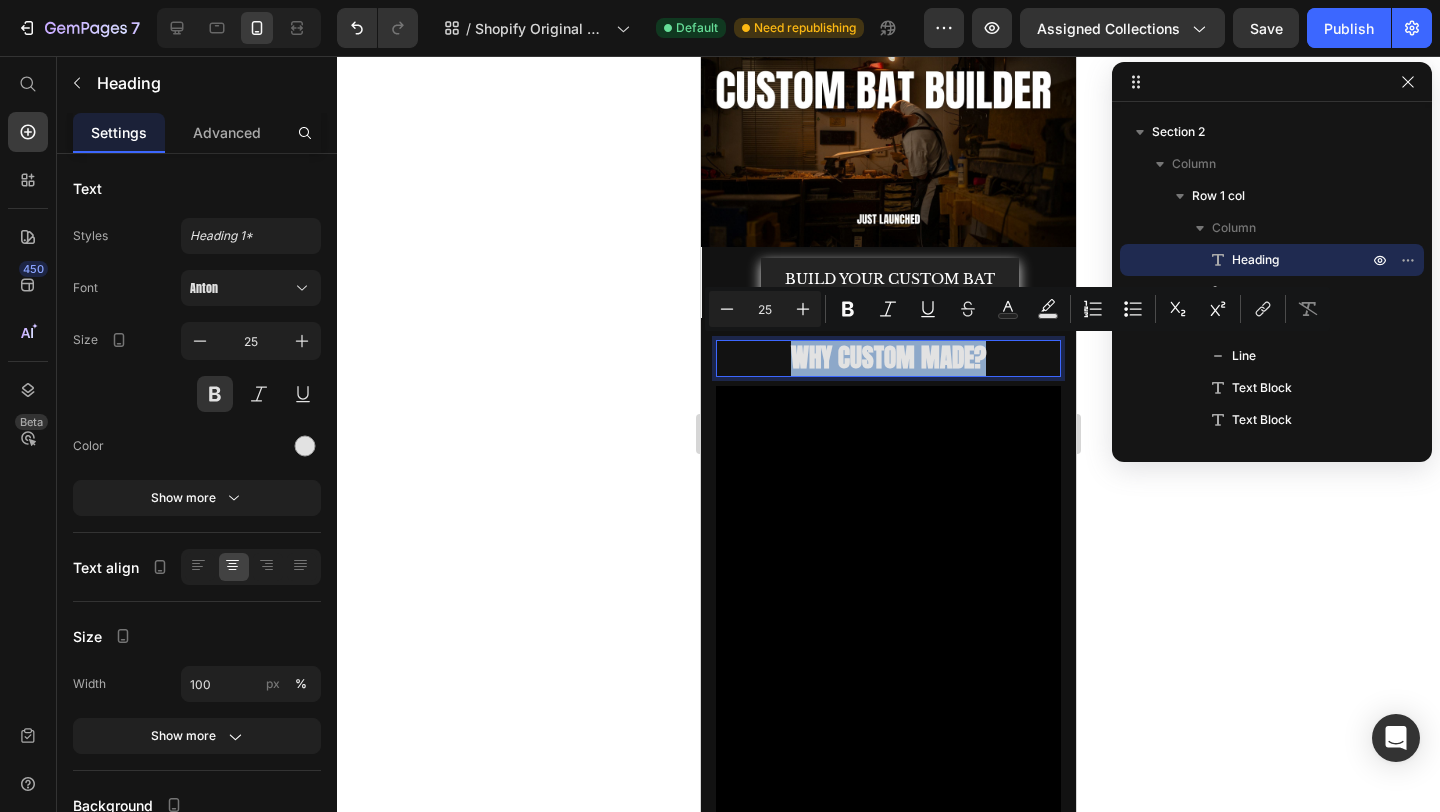 drag, startPoint x: 994, startPoint y: 355, endPoint x: 695, endPoint y: 354, distance: 299.00168 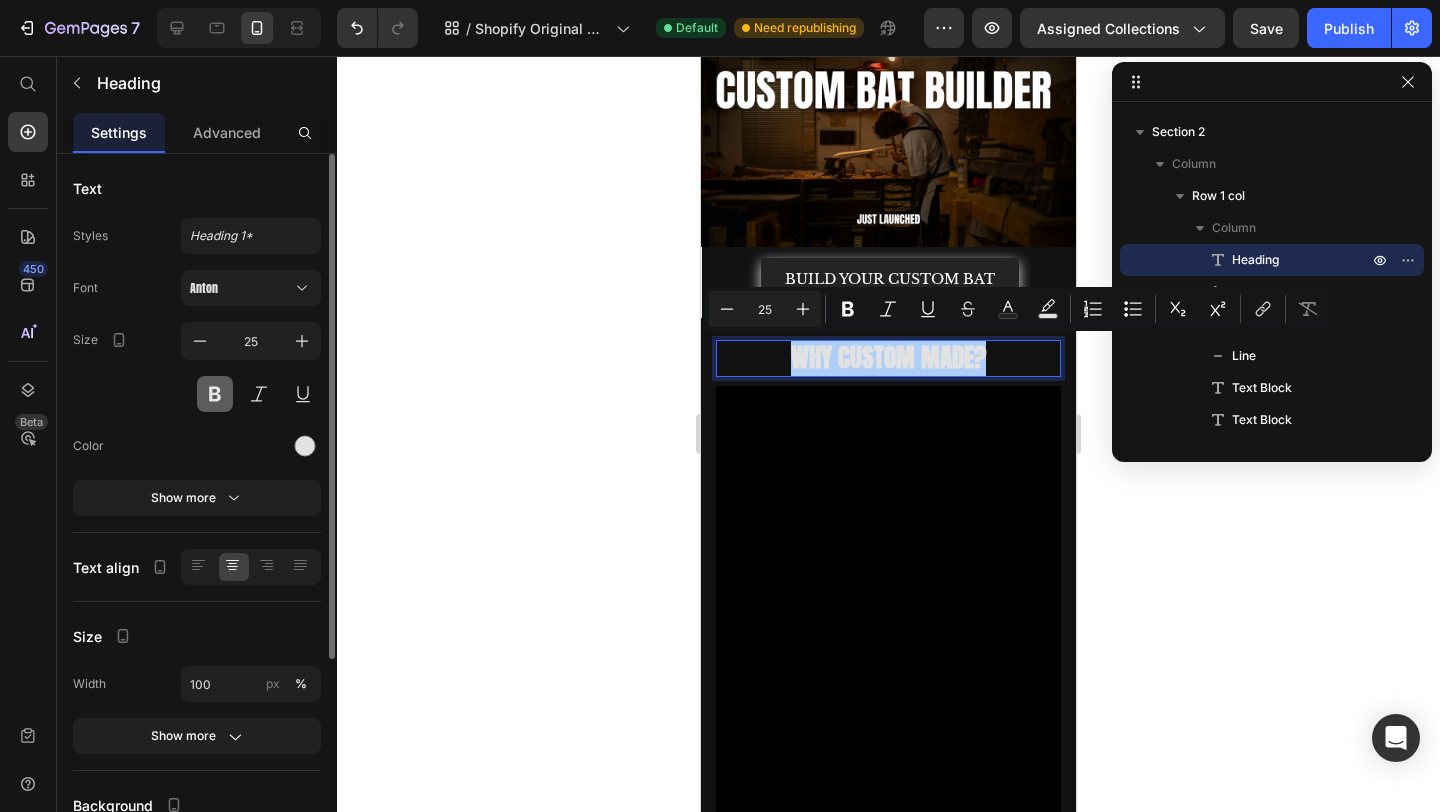 click at bounding box center [215, 394] 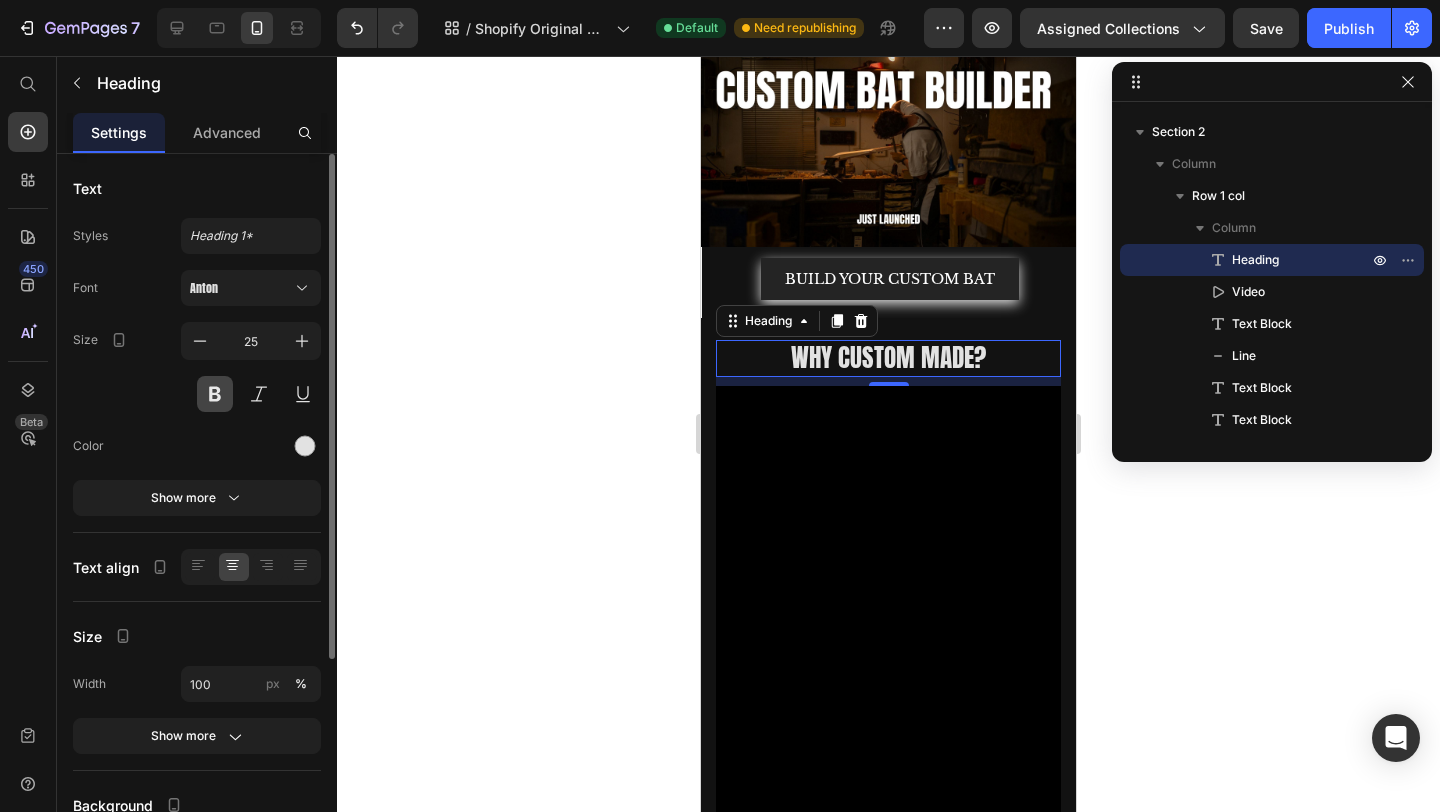 click at bounding box center (215, 394) 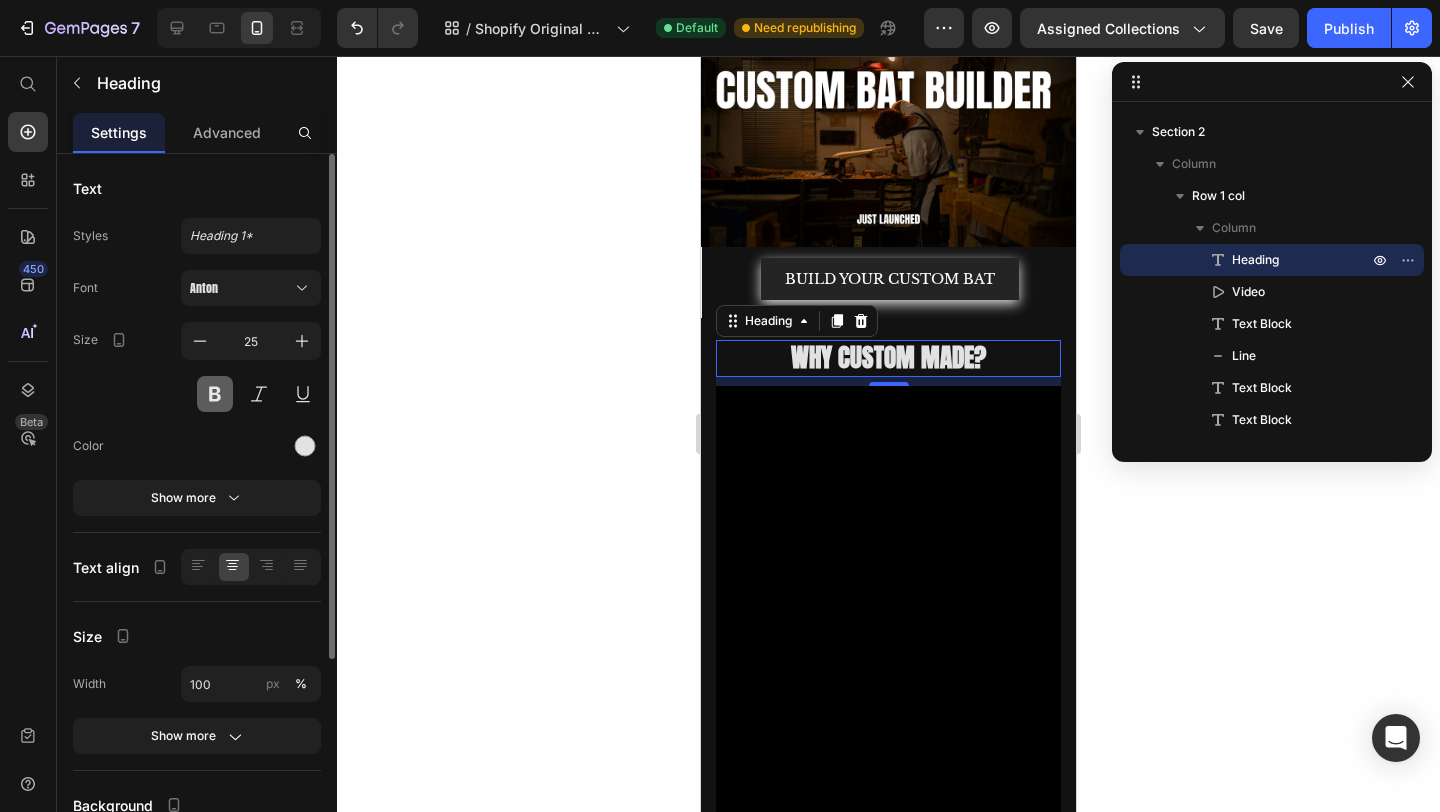 click at bounding box center (215, 394) 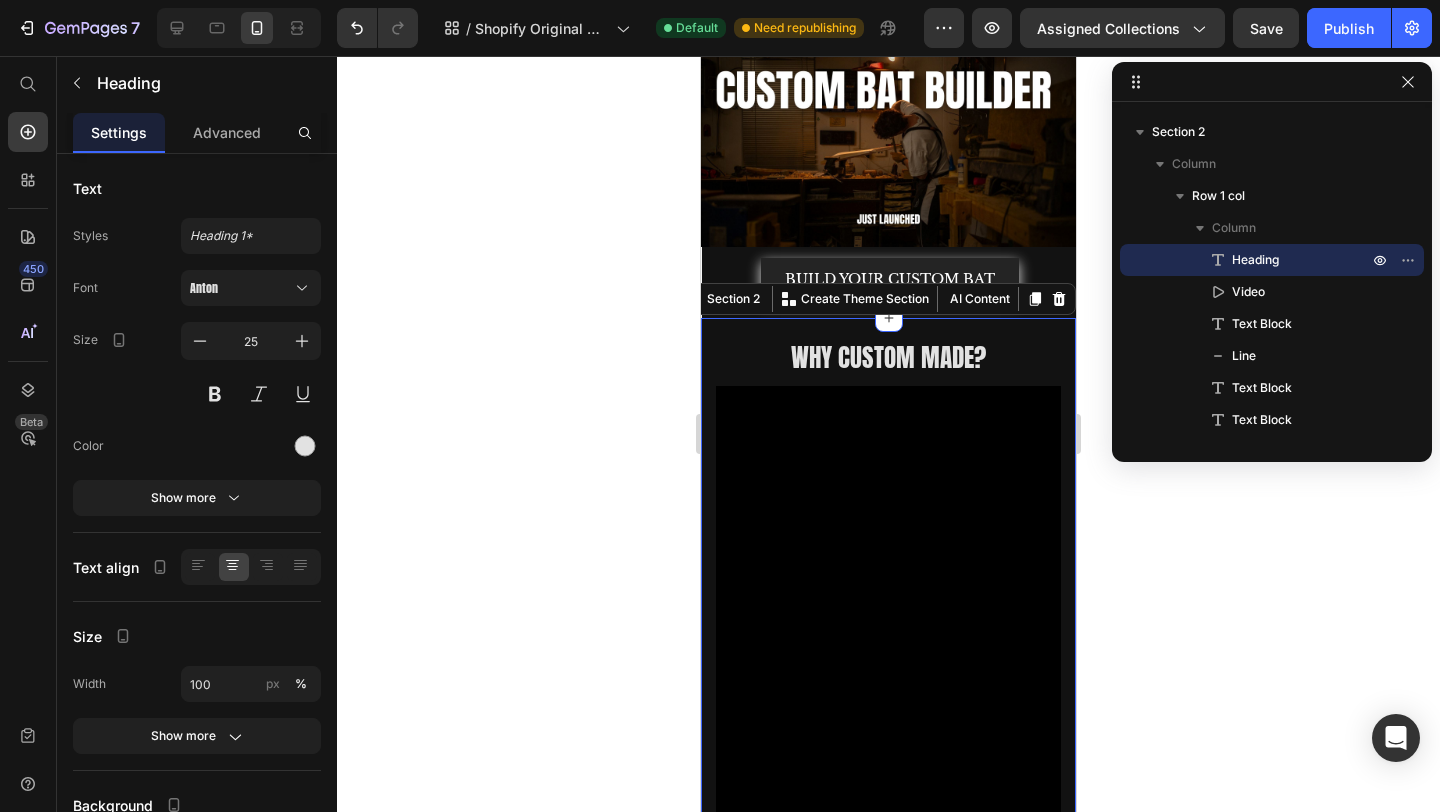click on "WHY CUSTOM MADE? Heading Video H Text Block                Title Line We are passionate about making the best possible bat. At JK Cricket we truly believe every player will flourish  high performing bat to realise your potential.  Text Block In a free hour, when our power of choice is untrammelled and when nothing prevents our being. Text Block READ MORE Button Row Section 2   You can create reusable sections Create Theme Section AI Content Write with GemAI What would you like to describe here? Tone and Voice Persuasive Product JK Elektra 109 Show more Generate" at bounding box center [888, 779] 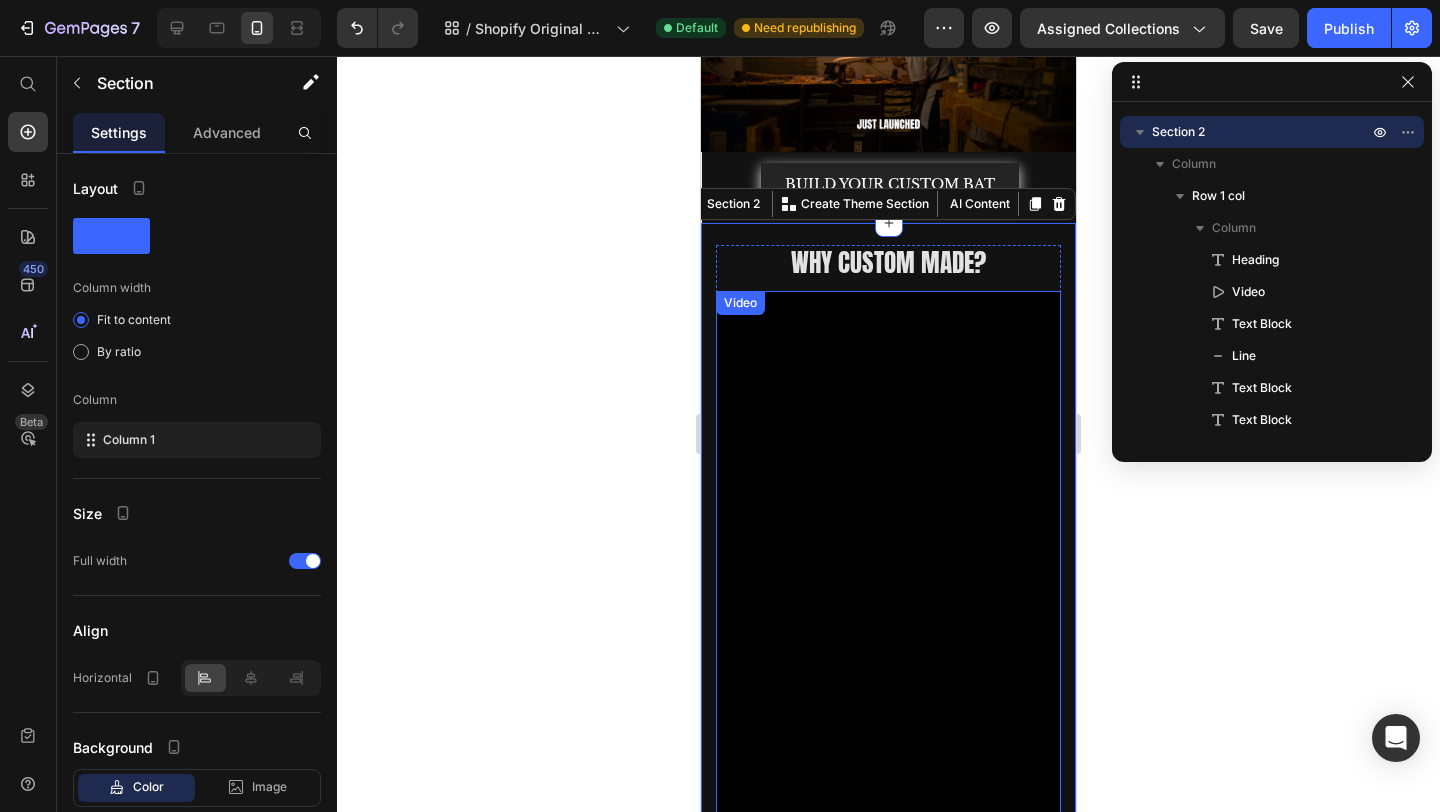 scroll, scrollTop: 208, scrollLeft: 0, axis: vertical 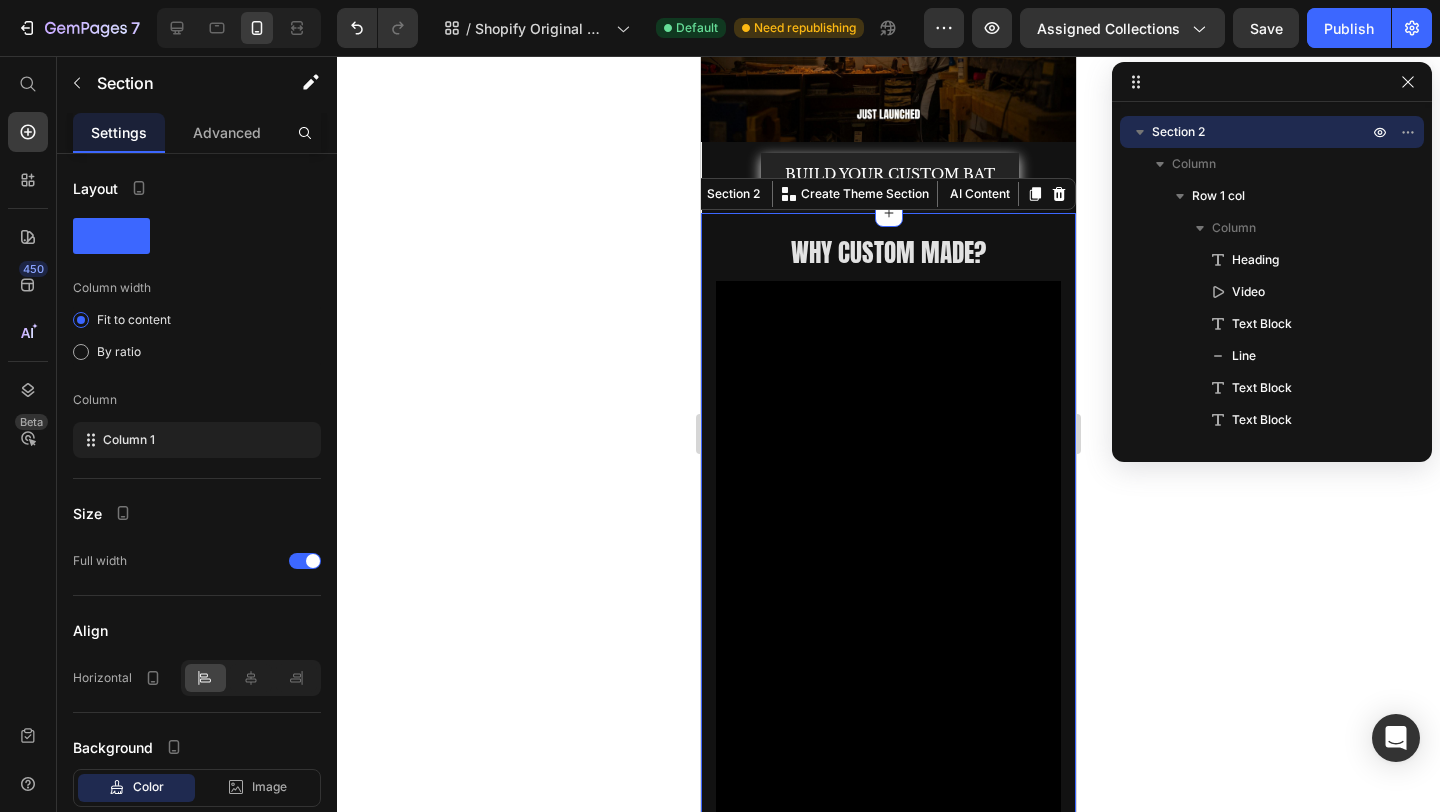 click 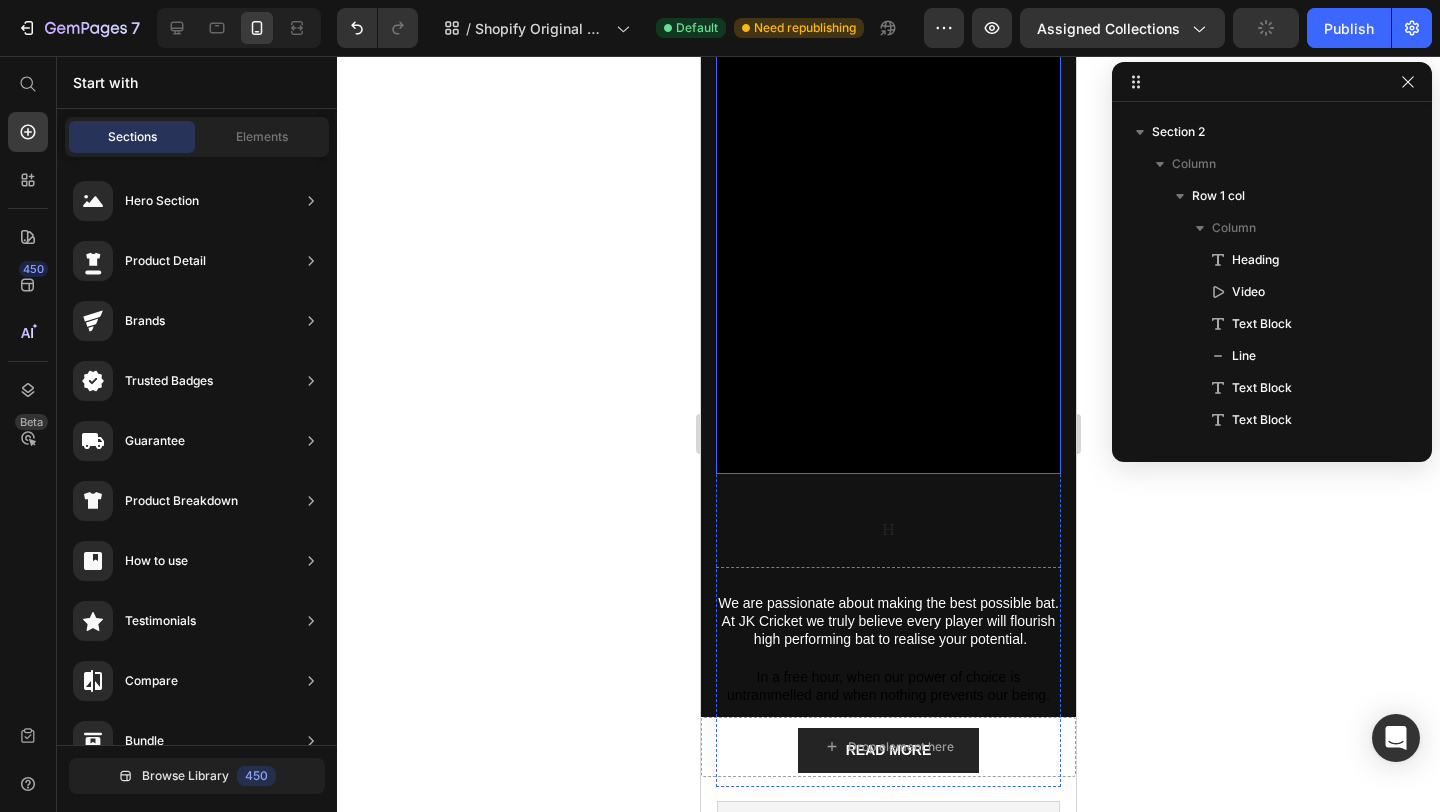 scroll, scrollTop: 697, scrollLeft: 0, axis: vertical 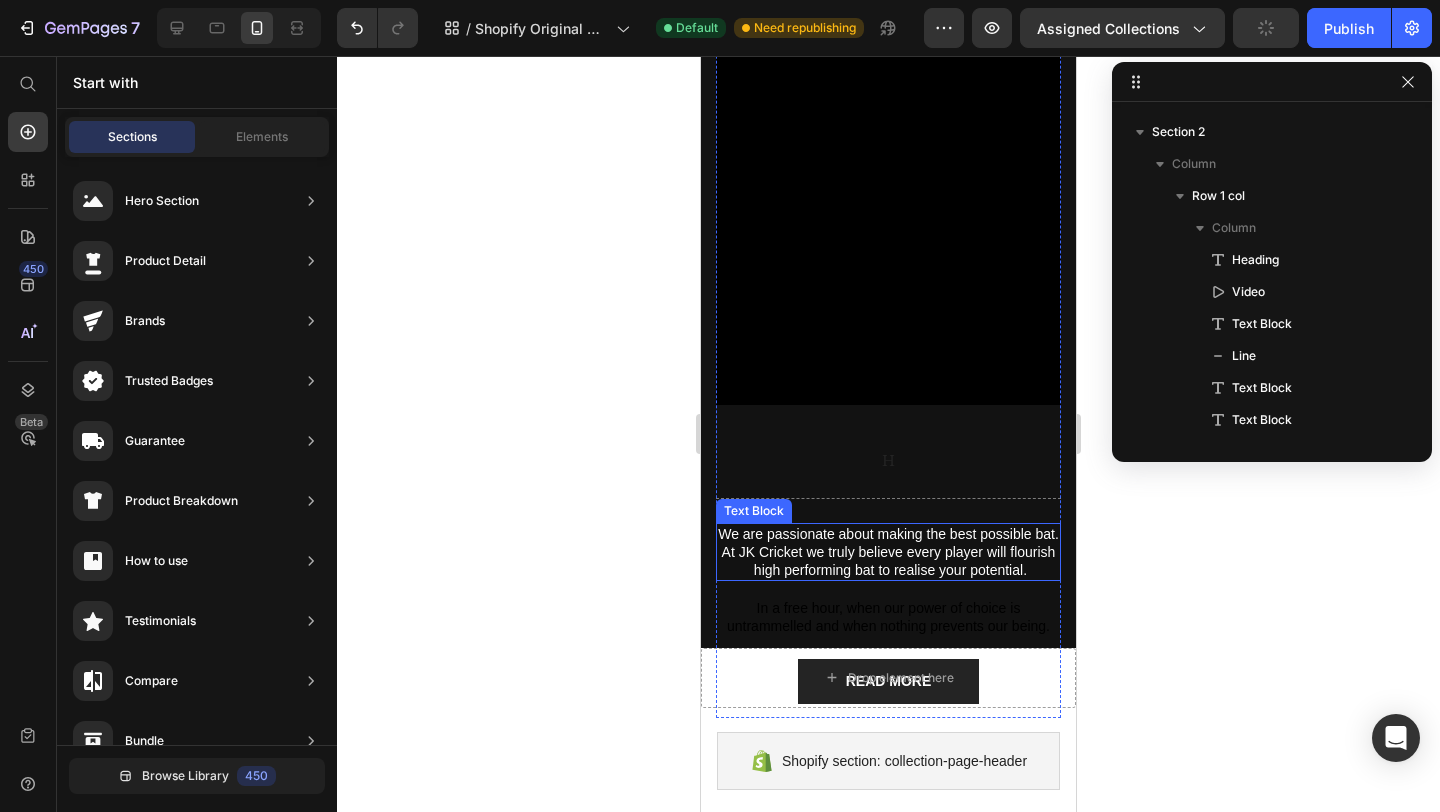click on "We are passionate about making the best possible bat. At JK Cricket we truly believe every player will flourish  high performing bat to realise your potential." at bounding box center [888, 552] 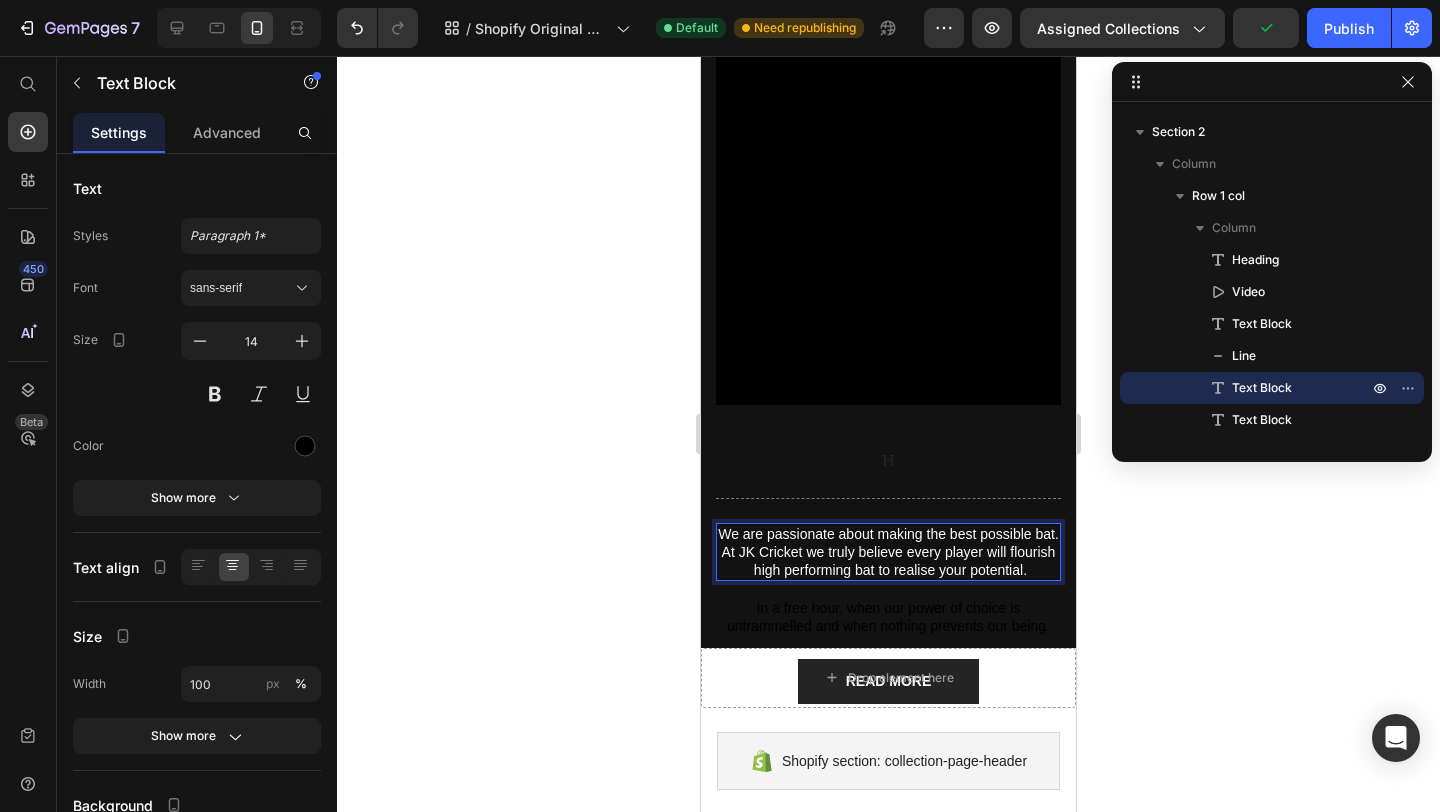 click on "We are passionate about making the best possible bat. At JK Cricket we truly believe every player will flourish  high performing bat to realise your potential." at bounding box center [888, 552] 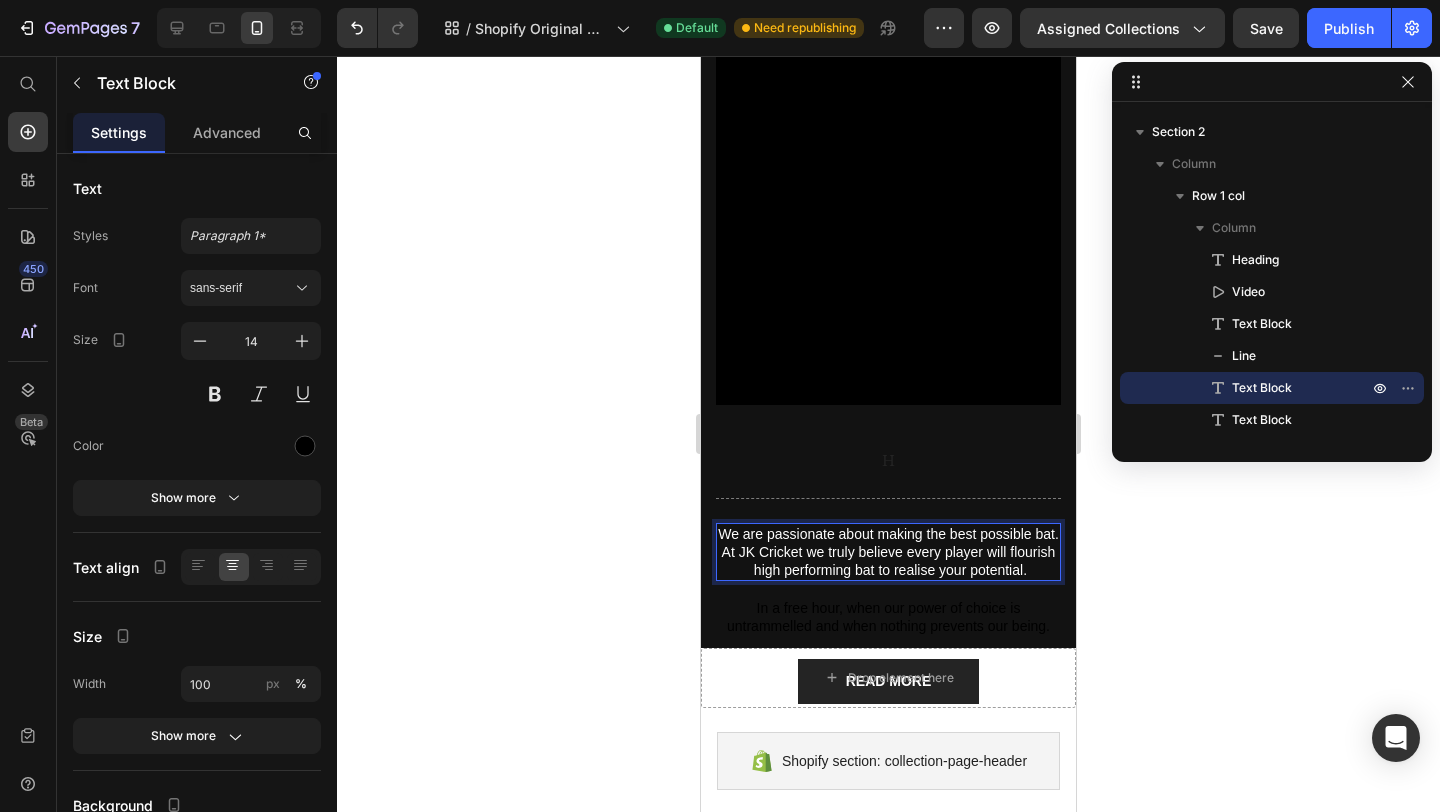click on "We are passionate about making the best possible bat. At JK Cricket we truly believe every player will flourish  high performing bat to realise your potential." at bounding box center (888, 552) 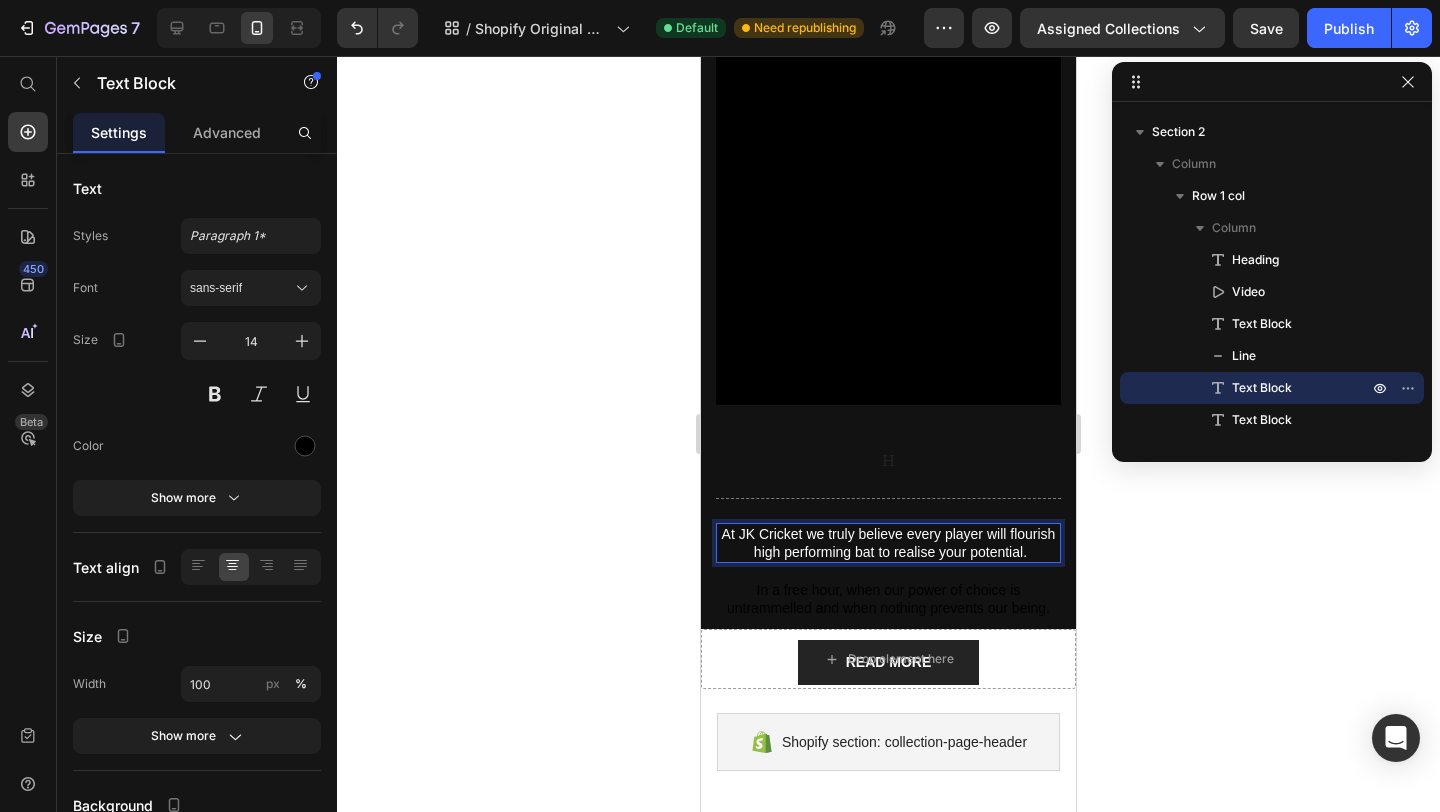 click on "At JK Cricket we truly believe every player will flourish  high performing bat to realise your potential." at bounding box center [889, 543] 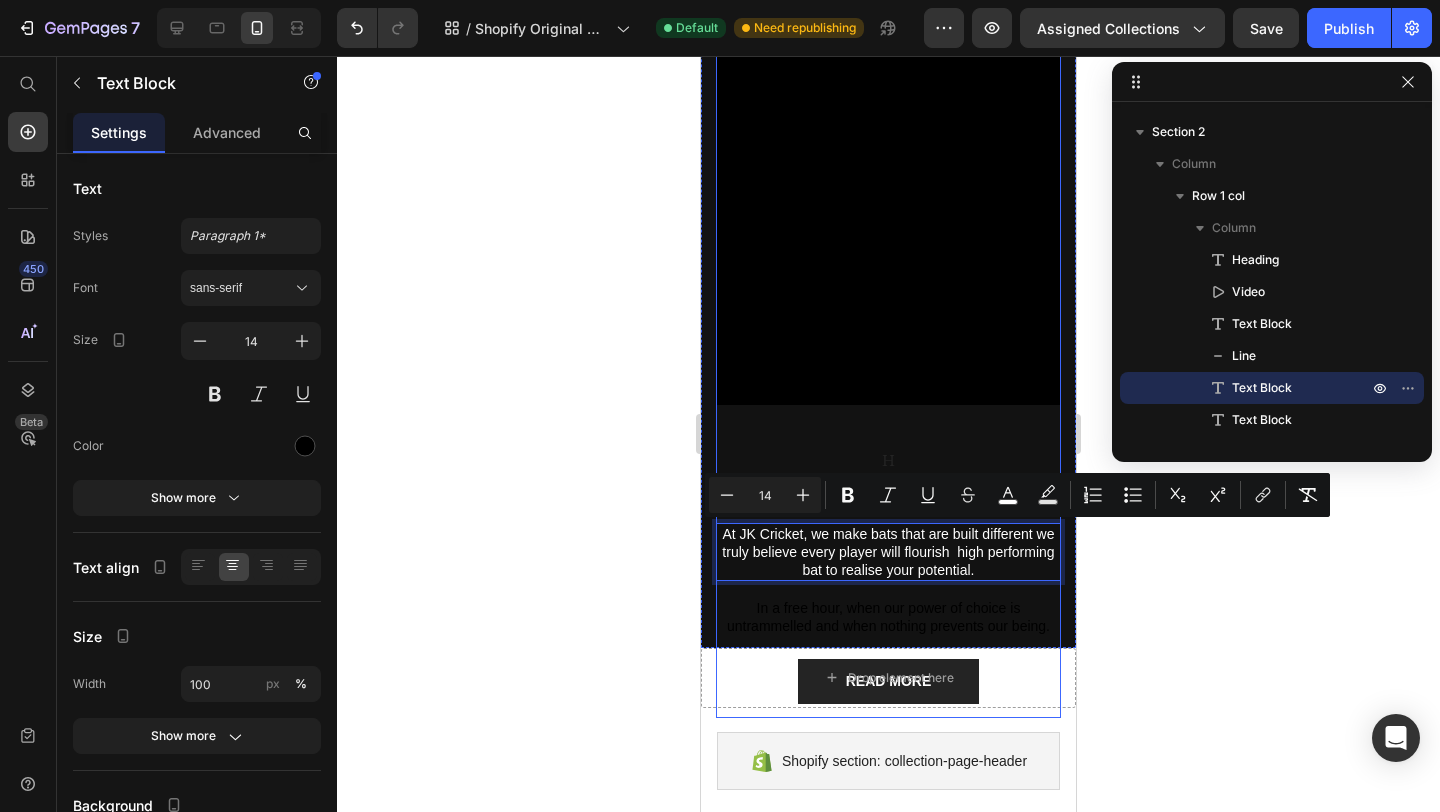 drag, startPoint x: 726, startPoint y: 527, endPoint x: 990, endPoint y: 586, distance: 270.51248 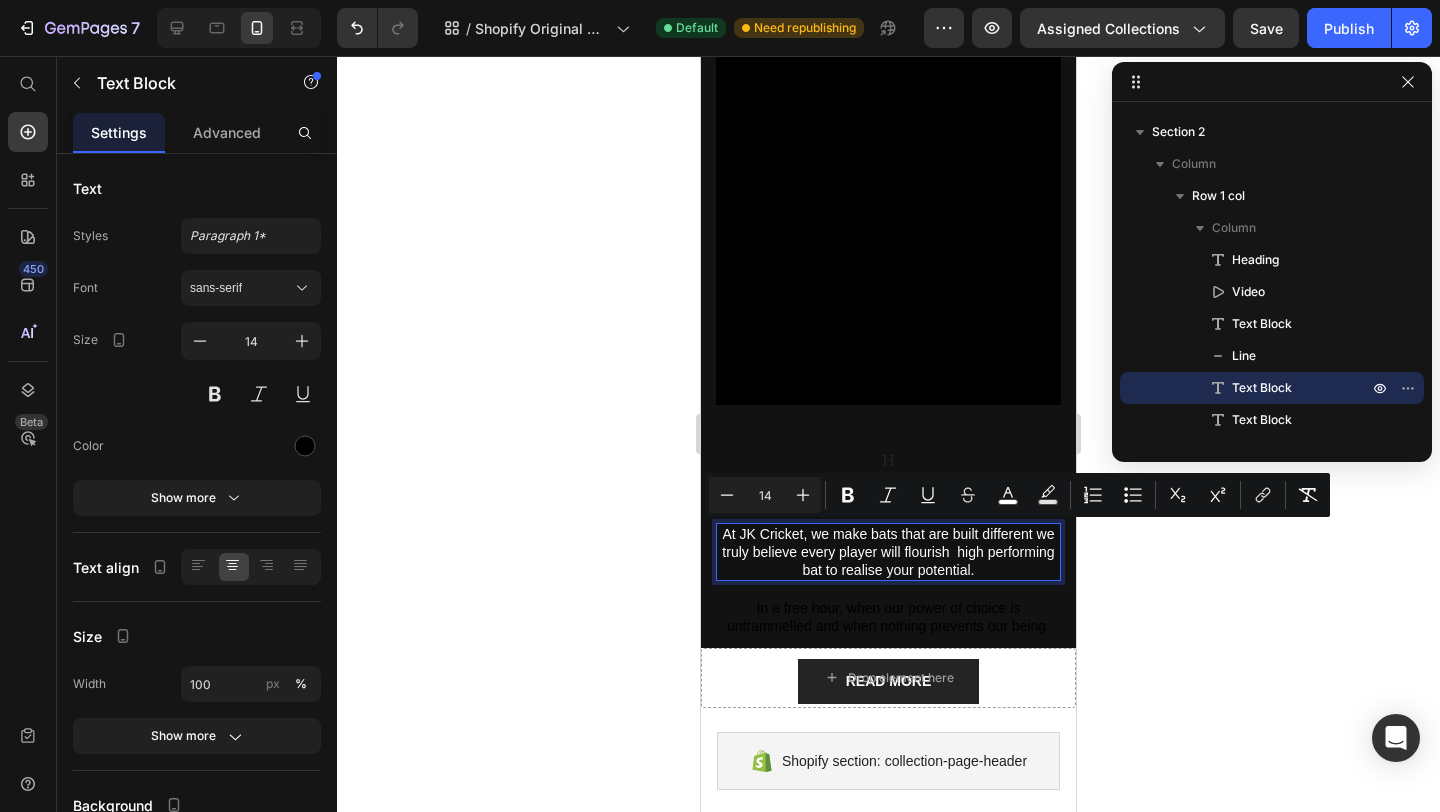 click on "At JK Cricket, we make bats that are built different we truly believe every player will flourish  high performing bat to realise your potential." at bounding box center (888, 552) 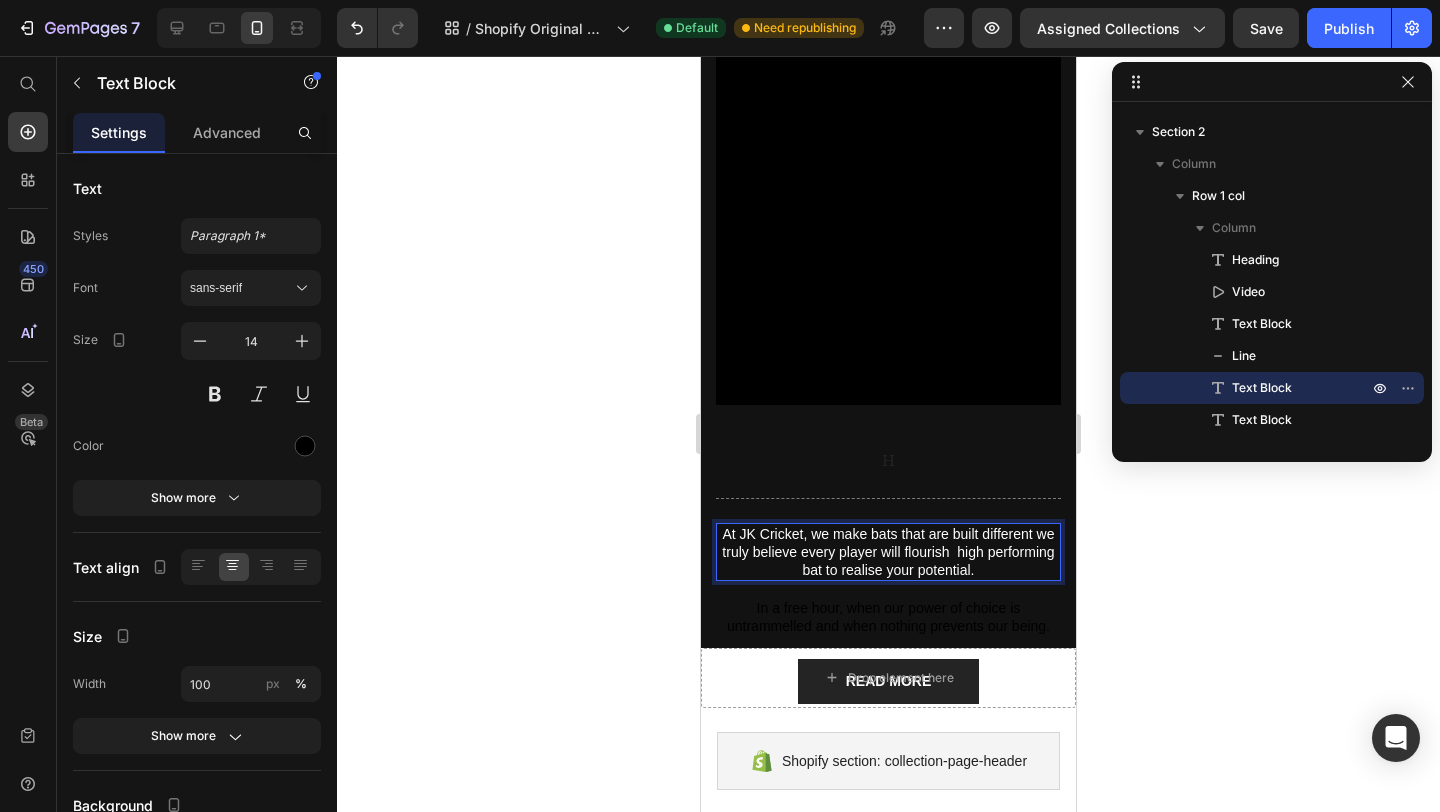 click on "At JK Cricket, we make bats that are built different we truly believe every player will flourish  high performing bat to realise your potential." at bounding box center [888, 552] 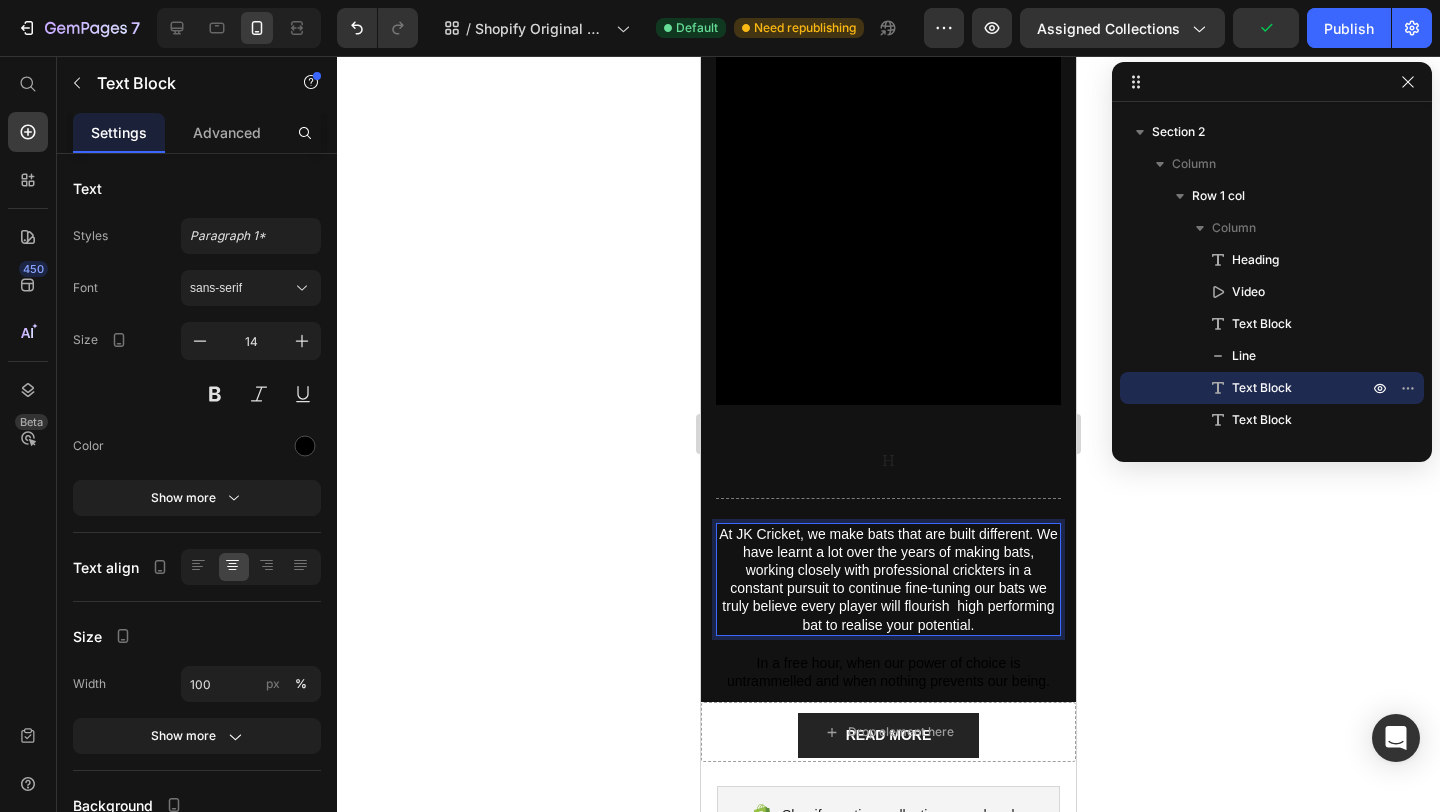 click on "At JK Cricket, we make bats that are built different. We have learnt a lot over the years of making bats, working closely with professional crickters in a constant pursuit to continue fine-tuning our bats we truly believe every player will flourish  high performing bat to realise your potential." at bounding box center (888, 579) 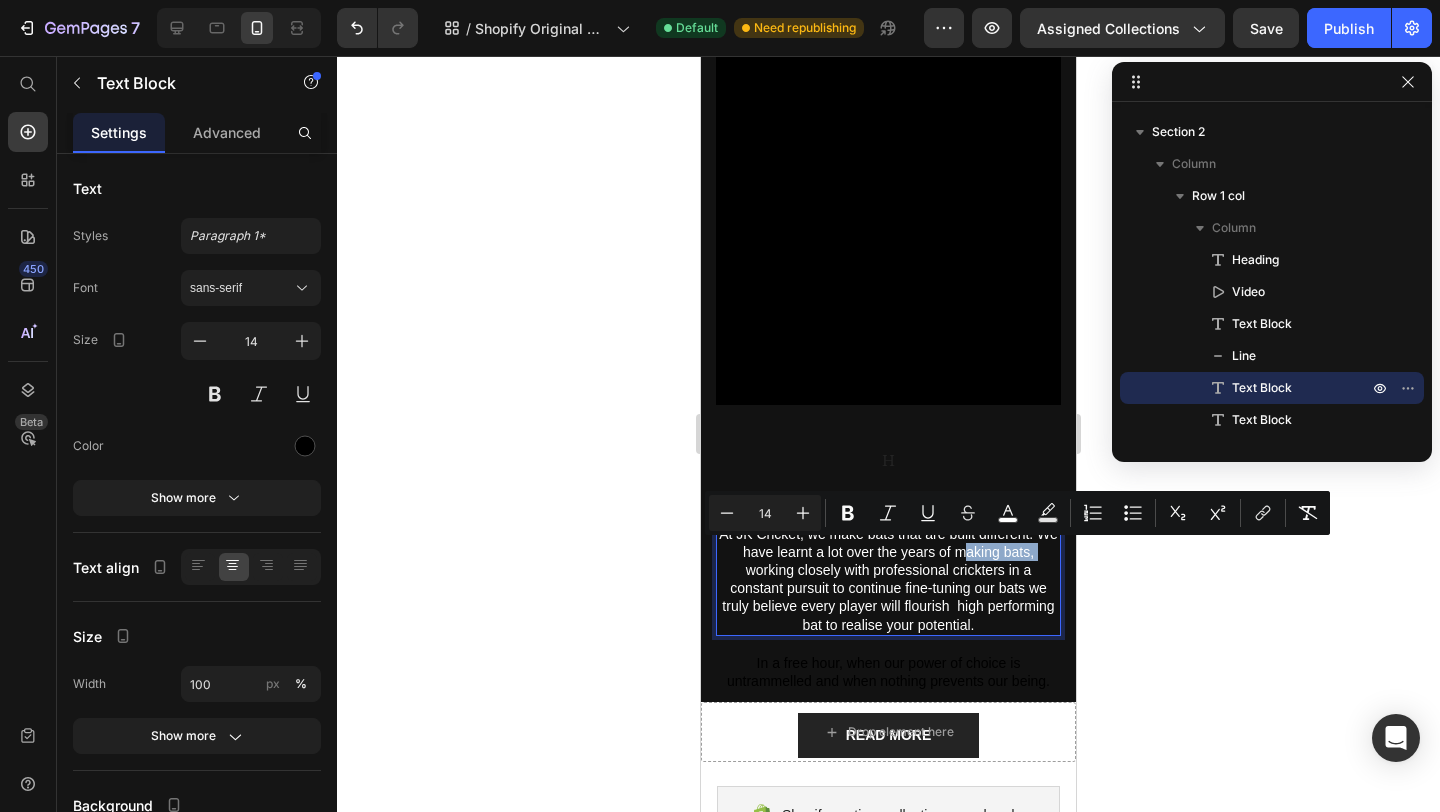 drag, startPoint x: 1045, startPoint y: 555, endPoint x: 969, endPoint y: 549, distance: 76.23647 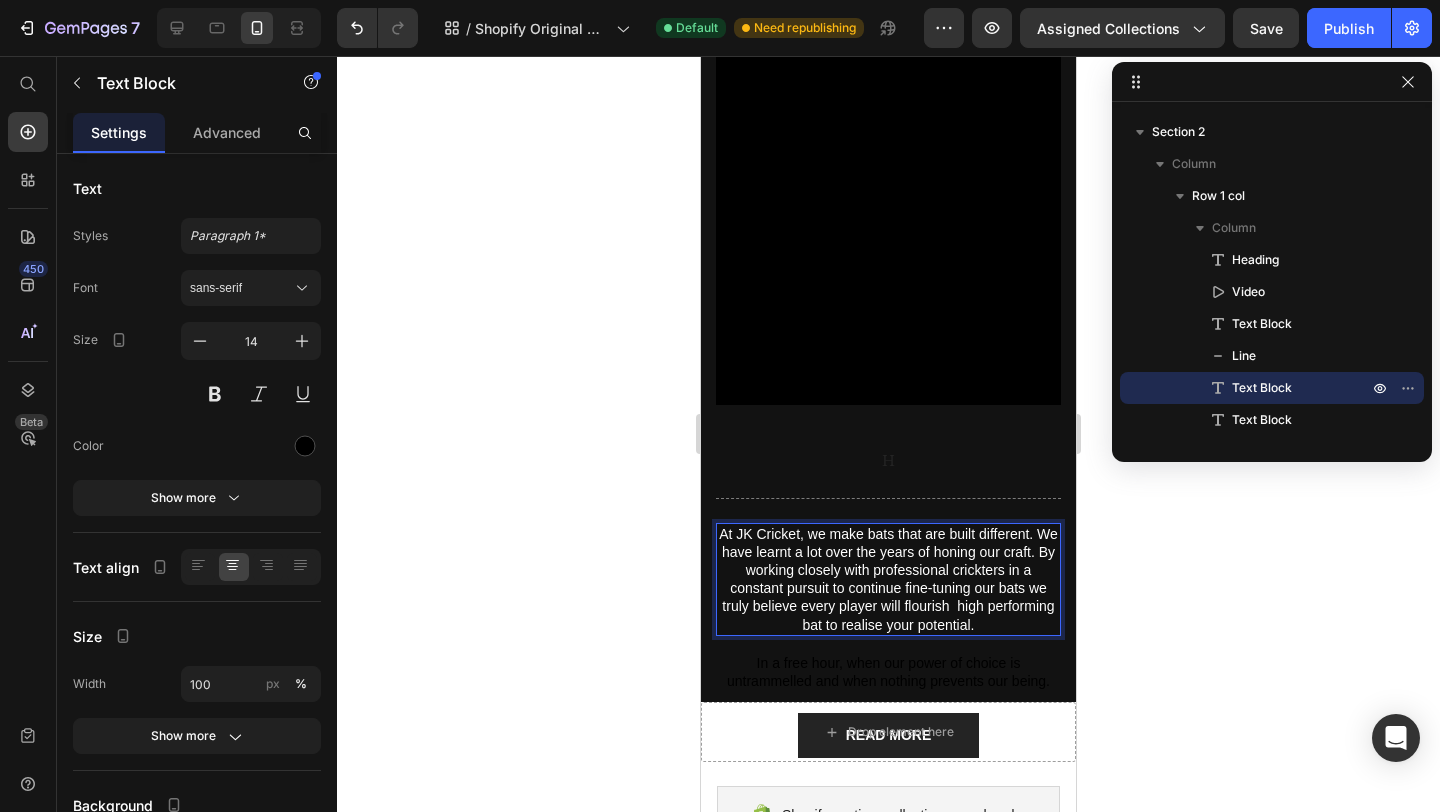 click on "At JK Cricket, we make bats that are built different. We have learnt a lot over the years of honing our craft. By working closely with professional crickters in a constant pursuit to continue fine-tuning our bats we truly believe every player will flourish  high performing bat to realise your potential." at bounding box center (888, 579) 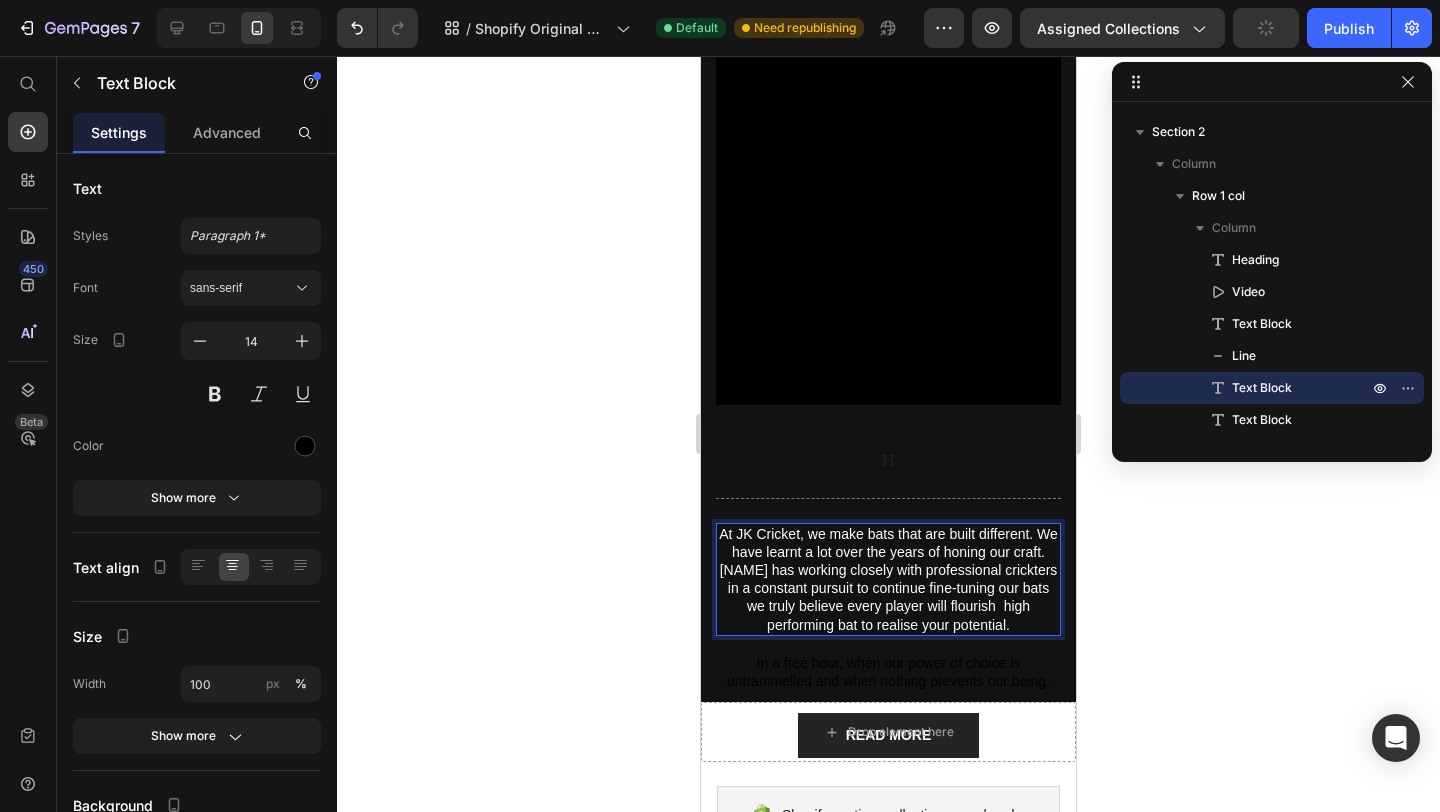 click on "At JK Cricket, we make bats that are built different. We have learnt a lot over the years of honing our craft. Jack has working closely with professional crickters in a constant pursuit to continue fine-tuning our bats we truly believe every player will flourish  high performing bat to realise your potential." at bounding box center (888, 579) 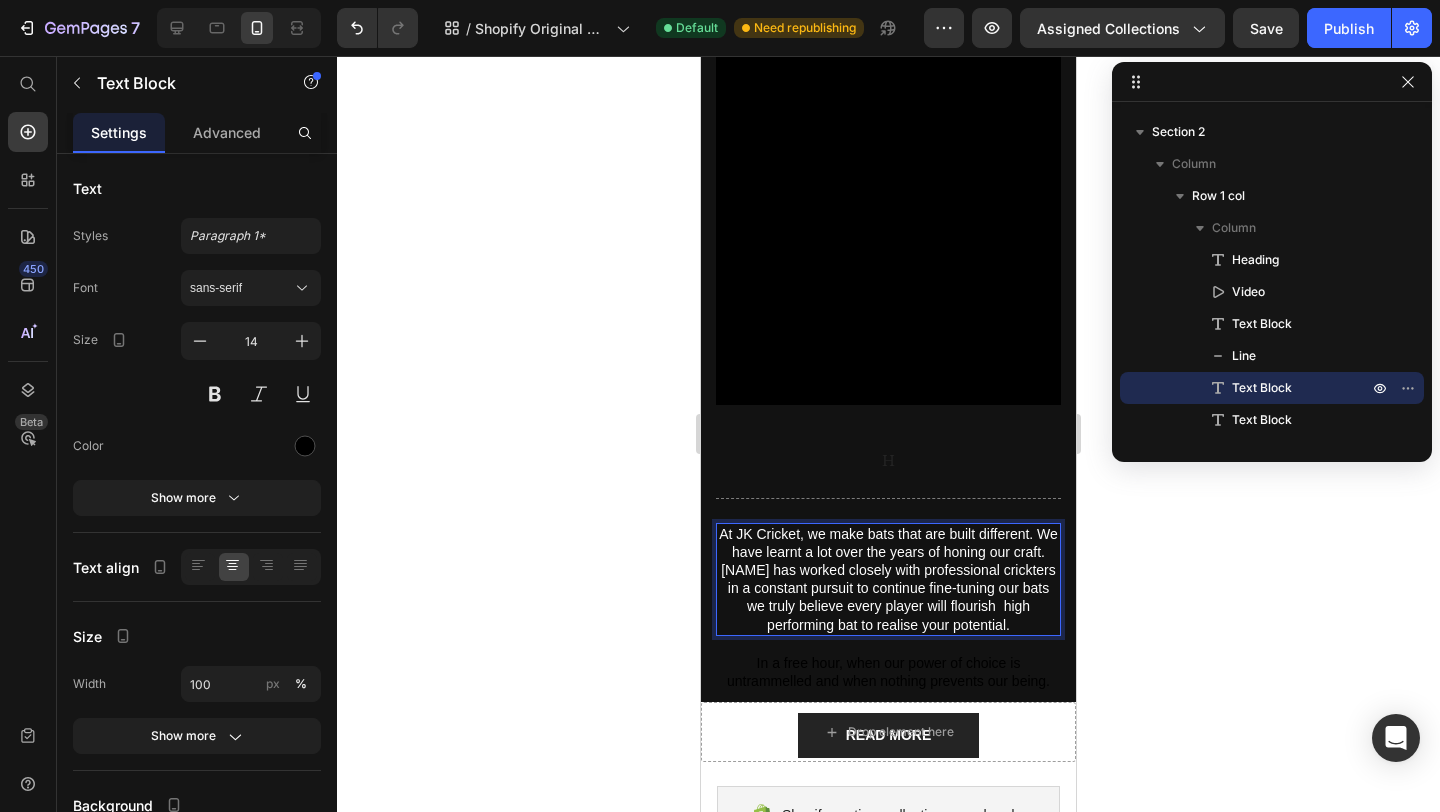click on "At JK Cricket, we make bats that are built different. We have learnt a lot over the years of honing our craft. Jack has worked closely with professional crickters in a constant pursuit to continue fine-tuning our bats we truly believe every player will flourish  high performing bat to realise your potential." at bounding box center (888, 579) 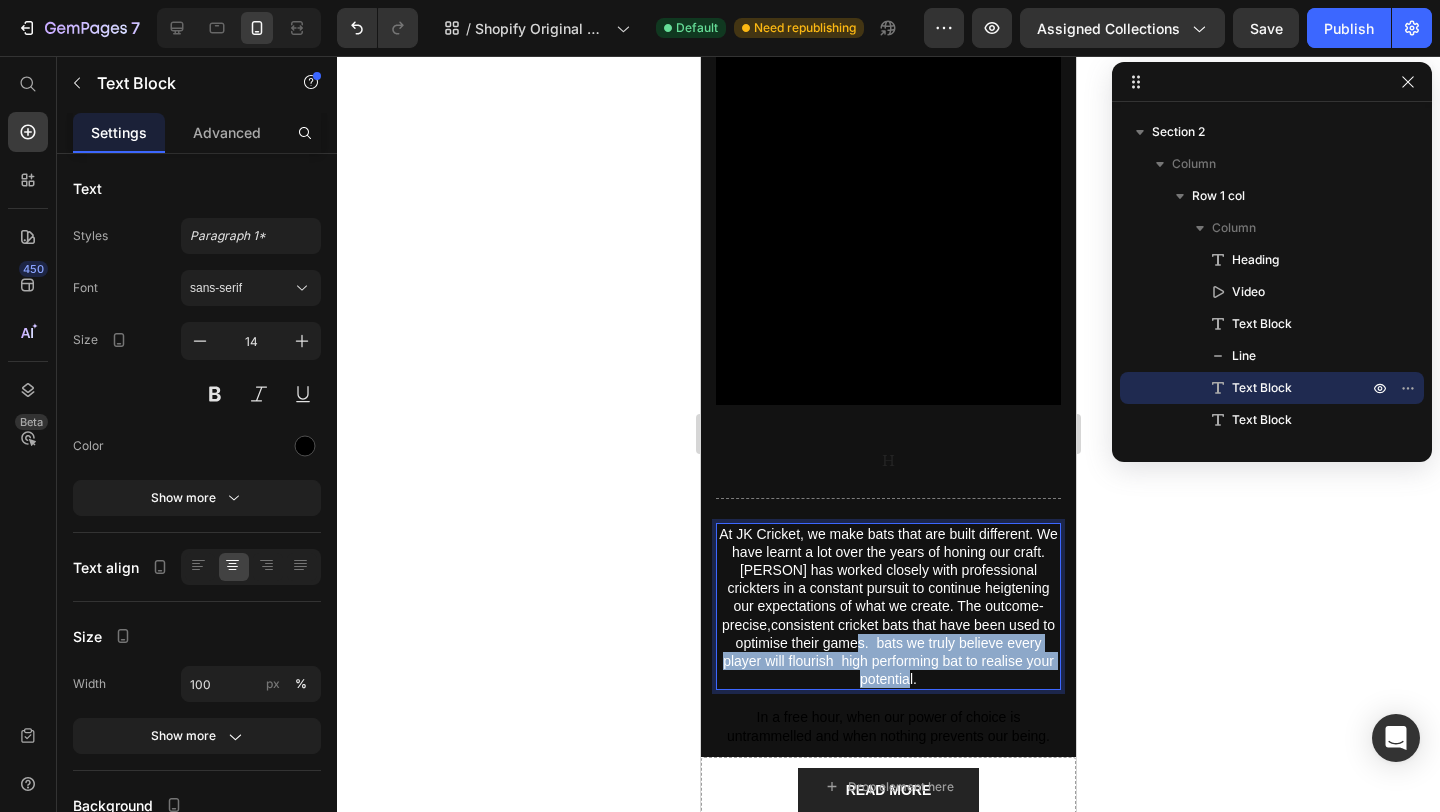 drag, startPoint x: 945, startPoint y: 679, endPoint x: 874, endPoint y: 649, distance: 77.07788 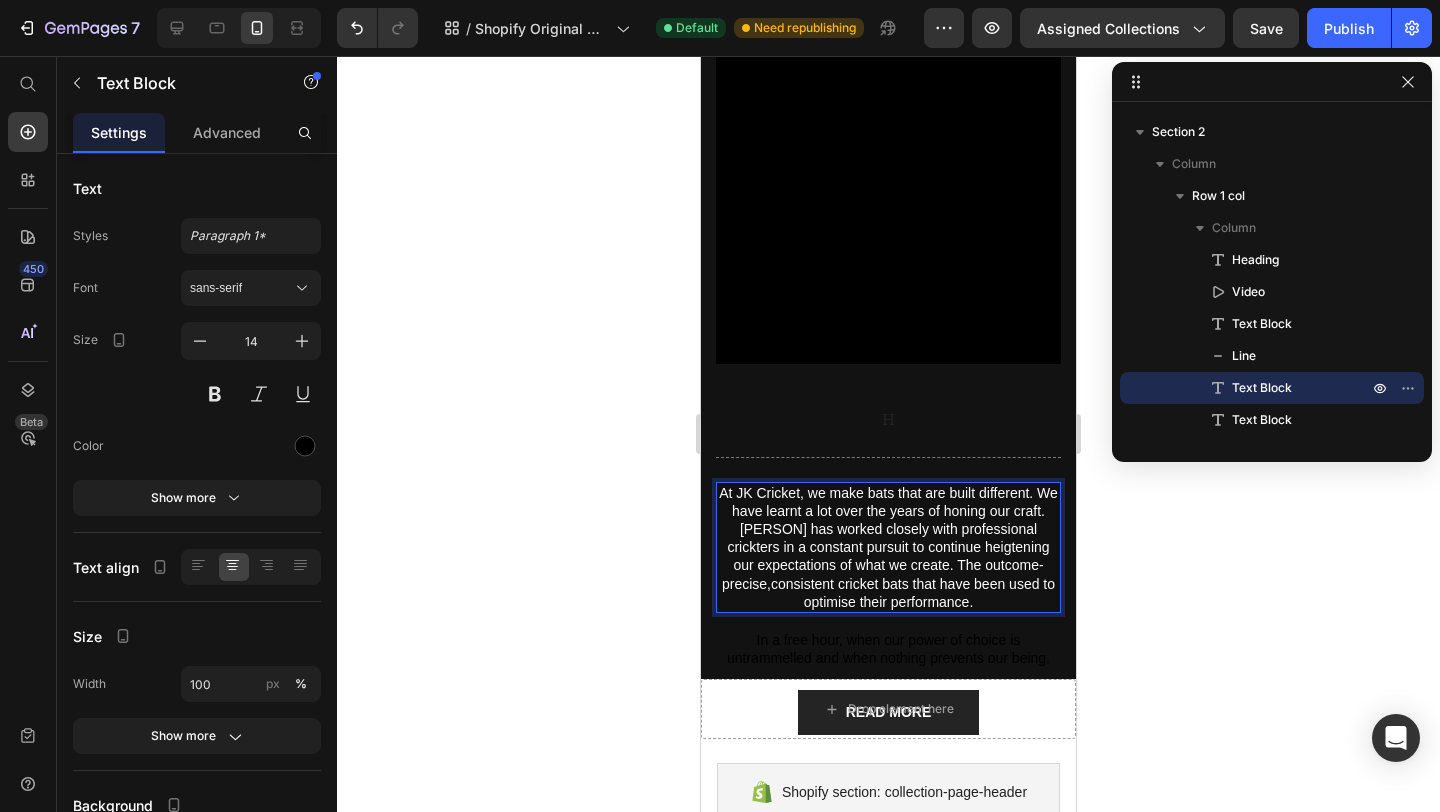 scroll, scrollTop: 747, scrollLeft: 0, axis: vertical 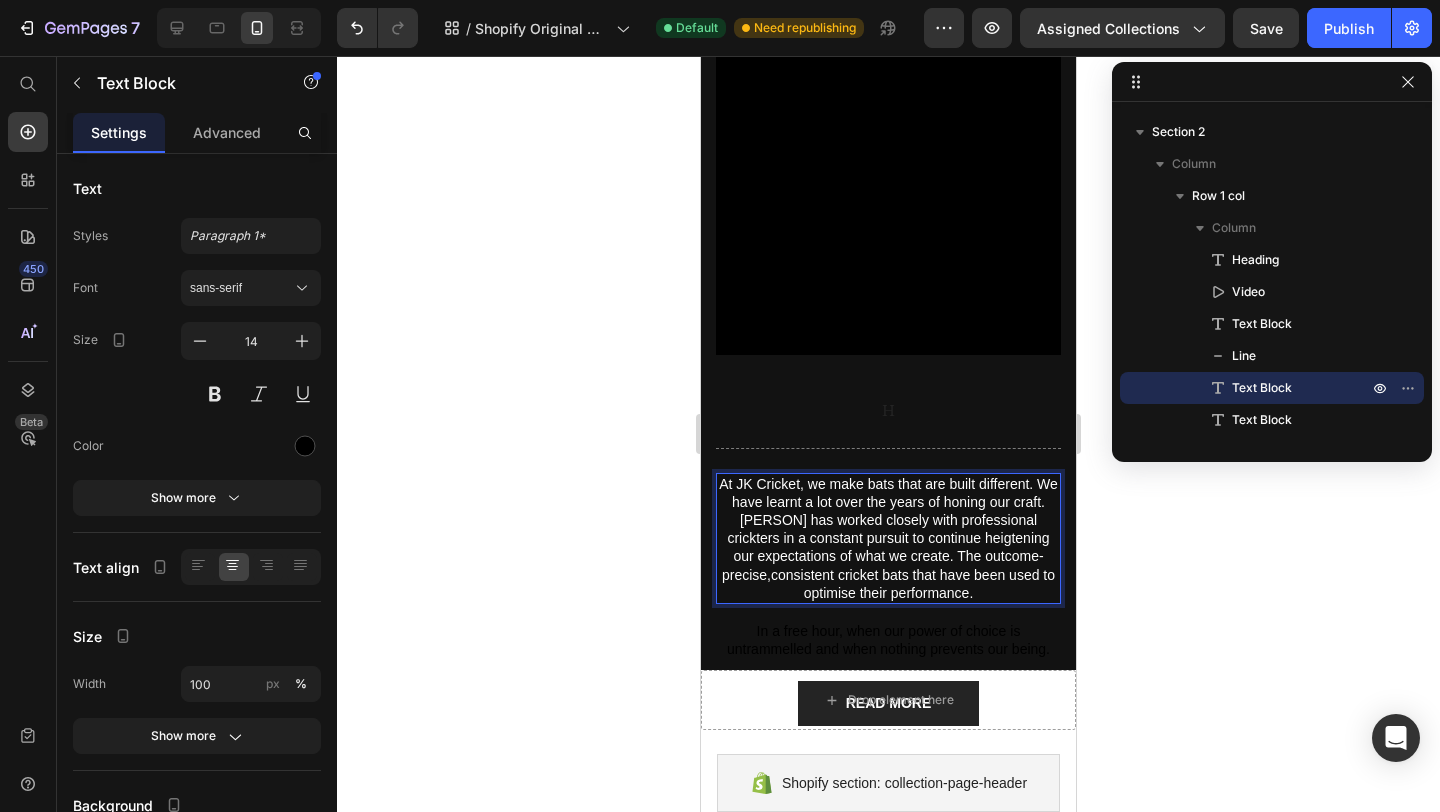 drag, startPoint x: 731, startPoint y: 478, endPoint x: 1012, endPoint y: 564, distance: 293.8656 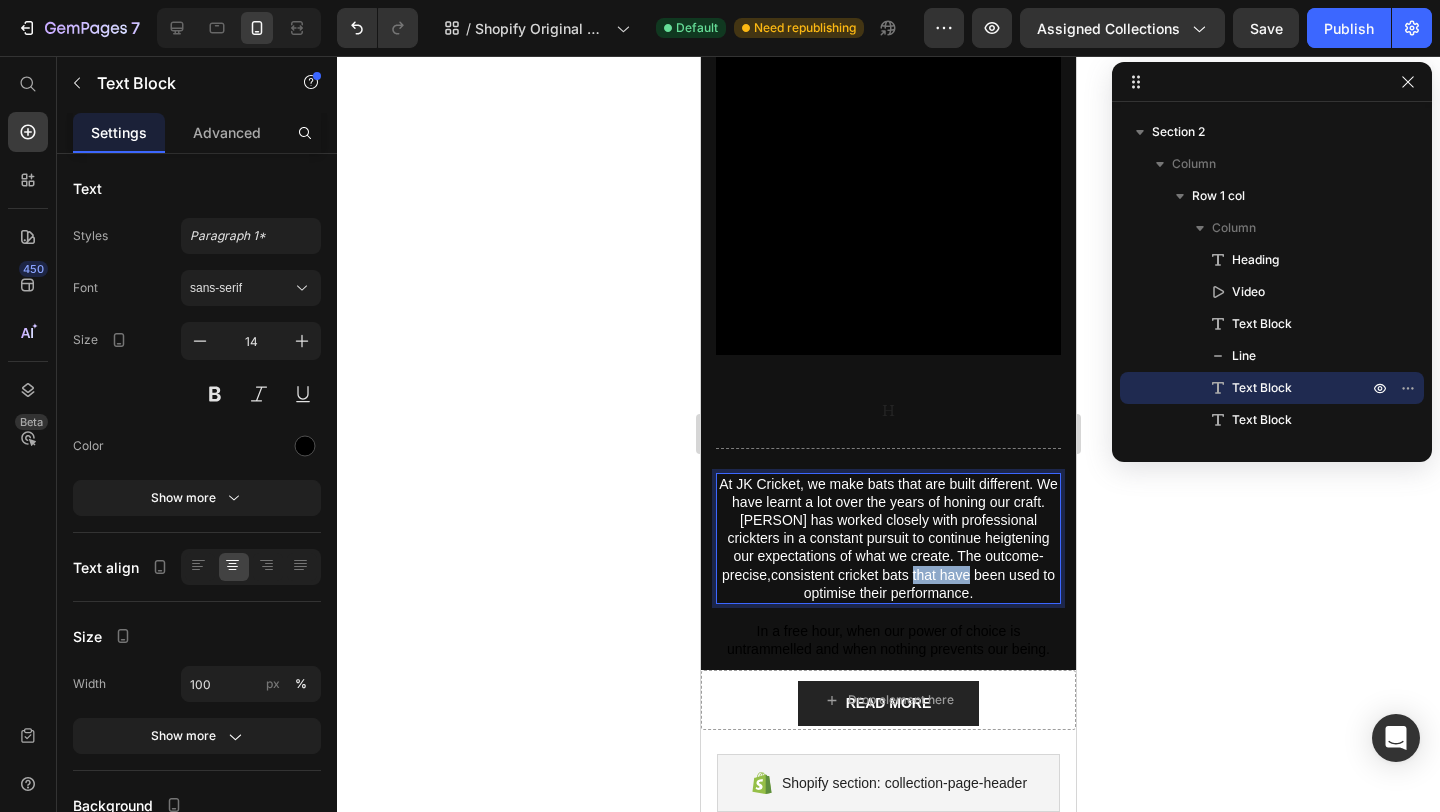 drag, startPoint x: 993, startPoint y: 582, endPoint x: 964, endPoint y: 574, distance: 30.083218 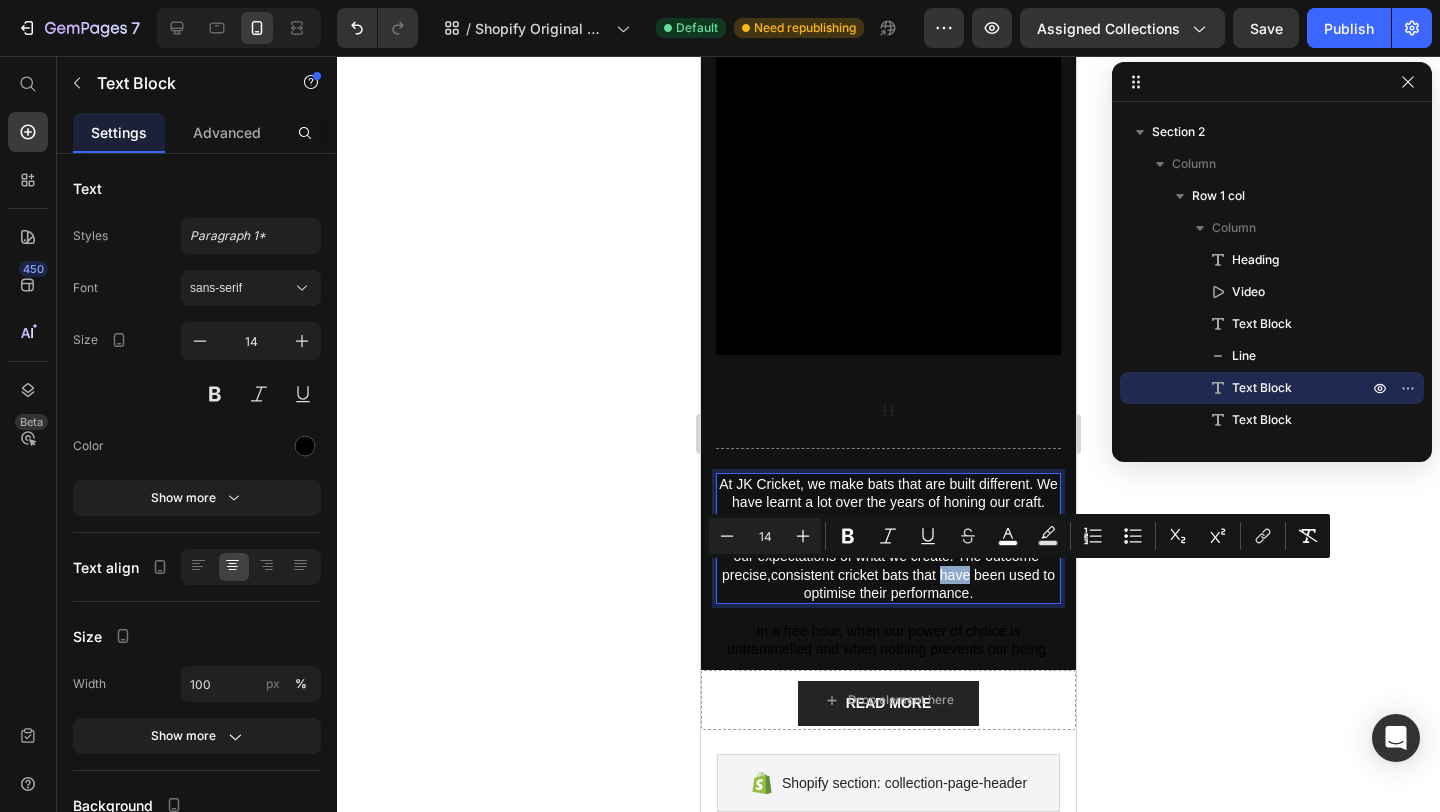 click on "At JK Cricket, we make bats that are built different. We have learnt a lot over the years of honing our craft. Jack has worked closely with professional crickters in a constant pursuit to continue heigtening our expectations of what we create. The outcome- precise,consistent cricket bats that have been used to optimise their performance." at bounding box center (888, 538) 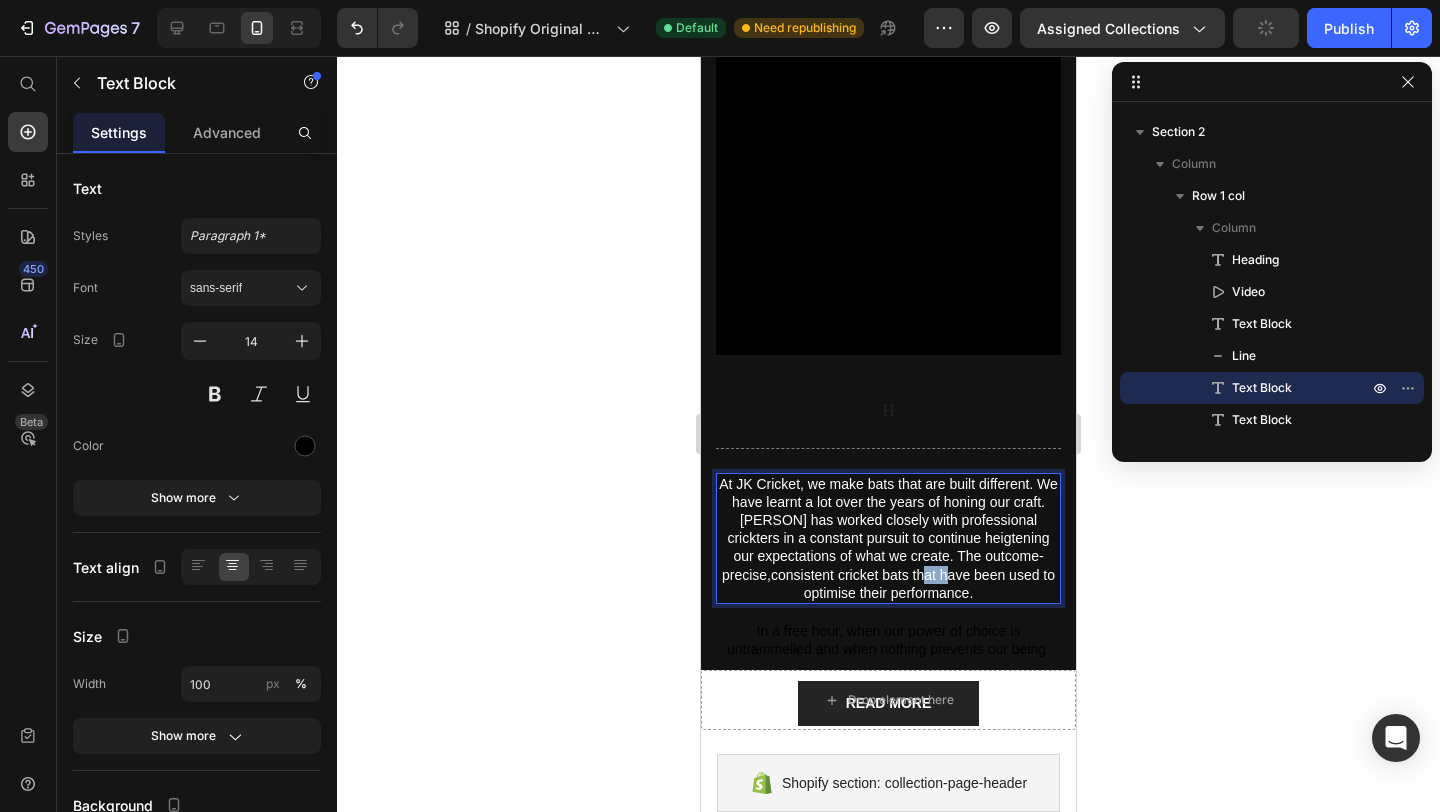 click on "At JK Cricket, we make bats that are built different. We have learnt a lot over the years of honing our craft. Jack has worked closely with professional crickters in a constant pursuit to continue heigtening our expectations of what we create. The outcome- precise,consistent cricket bats that have been used to optimise their performance." at bounding box center [888, 538] 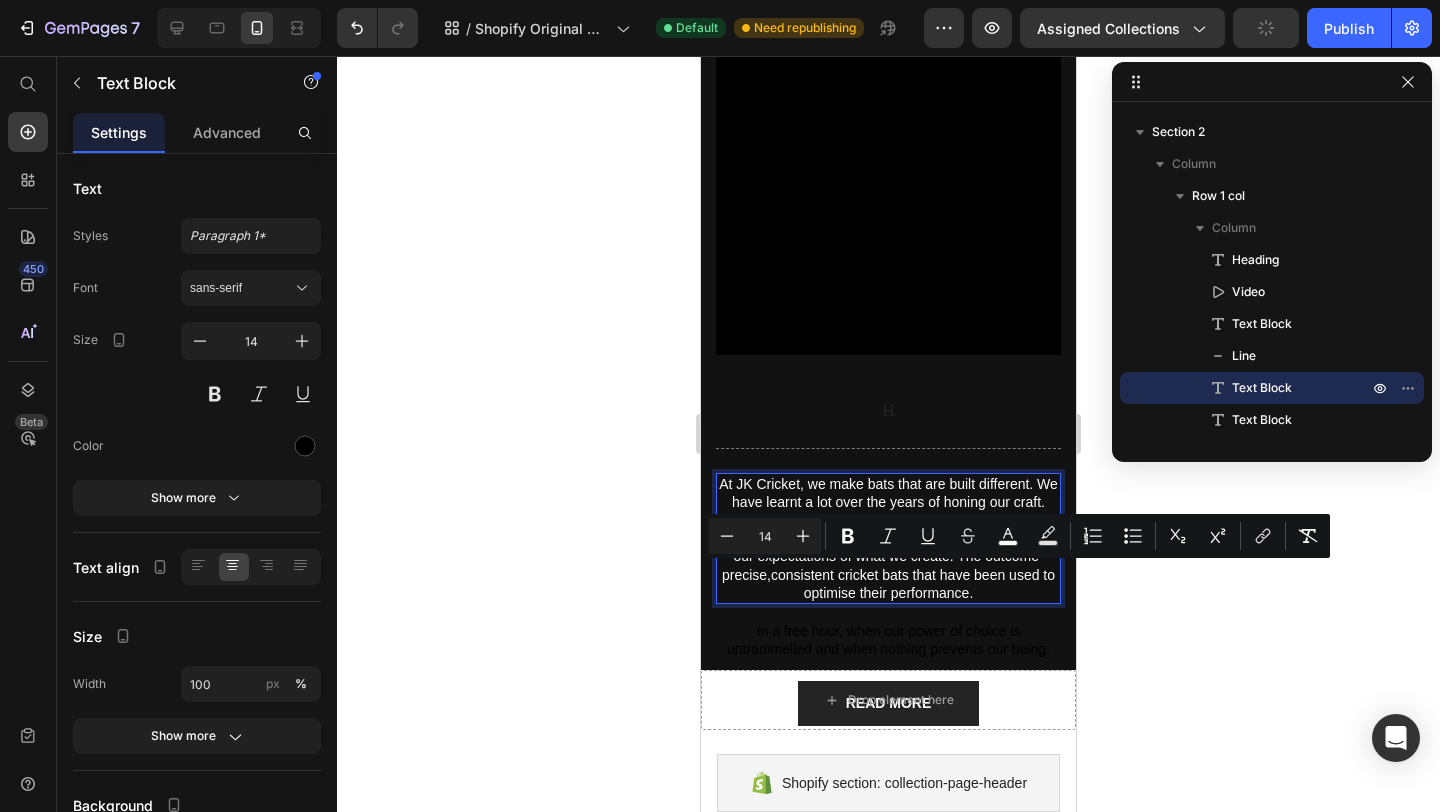 click on "At JK Cricket, we make bats that are built different. We have learnt a lot over the years of honing our craft. Jack has worked closely with professional crickters in a constant pursuit to continue heigtening our expectations of what we create. The outcome- precise,consistent cricket bats that have been used to optimise their performance." at bounding box center [888, 538] 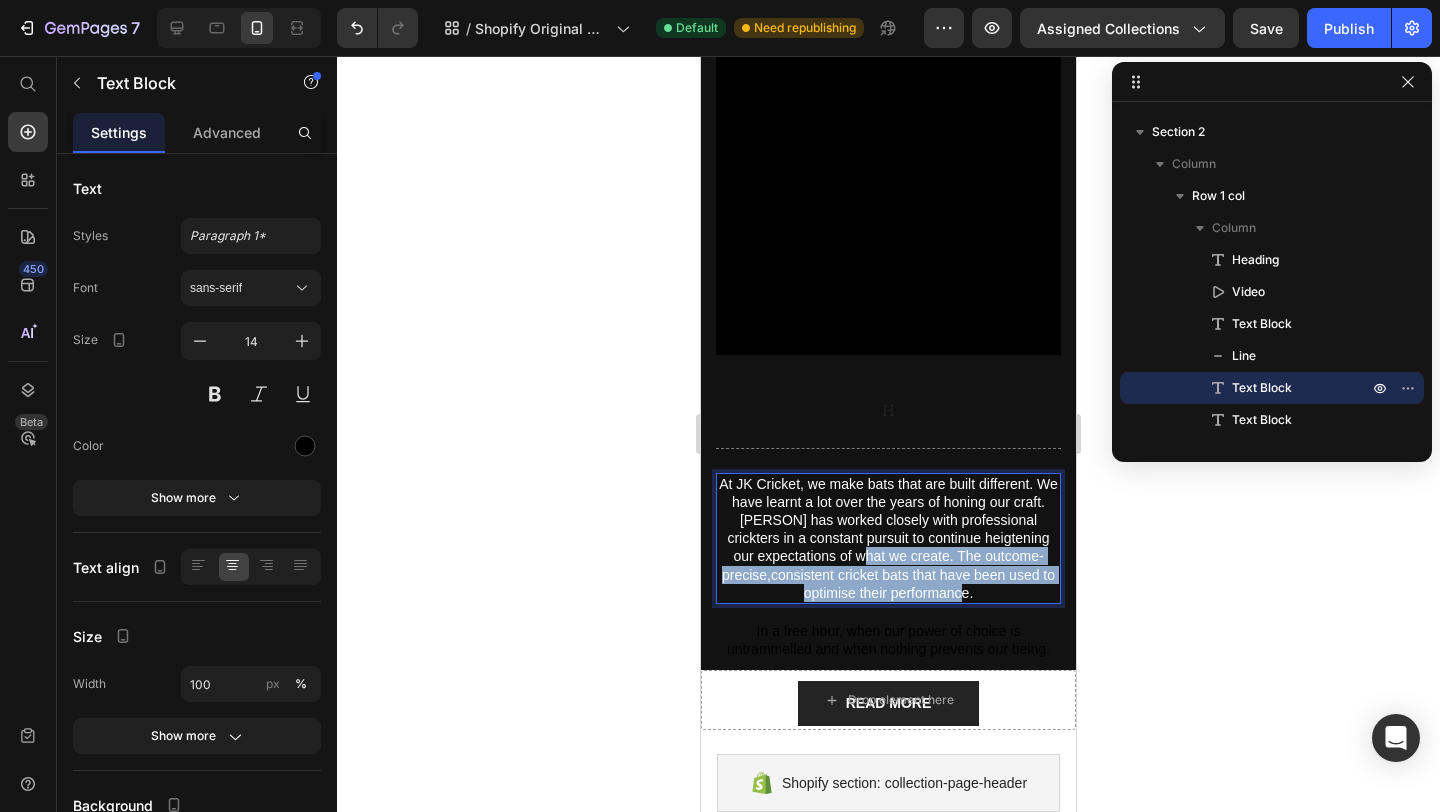 drag, startPoint x: 982, startPoint y: 594, endPoint x: 875, endPoint y: 562, distance: 111.68259 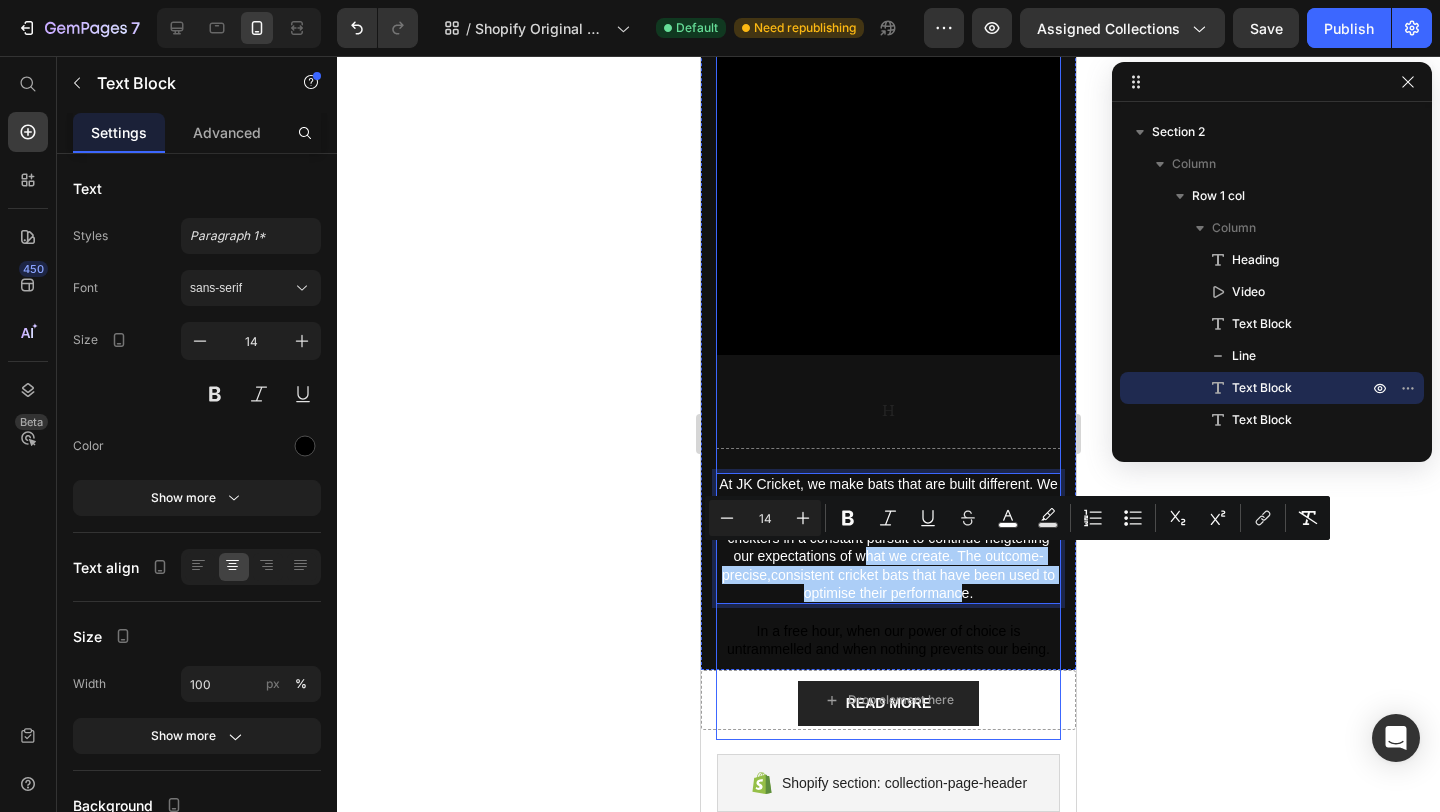 click on "WHY CUSTOM MADE? Heading Video H Text Block                Title Line  At JK Cricket, we make bats that are built different. We have learnt a lot over the years of honing our craft. Jack has worked closely with professional crickters in a constant pursuit to continue heigtening our expectations of what we create. The outcome- precise,consistent cricket bats that have been used to optimise their performance.  Text Block   16 In a free hour, when our power of choice is untrammelled and when nothing prevents our being. Text Block READ MORE Button" at bounding box center [888, 218] 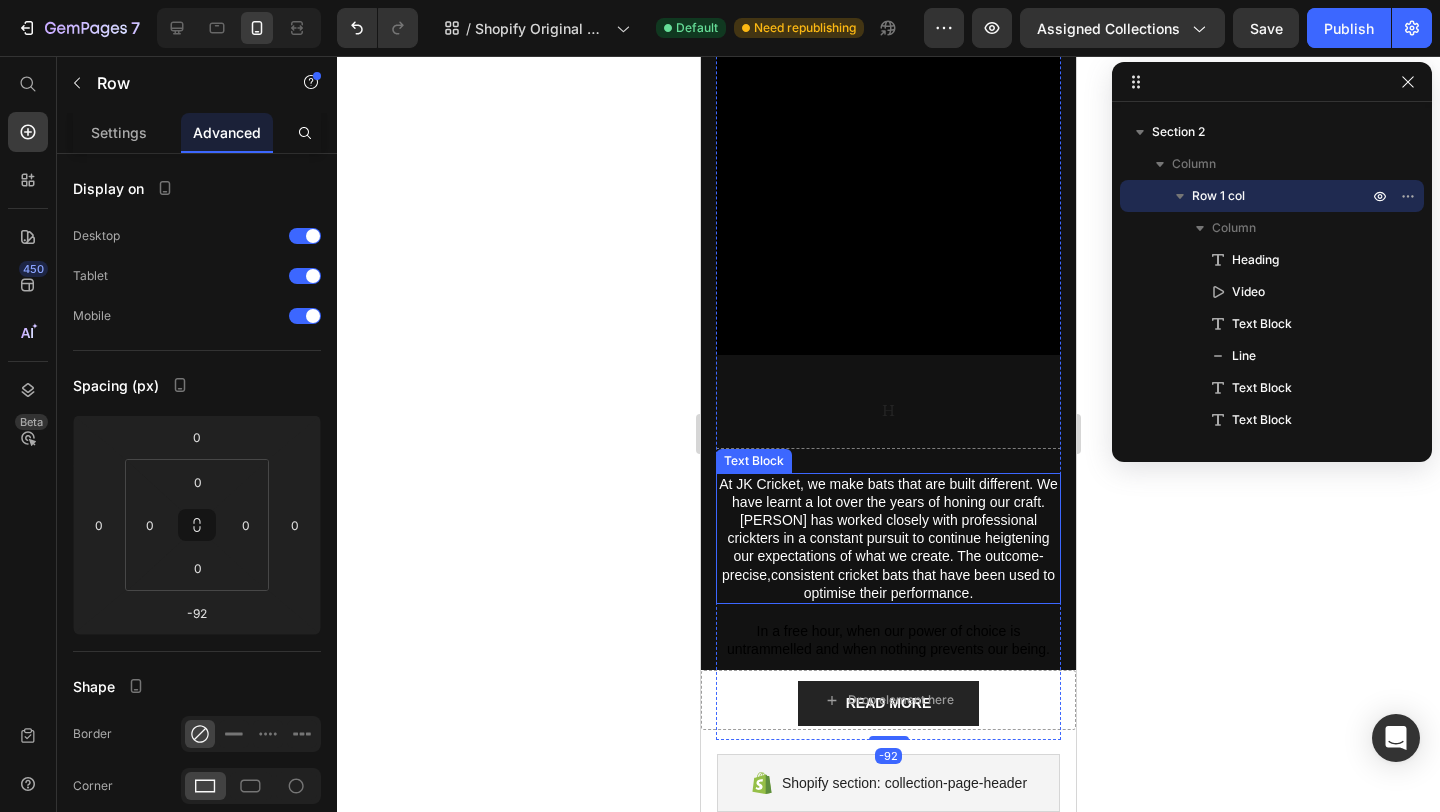 click on "At JK Cricket, we make bats that are built different. We have learnt a lot over the years of honing our craft. Jack has worked closely with professional crickters in a constant pursuit to continue heigtening our expectations of what we create. The outcome- precise,consistent cricket bats that have been used to optimise their performance." at bounding box center (888, 538) 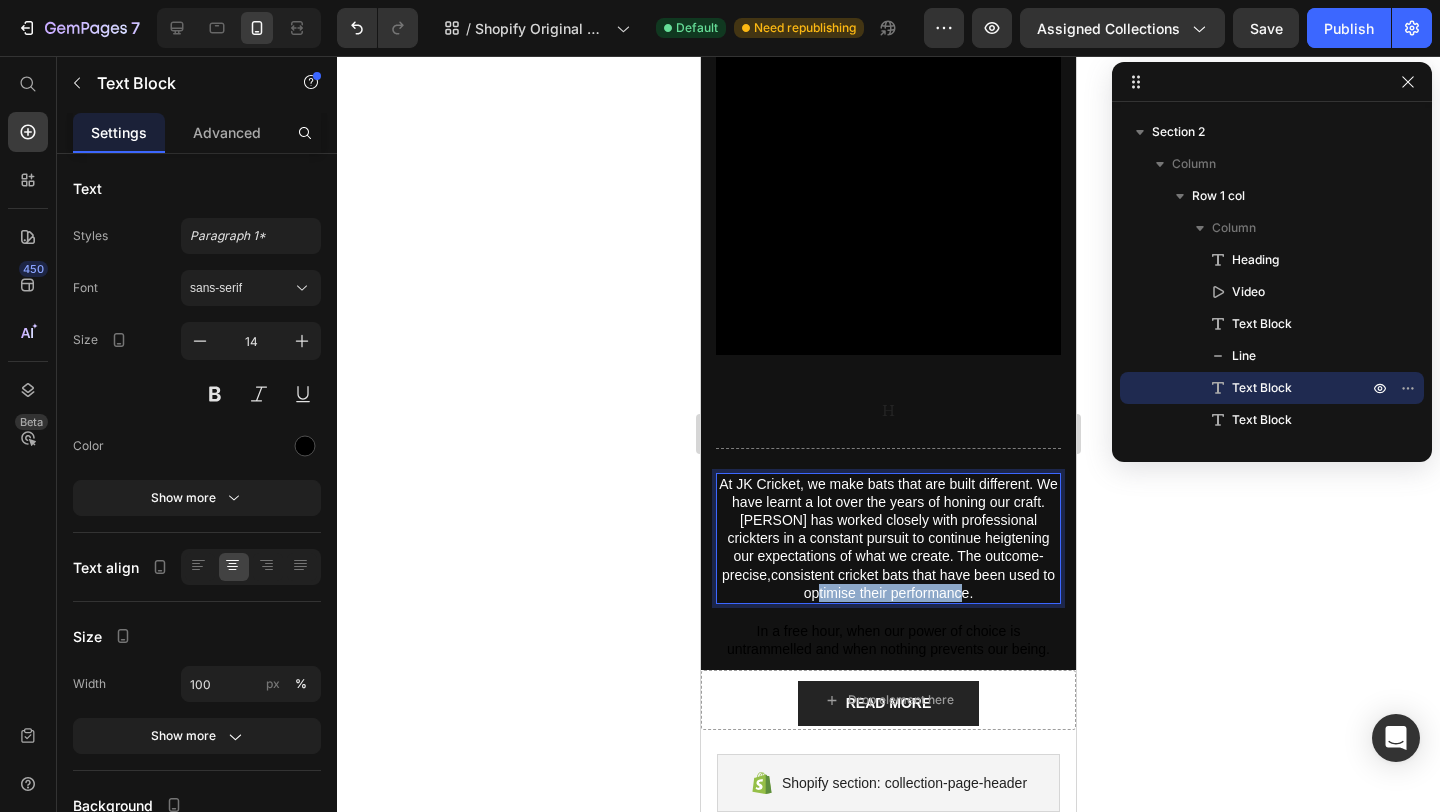 drag, startPoint x: 977, startPoint y: 591, endPoint x: 828, endPoint y: 588, distance: 149.0302 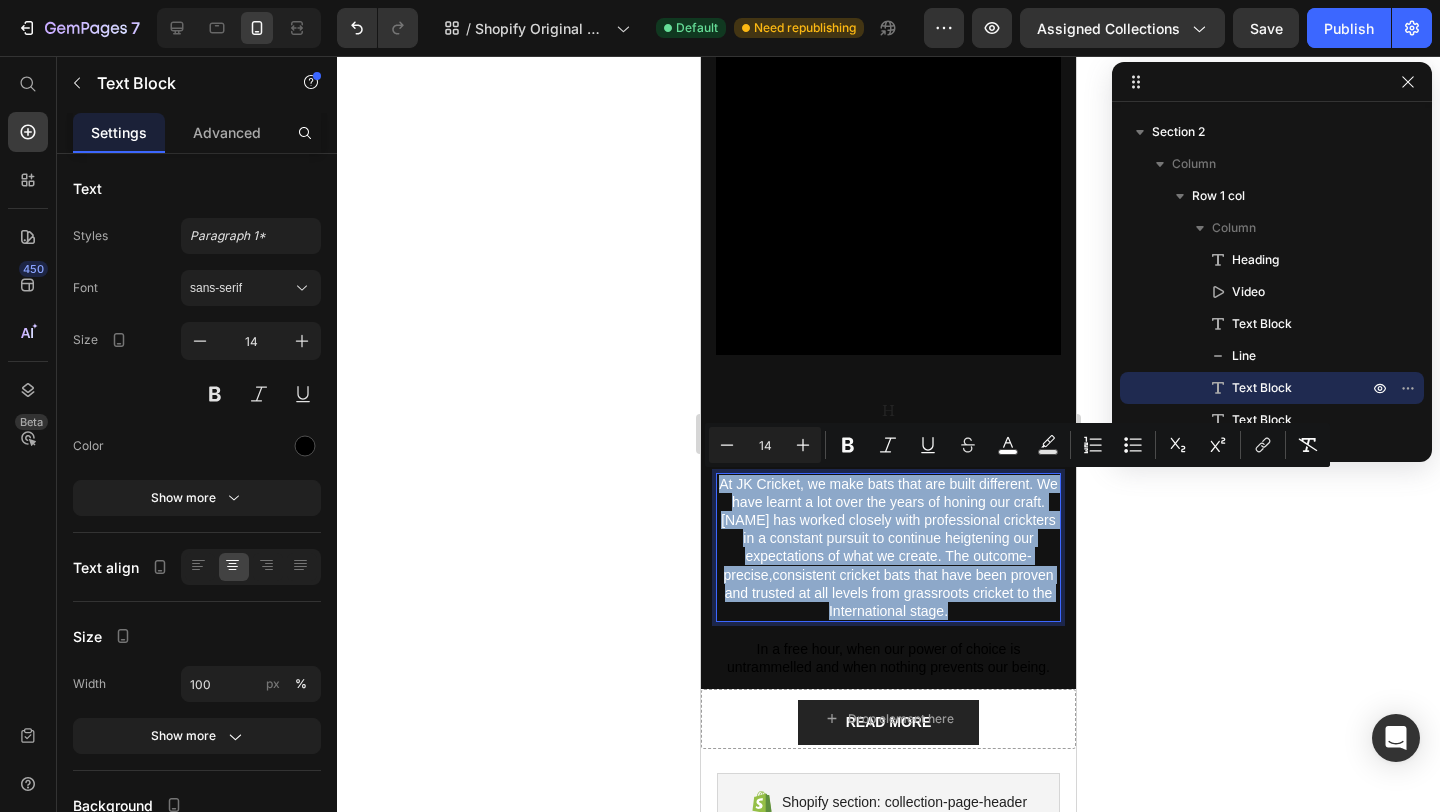 drag, startPoint x: 730, startPoint y: 481, endPoint x: 1027, endPoint y: 608, distance: 323.01395 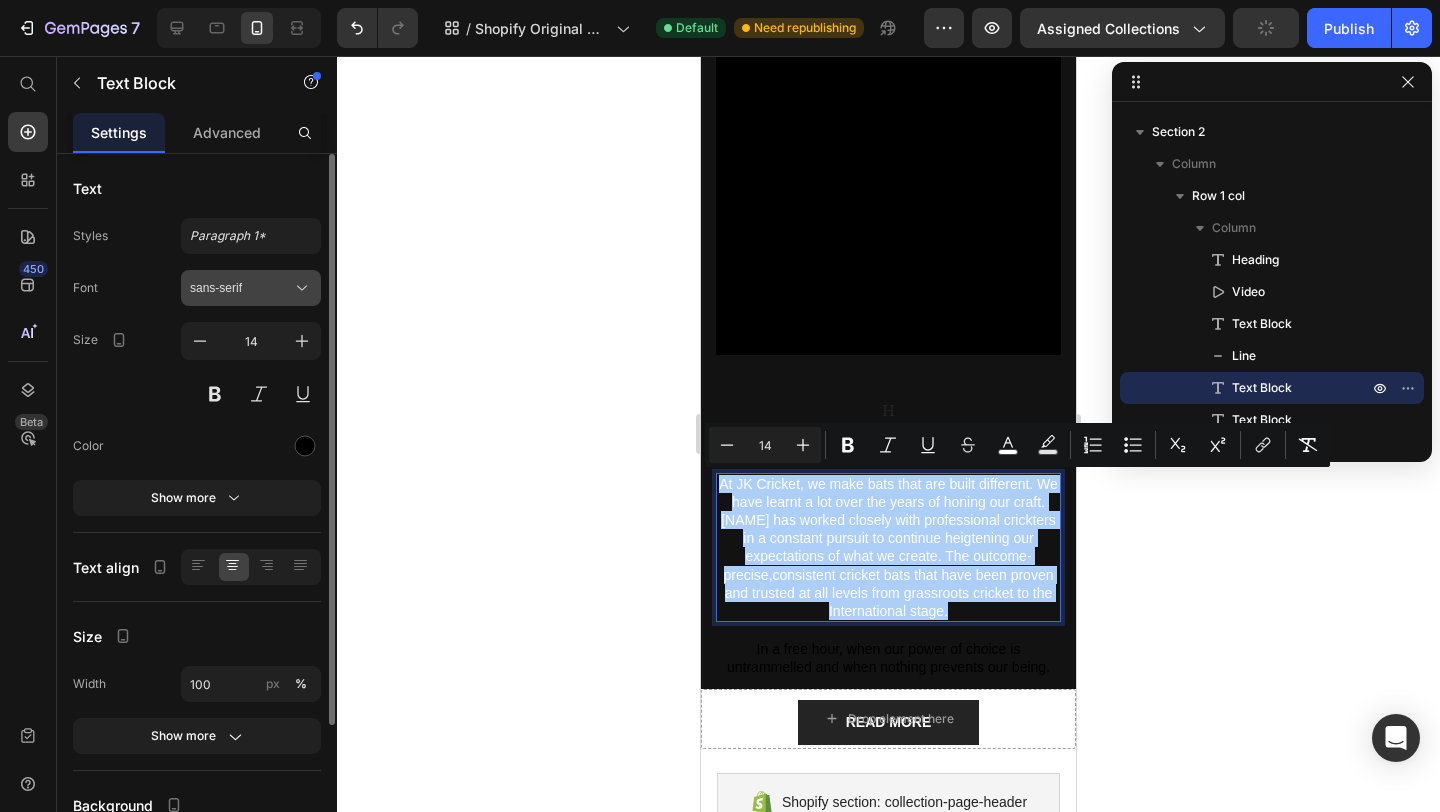 click 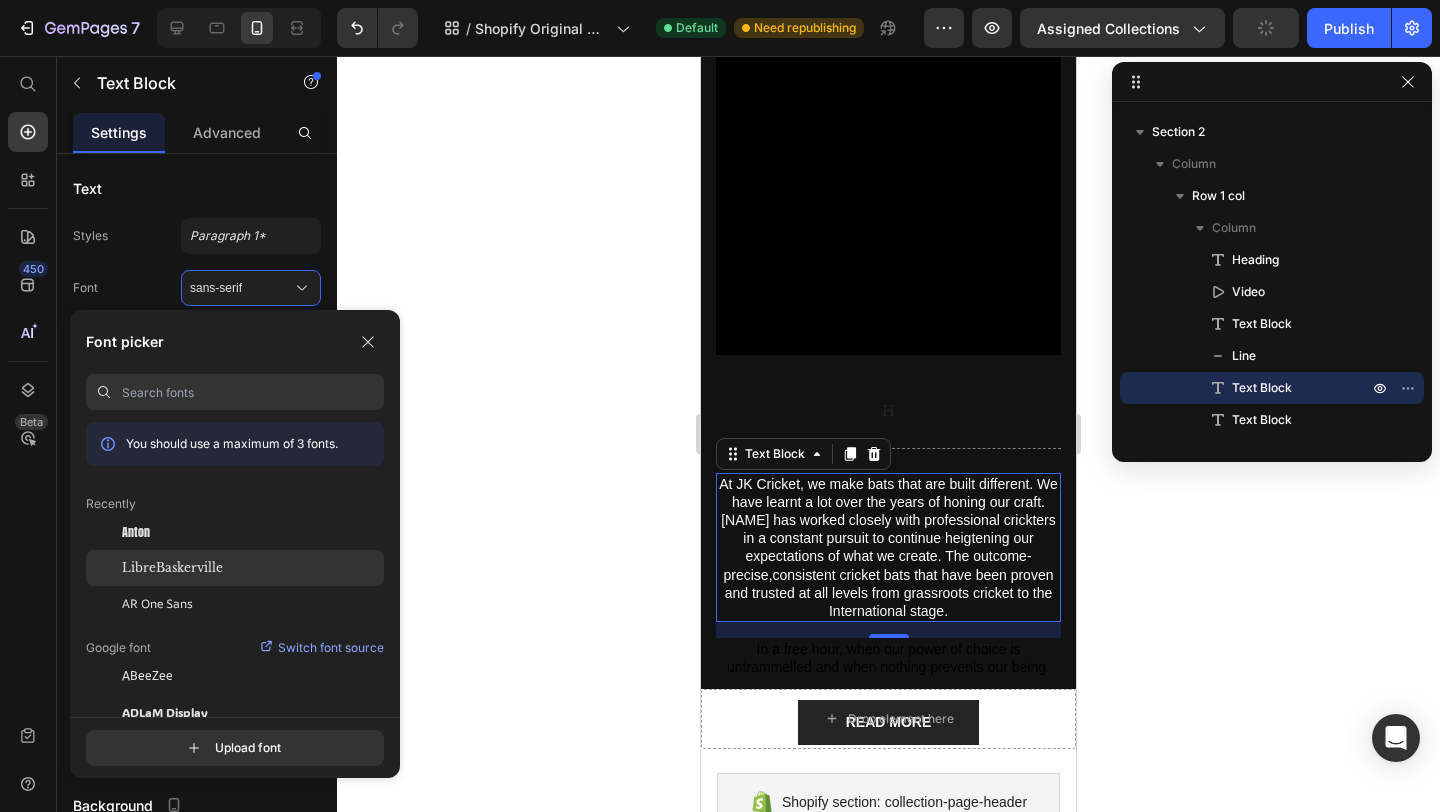 click on "LibreBaskerville" at bounding box center (172, 568) 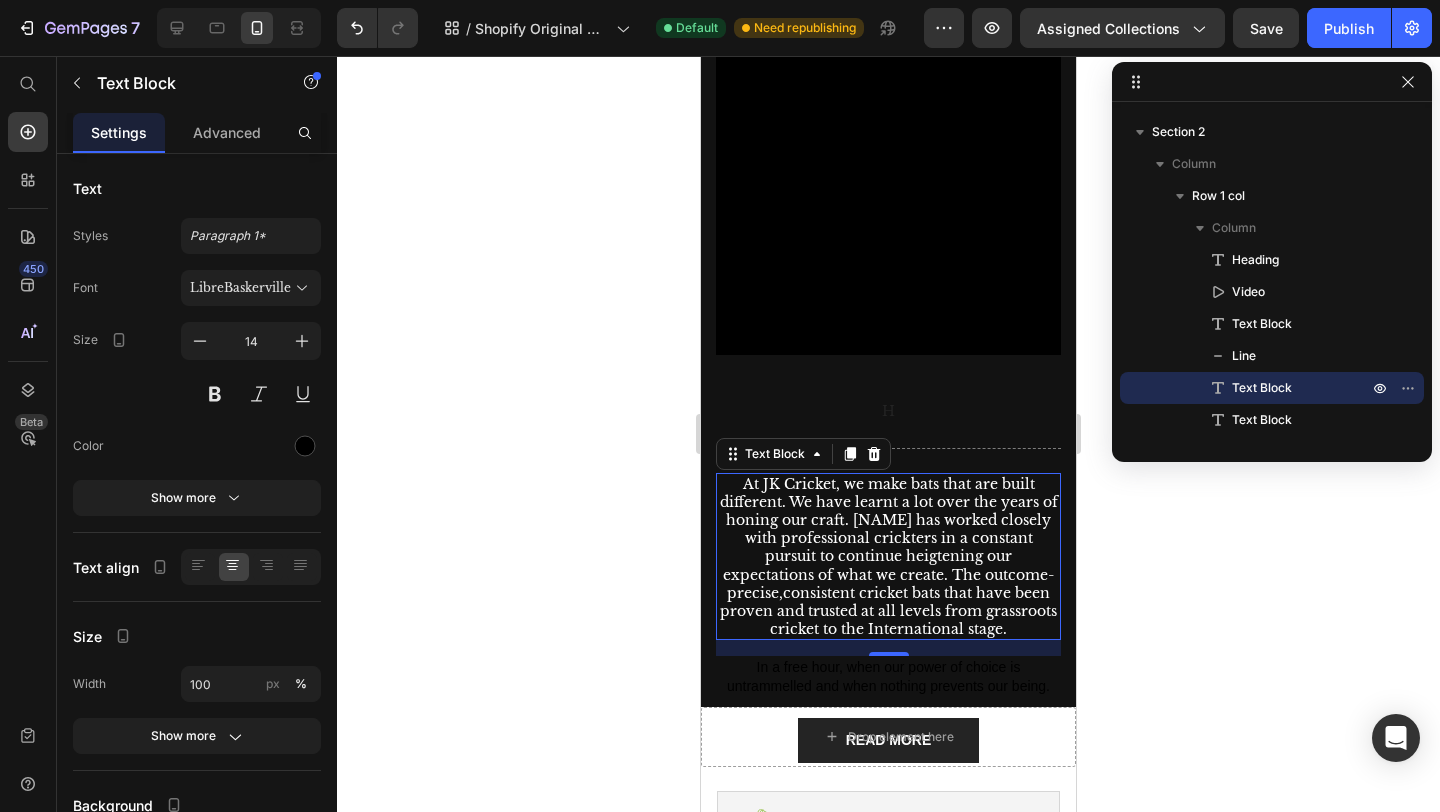 click 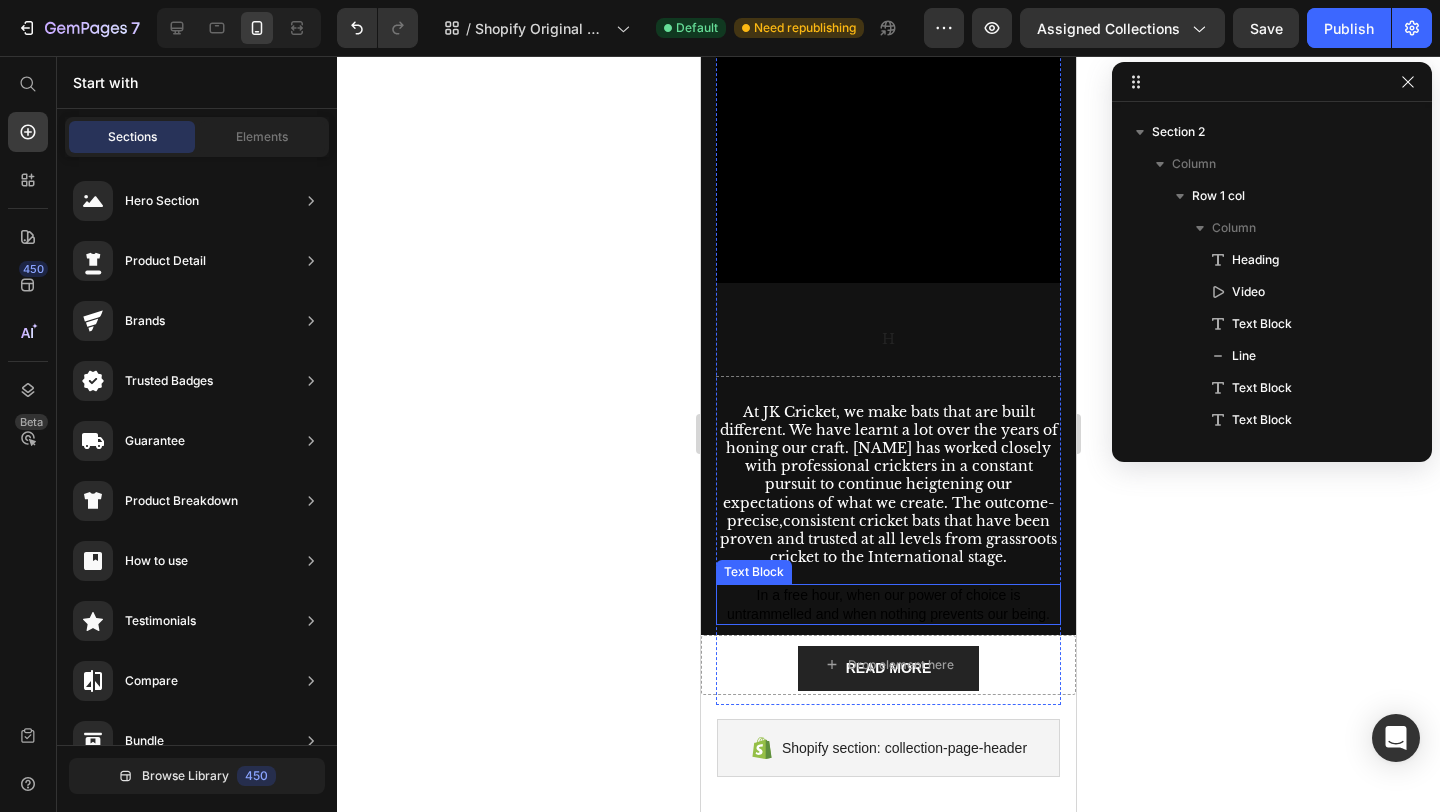 scroll, scrollTop: 820, scrollLeft: 0, axis: vertical 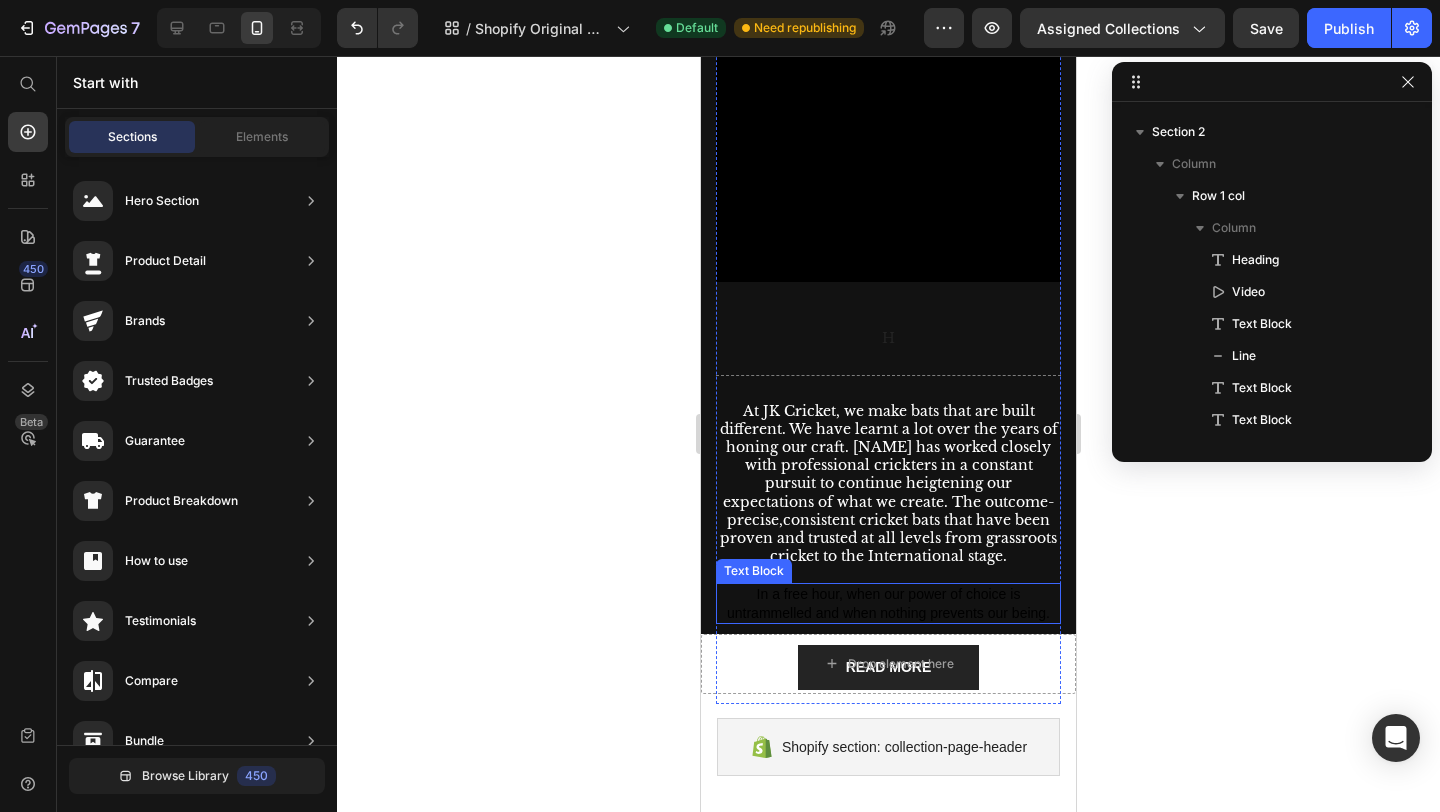 click on "In a free hour, when our power of choice is untrammelled and when nothing prevents our being." at bounding box center (888, 603) 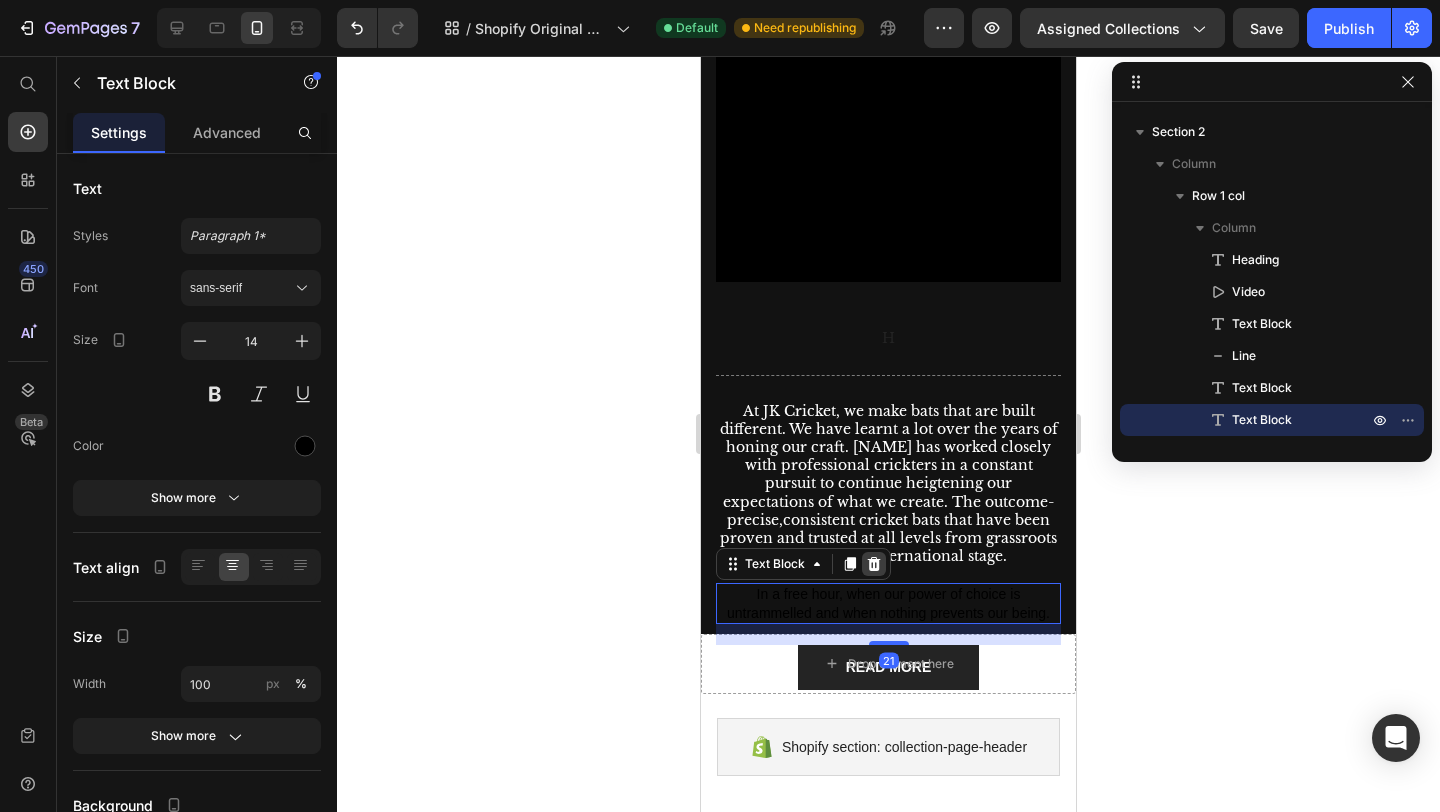 click 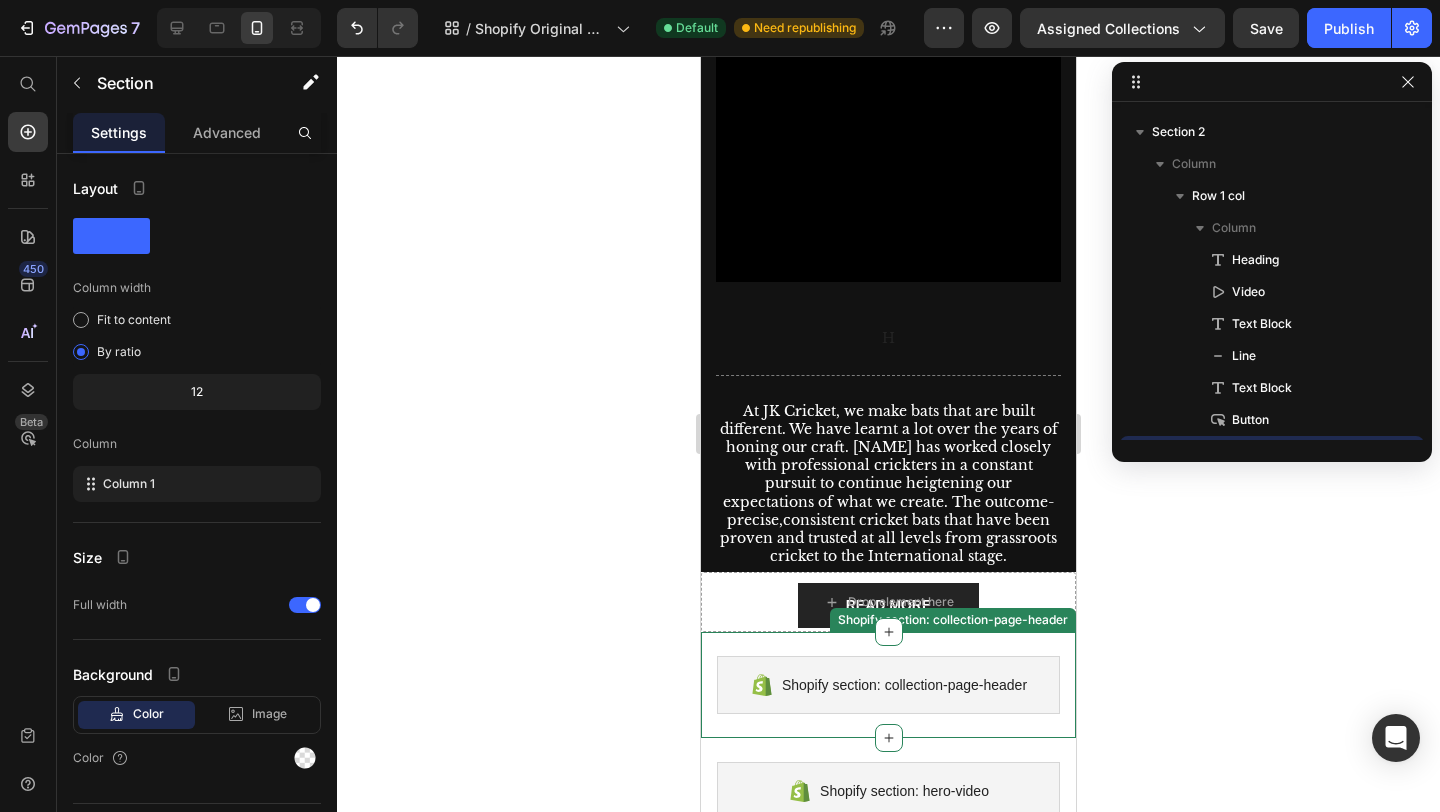 scroll, scrollTop: 634, scrollLeft: 0, axis: vertical 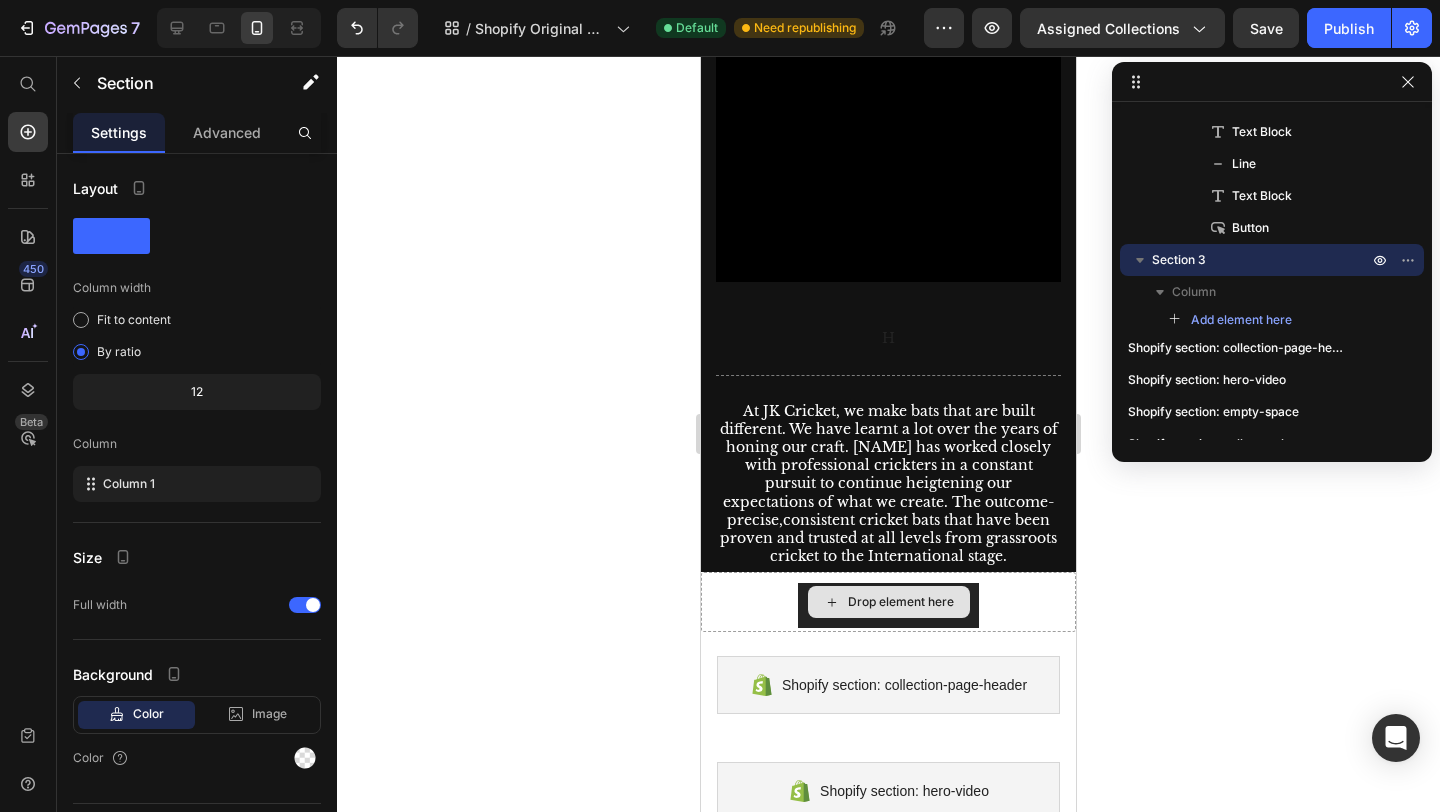 click on "Drop element here" at bounding box center (888, 602) 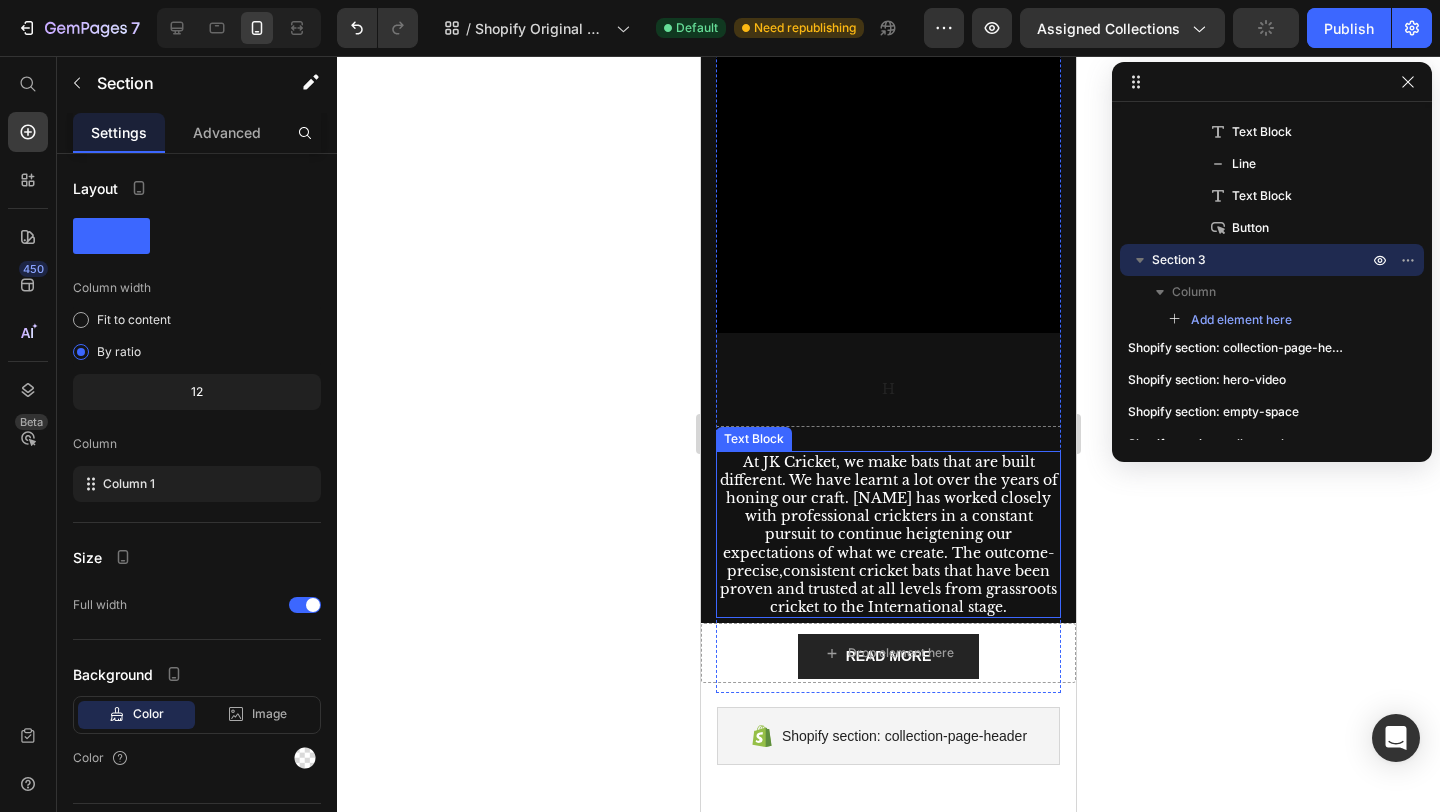 scroll, scrollTop: 760, scrollLeft: 0, axis: vertical 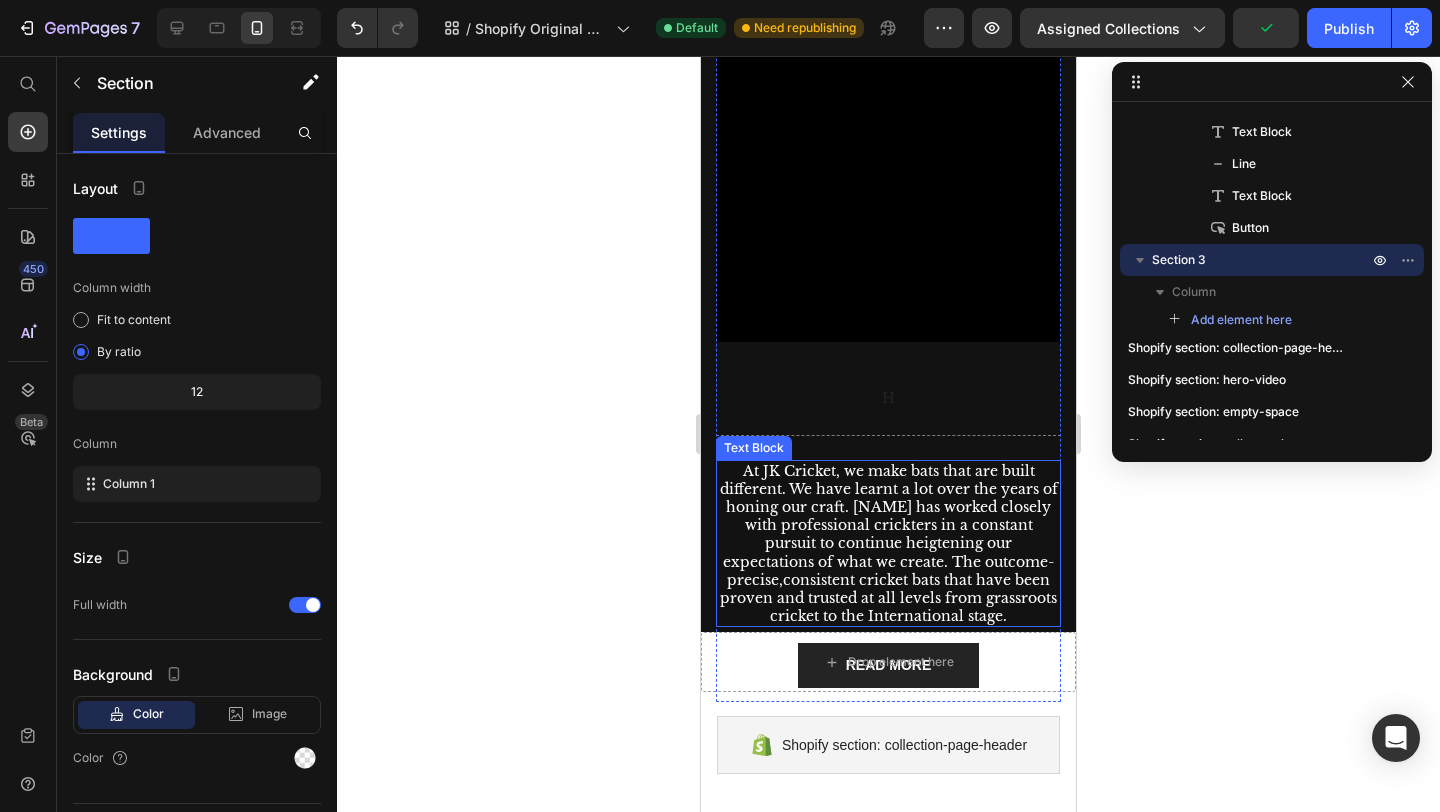 click on "At JK Cricket, we make bats that are built different. We have learnt a lot over the years of honing our craft. Jack has worked closely with professional crickters in a constant pursuit to continue heigtening our expectations of what we create. The outcome- precise,consistent cricket bats that have been proven and trusted at all levels from grassroots cricket to the International stage." at bounding box center [888, 544] 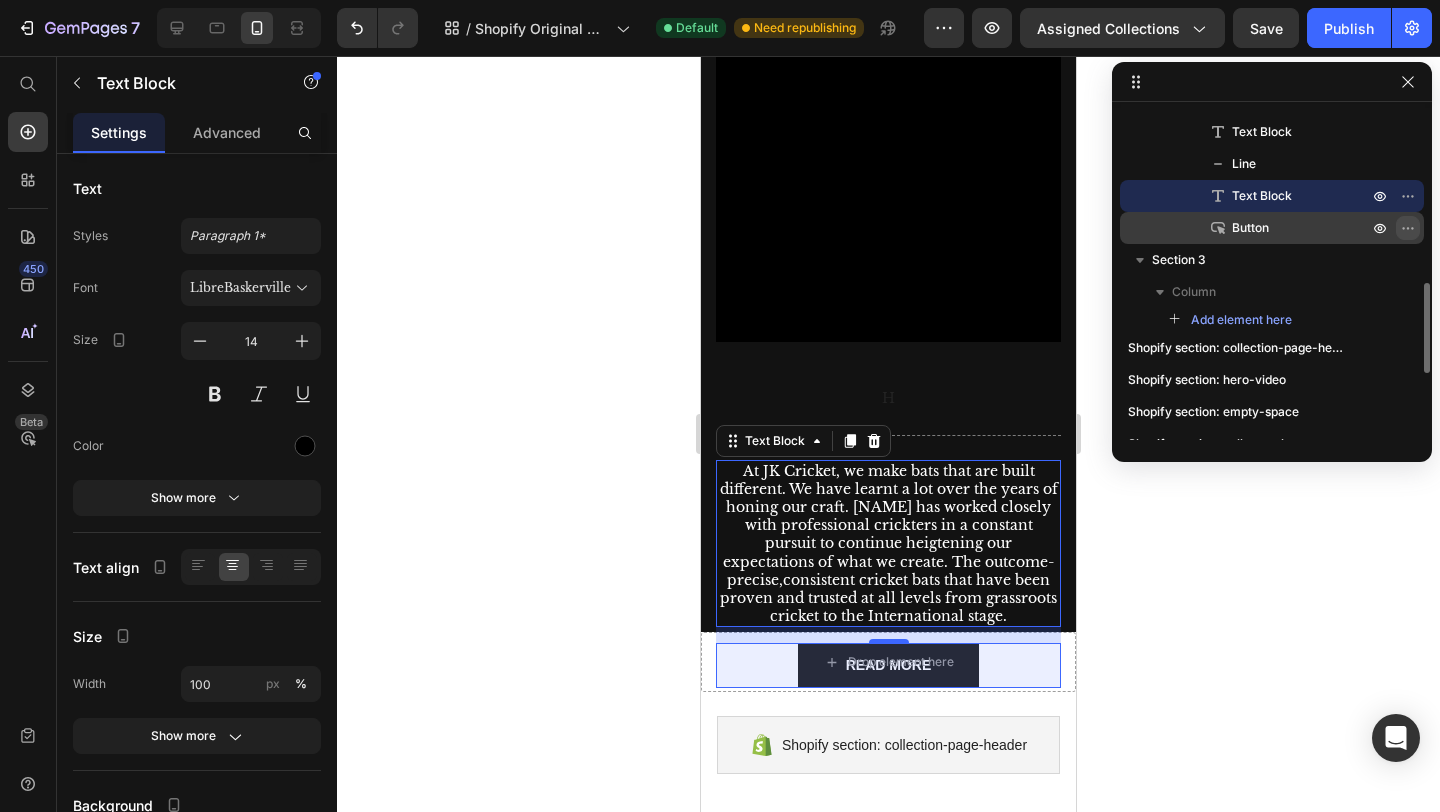 click 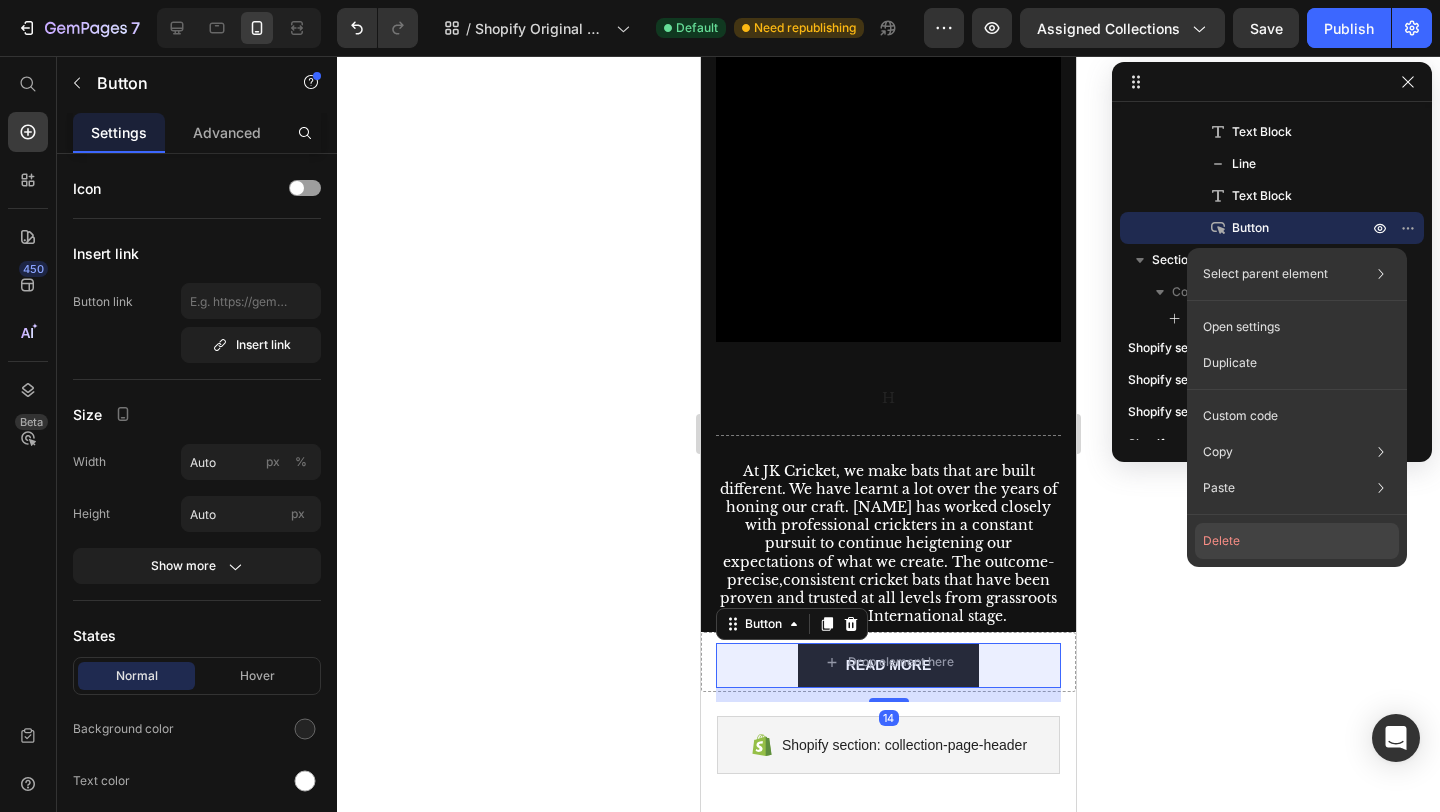 click on "Delete" 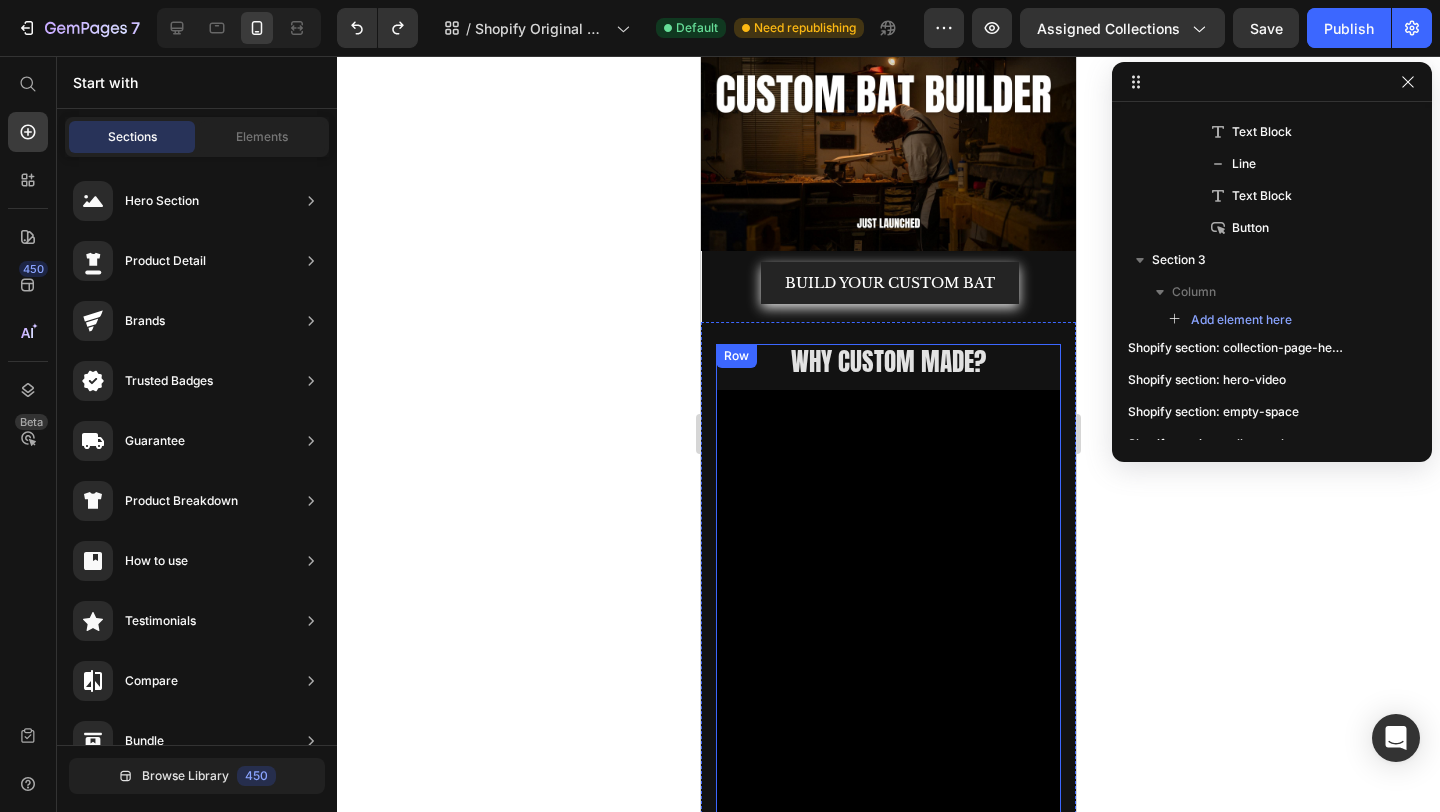 scroll, scrollTop: 0, scrollLeft: 0, axis: both 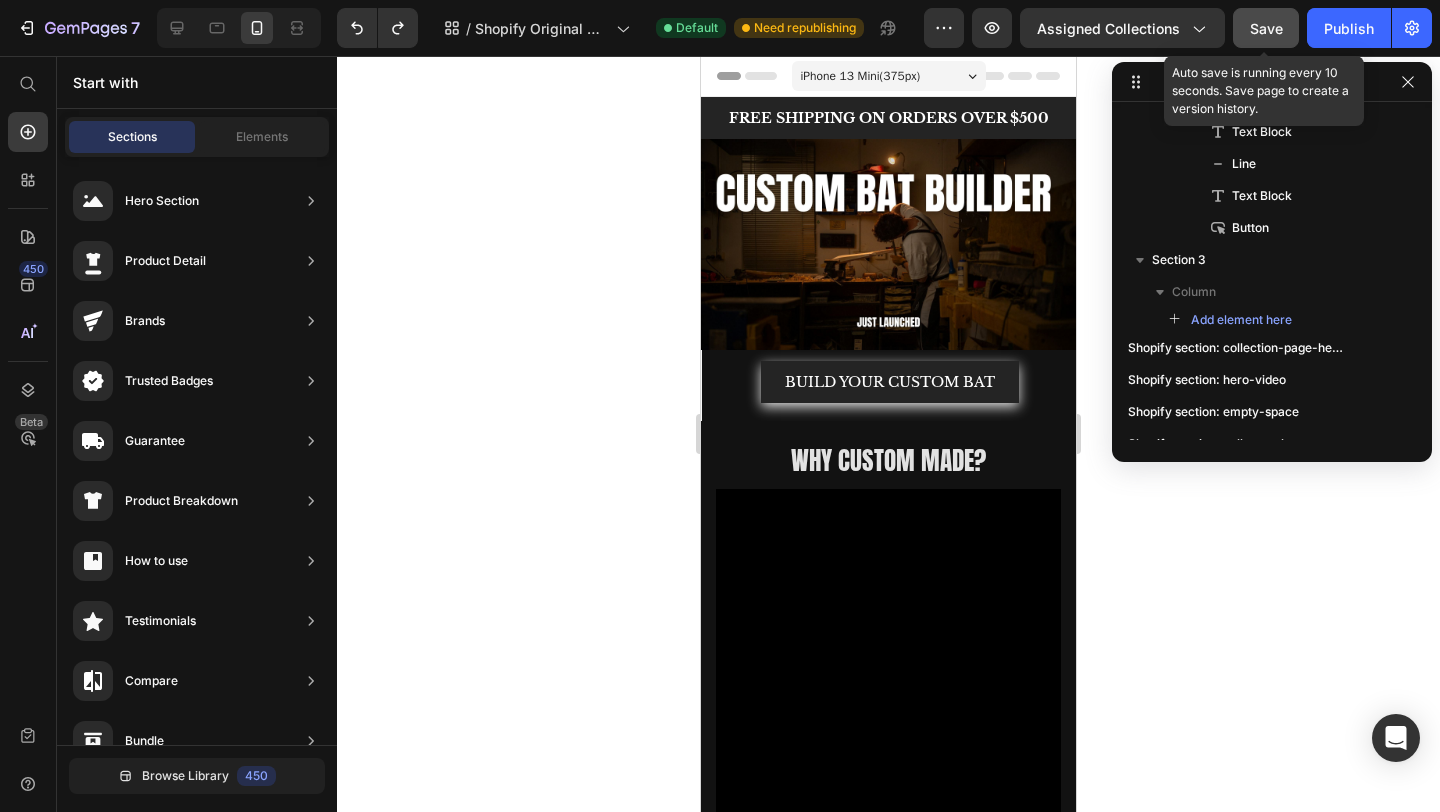 click on "Save" at bounding box center [1266, 28] 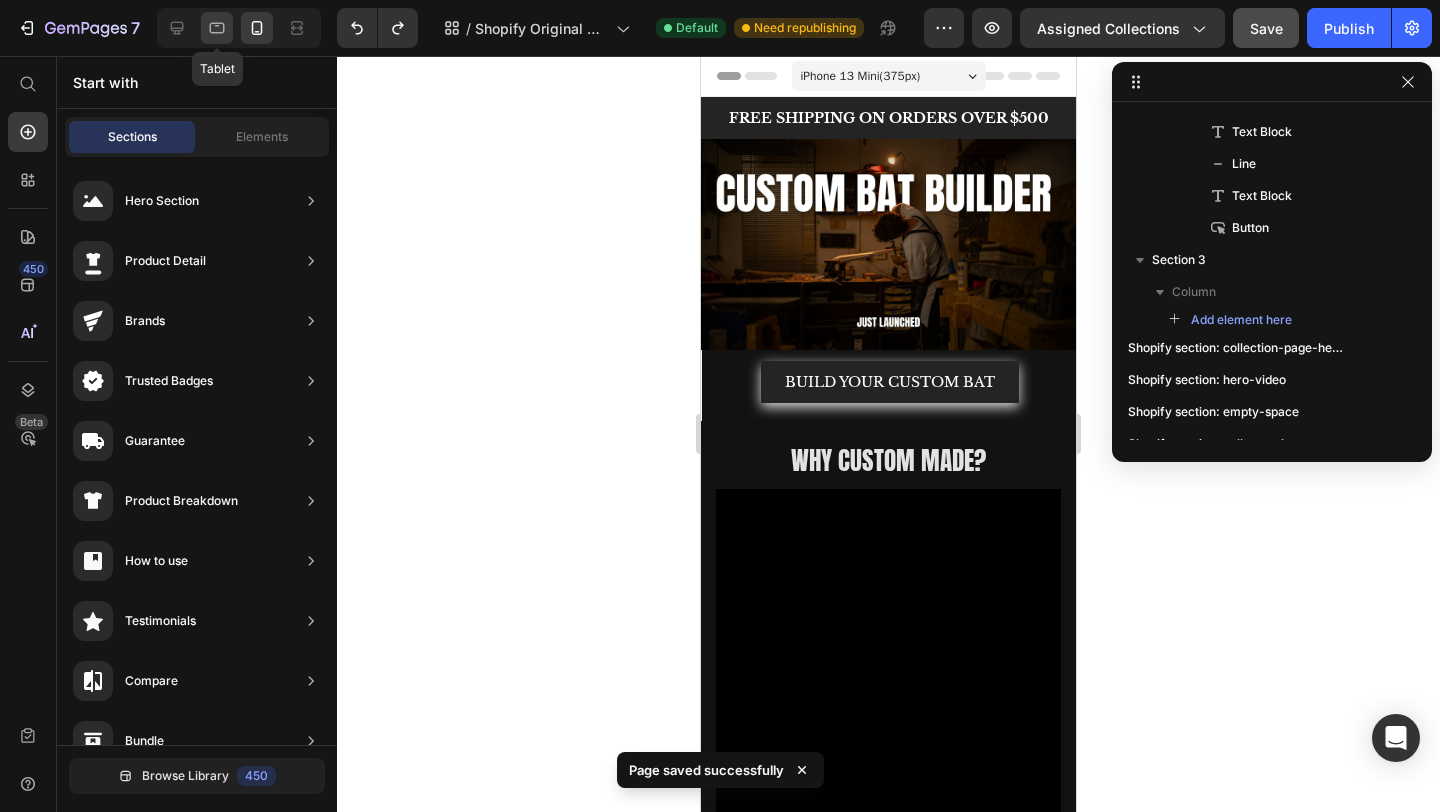 click 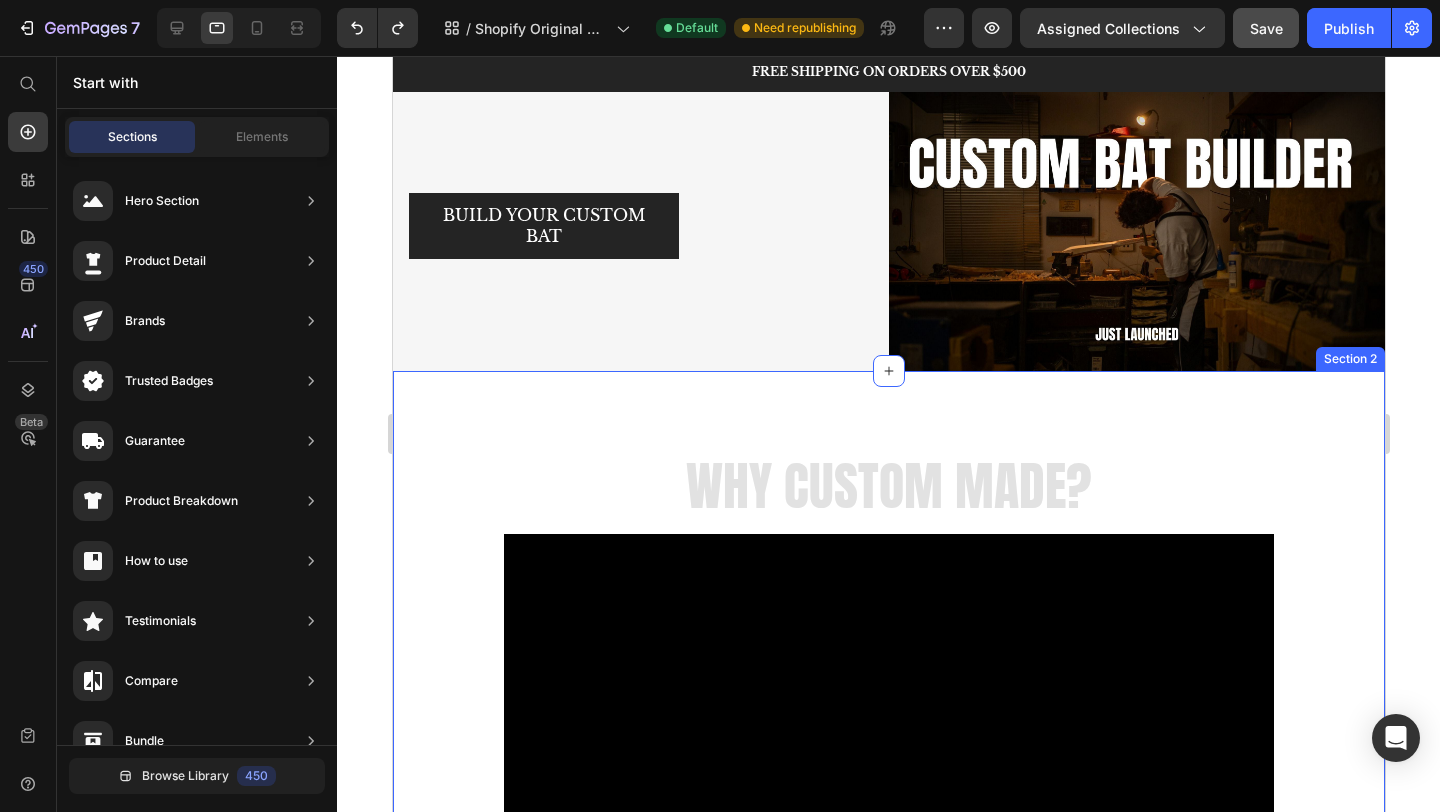 scroll, scrollTop: 0, scrollLeft: 0, axis: both 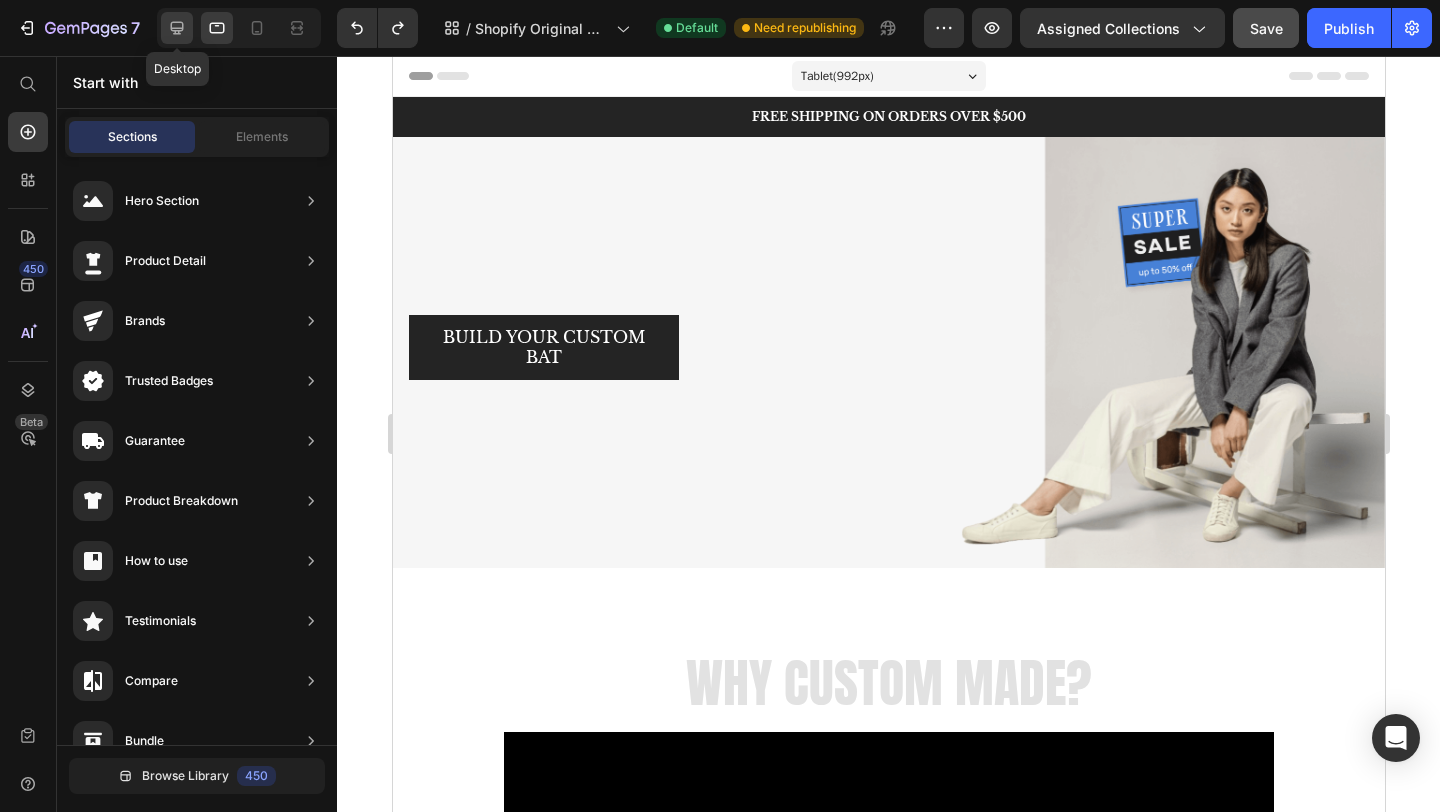 click 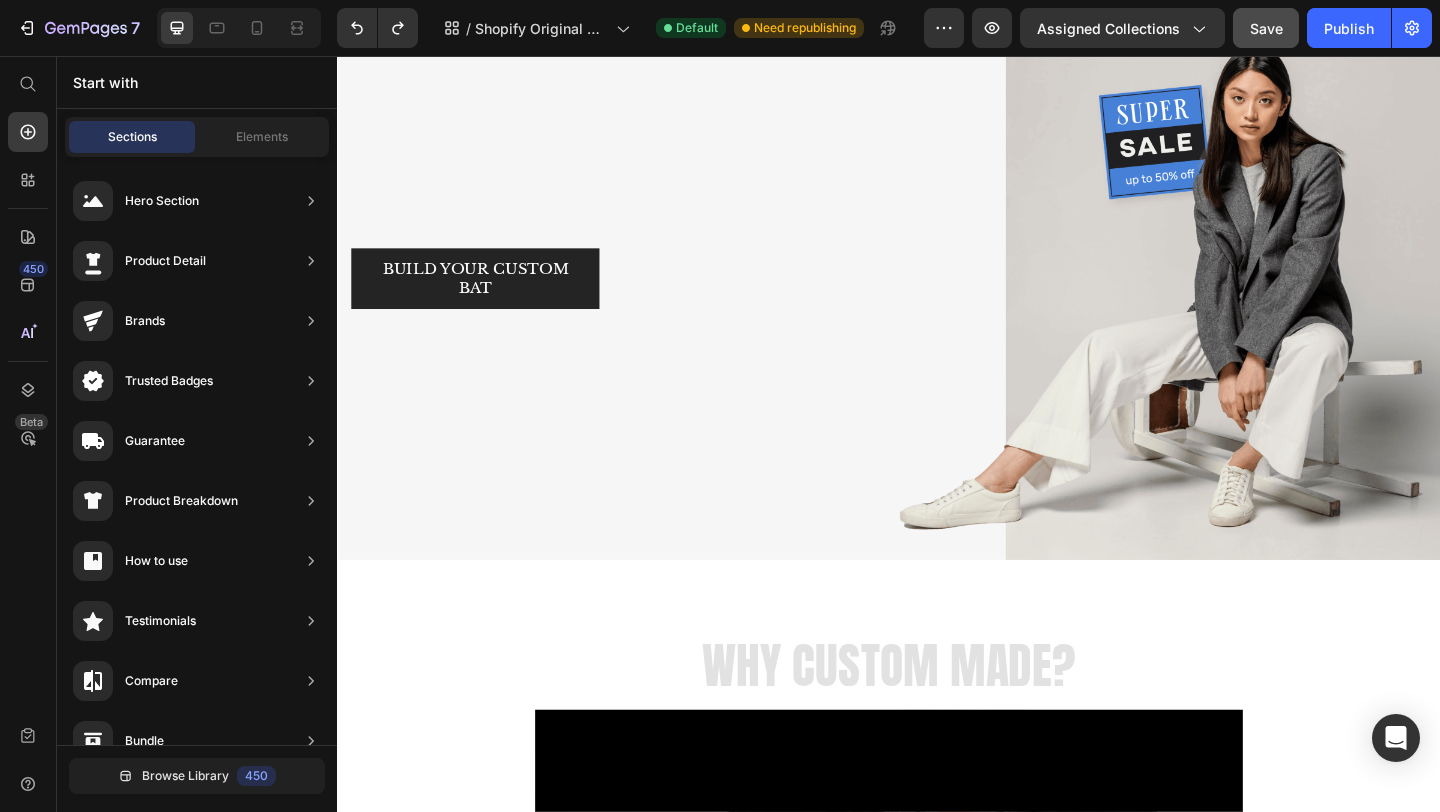 scroll, scrollTop: 0, scrollLeft: 0, axis: both 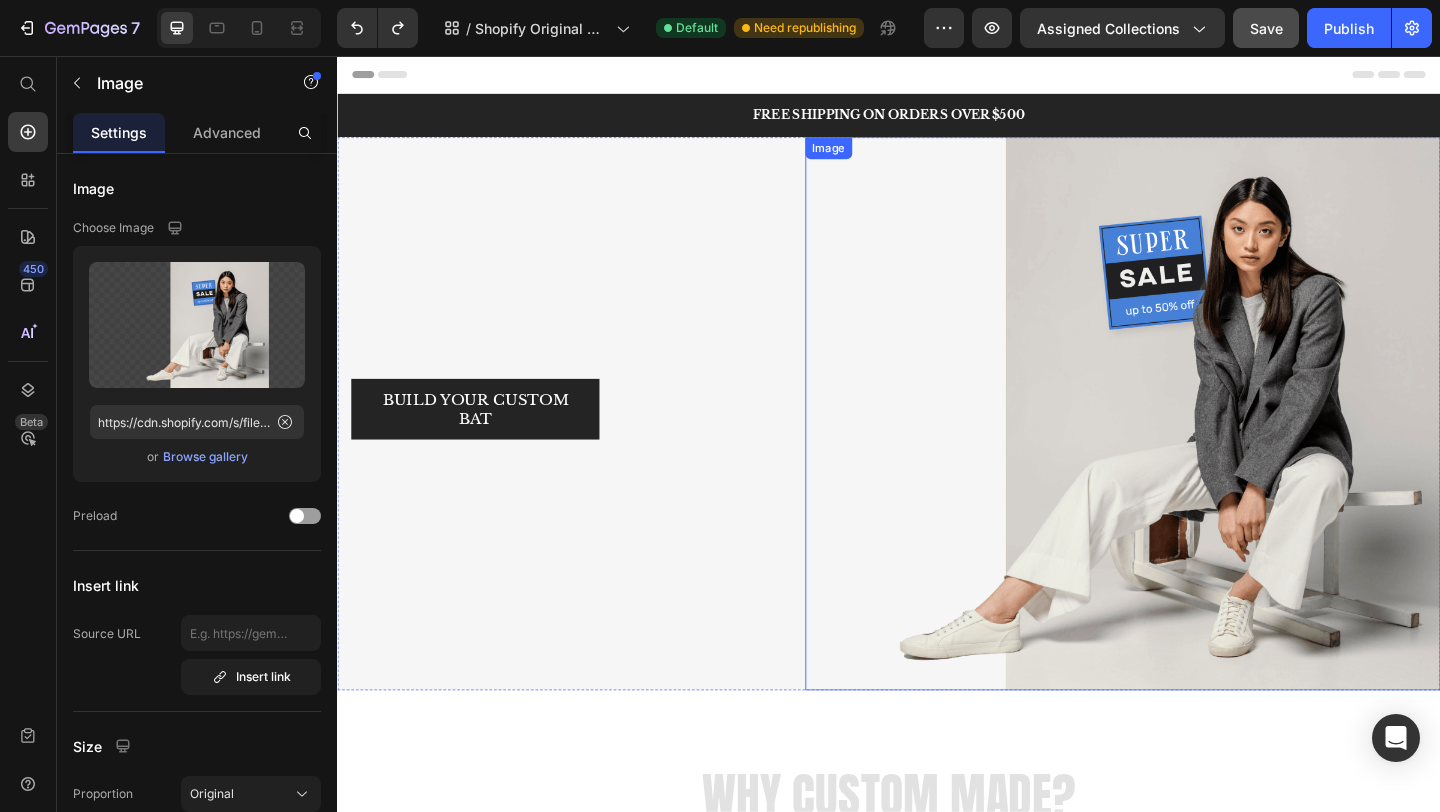 click at bounding box center (1191, 445) 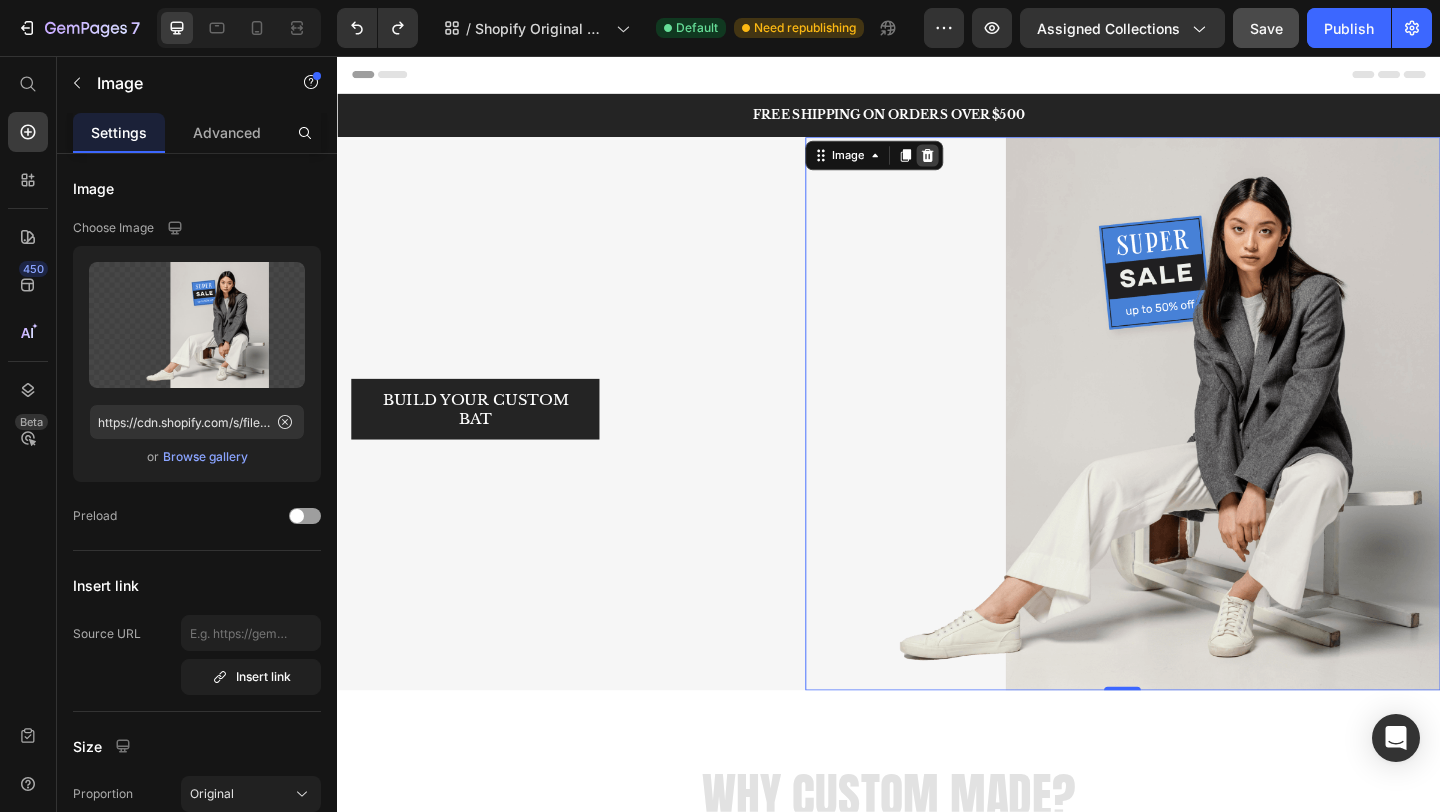 click 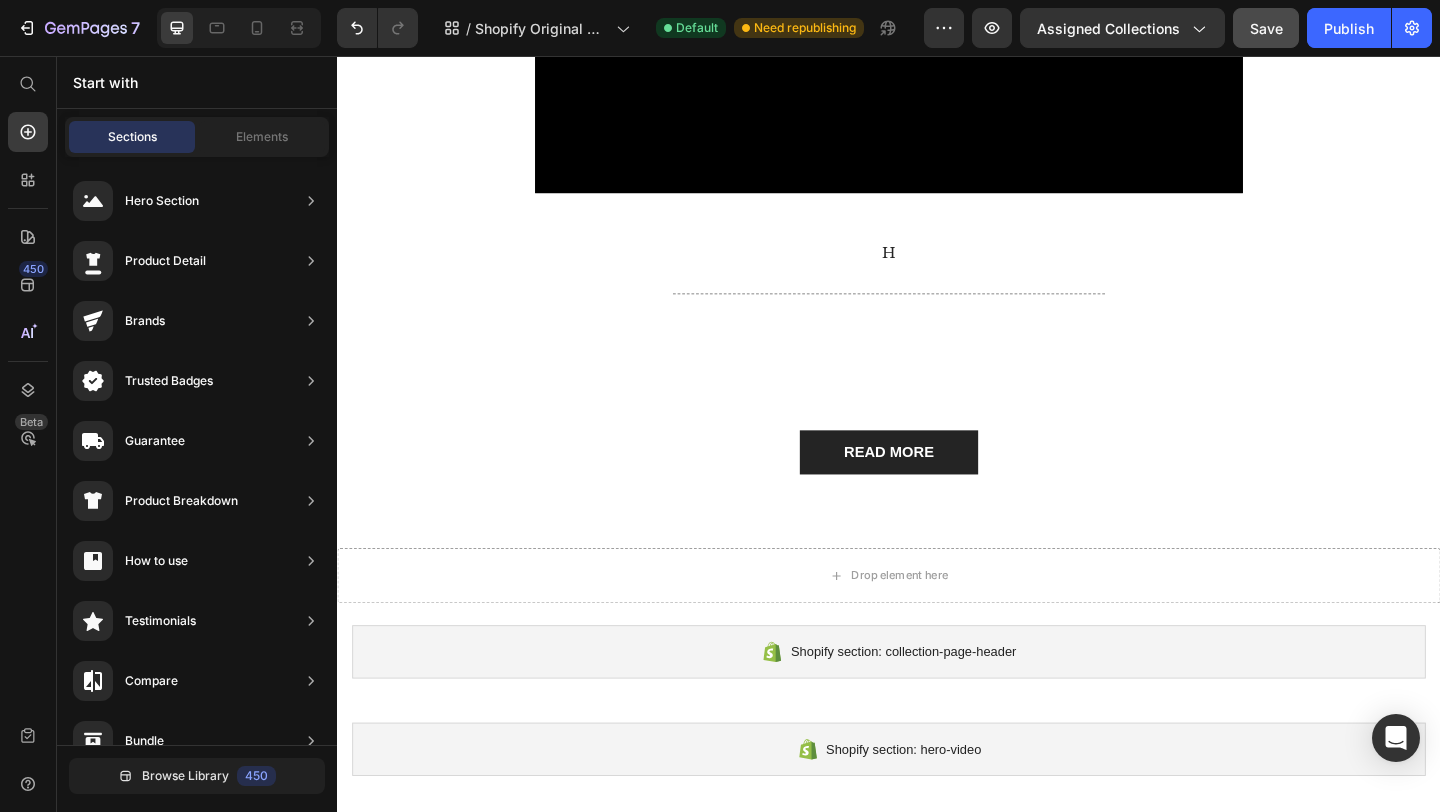 scroll, scrollTop: 0, scrollLeft: 0, axis: both 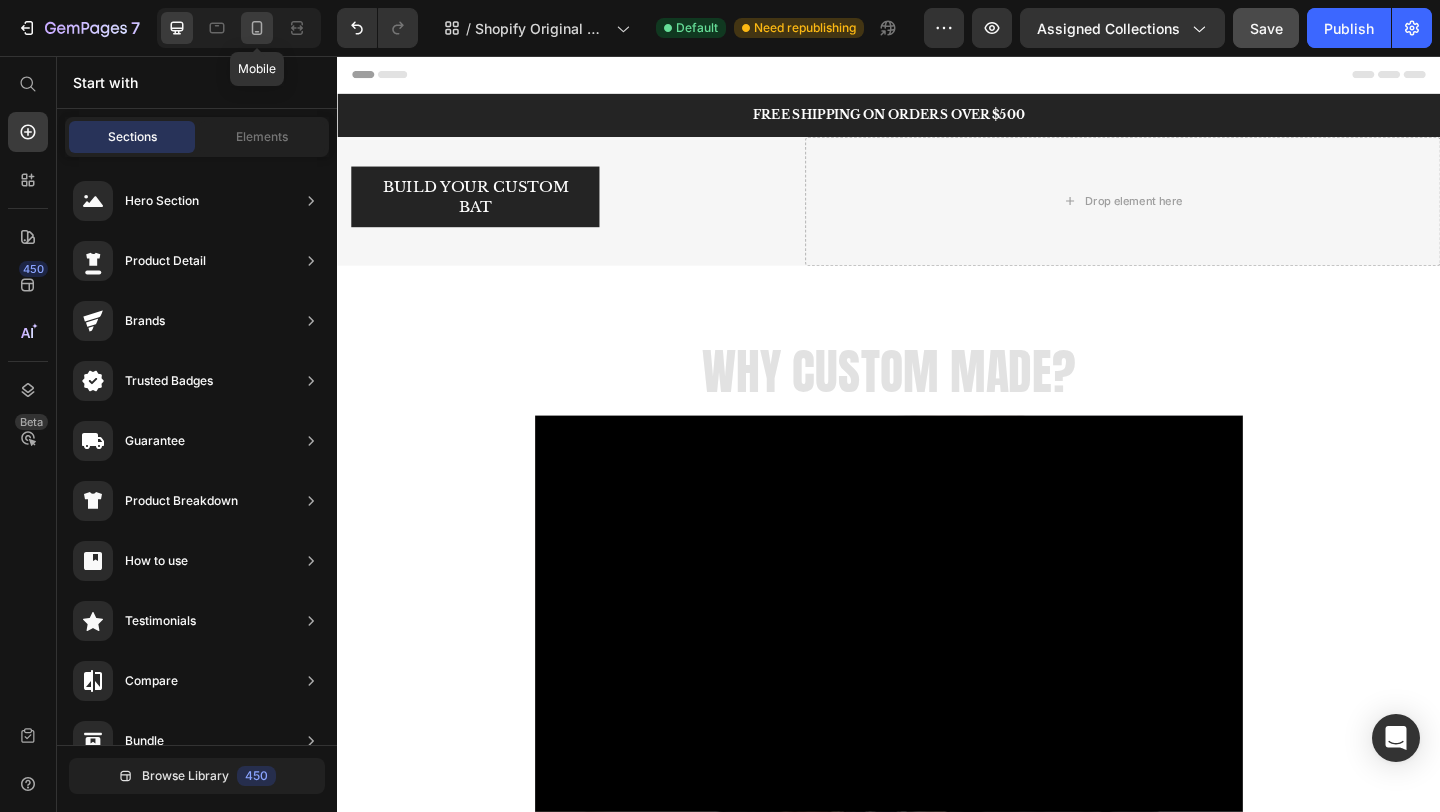 click 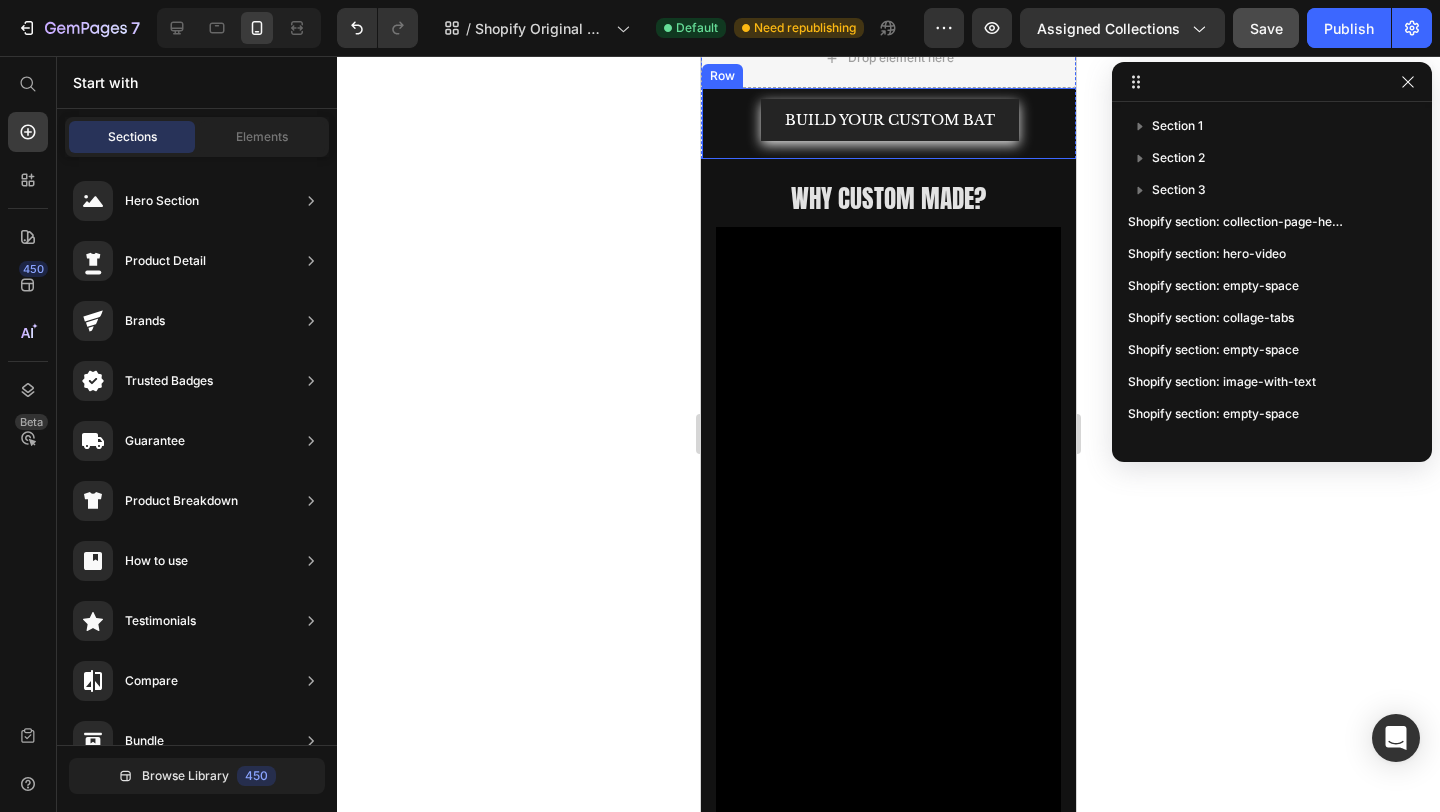 scroll, scrollTop: 0, scrollLeft: 0, axis: both 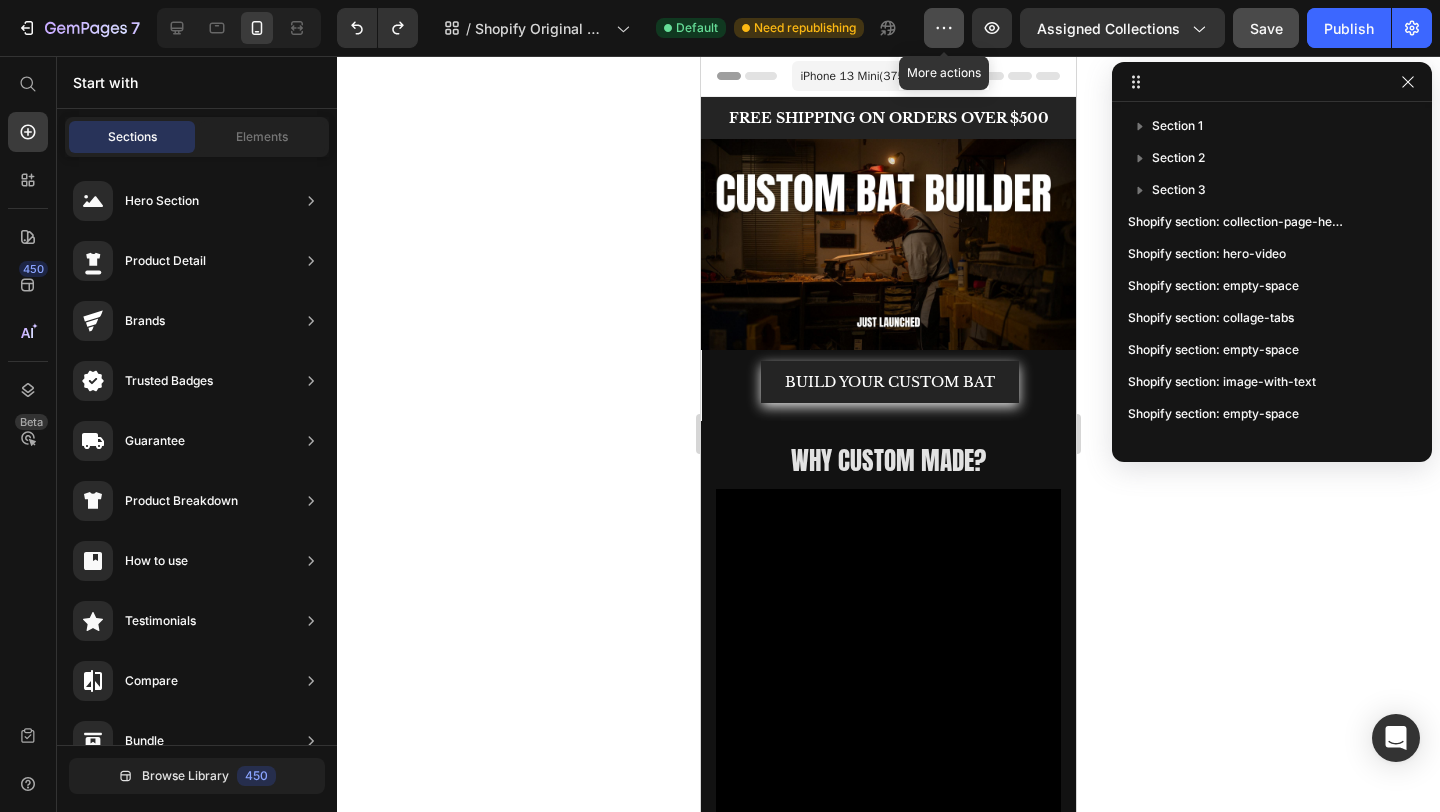 click 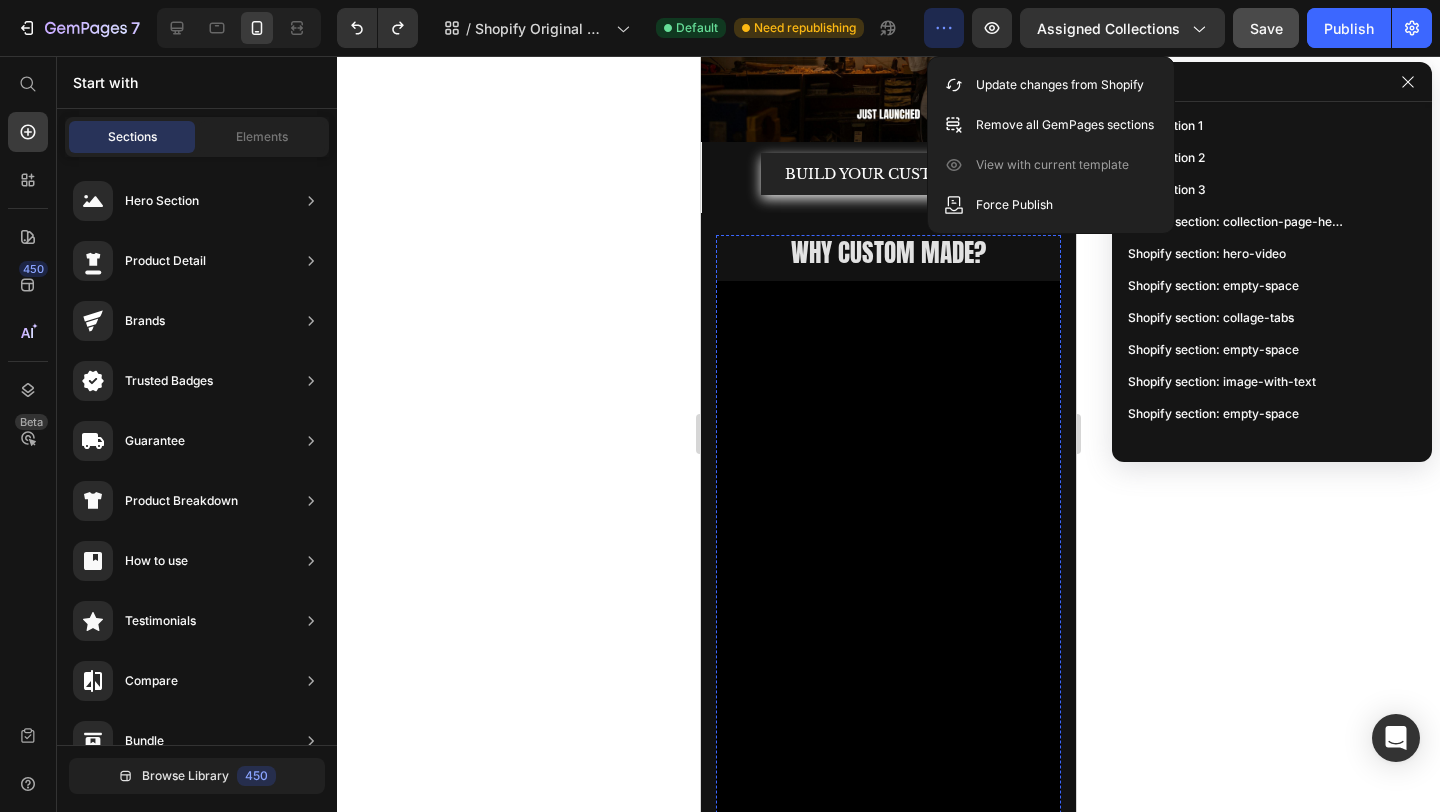 scroll, scrollTop: 0, scrollLeft: 0, axis: both 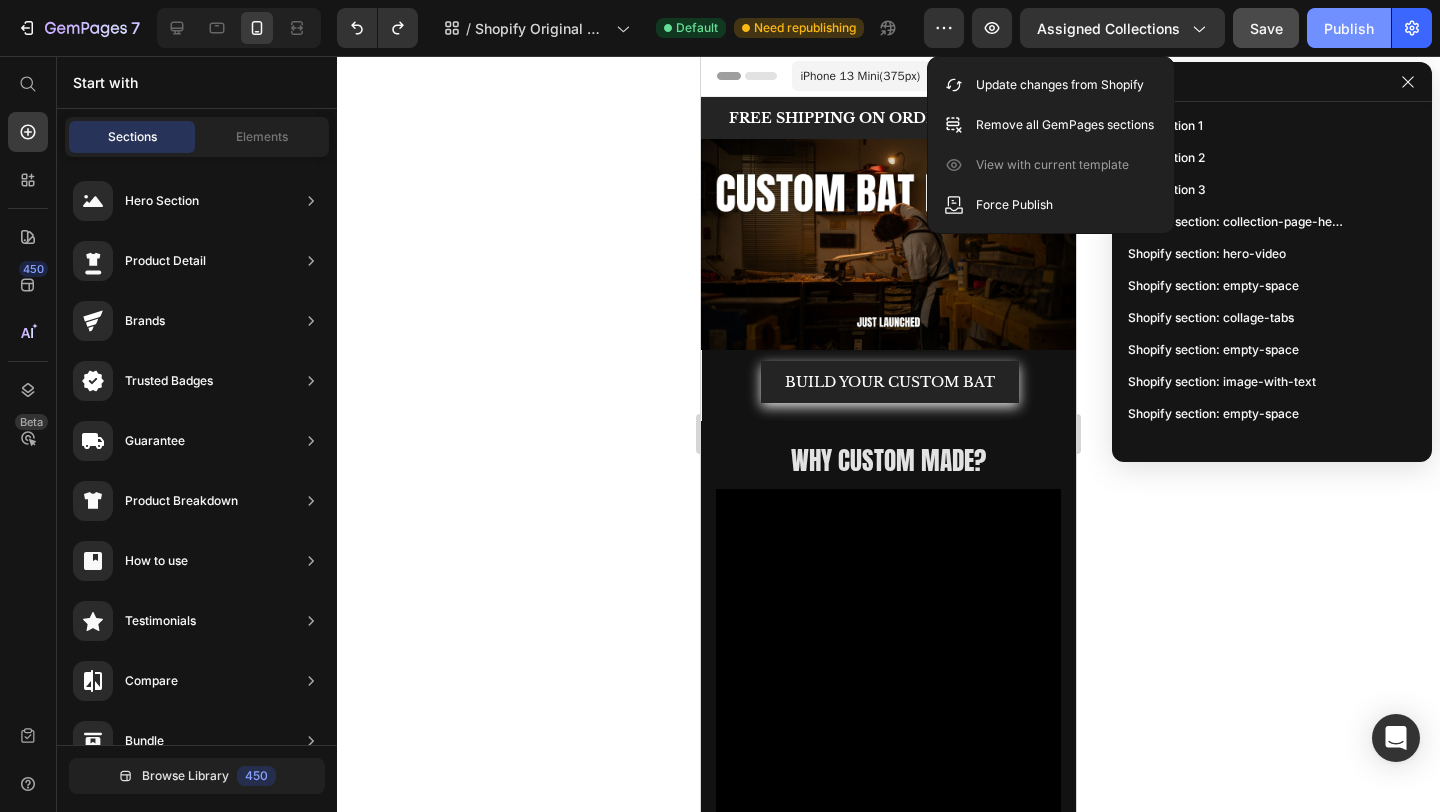 click on "Publish" 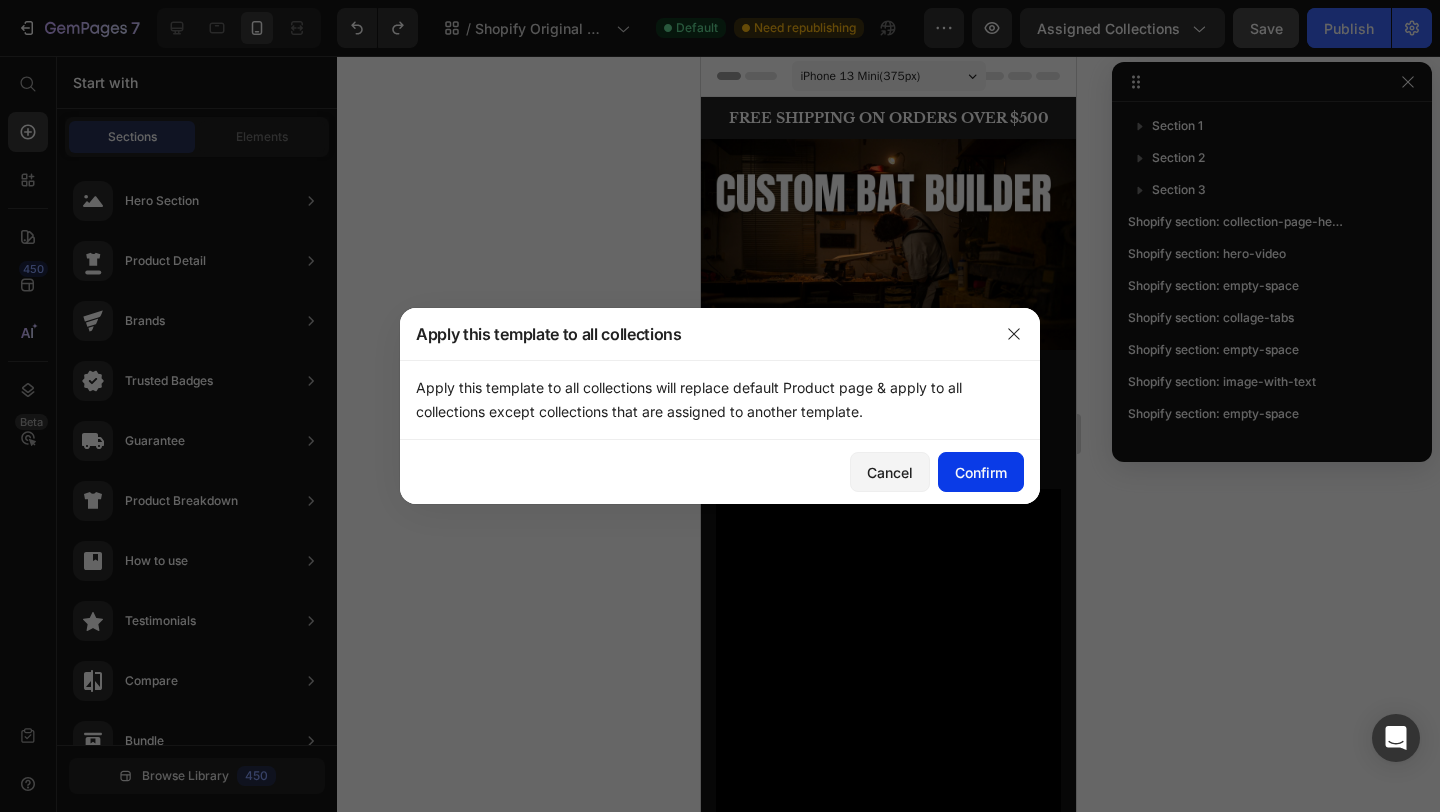 click on "Confirm" at bounding box center [981, 472] 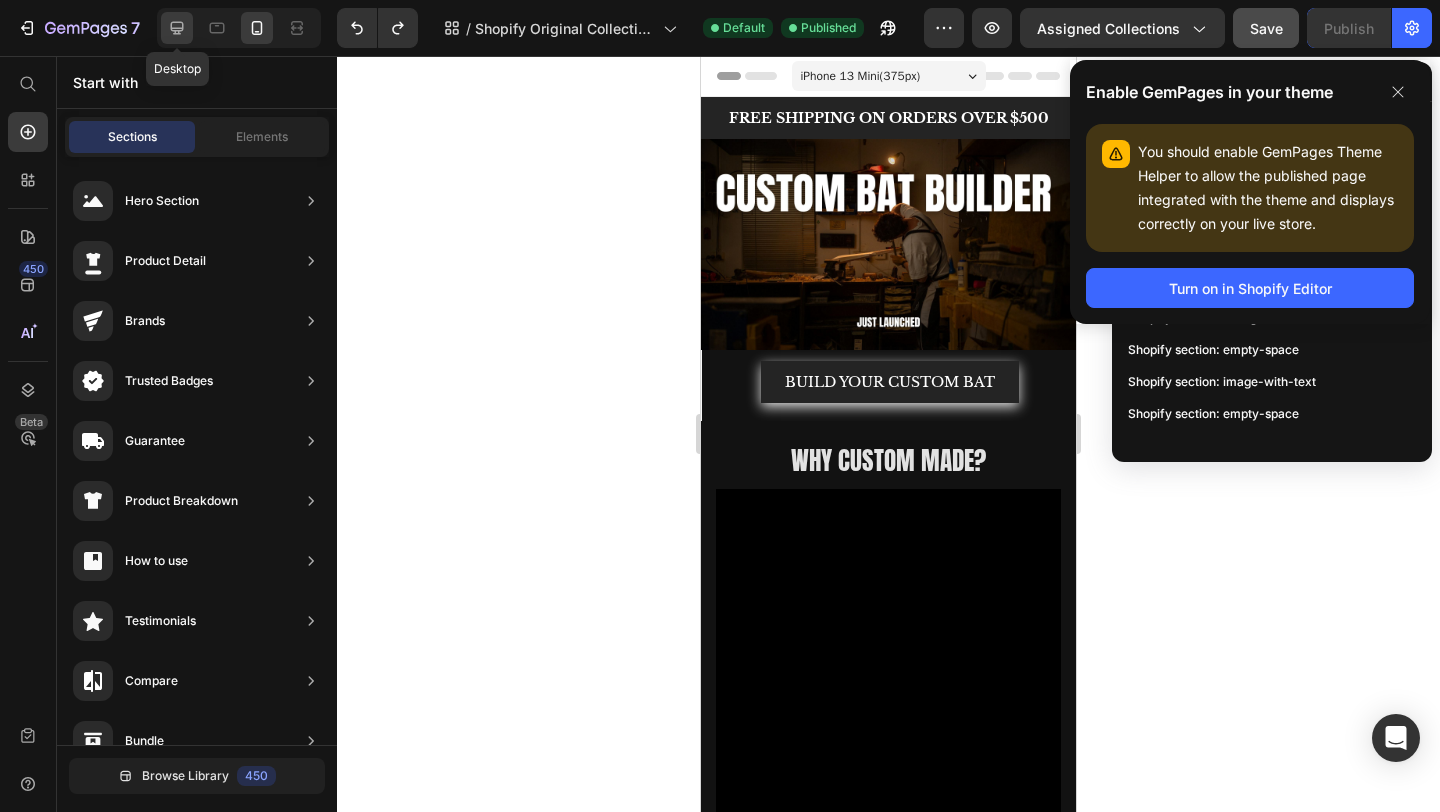 click 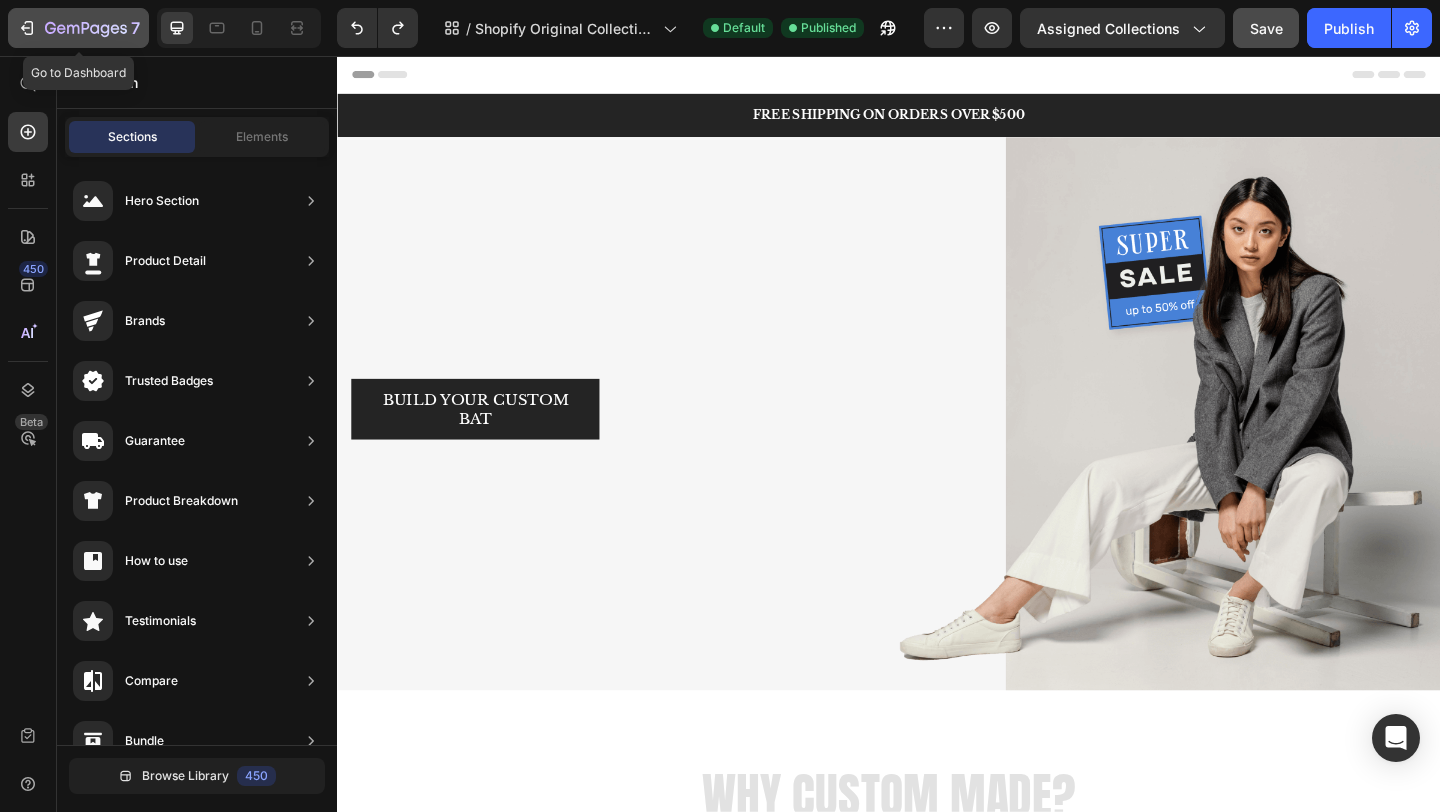 click on "7" 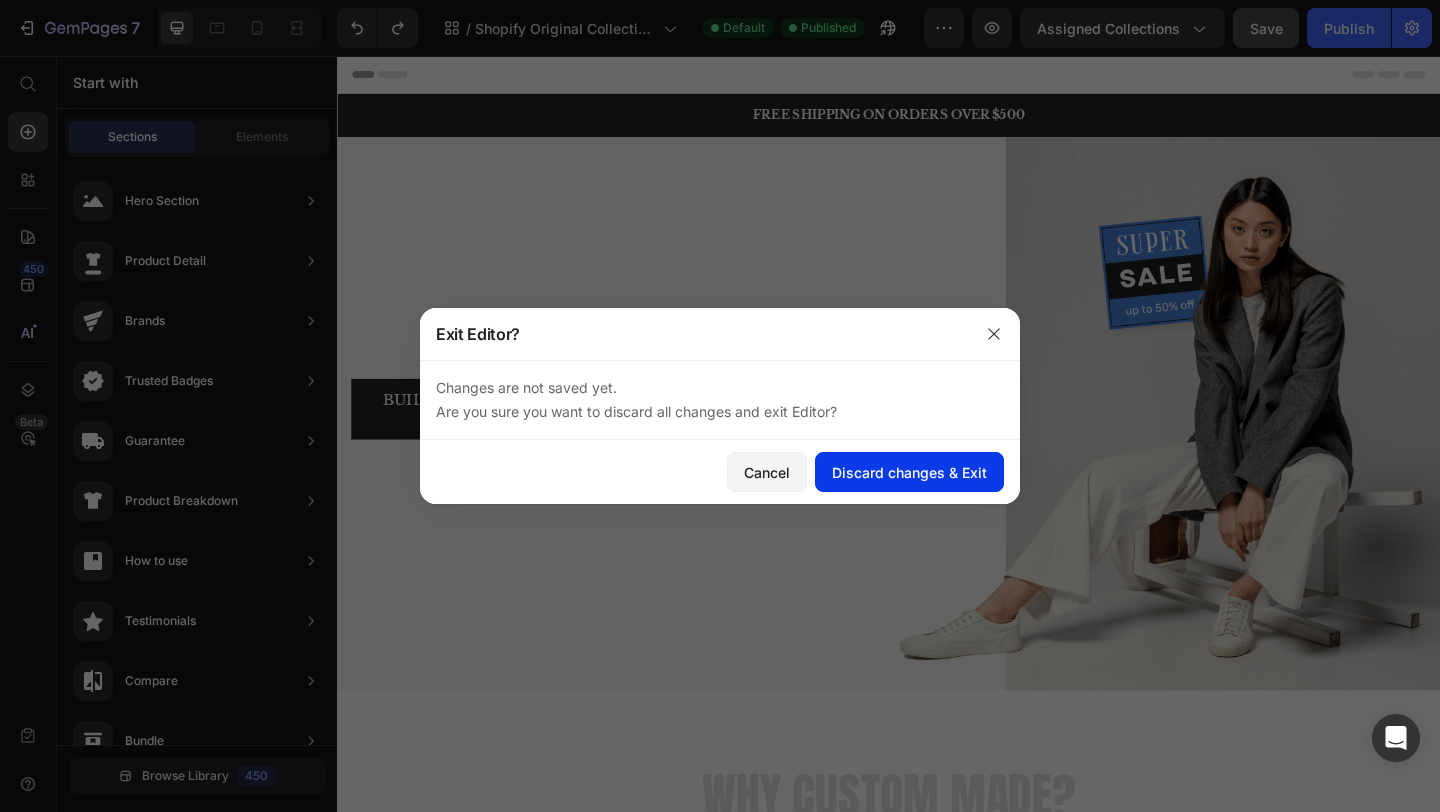 click on "Discard changes & Exit" at bounding box center [909, 472] 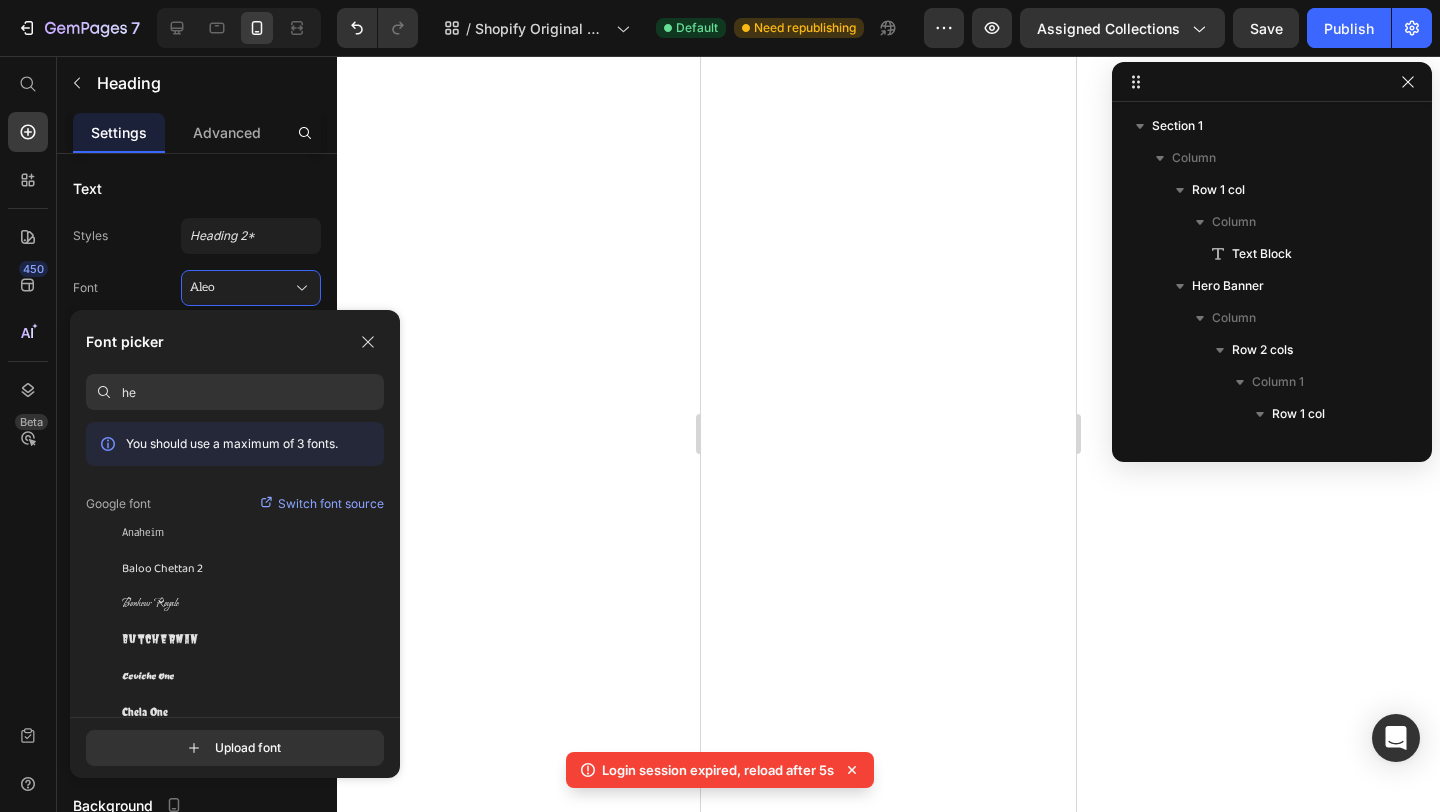 scroll, scrollTop: 0, scrollLeft: 0, axis: both 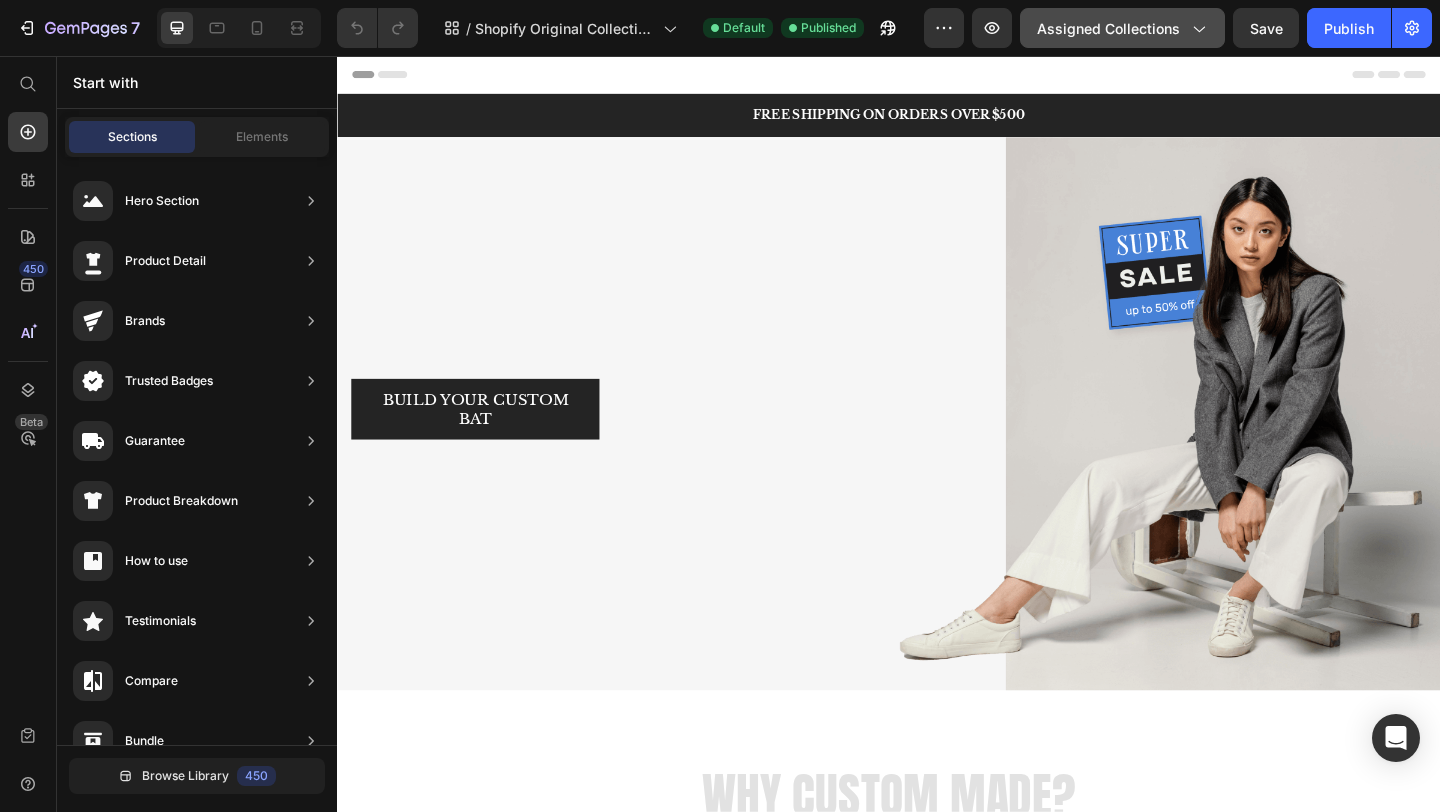 click 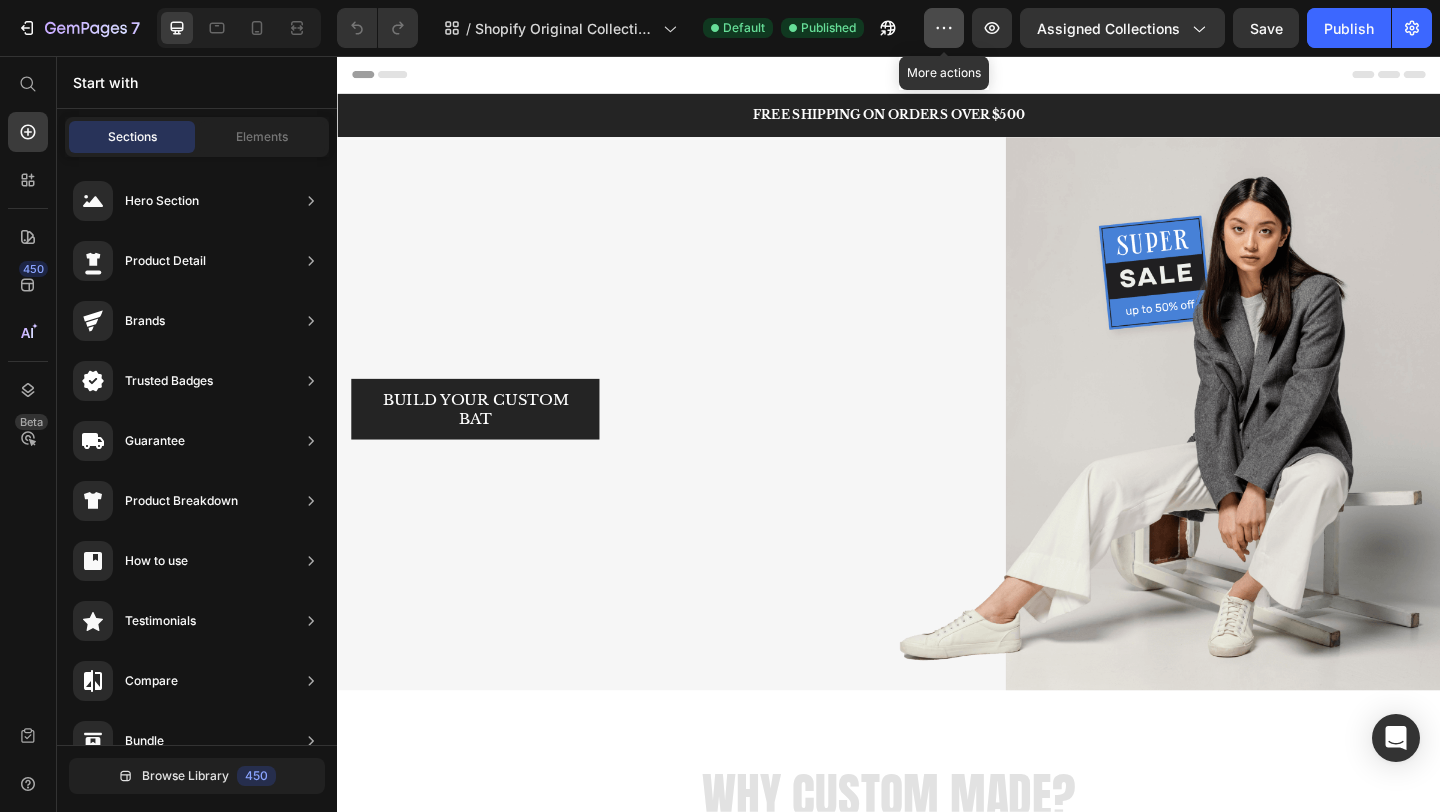 click 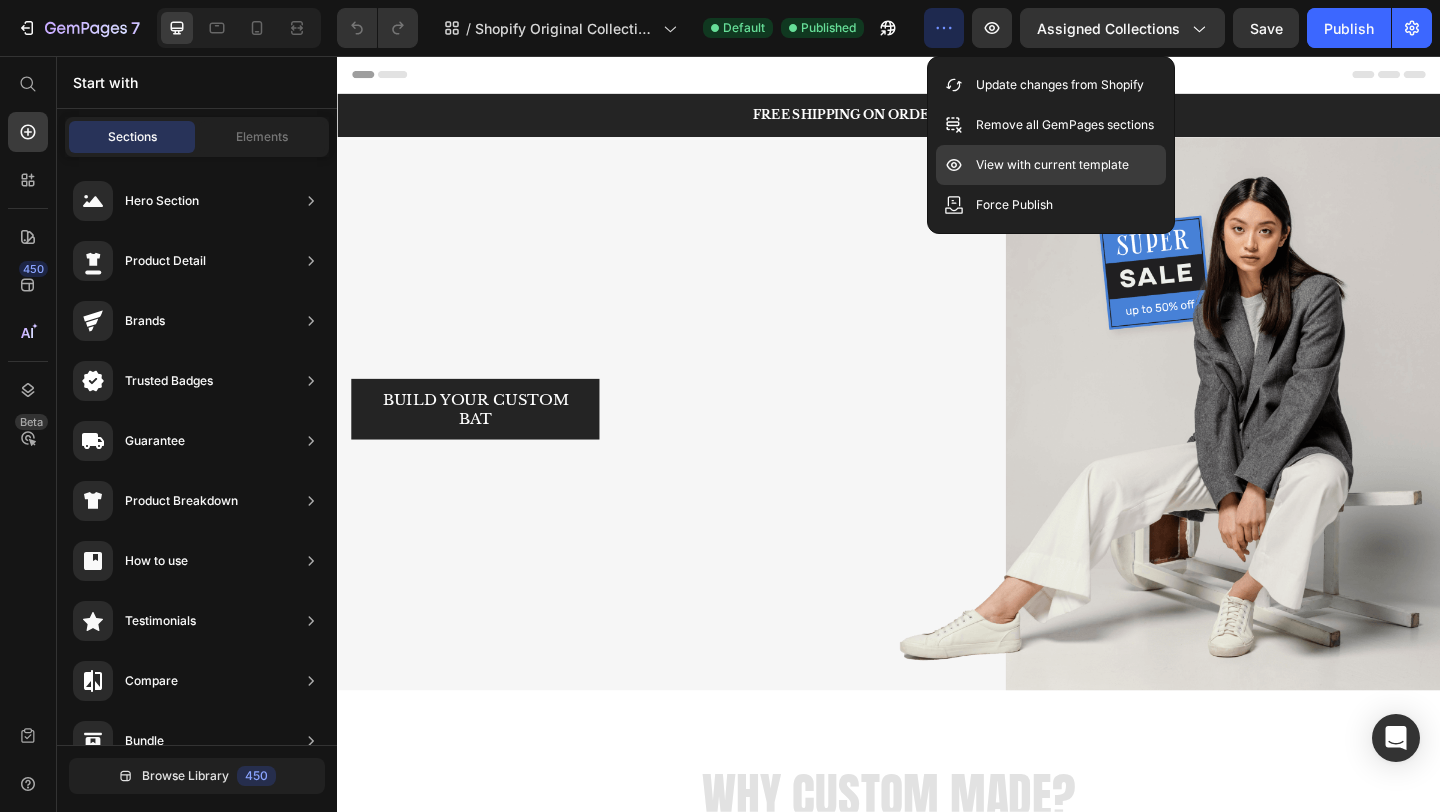 click on "View with current template" at bounding box center [1052, 165] 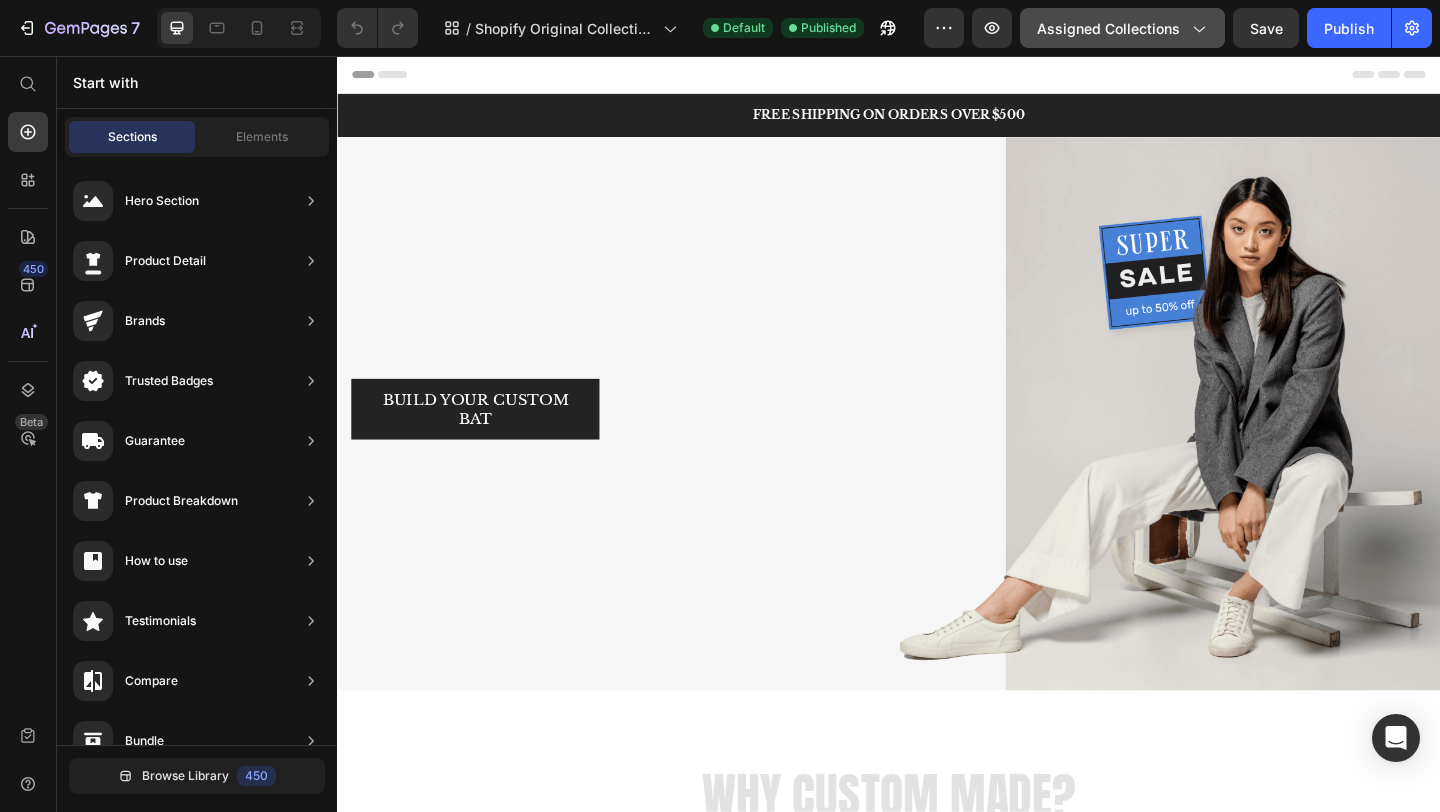 click 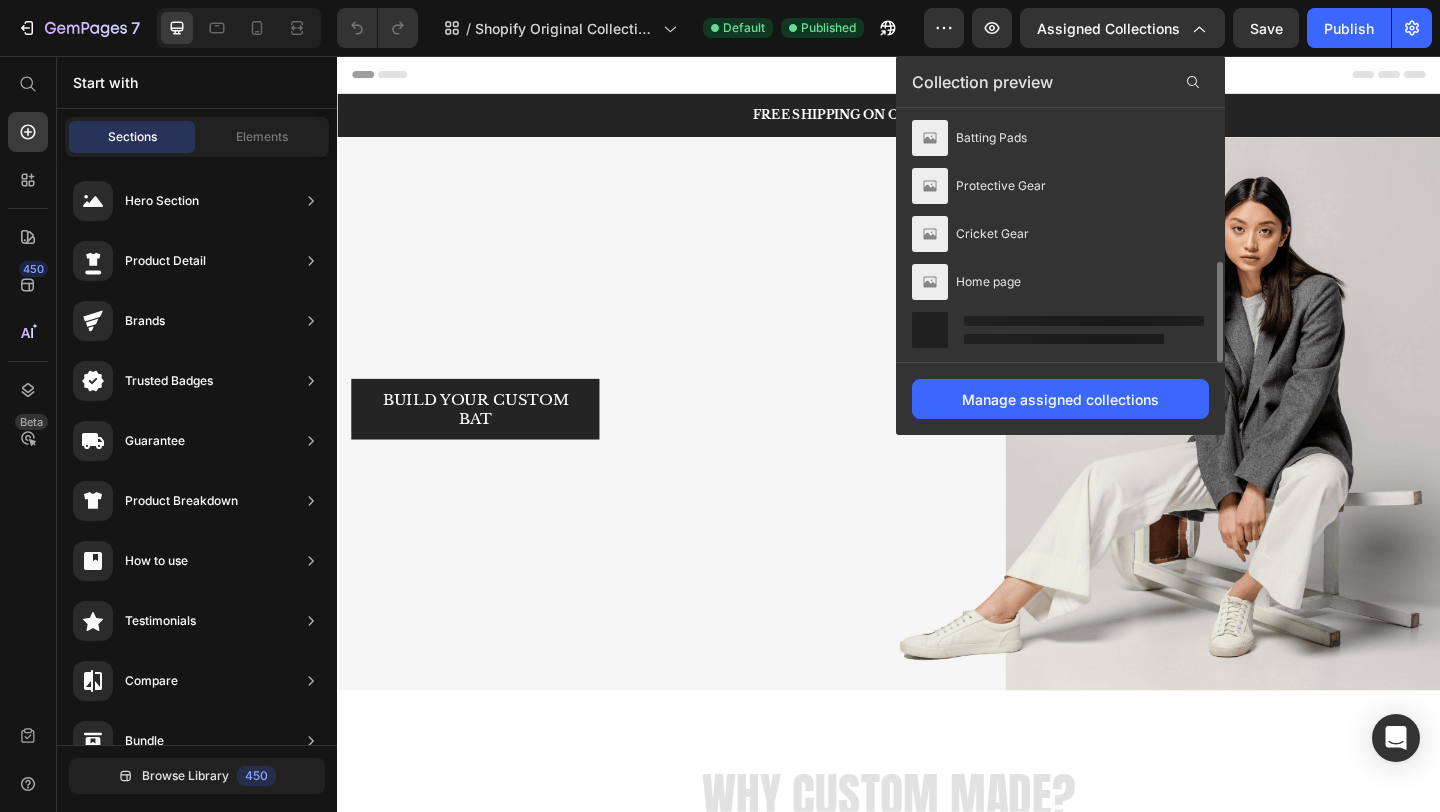 scroll, scrollTop: 338, scrollLeft: 0, axis: vertical 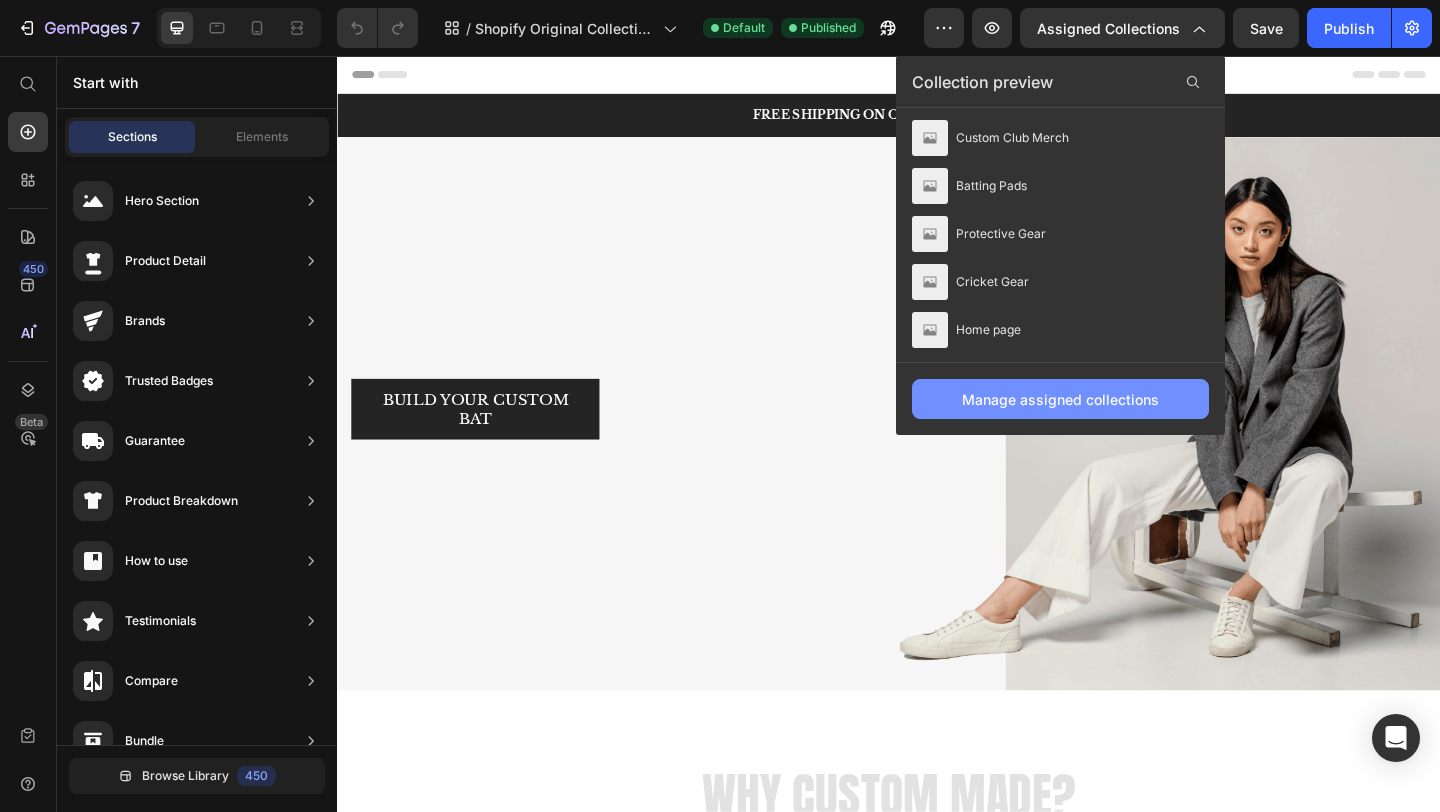 click on "Manage assigned collections" at bounding box center (1060, 399) 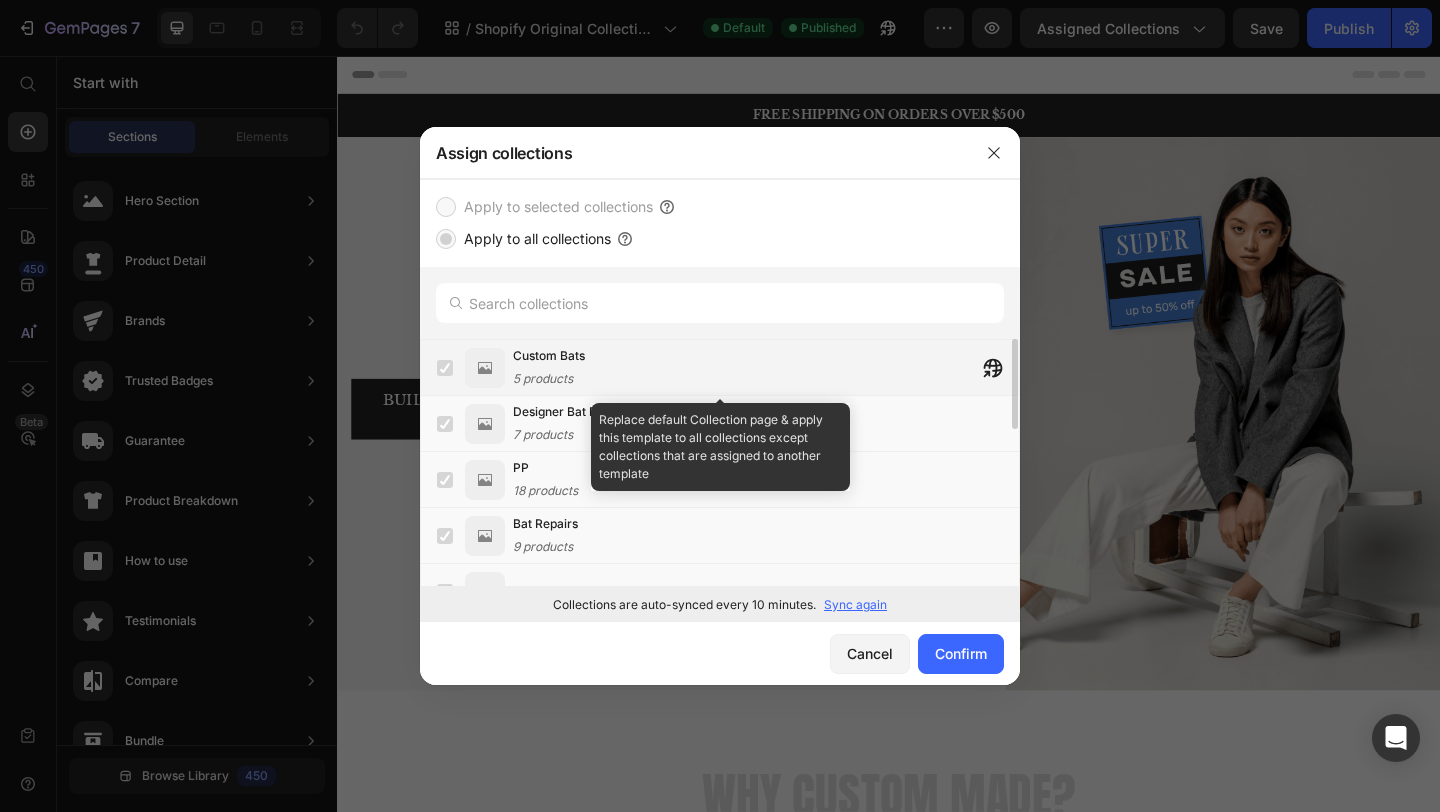 click at bounding box center (445, 368) 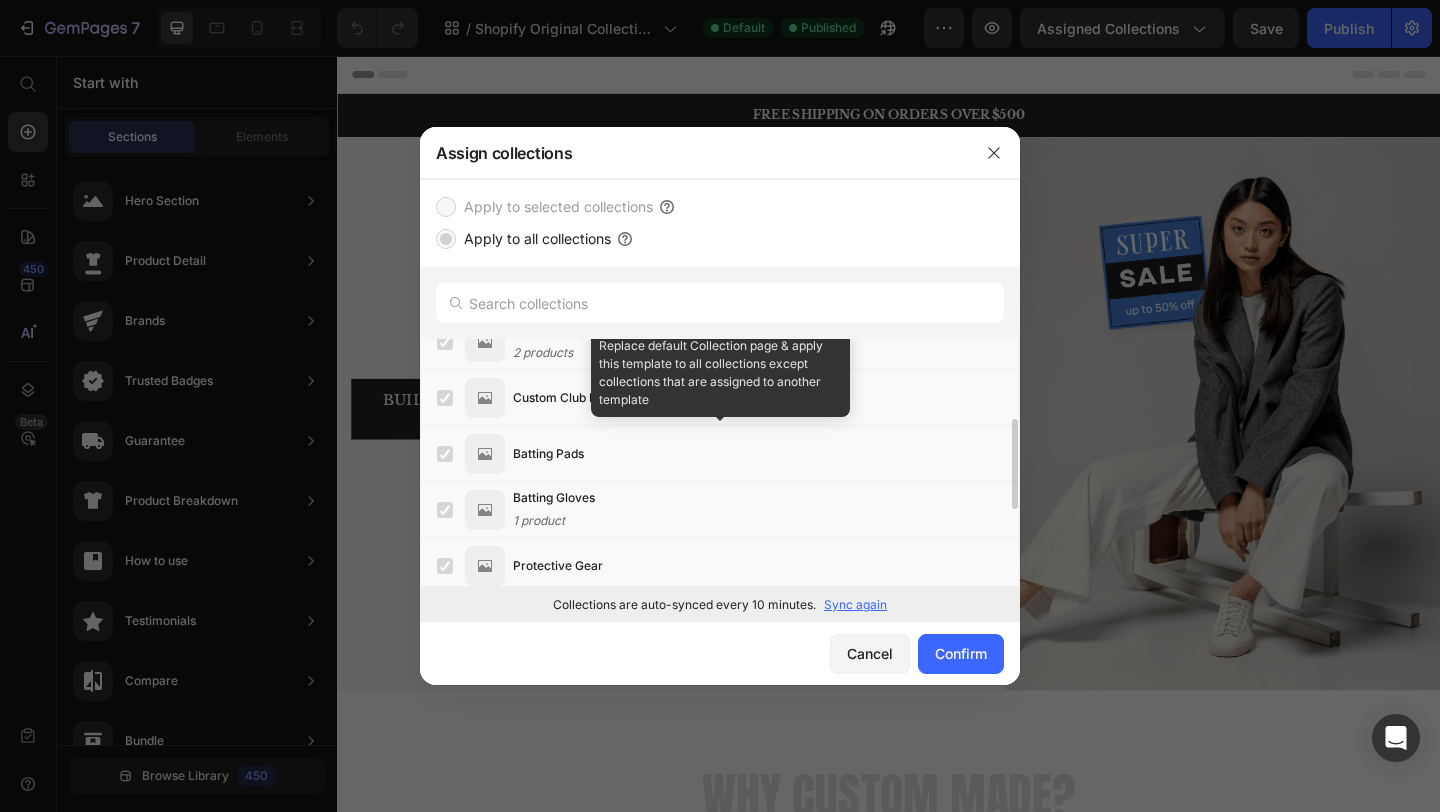 scroll, scrollTop: 481, scrollLeft: 0, axis: vertical 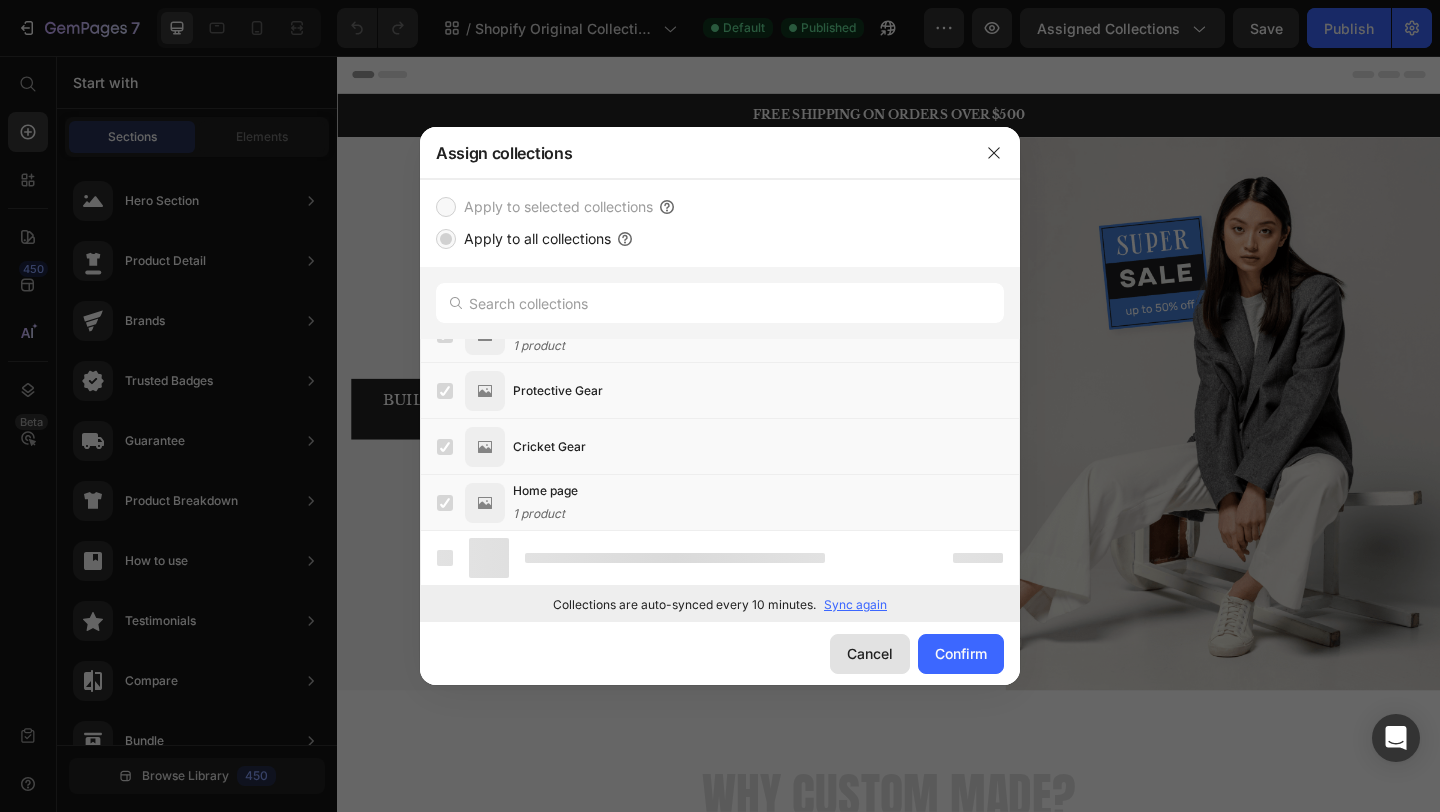 click on "Cancel" at bounding box center [870, 653] 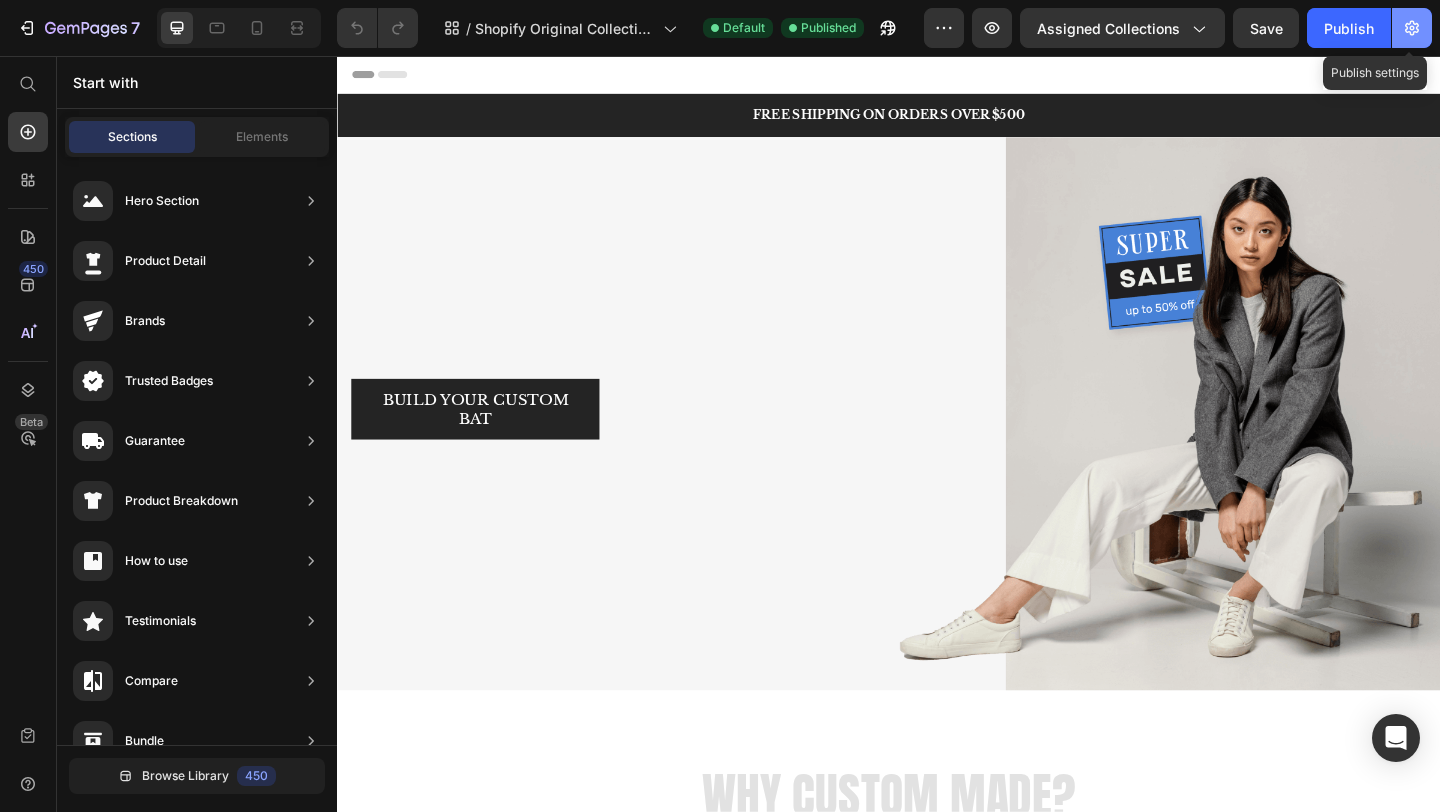 click 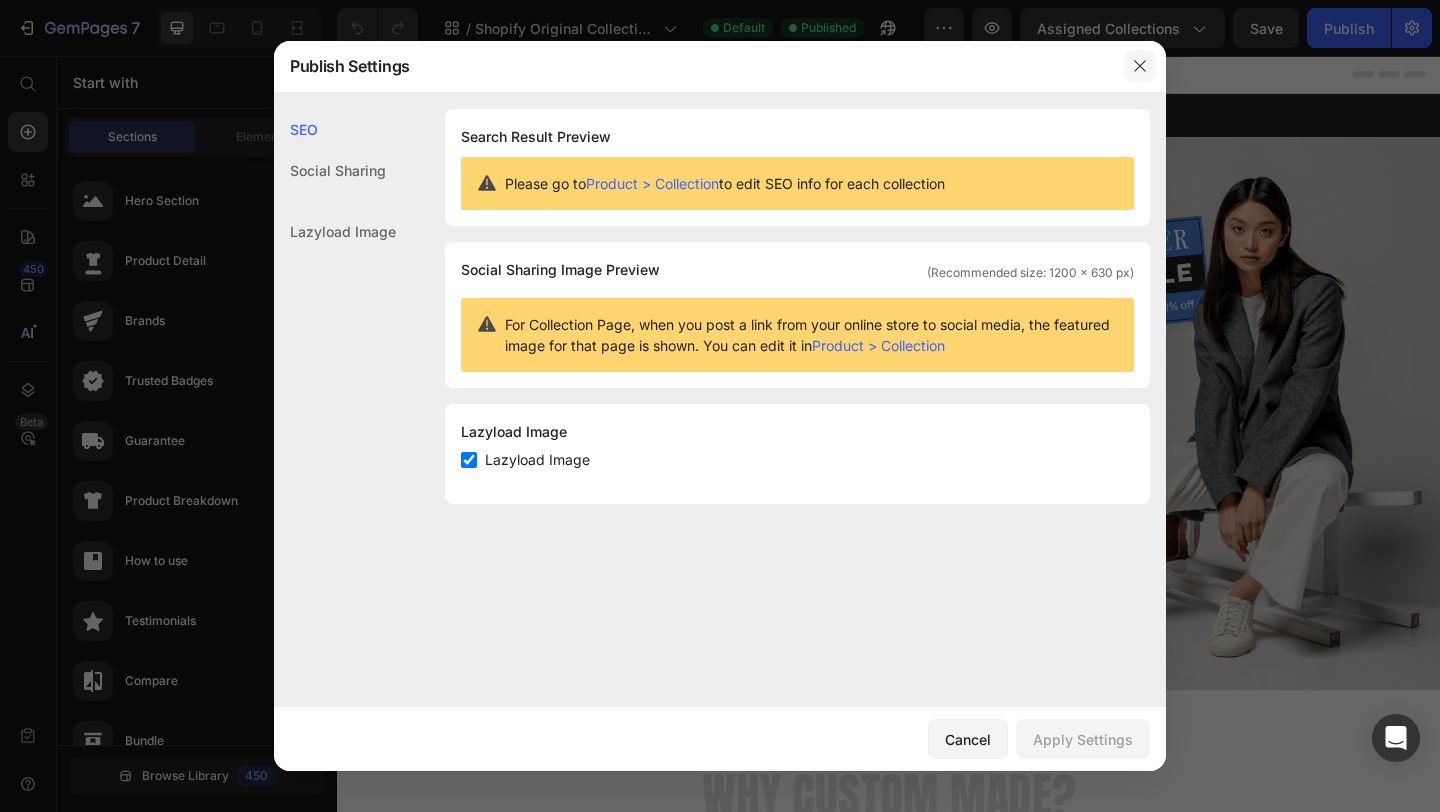 click at bounding box center (1140, 66) 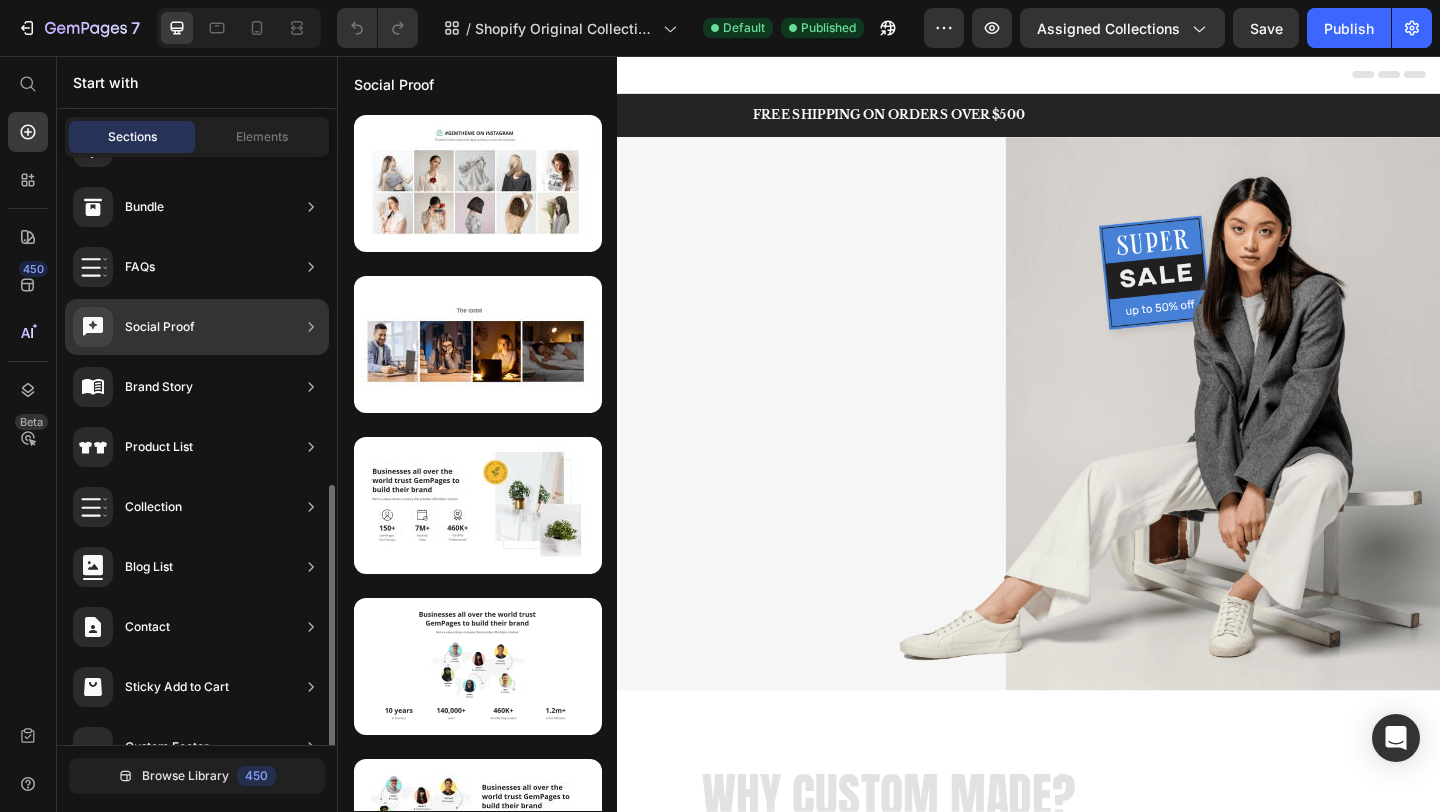 scroll, scrollTop: 0, scrollLeft: 0, axis: both 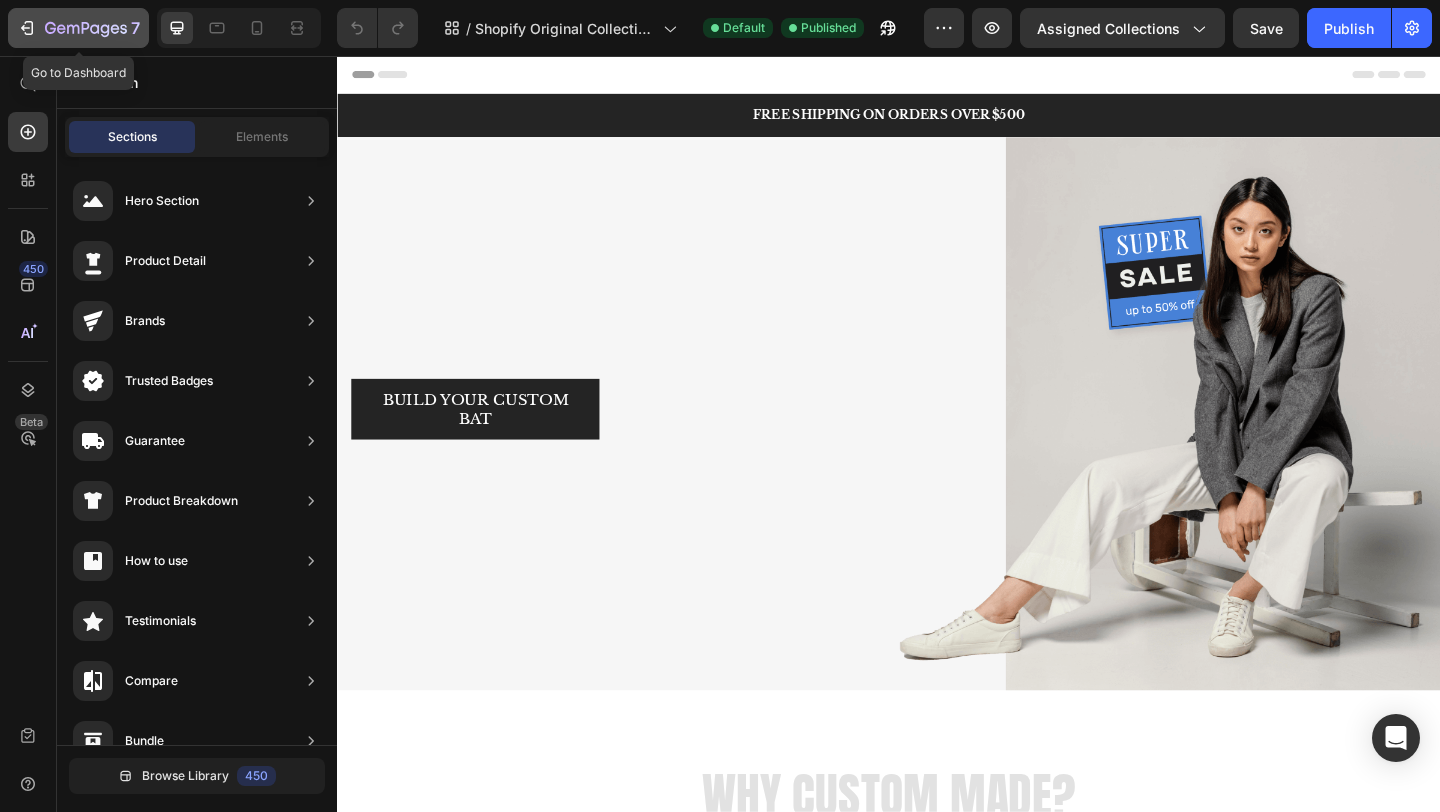 click 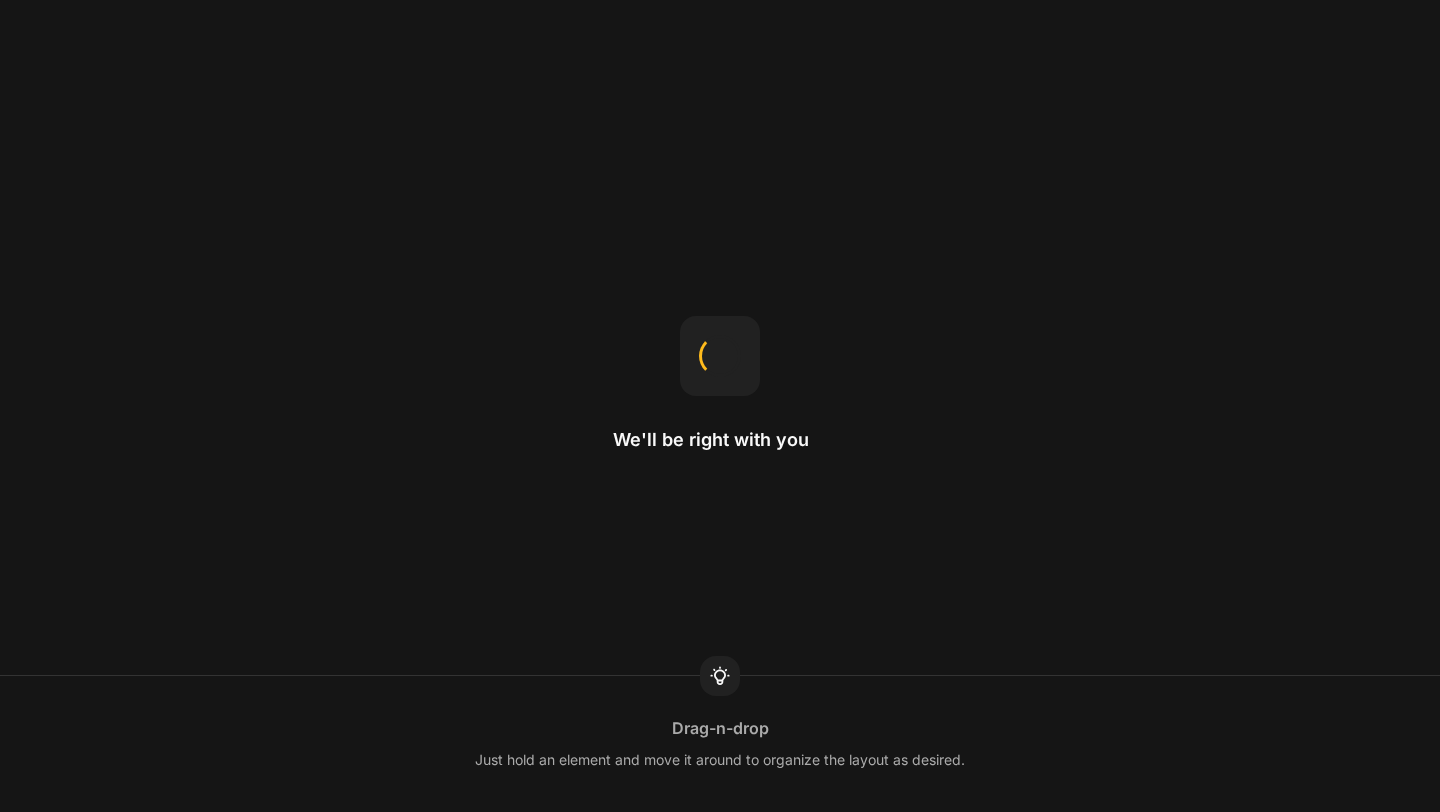 scroll, scrollTop: 0, scrollLeft: 0, axis: both 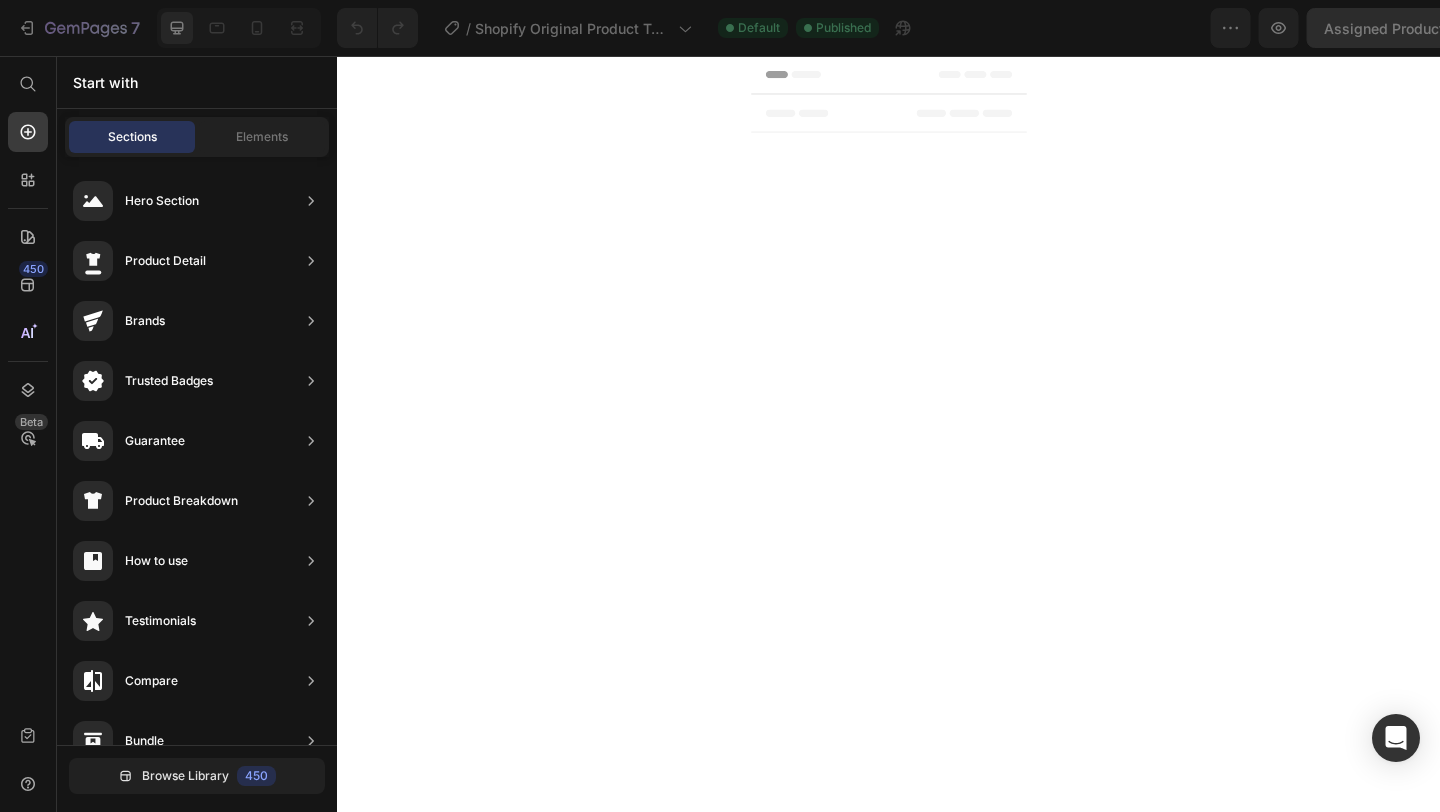 click 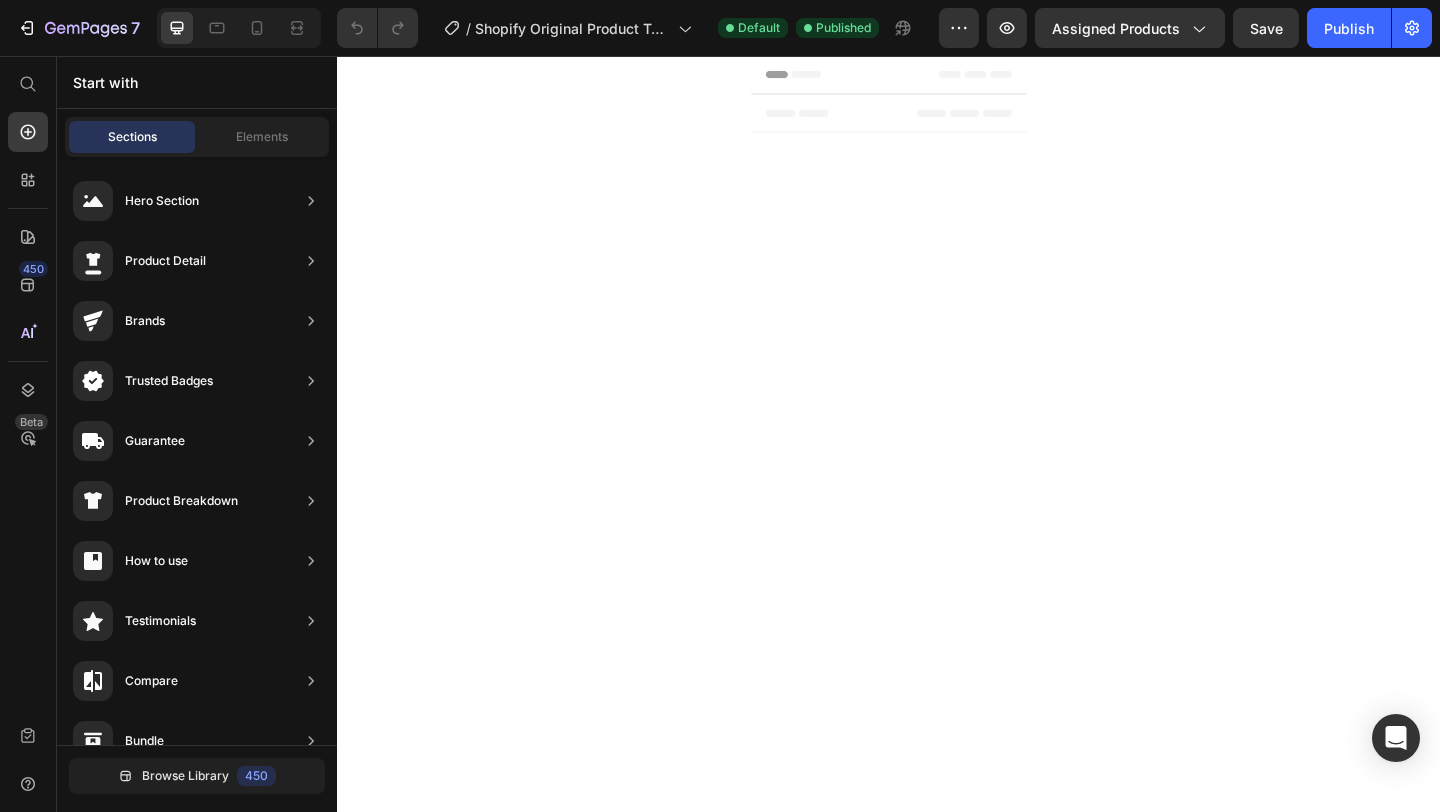 click 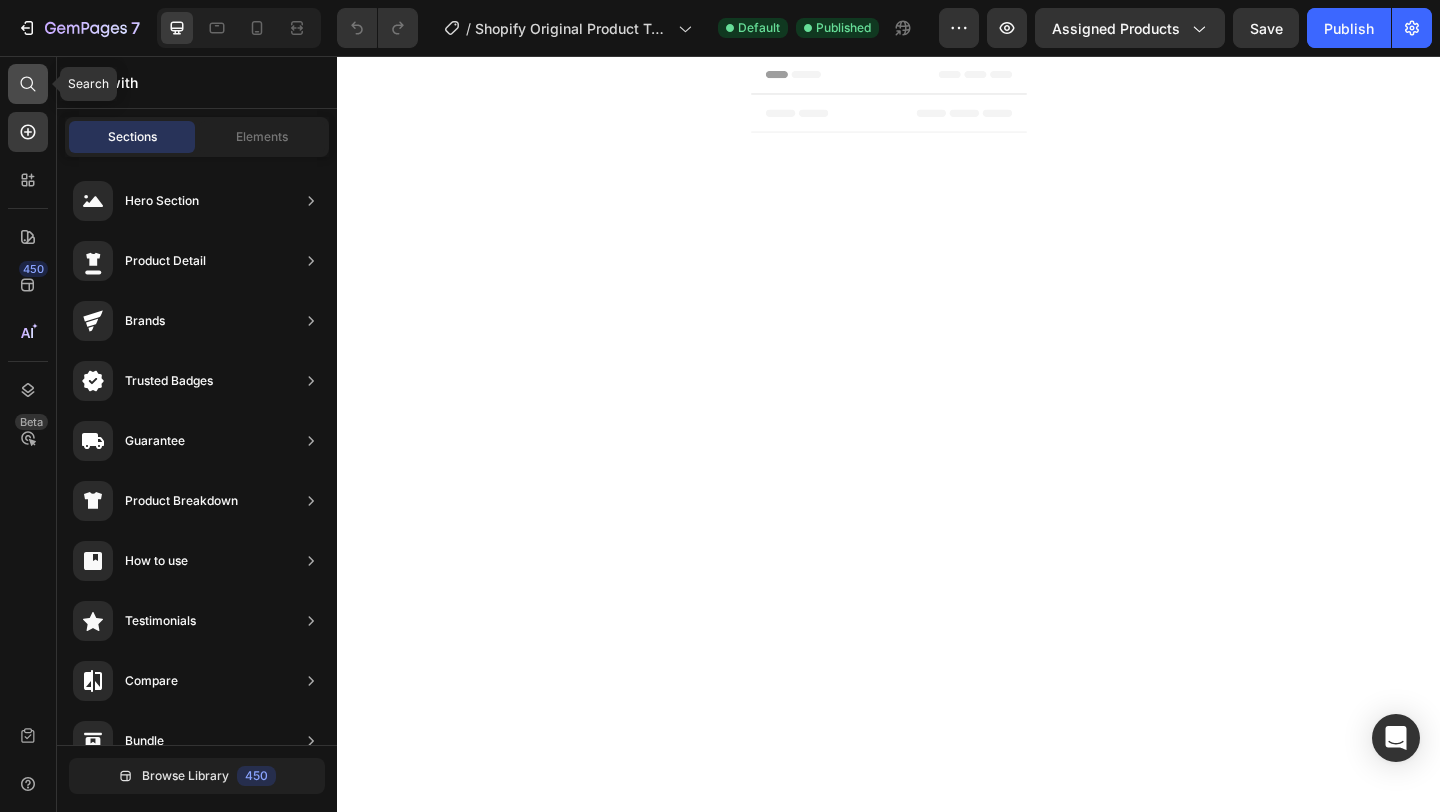 scroll, scrollTop: 0, scrollLeft: 0, axis: both 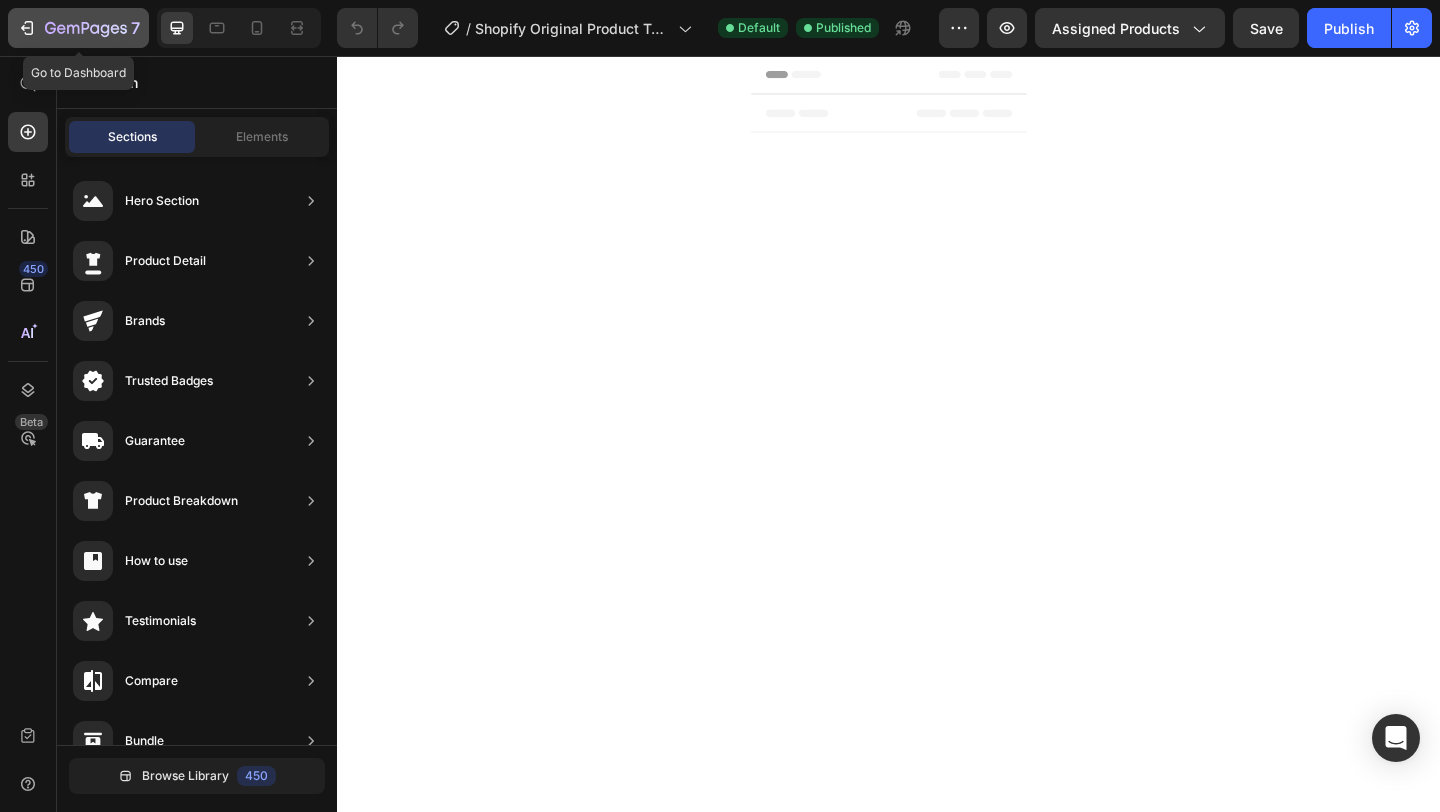 click 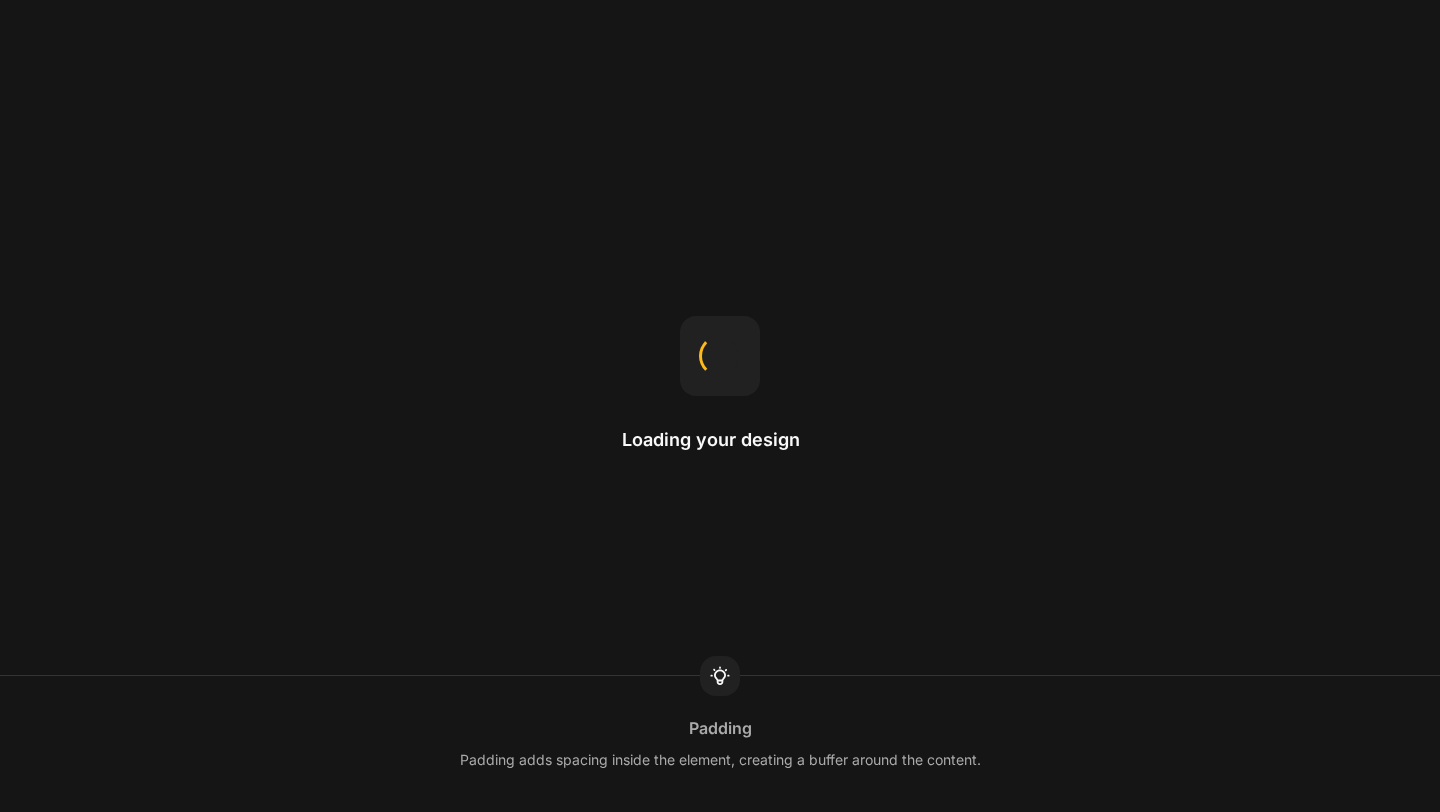 scroll, scrollTop: 0, scrollLeft: 0, axis: both 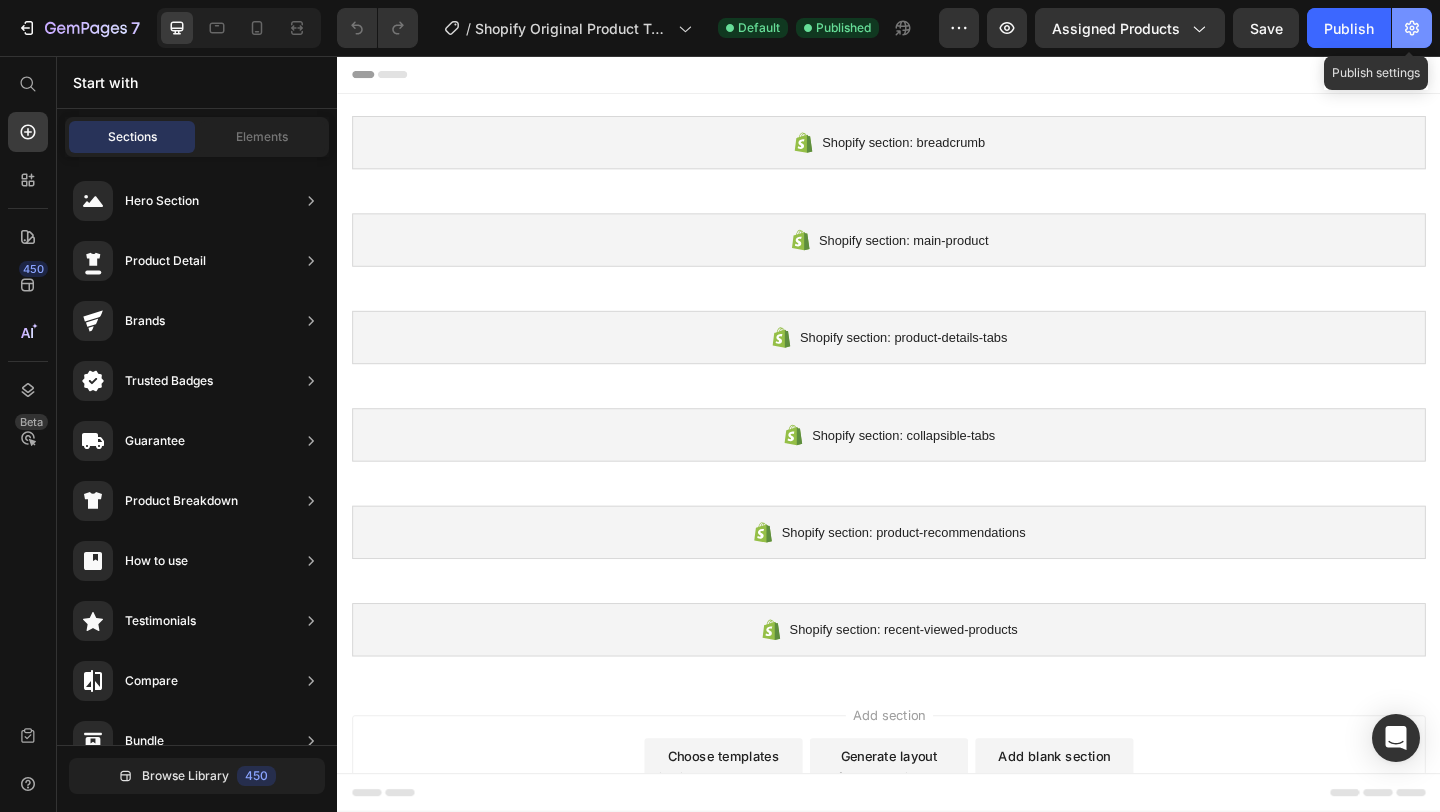 click 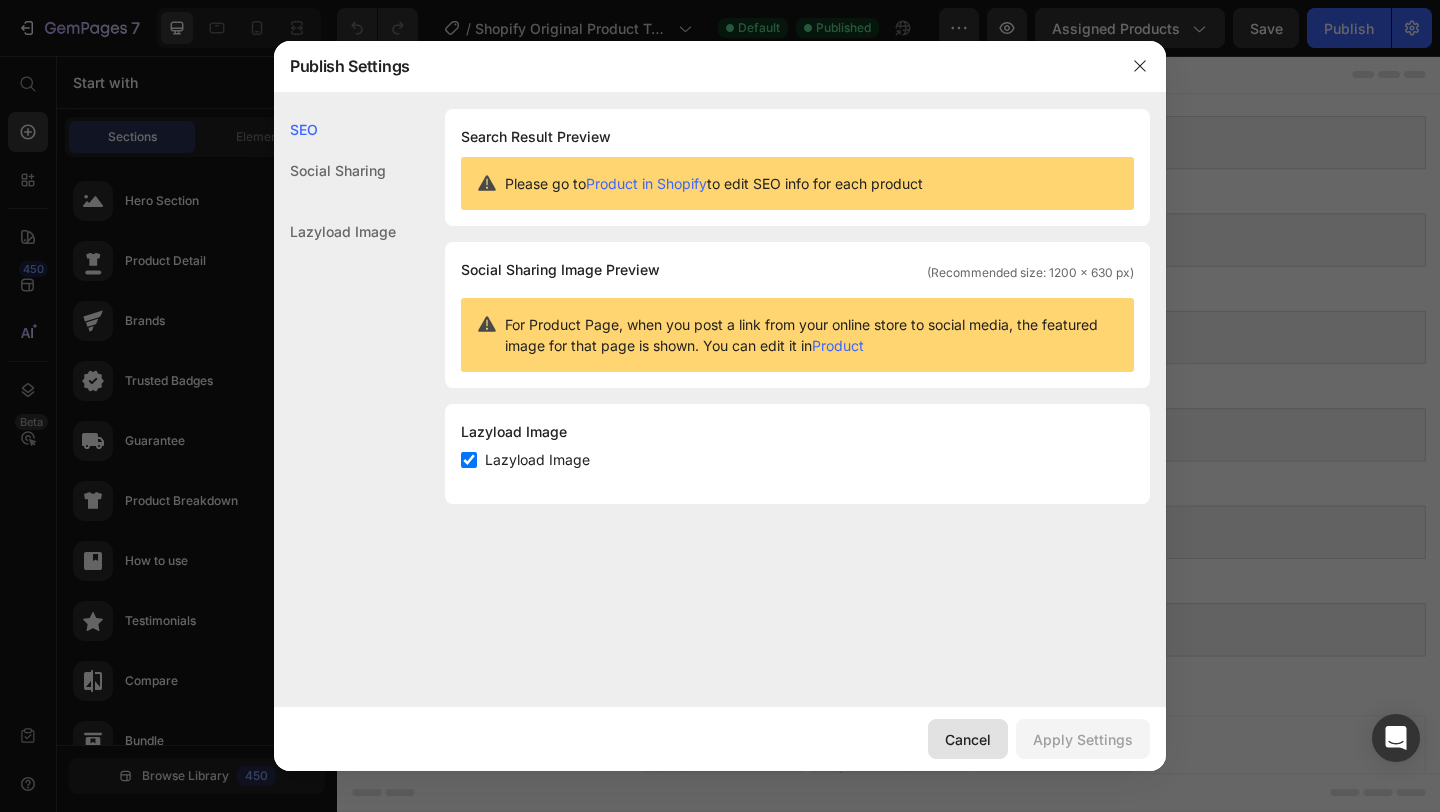 click on "Cancel" at bounding box center [968, 739] 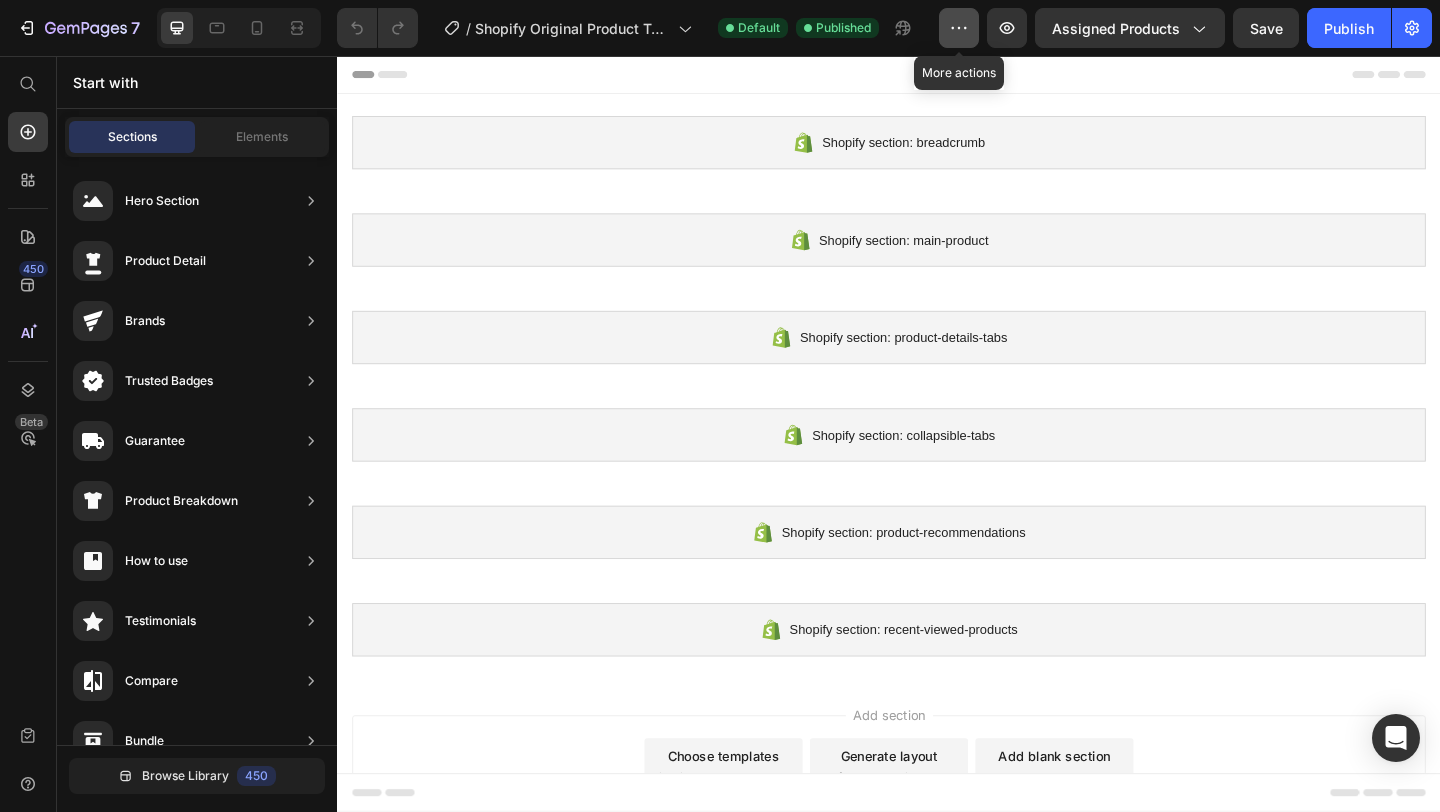 click 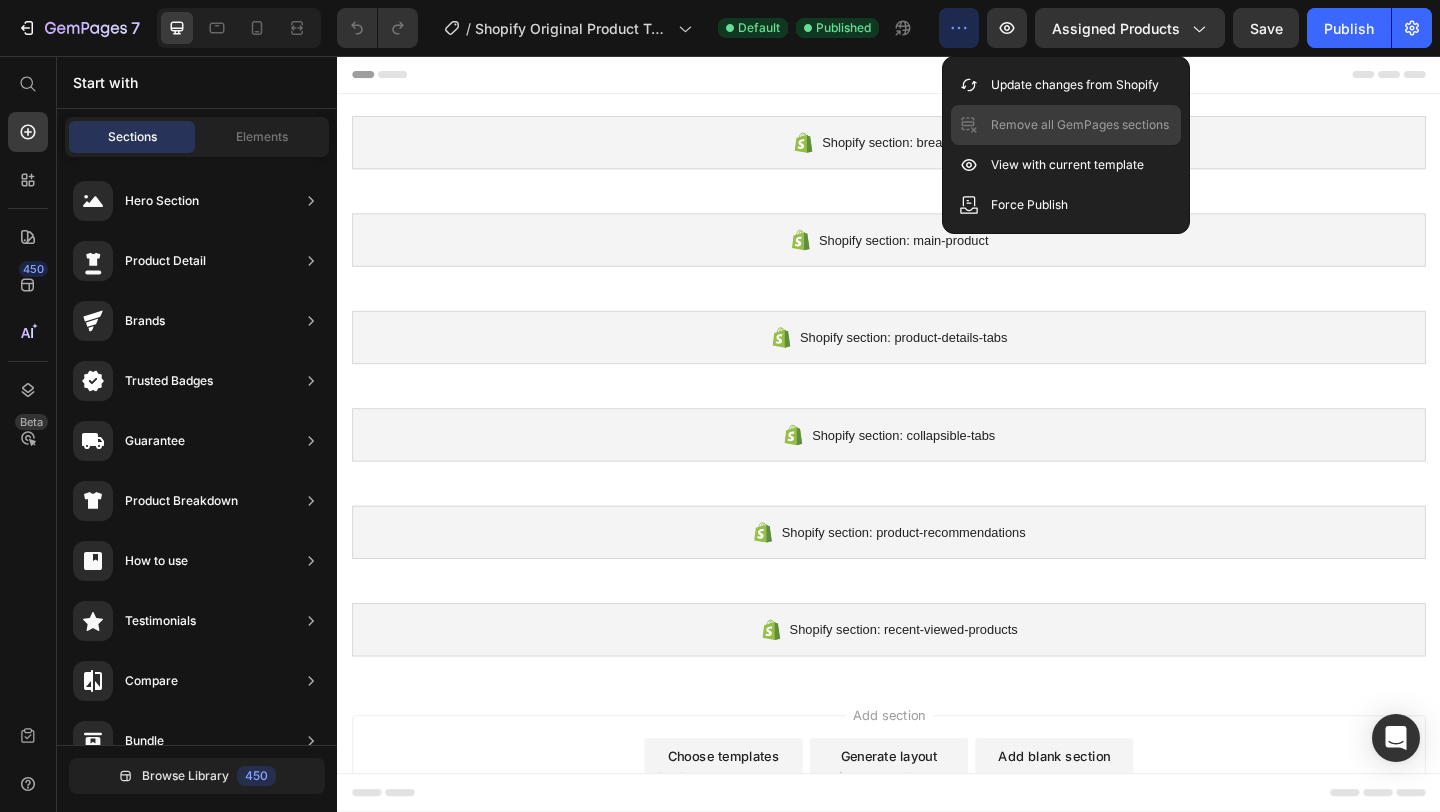 click on "Remove all GemPages sections" at bounding box center (1080, 125) 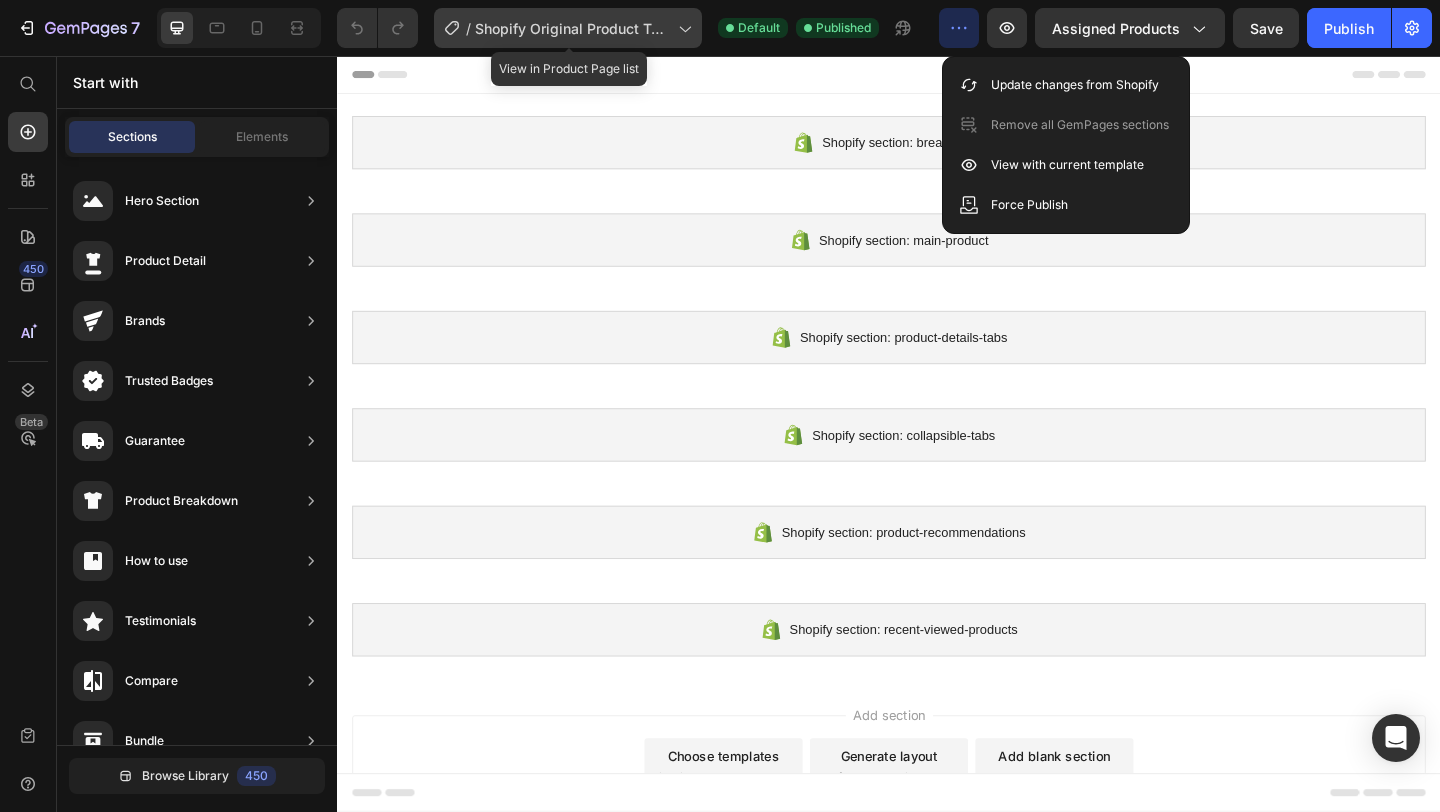 click on "Shopify Original Product Template" at bounding box center (572, 28) 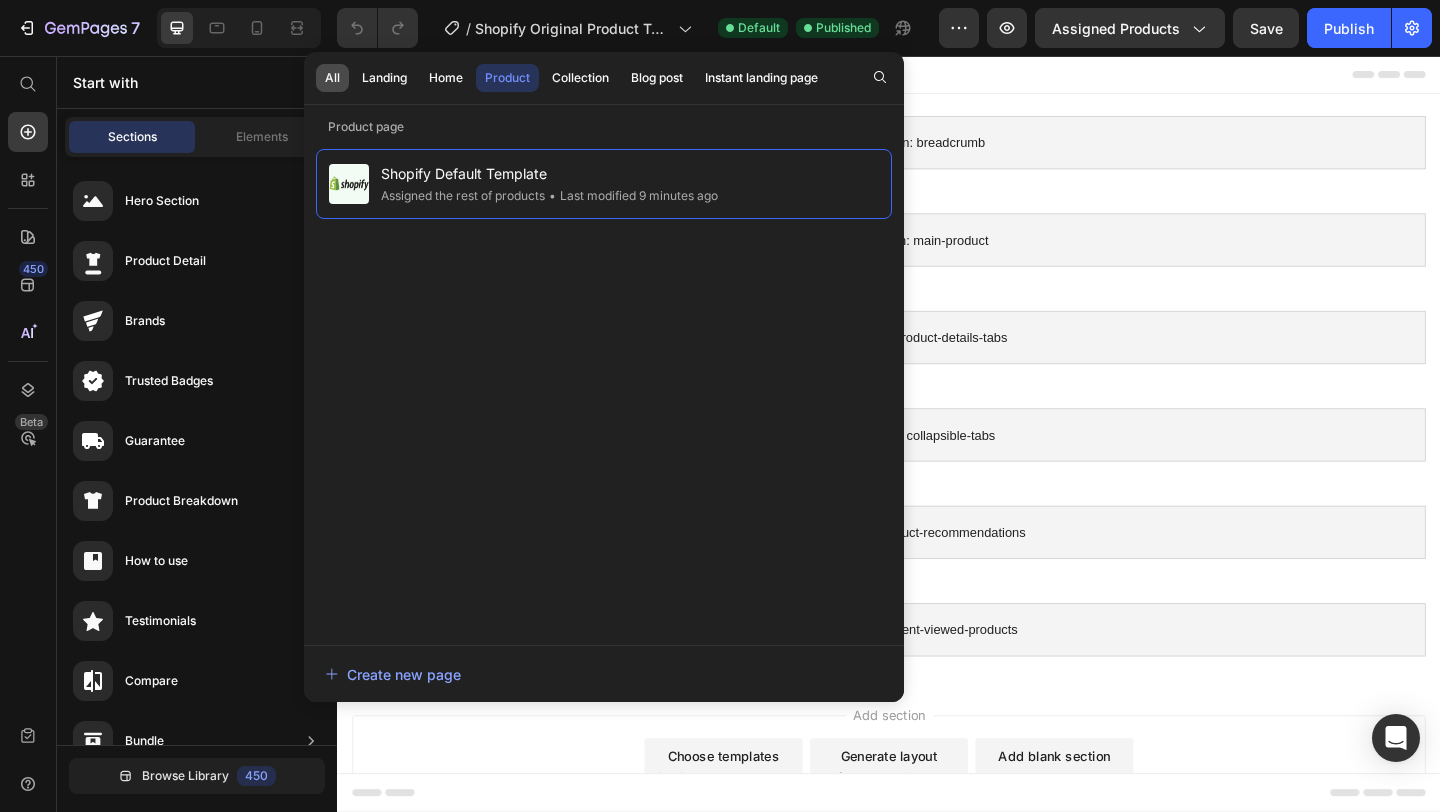 click on "All" 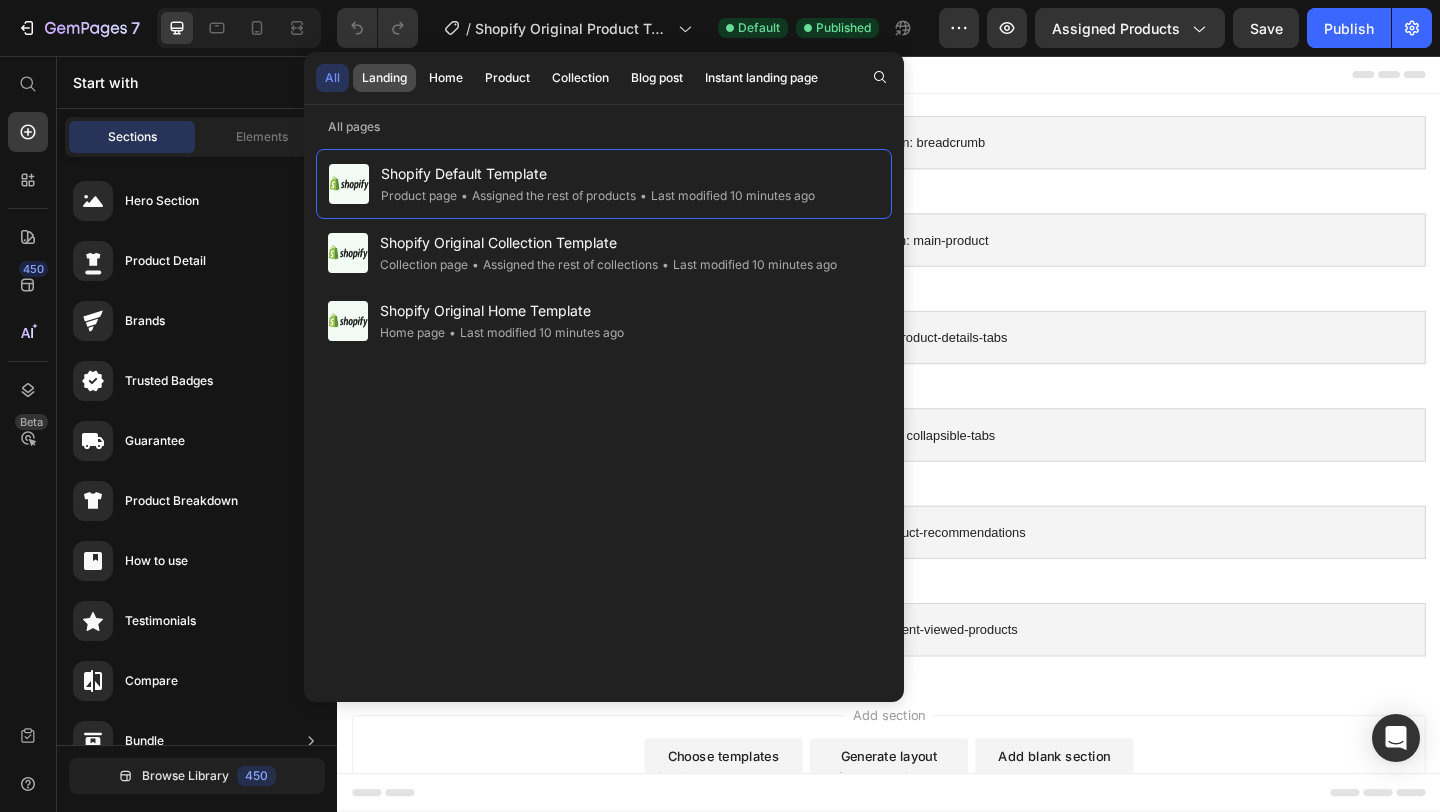 click on "Landing" 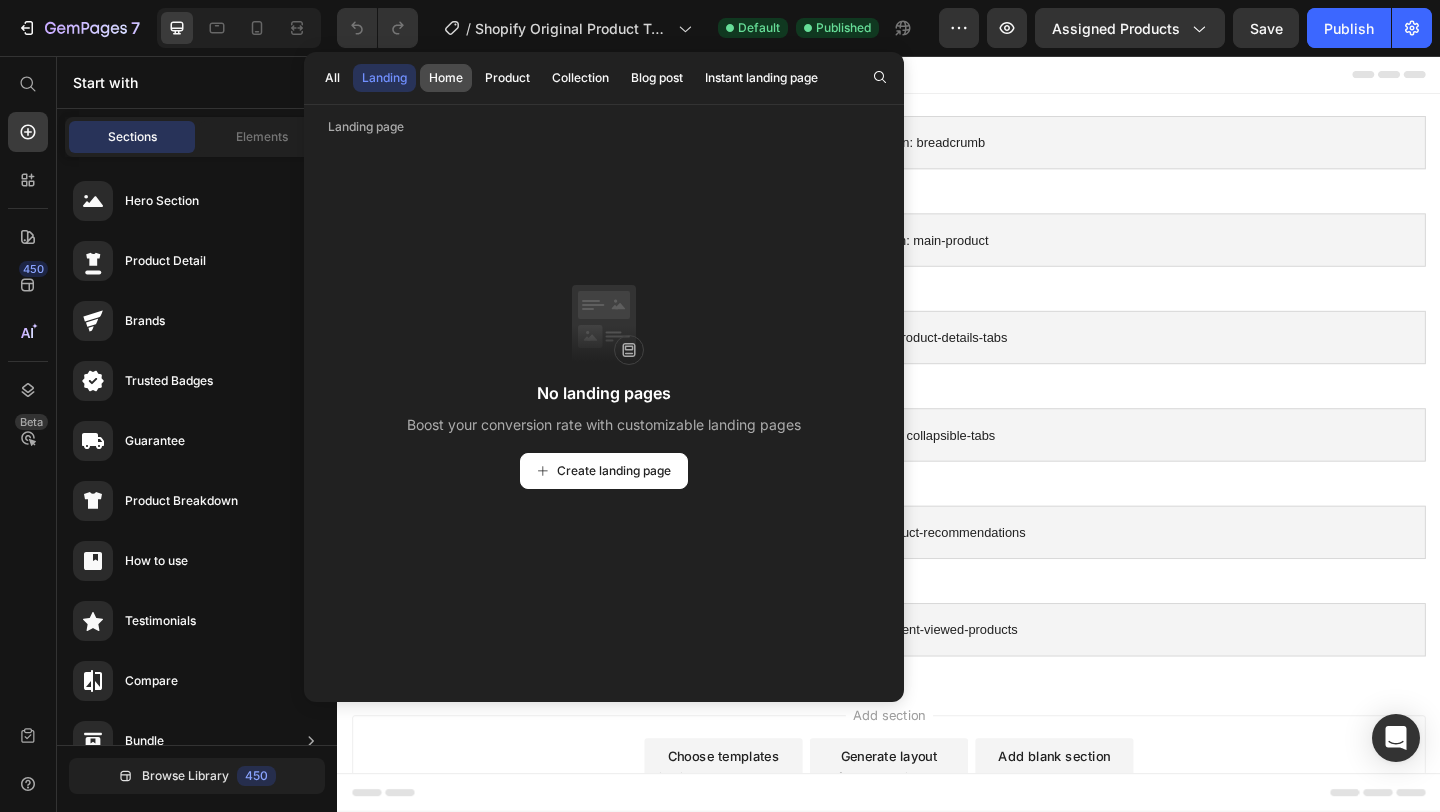 click on "Home" at bounding box center [446, 78] 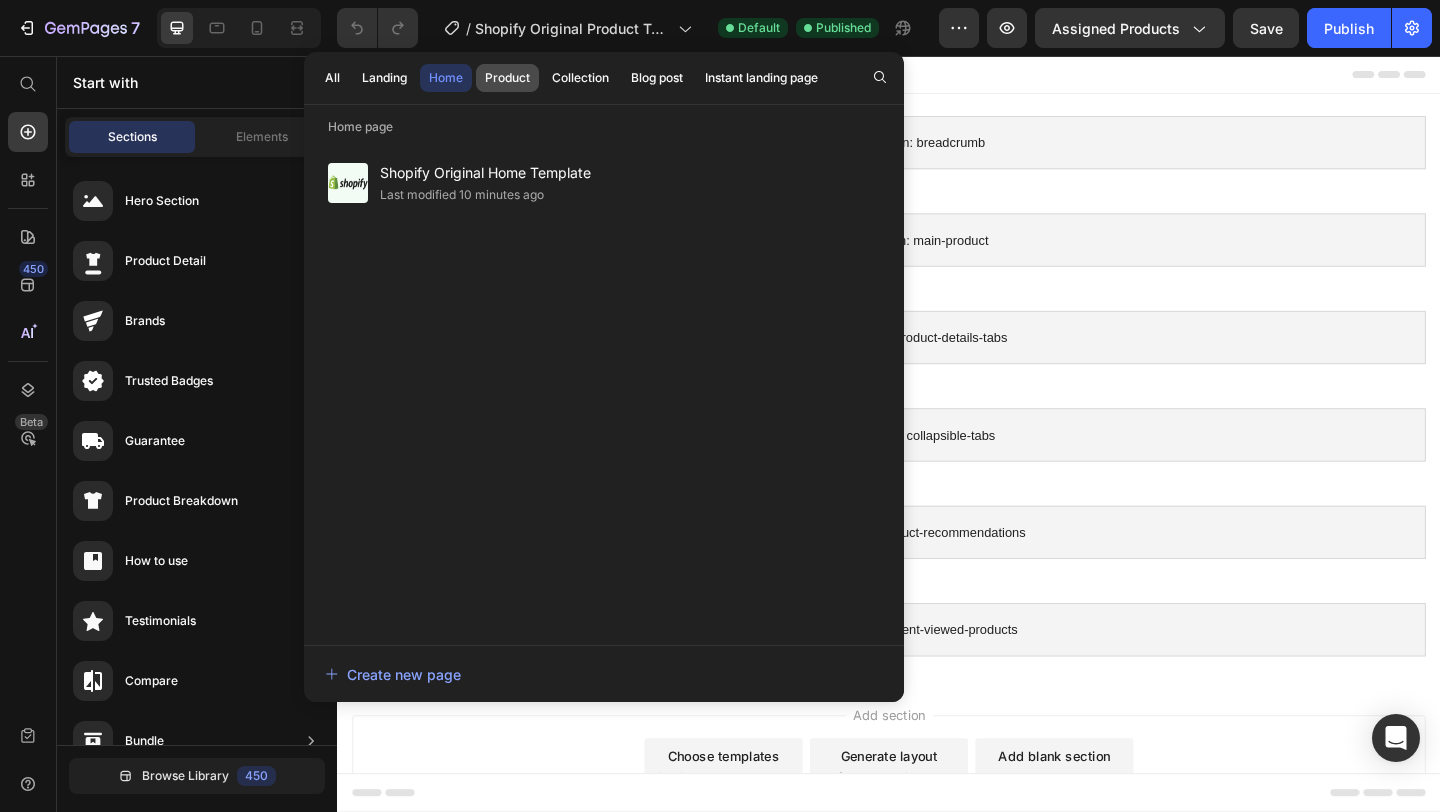 click on "Product" at bounding box center [507, 78] 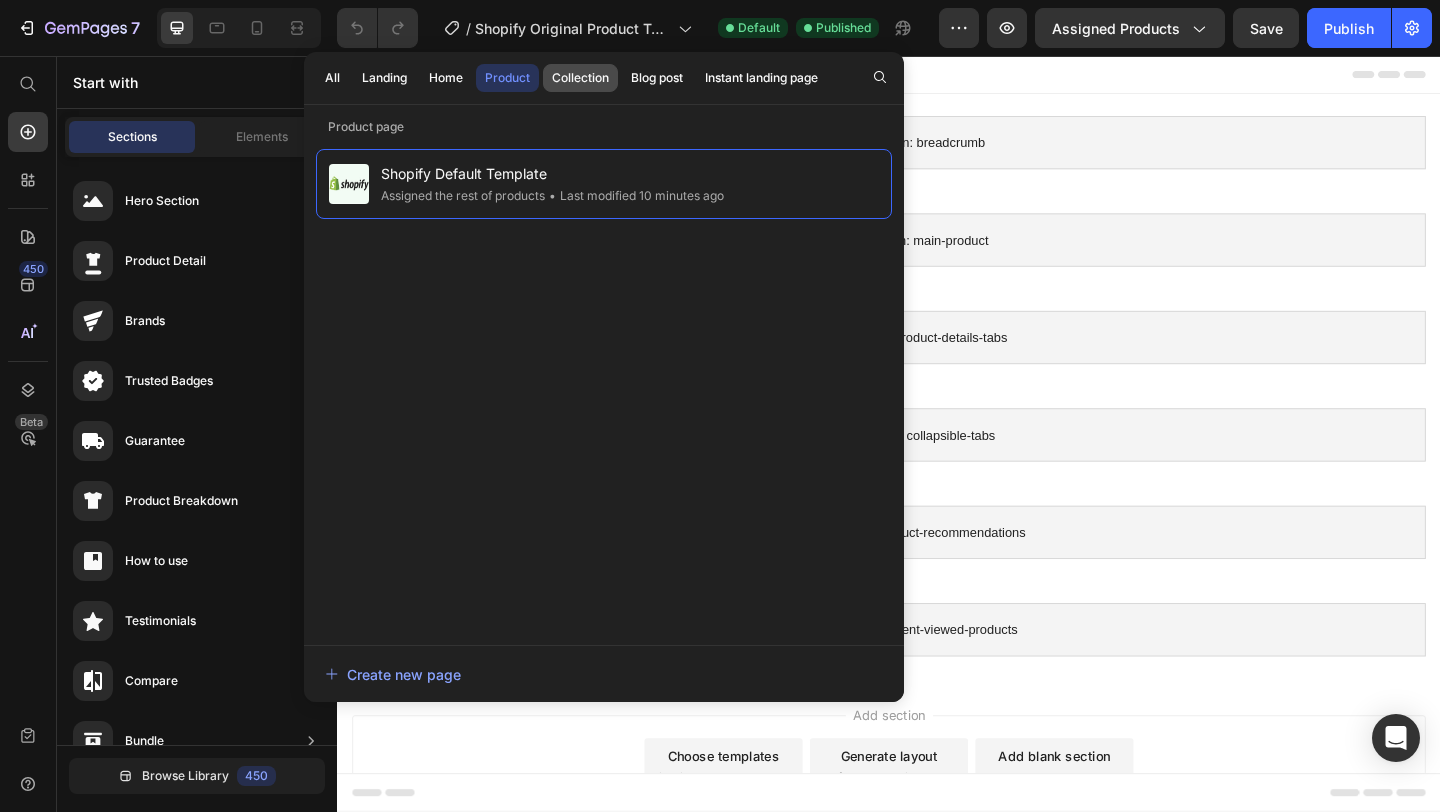 click on "Collection" at bounding box center (580, 78) 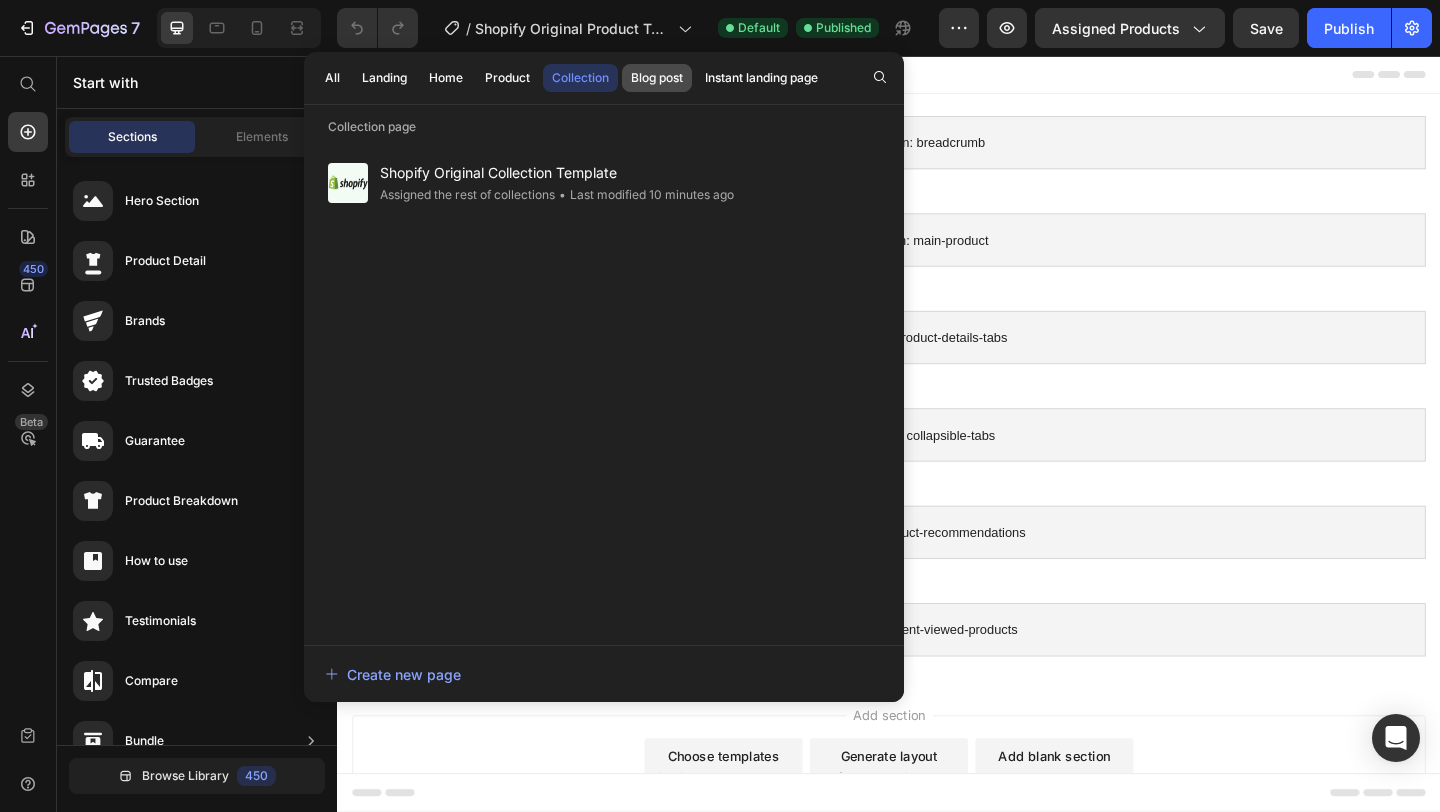 click on "Blog post" at bounding box center [657, 78] 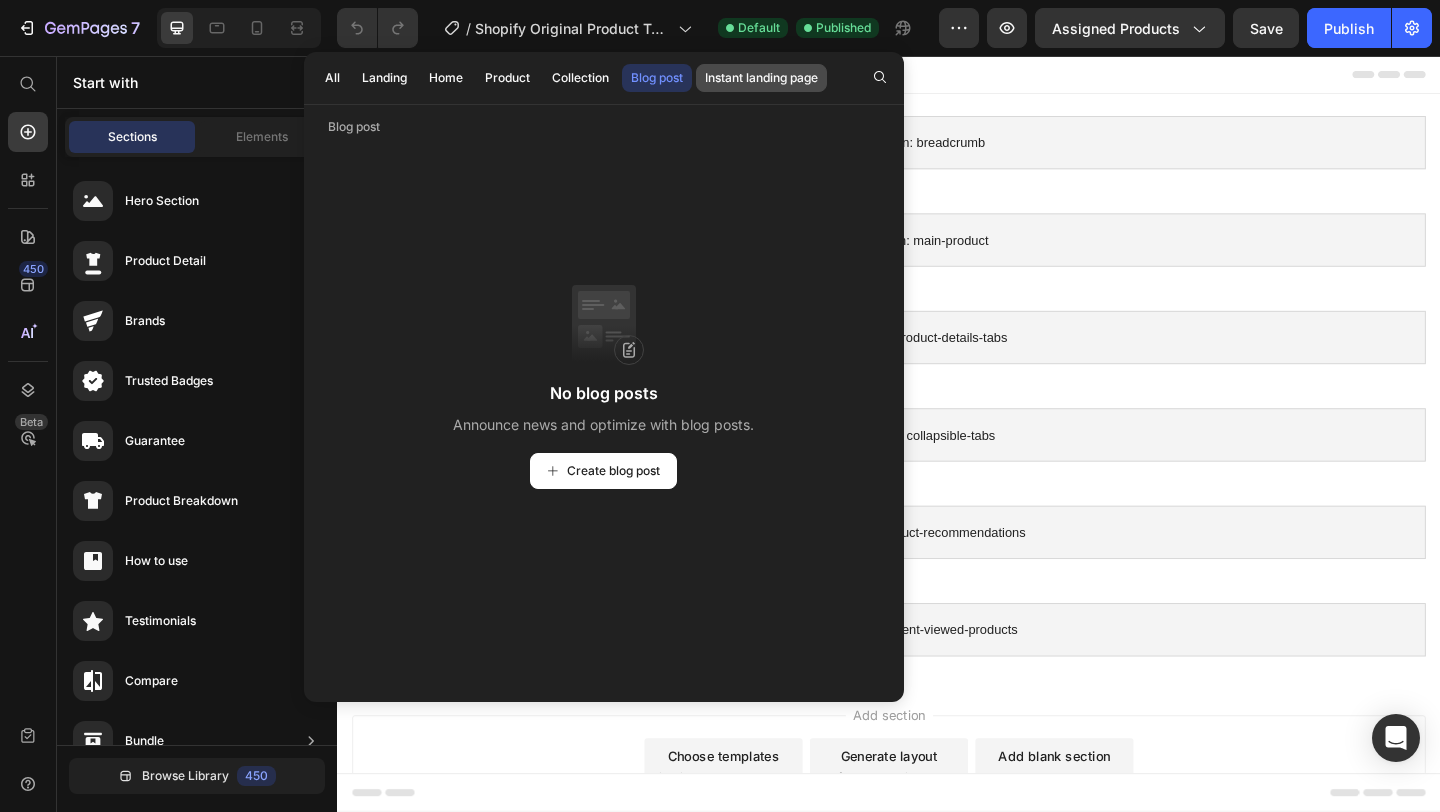 click on "Instant landing page" at bounding box center (761, 78) 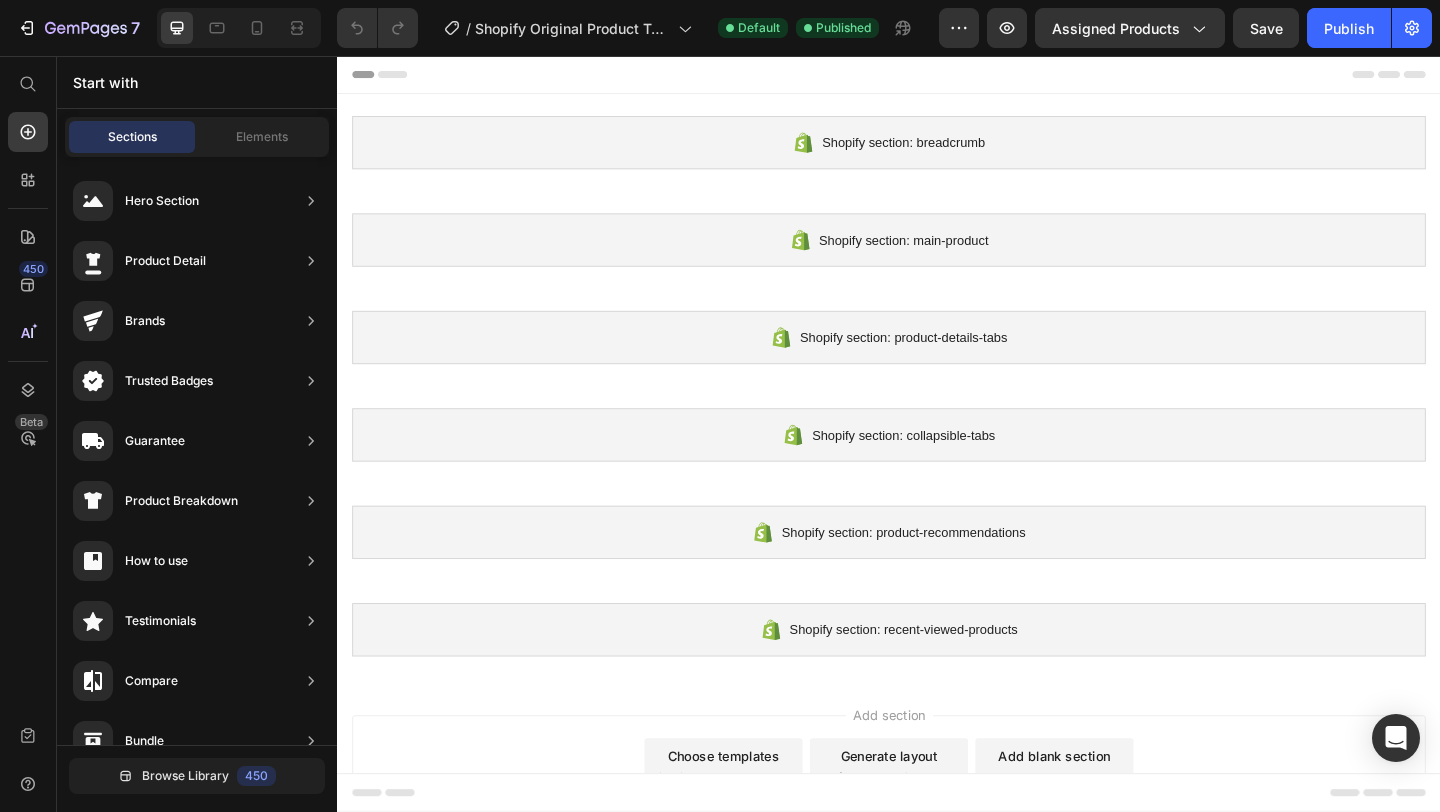 click at bounding box center [937, 76] 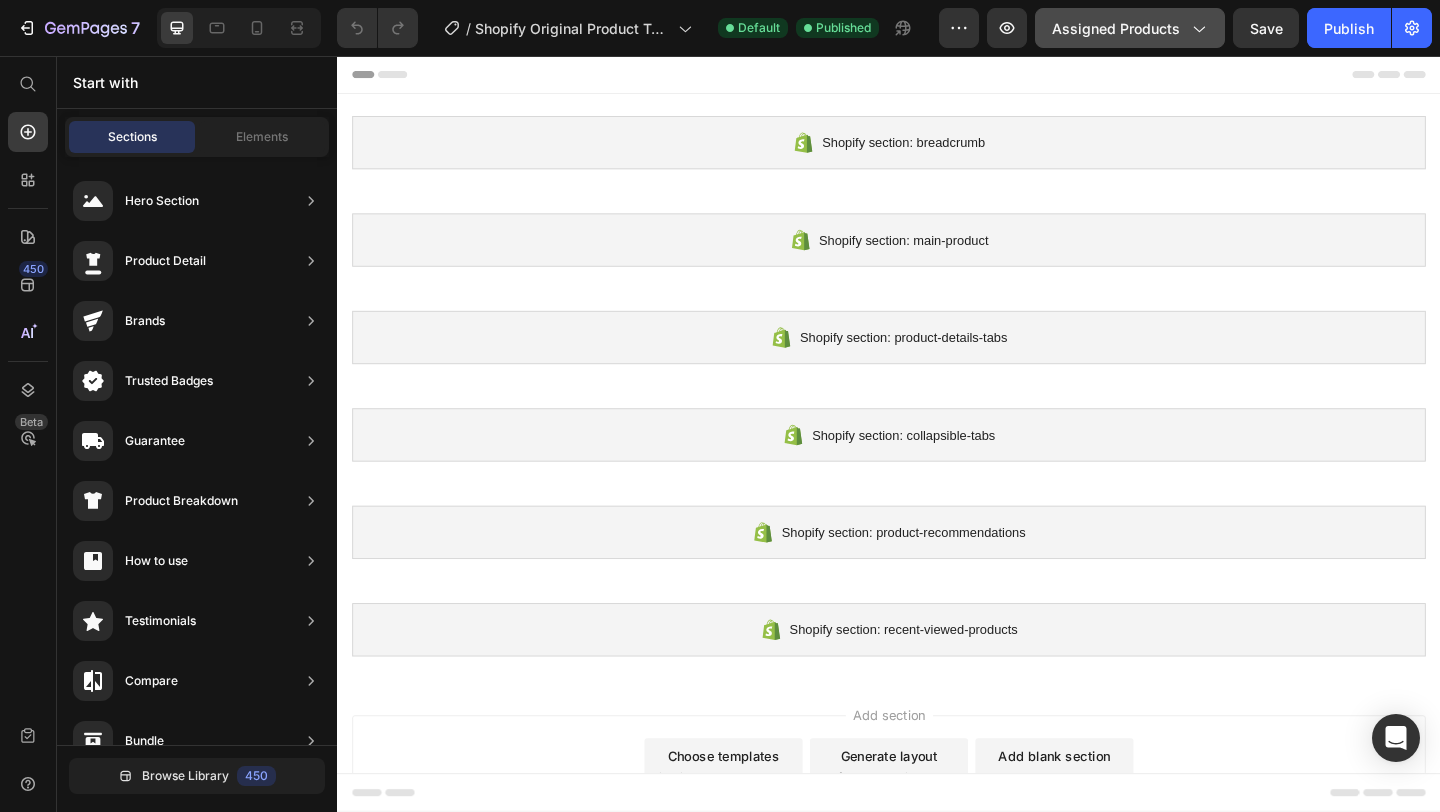 click 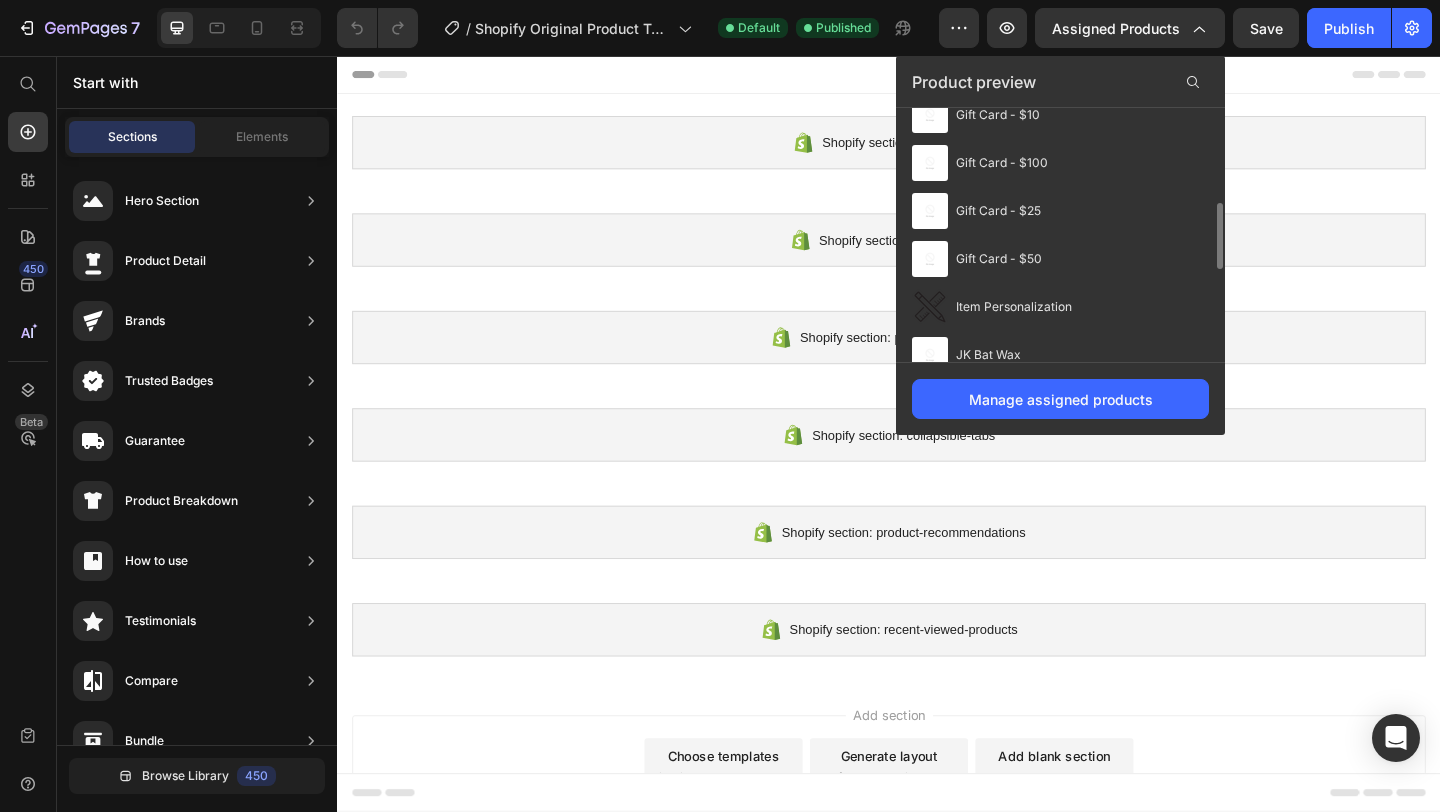 scroll, scrollTop: 0, scrollLeft: 0, axis: both 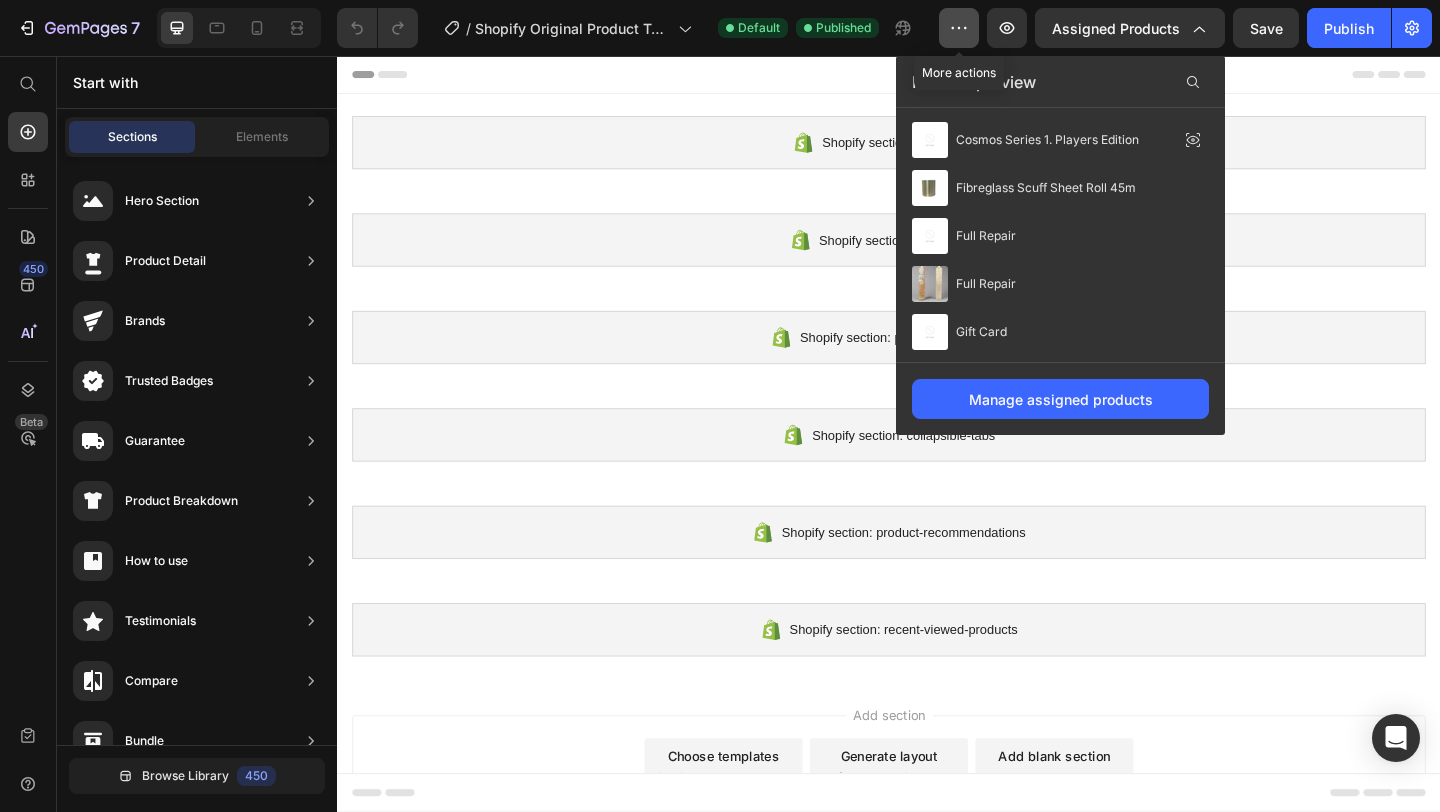 click 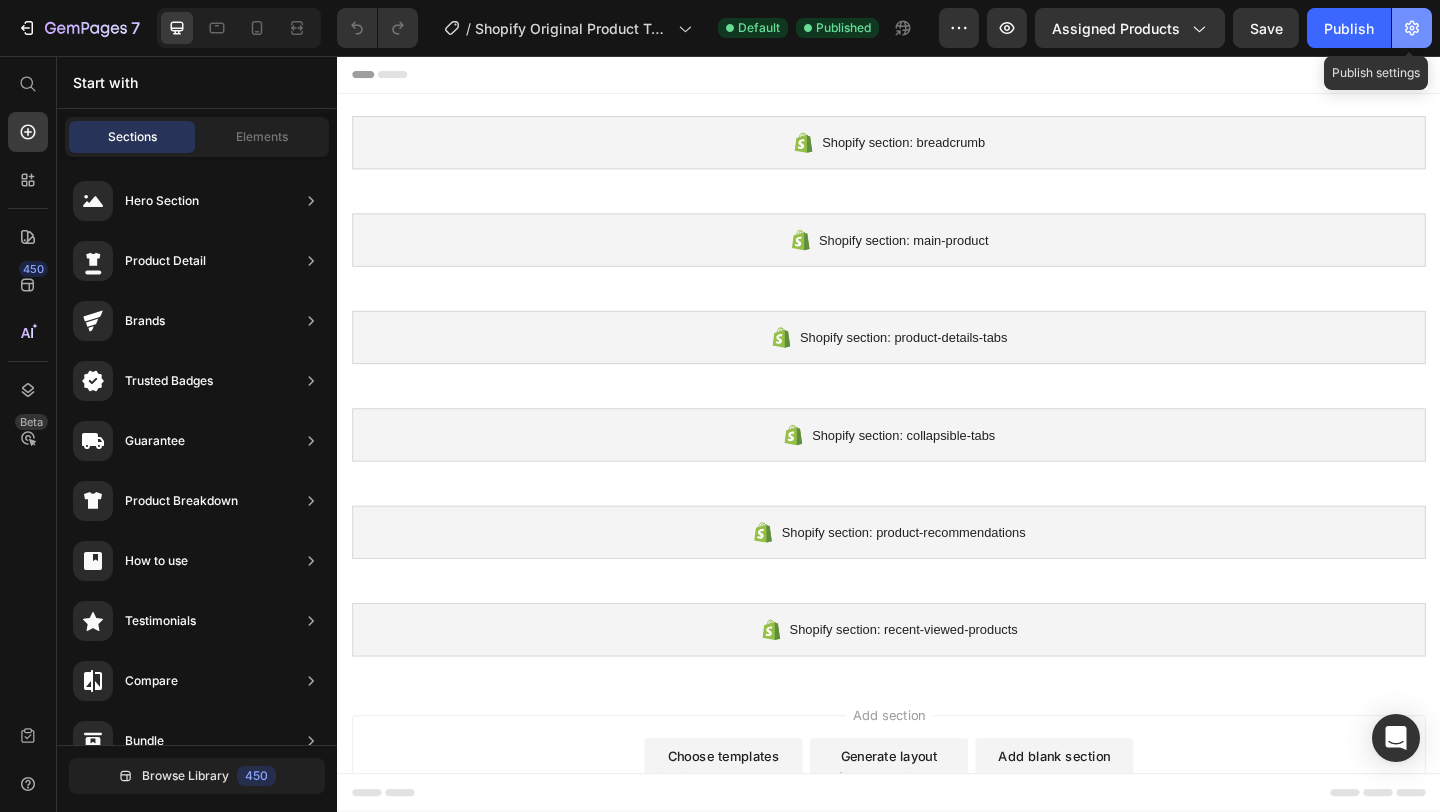 click 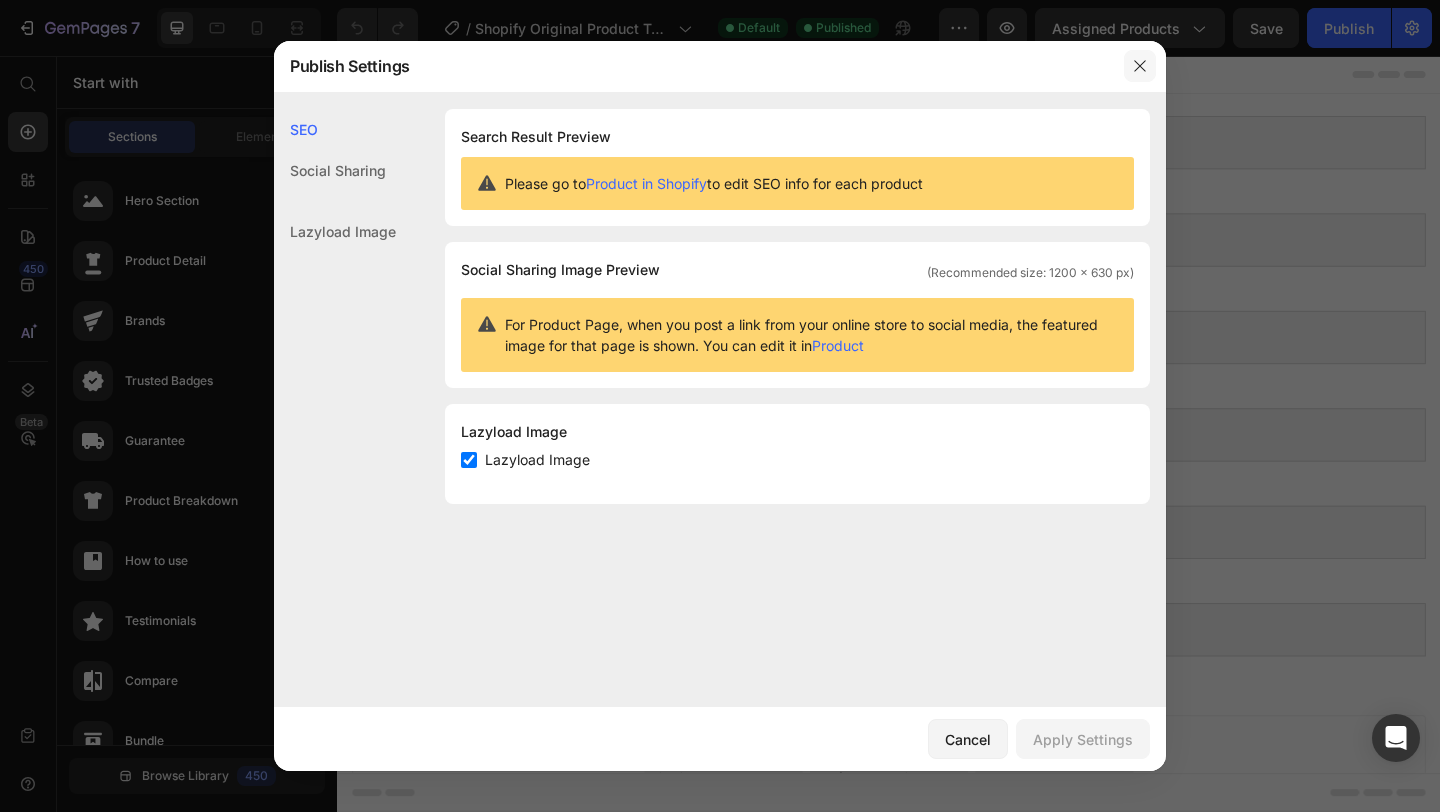 click 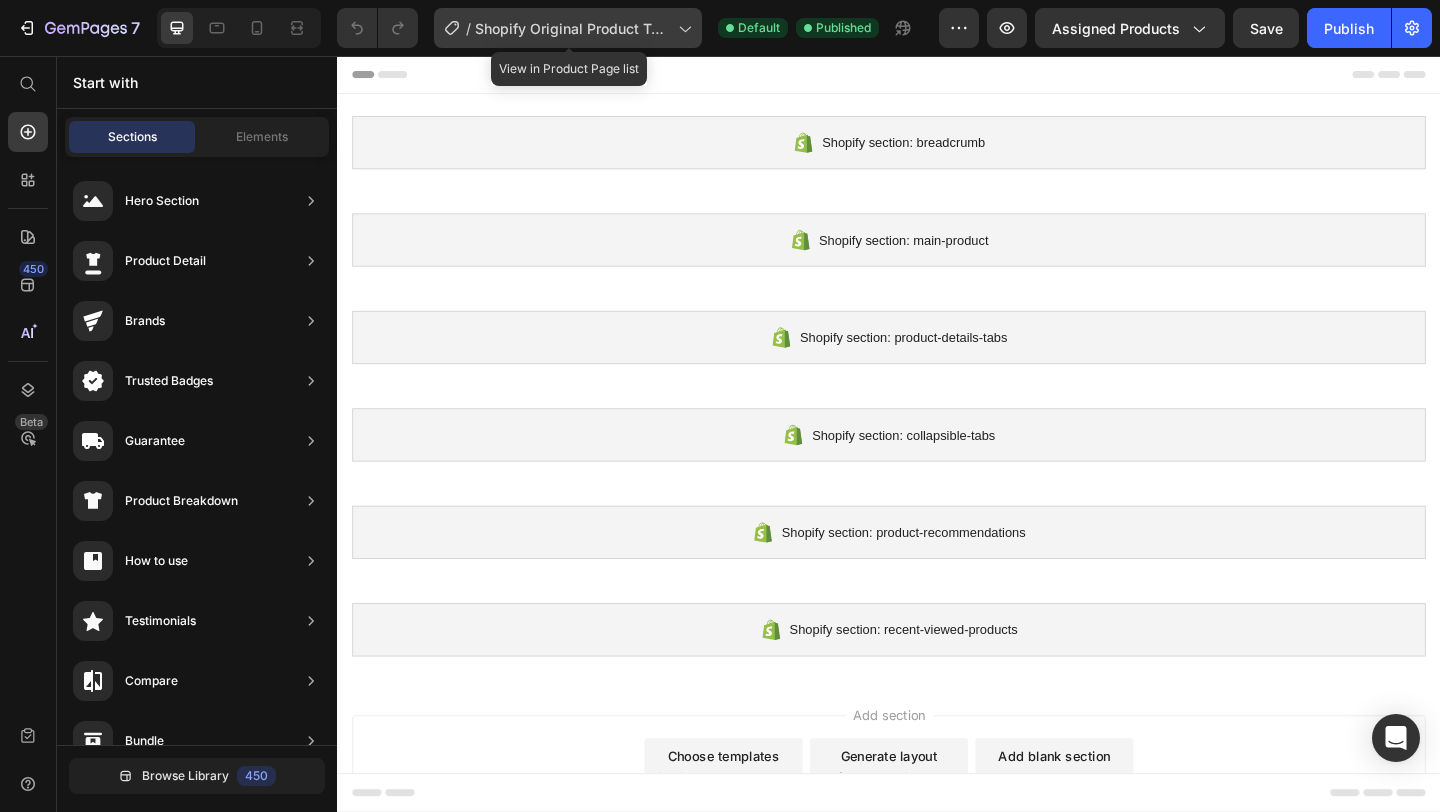 click on "/  Shopify Original Product Template" 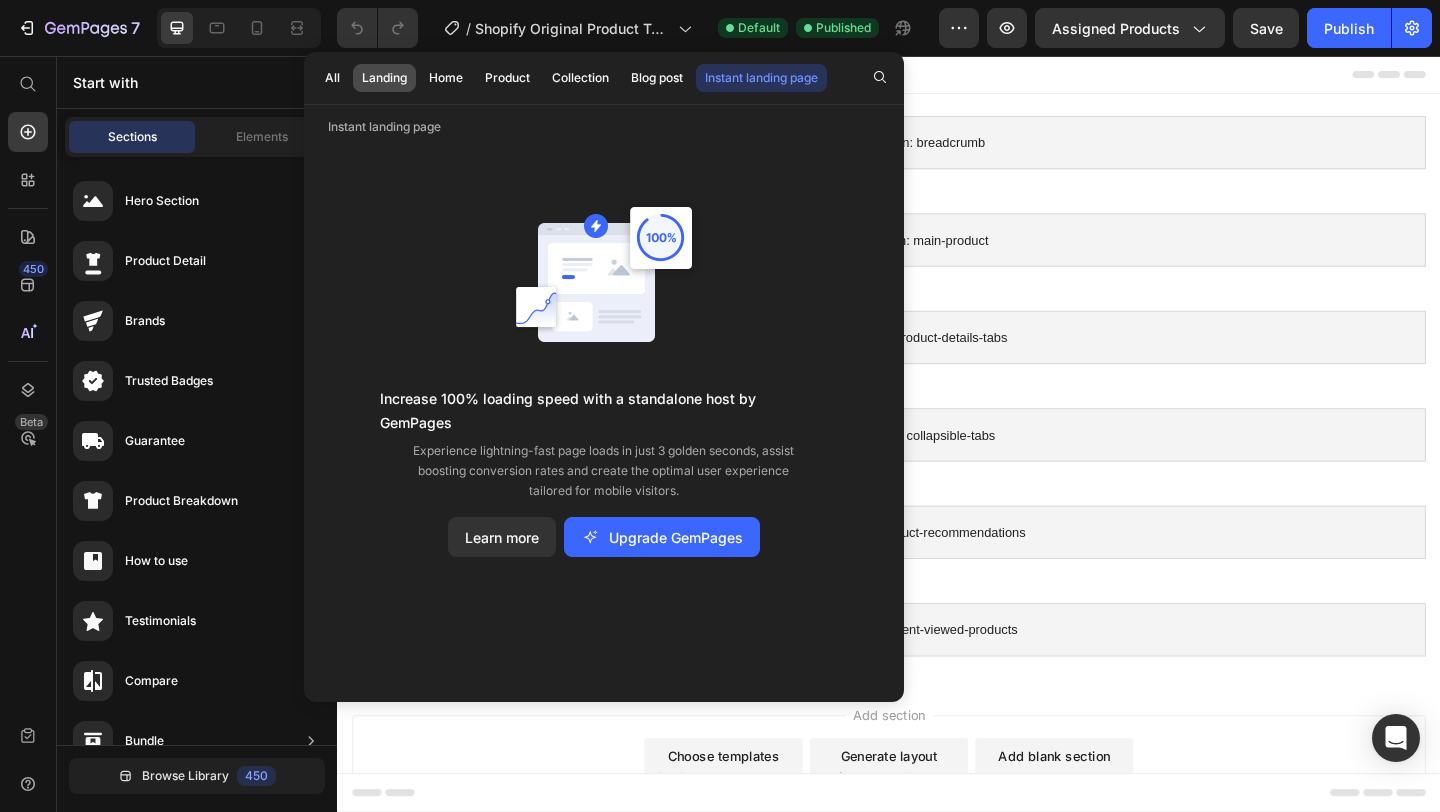 click on "Landing" 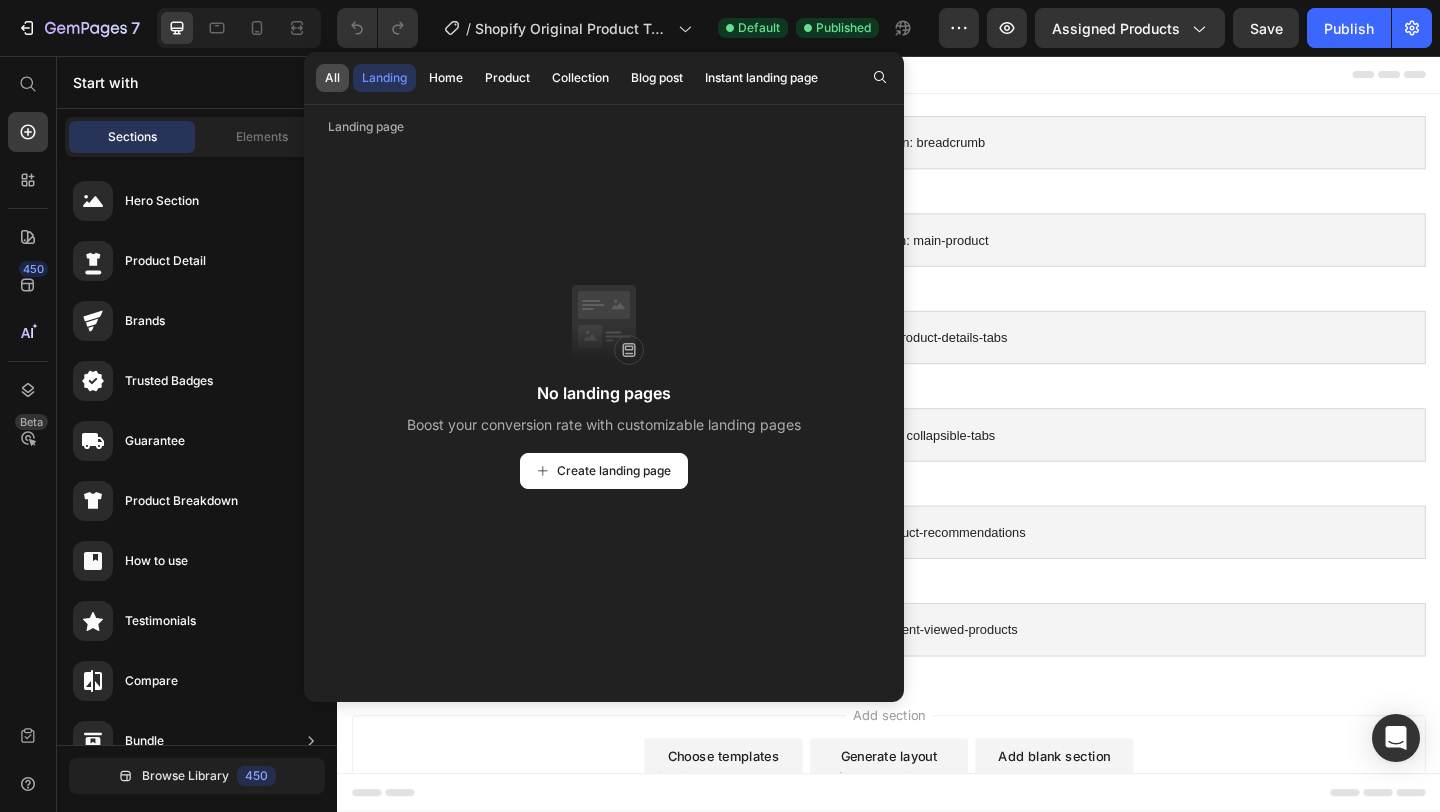 click on "All" at bounding box center [332, 78] 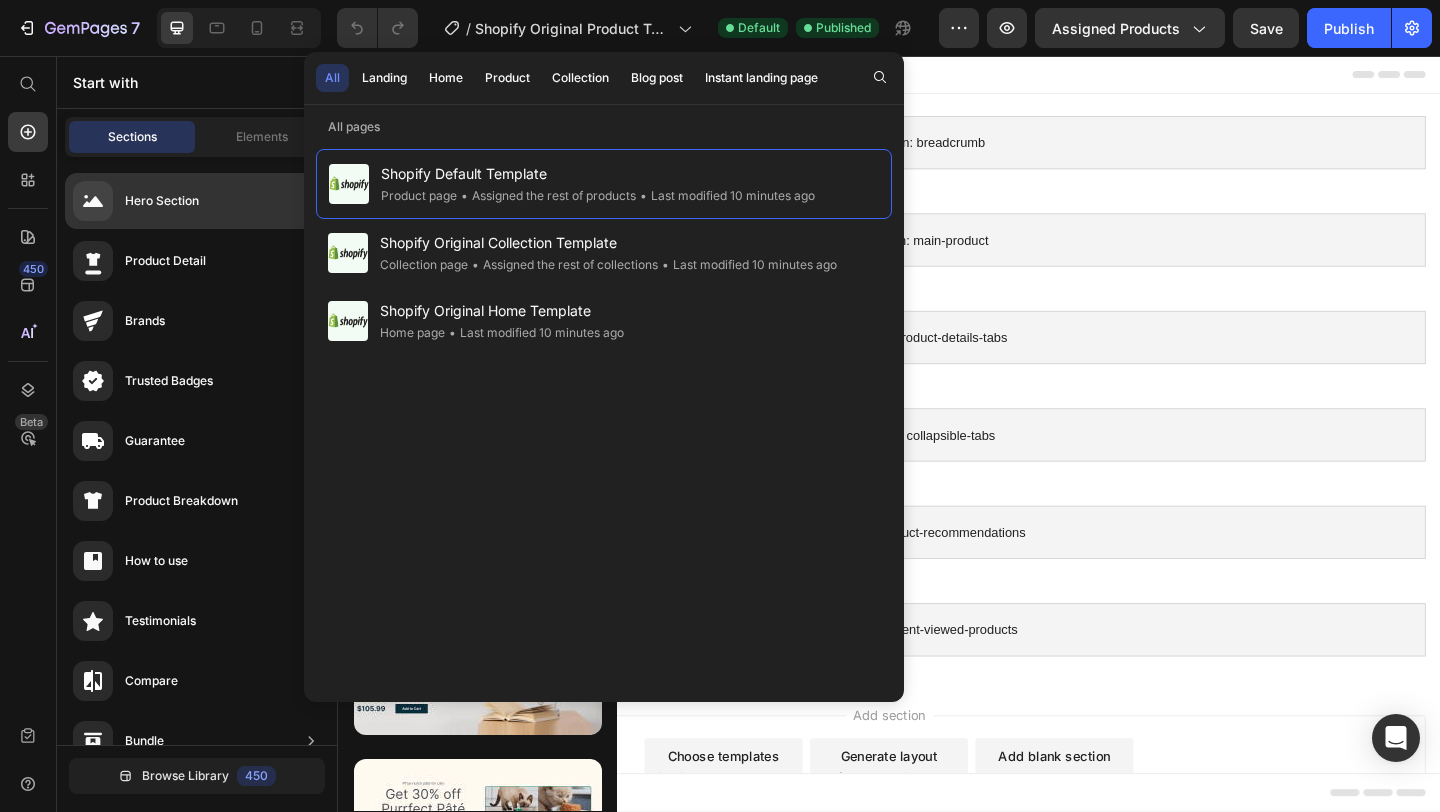 click on "Hero Section Product Detail Brands Trusted Badges Guarantee Product Breakdown How to use Testimonials Compare Bundle FAQs Social Proof Brand Story Product List Collection Blog List Contact Sticky Add to Cart Custom Footer" at bounding box center [197, 737] 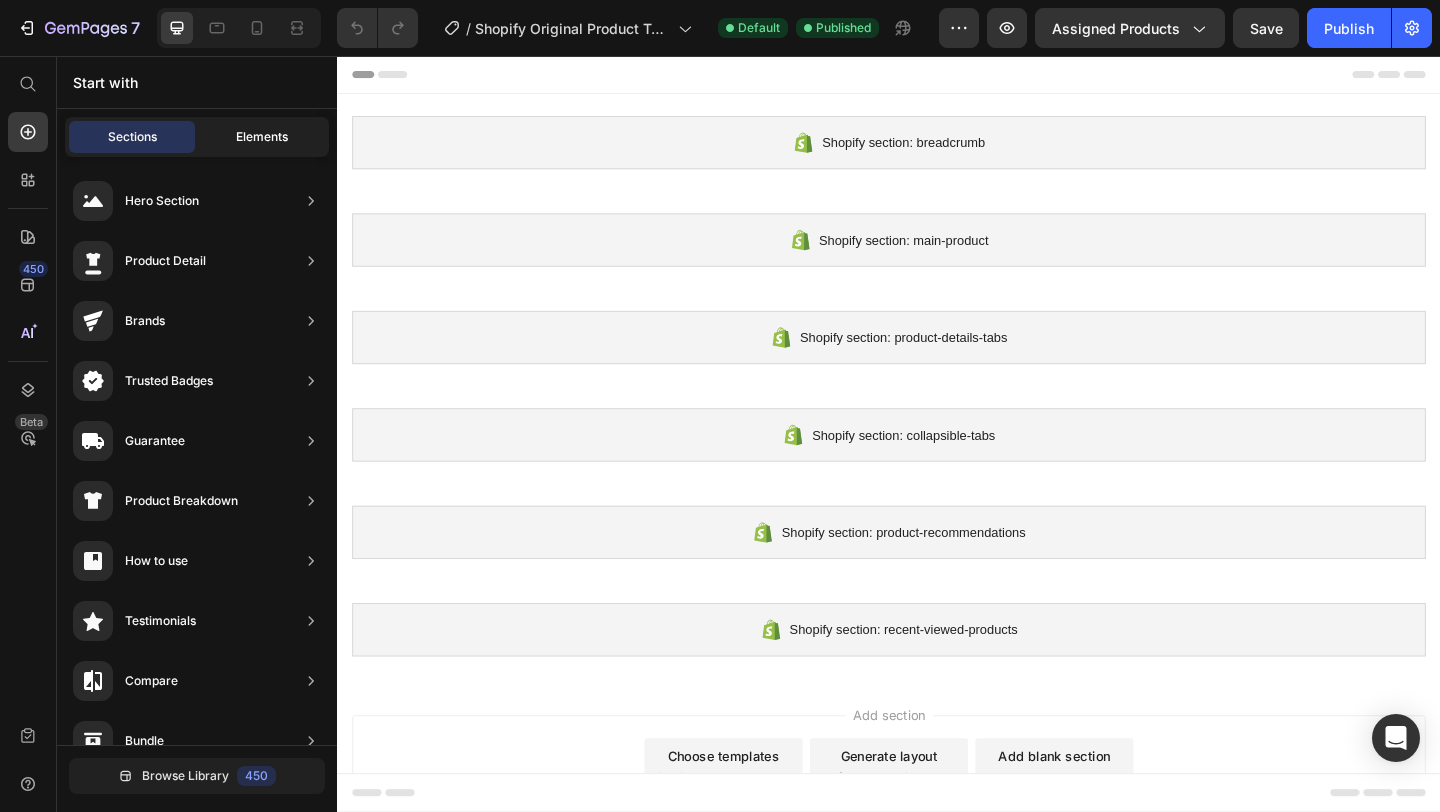 click on "Elements" 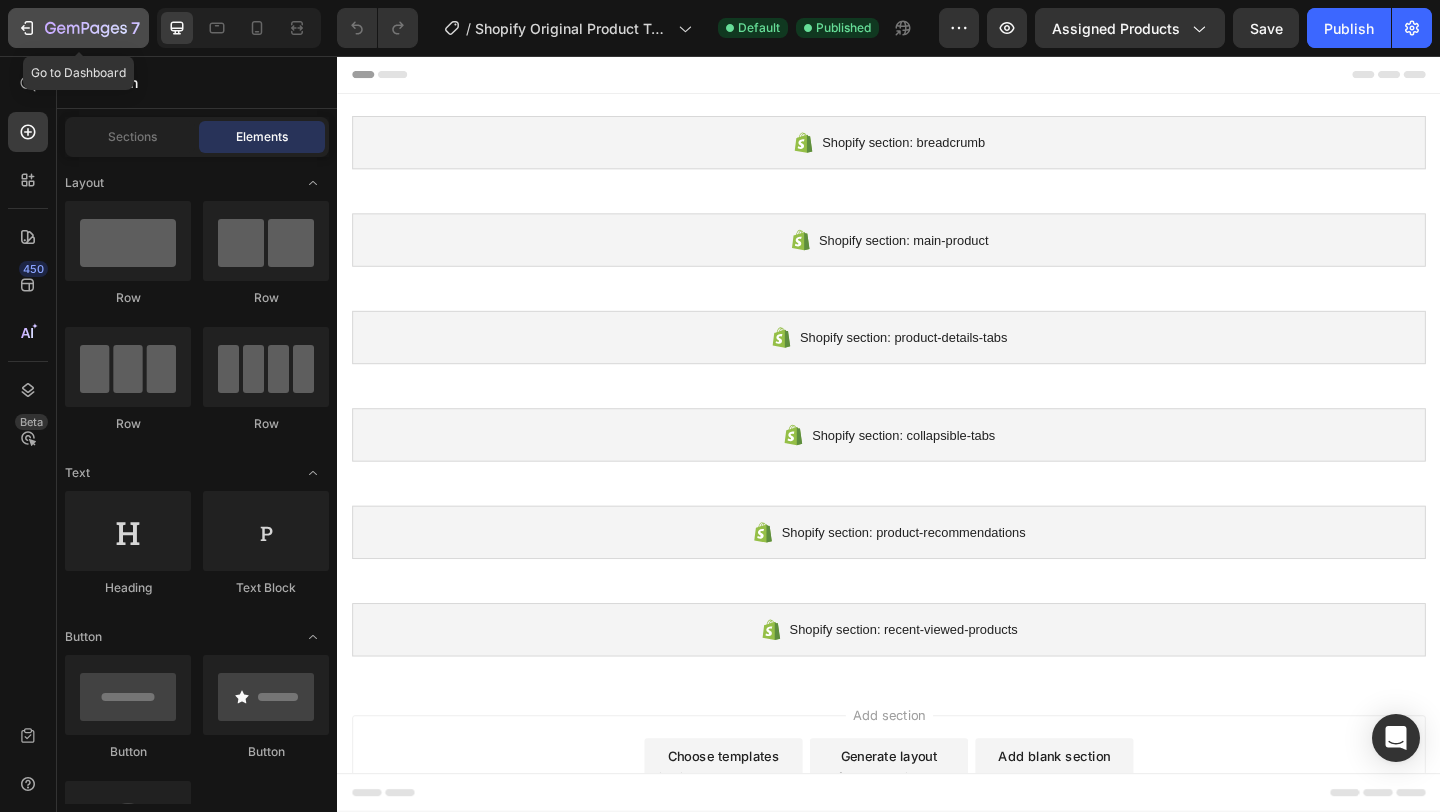 click 